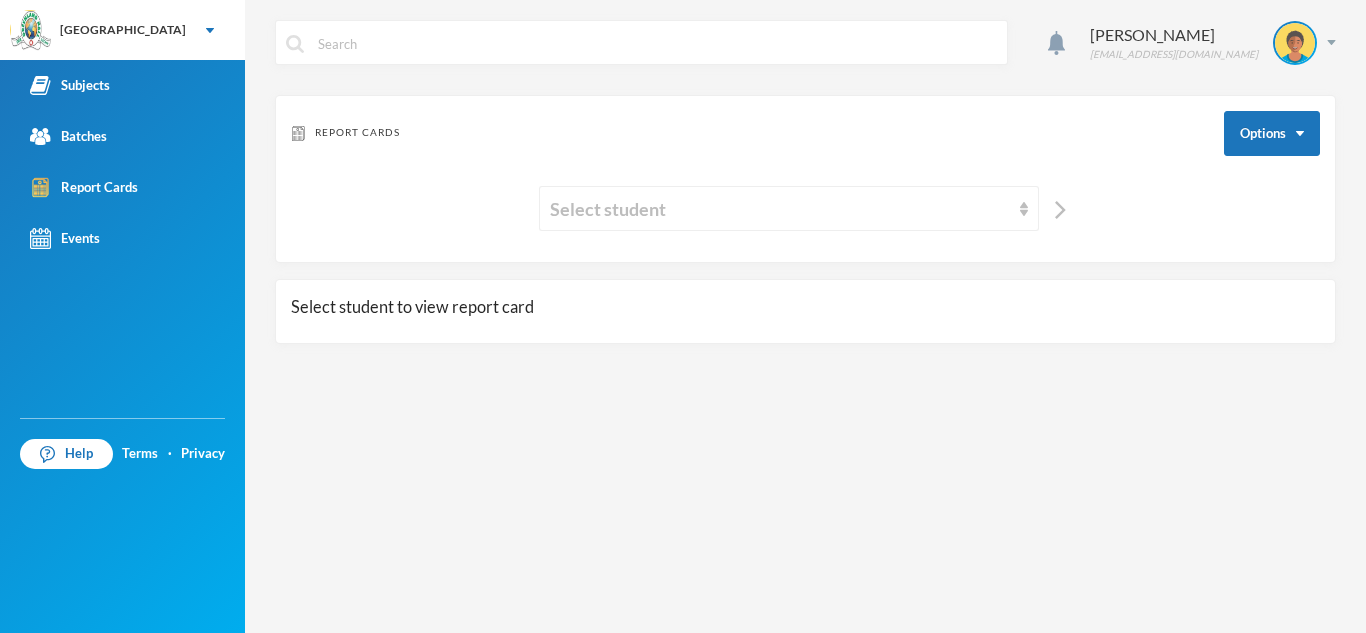 scroll, scrollTop: 0, scrollLeft: 0, axis: both 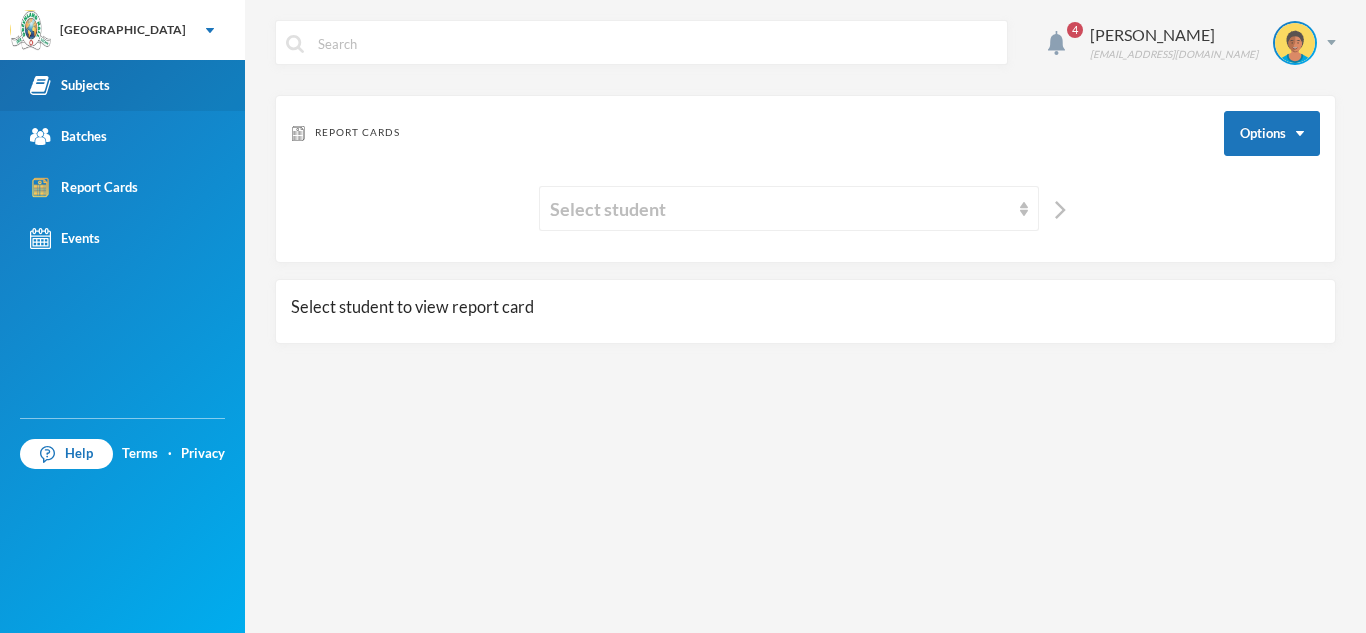 click on "Subjects" at bounding box center (70, 85) 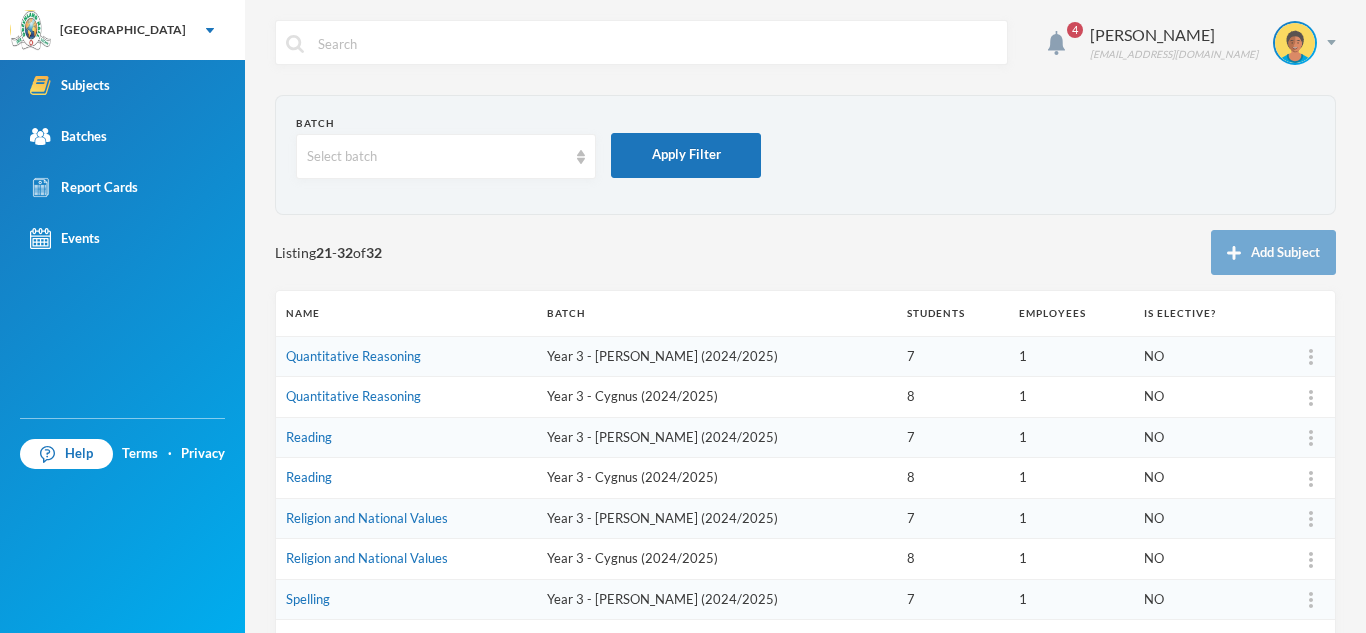 click on "Year 3 - [PERSON_NAME] (2024/2025)" at bounding box center [717, 356] 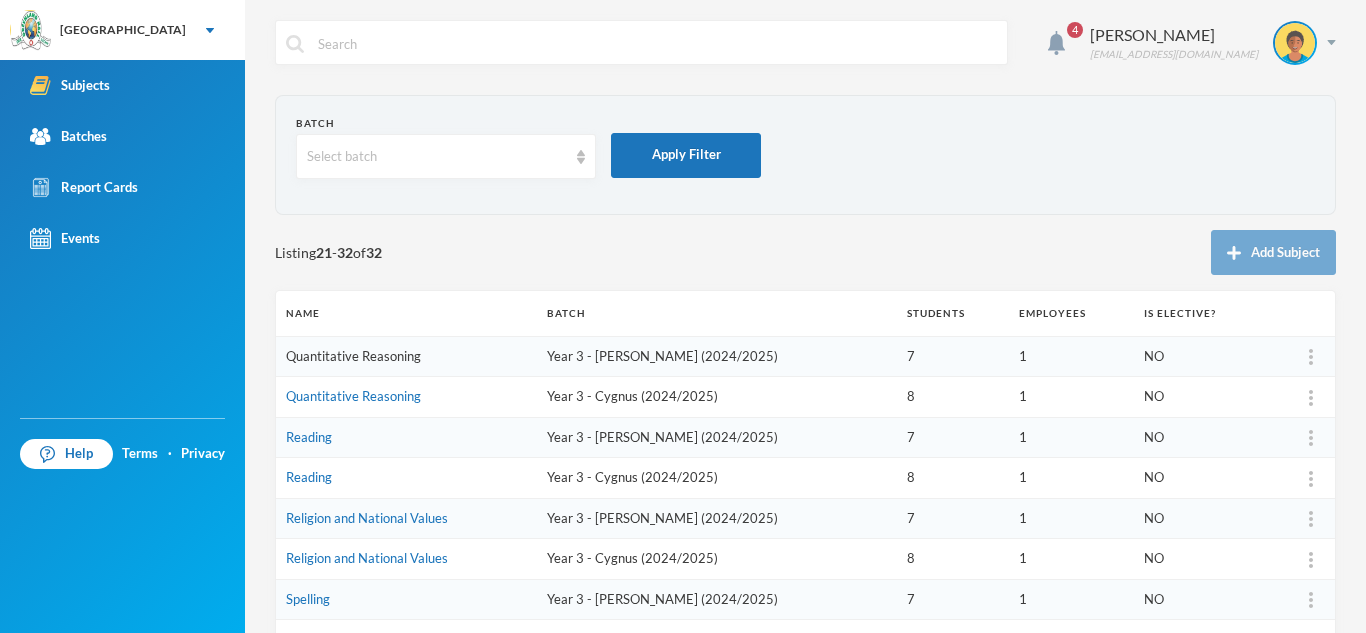 click on "Quantitative Reasoning" at bounding box center [353, 356] 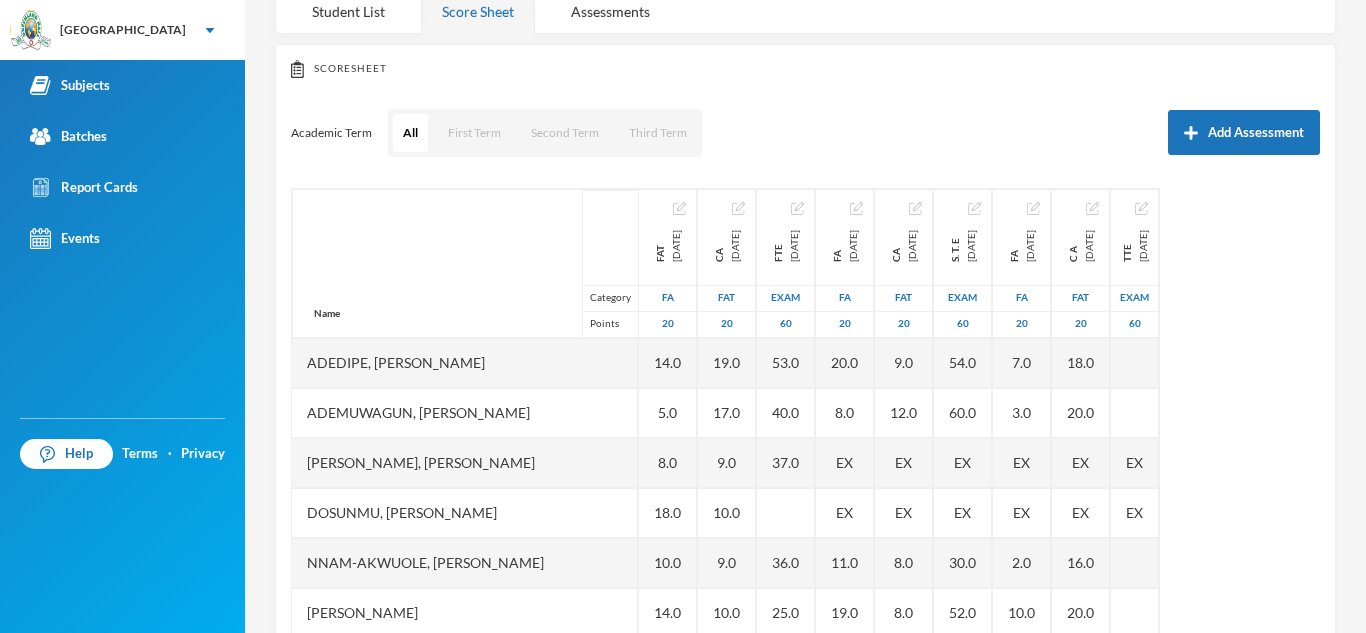 scroll, scrollTop: 279, scrollLeft: 0, axis: vertical 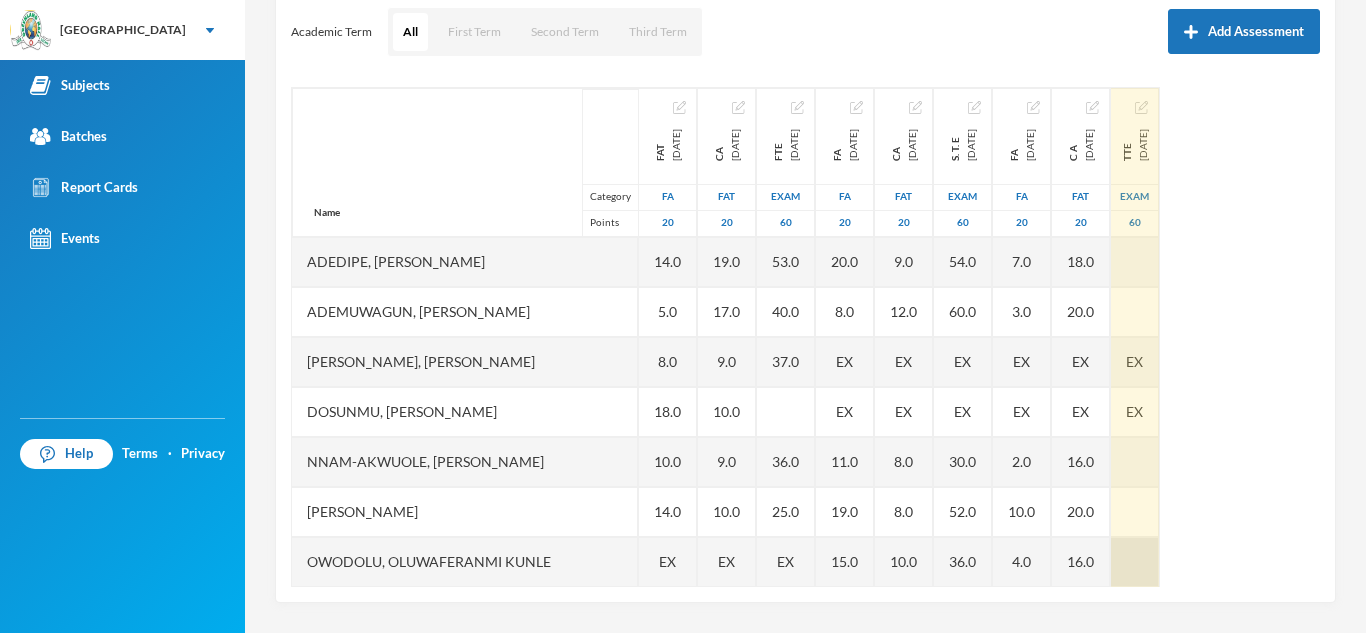 click at bounding box center [1135, 562] 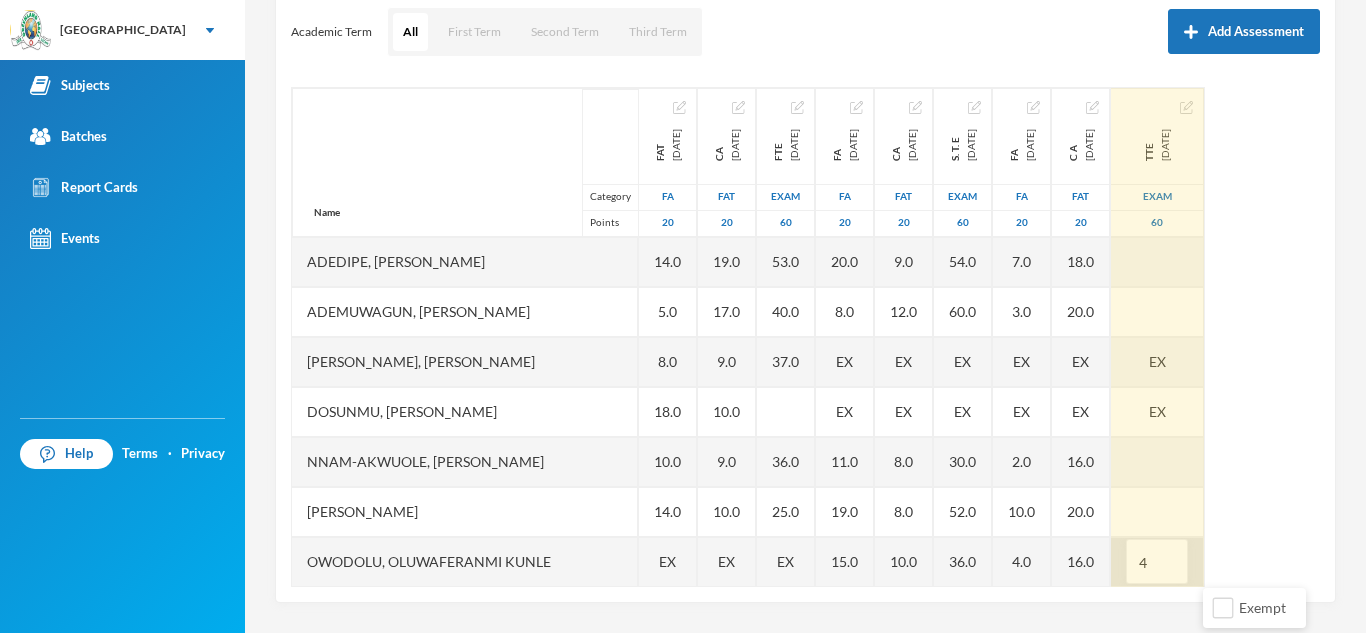 type on "49" 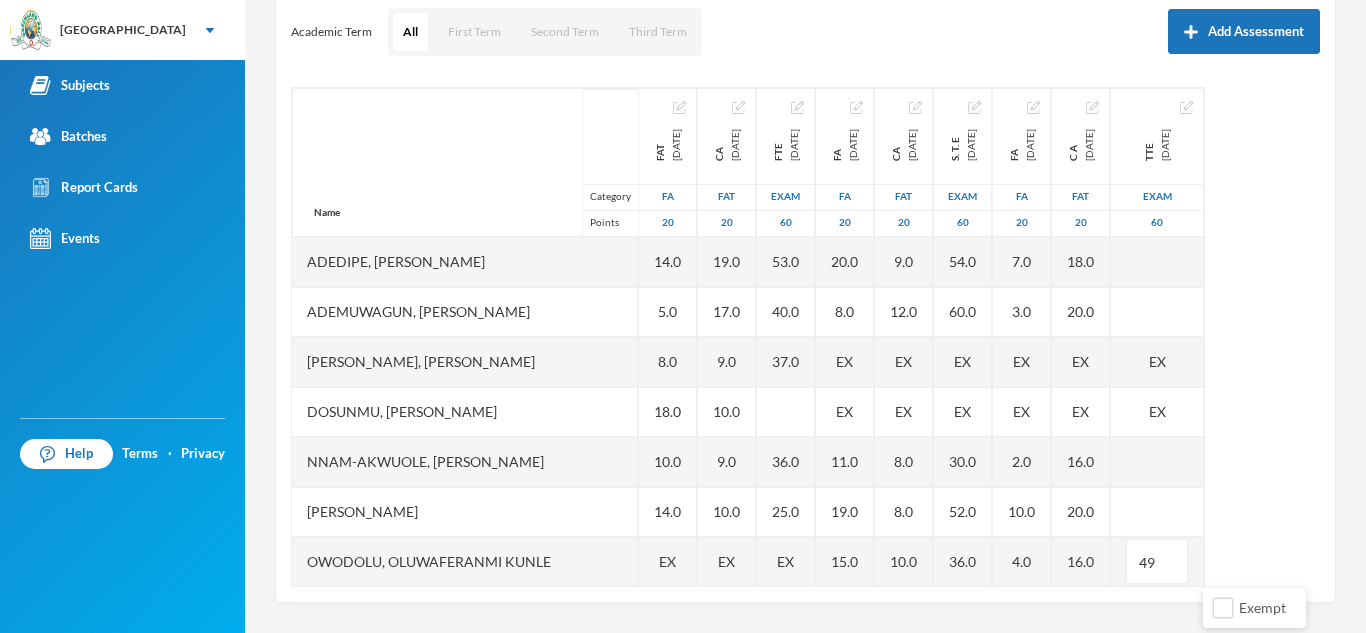 click on "Scoresheet Academic Term All First Term Second Term Third Term Add Assessment Name   Category Points Adedipe, [PERSON_NAME], Keshinro [PERSON_NAME], Nimaah [PERSON_NAME], [PERSON_NAME] Nnam-akwuole, [PERSON_NAME] Chiwendu [PERSON_NAME] Owodolu, Oluwaferanmi [PERSON_NAME], Royalty Oluwaferanmi Shekoni, Mumeen [PERSON_NAME], Oluwadarasimi Goodness FAT [DATE] FA 20 14.0 5.0 8.0 18.0 10.0 14.0 EX 18.0 18.0 CA [DATE] FAT 20 19.0 17.0 9.0 10.0 9.0 10.0 EX EX 20.0 19.0 FTE [DATE] Exam 60 53.0 40.0 37.0 36.0 25.0 EX EX 57.0 58.0 FA [DATE] FA 20 20.0 8.0 EX EX 11.0 19.0 15.0 EX 7.0 20.0 CA [DATE] FAT 20 9.0 12.0 EX EX 8.0 8.0 10.0 EX 14.0 19.0 S. T. E [DATE] Exam 60 54.0 60.0 EX EX 30.0 52.0 36.0 EX 58.0 60.0 FA [DATE] FA 20 7.0 3.0 EX EX 2.0 10.0 4.0 EX 12.0 17.0 C A [DATE] FAT 20 18.0 20.0 EX EX 16.0 20.0 16.0 EX 20.0 20.0 TTE [DATE] Exam 60 EX EX 49 EX" at bounding box center [805, 273] 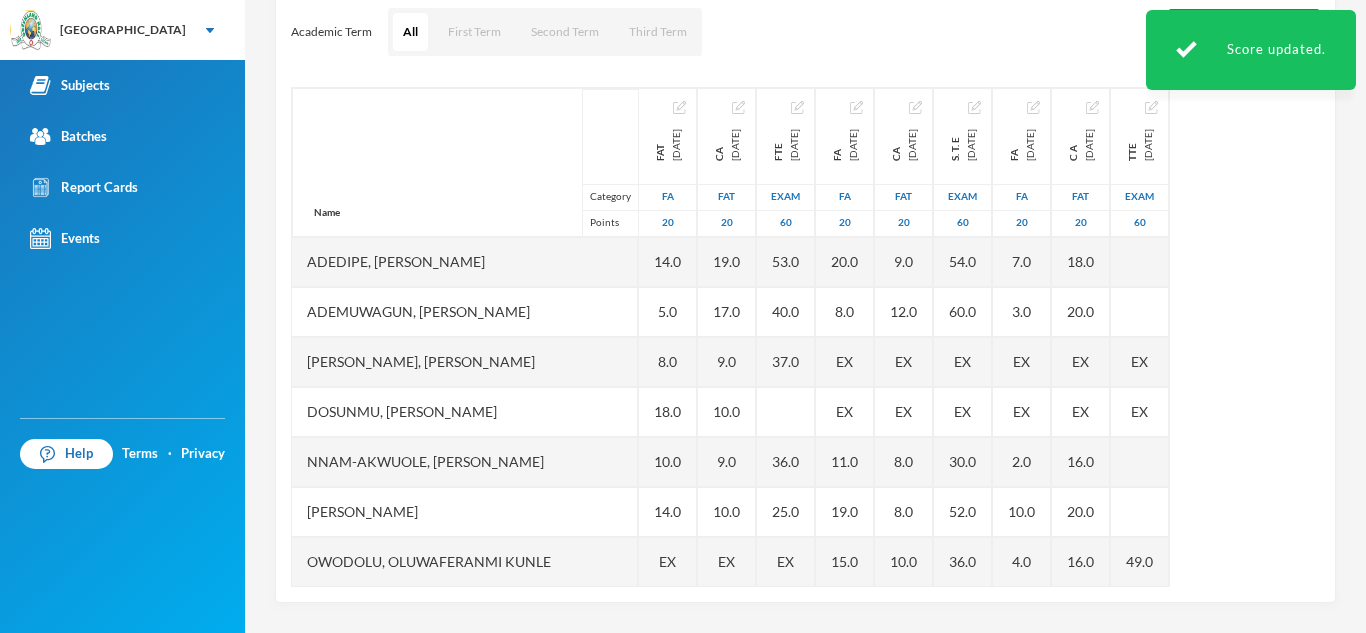 click on "Name   Category Points Adedipe, [PERSON_NAME], [PERSON_NAME], [PERSON_NAME], [PERSON_NAME] Nnam-akwuole, [PERSON_NAME] Chiwendu [PERSON_NAME] Owodolu, Oluwaferanmi [PERSON_NAME], Royalty Oluwaferanmi Shekoni, Mumeen [PERSON_NAME], Oluwadarasimi Goodness FAT [DATE] FA 20 14.0 5.0 8.0 18.0 10.0 14.0 EX 18.0 18.0 CA [DATE] FAT 20 19.0 17.0 9.0 10.0 9.0 10.0 EX EX 20.0 19.0 FTE [DATE] Exam 60 53.0 40.0 37.0 36.0 25.0 EX EX 57.0 58.0 FA [DATE] FA 20 20.0 8.0 EX EX 11.0 19.0 15.0 EX 7.0 20.0 CA [DATE] FAT 20 9.0 12.0 EX EX 8.0 8.0 10.0 EX 14.0 19.0 S. T. E [DATE] Exam 60 54.0 60.0 EX EX 30.0 52.0 36.0 EX 58.0 60.0 FA [DATE] FA 20 7.0 3.0 EX EX 2.0 10.0 4.0 EX 12.0 17.0 C A [DATE] FAT 20 18.0 20.0 EX EX 16.0 20.0 16.0 EX 20.0 20.0 TTE [DATE] Exam 60 EX EX 49.0 EX" at bounding box center [805, 337] 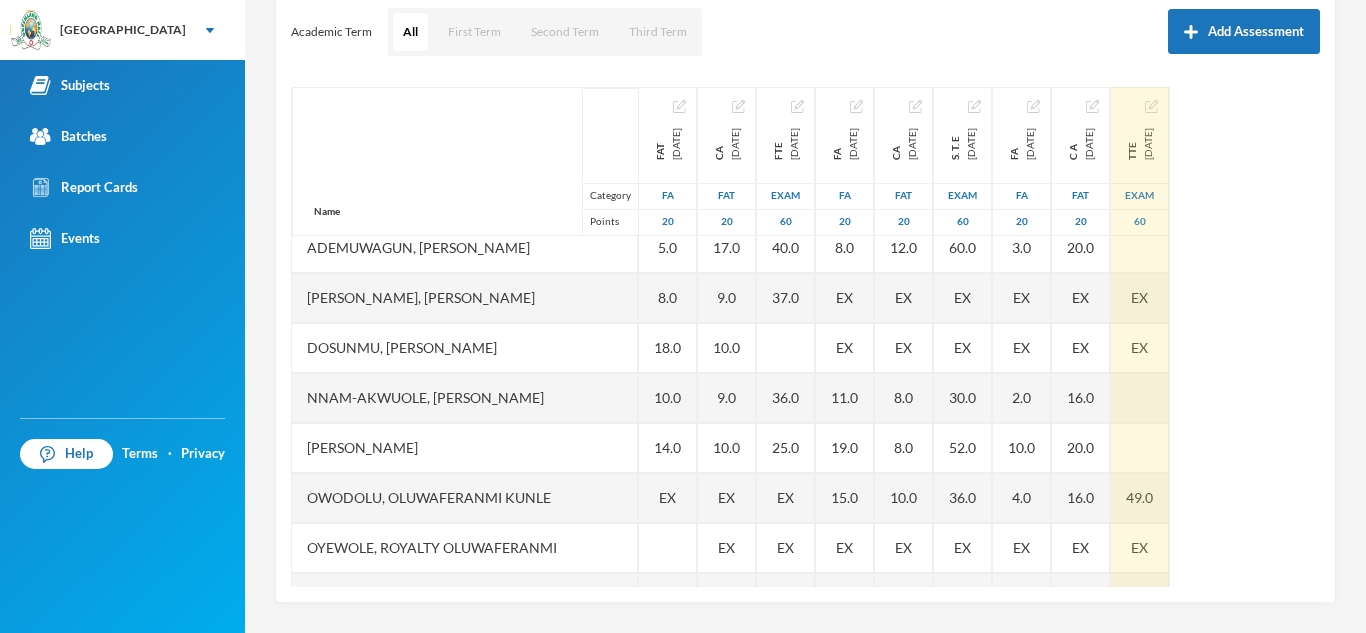 scroll, scrollTop: 6, scrollLeft: 0, axis: vertical 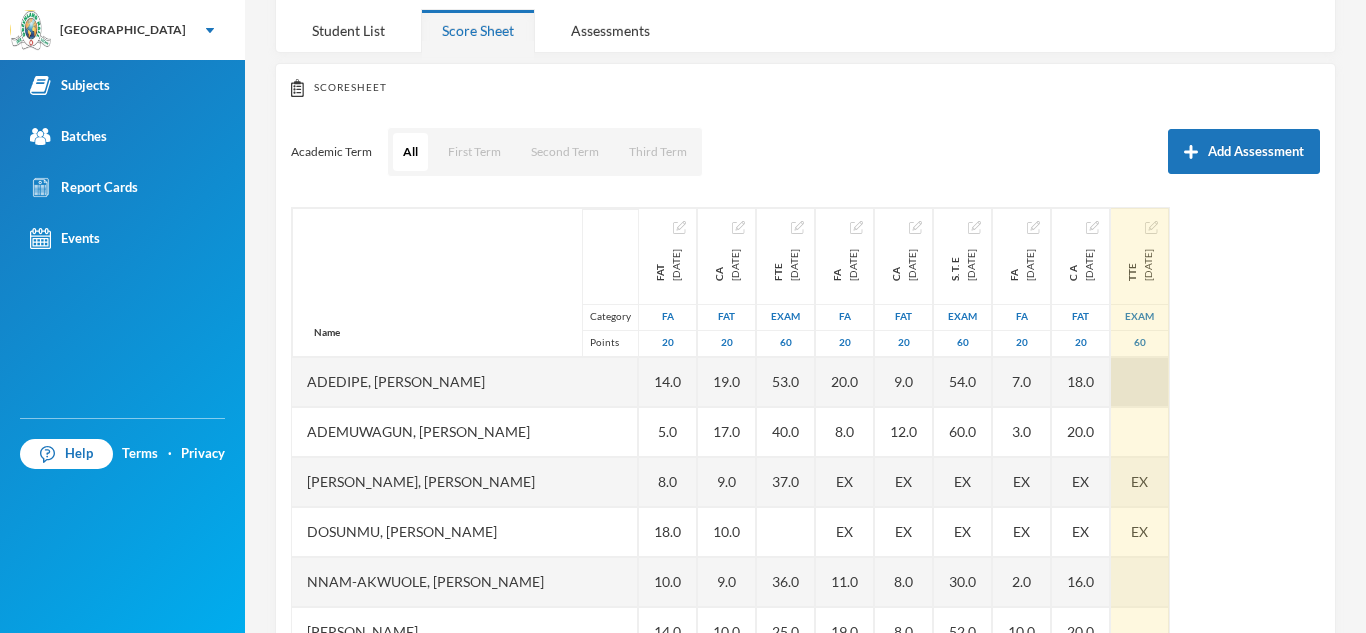 click at bounding box center [1140, 382] 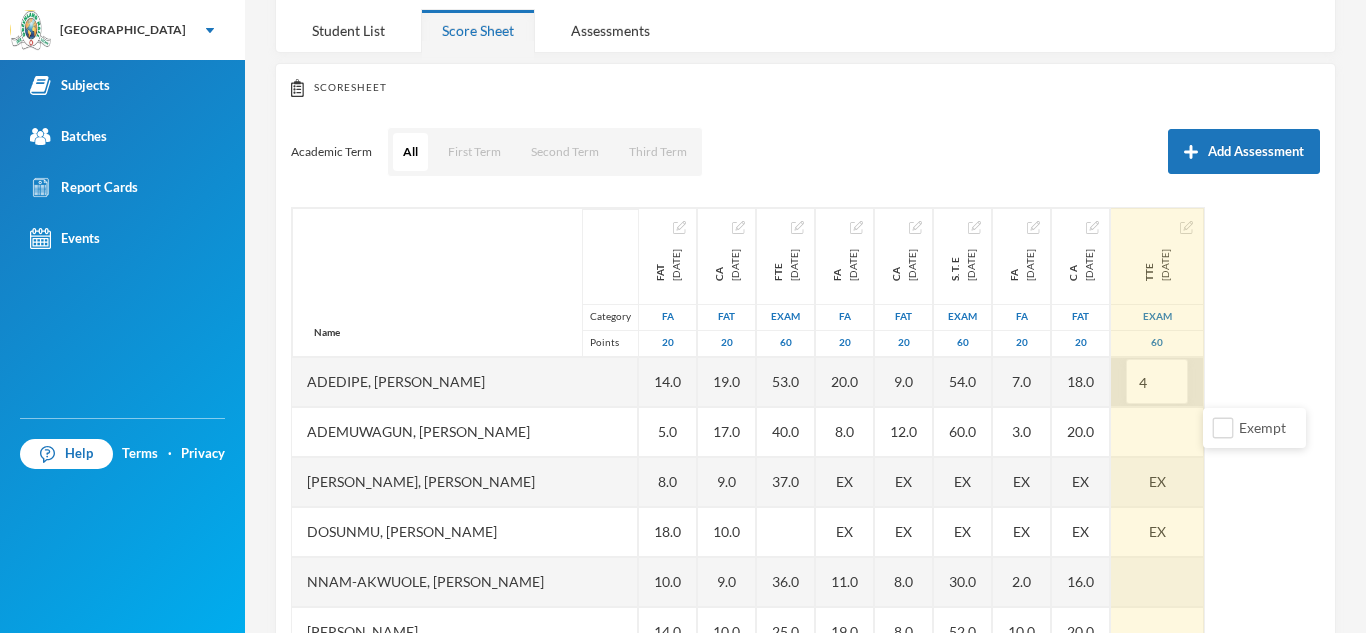 type on "49" 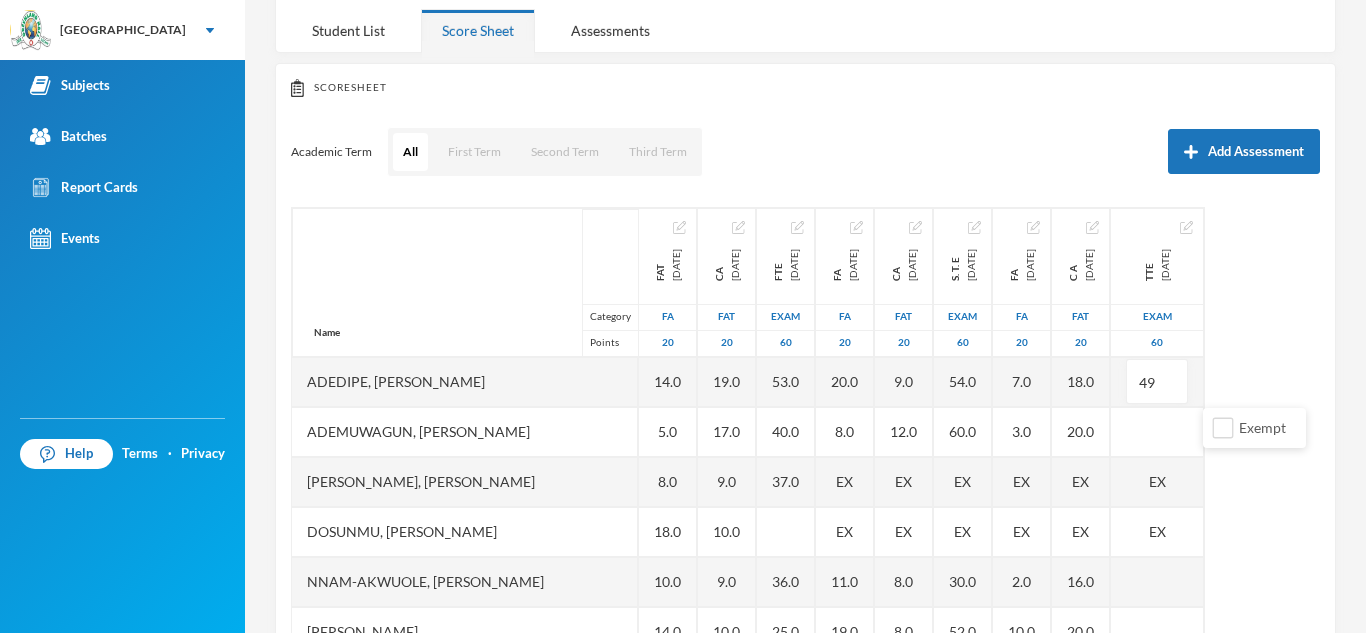 click on "Academic Term All First Term Second Term Third Term Add Assessment" at bounding box center (805, 152) 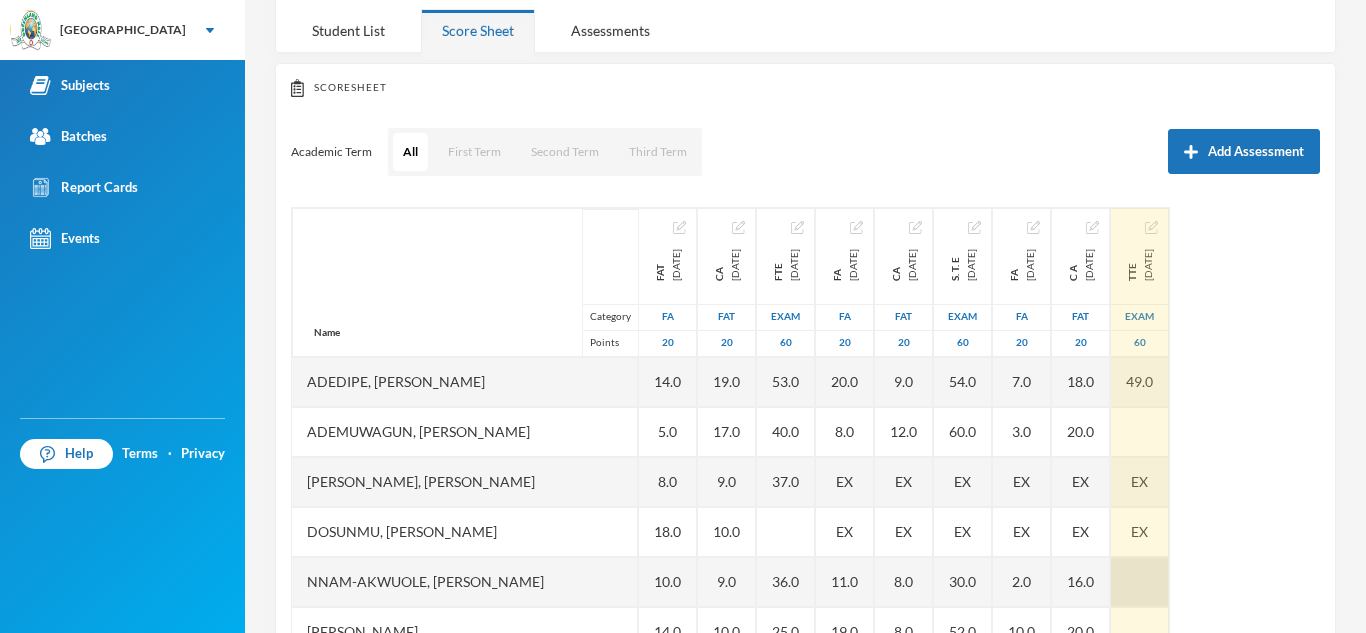 scroll, scrollTop: 199, scrollLeft: 0, axis: vertical 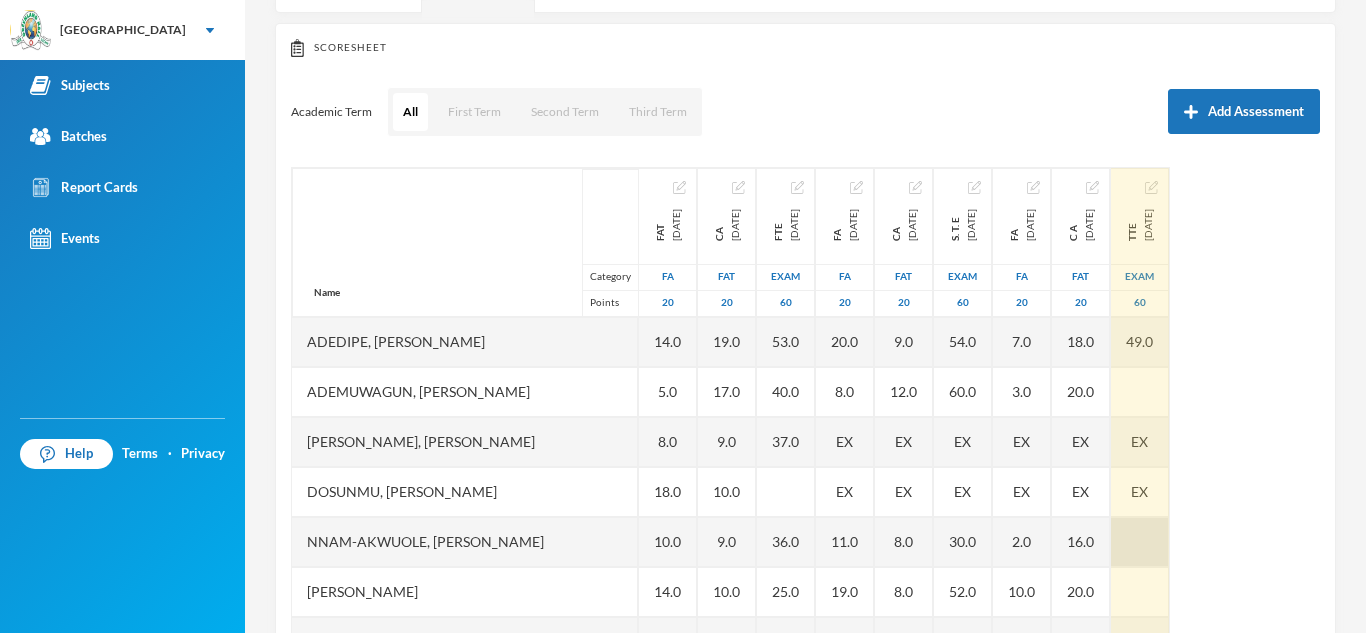click at bounding box center (1140, 542) 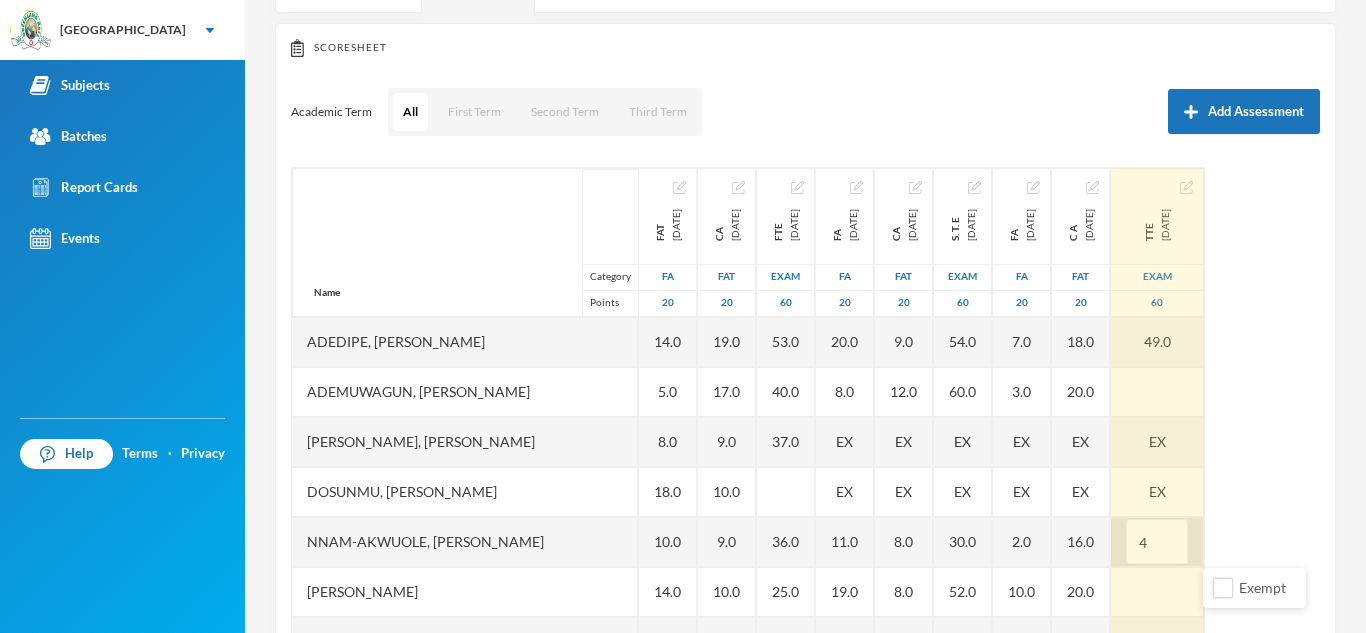 type on "48" 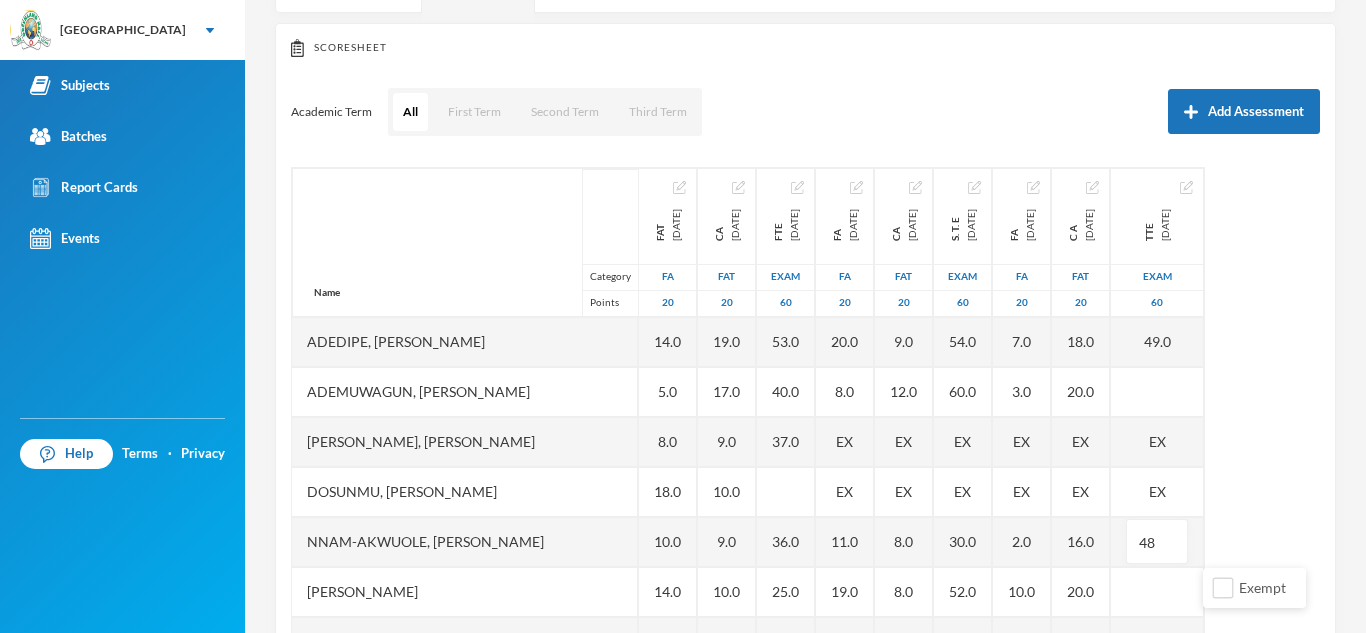 click on "Name   Category Points Adedipe, [PERSON_NAME], [PERSON_NAME], [PERSON_NAME], [PERSON_NAME] Nnam-akwuole, [PERSON_NAME] Chiwendu [PERSON_NAME] Owodolu, Oluwaferanmi [PERSON_NAME], Royalty Oluwaferanmi Shekoni, Mumeen [PERSON_NAME], Oluwadarasimi Goodness FAT [DATE] FA 20 14.0 5.0 8.0 18.0 10.0 14.0 EX 18.0 18.0 CA [DATE] FAT 20 19.0 17.0 9.0 10.0 9.0 10.0 EX EX 20.0 19.0 FTE [DATE] Exam 60 53.0 40.0 37.0 36.0 25.0 EX EX 57.0 58.0 FA [DATE] FA 20 20.0 8.0 EX EX 11.0 19.0 15.0 EX 7.0 20.0 CA [DATE] FAT 20 9.0 12.0 EX EX 8.0 8.0 10.0 EX 14.0 19.0 S. T. E [DATE] Exam 60 54.0 60.0 EX EX 30.0 52.0 36.0 EX 58.0 60.0 FA [DATE] FA 20 7.0 3.0 EX EX 2.0 10.0 4.0 EX 12.0 17.0 C A [DATE] FAT 20 18.0 20.0 EX EX 16.0 20.0 16.0 EX 20.0 20.0 TTE [DATE] Exam 60 49.0 EX EX 48 49.0 EX" at bounding box center [805, 417] 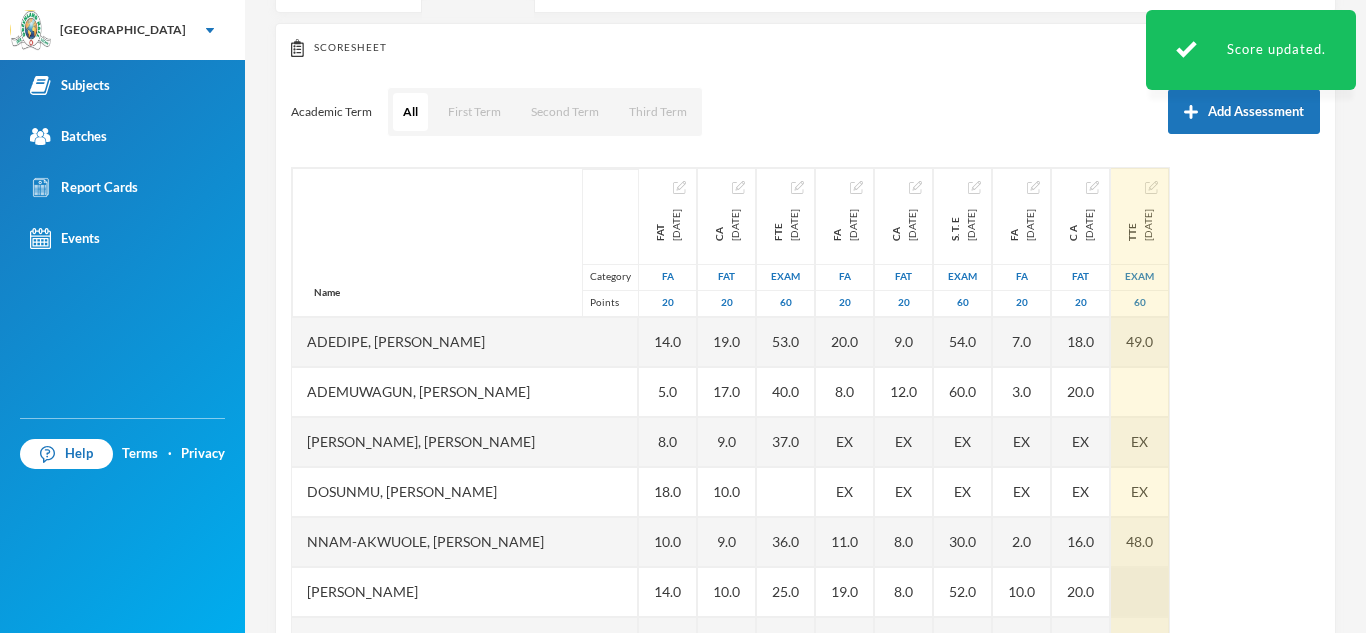 click at bounding box center [1140, 592] 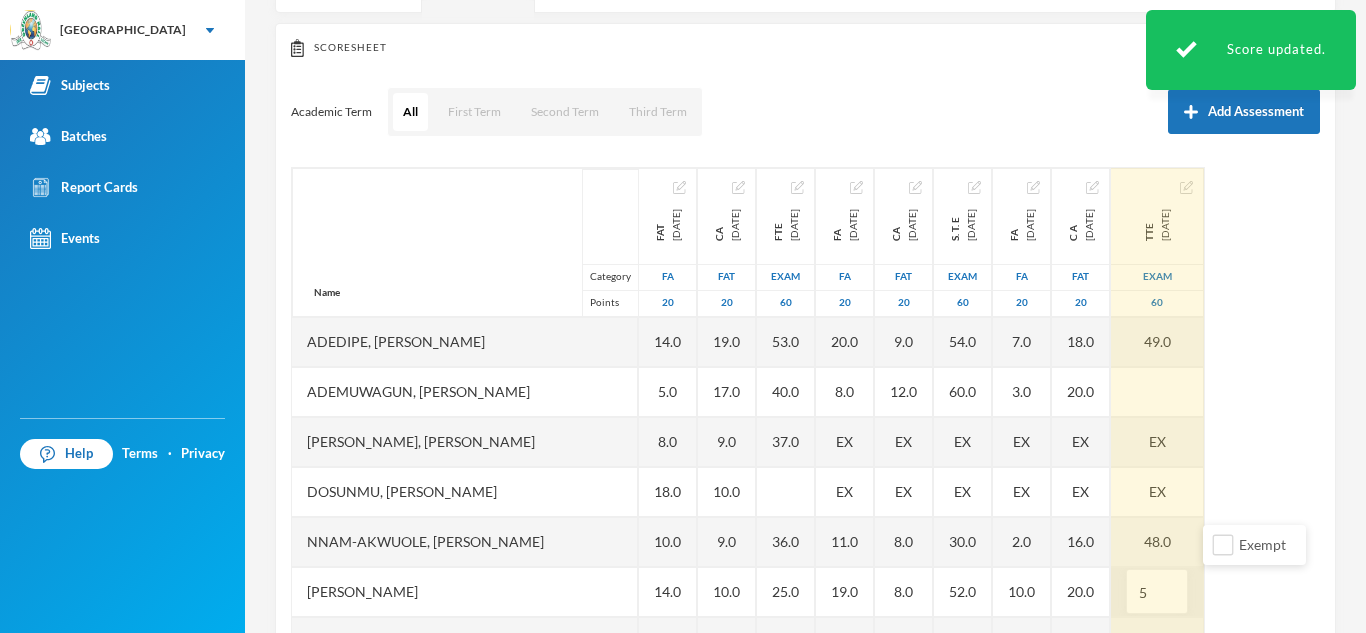 type on "57" 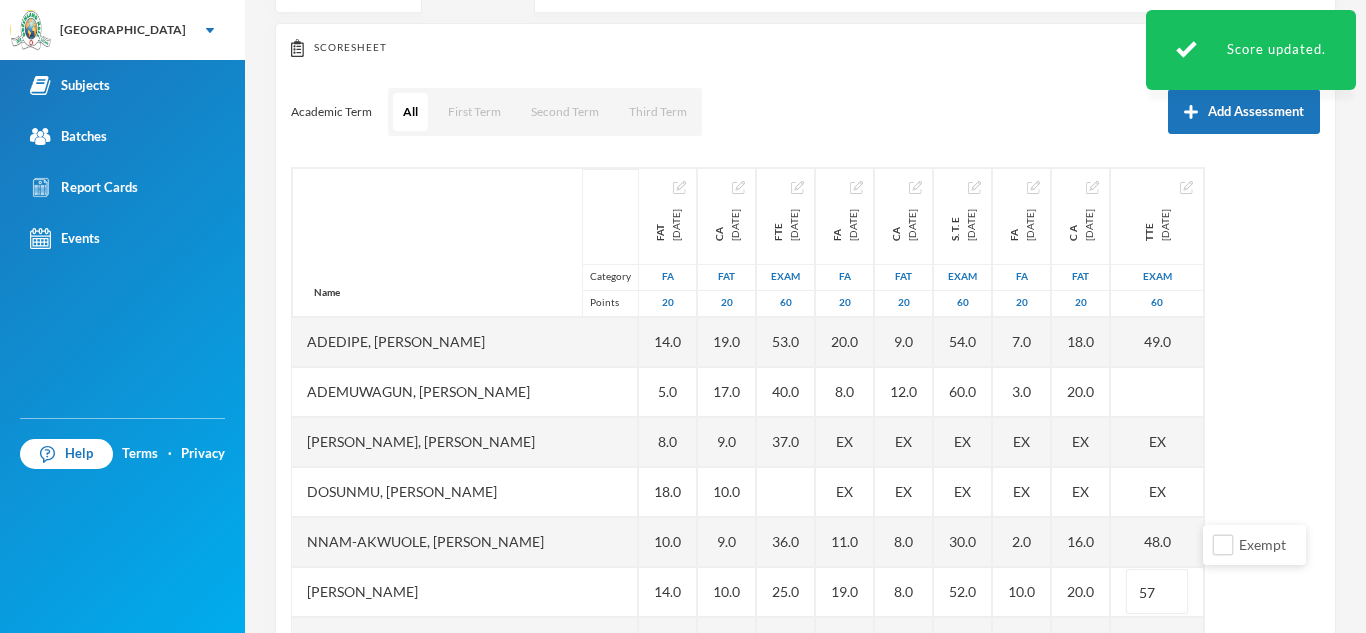 click on "Scoresheet Academic Term All First Term Second Term Third Term Add Assessment Name   Category Points Adedipe, [PERSON_NAME], Keshinro [PERSON_NAME], Nimaah [PERSON_NAME], [PERSON_NAME] Nnam-akwuole, [PERSON_NAME] Chiwendu [PERSON_NAME] Owodolu, Oluwaferanmi [PERSON_NAME], Royalty Oluwaferanmi Shekoni, Mumeen [PERSON_NAME], Oluwadarasimi Goodness FAT [DATE] FA 20 14.0 5.0 8.0 18.0 10.0 14.0 EX 18.0 18.0 CA [DATE] FAT 20 19.0 17.0 9.0 10.0 9.0 10.0 EX EX 20.0 19.0 FTE [DATE] Exam 60 53.0 40.0 37.0 36.0 25.0 EX EX 57.0 58.0 FA [DATE] FA 20 20.0 8.0 EX EX 11.0 19.0 15.0 EX 7.0 20.0 CA [DATE] FAT 20 9.0 12.0 EX EX 8.0 8.0 10.0 EX 14.0 19.0 S. T. E [DATE] Exam 60 54.0 60.0 EX EX 30.0 52.0 36.0 EX 58.0 60.0 FA [DATE] FA 20 7.0 3.0 EX EX 2.0 10.0 4.0 EX 12.0 17.0 C A [DATE] FAT 20 18.0 20.0 EX EX 16.0 20.0 16.0 EX 20.0 20.0 TTE [DATE] Exam 60 49.0 EX EX 48.0 57 49.0 EX" at bounding box center [805, 353] 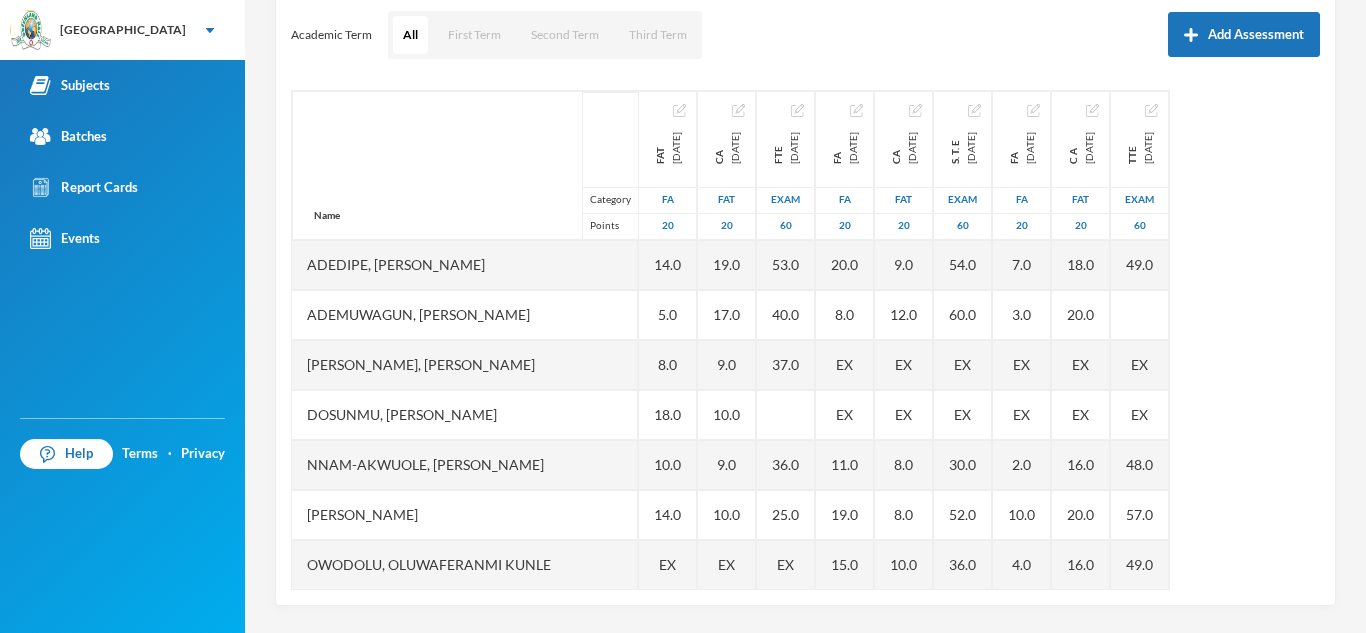 scroll, scrollTop: 279, scrollLeft: 0, axis: vertical 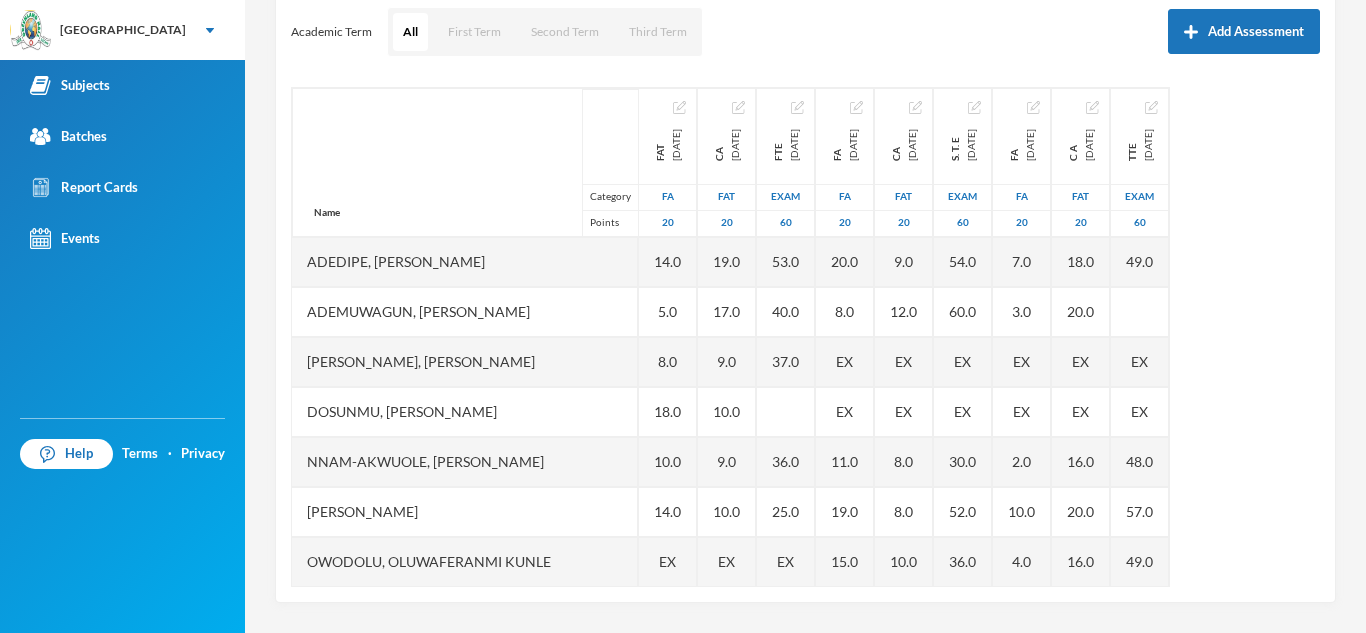click on "Name   Category Points Adedipe, [PERSON_NAME], [PERSON_NAME], [PERSON_NAME], [PERSON_NAME] Nnam-akwuole, [PERSON_NAME] Chiwendu [PERSON_NAME] Owodolu, Oluwaferanmi [PERSON_NAME], Royalty Oluwaferanmi Shekoni, Mumeen [PERSON_NAME], Oluwadarasimi Goodness FAT [DATE] FA 20 14.0 5.0 8.0 18.0 10.0 14.0 EX 18.0 18.0 CA [DATE] FAT 20 19.0 17.0 9.0 10.0 9.0 10.0 EX EX 20.0 19.0 FTE [DATE] Exam 60 53.0 40.0 37.0 36.0 25.0 EX EX 57.0 58.0 FA [DATE] FA 20 20.0 8.0 EX EX 11.0 19.0 15.0 EX 7.0 20.0 CA [DATE] FAT 20 9.0 12.0 EX EX 8.0 8.0 10.0 EX 14.0 19.0 S. T. E [DATE] Exam 60 54.0 60.0 EX EX 30.0 52.0 36.0 EX 58.0 60.0 FA [DATE] FA 20 7.0 3.0 EX EX 2.0 10.0 4.0 EX 12.0 17.0 C A [DATE] FAT 20 18.0 20.0 EX EX 16.0 20.0 16.0 EX 20.0 20.0 TTE [DATE] Exam 60 49.0 EX EX 48.0 57.0 49.0 EX" at bounding box center [805, 337] 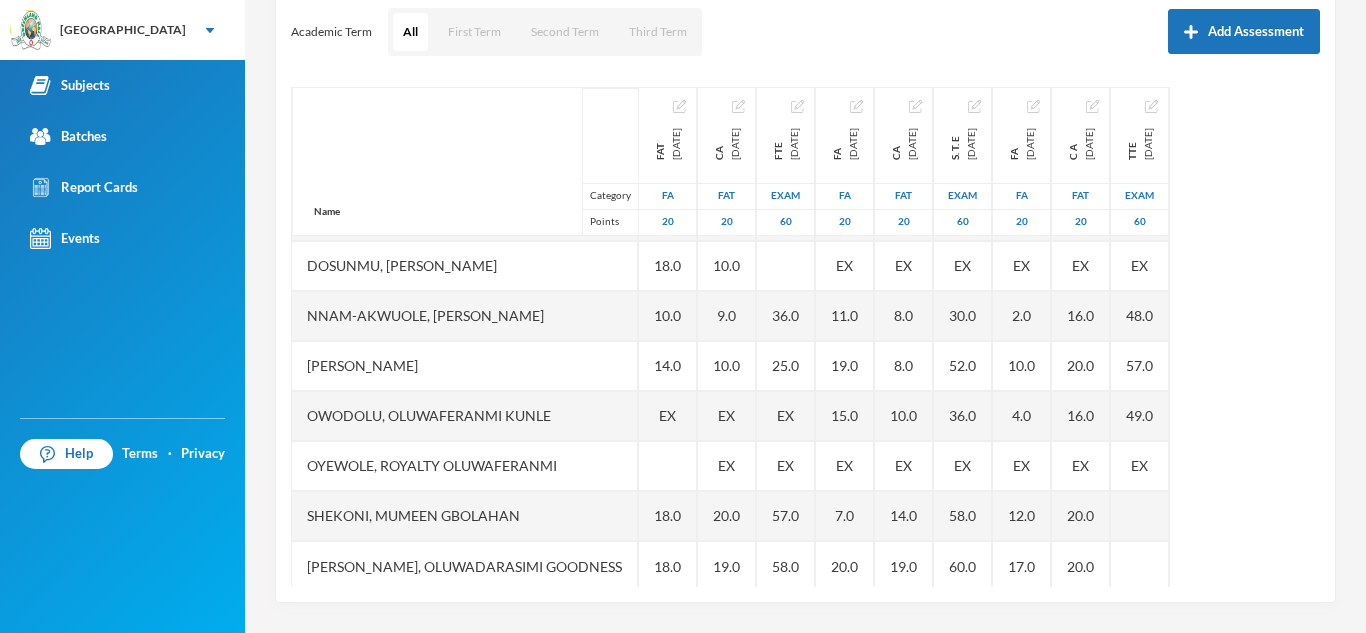 scroll, scrollTop: 151, scrollLeft: 0, axis: vertical 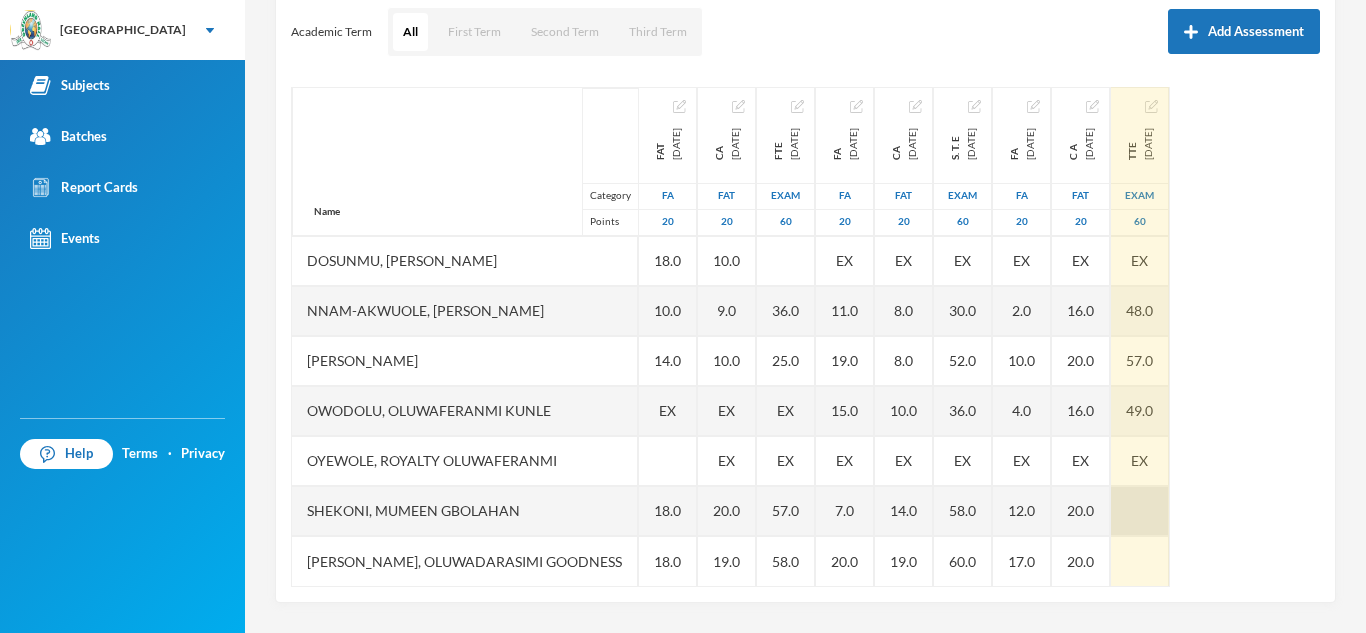 click at bounding box center (1140, 511) 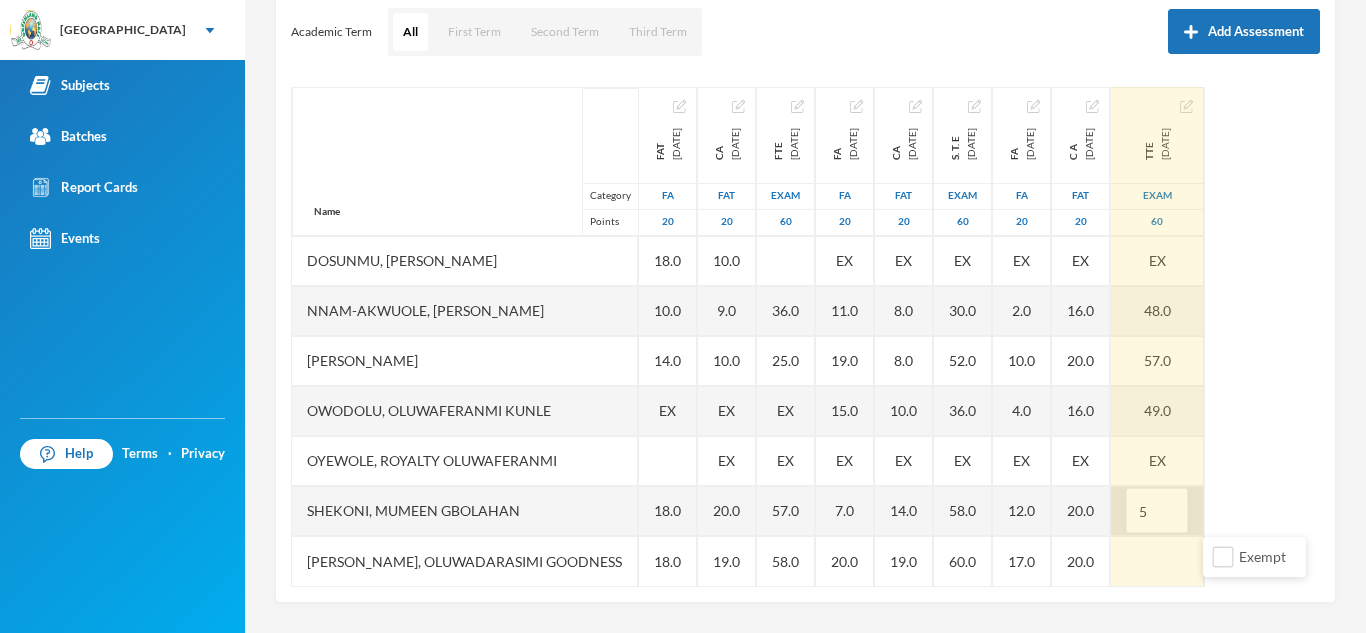 type on "54" 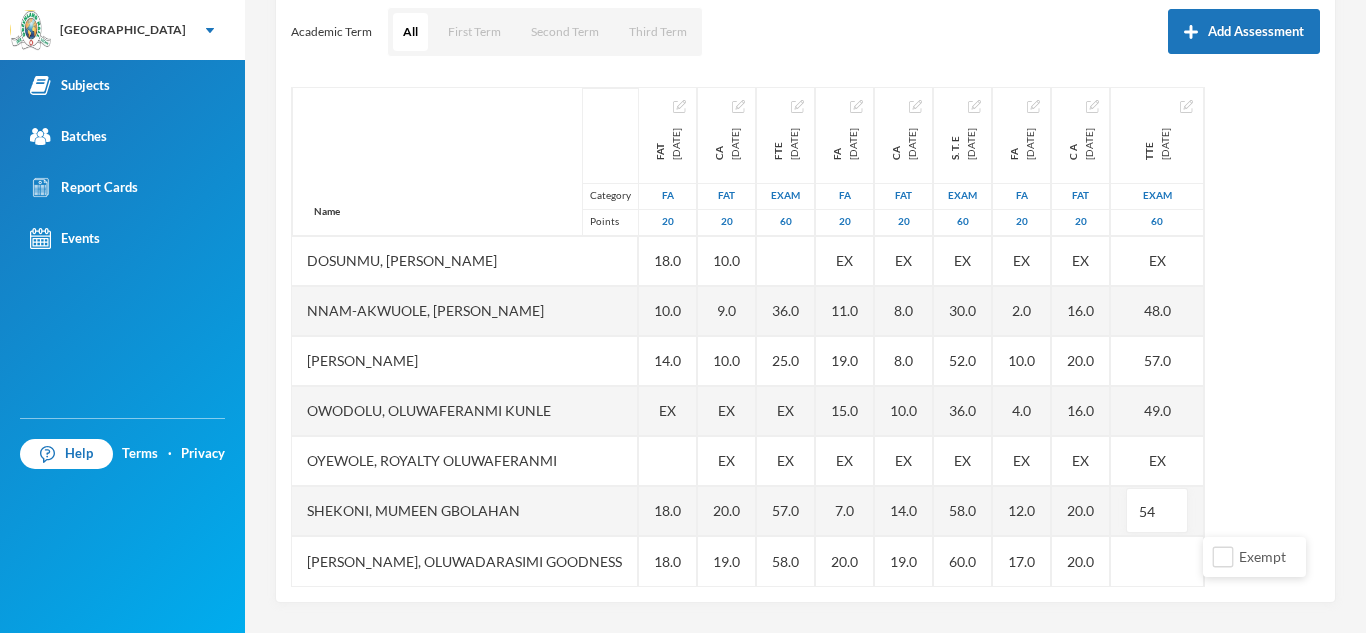 click on "4 [PERSON_NAME] [PERSON_NAME][EMAIL_ADDRESS][PERSON_NAME][DOMAIN_NAME] Options Quantitative Reasoning Year 3 - [PERSON_NAME] (2024/2025) Student List Score Sheet Assessments  Scoresheet Academic Term All First Term Second Term Third Term Add Assessment Name   Category Points Adedipe, [PERSON_NAME], [PERSON_NAME], [PERSON_NAME], [PERSON_NAME] Nnam-akwuole, [PERSON_NAME] Chiwendu [PERSON_NAME], Oluwaferanmi [PERSON_NAME], Royalty Oluwaferanmi Shekoni, Mumeen [PERSON_NAME], Oluwadarasimi Goodness FAT [DATE] FA 20 14.0 5.0 8.0 18.0 10.0 14.0 EX 18.0 18.0 CA [DATE] FAT 20 19.0 17.0 9.0 10.0 9.0 10.0 EX EX 20.0 19.0 FTE [DATE] Exam 60 53.0 40.0 37.0 36.0 25.0 EX EX 57.0 58.0 FA [DATE] FA 20 20.0 8.0 EX EX 11.0 19.0 15.0 EX 7.0 20.0 CA [DATE] FAT 20 9.0 12.0 EX EX 8.0 8.0 10.0 EX 14.0 19.0 S. T. E [DATE] Exam 60 54.0 60.0 EX EX 30.0 52.0 36.0 EX 58.0 60.0 FA [DATE] FA 20 7.0 3.0 EX EX 2.0 10.0 4.0 EX 12.0 17.0 C A [DATE] FAT 20 18.0 20.0 EX EX 16.0 20.0 16.0" at bounding box center [805, 316] 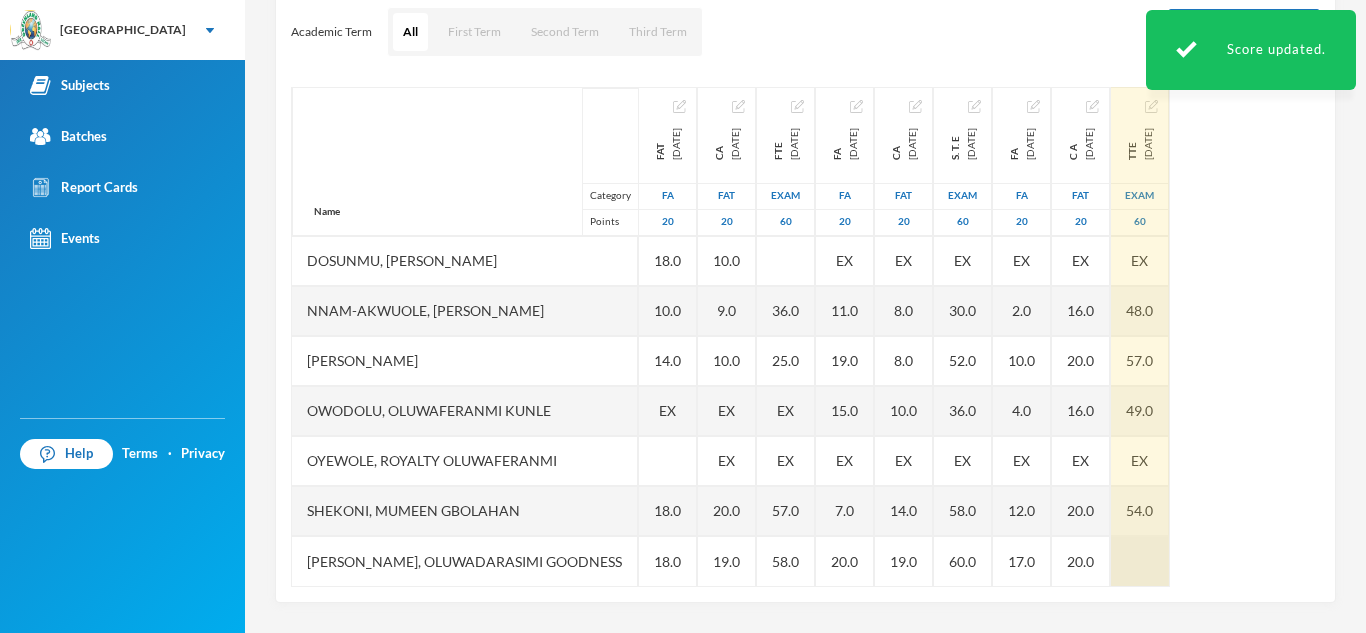 click at bounding box center (1140, 561) 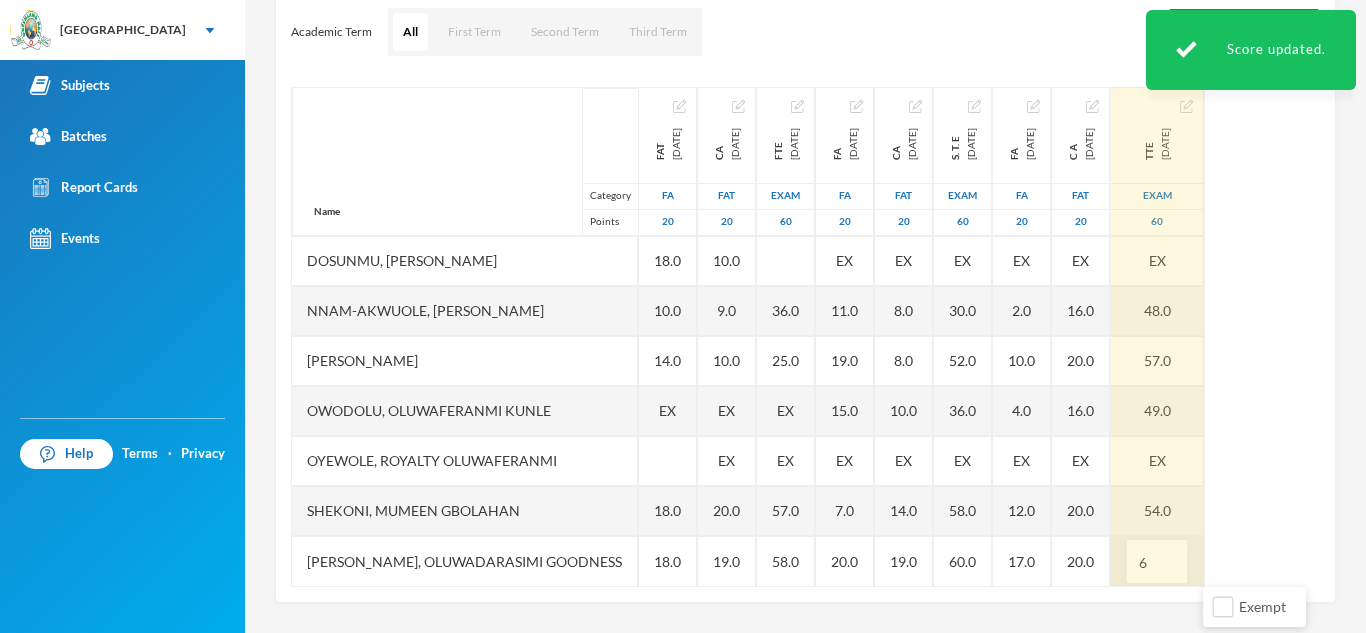 type on "60" 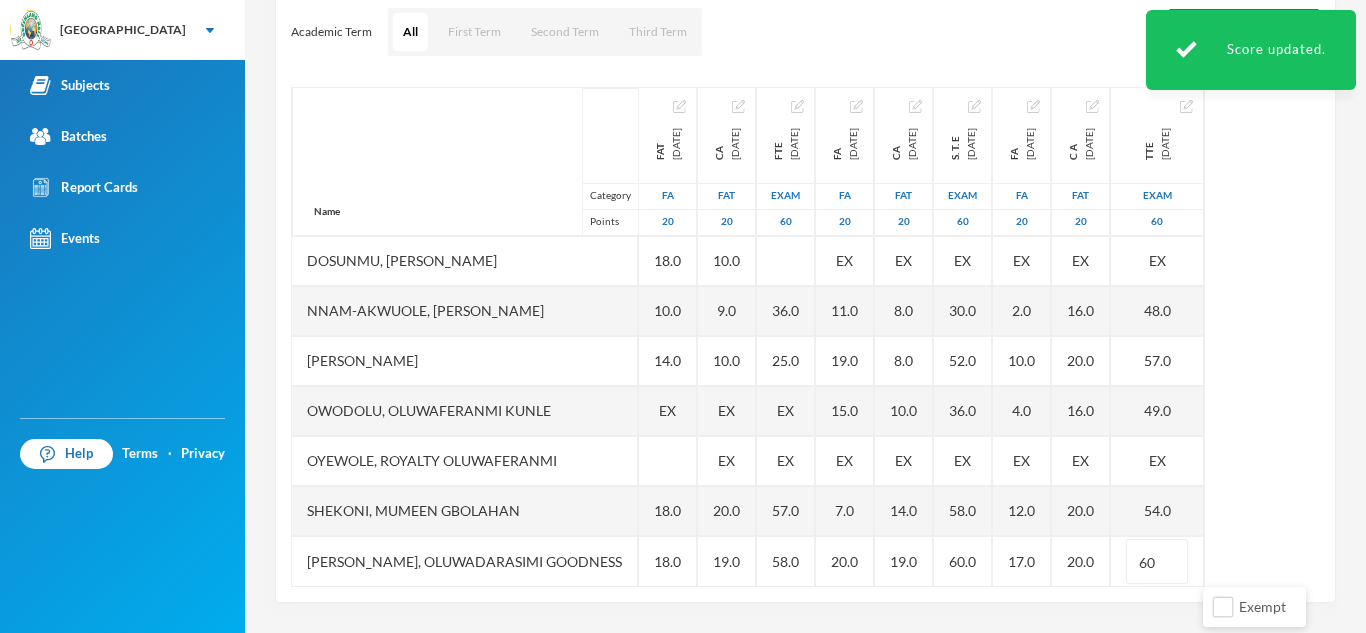 click on "Name   Category Points Adedipe, [PERSON_NAME], [PERSON_NAME], [PERSON_NAME], [PERSON_NAME] Nnam-akwuole, [PERSON_NAME] Chiwendu [PERSON_NAME] Owodolu, Oluwaferanmi [PERSON_NAME], Royalty Oluwaferanmi Shekoni, Mumeen [PERSON_NAME], Oluwadarasimi Goodness FAT [DATE] FA 20 14.0 5.0 8.0 18.0 10.0 14.0 EX 18.0 18.0 CA [DATE] FAT 20 19.0 17.0 9.0 10.0 9.0 10.0 EX EX 20.0 19.0 FTE [DATE] Exam 60 53.0 40.0 37.0 36.0 25.0 EX EX 57.0 58.0 FA [DATE] FA 20 20.0 8.0 EX EX 11.0 19.0 15.0 EX 7.0 20.0 CA [DATE] FAT 20 9.0 12.0 EX EX 8.0 8.0 10.0 EX 14.0 19.0 S. T. E [DATE] Exam 60 54.0 60.0 EX EX 30.0 52.0 36.0 EX 58.0 60.0 FA [DATE] FA 20 7.0 3.0 EX EX 2.0 10.0 4.0 EX 12.0 17.0 C A [DATE] FAT 20 18.0 20.0 EX EX 16.0 20.0 16.0 EX 20.0 20.0 TTE [DATE] Exam 60 49.0 EX EX 48.0 57.0 49.0 EX 54.0 60" at bounding box center (805, 337) 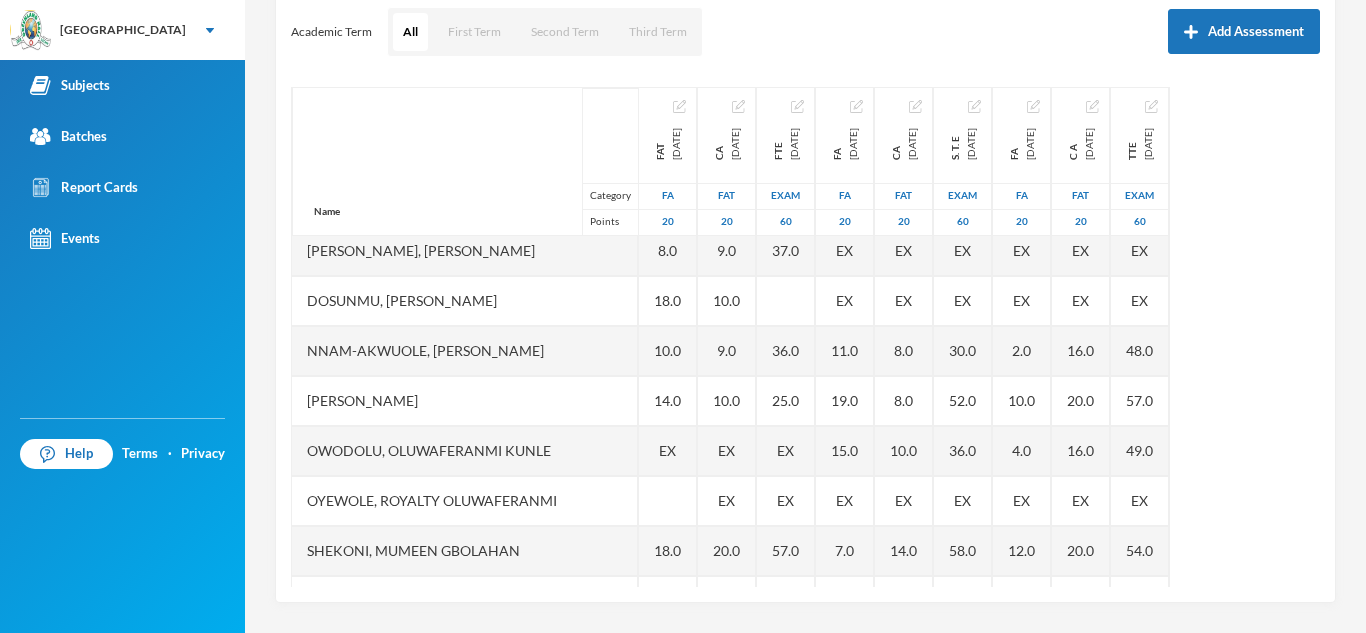 scroll, scrollTop: 0, scrollLeft: 0, axis: both 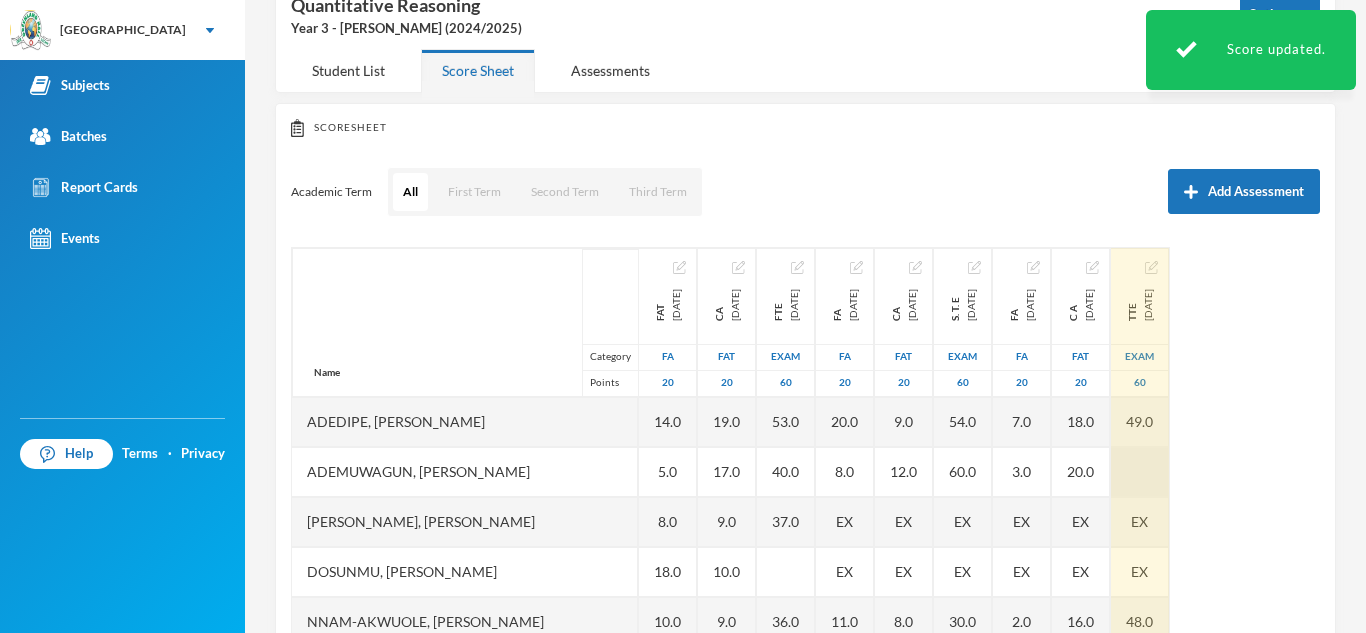 click at bounding box center [1140, 472] 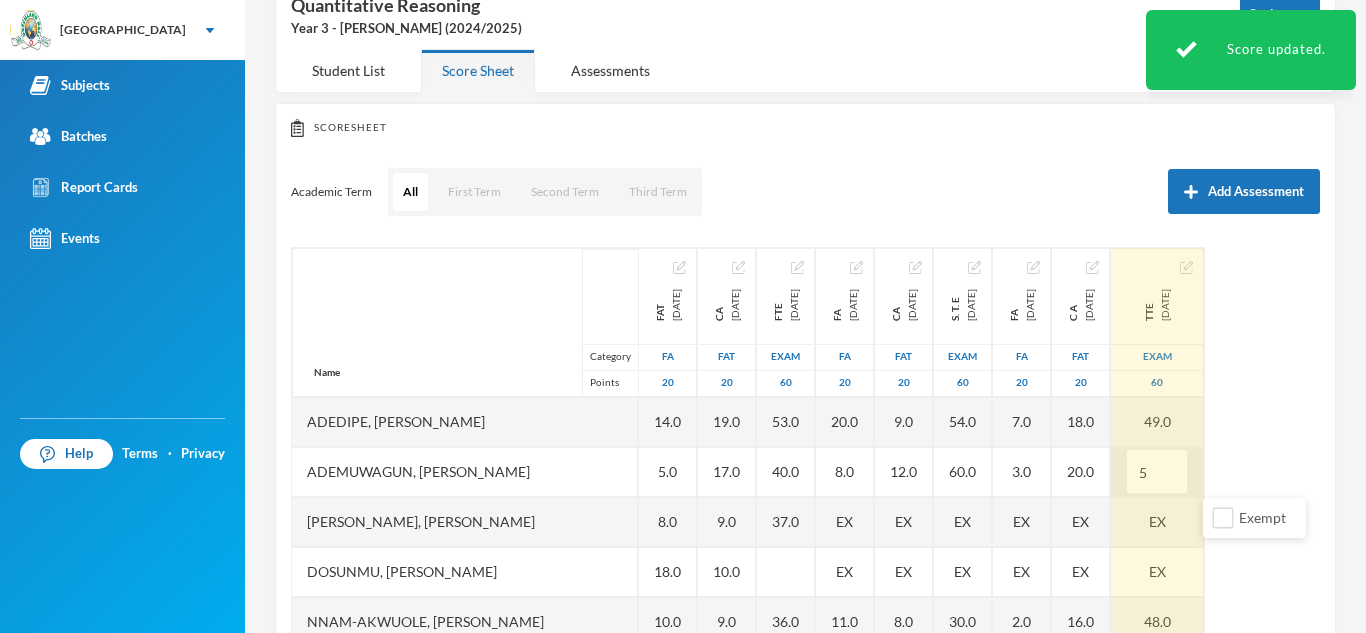 type on "51" 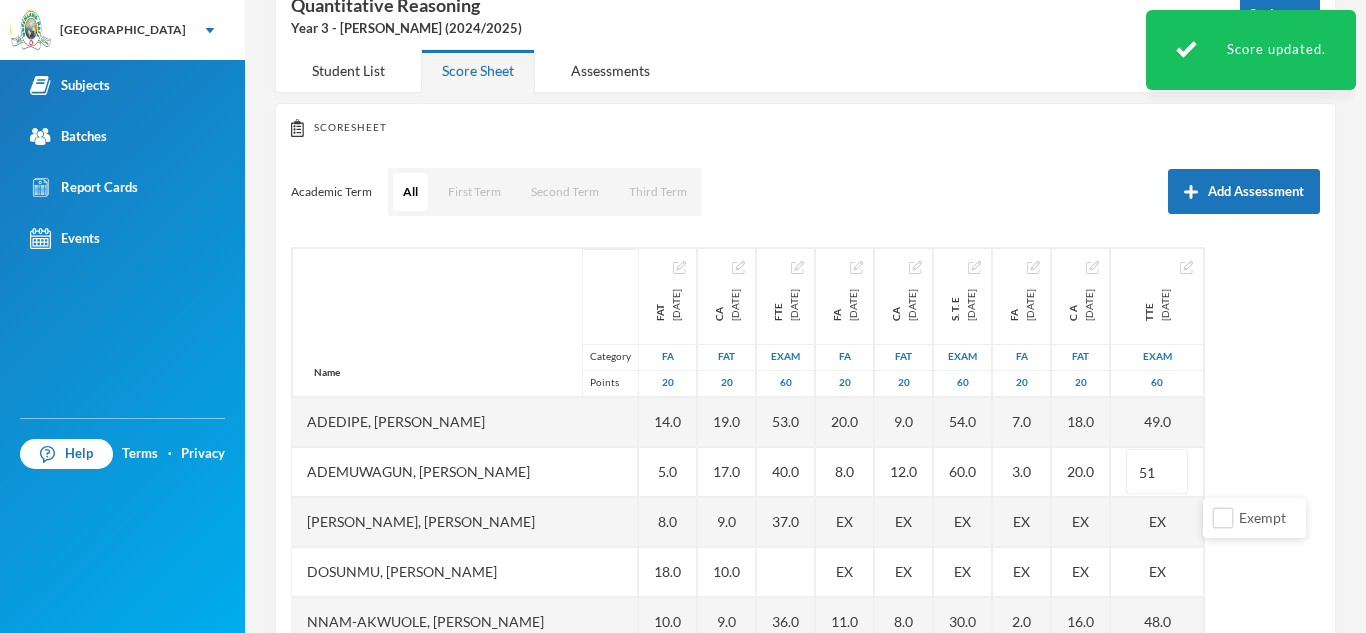 click on "Academic Term All First Term Second Term Third Term Add Assessment" at bounding box center [805, 192] 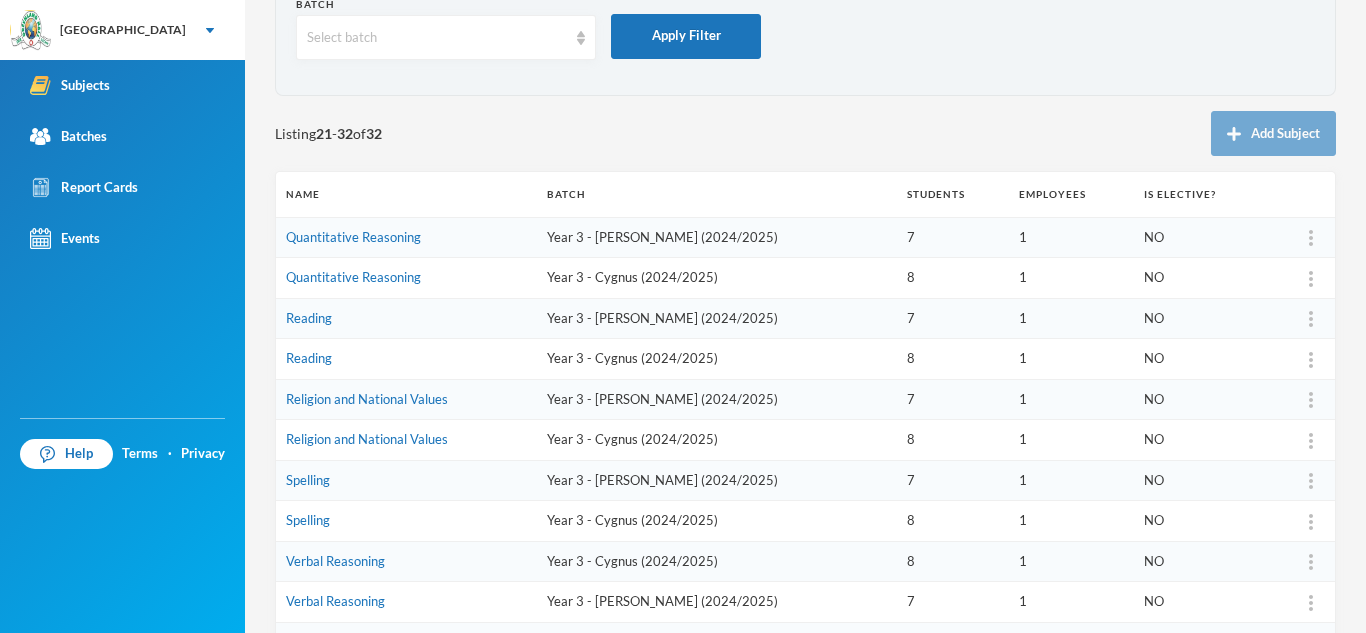 click on "Year 3 - Cygnus (2024/2025)" at bounding box center (717, 278) 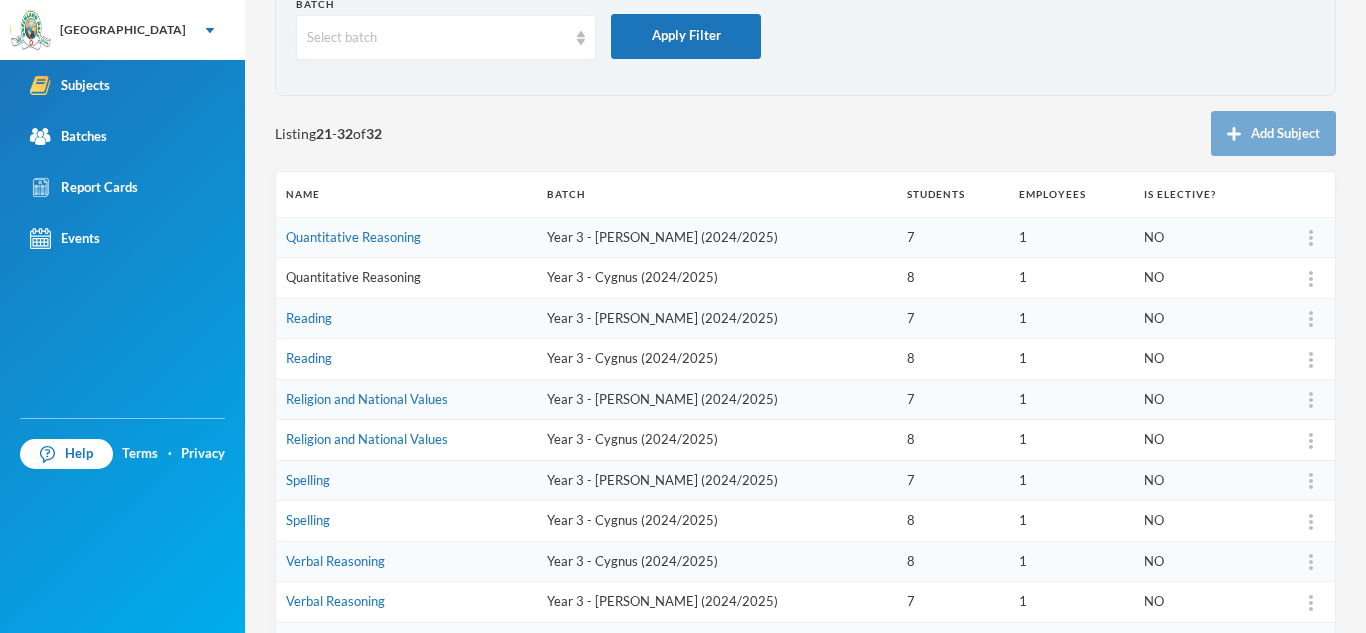 click on "Quantitative Reasoning" at bounding box center (353, 277) 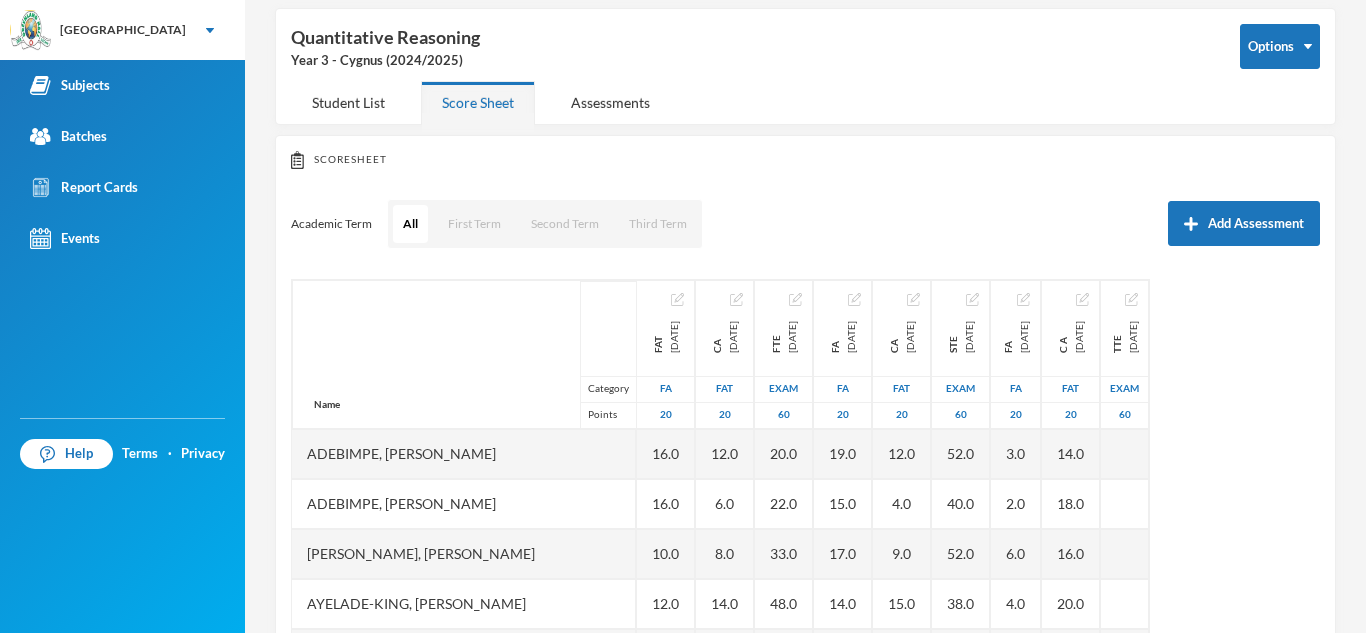 scroll, scrollTop: 119, scrollLeft: 0, axis: vertical 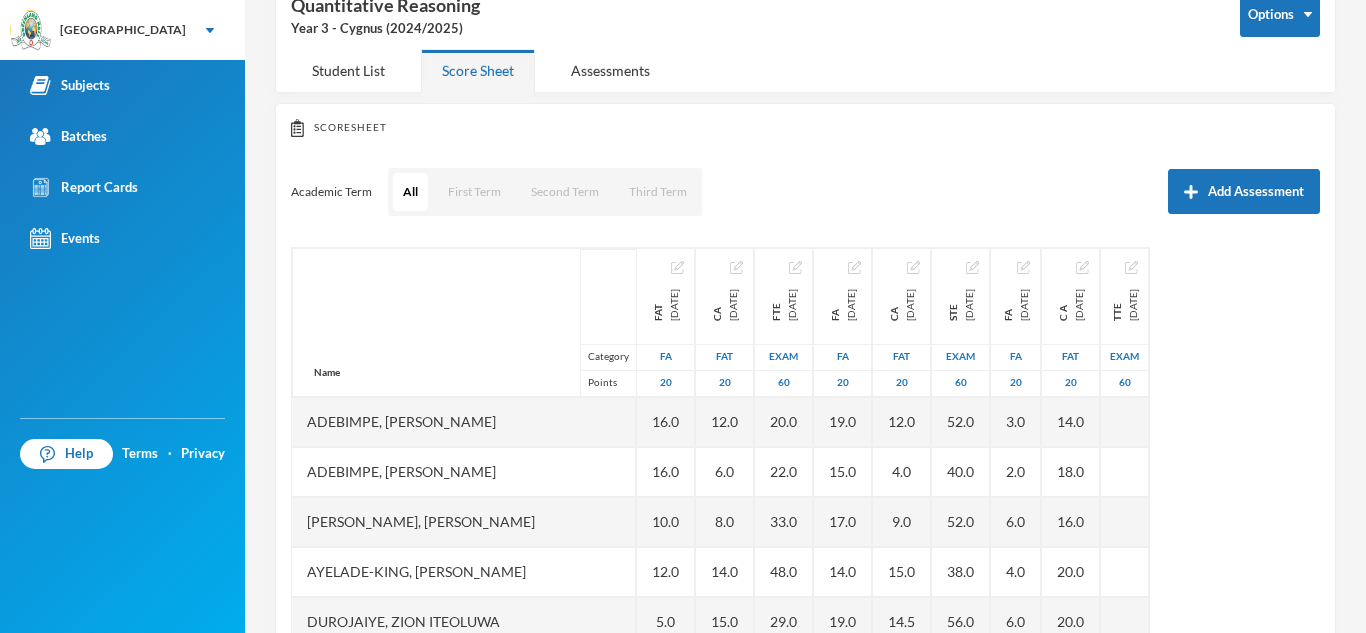 click on "Name   Category Points [PERSON_NAME] [PERSON_NAME], [PERSON_NAME] [PERSON_NAME], [PERSON_NAME], Ayomiposi [PERSON_NAME], [PERSON_NAME] Owodolu, Oluwaferanmi [PERSON_NAME], [PERSON_NAME] Favour Sobanjo, Moyosoreoluwa [PERSON_NAME], Favour [PERSON_NAME], Aamaal [PERSON_NAME], [PERSON_NAME] [DATE] FA 20 16.0 16.0 10.0 12.0 5.0 12.0 18.0 16.0 8.0 14.0 20.0 CA [DATE] FAT 20 12.0 6.0 8.0 14.0 15.0 16.0 15.0 19.0 6.0 10.0 10.0 FTE [DATE] Exam 60 20.0 22.0 33.0 48.0 29.0 22.0 51.0 40.0 28.0 31.0 48.0 FA [DATE] FA 20 19.0 15.0 17.0 14.0 19.0 EX EX 20.0 19.0 19.0 15.5 CA [DATE] FAT 20 12.0 4.0 9.0 15.0 14.5 EX EX 12.0 6.0 10.0 13.0 STE [DATE] Exam 60 52.0 40.0 52.0 38.0 56.0 EX EX 50.0 45.0 45.0 56.0 FA [DATE] FA 20 3.0 2.0 6.0 4.0 6.0 EX EX 8.0 EX 2.0 6.0 C A [DATE] FAT 20 14.0 18.0 16.0 20.0 20.0 EX EX 16.0 EX 20.0 20.0 TTE [DATE] Exam 60 EX EX EX" at bounding box center [805, 497] 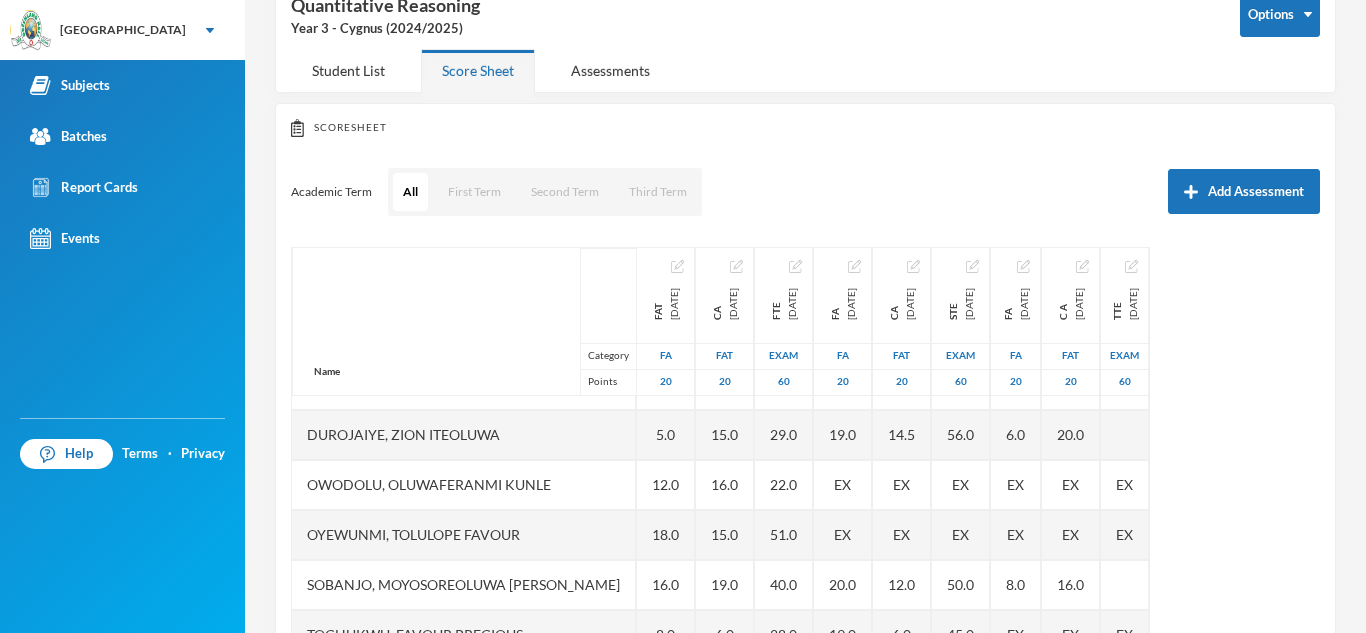 scroll, scrollTop: 201, scrollLeft: 0, axis: vertical 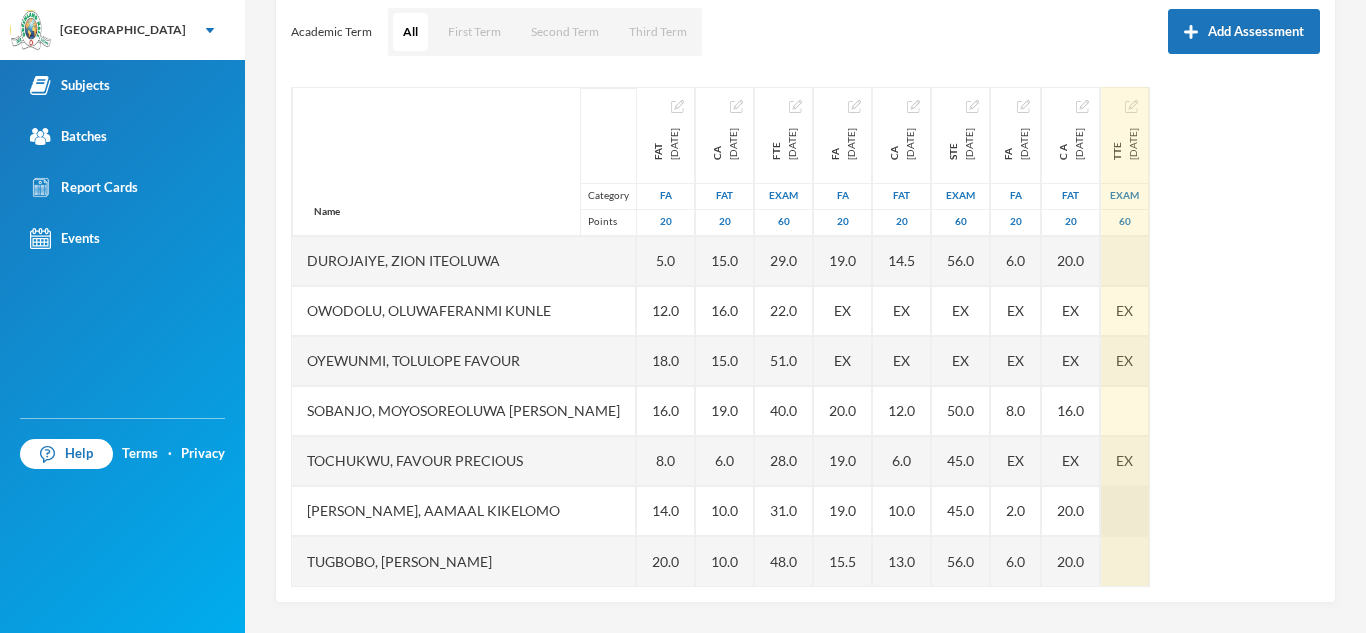 click at bounding box center (1125, 511) 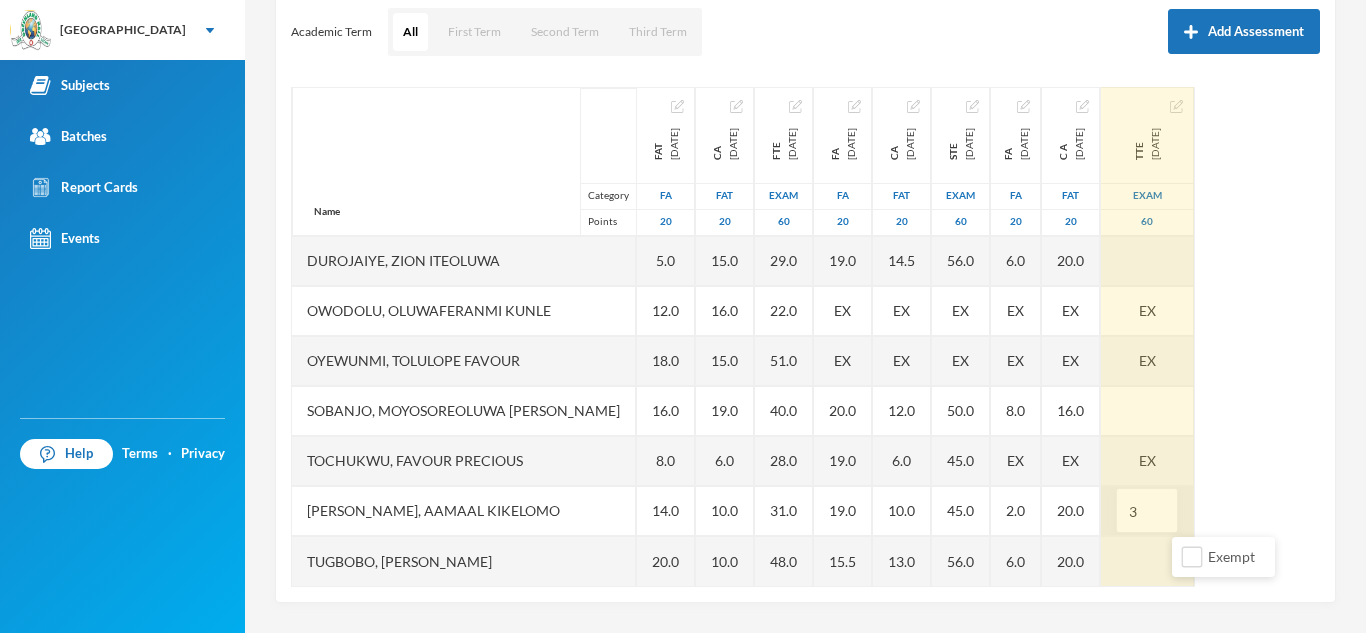 type on "36" 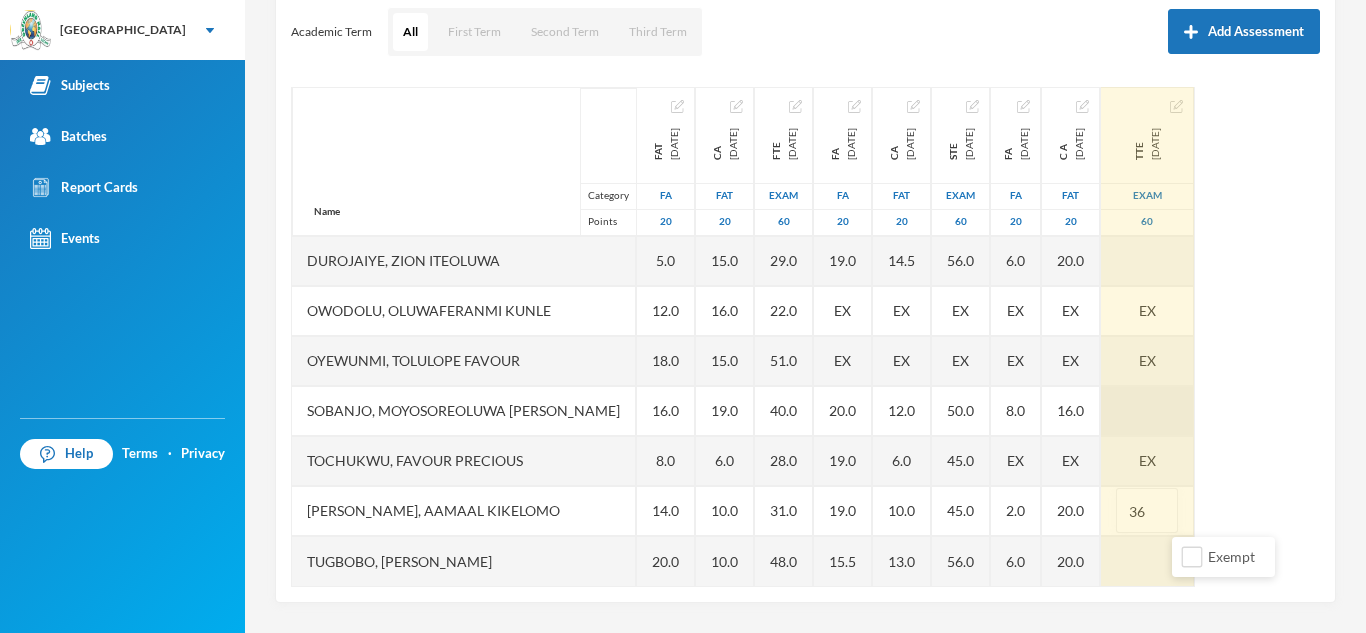 click at bounding box center [1147, 411] 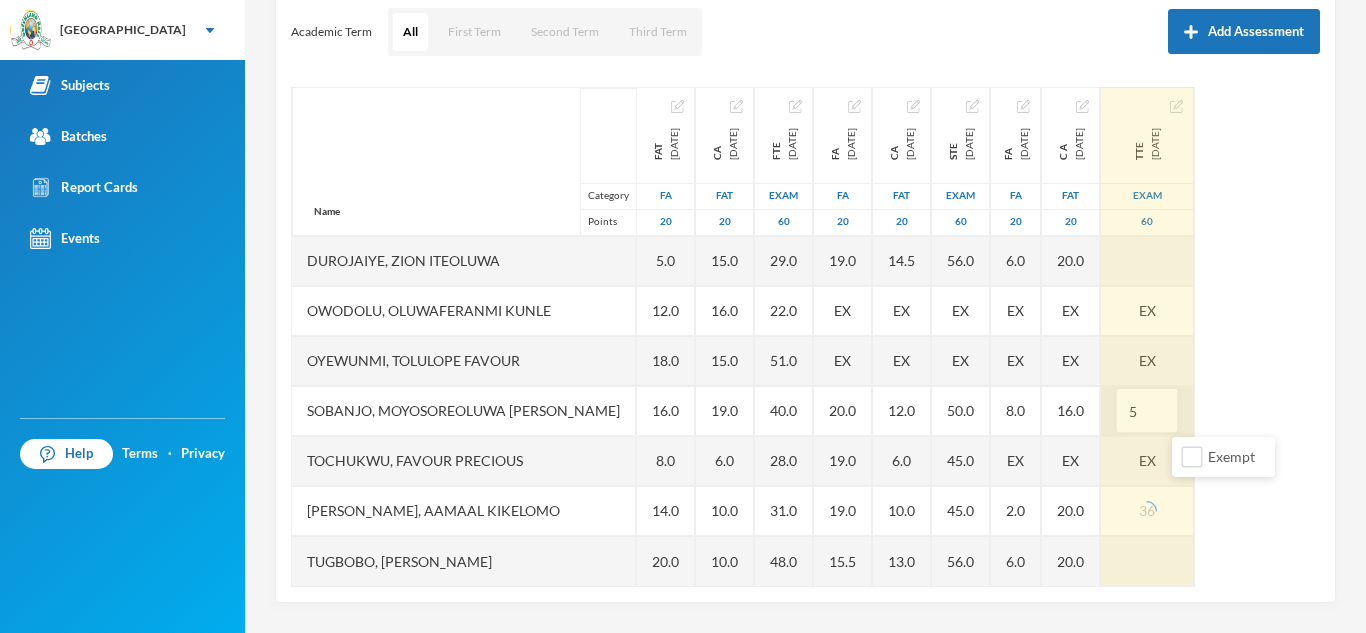 type on "52" 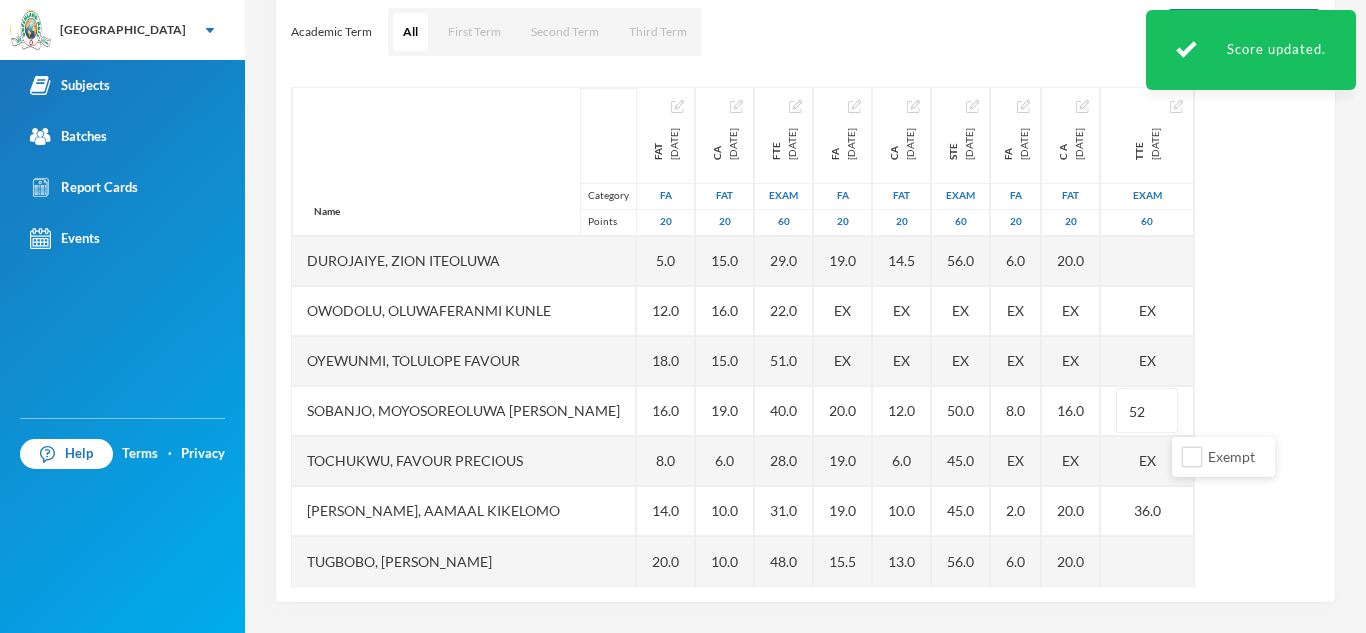 click on "Name   Category Points [PERSON_NAME] [PERSON_NAME], [PERSON_NAME] [PERSON_NAME], [PERSON_NAME], Ayomiposi [PERSON_NAME], [PERSON_NAME] Owodolu, Oluwaferanmi [PERSON_NAME], [PERSON_NAME] Favour Sobanjo, Moyosoreoluwa [PERSON_NAME], Favour [PERSON_NAME], Aamaal [PERSON_NAME], [PERSON_NAME] [DATE] FA 20 16.0 16.0 10.0 12.0 5.0 12.0 18.0 16.0 8.0 14.0 20.0 CA [DATE] FAT 20 12.0 6.0 8.0 14.0 15.0 16.0 15.0 19.0 6.0 10.0 10.0 FTE [DATE] Exam 60 20.0 22.0 33.0 48.0 29.0 22.0 51.0 40.0 28.0 31.0 48.0 FA [DATE] FA 20 19.0 15.0 17.0 14.0 19.0 EX EX 20.0 19.0 19.0 15.5 CA [DATE] FAT 20 12.0 4.0 9.0 15.0 14.5 EX EX 12.0 6.0 10.0 13.0 STE [DATE] Exam 60 52.0 40.0 52.0 38.0 56.0 EX EX 50.0 45.0 45.0 56.0 FA [DATE] FA 20 3.0 2.0 6.0 4.0 6.0 EX EX 8.0 EX 2.0 6.0 C A [DATE] FAT 20 14.0 18.0 16.0 20.0 20.0 EX EX 16.0 EX 20.0 20.0 TTE [DATE] Exam 60 EX EX 52 EX 36.0" at bounding box center [805, 337] 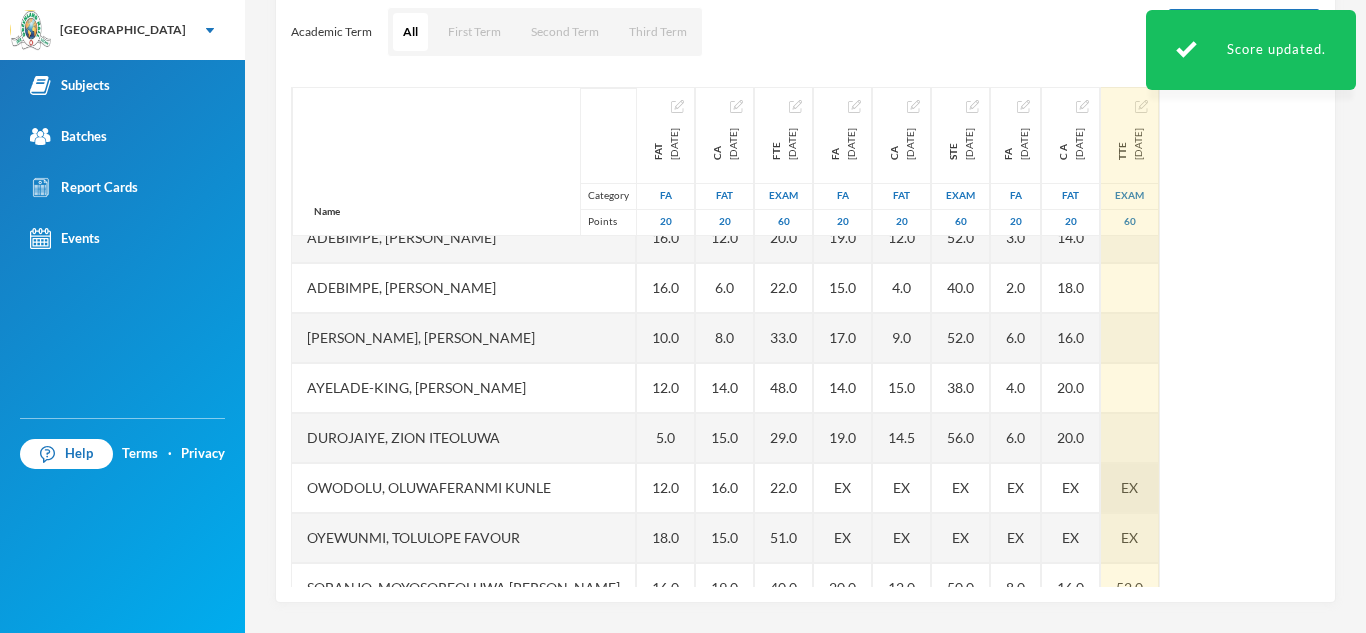scroll, scrollTop: 0, scrollLeft: 0, axis: both 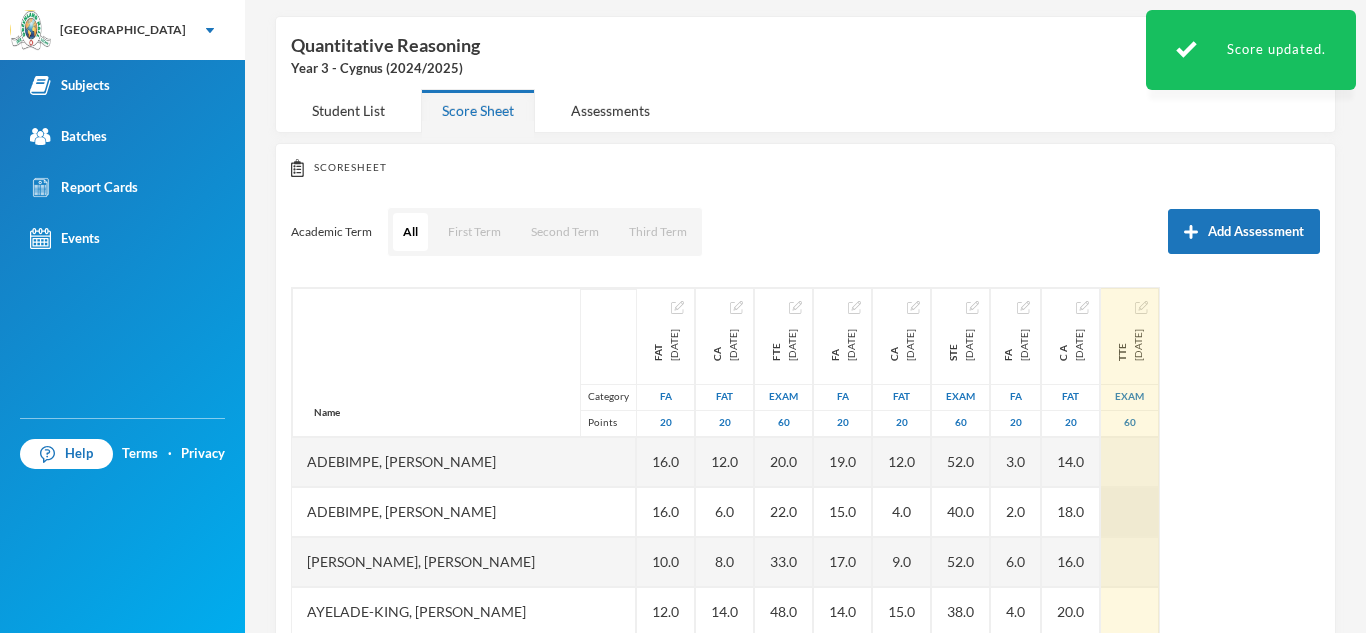 click at bounding box center (1130, 512) 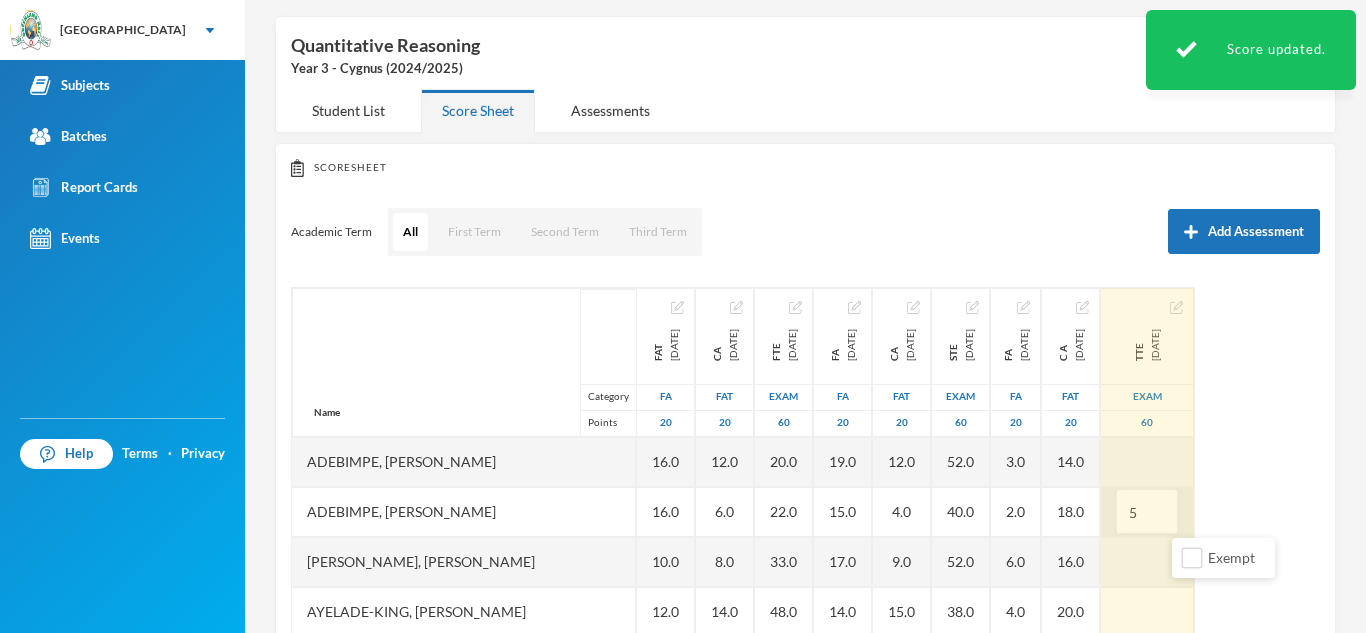 type on "55" 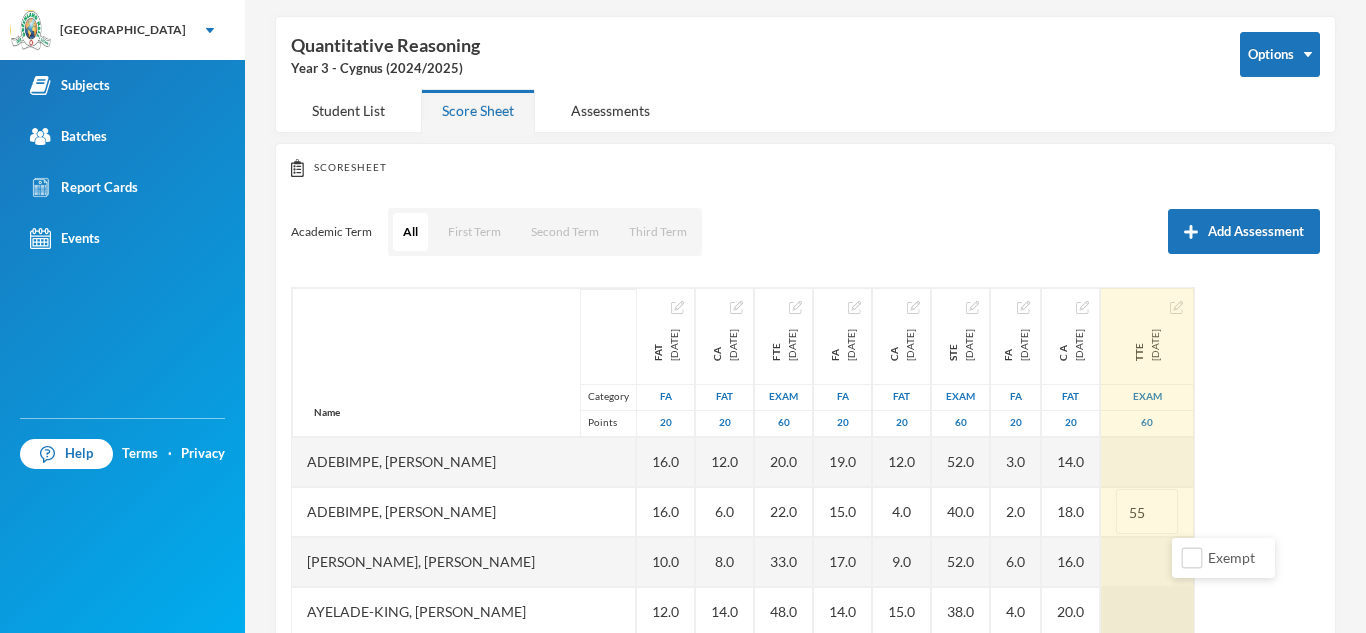 click at bounding box center [1147, 612] 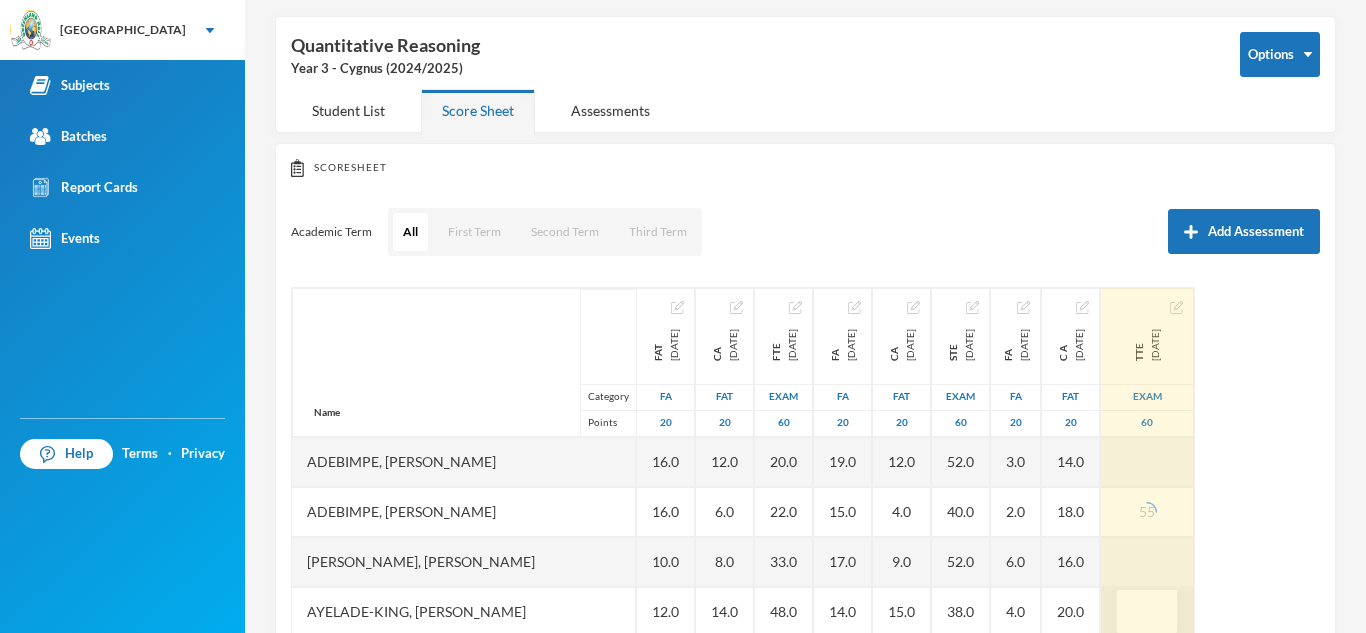 scroll, scrollTop: 81, scrollLeft: 0, axis: vertical 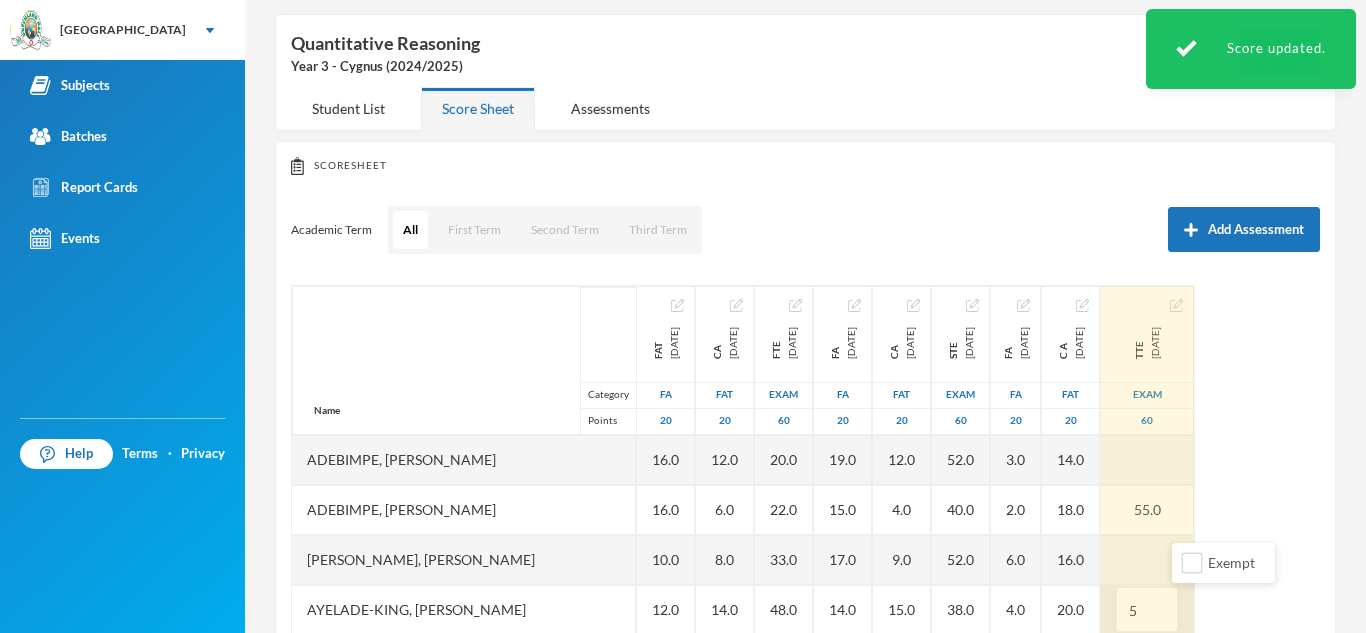 type on "54" 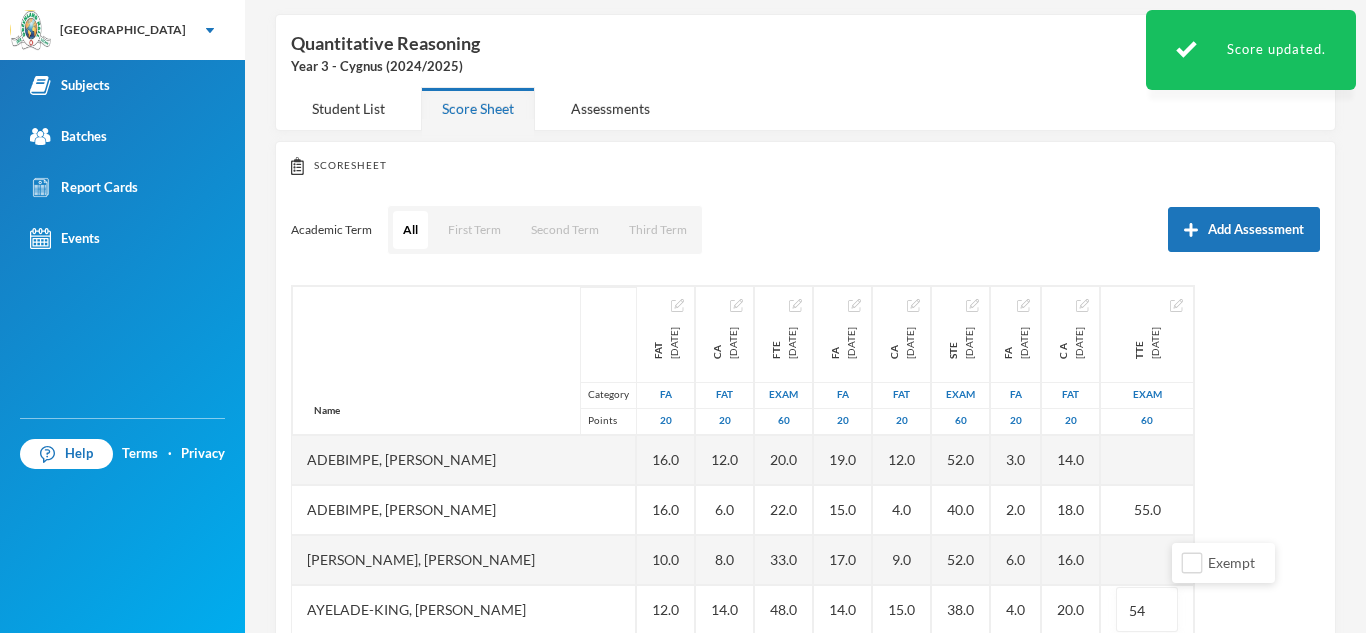 click on "Name   Category Points [PERSON_NAME] [PERSON_NAME], [PERSON_NAME] [PERSON_NAME], [PERSON_NAME], Ayomiposi [PERSON_NAME], [PERSON_NAME] Owodolu, Oluwaferanmi [PERSON_NAME], [PERSON_NAME] Favour Sobanjo, Moyosoreoluwa [PERSON_NAME], Favour [PERSON_NAME], Aamaal [PERSON_NAME], [PERSON_NAME] [DATE] FA 20 16.0 16.0 10.0 12.0 5.0 12.0 18.0 16.0 8.0 14.0 20.0 CA [DATE] FAT 20 12.0 6.0 8.0 14.0 15.0 16.0 15.0 19.0 6.0 10.0 10.0 FTE [DATE] Exam 60 20.0 22.0 33.0 48.0 29.0 22.0 51.0 40.0 28.0 31.0 48.0 FA [DATE] FA 20 19.0 15.0 17.0 14.0 19.0 EX EX 20.0 19.0 19.0 15.5 CA [DATE] FAT 20 12.0 4.0 9.0 15.0 14.5 EX EX 12.0 6.0 10.0 13.0 STE [DATE] Exam 60 52.0 40.0 52.0 38.0 56.0 EX EX 50.0 45.0 45.0 56.0 FA [DATE] FA 20 3.0 2.0 6.0 4.0 6.0 EX EX 8.0 EX 2.0 6.0 C A [DATE] FAT 20 14.0 18.0 16.0 20.0 20.0 EX EX 16.0 EX 20.0 20.0 TTE [DATE] Exam 60 55.0 54 EX EX 52.0 EX 36.0" at bounding box center [805, 535] 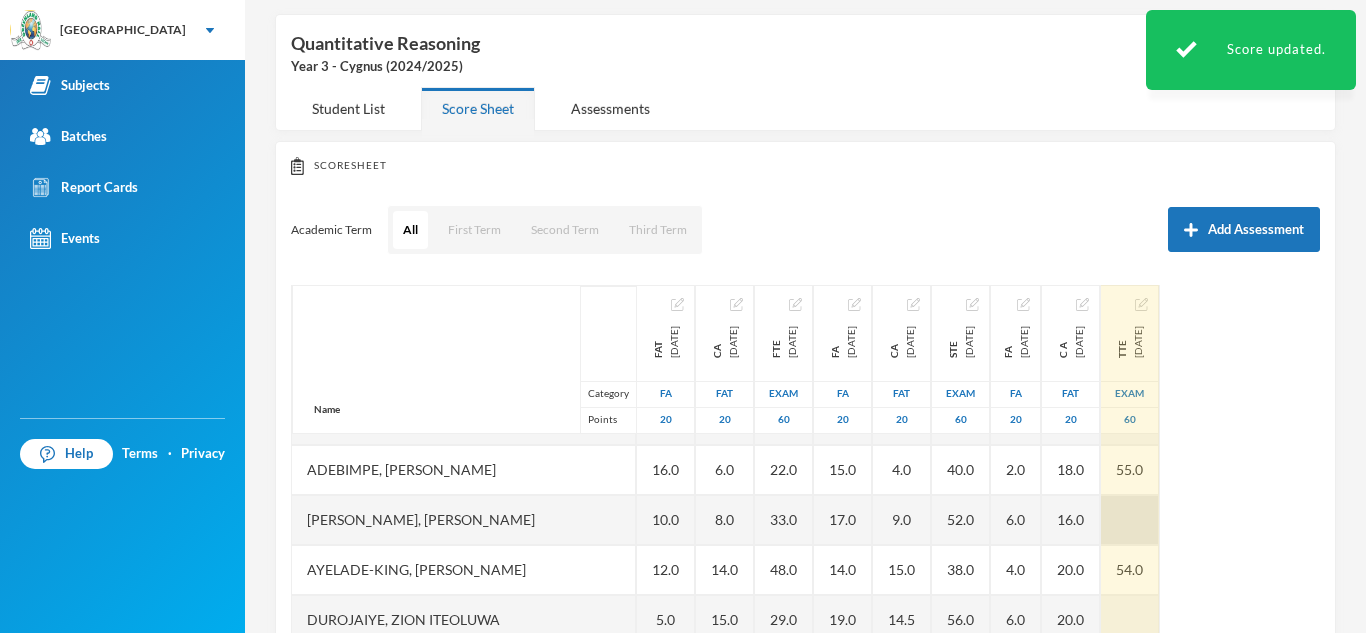 scroll, scrollTop: 201, scrollLeft: 0, axis: vertical 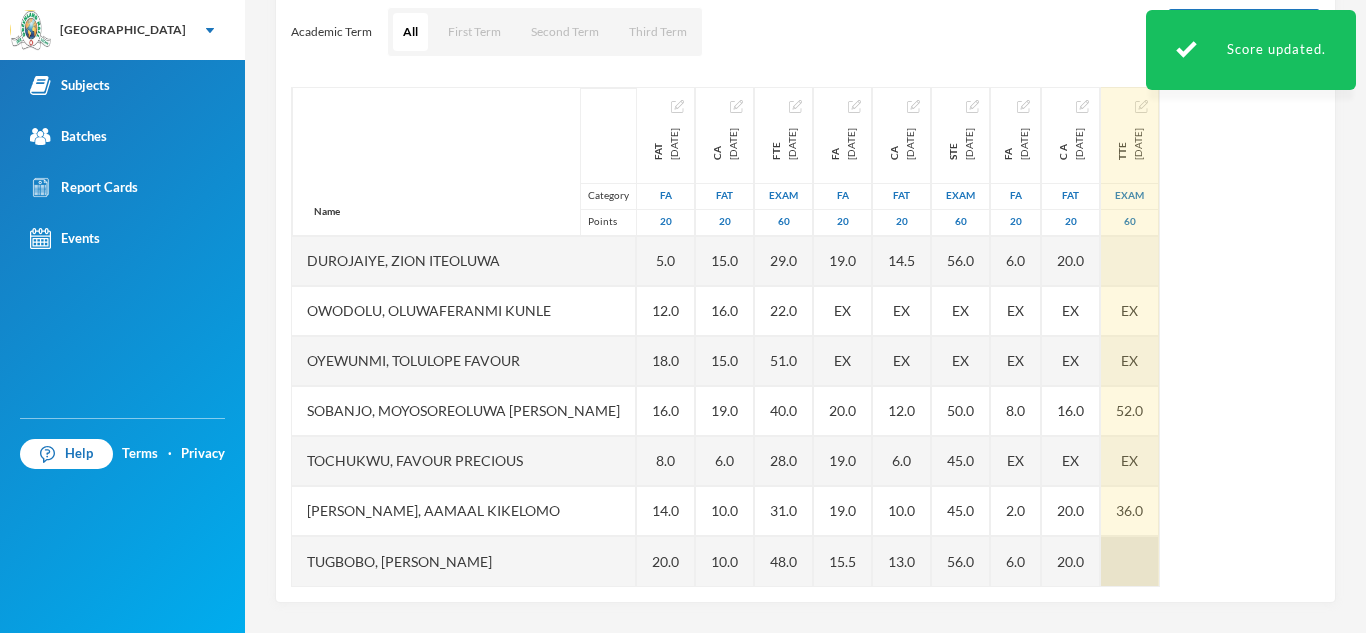click at bounding box center [1130, 561] 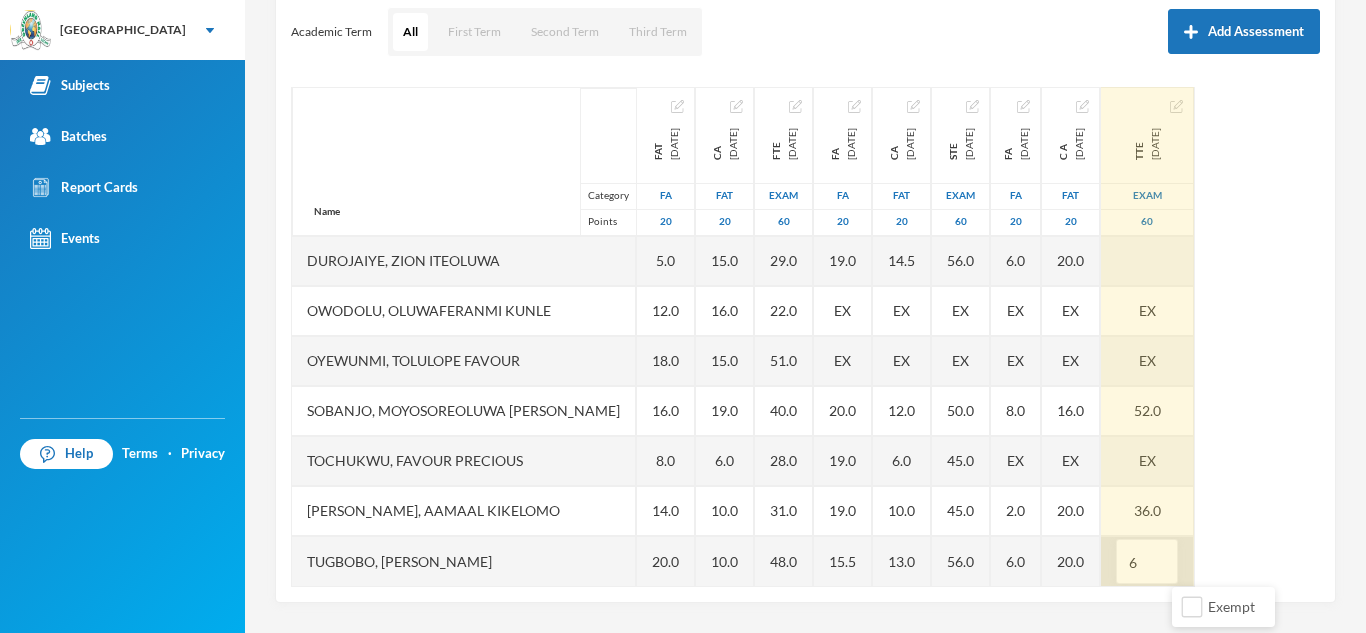 type on "60" 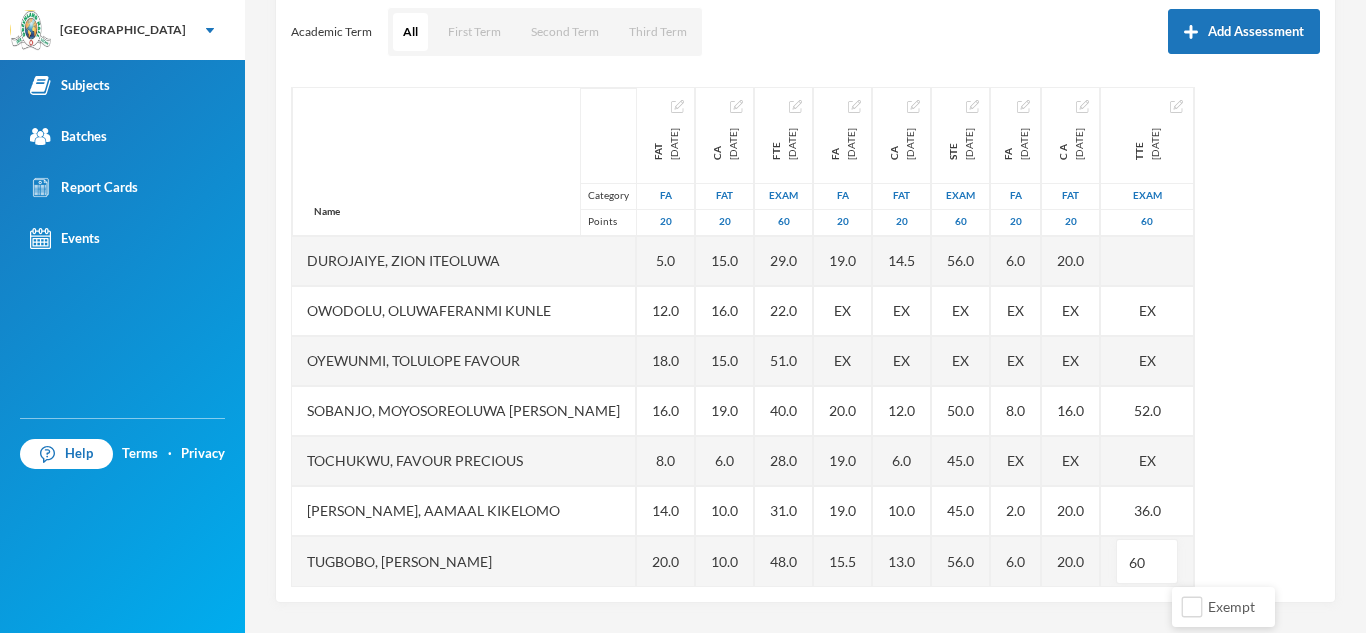 click on "Name   Category Points [PERSON_NAME] [PERSON_NAME], [PERSON_NAME] [PERSON_NAME], [PERSON_NAME], Ayomiposi [PERSON_NAME], [PERSON_NAME] Owodolu, Oluwaferanmi [PERSON_NAME], [PERSON_NAME] Favour Sobanjo, Moyosoreoluwa [PERSON_NAME], Favour [PERSON_NAME], Aamaal [PERSON_NAME], [PERSON_NAME] [DATE] FA 20 16.0 16.0 10.0 12.0 5.0 12.0 18.0 16.0 8.0 14.0 20.0 CA [DATE] FAT 20 12.0 6.0 8.0 14.0 15.0 16.0 15.0 19.0 6.0 10.0 10.0 FTE [DATE] Exam 60 20.0 22.0 33.0 48.0 29.0 22.0 51.0 40.0 28.0 31.0 48.0 FA [DATE] FA 20 19.0 15.0 17.0 14.0 19.0 EX EX 20.0 19.0 19.0 15.5 CA [DATE] FAT 20 12.0 4.0 9.0 15.0 14.5 EX EX 12.0 6.0 10.0 13.0 STE [DATE] Exam 60 52.0 40.0 52.0 38.0 56.0 EX EX 50.0 45.0 45.0 56.0 FA [DATE] FA 20 3.0 2.0 6.0 4.0 6.0 EX EX 8.0 EX 2.0 6.0 C A [DATE] FAT 20 14.0 18.0 16.0 20.0 20.0 EX EX 16.0 EX 20.0 20.0 TTE [DATE] Exam 60 55.0 54.0 EX EX 52.0 EX 36.0 60" at bounding box center (805, 337) 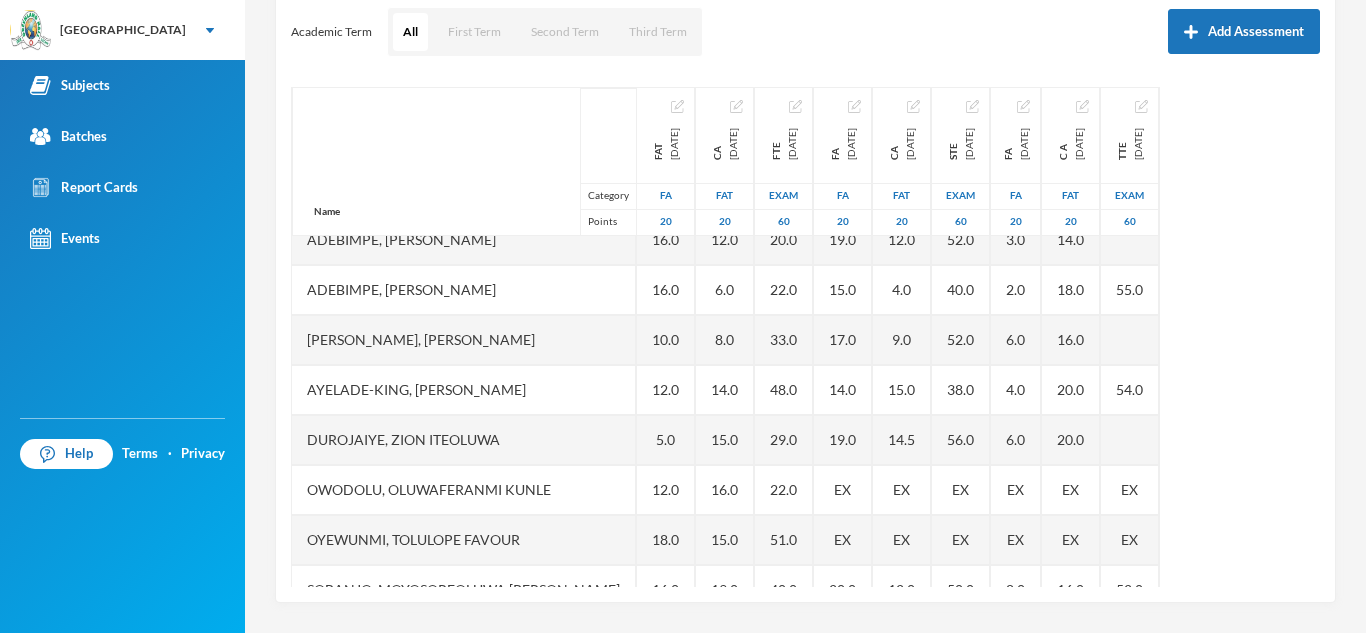scroll, scrollTop: 0, scrollLeft: 0, axis: both 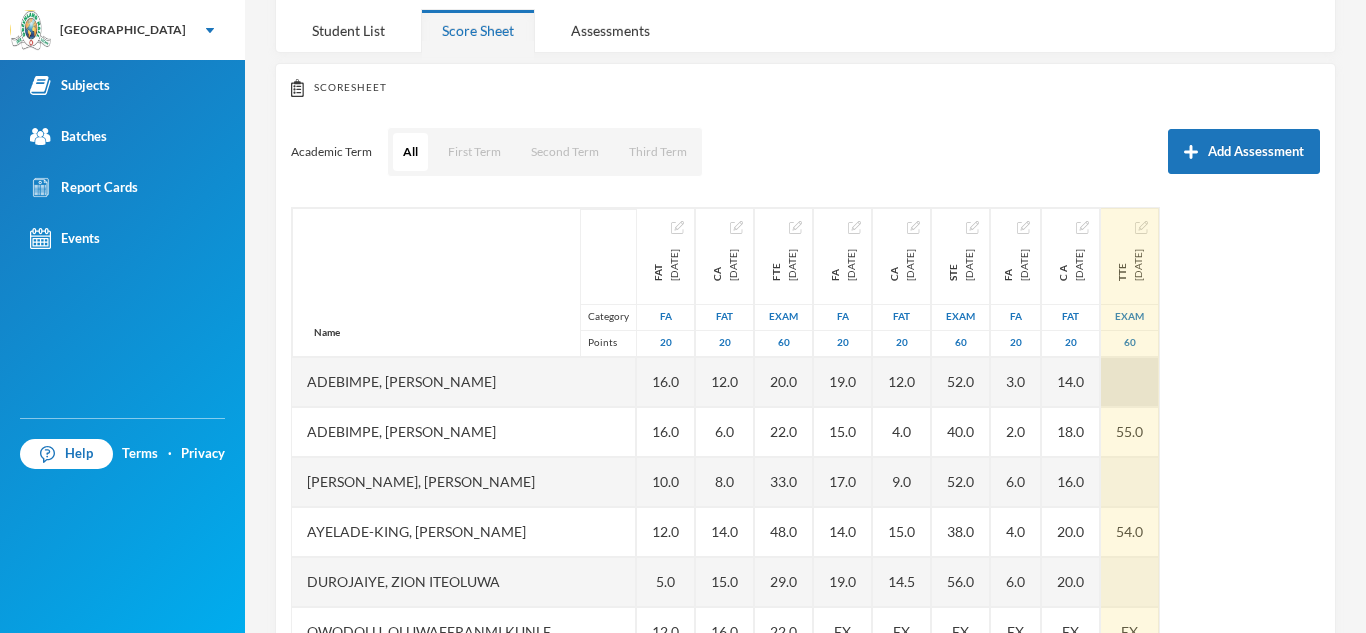 click at bounding box center (1130, 382) 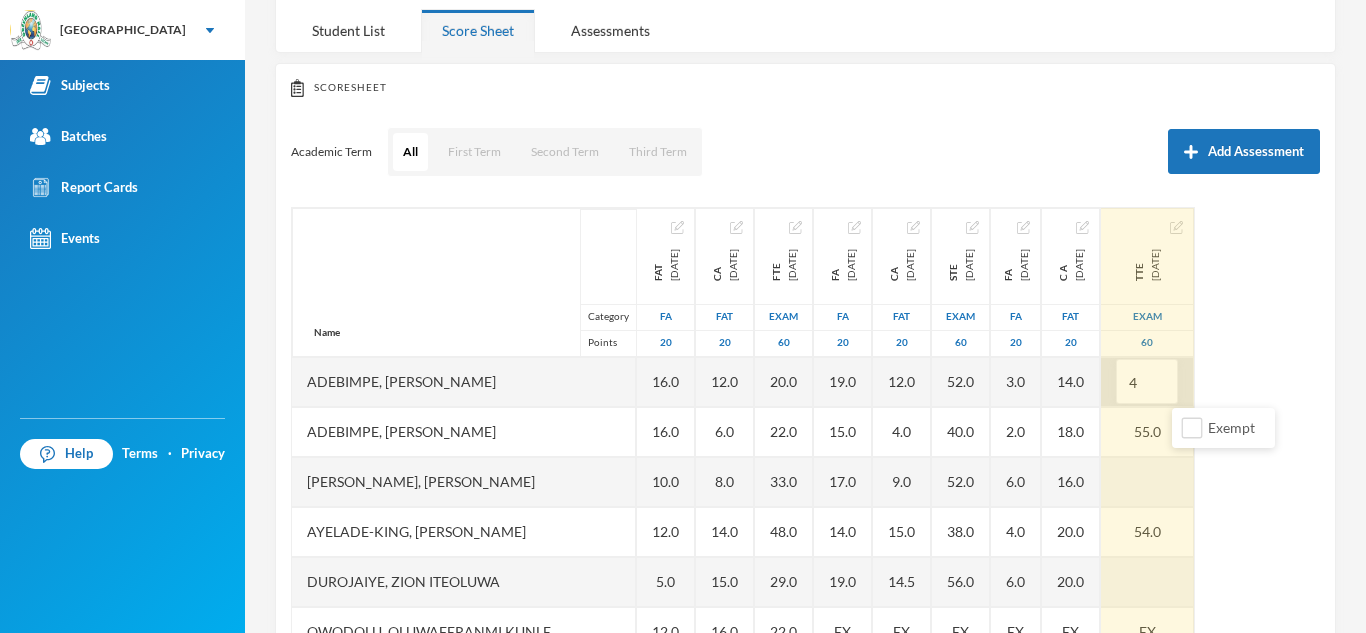 type on "44" 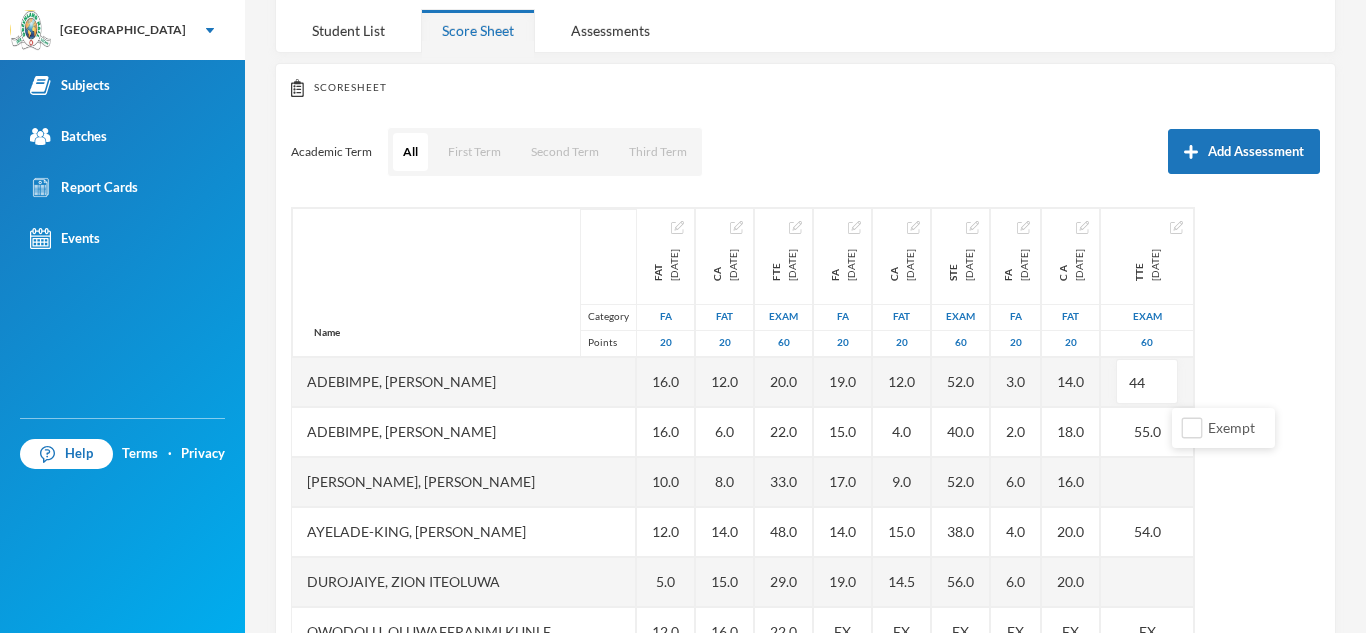 click on "Name   Category Points [PERSON_NAME] [PERSON_NAME], [PERSON_NAME] [PERSON_NAME], [PERSON_NAME], Ayomiposi [PERSON_NAME], [PERSON_NAME] Owodolu, Oluwaferanmi [PERSON_NAME], [PERSON_NAME] Favour Sobanjo, Moyosoreoluwa [PERSON_NAME], Favour [PERSON_NAME], Aamaal [PERSON_NAME], [PERSON_NAME] [DATE] FA 20 16.0 16.0 10.0 12.0 5.0 12.0 18.0 16.0 8.0 14.0 20.0 CA [DATE] FAT 20 12.0 6.0 8.0 14.0 15.0 16.0 15.0 19.0 6.0 10.0 10.0 FTE [DATE] Exam 60 20.0 22.0 33.0 48.0 29.0 22.0 51.0 40.0 28.0 31.0 48.0 FA [DATE] FA 20 19.0 15.0 17.0 14.0 19.0 EX EX 20.0 19.0 19.0 15.5 CA [DATE] FAT 20 12.0 4.0 9.0 15.0 14.5 EX EX 12.0 6.0 10.0 13.0 STE [DATE] Exam 60 52.0 40.0 52.0 38.0 56.0 EX EX 50.0 45.0 45.0 56.0 FA [DATE] FA 20 3.0 2.0 6.0 4.0 6.0 EX EX 8.0 EX 2.0 6.0 C A [DATE] FAT 20 14.0 18.0 16.0 20.0 20.0 EX EX 16.0 EX 20.0 20.0 TTE [DATE] Exam 60 44 55.0 54.0 EX EX 52.0 EX 36.0 60.0" at bounding box center [805, 457] 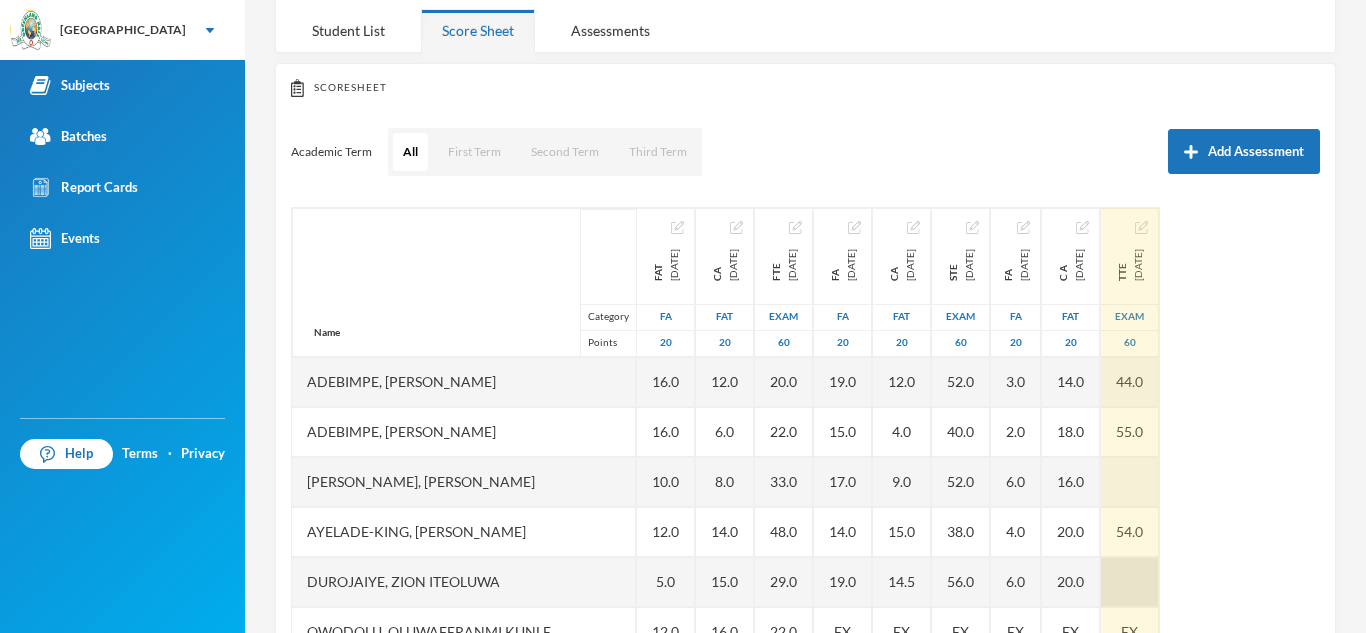 click at bounding box center [1130, 582] 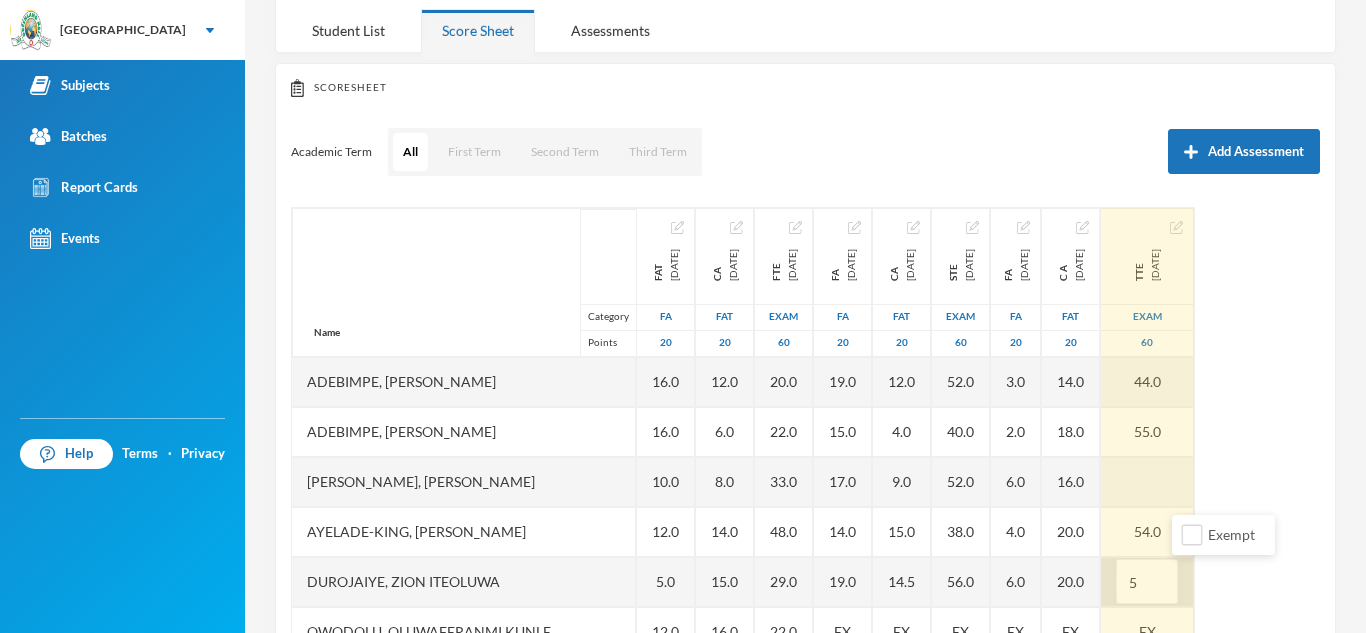 type on "52" 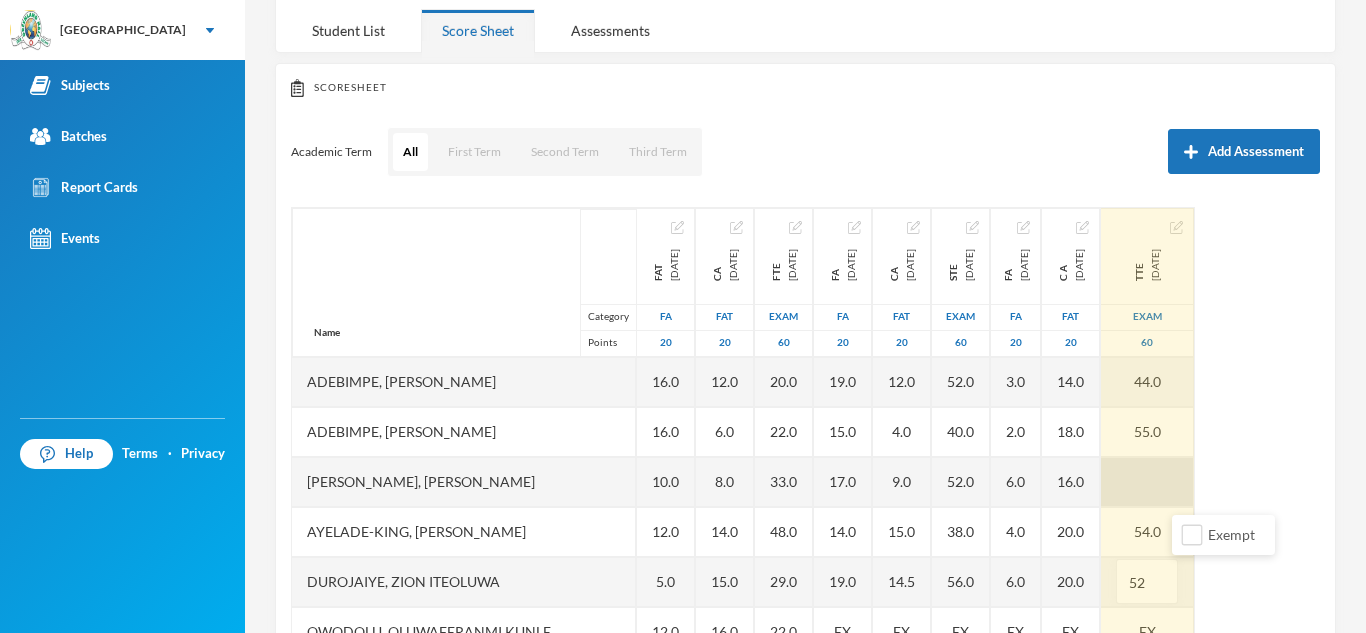 click at bounding box center [1147, 482] 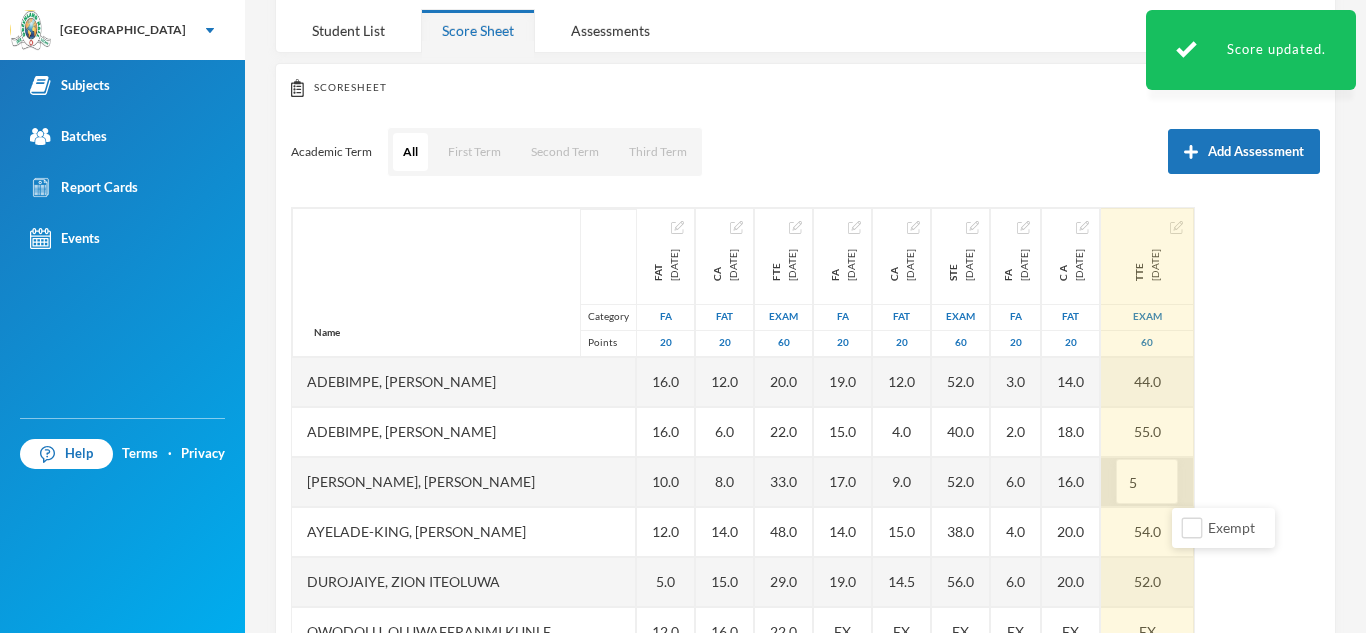 type on "51" 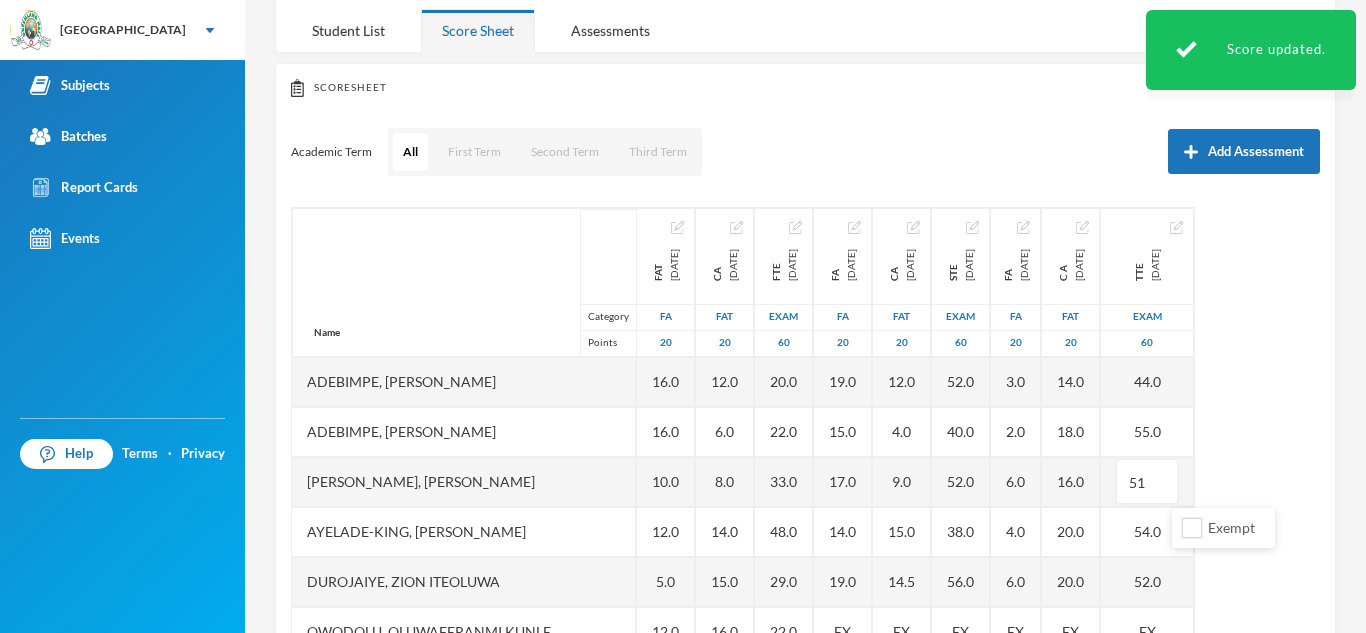 click on "Scoresheet Academic Term All First Term Second Term Third Term Add Assessment Name   Category Points [PERSON_NAME] [PERSON_NAME], [PERSON_NAME] [PERSON_NAME], [PERSON_NAME], Ayomiposi [PERSON_NAME], [PERSON_NAME], Oluwaferanmi [PERSON_NAME], [PERSON_NAME] Favour Sobanjo, Moyosoreoluwa [PERSON_NAME], Favour [PERSON_NAME], [PERSON_NAME], [PERSON_NAME] FAT [DATE] FA 20 16.0 16.0 10.0 12.0 5.0 12.0 18.0 16.0 8.0 14.0 20.0 CA [DATE] FAT 20 12.0 6.0 8.0 14.0 15.0 16.0 15.0 19.0 6.0 10.0 10.0 FTE [DATE] Exam 60 20.0 22.0 33.0 48.0 29.0 22.0 51.0 40.0 28.0 31.0 48.0 FA [DATE] FA 20 19.0 15.0 17.0 14.0 19.0 EX EX 20.0 19.0 19.0 15.5 CA [DATE] FAT 20 12.0 4.0 9.0 15.0 14.5 EX EX 12.0 6.0 10.0 13.0 STE [DATE] Exam 60 52.0 40.0 52.0 38.0 56.0 EX EX 50.0 45.0 45.0 56.0 FA [DATE] FA 20 3.0 2.0 6.0 4.0 6.0 EX EX 8.0 EX 2.0 6.0 C A [DATE] FAT 20 14.0 18.0 16.0 20.0 20.0 EX EX 16.0 EX 20.0 20.0 TTE [DATE] Exam 60 44.0 55.0 51 54.0 52.0 EX" at bounding box center [805, 393] 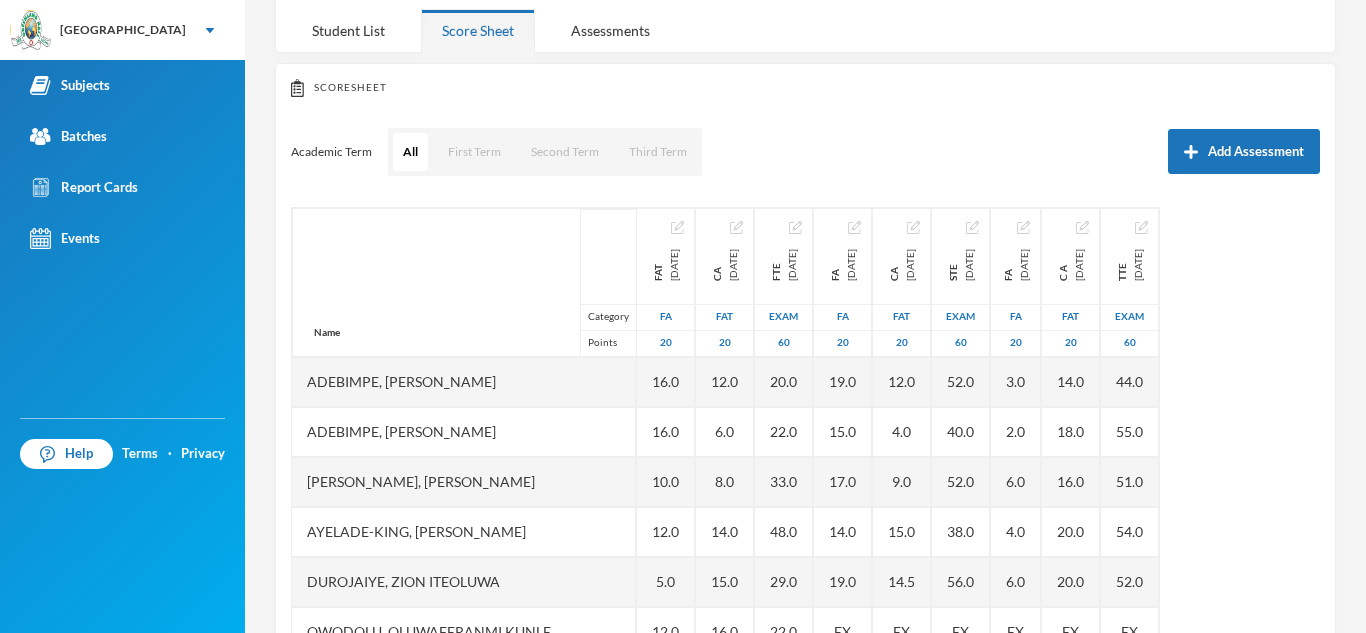 click on "Scoresheet Academic Term All First Term Second Term Third Term Add Assessment Name   Category Points [PERSON_NAME] [PERSON_NAME], [PERSON_NAME] [PERSON_NAME], [PERSON_NAME], Ayomiposi [PERSON_NAME], [PERSON_NAME], Oluwaferanmi [PERSON_NAME], [PERSON_NAME] Favour Sobanjo, Moyosoreoluwa [PERSON_NAME], Favour [PERSON_NAME], [PERSON_NAME], [PERSON_NAME] FAT [DATE] FA 20 16.0 16.0 10.0 12.0 5.0 12.0 18.0 16.0 8.0 14.0 20.0 CA [DATE] FAT 20 12.0 6.0 8.0 14.0 15.0 16.0 15.0 19.0 6.0 10.0 10.0 FTE [DATE] Exam 60 20.0 22.0 33.0 48.0 29.0 22.0 51.0 40.0 28.0 31.0 48.0 FA [DATE] FA 20 19.0 15.0 17.0 14.0 19.0 EX EX 20.0 19.0 19.0 15.5 CA [DATE] FAT 20 12.0 4.0 9.0 15.0 14.5 EX EX 12.0 6.0 10.0 13.0 STE [DATE] Exam 60 52.0 40.0 52.0 38.0 56.0 EX EX 50.0 45.0 45.0 56.0 FA [DATE] FA 20 3.0 2.0 6.0 4.0 6.0 EX EX 8.0 EX 2.0 6.0 C A [DATE] FAT 20 14.0 18.0 16.0 20.0 20.0 EX EX 16.0 EX 20.0 20.0 TTE [DATE] Exam 60 44.0 55.0 51.0 54.0 52.0 EX" at bounding box center [805, 393] 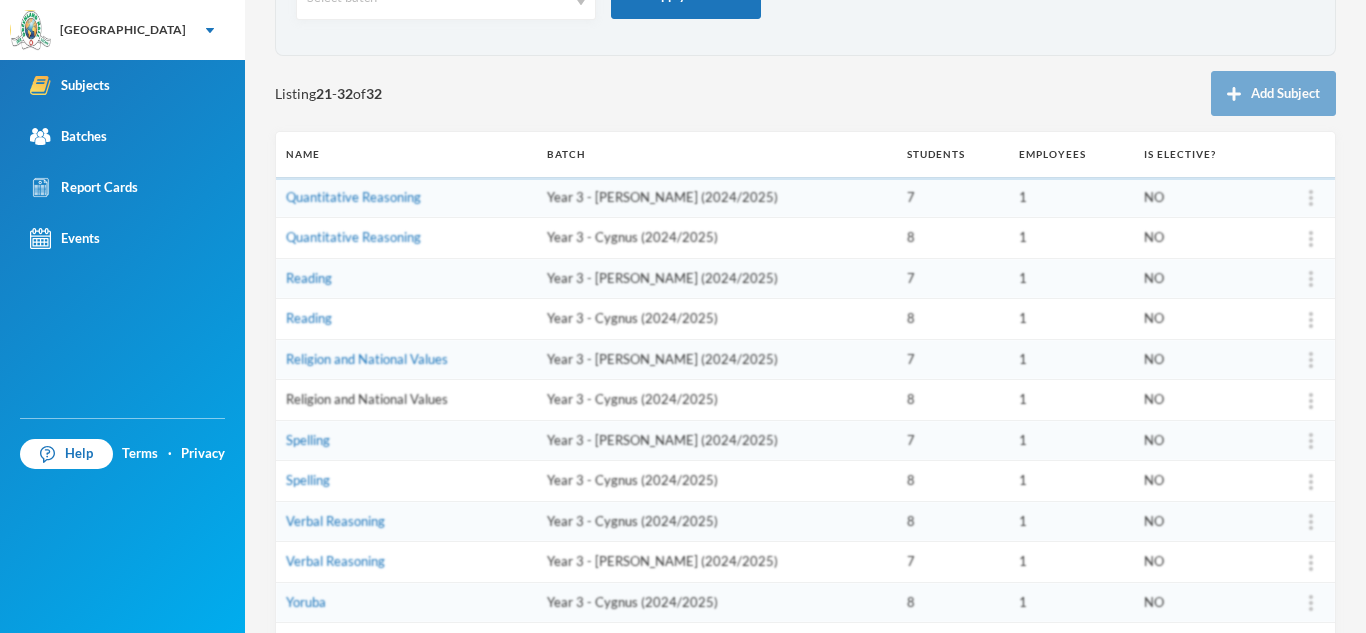 click on "Religion and National Values" at bounding box center [367, 399] 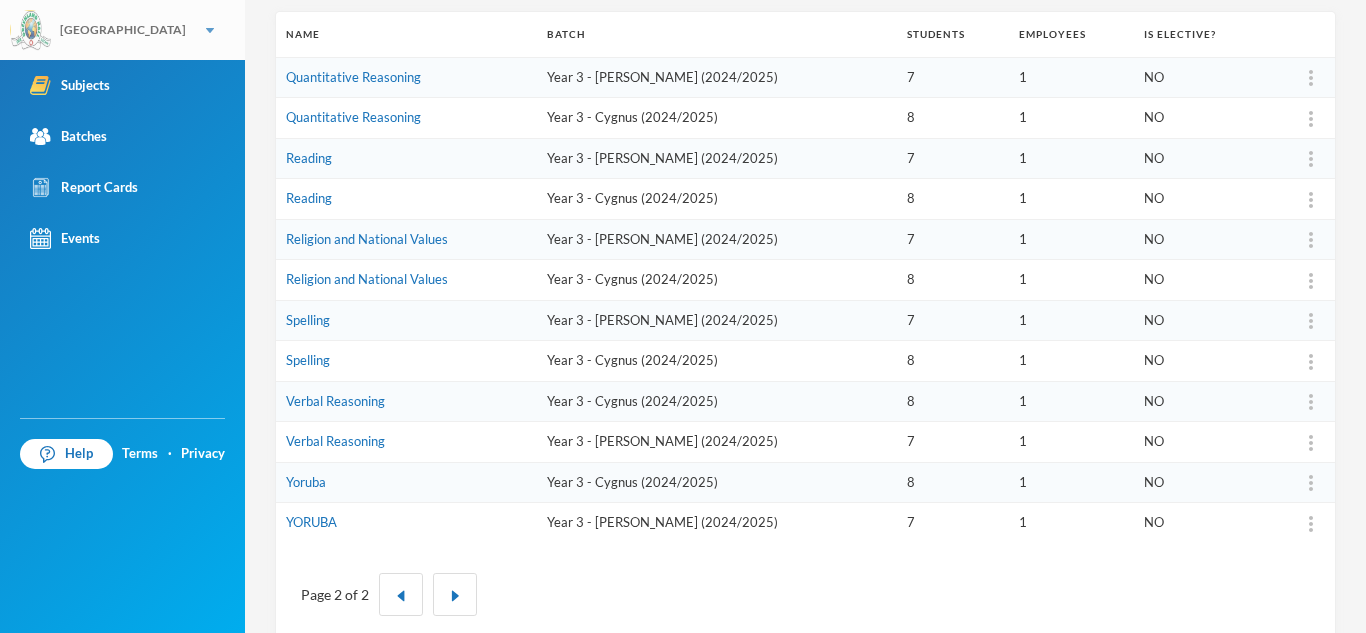 scroll, scrollTop: 313, scrollLeft: 0, axis: vertical 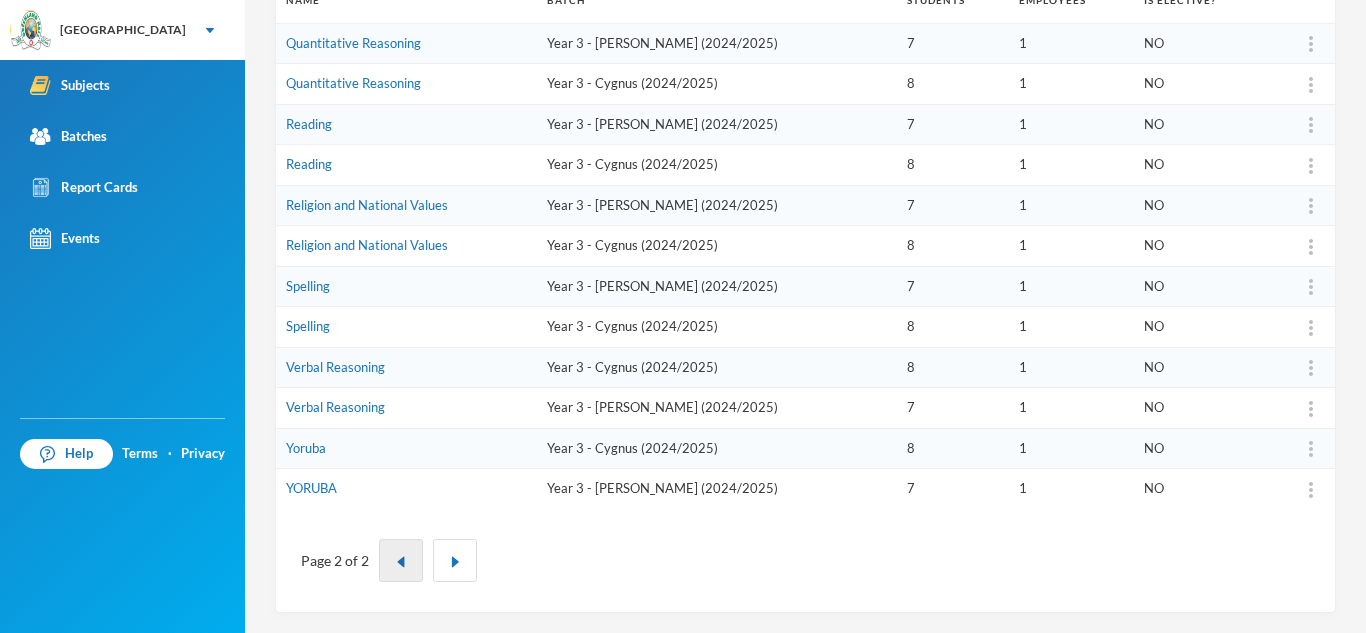 click at bounding box center [401, 562] 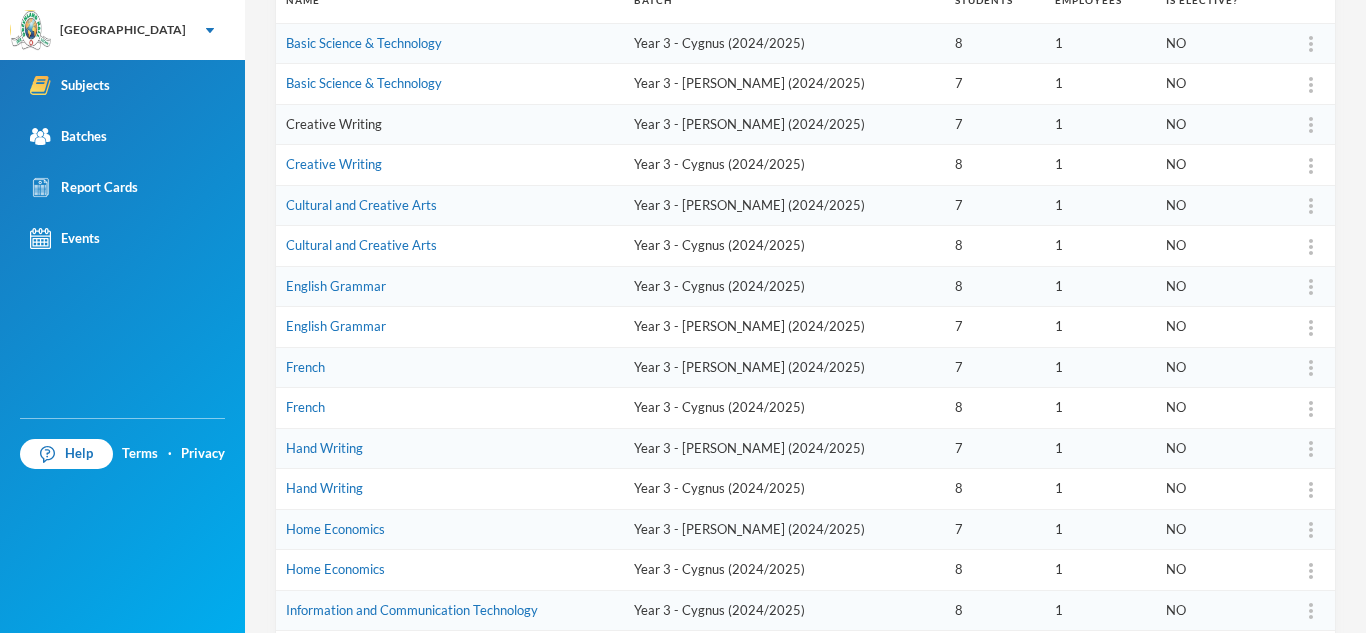 click on "Creative Writing" at bounding box center [334, 124] 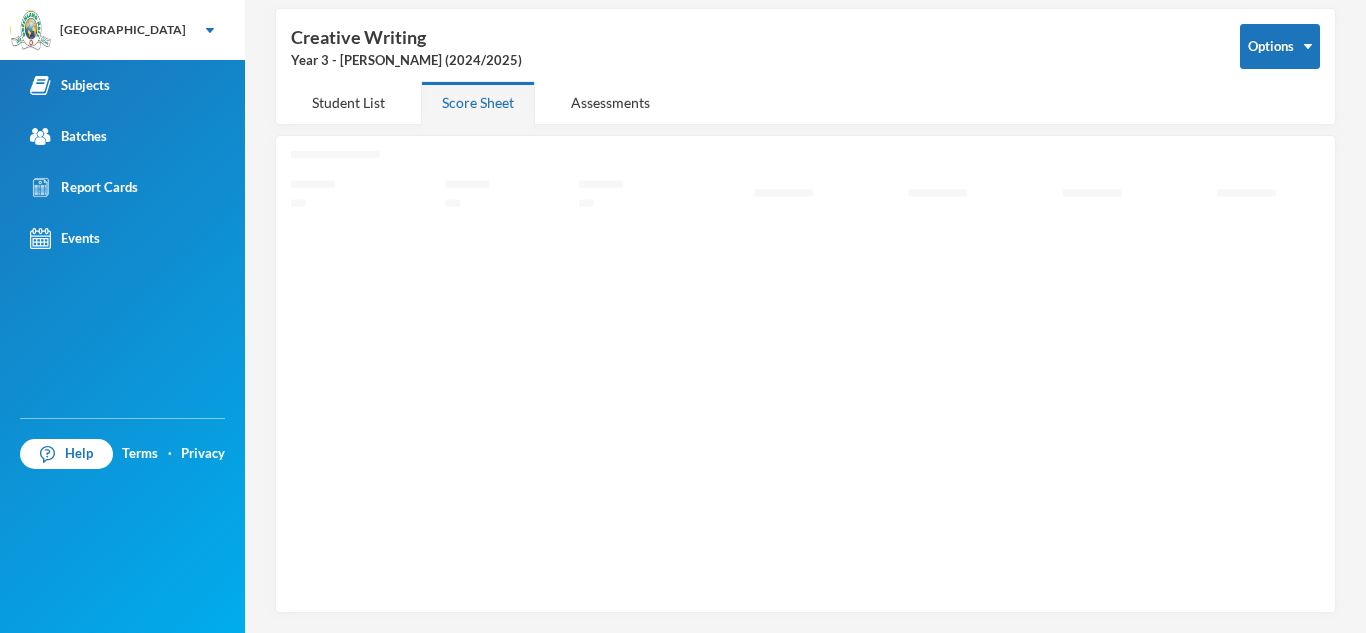 scroll, scrollTop: 87, scrollLeft: 0, axis: vertical 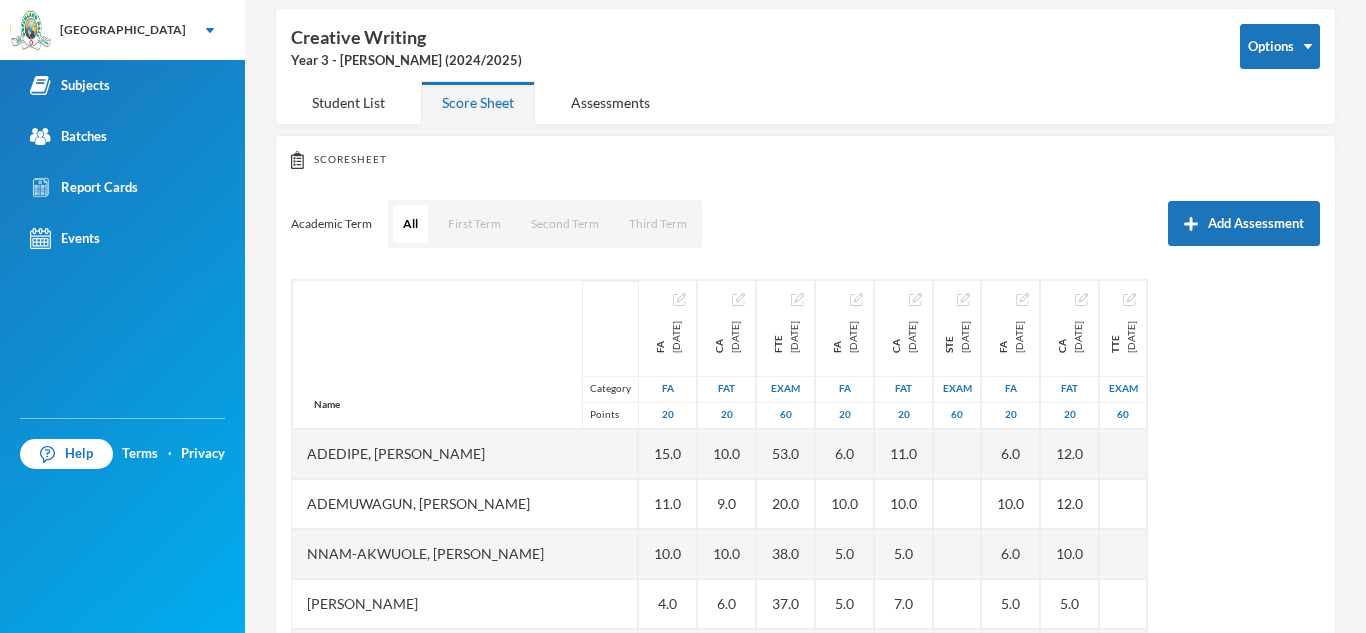 click on "Name   Category Points Adedipe, [PERSON_NAME], [PERSON_NAME] Nnam-akwuole, [PERSON_NAME] Chiwendu [PERSON_NAME] Owodolu, Oluwaferanmi [PERSON_NAME], [PERSON_NAME], Oluwadarasimi Goodness FA [DATE] FA 20 15.0 11.0 10.0 4.0 10.0 13.0 18.0 CA [DATE] FAT 20 10.0 9.0 10.0 6.0 12.0 12.0 18.0 FTE [DATE] Exam 60 53.0 20.0 38.0 37.0 50.0 40.0 59.0 FA [DATE] FA 20 6.0 10.0 5.0 5.0 6.0 6.0 18.0 CA [DATE] FAT 20 11.0 10.0 5.0 7.0 12.0 12.0 20.0 STE [DATE] Exam 60 FA [DATE] FA 20 6.0 10.0 6.0 5.0 16.0 16.0 19.0 CA [DATE] FAT 20 12.0 12.0 10.0 5.0 6.0 13.0 15.0 TTE [DATE] Exam 60" at bounding box center [805, 529] 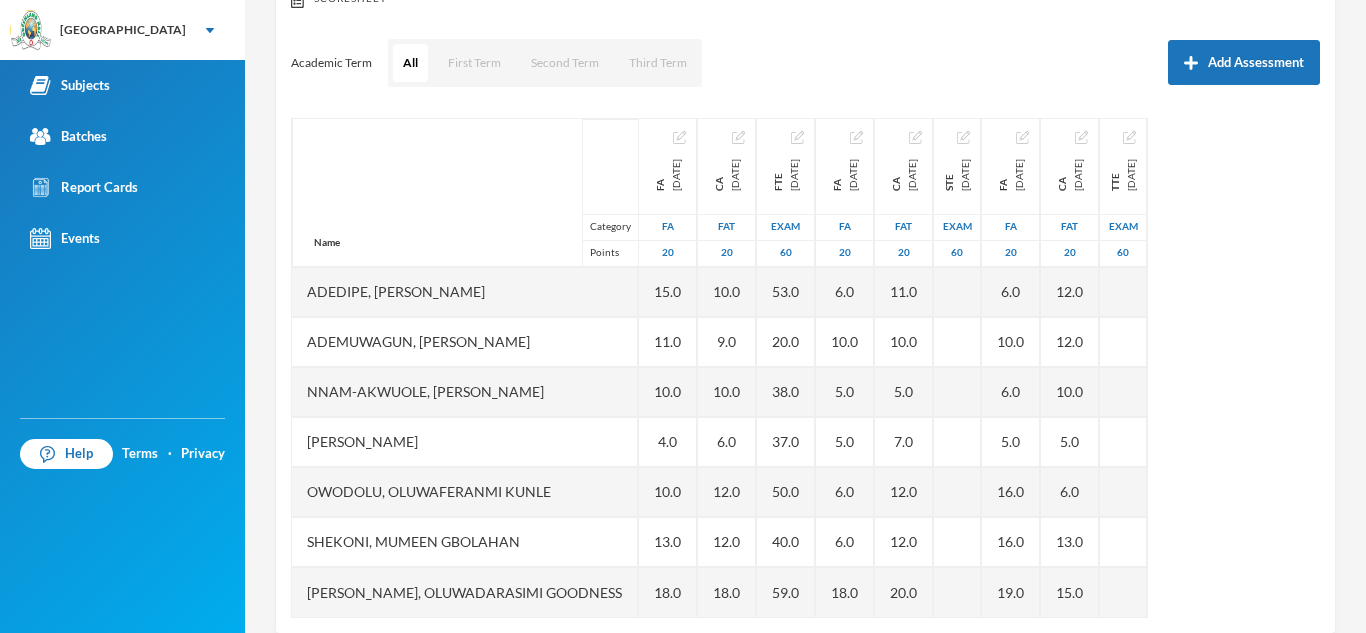 scroll, scrollTop: 279, scrollLeft: 0, axis: vertical 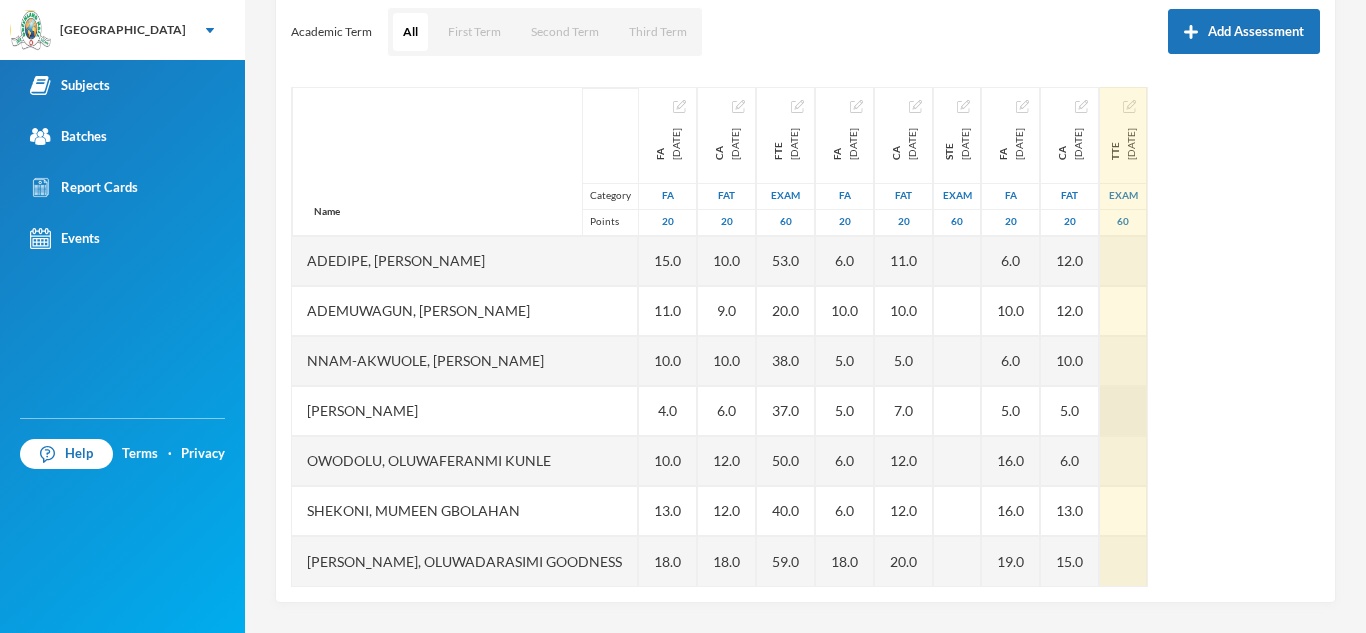 click at bounding box center [1123, 411] 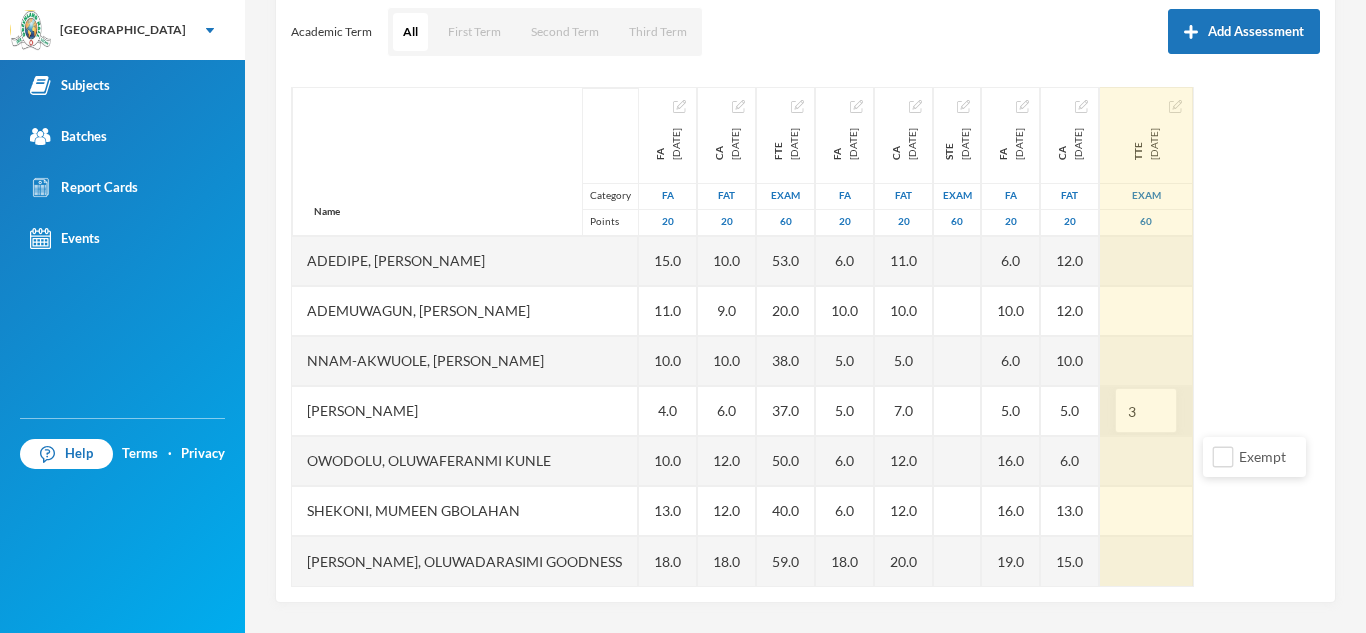 type on "30" 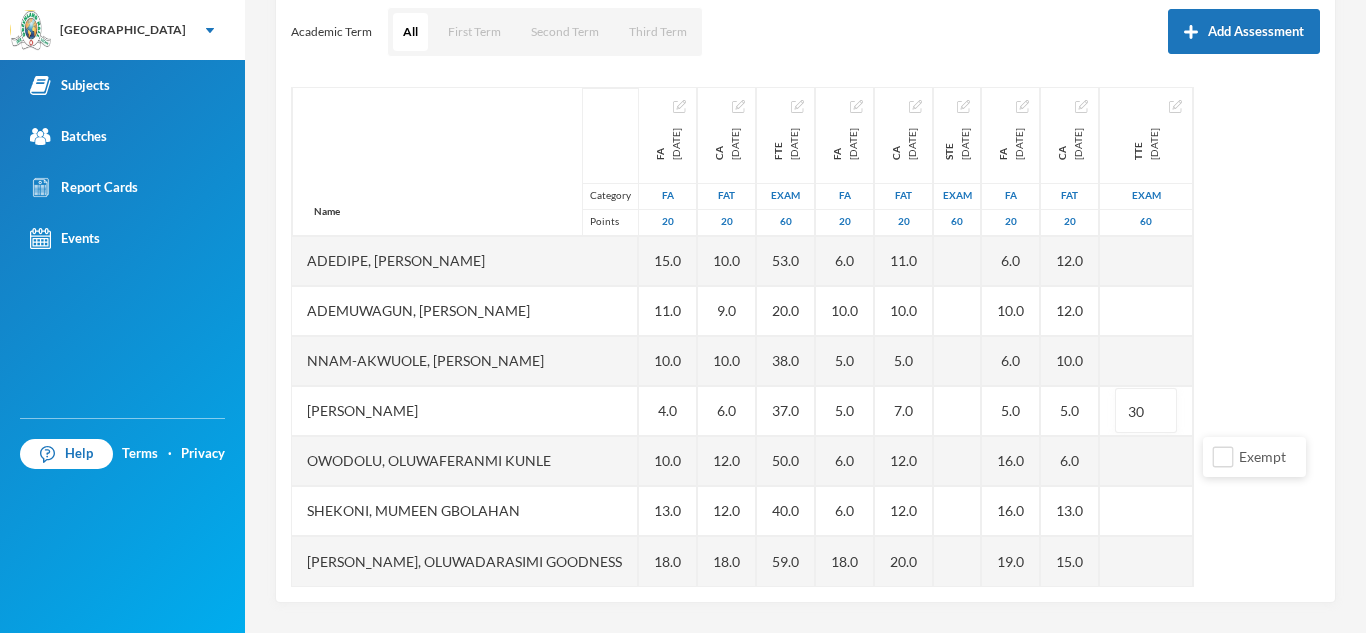 click on "Name   Category Points Adedipe, [PERSON_NAME], [PERSON_NAME] Nnam-akwuole, [PERSON_NAME] Chiwendu [PERSON_NAME] Owodolu, Oluwaferanmi [PERSON_NAME], [PERSON_NAME], Oluwadarasimi Goodness FA [DATE] FA 20 15.0 11.0 10.0 4.0 10.0 13.0 18.0 CA [DATE] FAT 20 10.0 9.0 10.0 6.0 12.0 12.0 18.0 FTE [DATE] Exam 60 53.0 20.0 38.0 37.0 50.0 40.0 59.0 FA [DATE] FA 20 6.0 10.0 5.0 5.0 6.0 6.0 18.0 CA [DATE] FAT 20 11.0 10.0 5.0 7.0 12.0 12.0 20.0 STE [DATE] Exam 60 FA [DATE] FA 20 6.0 10.0 6.0 5.0 16.0 16.0 19.0 CA [DATE] FAT 20 12.0 12.0 10.0 5.0 6.0 13.0 15.0 TTE [DATE] Exam 60 30" at bounding box center (805, 337) 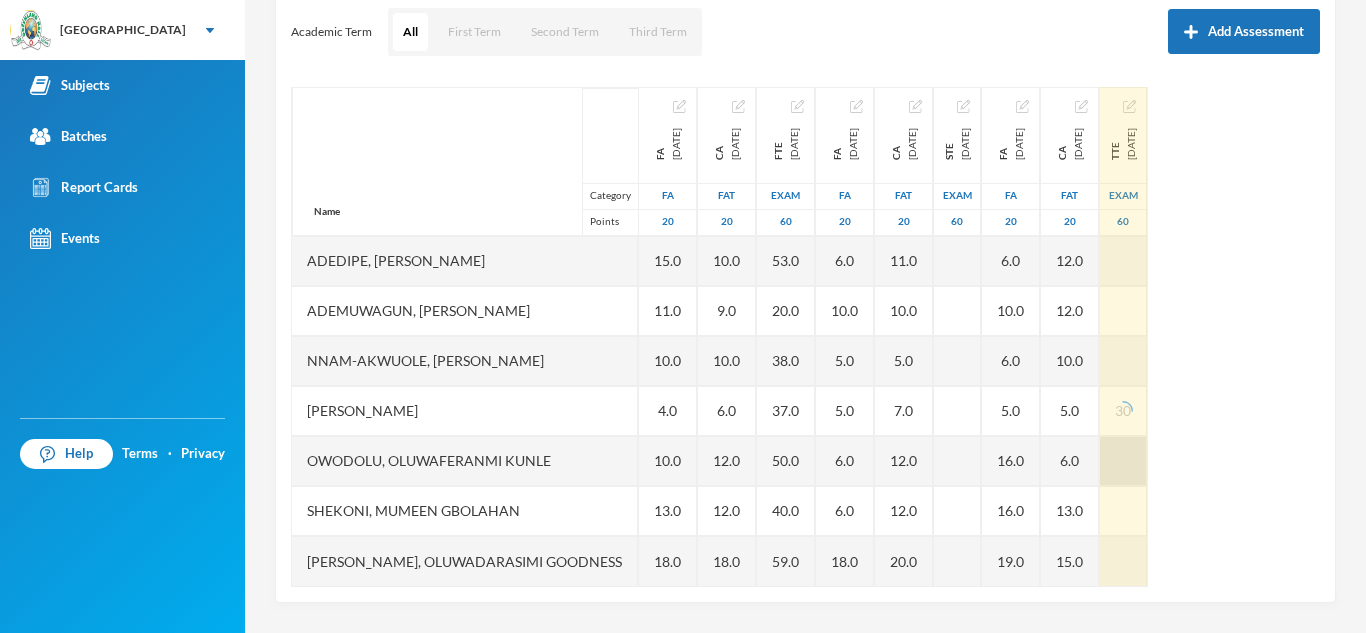 click at bounding box center (1123, 461) 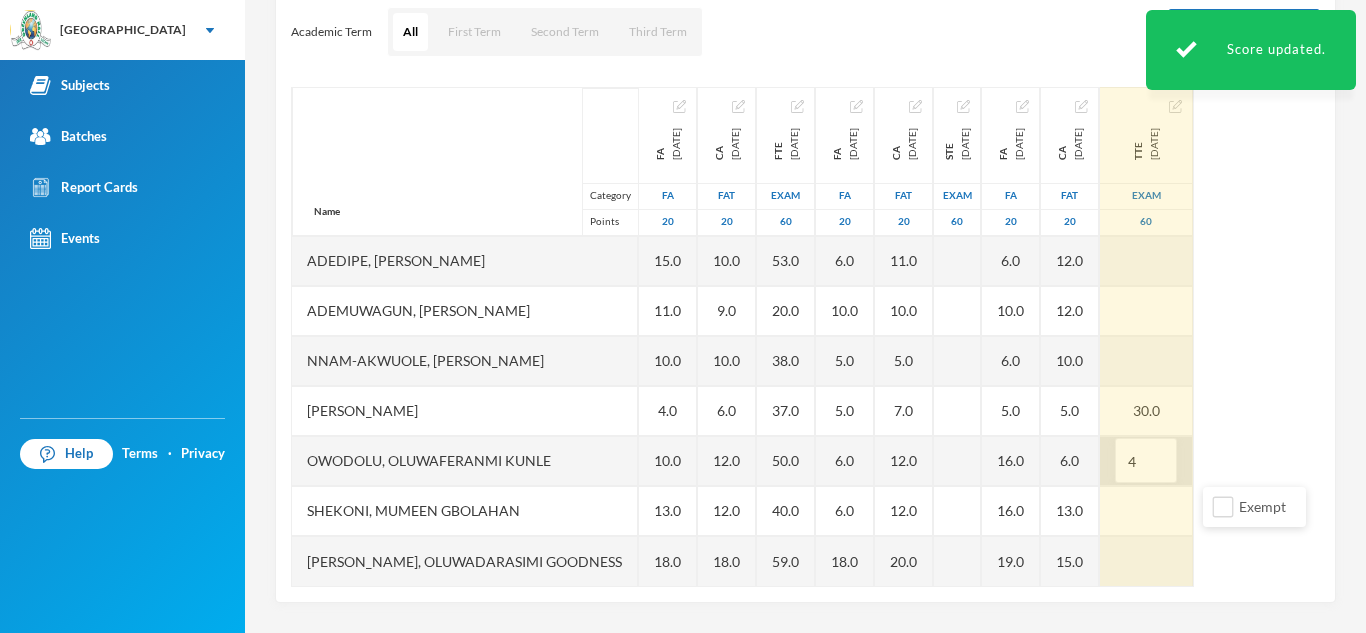 type on "41" 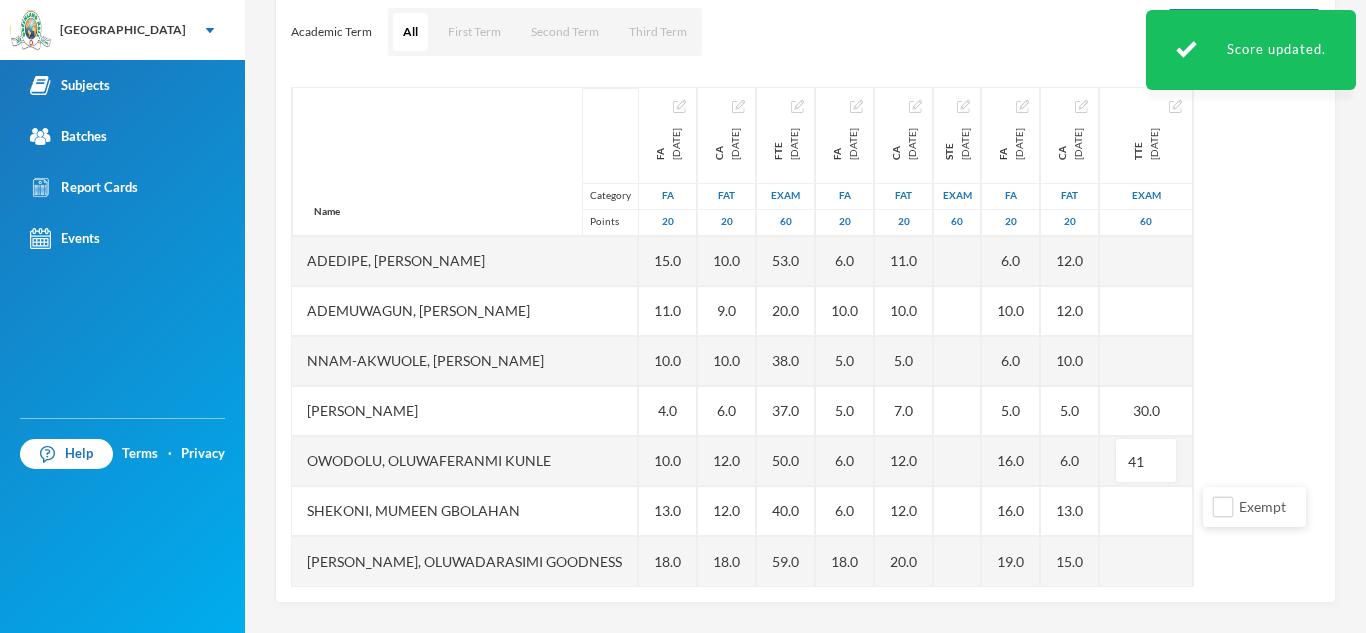 click on "Scoresheet Academic Term All First Term Second Term Third Term Add Assessment Name   Category Points Adedipe, [PERSON_NAME], [PERSON_NAME] Nnam-akwuole, [PERSON_NAME] Chiwendu [PERSON_NAME] Owodolu, Oluwaferanmi [PERSON_NAME], [PERSON_NAME], Oluwadarasimi Goodness FA [DATE] FA 20 15.0 11.0 10.0 4.0 10.0 13.0 18.0 CA [DATE] FAT 20 10.0 9.0 10.0 6.0 12.0 12.0 18.0 FTE [DATE] Exam 60 53.0 20.0 38.0 37.0 50.0 40.0 59.0 FA [DATE] FA 20 6.0 10.0 5.0 5.0 6.0 6.0 18.0 CA [DATE] FAT 20 11.0 10.0 5.0 7.0 12.0 12.0 20.0 STE [DATE] Exam 60 FA [DATE] FA 20 6.0 10.0 6.0 5.0 16.0 16.0 19.0 CA [DATE] FAT 20 12.0 12.0 10.0 5.0 6.0 13.0 15.0 TTE [DATE] Exam 60 30.0 41" at bounding box center [805, 273] 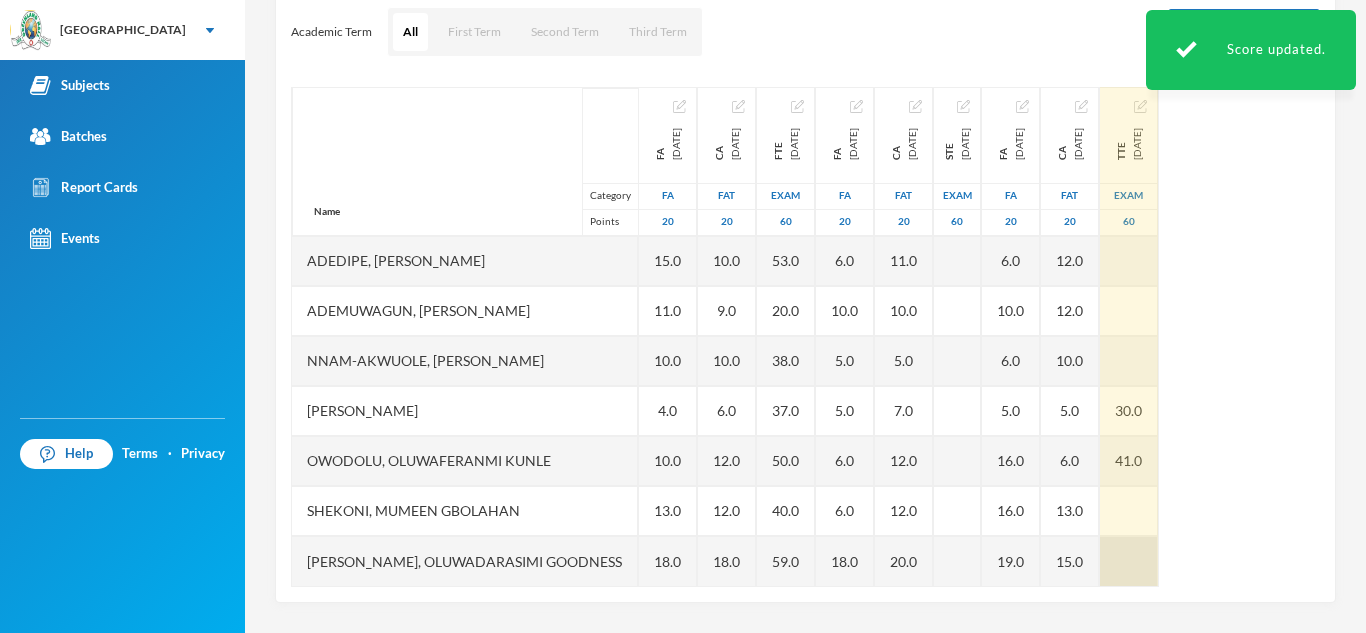 click at bounding box center (1129, 561) 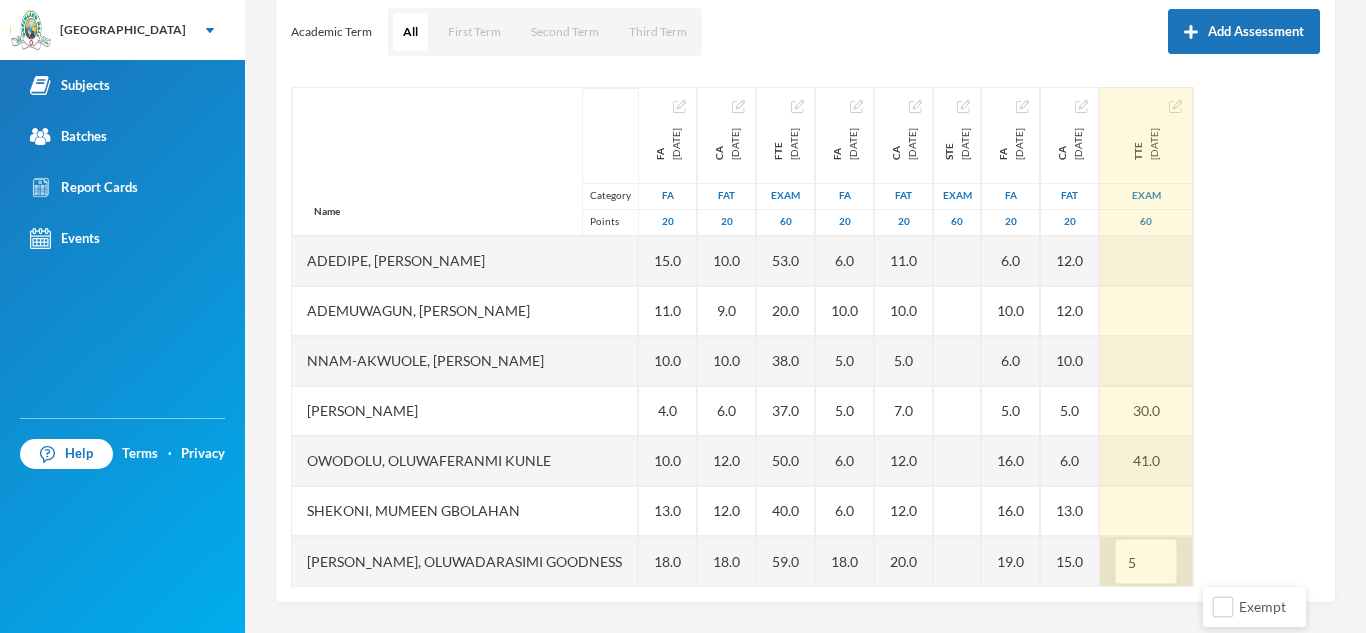 type on "52" 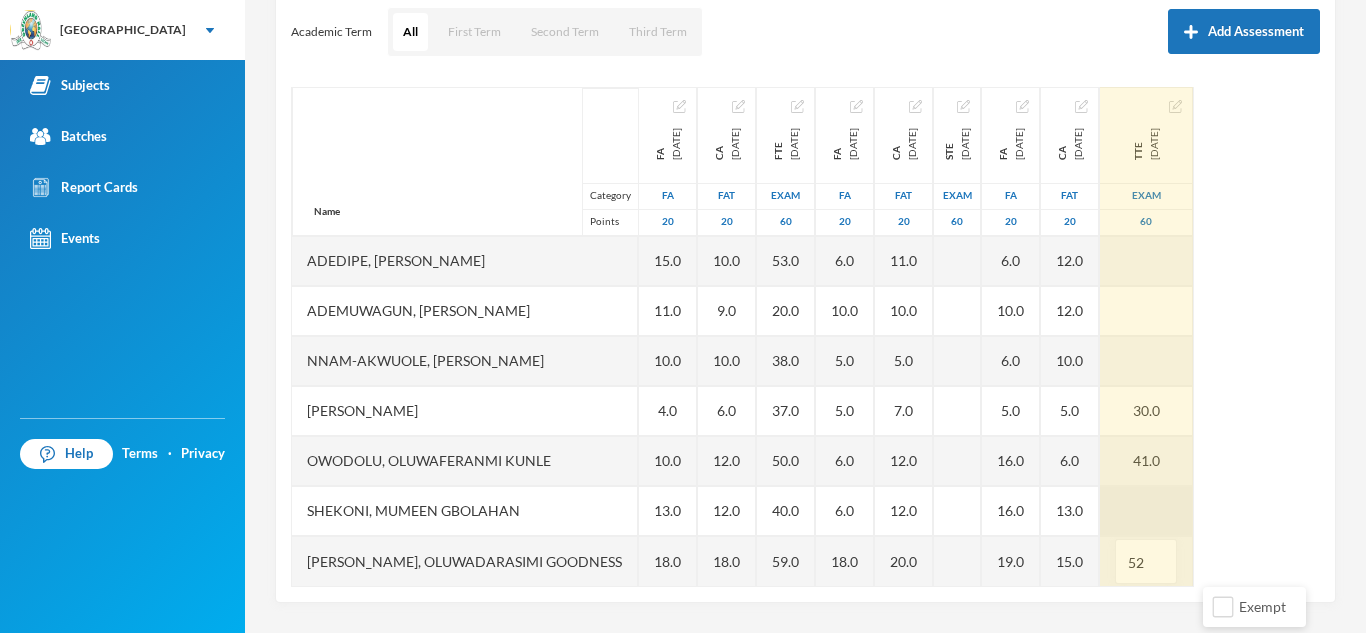 click at bounding box center [1146, 511] 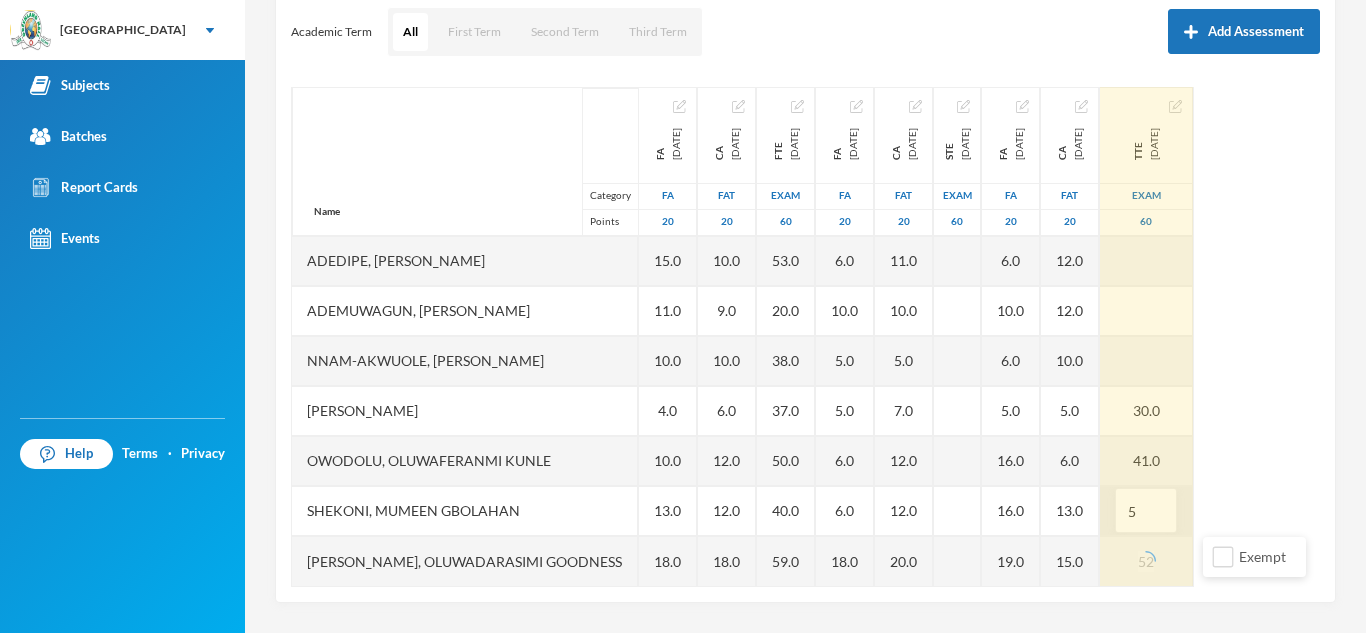type on "52" 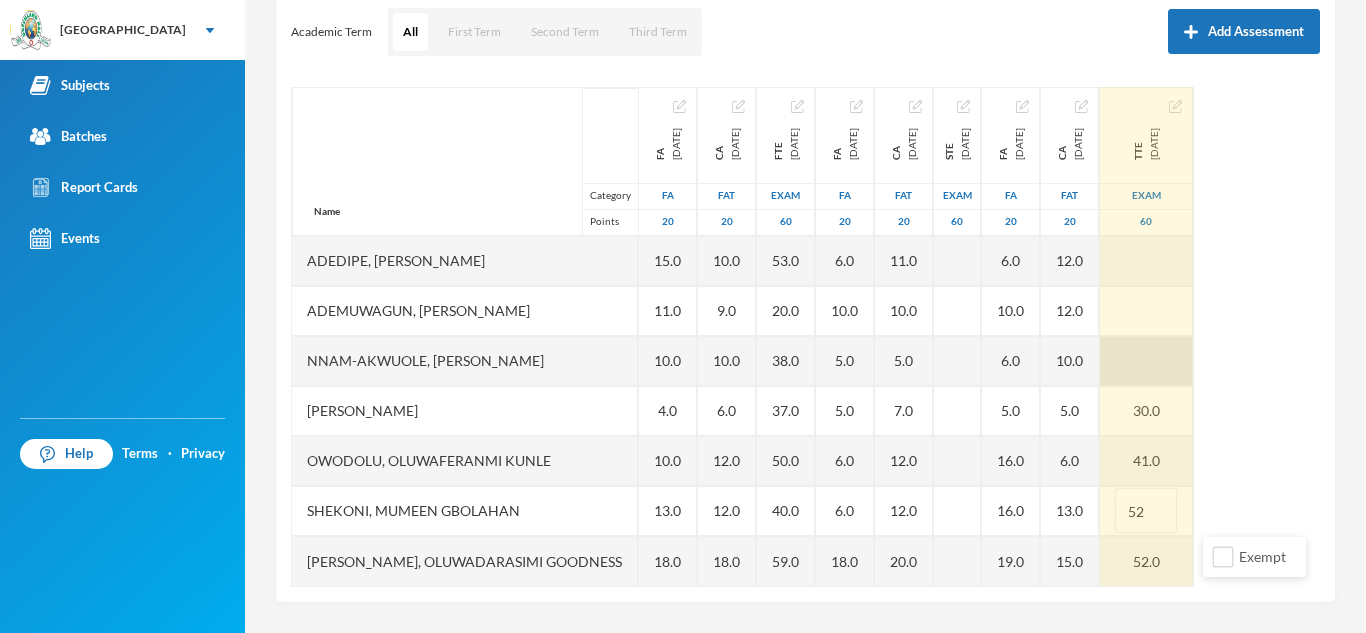 click on "Name   Category Points Adedipe, [PERSON_NAME], [PERSON_NAME] Nnam-akwuole, [PERSON_NAME] Chiwendu [PERSON_NAME] Owodolu, Oluwaferanmi [PERSON_NAME], [PERSON_NAME], Oluwadarasimi Goodness FA [DATE] FA 20 15.0 11.0 10.0 4.0 10.0 13.0 18.0 CA [DATE] FAT 20 10.0 9.0 10.0 6.0 12.0 12.0 18.0 FTE [DATE] Exam 60 53.0 20.0 38.0 37.0 50.0 40.0 59.0 FA [DATE] FA 20 6.0 10.0 5.0 5.0 6.0 6.0 18.0 CA [DATE] FAT 20 11.0 10.0 5.0 7.0 12.0 12.0 20.0 STE [DATE] Exam 60 FA [DATE] FA 20 6.0 10.0 6.0 5.0 16.0 16.0 19.0 CA [DATE] FAT 20 12.0 12.0 10.0 5.0 6.0 13.0 15.0 TTE [DATE] Exam 60 30.0 41.0 52 52.0" at bounding box center (805, 337) 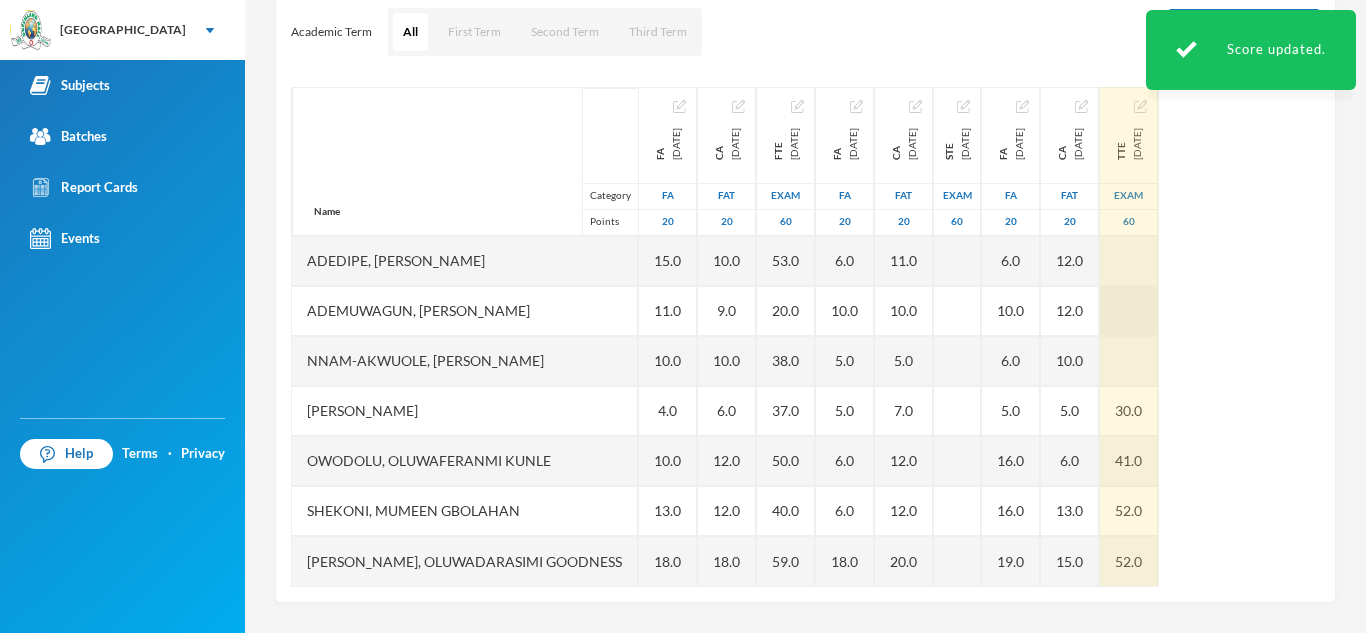 click at bounding box center (1129, 311) 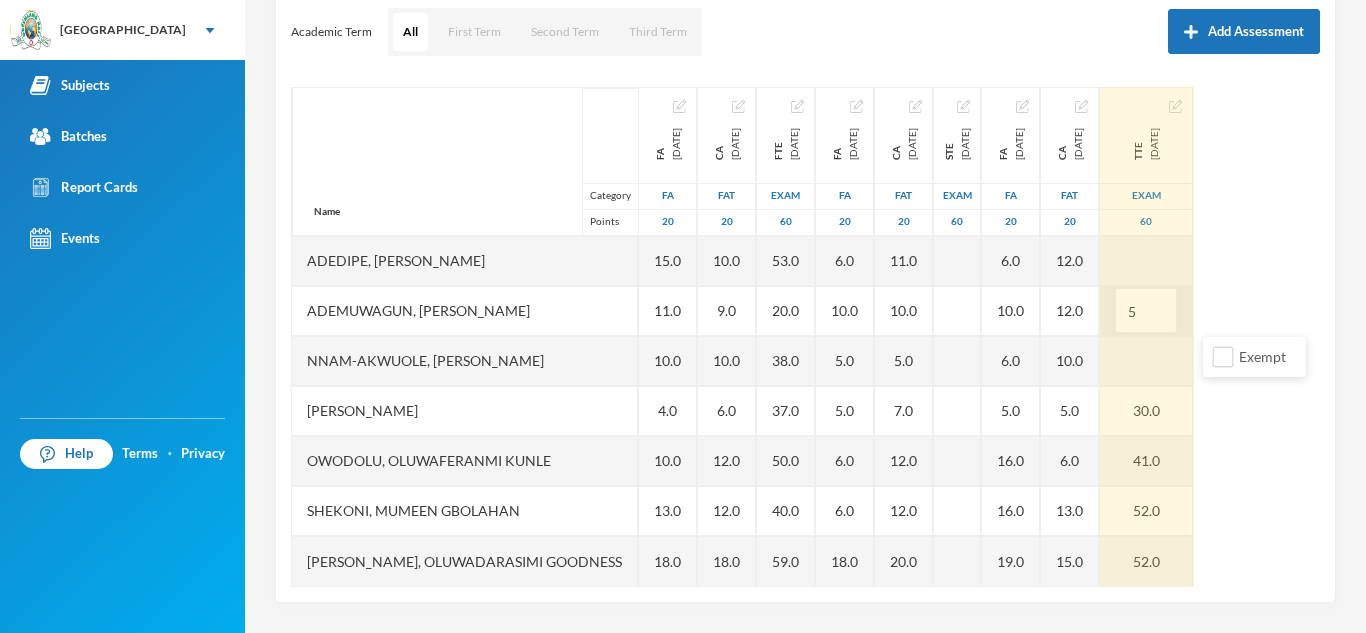type on "50" 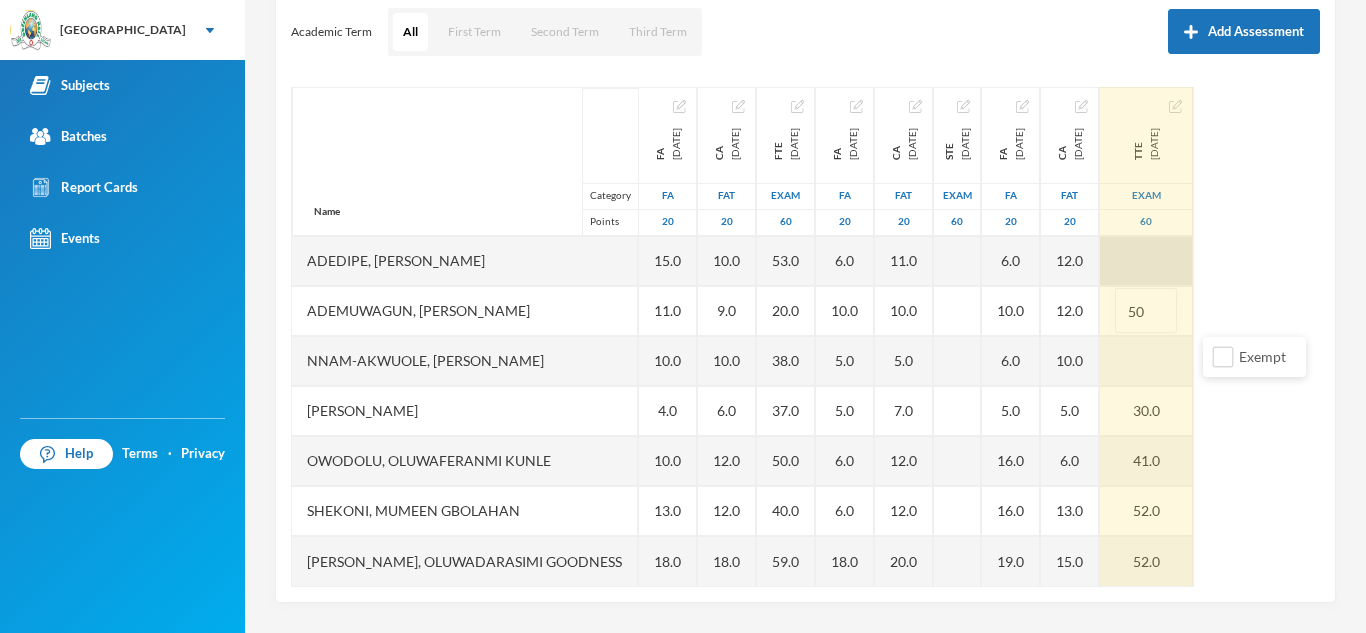 click at bounding box center (1146, 261) 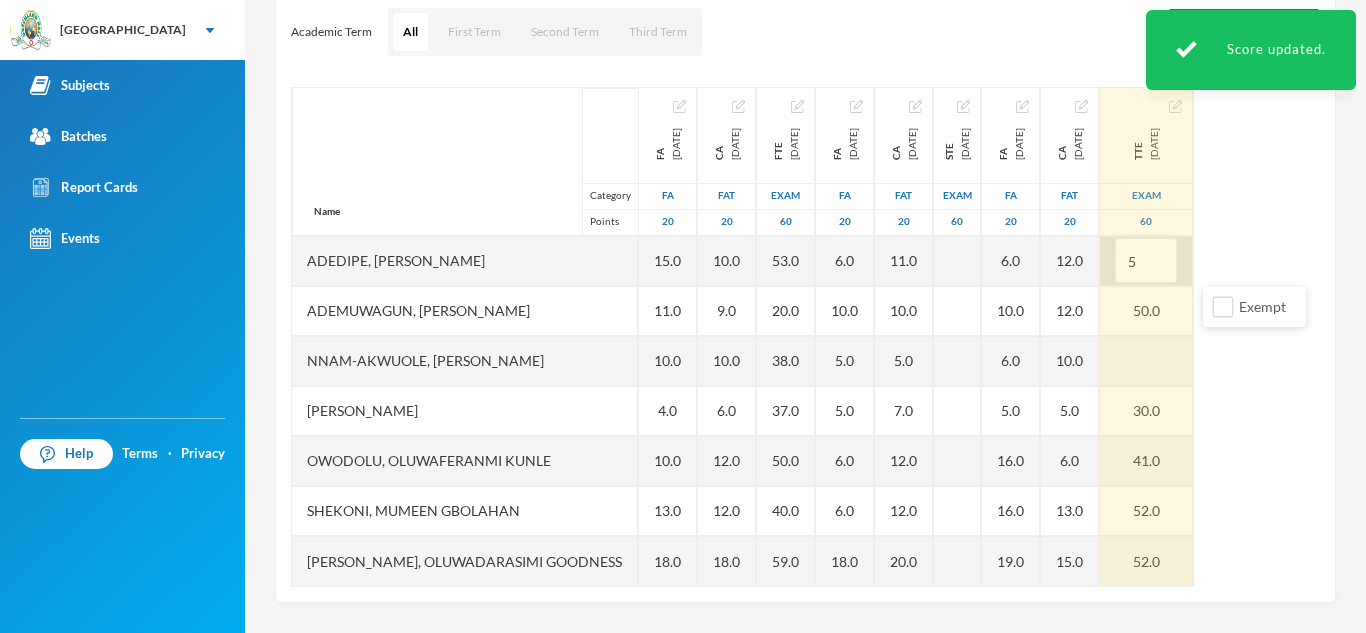 type on "50" 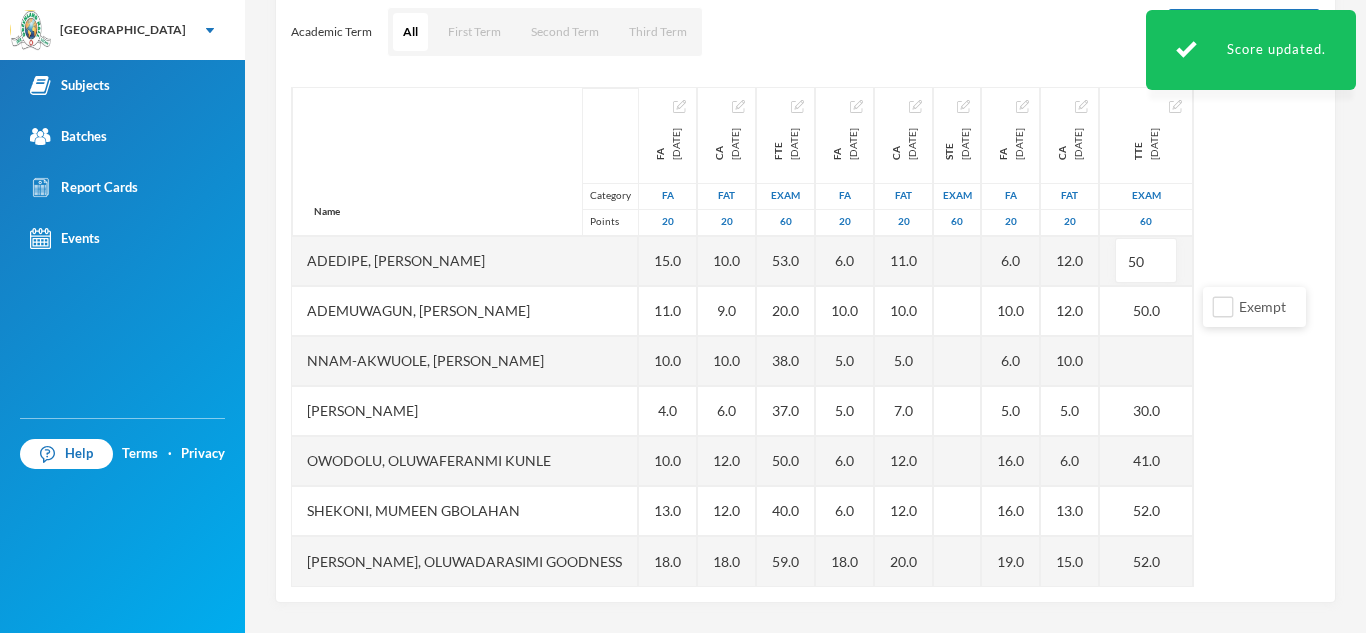 click on "Name   Category Points Adedipe, [PERSON_NAME], [PERSON_NAME] Nnam-akwuole, [PERSON_NAME] Chiwendu [PERSON_NAME] Owodolu, Oluwaferanmi [PERSON_NAME], [PERSON_NAME], Oluwadarasimi Goodness FA [DATE] FA 20 15.0 11.0 10.0 4.0 10.0 13.0 18.0 CA [DATE] FAT 20 10.0 9.0 10.0 6.0 12.0 12.0 18.0 FTE [DATE] Exam 60 53.0 20.0 38.0 37.0 50.0 40.0 59.0 FA [DATE] FA 20 6.0 10.0 5.0 5.0 6.0 6.0 18.0 CA [DATE] FAT 20 11.0 10.0 5.0 7.0 12.0 12.0 20.0 STE [DATE] Exam 60 FA [DATE] FA 20 6.0 10.0 6.0 5.0 16.0 16.0 19.0 CA [DATE] FAT 20 12.0 12.0 10.0 5.0 6.0 13.0 15.0 TTE [DATE] Exam 60 50 50.0 30.0 41.0 52.0 52.0" at bounding box center [805, 337] 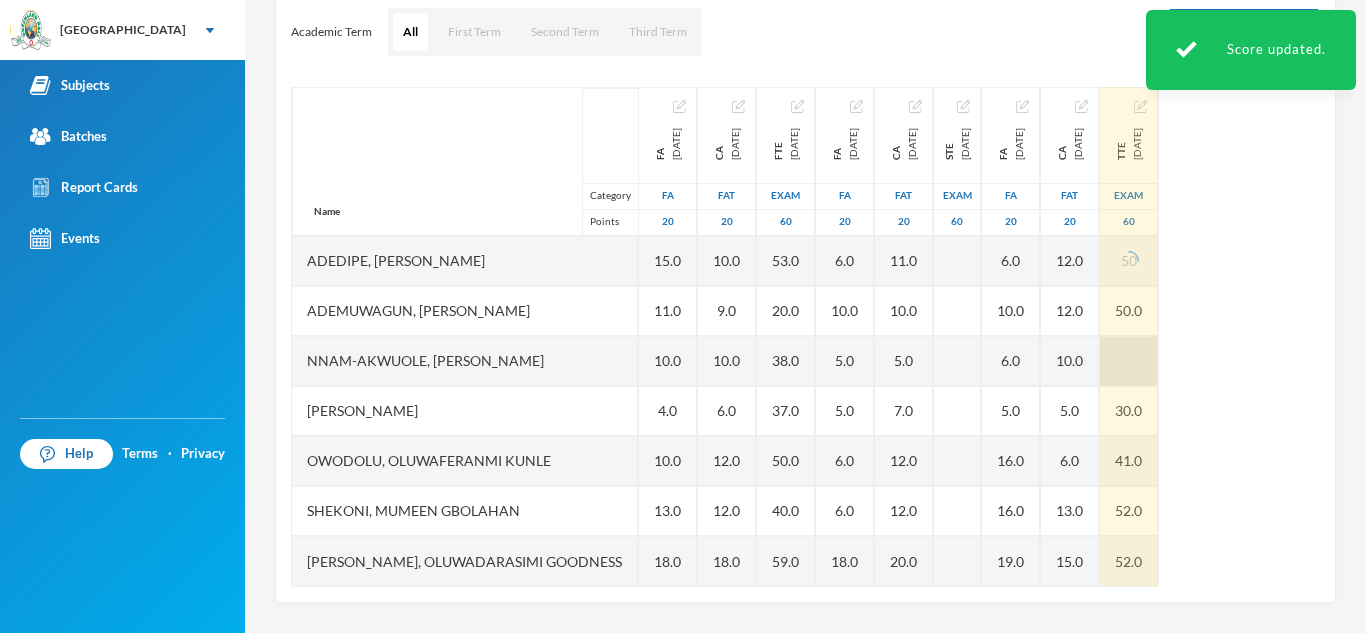 click at bounding box center [1129, 361] 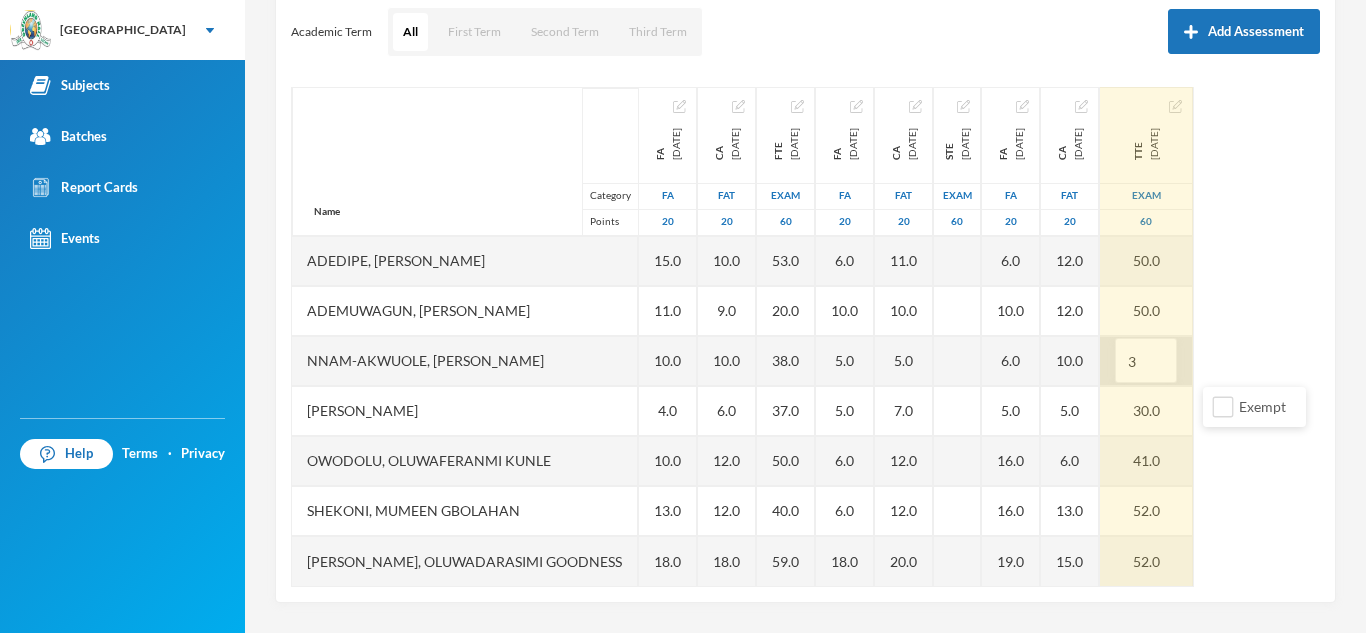 type on "30" 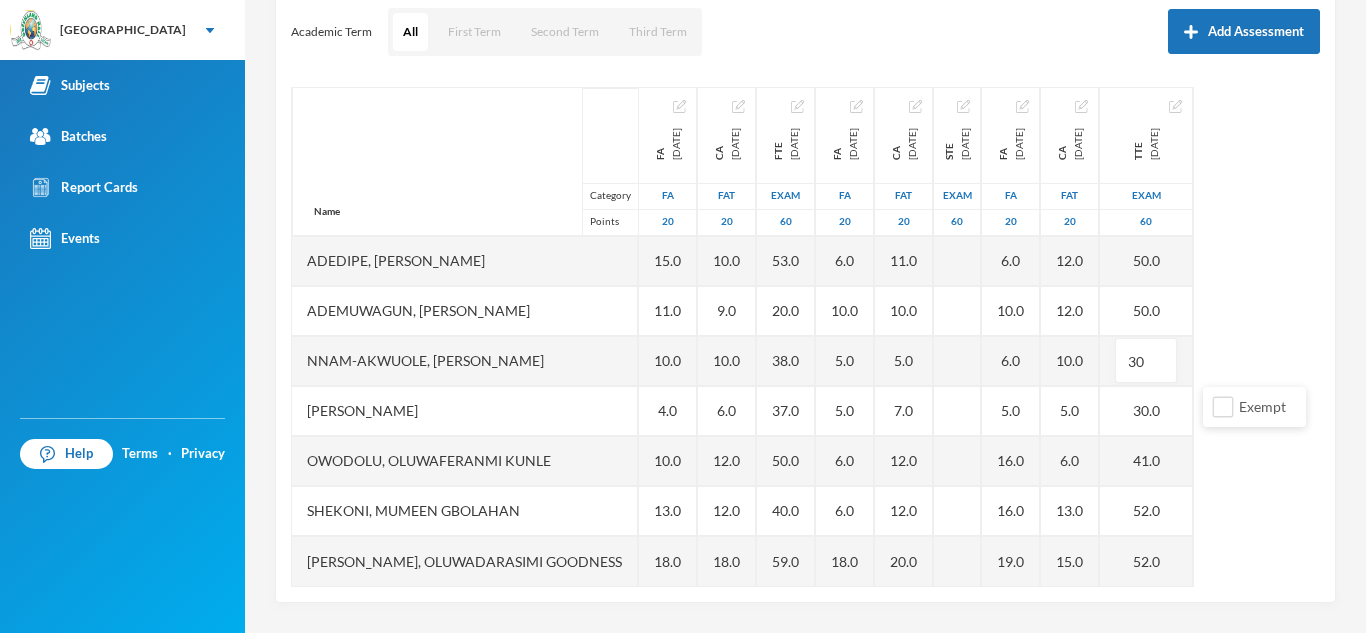 click on "Name   Category Points Adedipe, [PERSON_NAME], [PERSON_NAME] Nnam-akwuole, [PERSON_NAME] Chiwendu [PERSON_NAME] Owodolu, Oluwaferanmi [PERSON_NAME], [PERSON_NAME], Oluwadarasimi Goodness FA [DATE] FA 20 15.0 11.0 10.0 4.0 10.0 13.0 18.0 CA [DATE] FAT 20 10.0 9.0 10.0 6.0 12.0 12.0 18.0 FTE [DATE] Exam 60 53.0 20.0 38.0 37.0 50.0 40.0 59.0 FA [DATE] FA 20 6.0 10.0 5.0 5.0 6.0 6.0 18.0 CA [DATE] FAT 20 11.0 10.0 5.0 7.0 12.0 12.0 20.0 STE [DATE] Exam 60 FA [DATE] FA 20 6.0 10.0 6.0 5.0 16.0 16.0 19.0 CA [DATE] FAT 20 12.0 12.0 10.0 5.0 6.0 13.0 15.0 TTE [DATE] Exam 60 50.0 50.0 30 30.0 41.0 52.0 52.0" at bounding box center [805, 337] 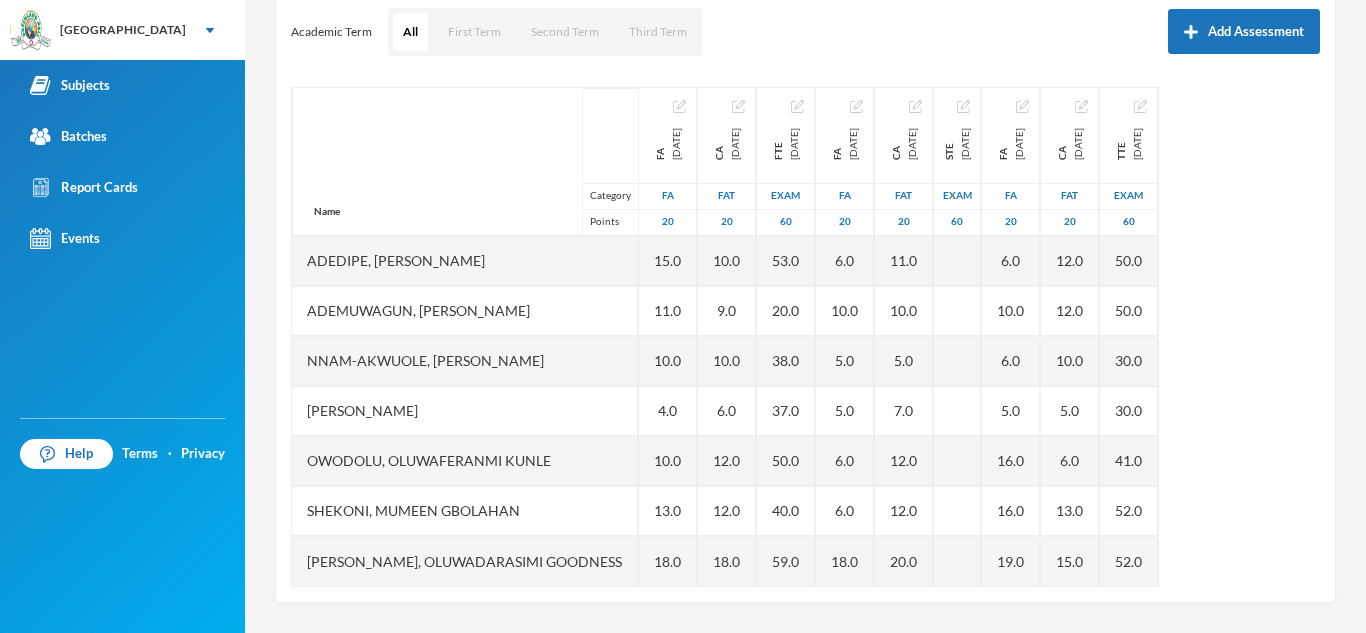 click on "Name   Category Points Adedipe, [PERSON_NAME], [PERSON_NAME] Nnam-akwuole, [PERSON_NAME] Chiwendu [PERSON_NAME] Owodolu, Oluwaferanmi [PERSON_NAME], [PERSON_NAME], Oluwadarasimi Goodness FA [DATE] FA 20 15.0 11.0 10.0 4.0 10.0 13.0 18.0 CA [DATE] FAT 20 10.0 9.0 10.0 6.0 12.0 12.0 18.0 FTE [DATE] Exam 60 53.0 20.0 38.0 37.0 50.0 40.0 59.0 FA [DATE] FA 20 6.0 10.0 5.0 5.0 6.0 6.0 18.0 CA [DATE] FAT 20 11.0 10.0 5.0 7.0 12.0 12.0 20.0 STE [DATE] Exam 60 FA [DATE] FA 20 6.0 10.0 6.0 5.0 16.0 16.0 19.0 CA [DATE] FAT 20 12.0 12.0 10.0 5.0 6.0 13.0 15.0 TTE [DATE] Exam 60 50.0 50.0 30.0 30.0 41.0 52.0 52.0" at bounding box center (805, 337) 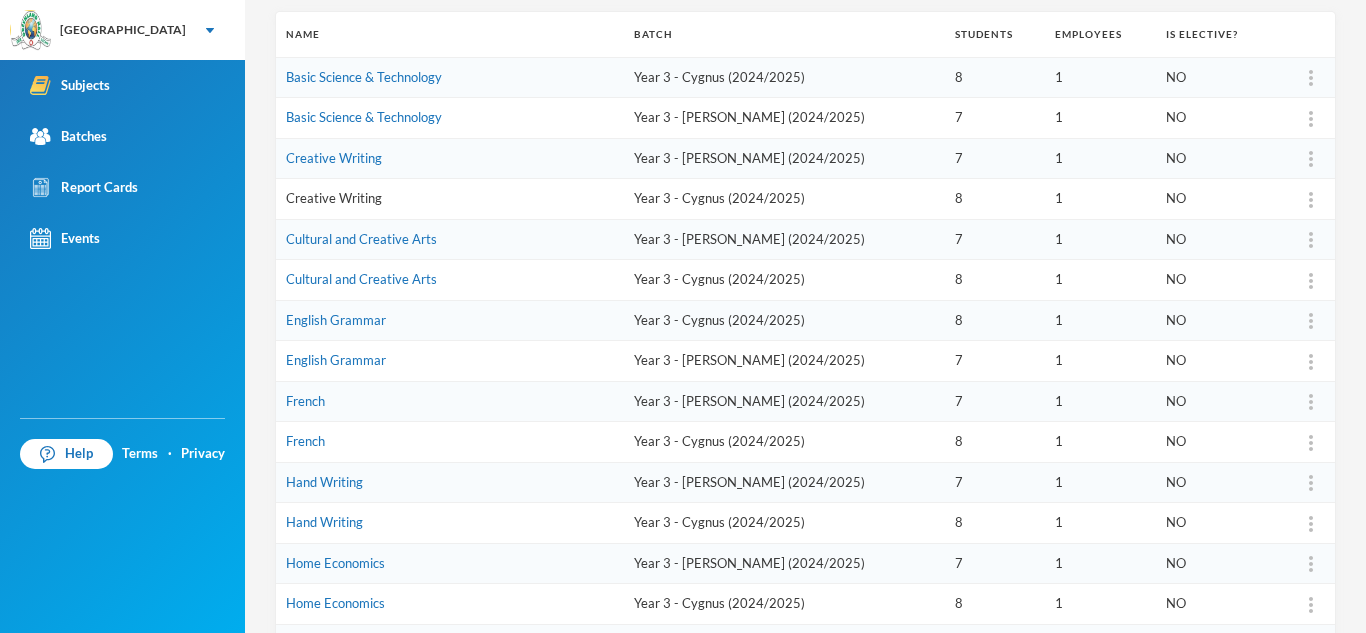 click on "Creative Writing" at bounding box center [334, 198] 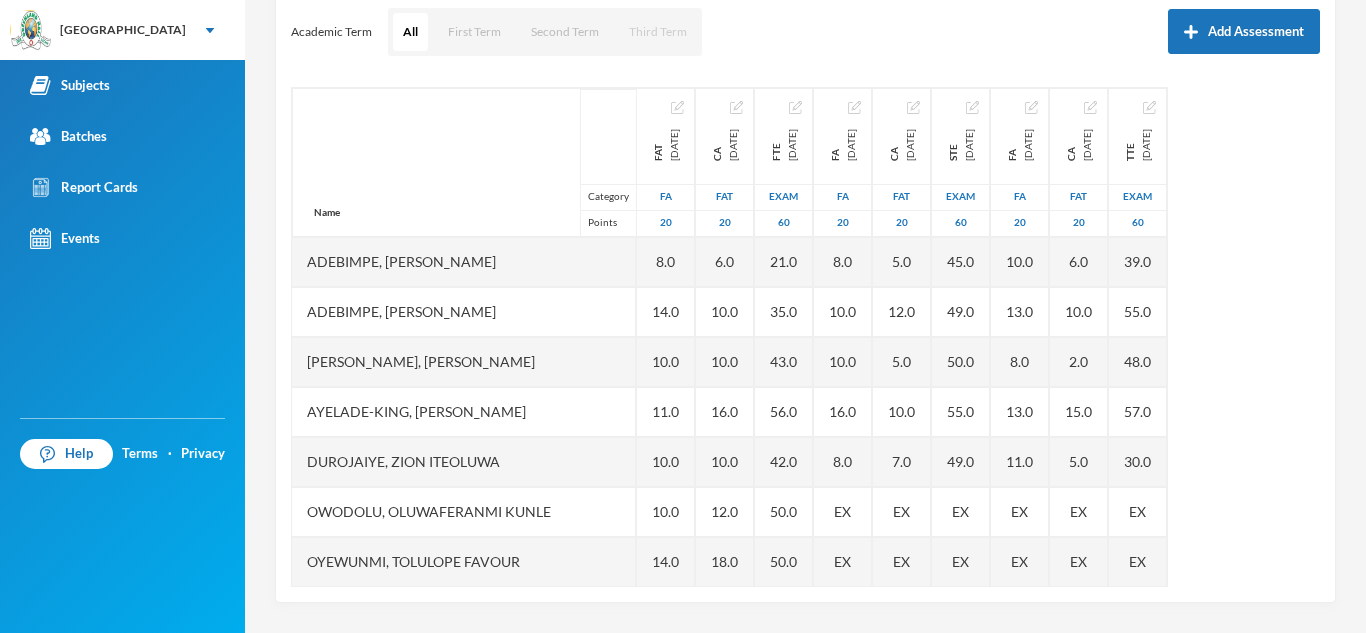 click on "Third Term" at bounding box center [658, 32] 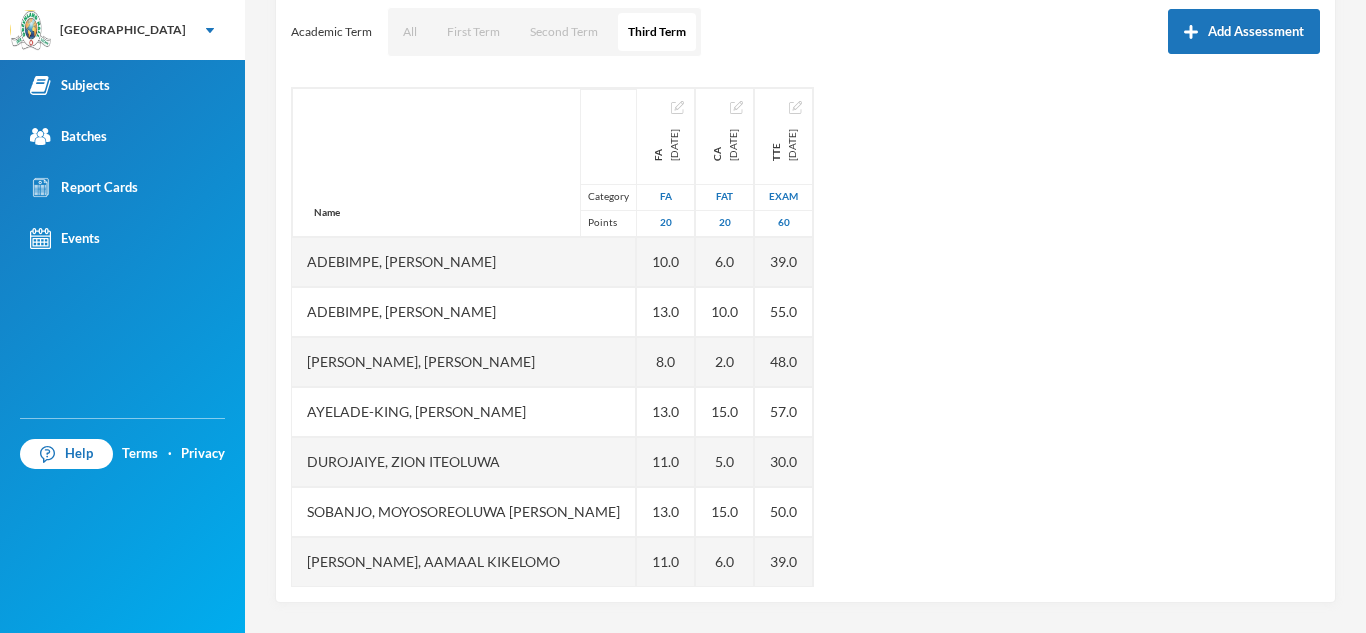 type 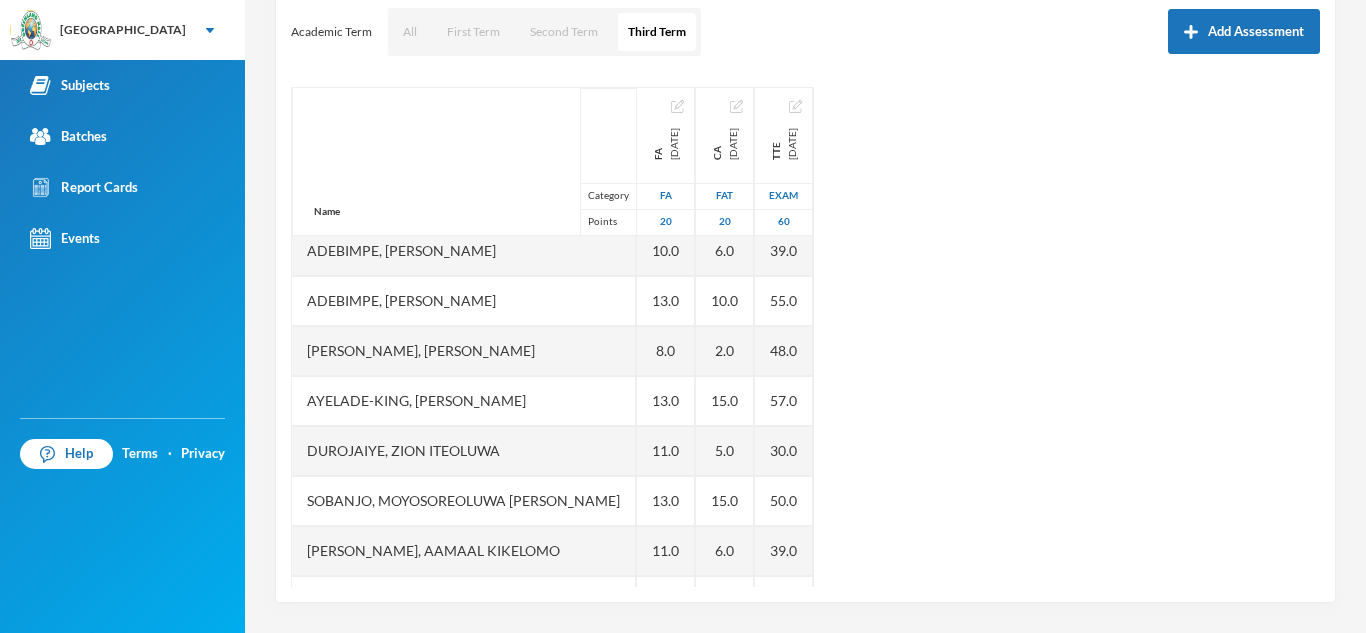 scroll, scrollTop: 1, scrollLeft: 0, axis: vertical 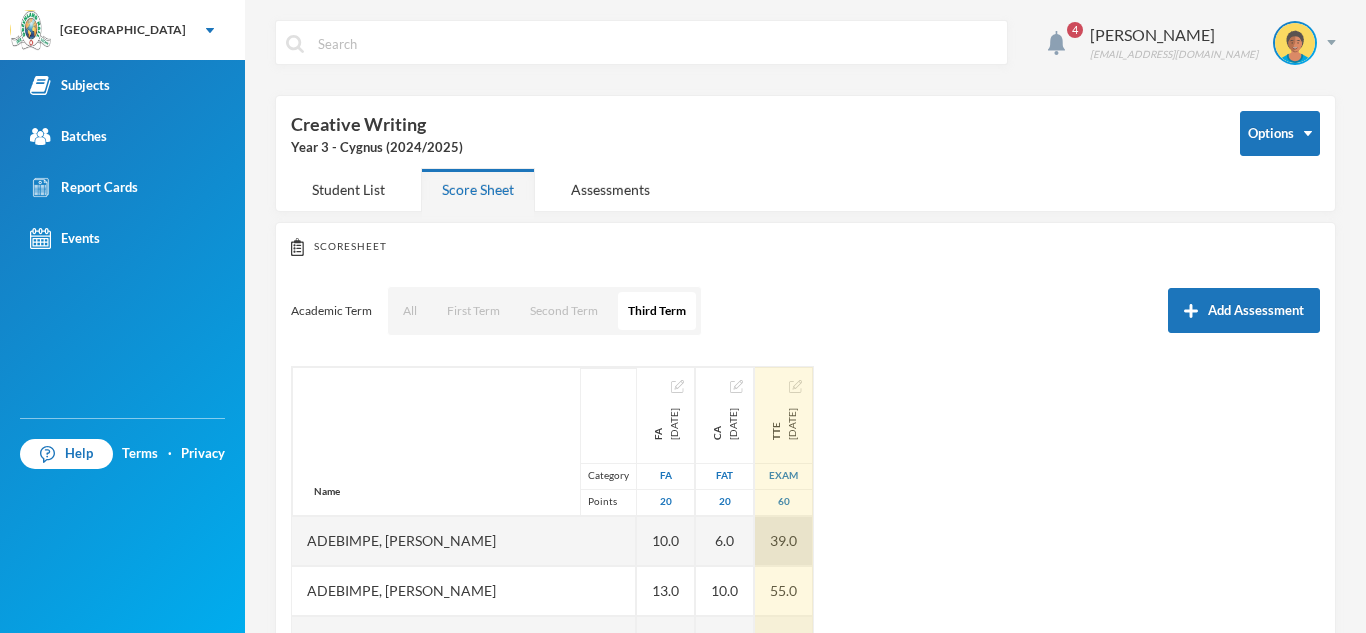 click on "39.0" at bounding box center [784, 541] 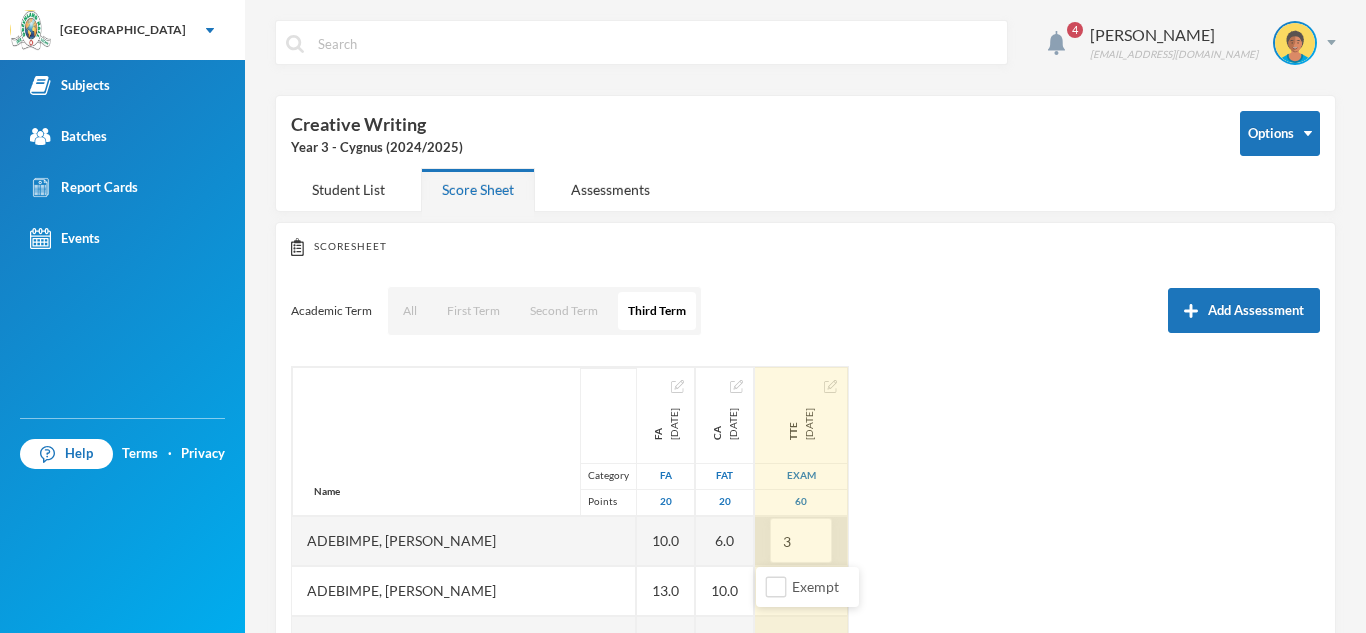 type on "30" 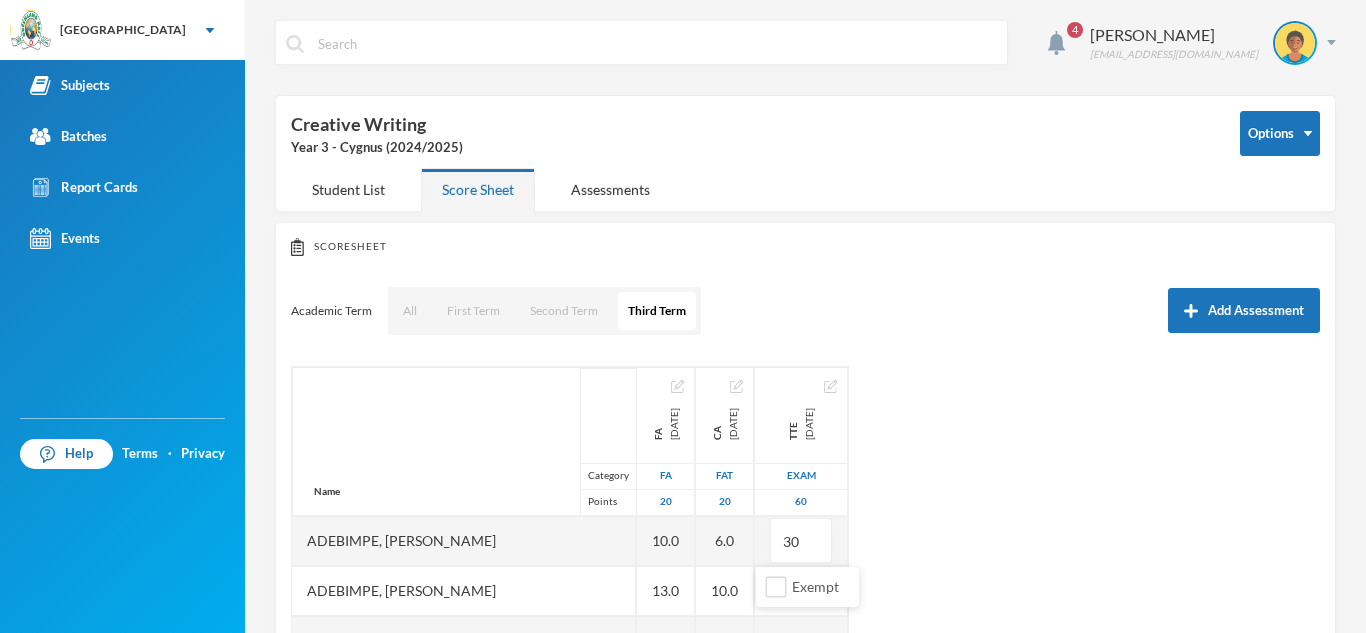 click on "Name   Category Points [PERSON_NAME] [PERSON_NAME], [PERSON_NAME] [PERSON_NAME], [PERSON_NAME], Ayomiposi [PERSON_NAME], [PERSON_NAME], Moyosoreoluwa [PERSON_NAME], [PERSON_NAME], [PERSON_NAME] FA [DATE] FA 20 10.0 13.0 8.0 13.0 11.0 13.0 11.0 15.0 CA [DATE] FAT 20 6.0 10.0 2.0 15.0 5.0 15.0 6.0 12.0 TTE [DATE] Exam 60 30 55.0 48.0 57.0 30.0 50.0 39.0 40.0" at bounding box center [805, 616] 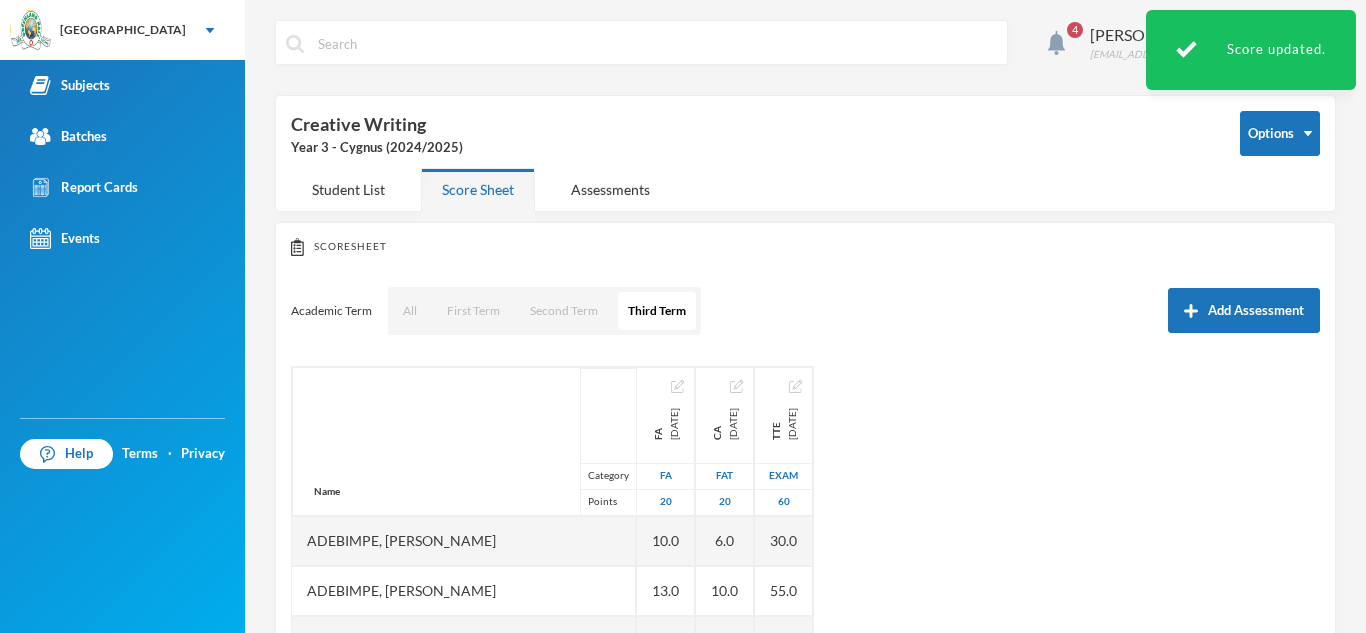 click on "Name   Category Points" at bounding box center (464, 441) 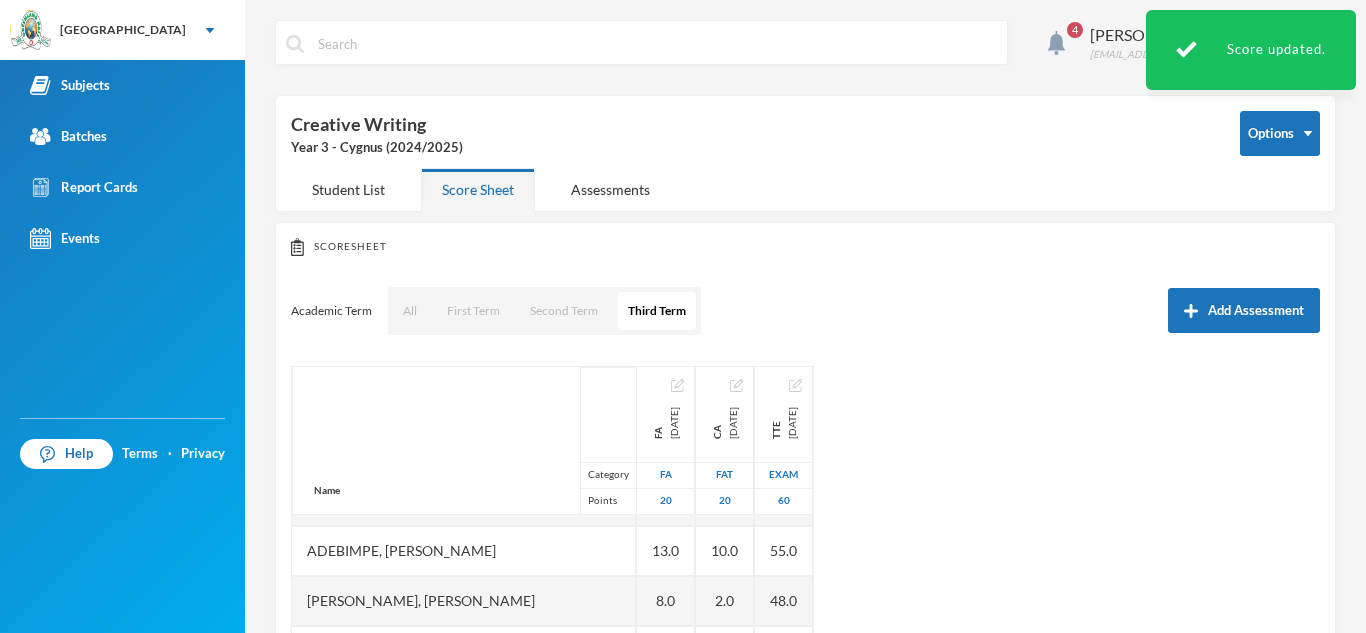 scroll, scrollTop: 51, scrollLeft: 0, axis: vertical 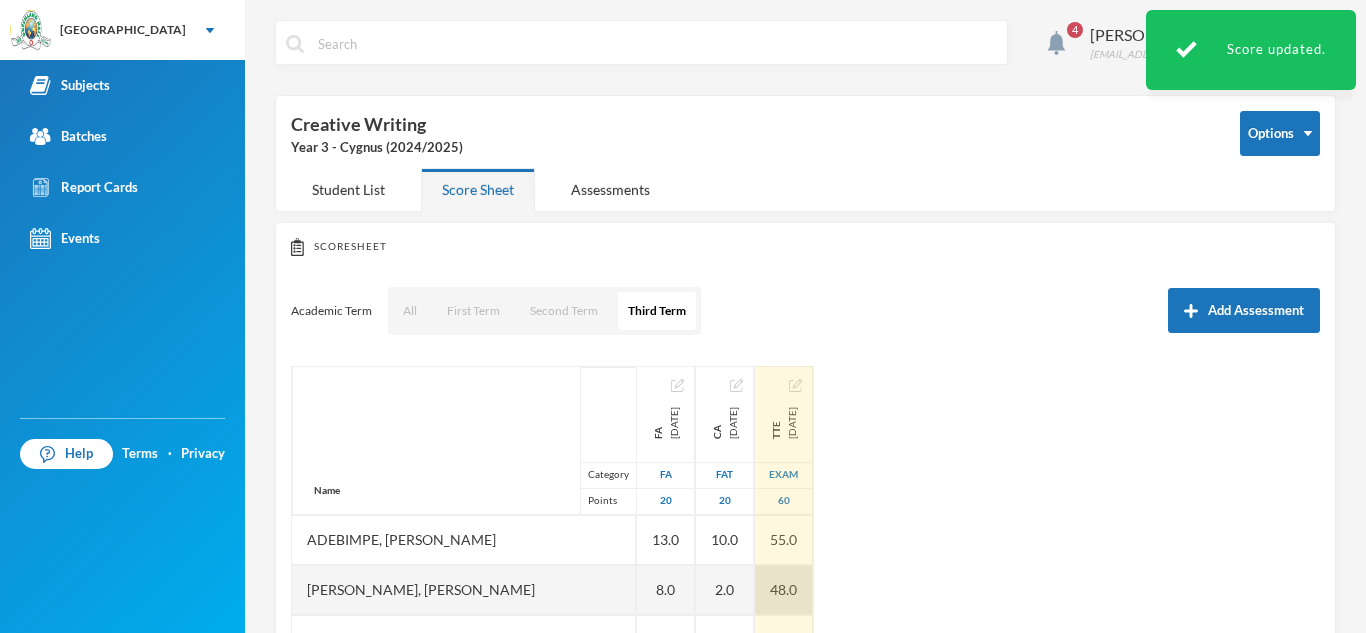 click on "48.0" at bounding box center [784, 590] 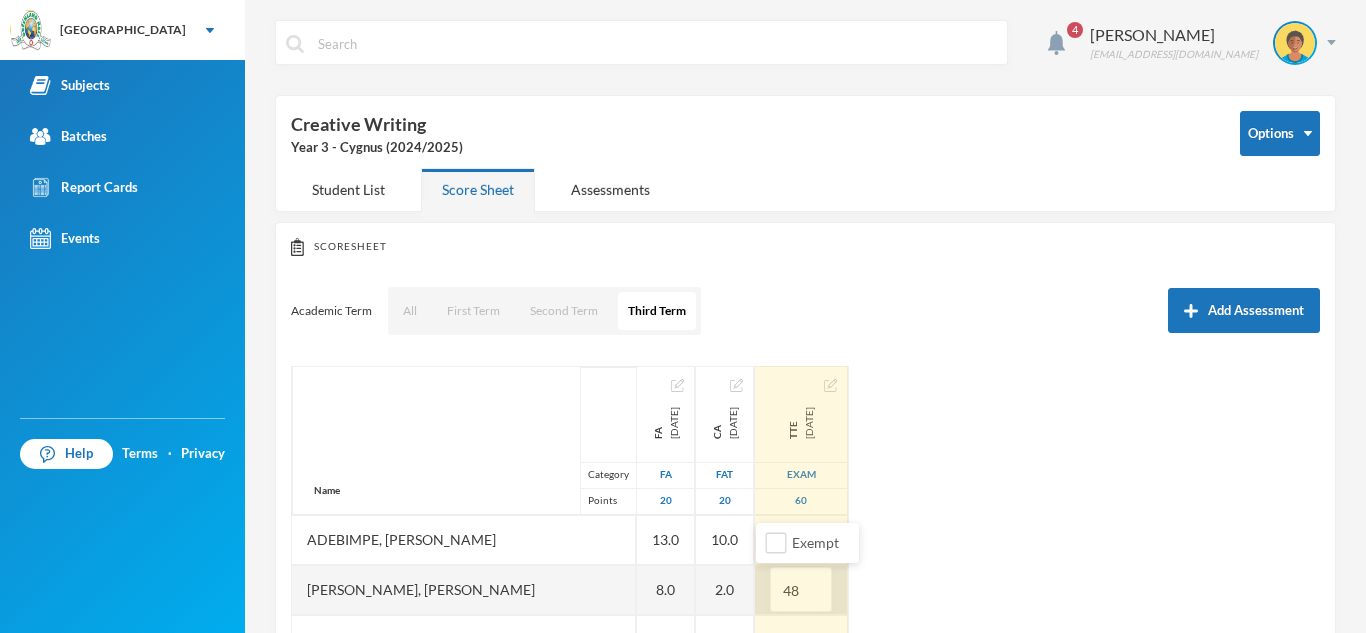 type on "4" 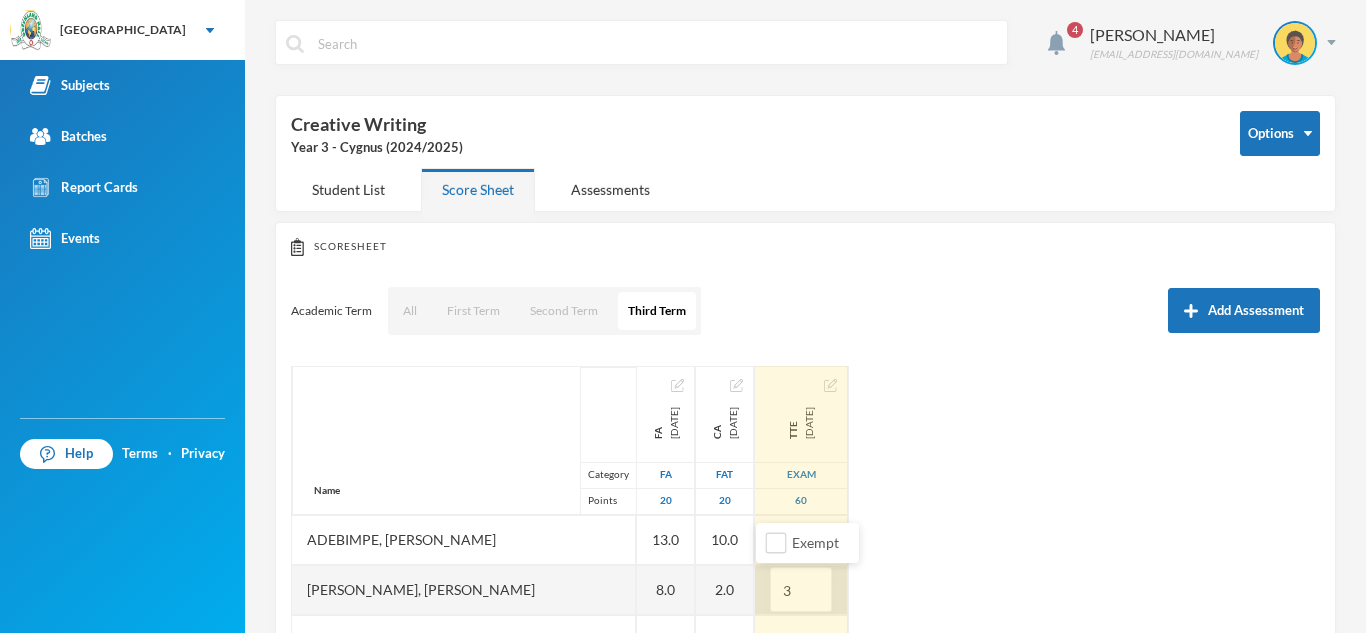 type on "37" 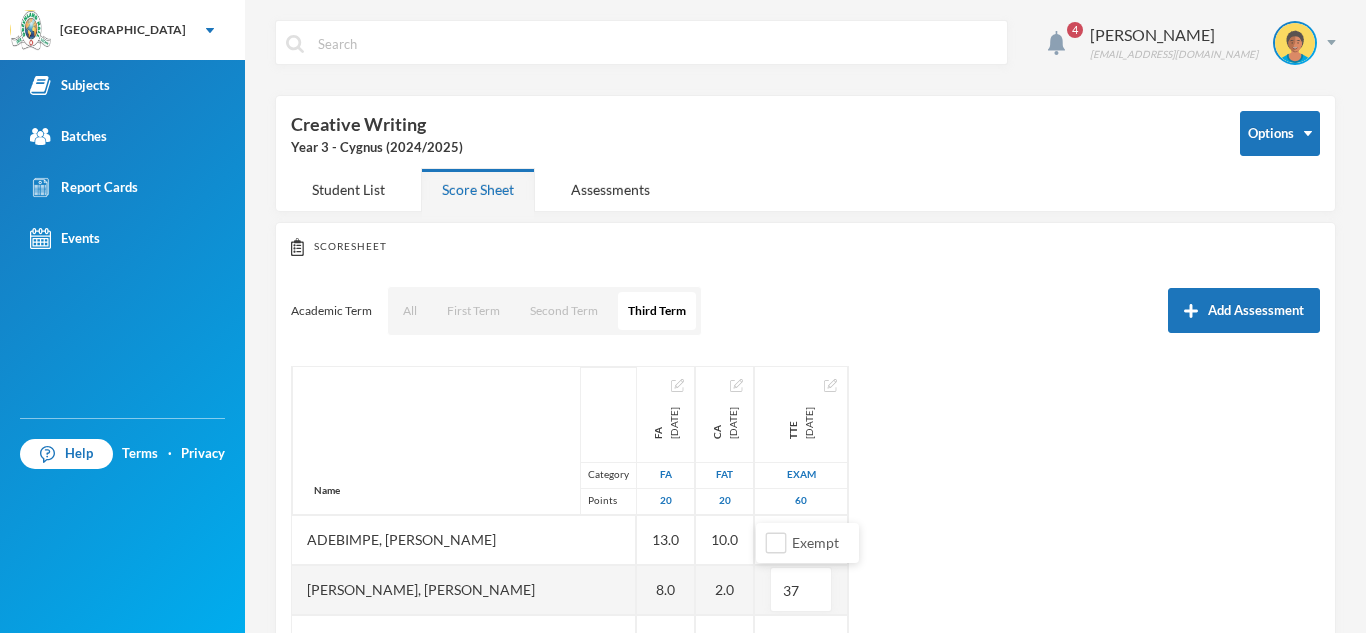 click on "Name   Category Points [PERSON_NAME] [PERSON_NAME], [PERSON_NAME] [PERSON_NAME], [PERSON_NAME], Ayomiposi [PERSON_NAME], [PERSON_NAME], Moyosoreoluwa [PERSON_NAME], [PERSON_NAME], [PERSON_NAME] FA [DATE] FA 20 10.0 13.0 8.0 13.0 11.0 13.0 11.0 15.0 CA [DATE] FAT 20 6.0 10.0 2.0 15.0 5.0 15.0 6.0 12.0 TTE [DATE] Exam 60 30.0 55.0 37 57.0 30.0 50.0 39.0 40.0" at bounding box center [805, 616] 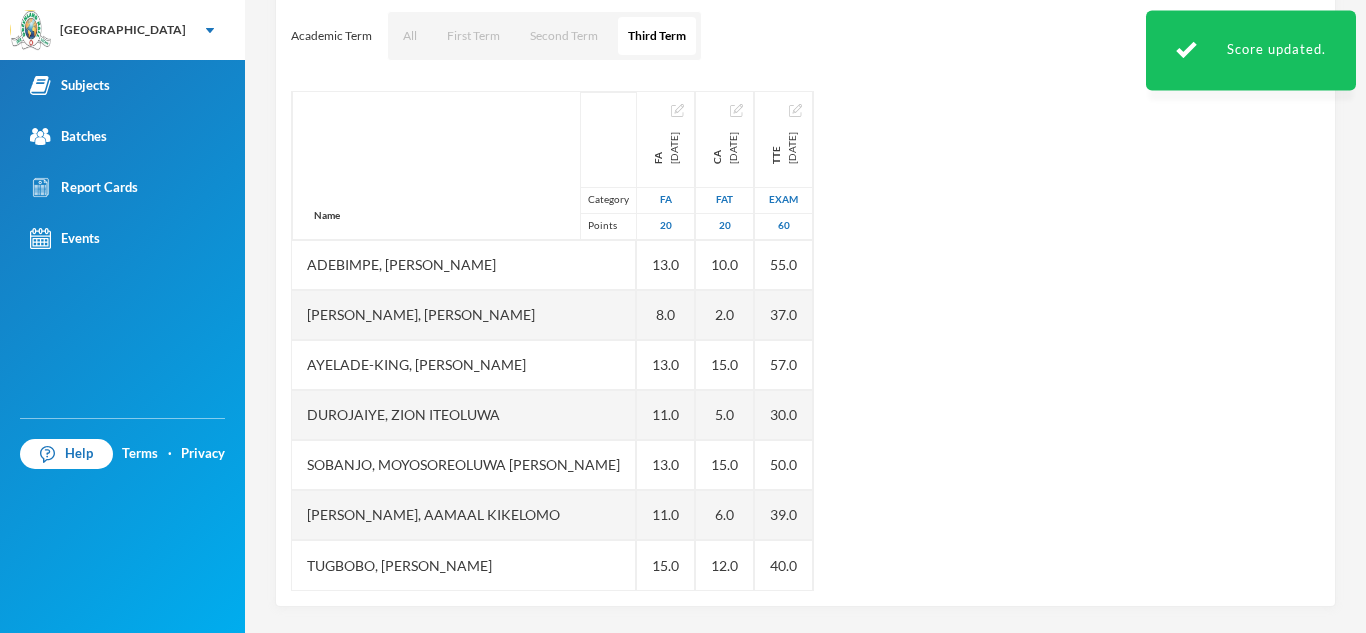 scroll, scrollTop: 279, scrollLeft: 0, axis: vertical 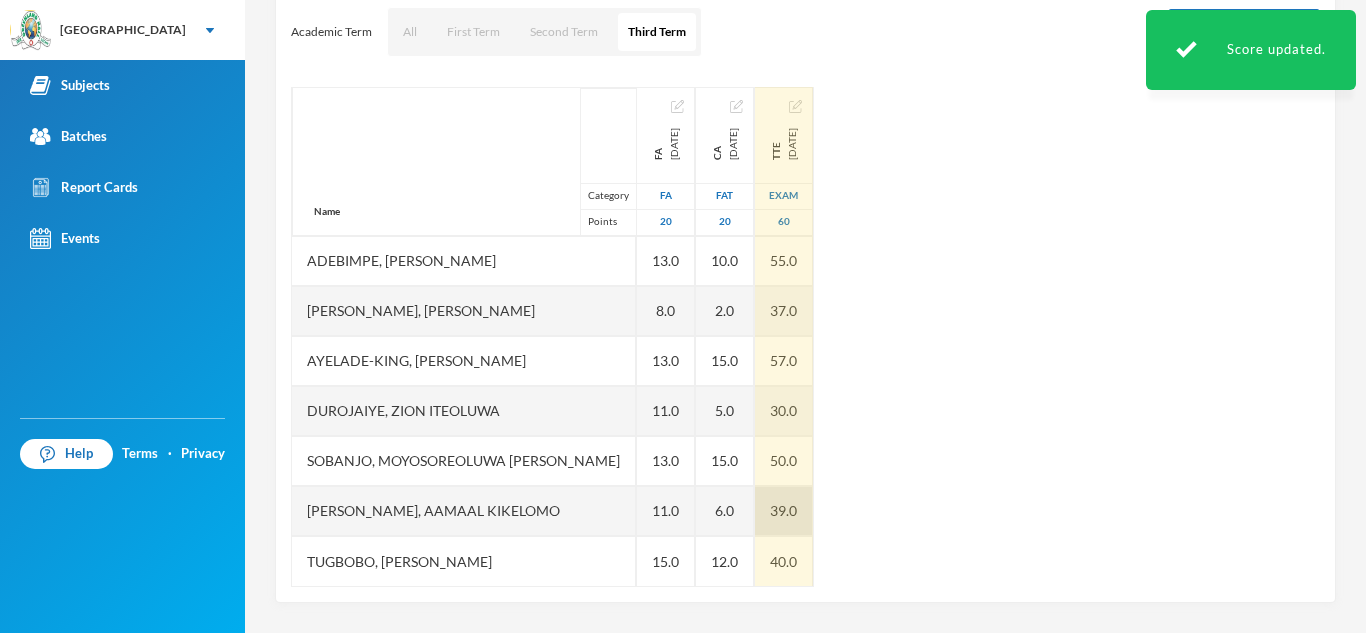 click on "39.0" at bounding box center (784, 511) 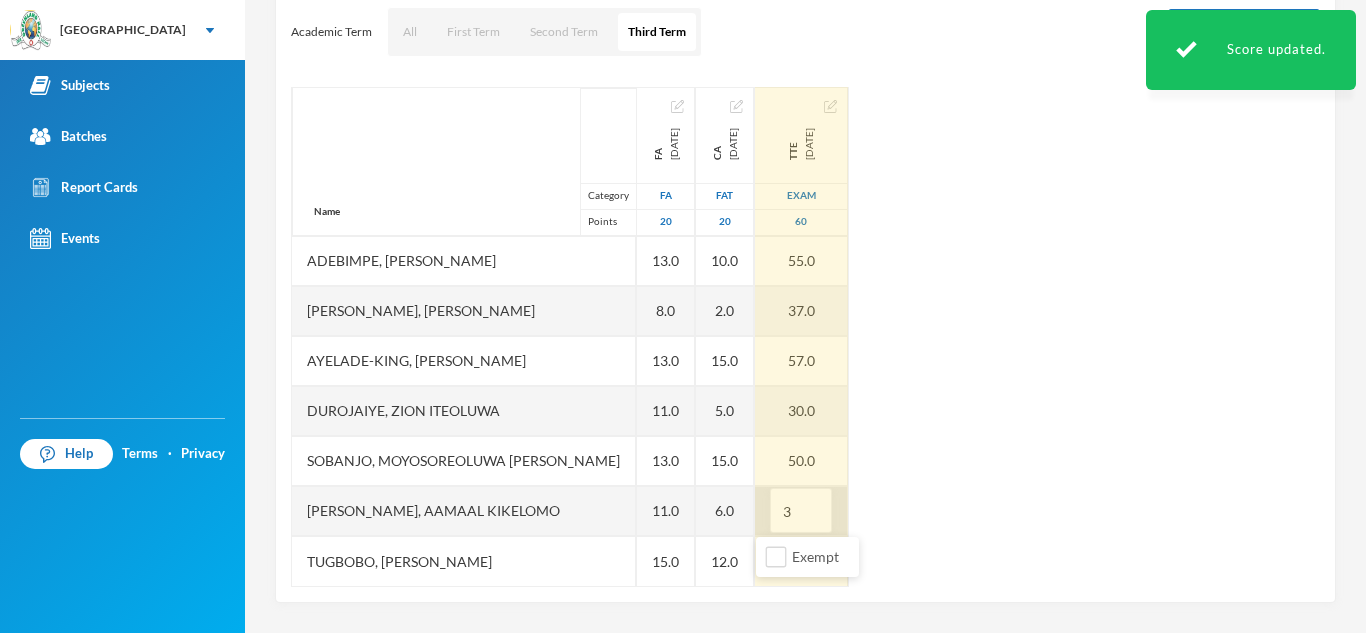type on "36" 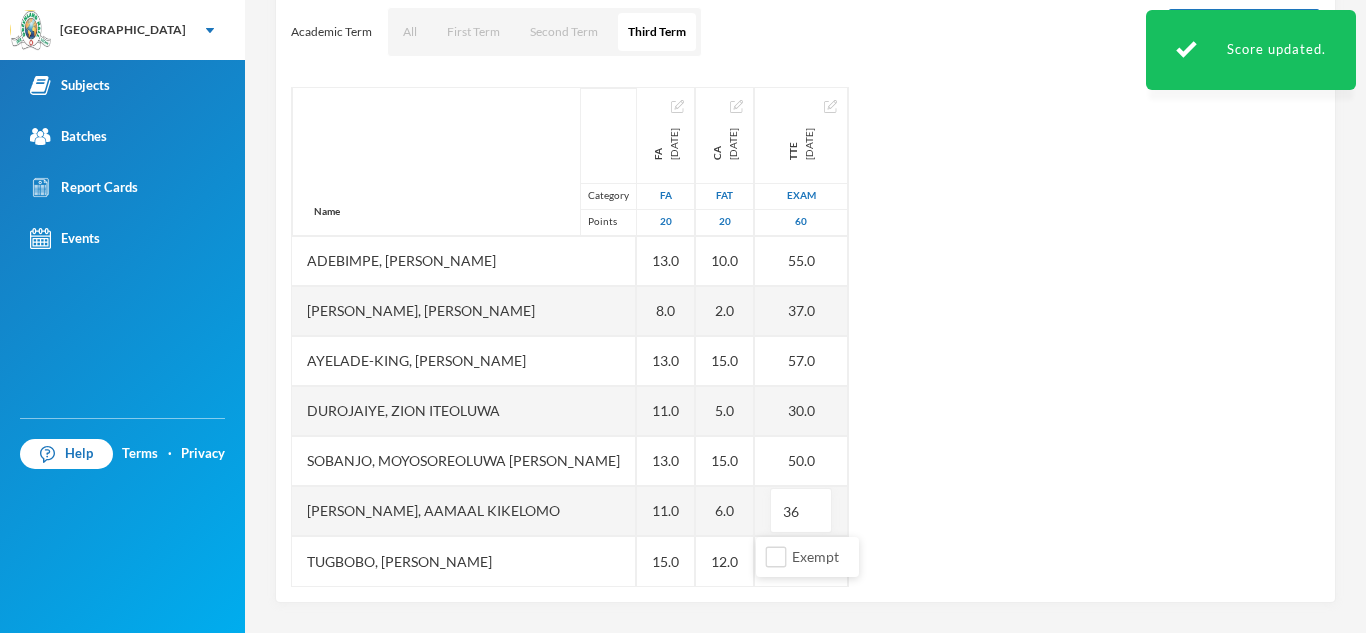 click on "Name   Category Points [PERSON_NAME] [PERSON_NAME], [PERSON_NAME] [PERSON_NAME], [PERSON_NAME], Ayomiposi [PERSON_NAME], [PERSON_NAME], Moyosoreoluwa [PERSON_NAME], [PERSON_NAME], [PERSON_NAME] FA [DATE] FA 20 10.0 13.0 8.0 13.0 11.0 13.0 11.0 15.0 CA [DATE] FAT 20 6.0 10.0 2.0 15.0 5.0 15.0 6.0 12.0 TTE [DATE] Exam 60 30.0 55.0 37.0 57.0 30.0 50.0 36 40.0" at bounding box center [805, 337] 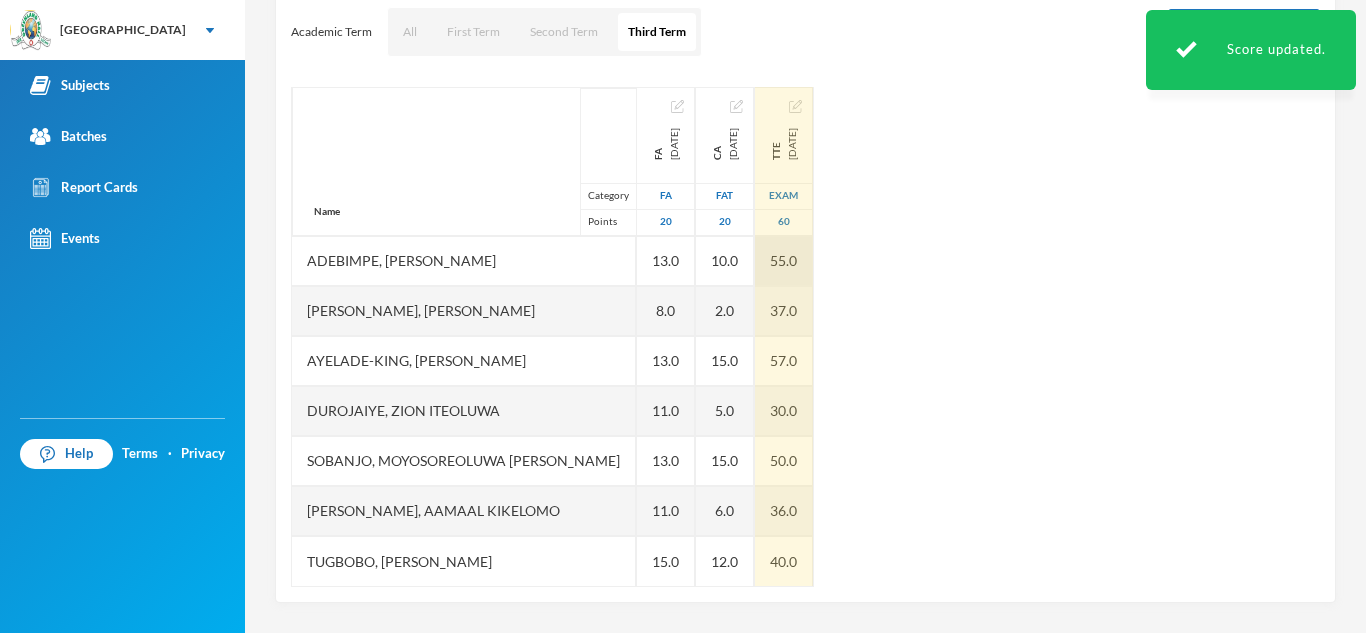 click on "55.0" at bounding box center [784, 261] 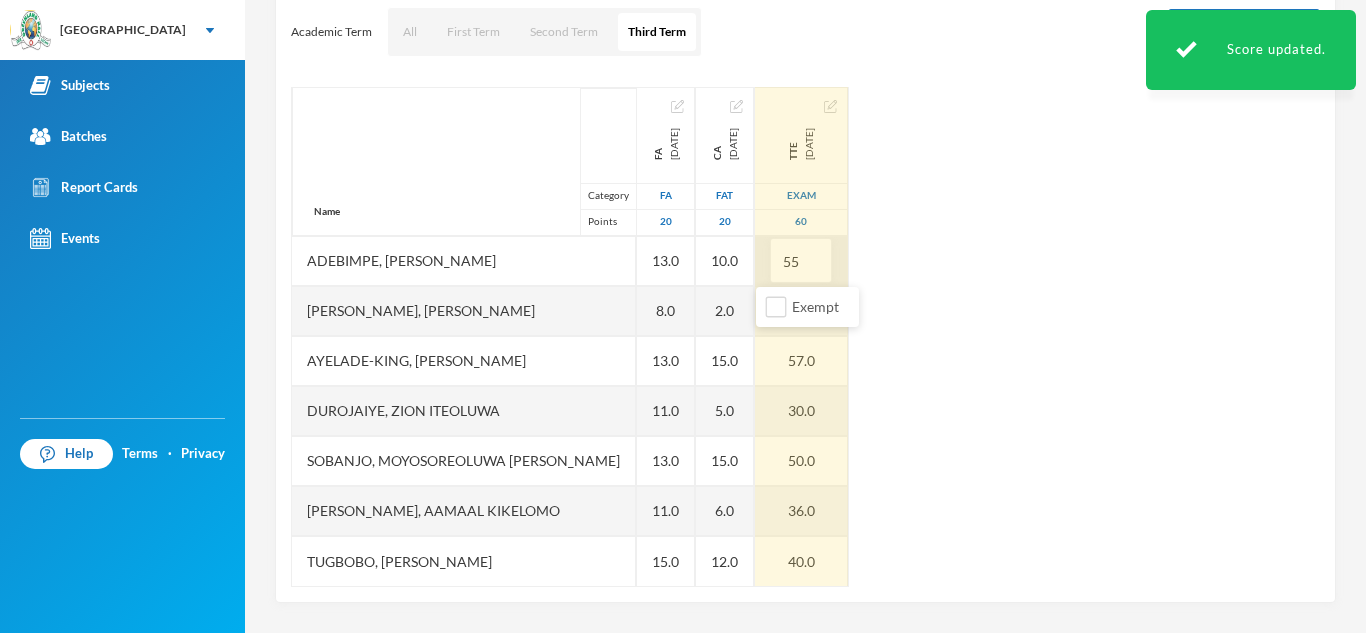 type on "5" 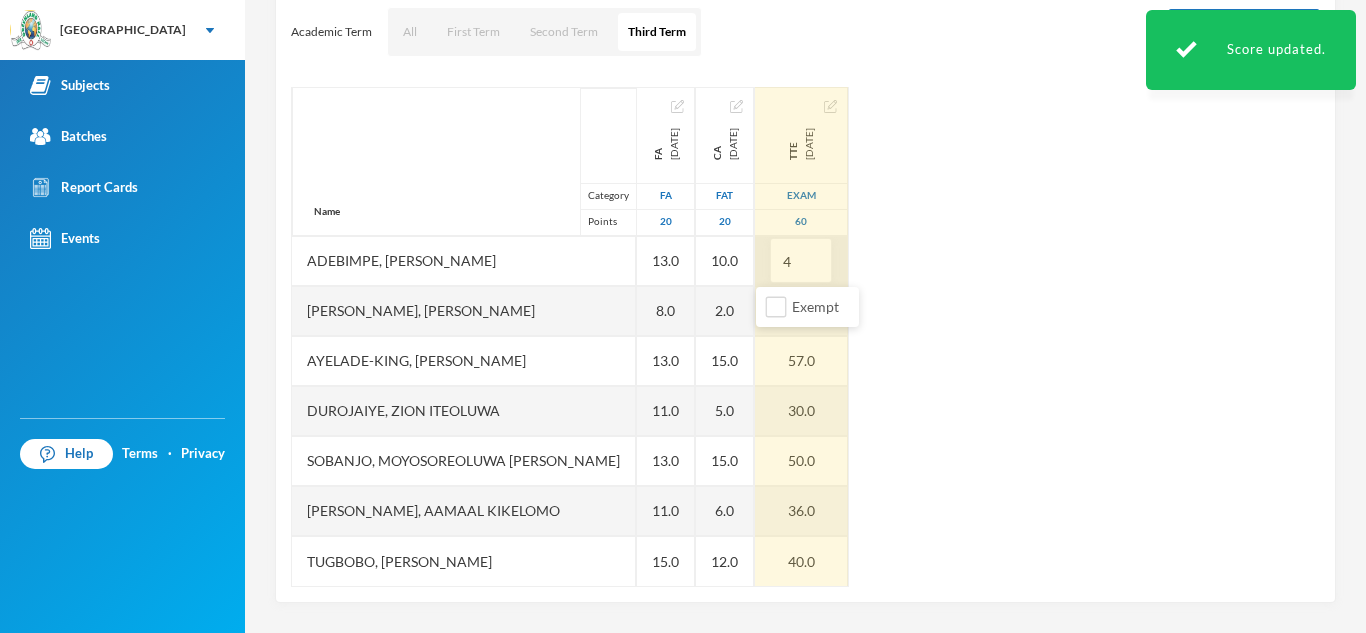 type on "41" 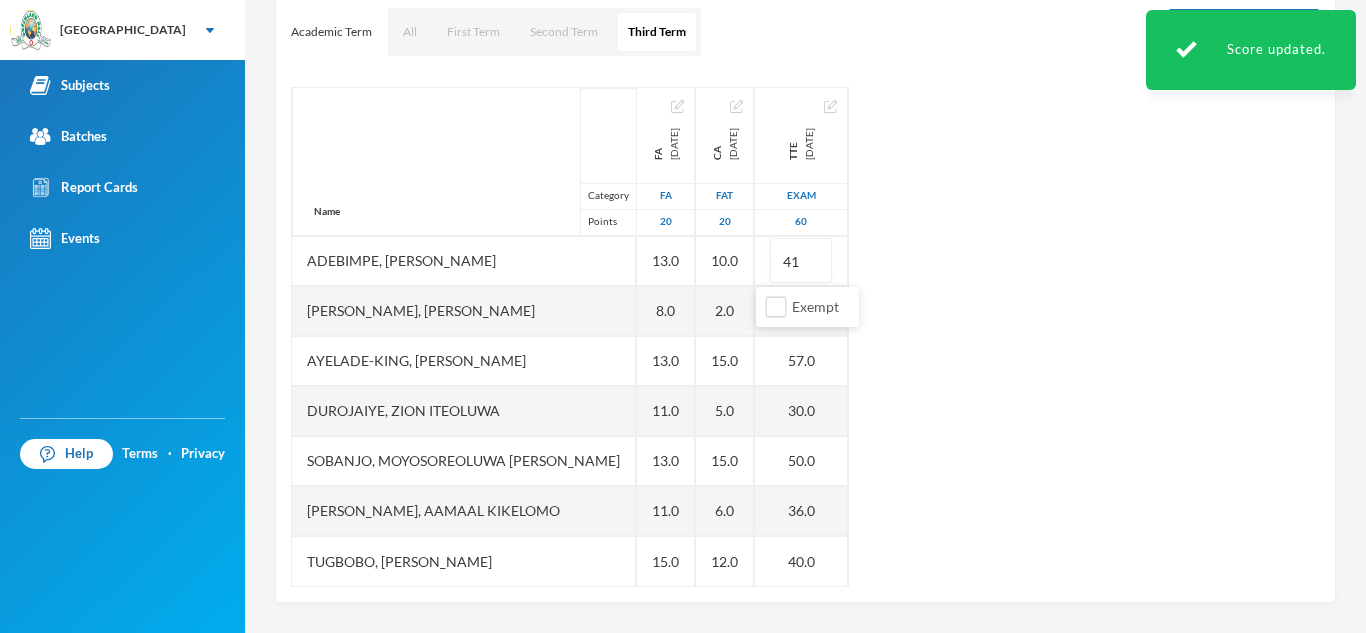 click on "Name   Category Points [PERSON_NAME] [PERSON_NAME], [PERSON_NAME] [PERSON_NAME], [PERSON_NAME], Ayomiposi [PERSON_NAME], [PERSON_NAME], Moyosoreoluwa [PERSON_NAME], [PERSON_NAME], [PERSON_NAME] FA [DATE] FA 20 10.0 13.0 8.0 13.0 11.0 13.0 11.0 15.0 CA [DATE] FAT 20 6.0 10.0 2.0 15.0 5.0 15.0 6.0 12.0 TTE [DATE] Exam 60 30.0 41 37.0 57.0 30.0 50.0 36.0 40.0" at bounding box center [805, 337] 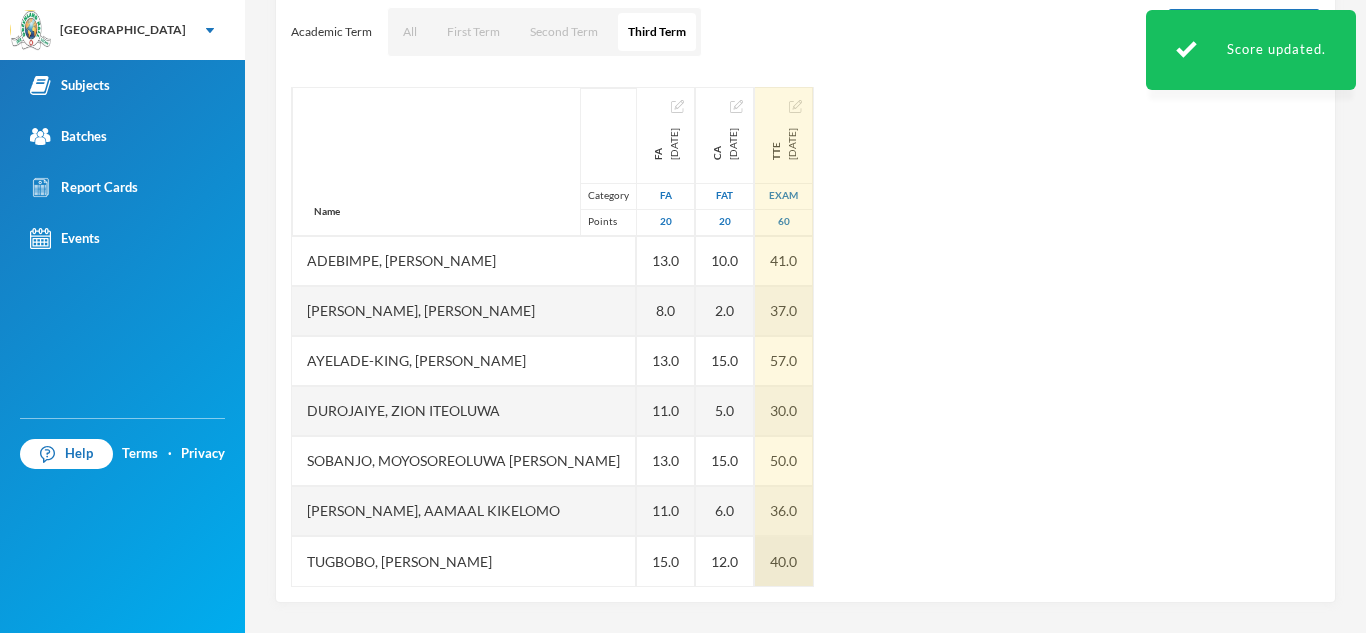 click on "40.0" at bounding box center (784, 561) 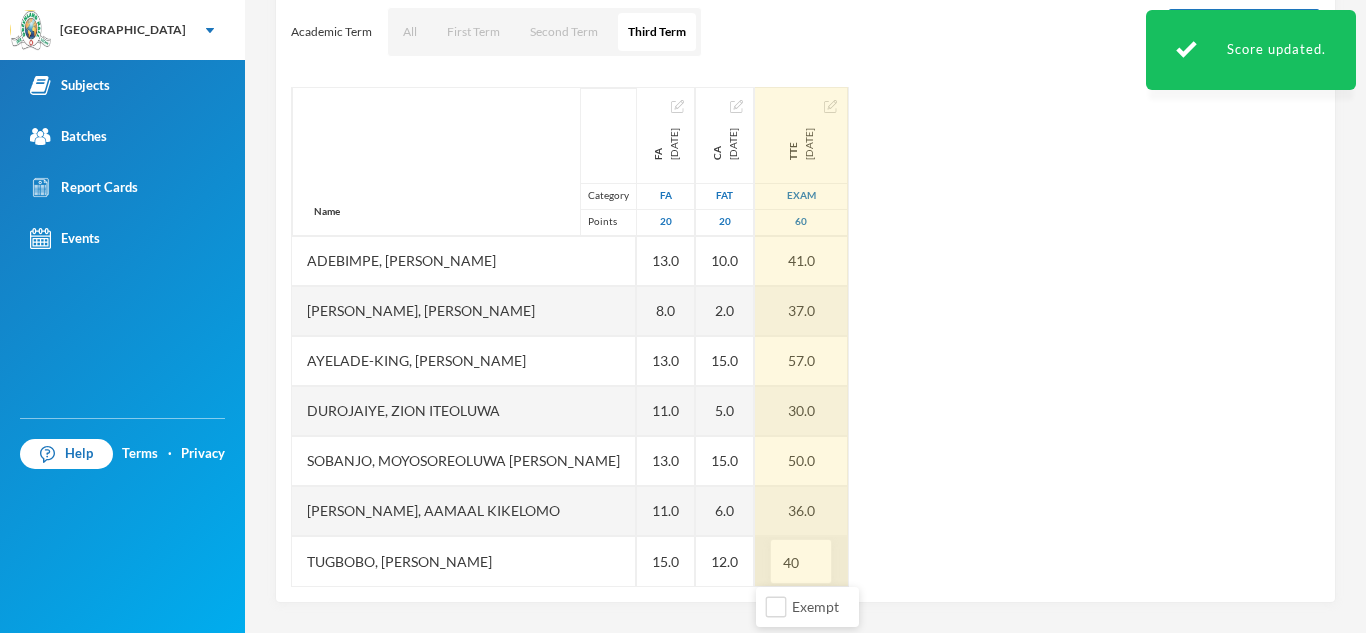type on "4" 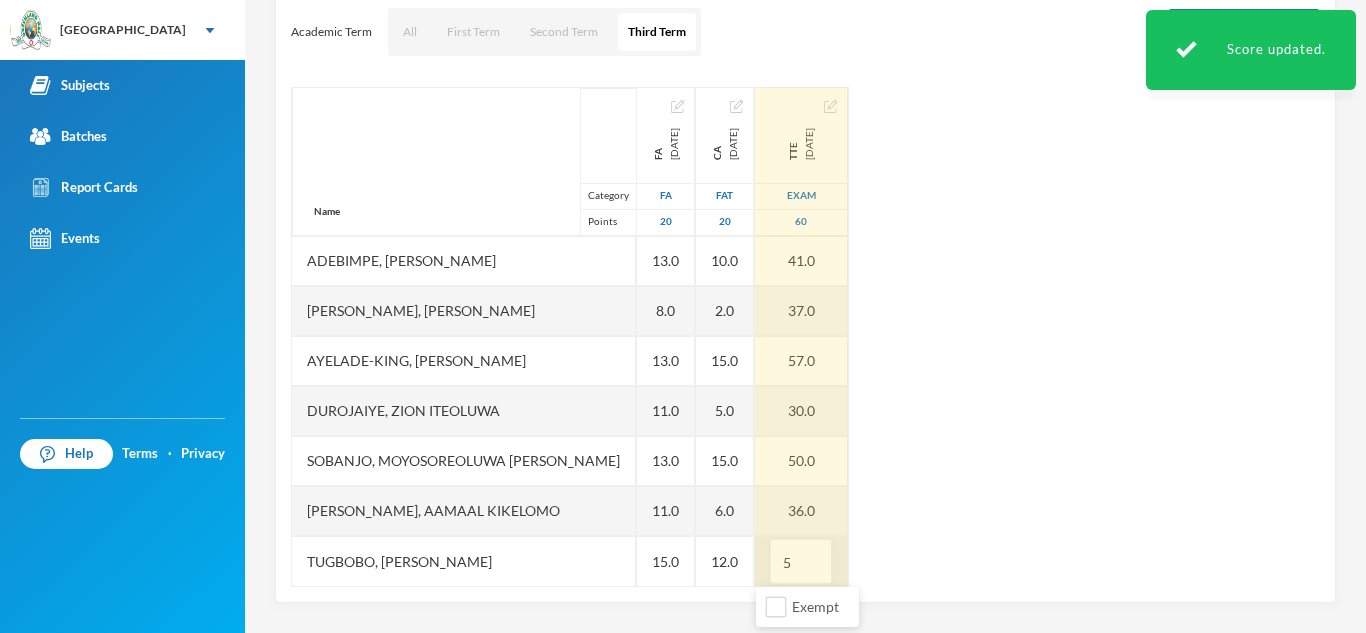 type on "52" 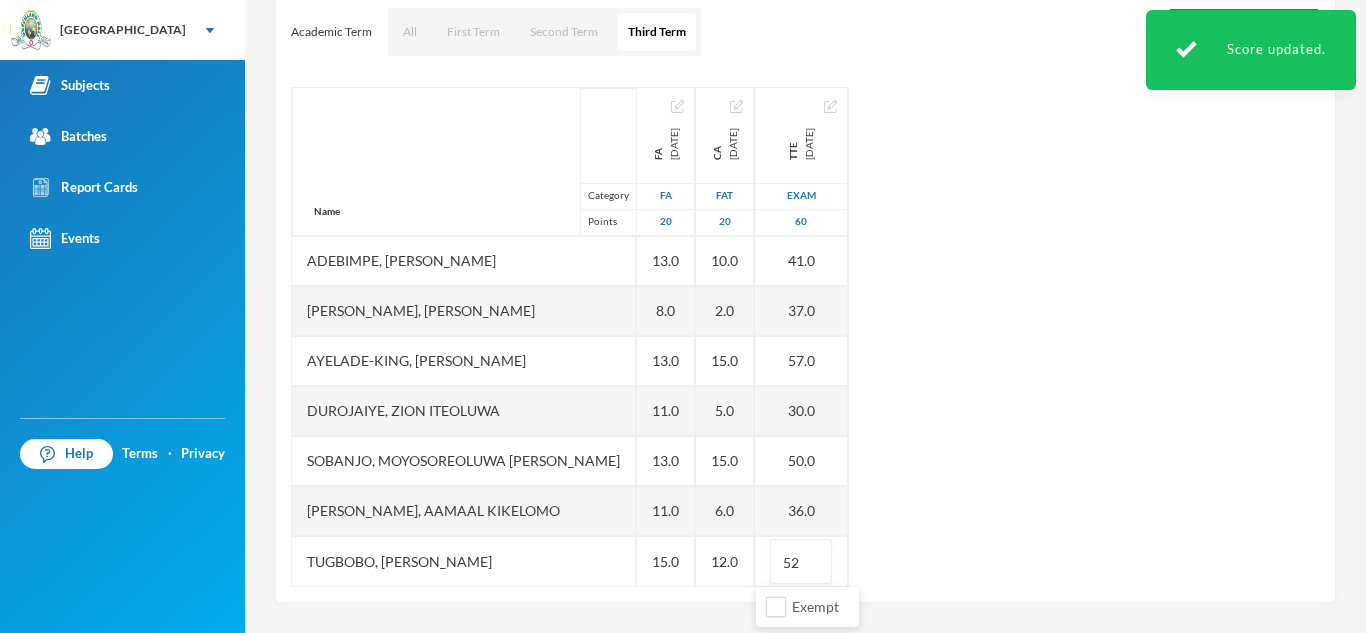 click on "Name   Category Points [PERSON_NAME] [PERSON_NAME], [PERSON_NAME] [PERSON_NAME], [PERSON_NAME], Ayomiposi [PERSON_NAME], [PERSON_NAME], Moyosoreoluwa [PERSON_NAME], [PERSON_NAME], [PERSON_NAME] FA [DATE] FA 20 10.0 13.0 8.0 13.0 11.0 13.0 11.0 15.0 CA [DATE] FAT 20 6.0 10.0 2.0 15.0 5.0 15.0 6.0 12.0 TTE [DATE] Exam 60 30.0 41.0 37.0 57.0 30.0 50.0 36.0 52" at bounding box center [805, 337] 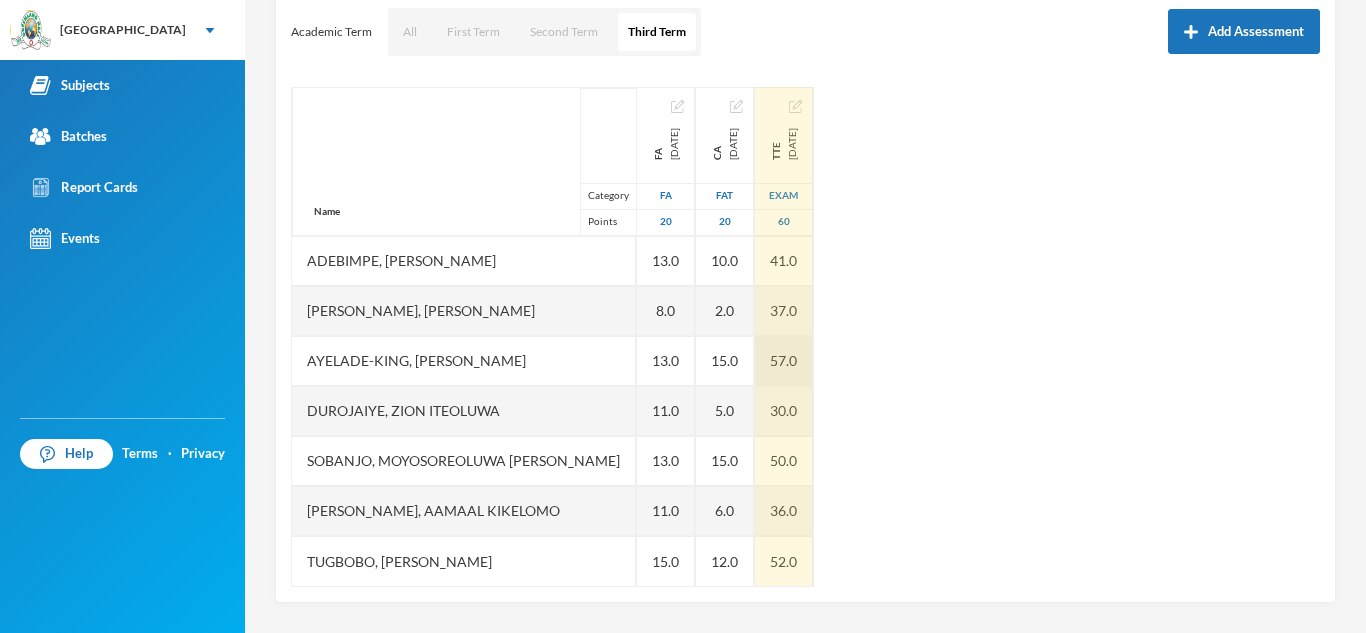 click on "57.0" at bounding box center (784, 361) 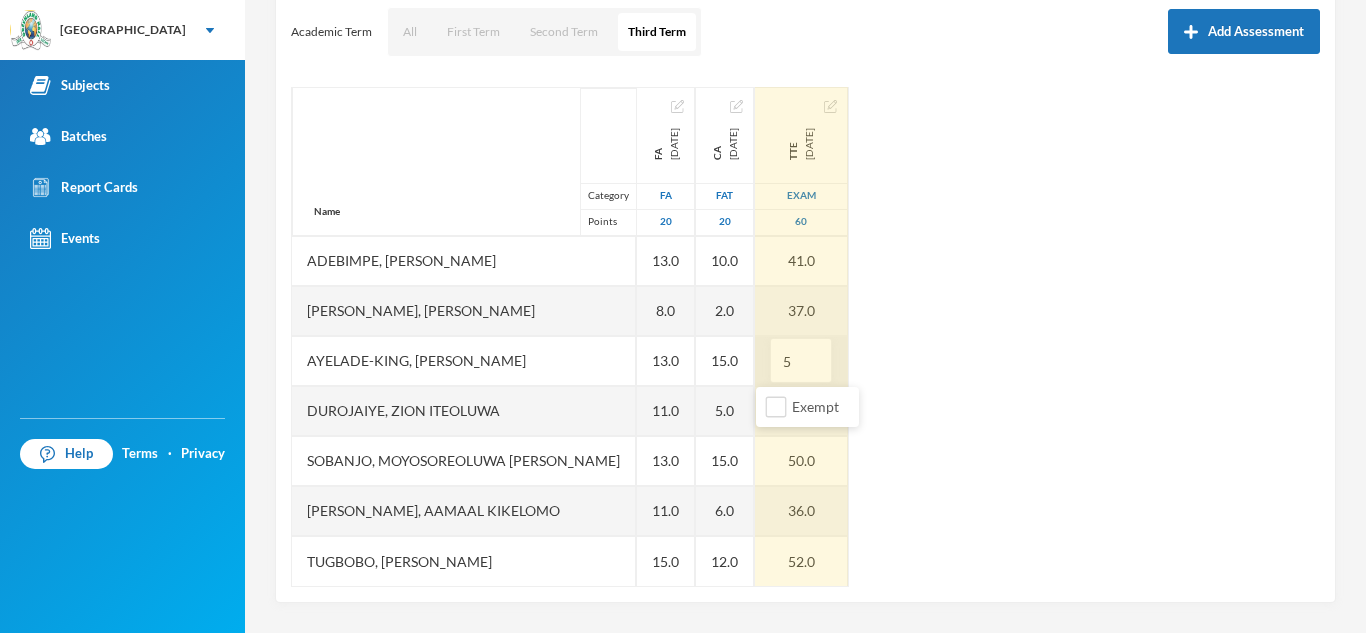 type on "52" 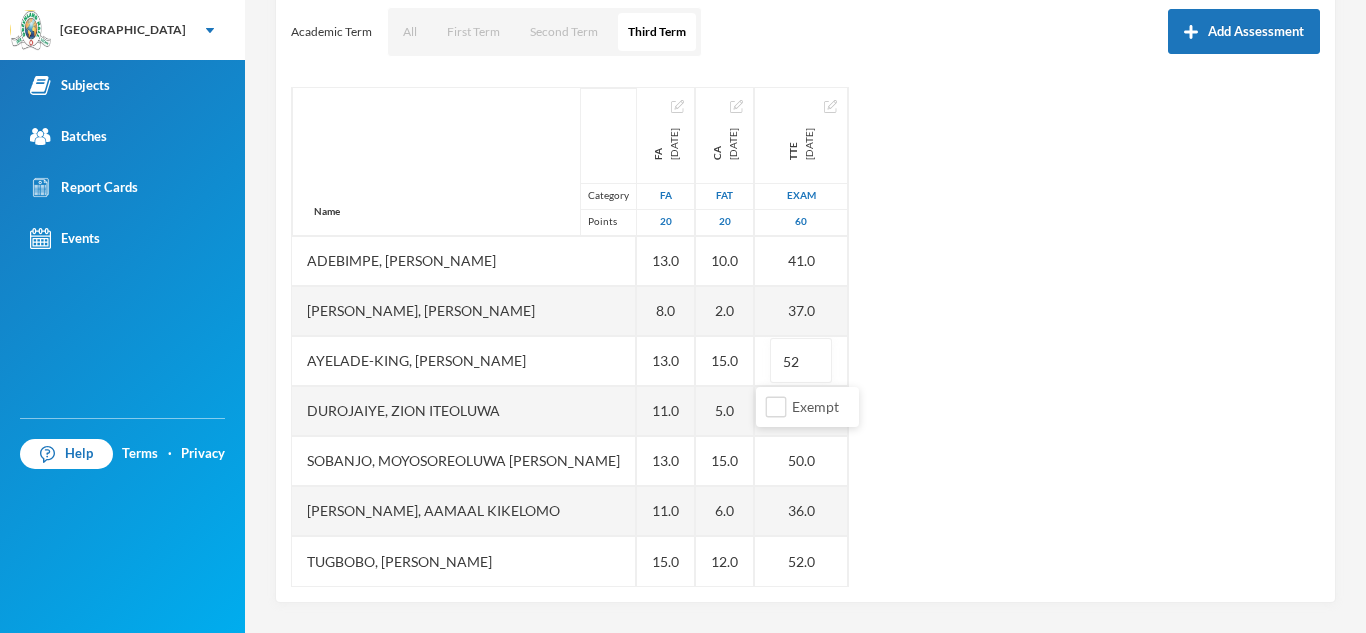 click on "Name   Category Points [PERSON_NAME] [PERSON_NAME], [PERSON_NAME] [PERSON_NAME], [PERSON_NAME], Ayomiposi [PERSON_NAME], [PERSON_NAME], Moyosoreoluwa [PERSON_NAME], [PERSON_NAME], [PERSON_NAME] FA [DATE] FA 20 10.0 13.0 8.0 13.0 11.0 13.0 11.0 15.0 CA [DATE] FAT 20 6.0 10.0 2.0 15.0 5.0 15.0 6.0 12.0 TTE [DATE] Exam 60 30.0 41.0 37.0 52 30.0 50.0 36.0 52.0" at bounding box center [805, 337] 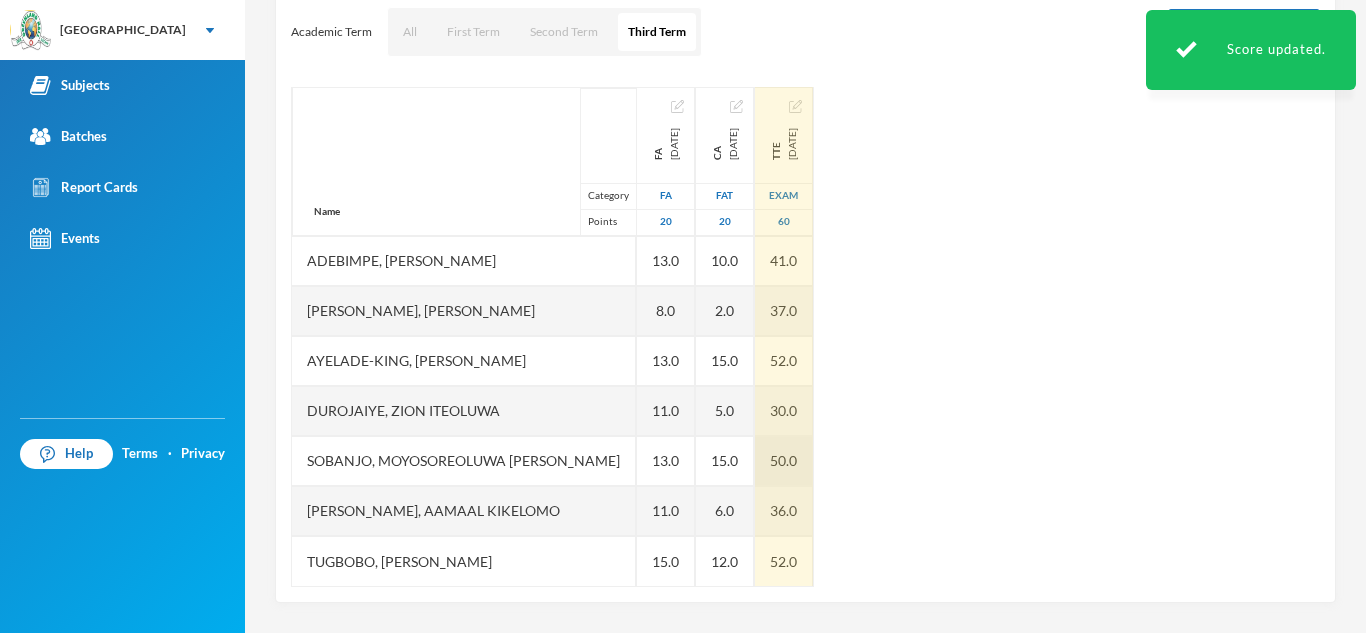click on "50.0" at bounding box center [784, 461] 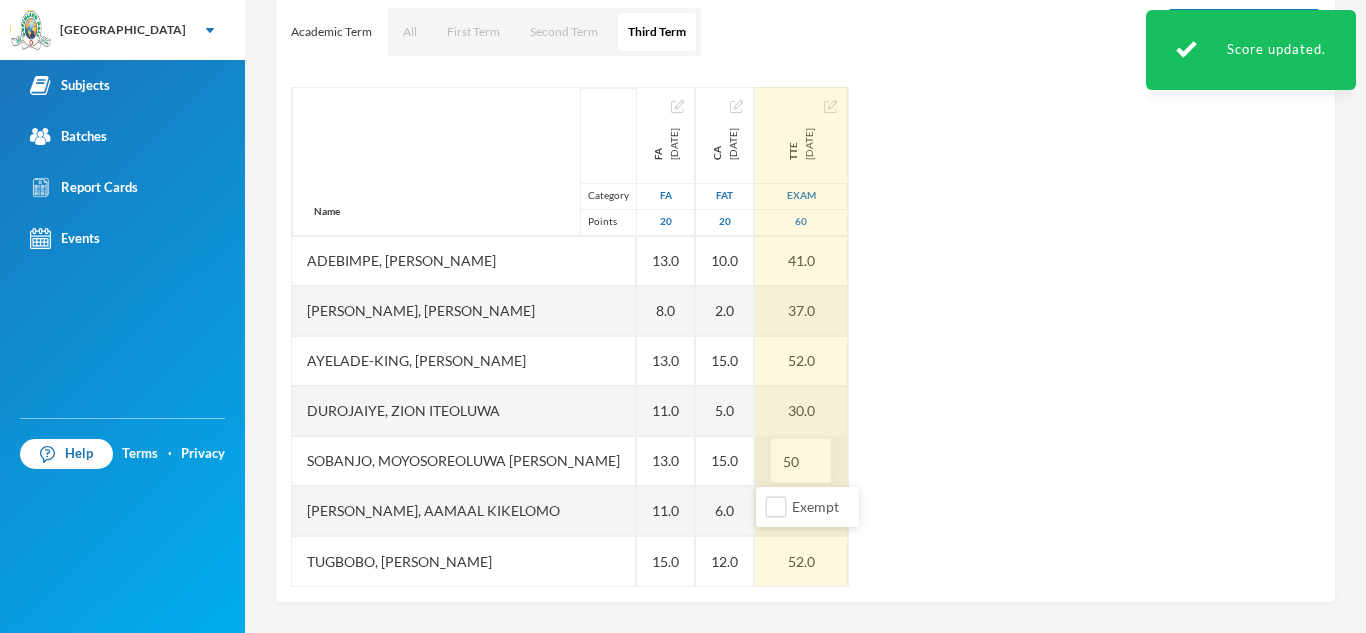 type on "5" 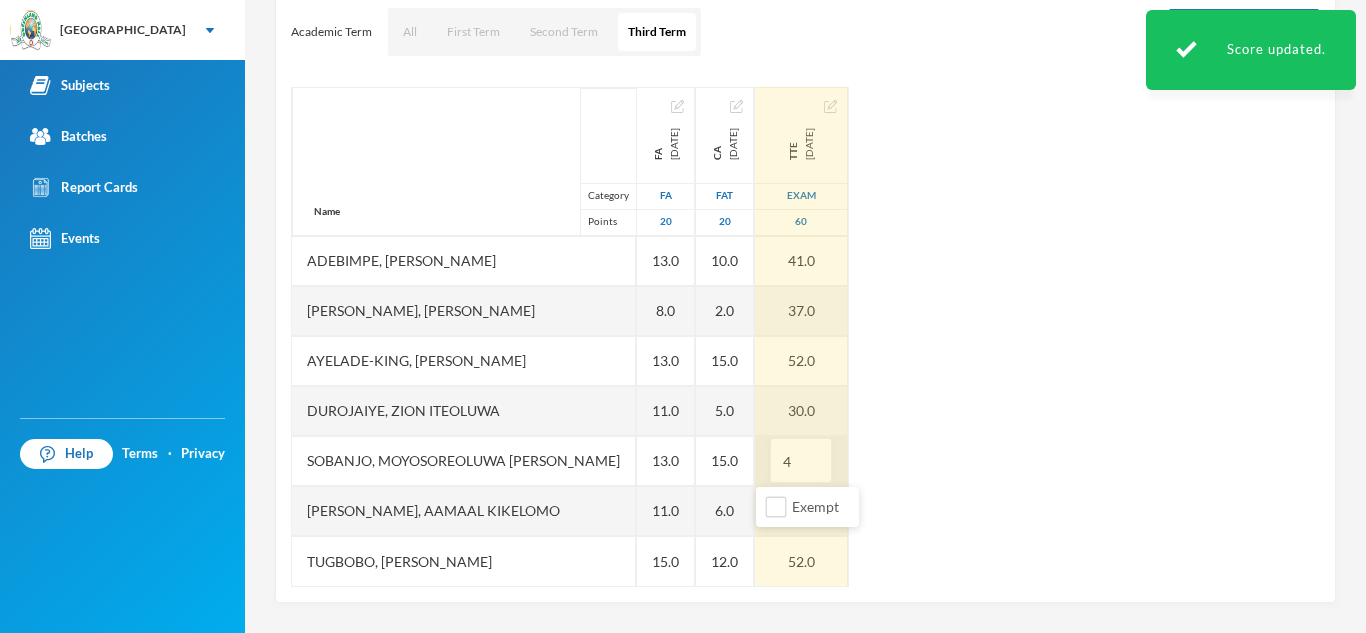 type on "48" 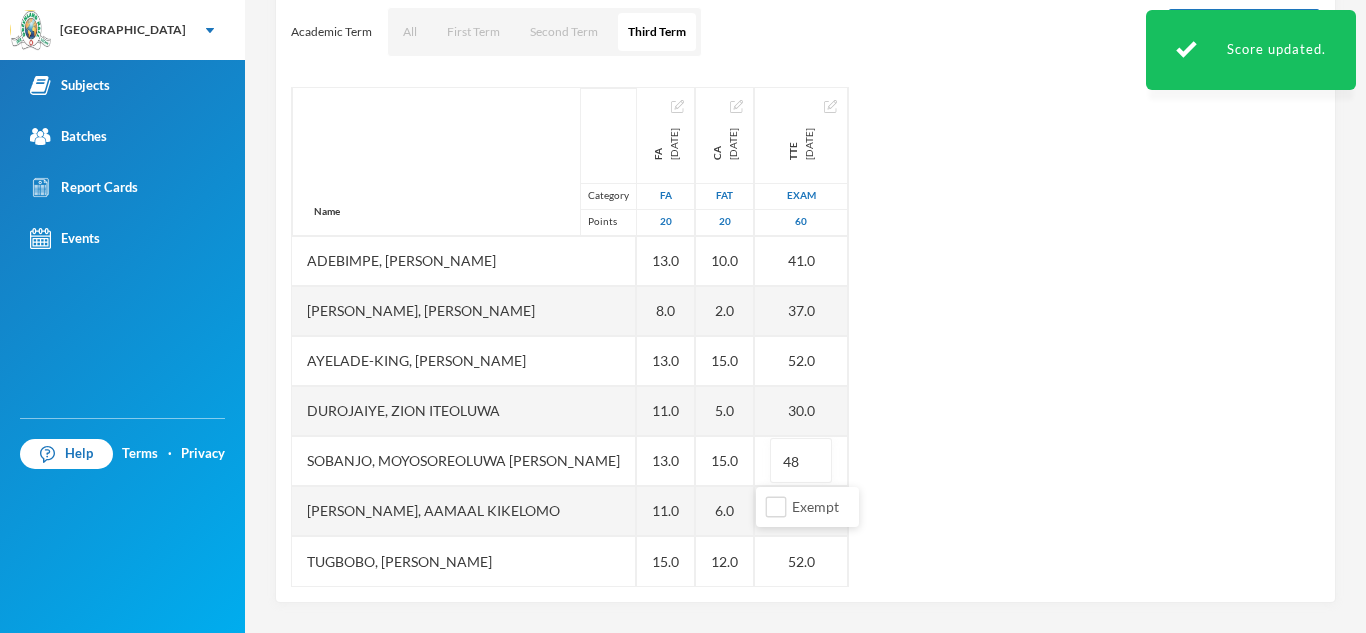 click on "Name   Category Points [PERSON_NAME] [PERSON_NAME], [PERSON_NAME] [PERSON_NAME], [PERSON_NAME], Ayomiposi [PERSON_NAME], [PERSON_NAME], Moyosoreoluwa [PERSON_NAME], [PERSON_NAME], [PERSON_NAME] FA [DATE] FA 20 10.0 13.0 8.0 13.0 11.0 13.0 11.0 15.0 CA [DATE] FAT 20 6.0 10.0 2.0 15.0 5.0 15.0 6.0 12.0 TTE [DATE] Exam 60 30.0 41.0 37.0 52.0 30.0 48 36.0 52.0" at bounding box center (805, 337) 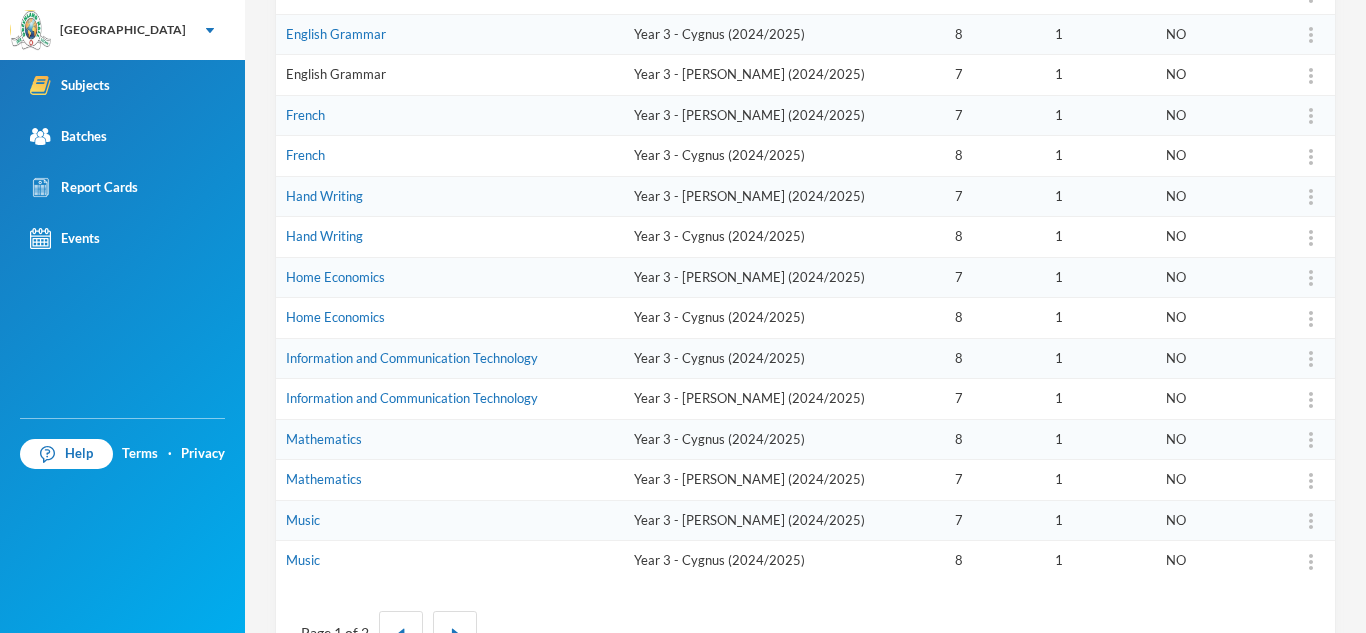 scroll, scrollTop: 637, scrollLeft: 0, axis: vertical 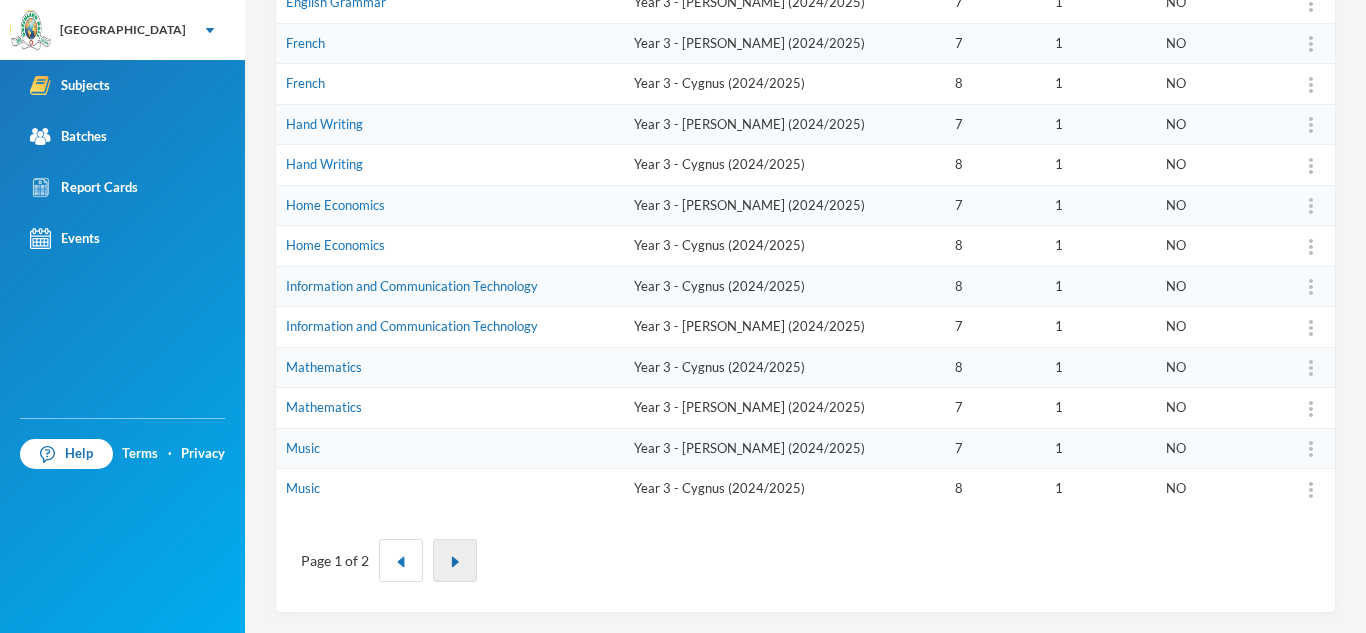 click at bounding box center [455, 562] 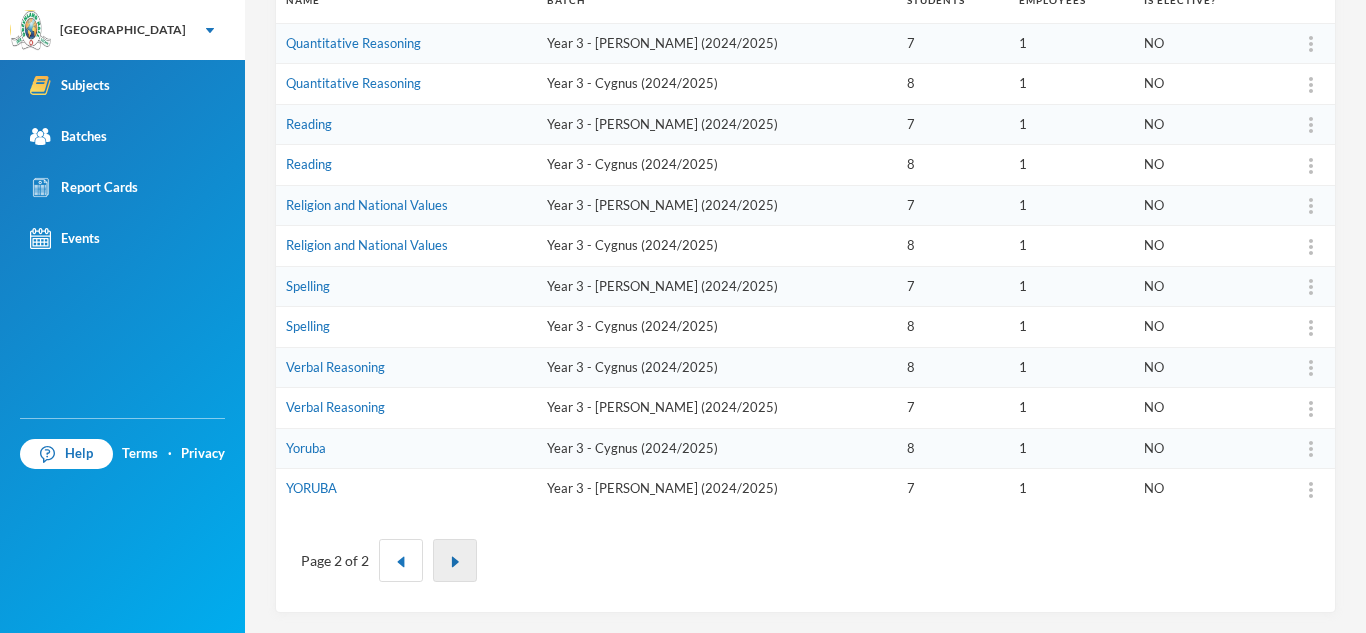 scroll, scrollTop: 313, scrollLeft: 0, axis: vertical 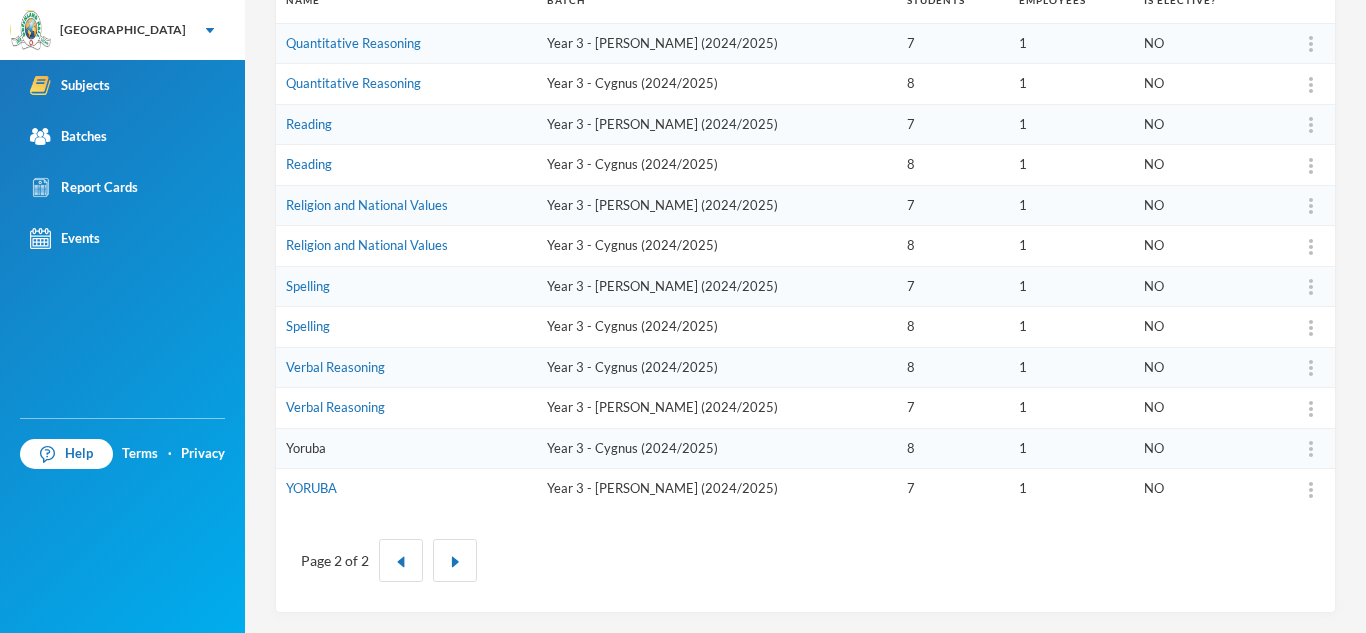 click on "Yoruba" at bounding box center (306, 448) 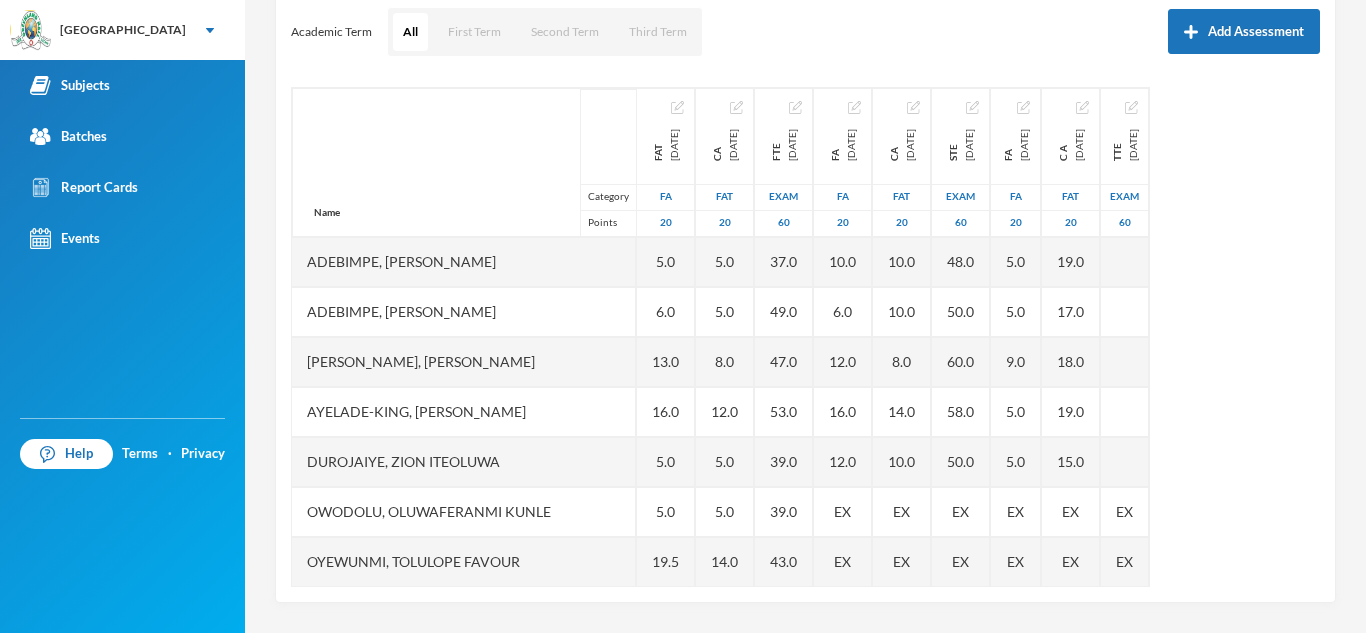 scroll, scrollTop: 279, scrollLeft: 0, axis: vertical 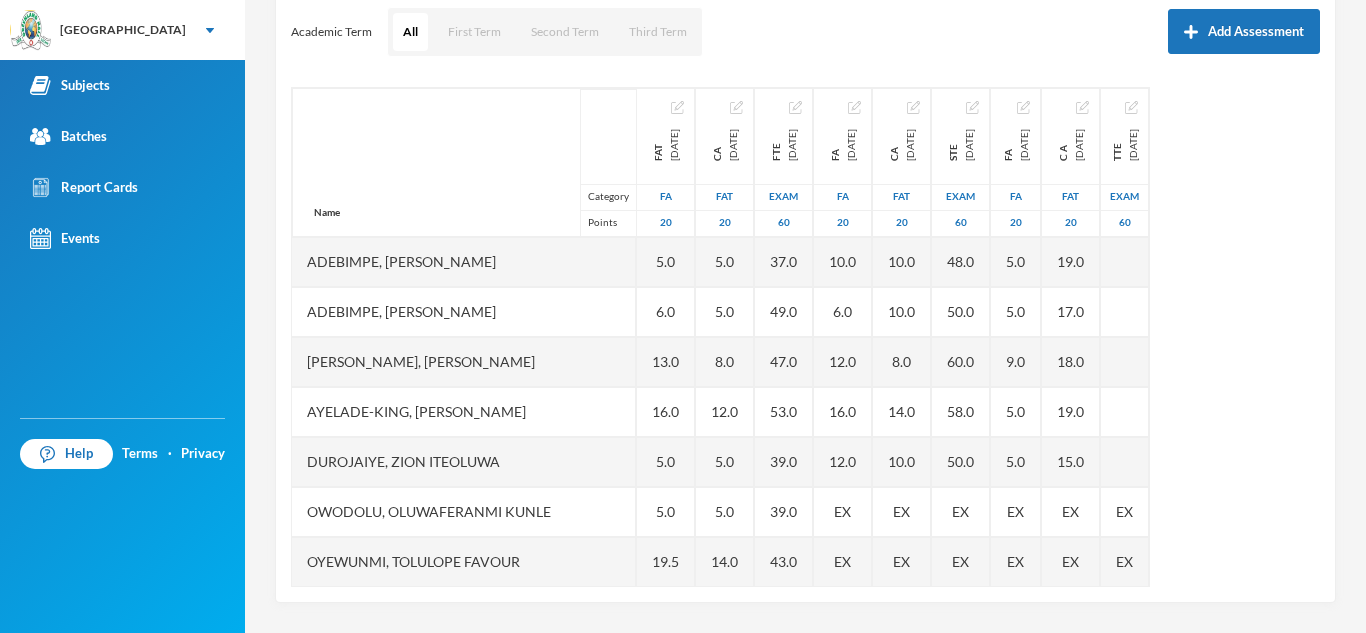 click on "Name   Category Points [PERSON_NAME] [PERSON_NAME], [PERSON_NAME] [PERSON_NAME], [PERSON_NAME], Ayomiposi [PERSON_NAME], [PERSON_NAME] Owodolu, Oluwaferanmi [PERSON_NAME], [PERSON_NAME] Favour Sobanjo, Moyosoreoluwa [PERSON_NAME], Favour [PERSON_NAME], Aamaal [PERSON_NAME], [PERSON_NAME] [DATE] FA 20 5.0 6.0 13.0 16.0 5.0 5.0 19.5 16.0 9.0 16.0 8.0 CA [DATE] FAT 20 5.0 5.0 8.0 12.0 5.0 5.0 14.0 14.0 15.0 5.0 5.0 FTE [DATE] Exam 60 37.0 49.0 47.0 53.0 39.0 39.0 43.0 56.0 31.0 46.0 38.0 FA [DATE] FA 20 10.0 6.0 12.0 16.0 12.0 EX EX 17.5 14.0 9.0 6.0 CA [DATE] FAT 20 10.0 10.0 8.0 14.0 10.0 EX EX 18.0 9.0 8.0 8.0 STE [DATE] Exam 60 48.0 50.0 60.0 58.0 50.0 EX EX 60.0 36.0 38.0 36.0 FA [DATE] FA 20 5.0 5.0 9.0 5.0 5.0 EX EX 7.0 EX 6.0 7.0 C A [DATE] FAT 20 19.0 17.0 18.0 19.0 15.0 EX EX 19.0 EX 18.0 12.0 TTE [DATE] Exam 60 EX EX EX" at bounding box center [805, 337] 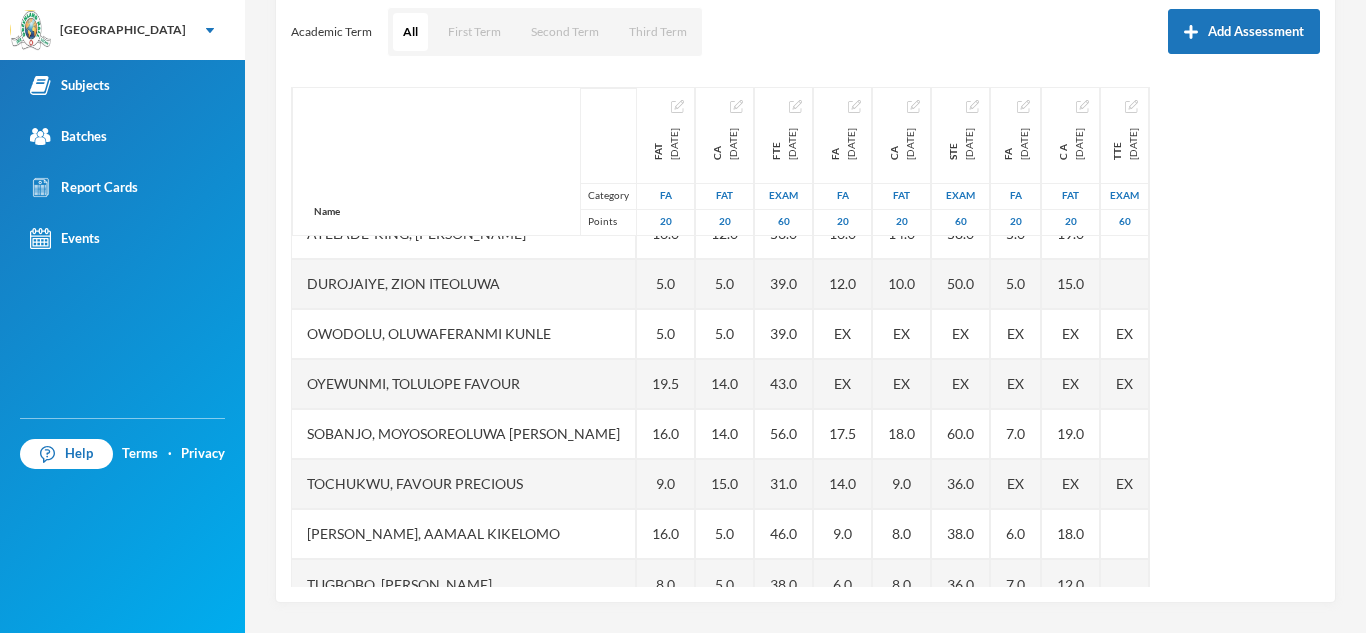 scroll, scrollTop: 201, scrollLeft: 0, axis: vertical 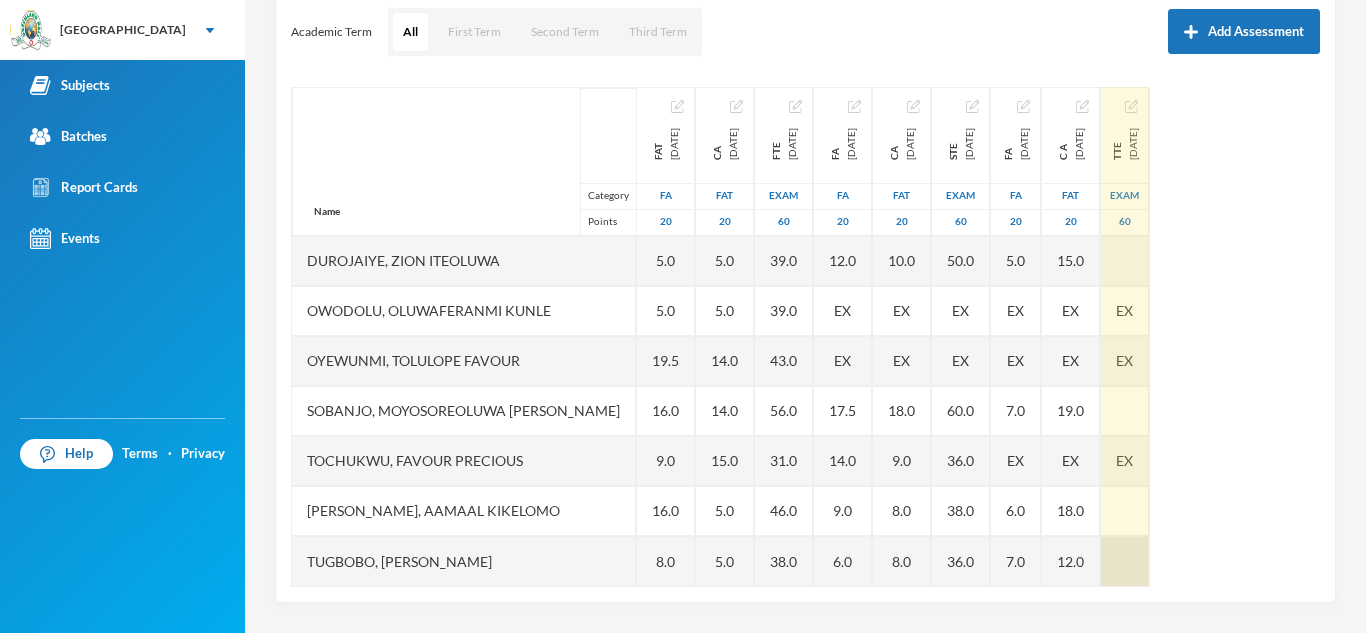 click at bounding box center [1125, 561] 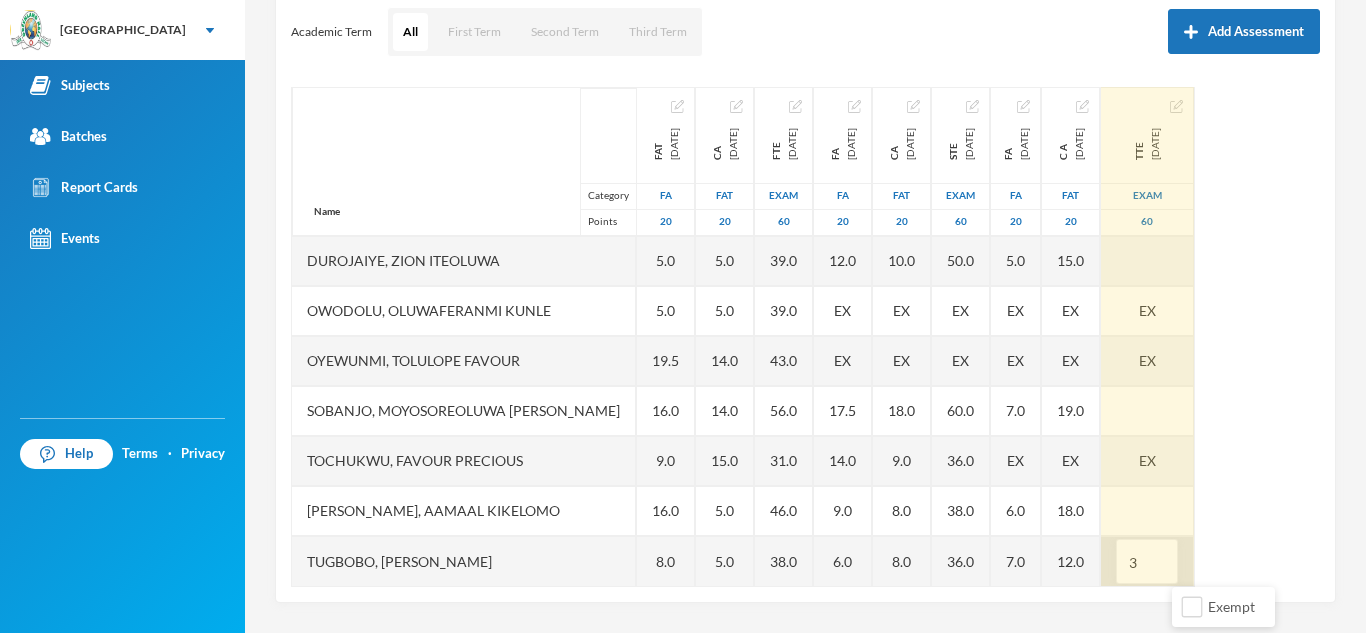 type on "38" 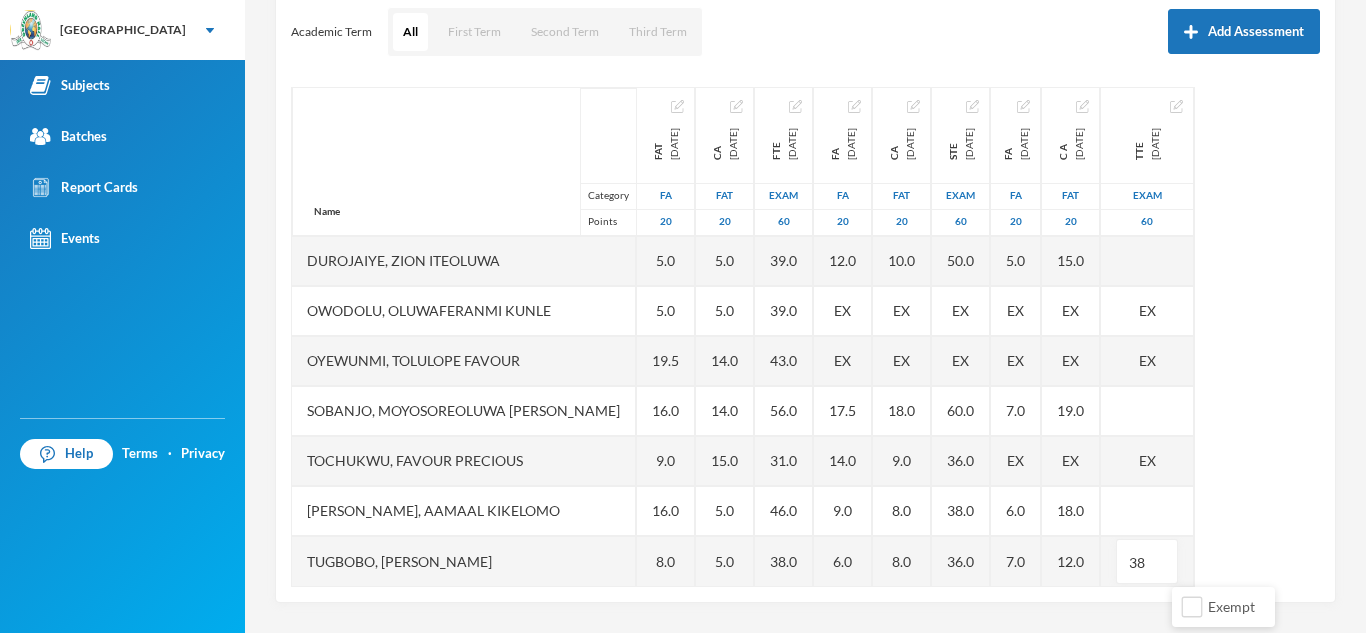 click on "Name   Category Points [PERSON_NAME] [PERSON_NAME], [PERSON_NAME] [PERSON_NAME], [PERSON_NAME], Ayomiposi [PERSON_NAME], [PERSON_NAME] Owodolu, Oluwaferanmi [PERSON_NAME], [PERSON_NAME] Favour Sobanjo, Moyosoreoluwa [PERSON_NAME], Favour [PERSON_NAME], Aamaal [PERSON_NAME], [PERSON_NAME] [DATE] FA 20 5.0 6.0 13.0 16.0 5.0 5.0 19.5 16.0 9.0 16.0 8.0 CA [DATE] FAT 20 5.0 5.0 8.0 12.0 5.0 5.0 14.0 14.0 15.0 5.0 5.0 FTE [DATE] Exam 60 37.0 49.0 47.0 53.0 39.0 39.0 43.0 56.0 31.0 46.0 38.0 FA [DATE] FA 20 10.0 6.0 12.0 16.0 12.0 EX EX 17.5 14.0 9.0 6.0 CA [DATE] FAT 20 10.0 10.0 8.0 14.0 10.0 EX EX 18.0 9.0 8.0 8.0 STE [DATE] Exam 60 48.0 50.0 60.0 58.0 50.0 EX EX 60.0 36.0 38.0 36.0 FA [DATE] FA 20 5.0 5.0 9.0 5.0 5.0 EX EX 7.0 EX 6.0 7.0 C A [DATE] FAT 20 19.0 17.0 18.0 19.0 15.0 EX EX 19.0 EX 18.0 12.0 TTE [DATE] Exam 60 EX EX EX 38" at bounding box center [805, 337] 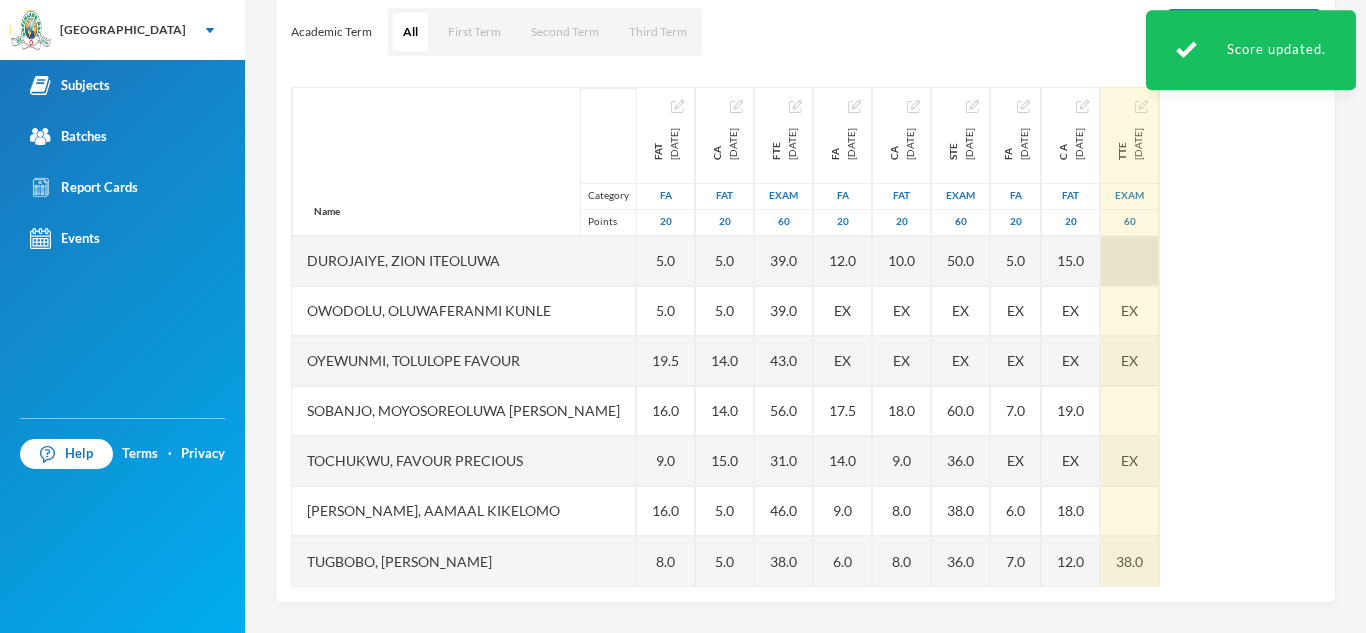 click at bounding box center [1130, 261] 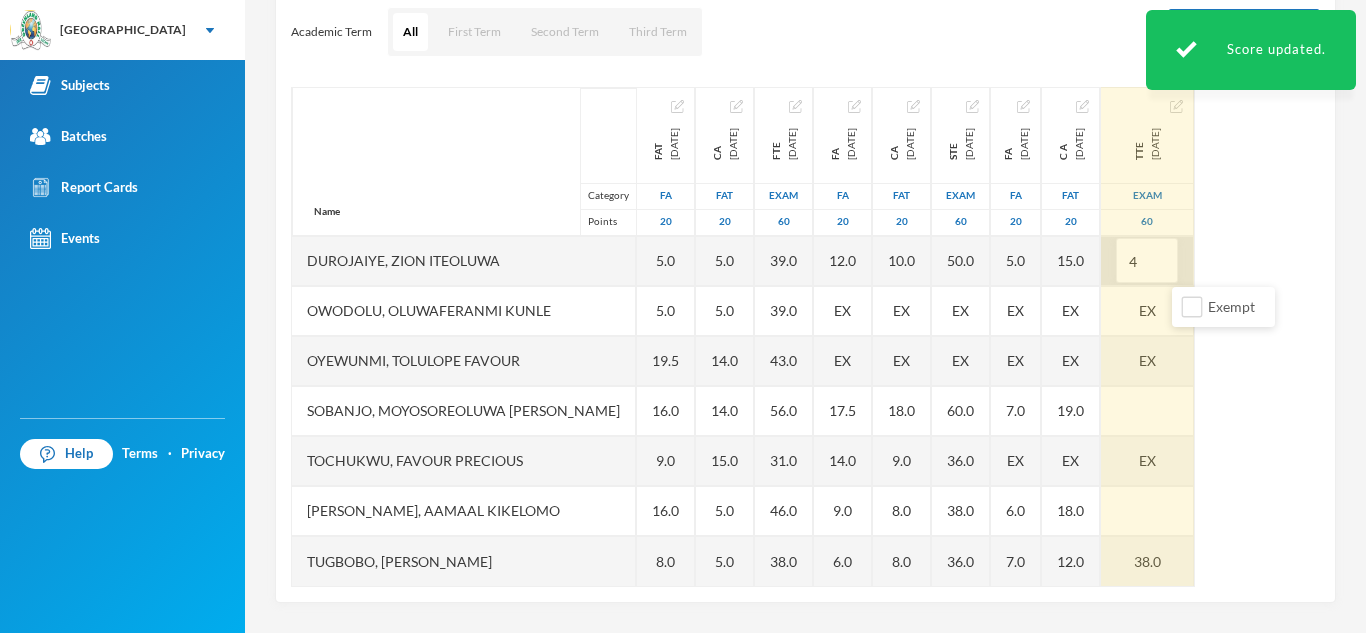 type on "48" 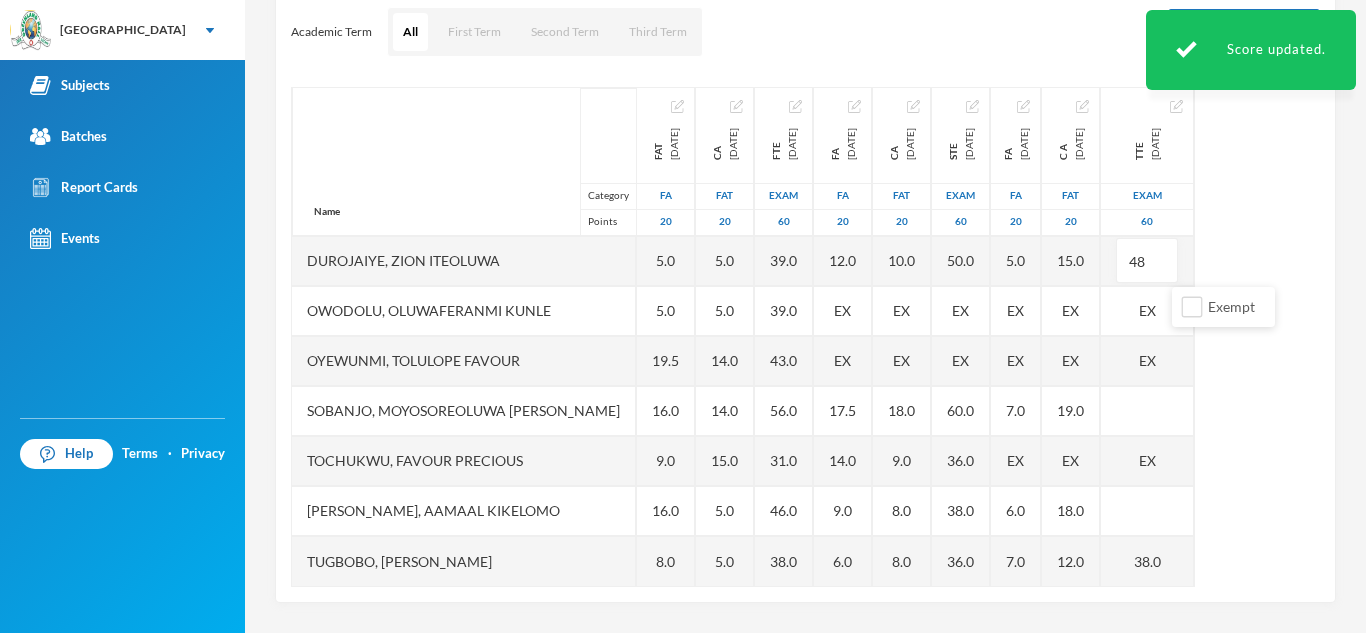 click on "Name   Category Points [PERSON_NAME] [PERSON_NAME], [PERSON_NAME] [PERSON_NAME], [PERSON_NAME], Ayomiposi [PERSON_NAME], [PERSON_NAME] Owodolu, Oluwaferanmi [PERSON_NAME], [PERSON_NAME] Favour Sobanjo, Moyosoreoluwa [PERSON_NAME], Favour [PERSON_NAME], Aamaal [PERSON_NAME], [PERSON_NAME] [DATE] FA 20 5.0 6.0 13.0 16.0 5.0 5.0 19.5 16.0 9.0 16.0 8.0 CA [DATE] FAT 20 5.0 5.0 8.0 12.0 5.0 5.0 14.0 14.0 15.0 5.0 5.0 FTE [DATE] Exam 60 37.0 49.0 47.0 53.0 39.0 39.0 43.0 56.0 31.0 46.0 38.0 FA [DATE] FA 20 10.0 6.0 12.0 16.0 12.0 EX EX 17.5 14.0 9.0 6.0 CA [DATE] FAT 20 10.0 10.0 8.0 14.0 10.0 EX EX 18.0 9.0 8.0 8.0 STE [DATE] Exam 60 48.0 50.0 60.0 58.0 50.0 EX EX 60.0 36.0 38.0 36.0 FA [DATE] FA 20 5.0 5.0 9.0 5.0 5.0 EX EX 7.0 EX 6.0 7.0 C A [DATE] FAT 20 19.0 17.0 18.0 19.0 15.0 EX EX 19.0 EX 18.0 12.0 TTE [DATE] Exam 60 48 EX EX EX 38.0" at bounding box center [805, 337] 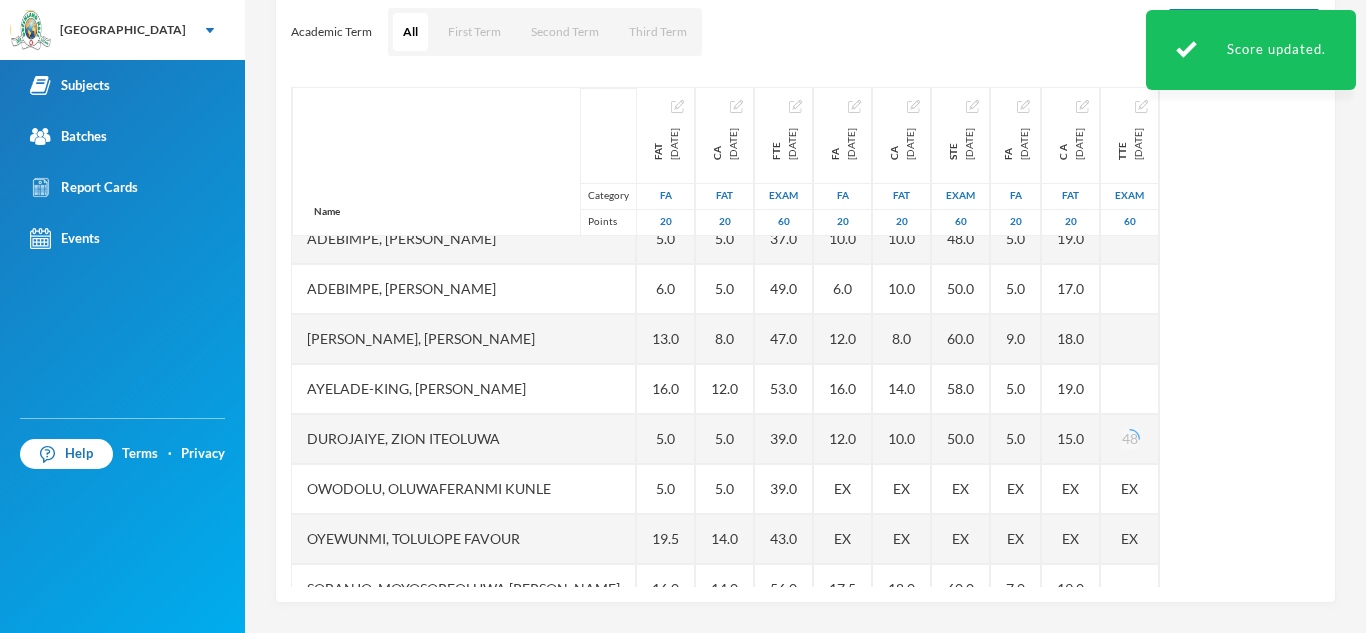scroll, scrollTop: 0, scrollLeft: 0, axis: both 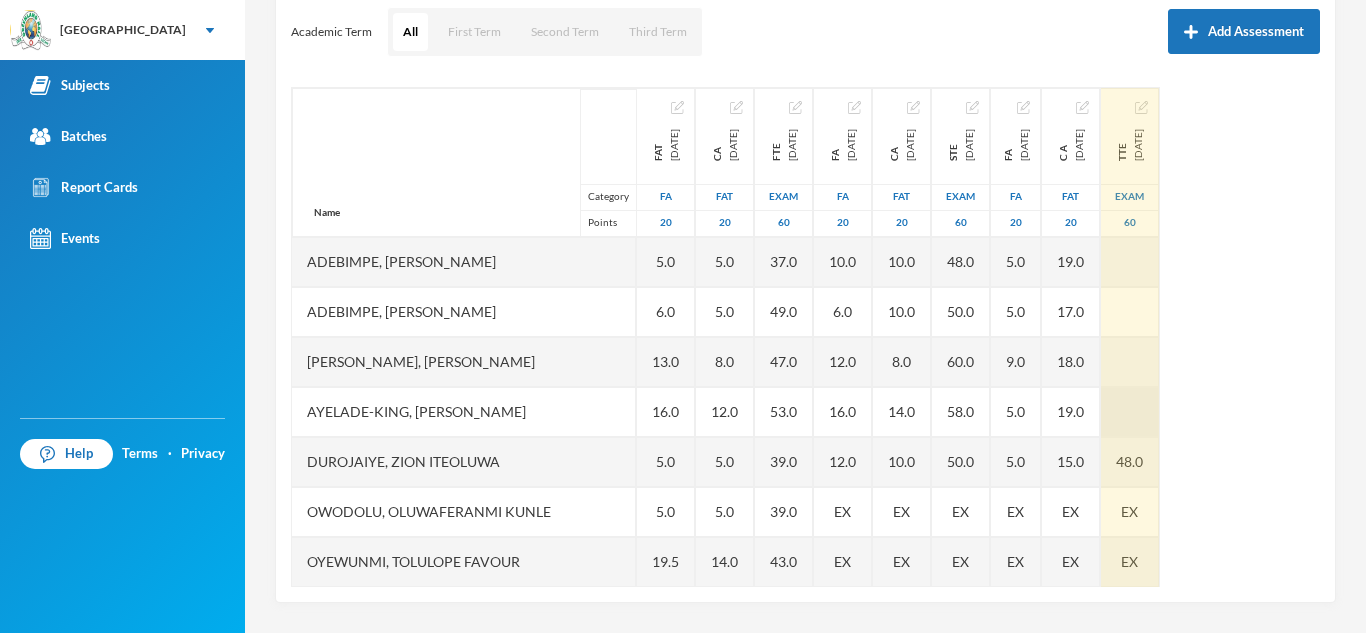 click at bounding box center [1130, 412] 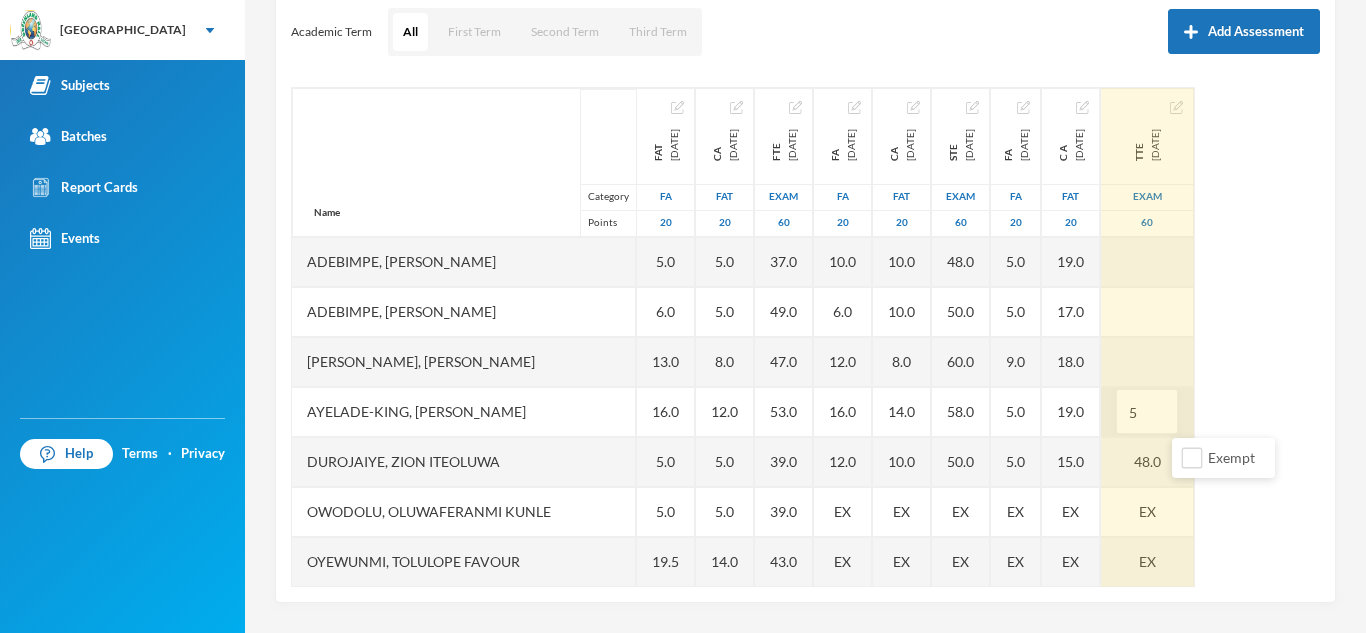 type on "58" 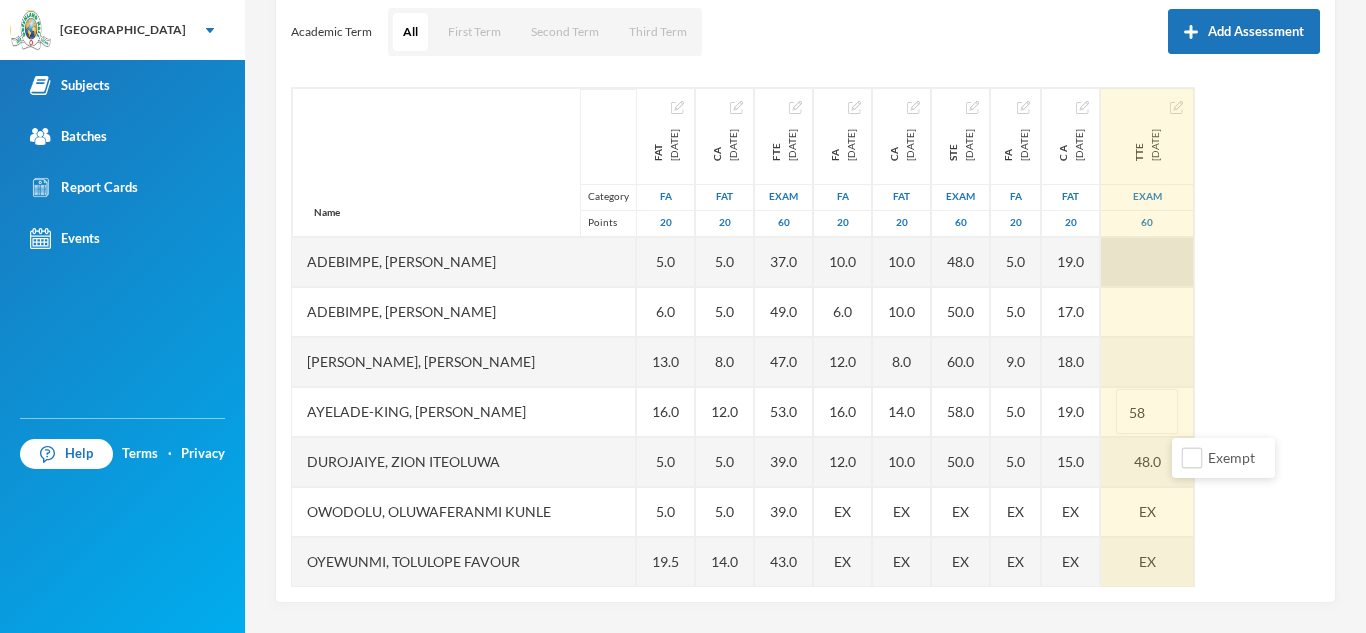 click at bounding box center (1147, 262) 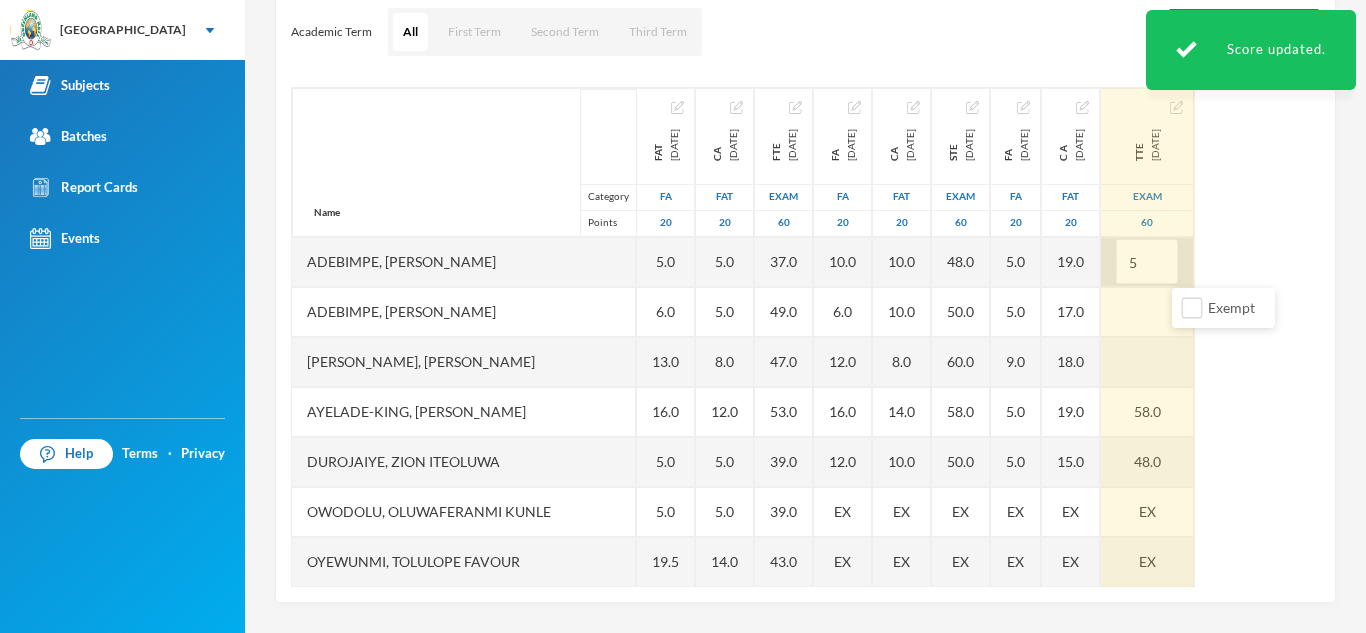type on "52" 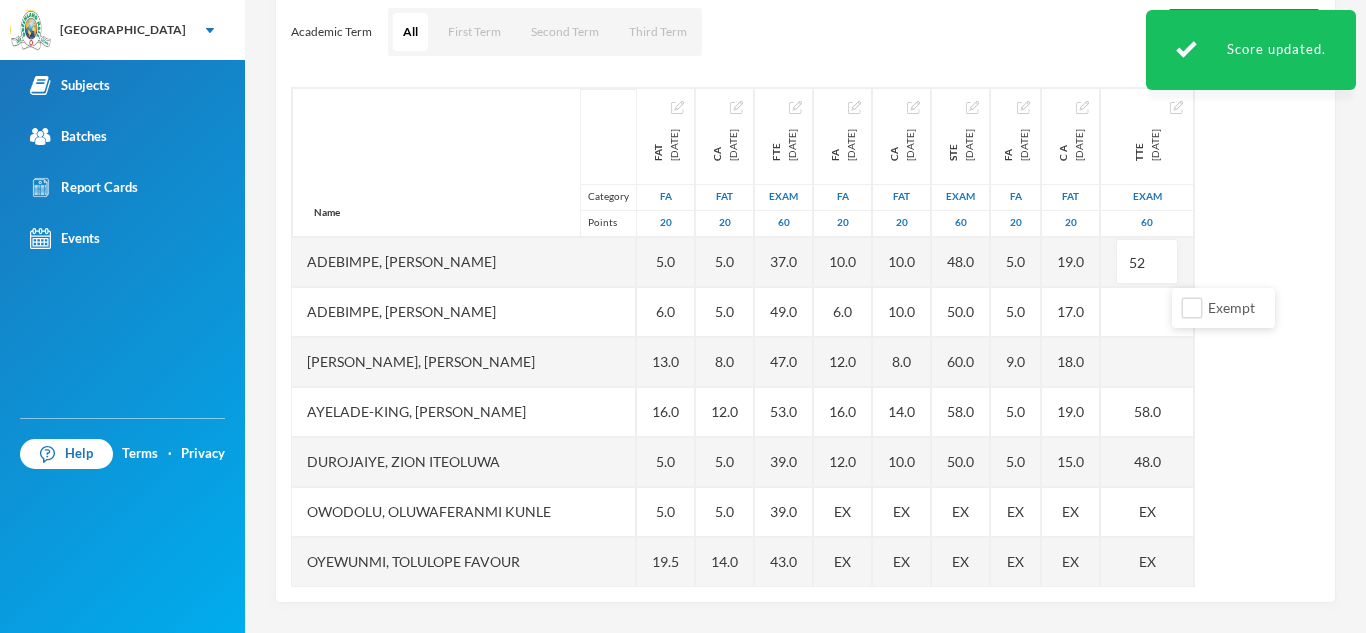 click on "Name   Category Points [PERSON_NAME] [PERSON_NAME], [PERSON_NAME] [PERSON_NAME], [PERSON_NAME], Ayomiposi [PERSON_NAME], [PERSON_NAME] Owodolu, Oluwaferanmi [PERSON_NAME], [PERSON_NAME] Favour Sobanjo, Moyosoreoluwa [PERSON_NAME], Favour [PERSON_NAME], Aamaal [PERSON_NAME], [PERSON_NAME] [DATE] FA 20 5.0 6.0 13.0 16.0 5.0 5.0 19.5 16.0 9.0 16.0 8.0 CA [DATE] FAT 20 5.0 5.0 8.0 12.0 5.0 5.0 14.0 14.0 15.0 5.0 5.0 FTE [DATE] Exam 60 37.0 49.0 47.0 53.0 39.0 39.0 43.0 56.0 31.0 46.0 38.0 FA [DATE] FA 20 10.0 6.0 12.0 16.0 12.0 EX EX 17.5 14.0 9.0 6.0 CA [DATE] FAT 20 10.0 10.0 8.0 14.0 10.0 EX EX 18.0 9.0 8.0 8.0 STE [DATE] Exam 60 48.0 50.0 60.0 58.0 50.0 EX EX 60.0 36.0 38.0 36.0 FA [DATE] FA 20 5.0 5.0 9.0 5.0 5.0 EX EX 7.0 EX 6.0 7.0 C A [DATE] FAT 20 19.0 17.0 18.0 19.0 15.0 EX EX 19.0 EX 18.0 12.0 TTE [DATE] Exam 60 52 58.0 48.0 EX EX EX 38.0" at bounding box center (805, 337) 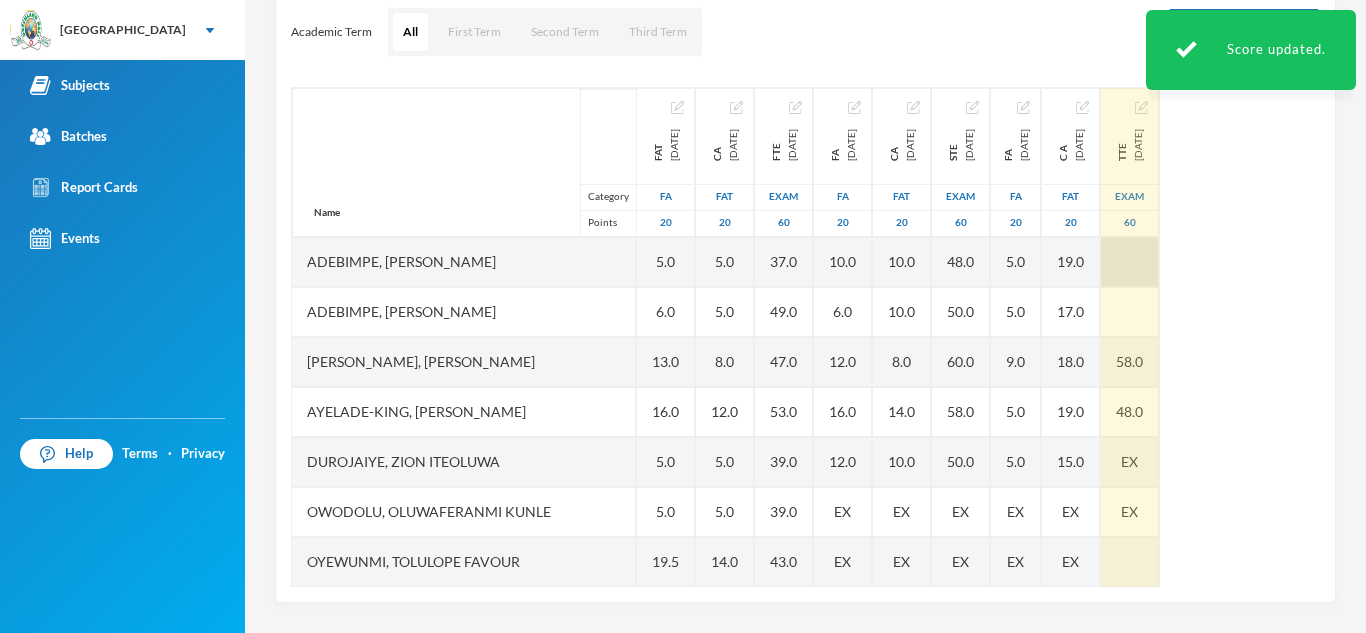click at bounding box center (1130, 262) 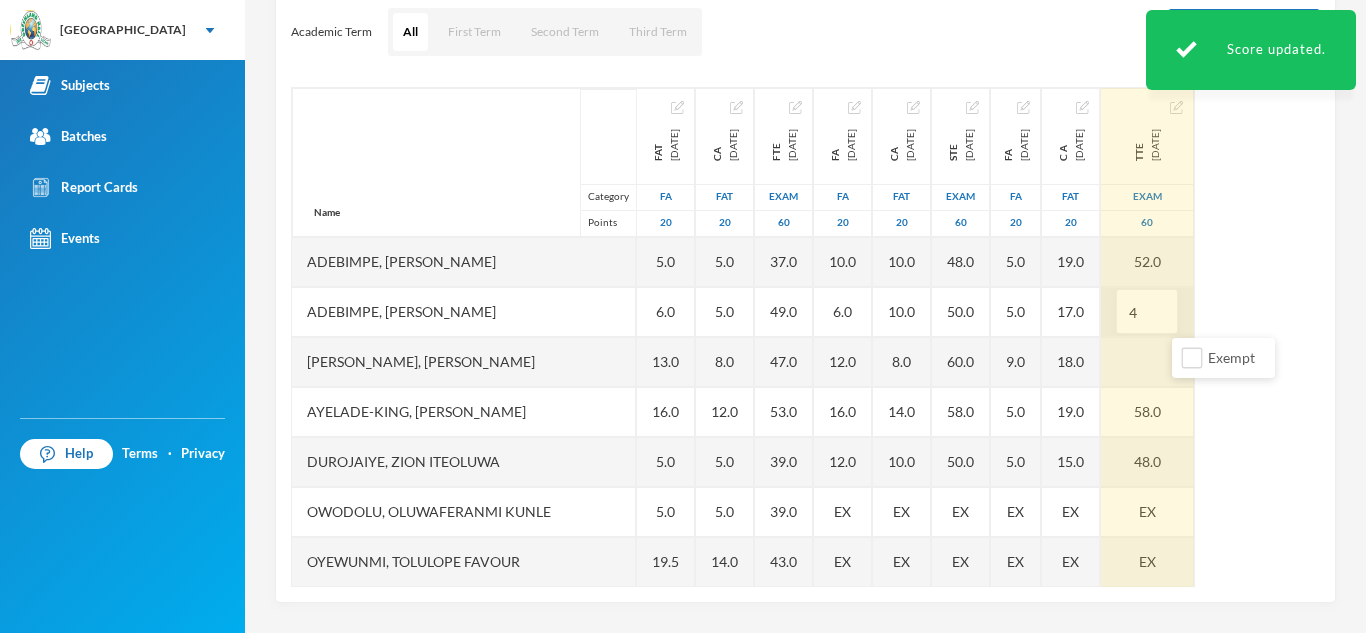 type on "48" 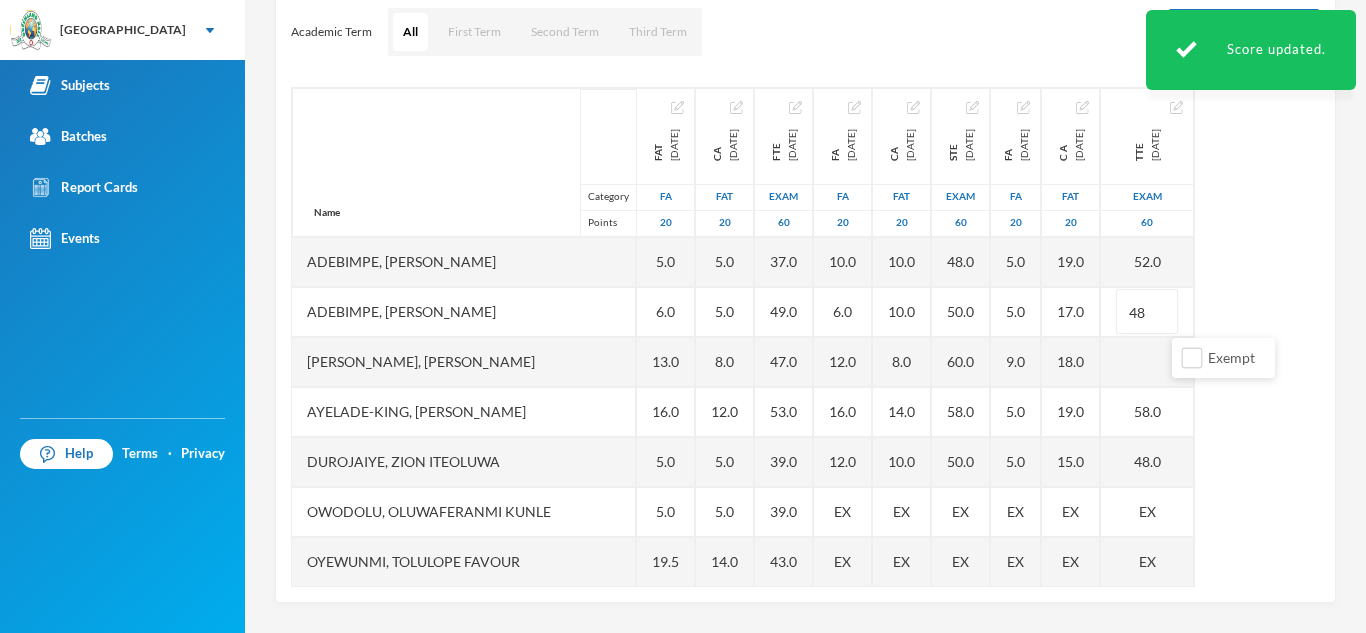 click on "Name   Category Points [PERSON_NAME] [PERSON_NAME], [PERSON_NAME] [PERSON_NAME], [PERSON_NAME], Ayomiposi [PERSON_NAME], [PERSON_NAME] Owodolu, Oluwaferanmi [PERSON_NAME], [PERSON_NAME] Favour Sobanjo, Moyosoreoluwa [PERSON_NAME], Favour [PERSON_NAME], Aamaal [PERSON_NAME], [PERSON_NAME] [DATE] FA 20 5.0 6.0 13.0 16.0 5.0 5.0 19.5 16.0 9.0 16.0 8.0 CA [DATE] FAT 20 5.0 5.0 8.0 12.0 5.0 5.0 14.0 14.0 15.0 5.0 5.0 FTE [DATE] Exam 60 37.0 49.0 47.0 53.0 39.0 39.0 43.0 56.0 31.0 46.0 38.0 FA [DATE] FA 20 10.0 6.0 12.0 16.0 12.0 EX EX 17.5 14.0 9.0 6.0 CA [DATE] FAT 20 10.0 10.0 8.0 14.0 10.0 EX EX 18.0 9.0 8.0 8.0 STE [DATE] Exam 60 48.0 50.0 60.0 58.0 50.0 EX EX 60.0 36.0 38.0 36.0 FA [DATE] FA 20 5.0 5.0 9.0 5.0 5.0 EX EX 7.0 EX 6.0 7.0 C A [DATE] FAT 20 19.0 17.0 18.0 19.0 15.0 EX EX 19.0 EX 18.0 12.0 TTE [DATE] Exam 60 52.0 48 58.0 48.0 EX EX EX 38.0" at bounding box center [805, 337] 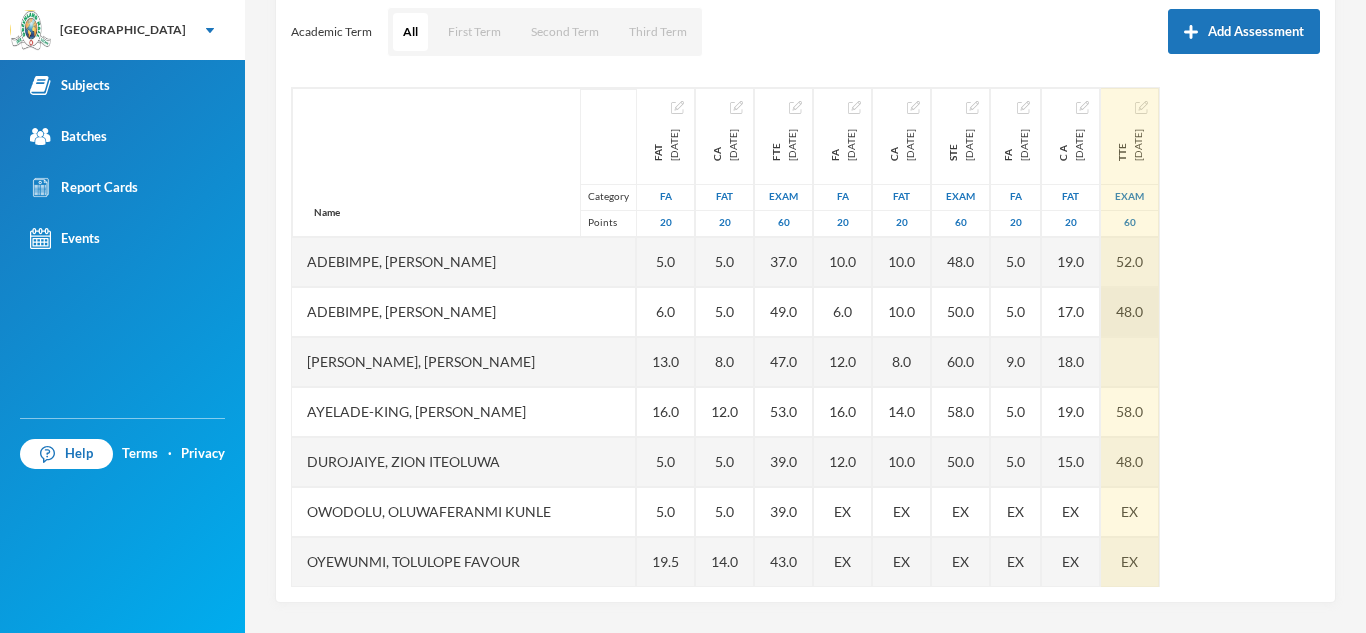 click on "48.0" at bounding box center (1130, 312) 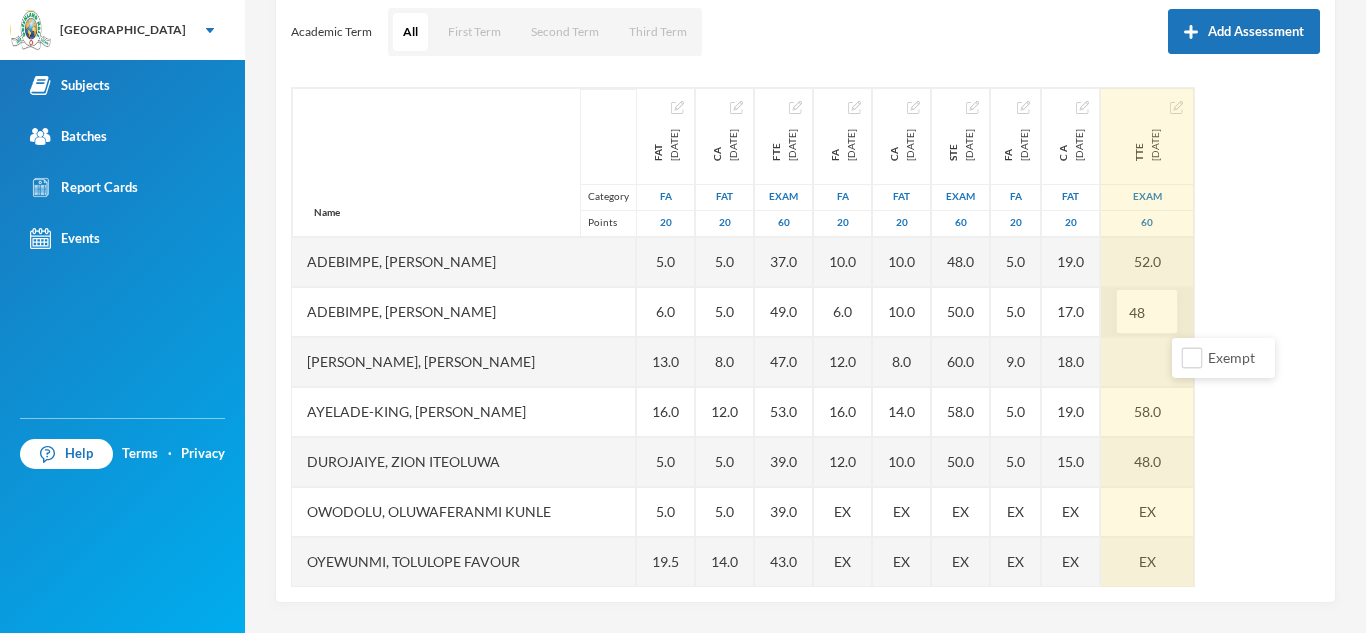 type on "4" 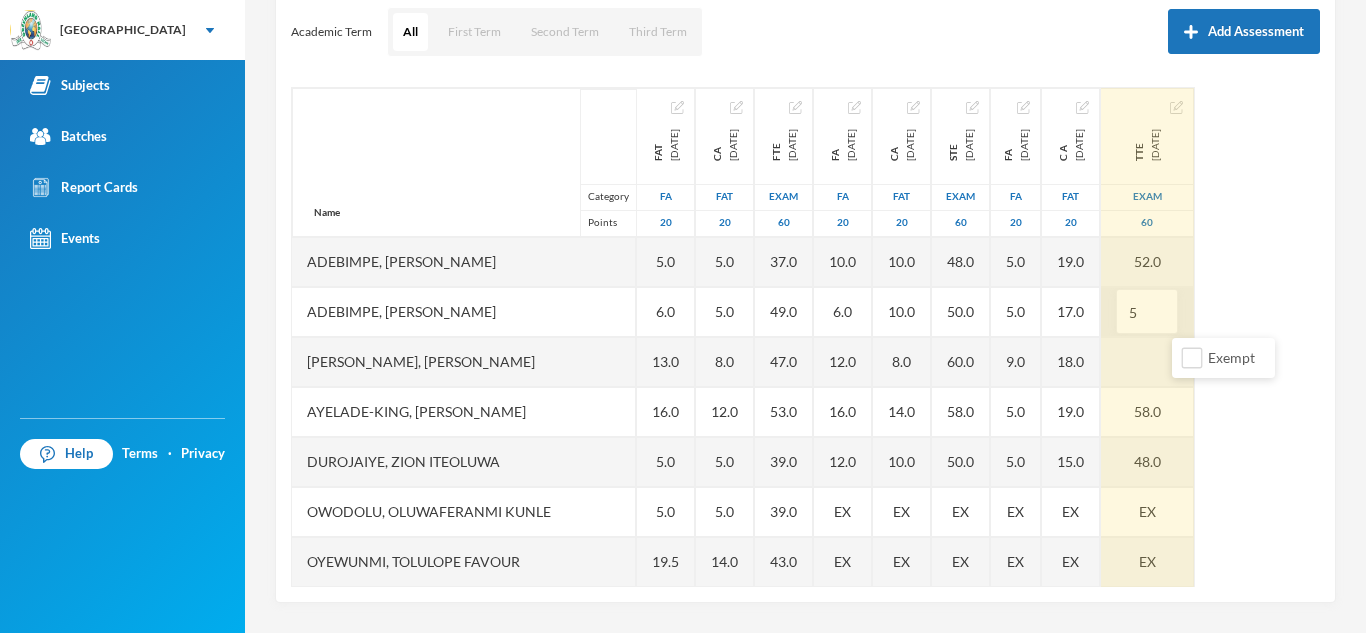 type on "52" 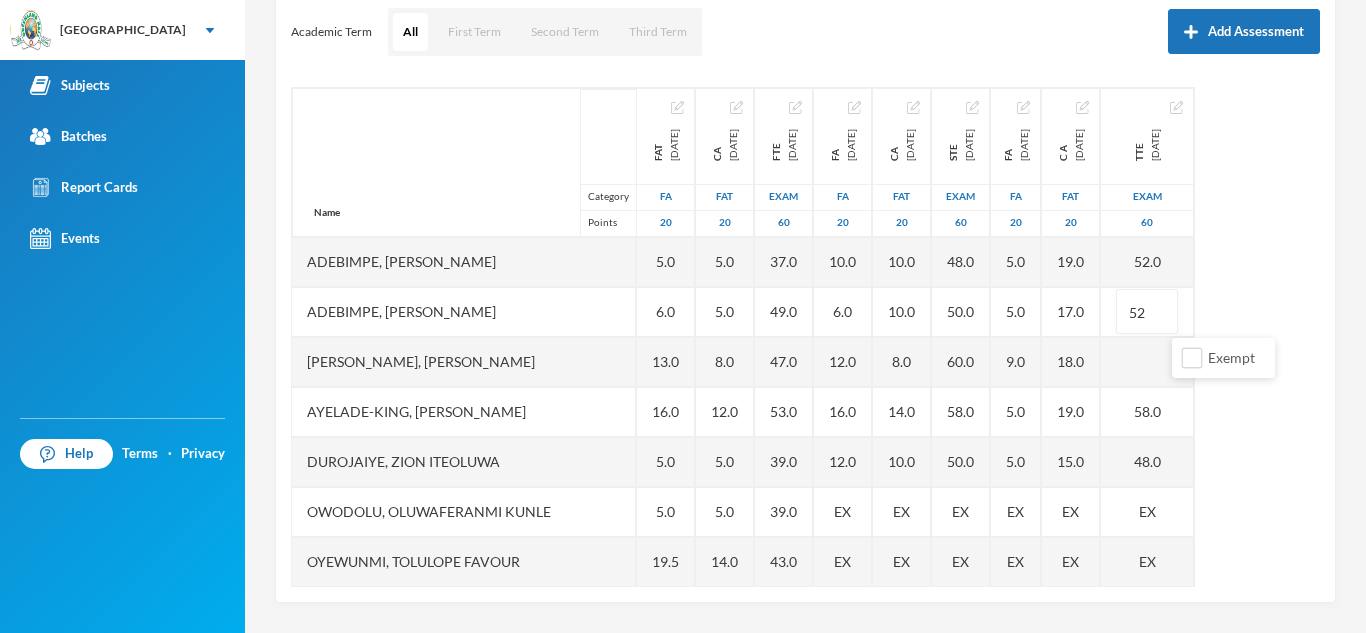 click on "Name   Category Points [PERSON_NAME] [PERSON_NAME], [PERSON_NAME] [PERSON_NAME], [PERSON_NAME], Ayomiposi [PERSON_NAME], [PERSON_NAME] Owodolu, Oluwaferanmi [PERSON_NAME], [PERSON_NAME] Favour Sobanjo, Moyosoreoluwa [PERSON_NAME], Favour [PERSON_NAME], Aamaal [PERSON_NAME], [PERSON_NAME] [DATE] FA 20 5.0 6.0 13.0 16.0 5.0 5.0 19.5 16.0 9.0 16.0 8.0 CA [DATE] FAT 20 5.0 5.0 8.0 12.0 5.0 5.0 14.0 14.0 15.0 5.0 5.0 FTE [DATE] Exam 60 37.0 49.0 47.0 53.0 39.0 39.0 43.0 56.0 31.0 46.0 38.0 FA [DATE] FA 20 10.0 6.0 12.0 16.0 12.0 EX EX 17.5 14.0 9.0 6.0 CA [DATE] FAT 20 10.0 10.0 8.0 14.0 10.0 EX EX 18.0 9.0 8.0 8.0 STE [DATE] Exam 60 48.0 50.0 60.0 58.0 50.0 EX EX 60.0 36.0 38.0 36.0 FA [DATE] FA 20 5.0 5.0 9.0 5.0 5.0 EX EX 7.0 EX 6.0 7.0 C A [DATE] FAT 20 19.0 17.0 18.0 19.0 15.0 EX EX 19.0 EX 18.0 12.0 TTE [DATE] Exam 60 52.0 52 58.0 48.0 EX EX EX 38.0" at bounding box center [805, 337] 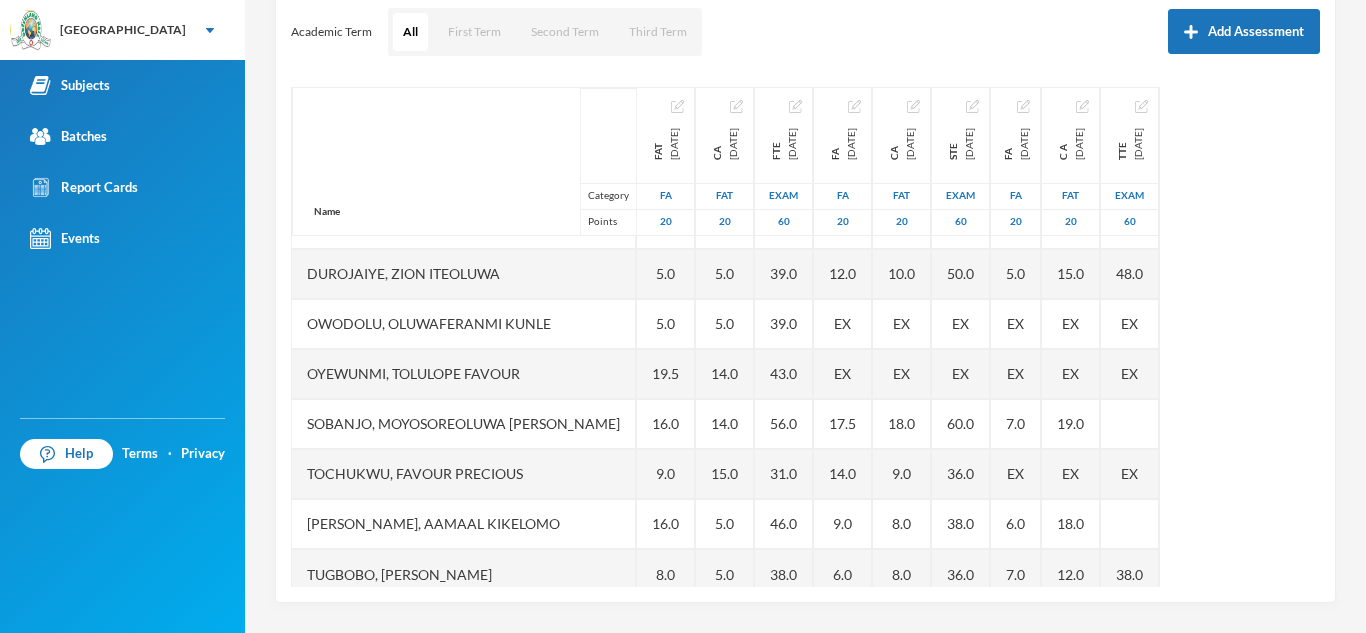 scroll, scrollTop: 201, scrollLeft: 0, axis: vertical 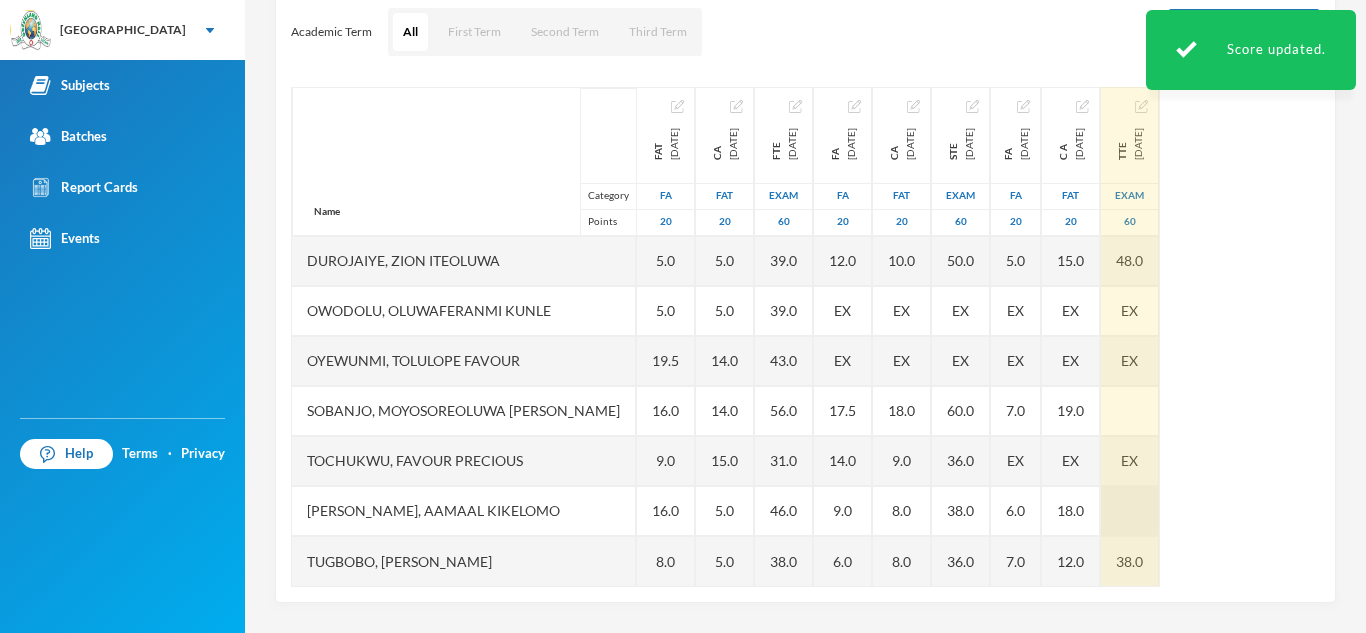 click at bounding box center (1130, 511) 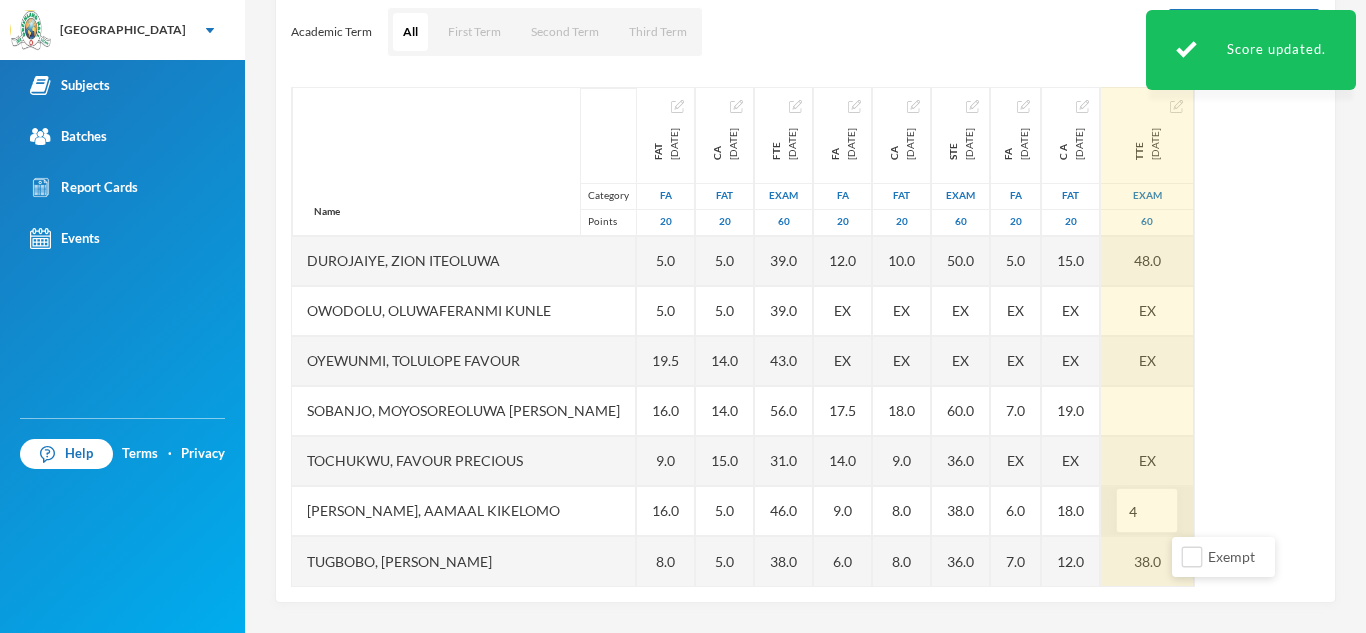 type on "46" 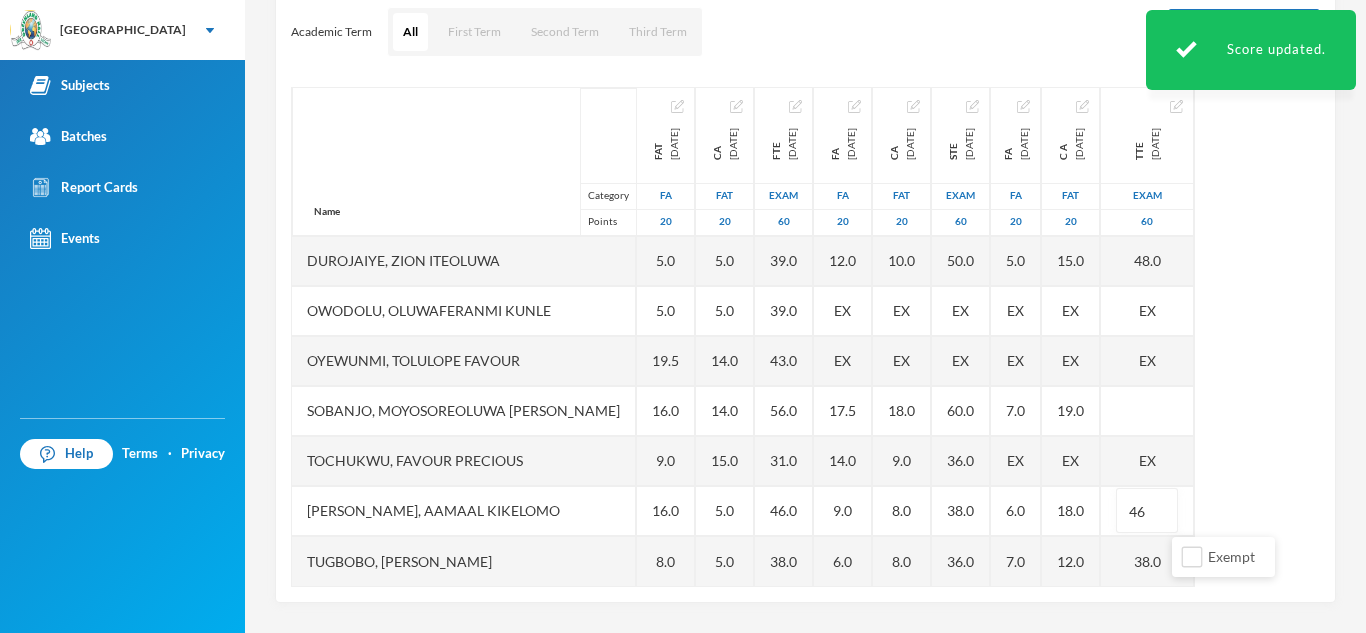 click on "Name   Category Points [PERSON_NAME] [PERSON_NAME], [PERSON_NAME] [PERSON_NAME], [PERSON_NAME], Ayomiposi [PERSON_NAME], [PERSON_NAME] Owodolu, Oluwaferanmi [PERSON_NAME], [PERSON_NAME] Favour Sobanjo, Moyosoreoluwa [PERSON_NAME], Favour [PERSON_NAME], Aamaal [PERSON_NAME], [PERSON_NAME] [DATE] FA 20 5.0 6.0 13.0 16.0 5.0 5.0 19.5 16.0 9.0 16.0 8.0 CA [DATE] FAT 20 5.0 5.0 8.0 12.0 5.0 5.0 14.0 14.0 15.0 5.0 5.0 FTE [DATE] Exam 60 37.0 49.0 47.0 53.0 39.0 39.0 43.0 56.0 31.0 46.0 38.0 FA [DATE] FA 20 10.0 6.0 12.0 16.0 12.0 EX EX 17.5 14.0 9.0 6.0 CA [DATE] FAT 20 10.0 10.0 8.0 14.0 10.0 EX EX 18.0 9.0 8.0 8.0 STE [DATE] Exam 60 48.0 50.0 60.0 58.0 50.0 EX EX 60.0 36.0 38.0 36.0 FA [DATE] FA 20 5.0 5.0 9.0 5.0 5.0 EX EX 7.0 EX 6.0 7.0 C A [DATE] FAT 20 19.0 17.0 18.0 19.0 15.0 EX EX 19.0 EX 18.0 12.0 TTE [DATE] Exam 60 52.0 52.0 58.0 48.0 EX EX EX 46 38.0" at bounding box center [805, 337] 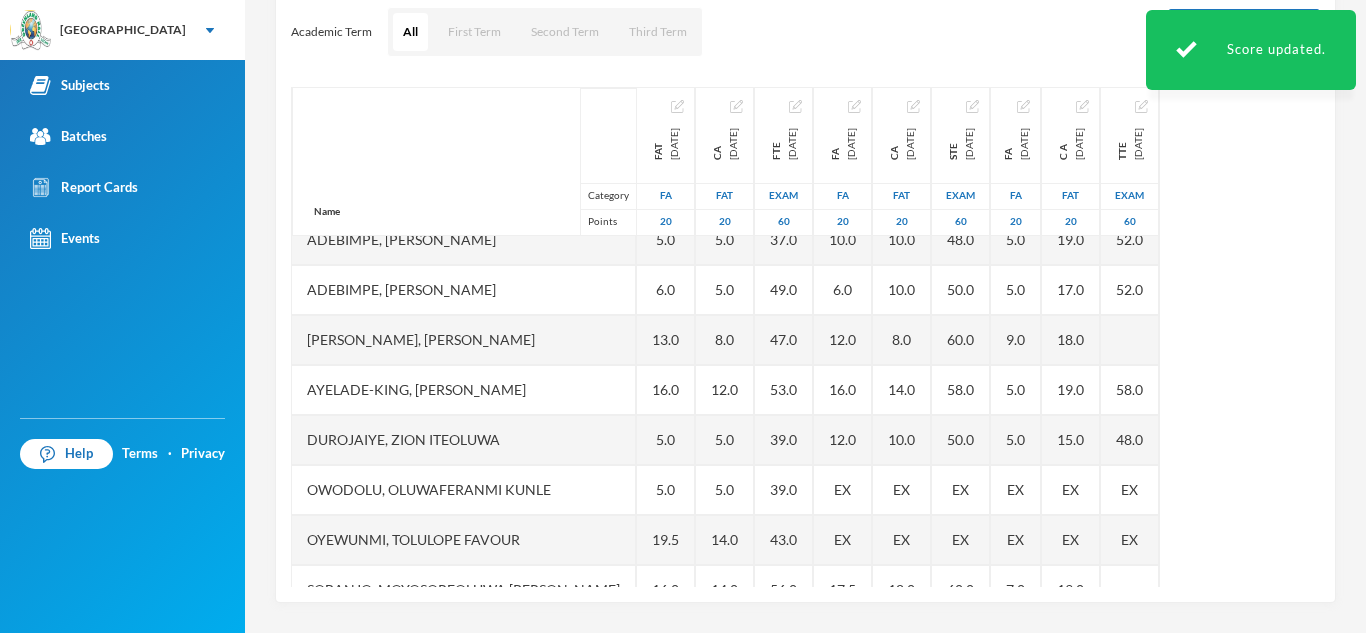scroll, scrollTop: 0, scrollLeft: 0, axis: both 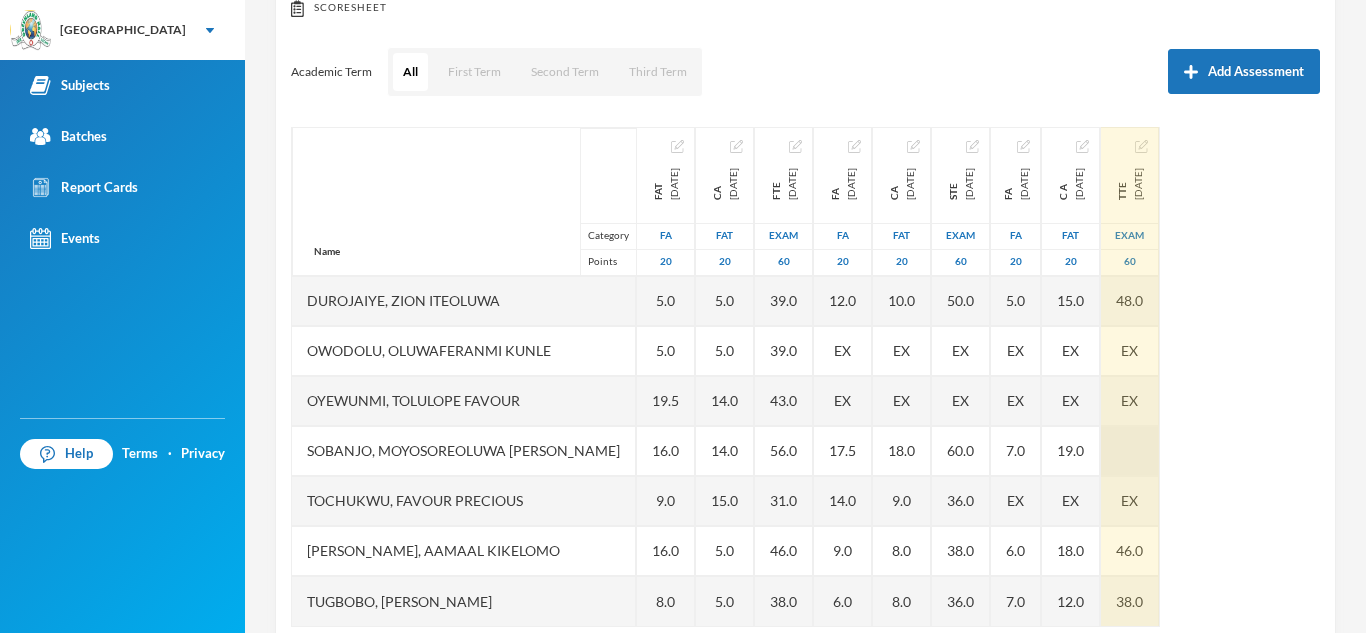 click at bounding box center [1130, 451] 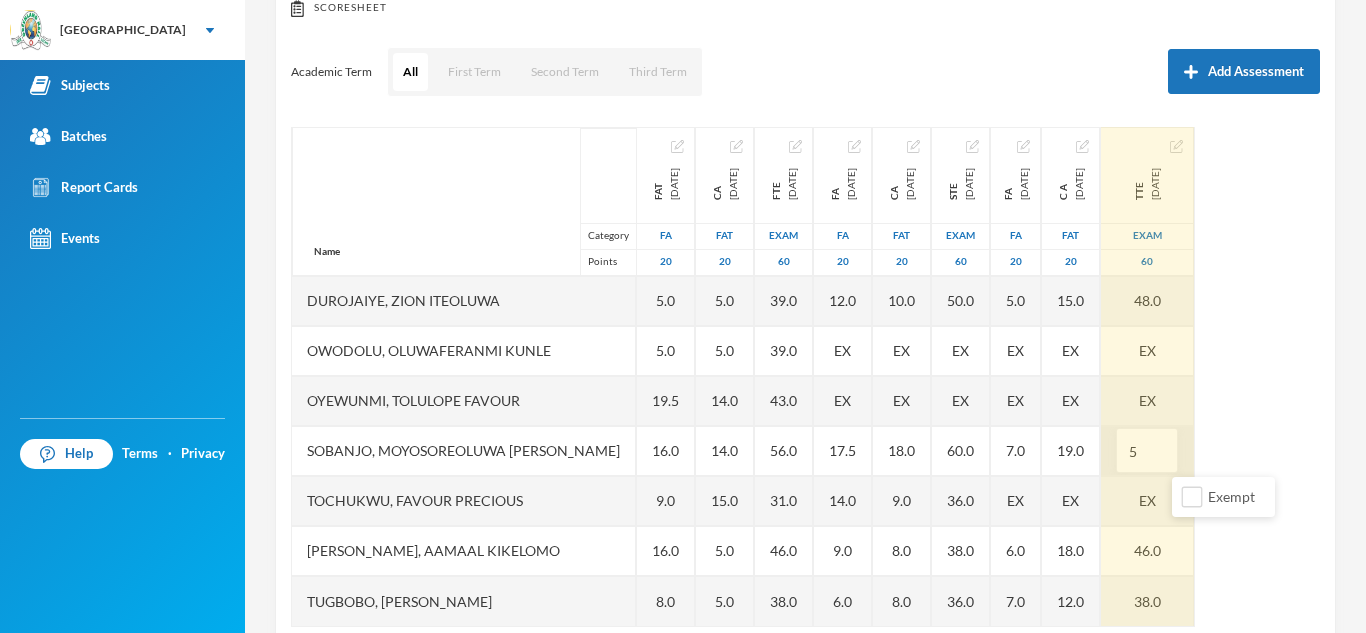type on "56" 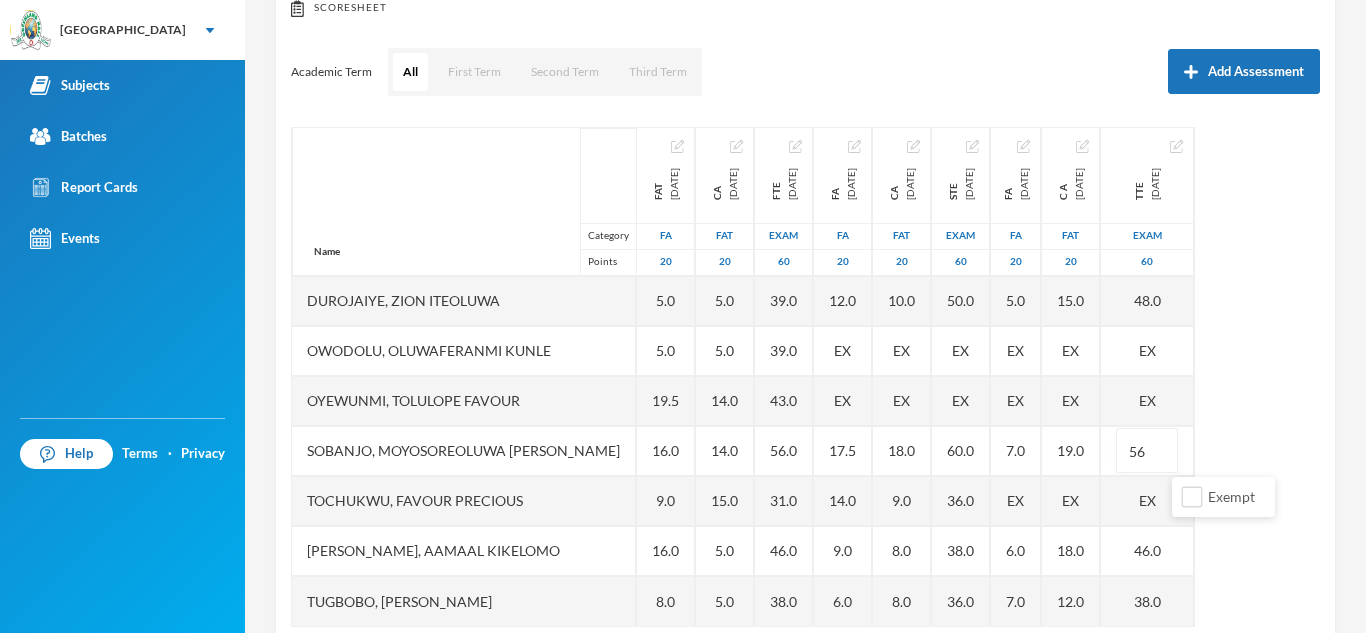 click on "Name   Category Points [PERSON_NAME] [PERSON_NAME], [PERSON_NAME] [PERSON_NAME], [PERSON_NAME], Ayomiposi [PERSON_NAME], [PERSON_NAME] Owodolu, Oluwaferanmi [PERSON_NAME], [PERSON_NAME] Favour Sobanjo, Moyosoreoluwa [PERSON_NAME], Favour [PERSON_NAME], Aamaal [PERSON_NAME], [PERSON_NAME] [DATE] FA 20 5.0 6.0 13.0 16.0 5.0 5.0 19.5 16.0 9.0 16.0 8.0 CA [DATE] FAT 20 5.0 5.0 8.0 12.0 5.0 5.0 14.0 14.0 15.0 5.0 5.0 FTE [DATE] Exam 60 37.0 49.0 47.0 53.0 39.0 39.0 43.0 56.0 31.0 46.0 38.0 FA [DATE] FA 20 10.0 6.0 12.0 16.0 12.0 EX EX 17.5 14.0 9.0 6.0 CA [DATE] FAT 20 10.0 10.0 8.0 14.0 10.0 EX EX 18.0 9.0 8.0 8.0 STE [DATE] Exam 60 48.0 50.0 60.0 58.0 50.0 EX EX 60.0 36.0 38.0 36.0 FA [DATE] FA 20 5.0 5.0 9.0 5.0 5.0 EX EX 7.0 EX 6.0 7.0 C A [DATE] FAT 20 19.0 17.0 18.0 19.0 15.0 EX EX 19.0 EX 18.0 12.0 TTE [DATE] Exam 60 52.0 52.0 58.0 48.0 EX EX 56 EX 46.0 38.0" at bounding box center [805, 377] 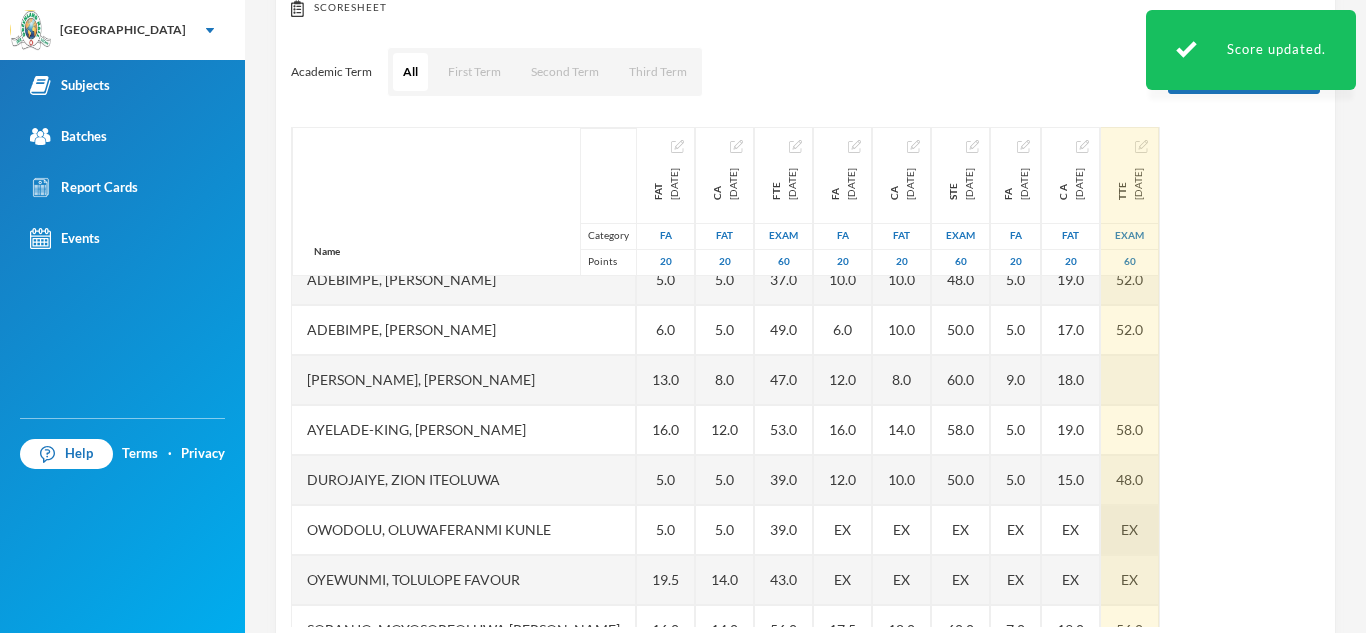 scroll, scrollTop: 0, scrollLeft: 0, axis: both 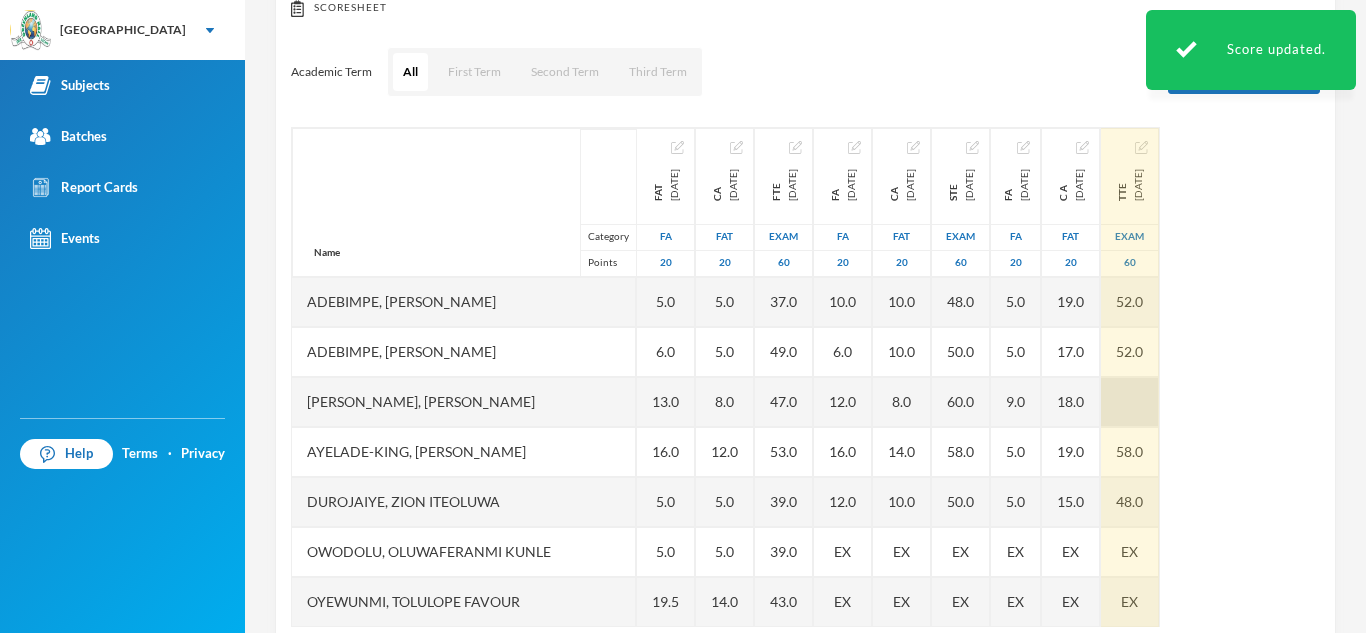 click at bounding box center [1130, 402] 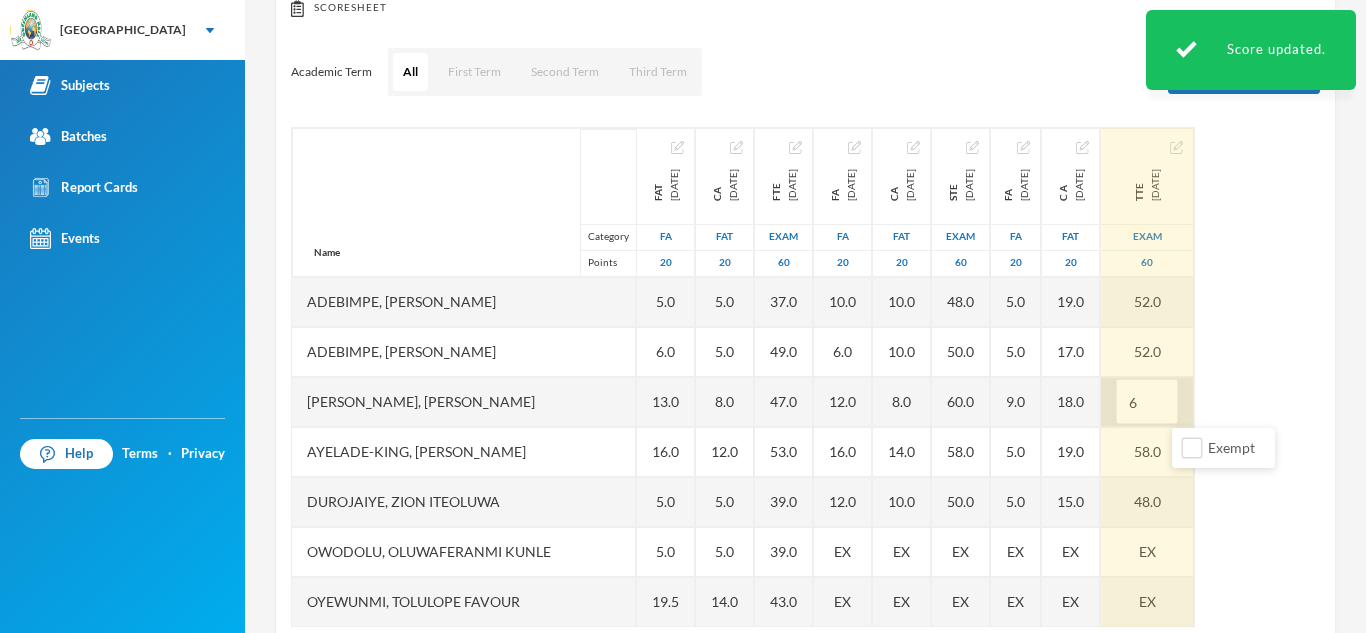 type on "60" 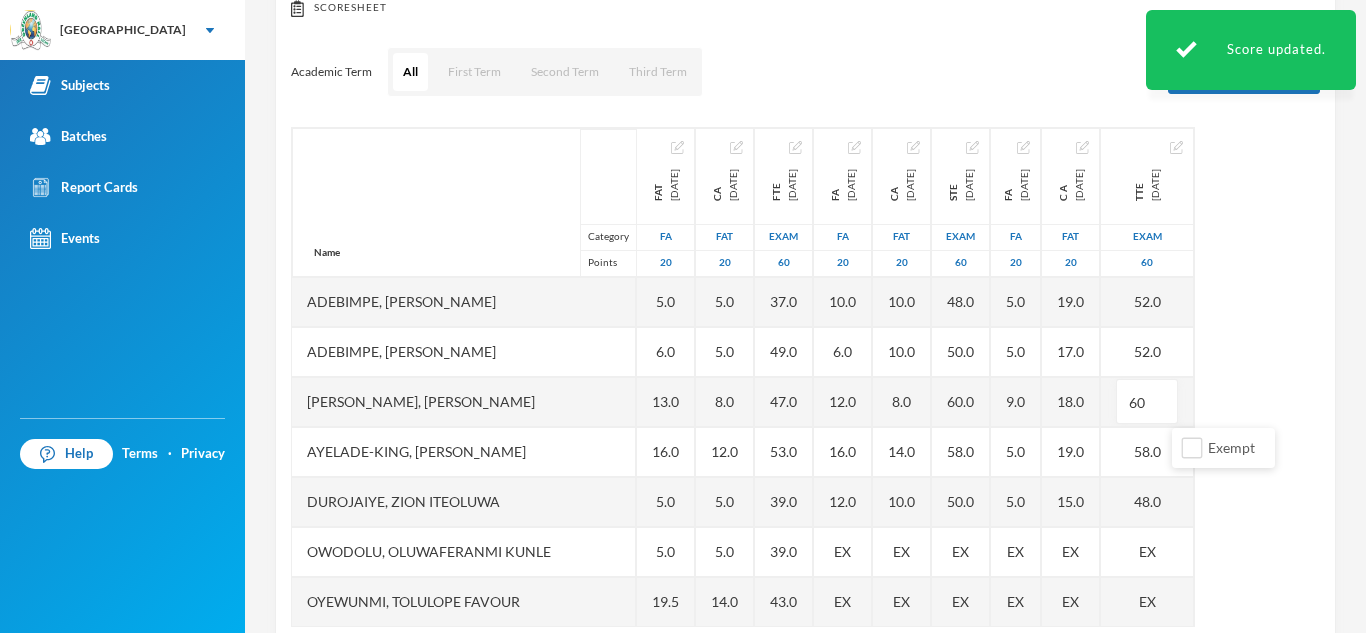 click on "Name   Category Points [PERSON_NAME] [PERSON_NAME], [PERSON_NAME] [PERSON_NAME], [PERSON_NAME], Ayomiposi [PERSON_NAME], [PERSON_NAME] Owodolu, Oluwaferanmi [PERSON_NAME], [PERSON_NAME] Favour Sobanjo, Moyosoreoluwa [PERSON_NAME], Favour [PERSON_NAME], Aamaal [PERSON_NAME], [PERSON_NAME] [DATE] FA 20 5.0 6.0 13.0 16.0 5.0 5.0 19.5 16.0 9.0 16.0 8.0 CA [DATE] FAT 20 5.0 5.0 8.0 12.0 5.0 5.0 14.0 14.0 15.0 5.0 5.0 FTE [DATE] Exam 60 37.0 49.0 47.0 53.0 39.0 39.0 43.0 56.0 31.0 46.0 38.0 FA [DATE] FA 20 10.0 6.0 12.0 16.0 12.0 EX EX 17.5 14.0 9.0 6.0 CA [DATE] FAT 20 10.0 10.0 8.0 14.0 10.0 EX EX 18.0 9.0 8.0 8.0 STE [DATE] Exam 60 48.0 50.0 60.0 58.0 50.0 EX EX 60.0 36.0 38.0 36.0 FA [DATE] FA 20 5.0 5.0 9.0 5.0 5.0 EX EX 7.0 EX 6.0 7.0 C A [DATE] FAT 20 19.0 17.0 18.0 19.0 15.0 EX EX 19.0 EX 18.0 12.0 TTE [DATE] Exam 60 52.0 52.0 60 58.0 48.0 EX EX 56.0 EX 46.0 38.0" at bounding box center (805, 377) 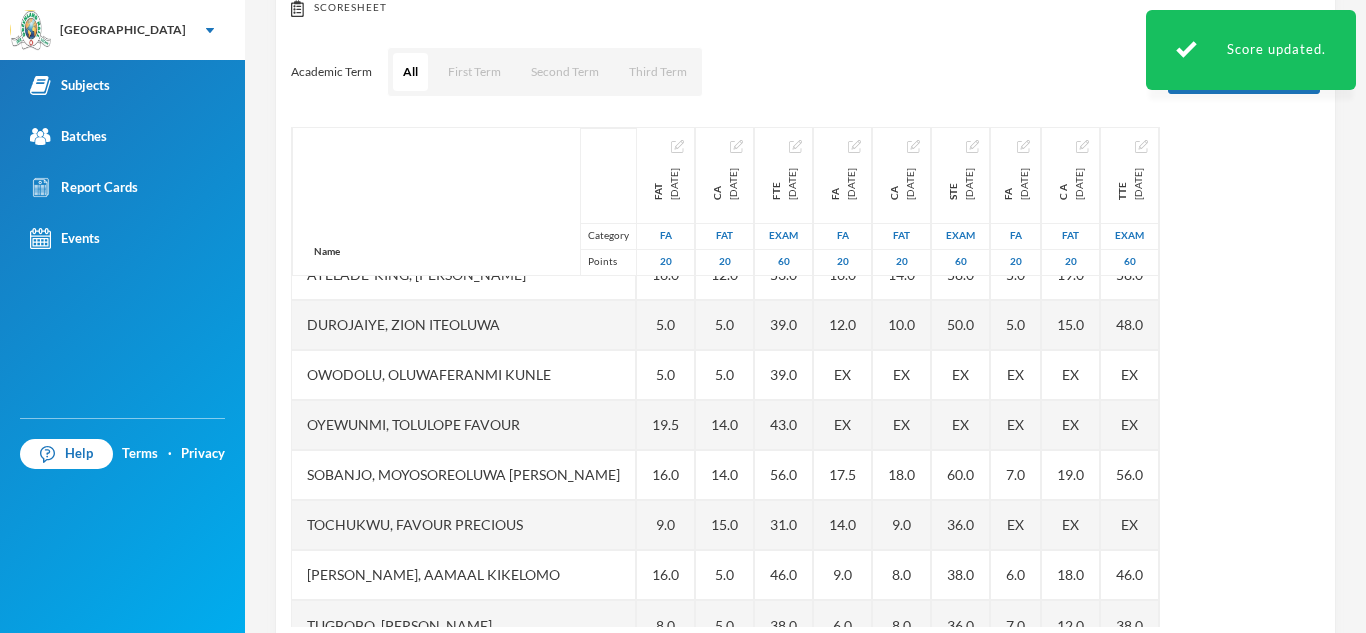 scroll, scrollTop: 201, scrollLeft: 0, axis: vertical 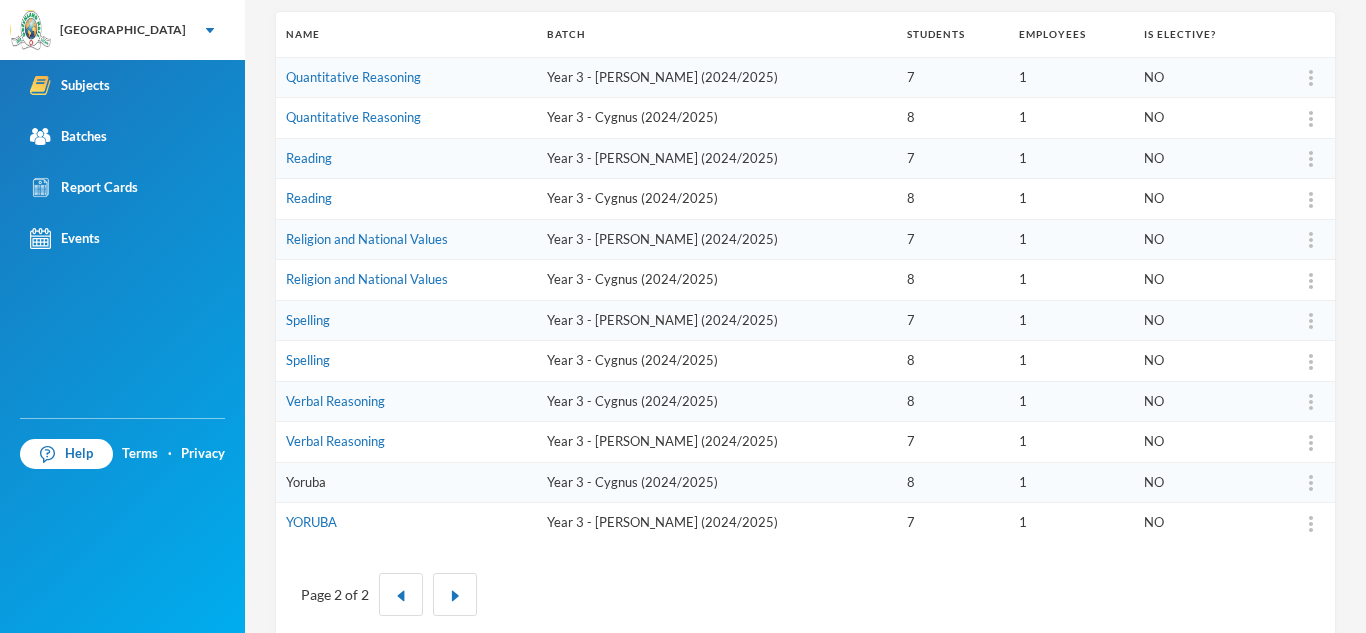 click on "Yoruba" at bounding box center [306, 482] 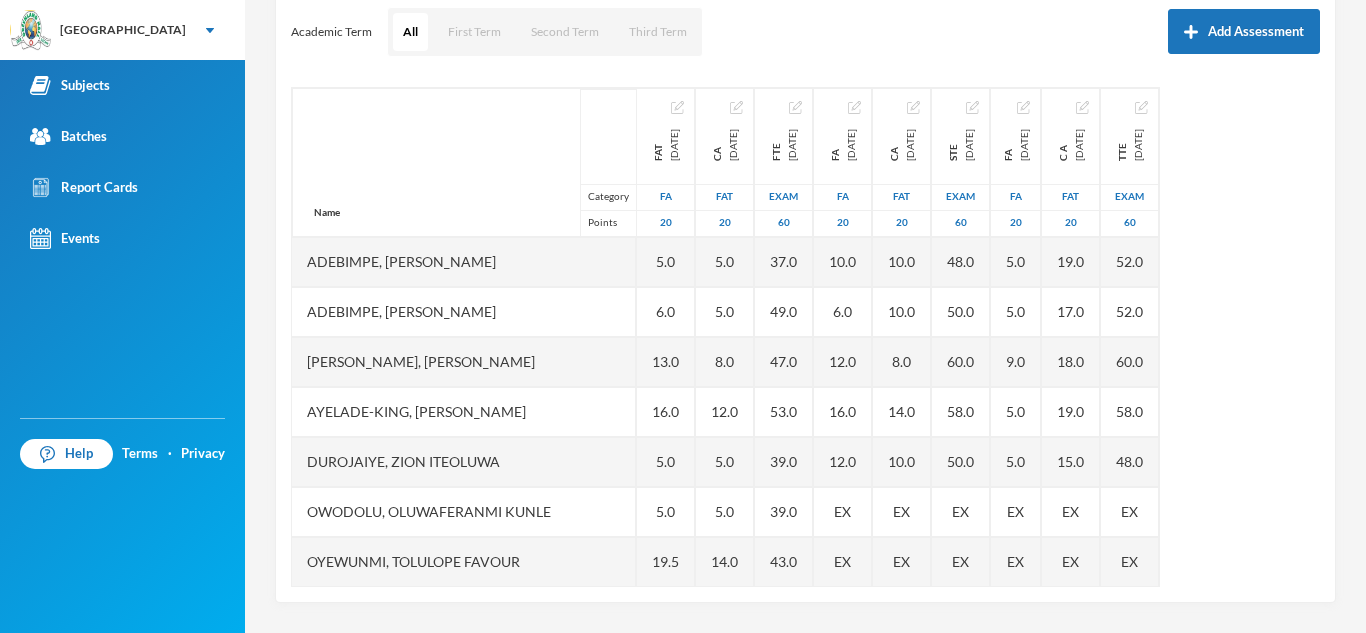 click on "Name   Category Points [PERSON_NAME] [PERSON_NAME], [PERSON_NAME] [PERSON_NAME], [PERSON_NAME], Ayomiposi [PERSON_NAME], [PERSON_NAME] Owodolu, Oluwaferanmi [PERSON_NAME], [PERSON_NAME] Favour Sobanjo, Moyosoreoluwa [PERSON_NAME], Favour [PERSON_NAME], Aamaal [PERSON_NAME], [PERSON_NAME] [DATE] FA 20 5.0 6.0 13.0 16.0 5.0 5.0 19.5 16.0 9.0 16.0 8.0 CA [DATE] FAT 20 5.0 5.0 8.0 12.0 5.0 5.0 14.0 14.0 15.0 5.0 5.0 FTE [DATE] Exam 60 37.0 49.0 47.0 53.0 39.0 39.0 43.0 56.0 31.0 46.0 38.0 FA [DATE] FA 20 10.0 6.0 12.0 16.0 12.0 EX EX 17.5 14.0 9.0 6.0 CA [DATE] FAT 20 10.0 10.0 8.0 14.0 10.0 EX EX 18.0 9.0 8.0 8.0 STE [DATE] Exam 60 48.0 50.0 60.0 58.0 50.0 EX EX 60.0 36.0 38.0 36.0 FA [DATE] FA 20 5.0 5.0 9.0 5.0 5.0 EX EX 7.0 EX 6.0 7.0 C A [DATE] FAT 20 19.0 17.0 18.0 19.0 15.0 EX EX 19.0 EX 18.0 12.0 TTE [DATE] Exam 60 52.0 52.0 60.0 58.0 48.0 EX EX 56.0 EX 46.0 38.0" at bounding box center (805, 337) 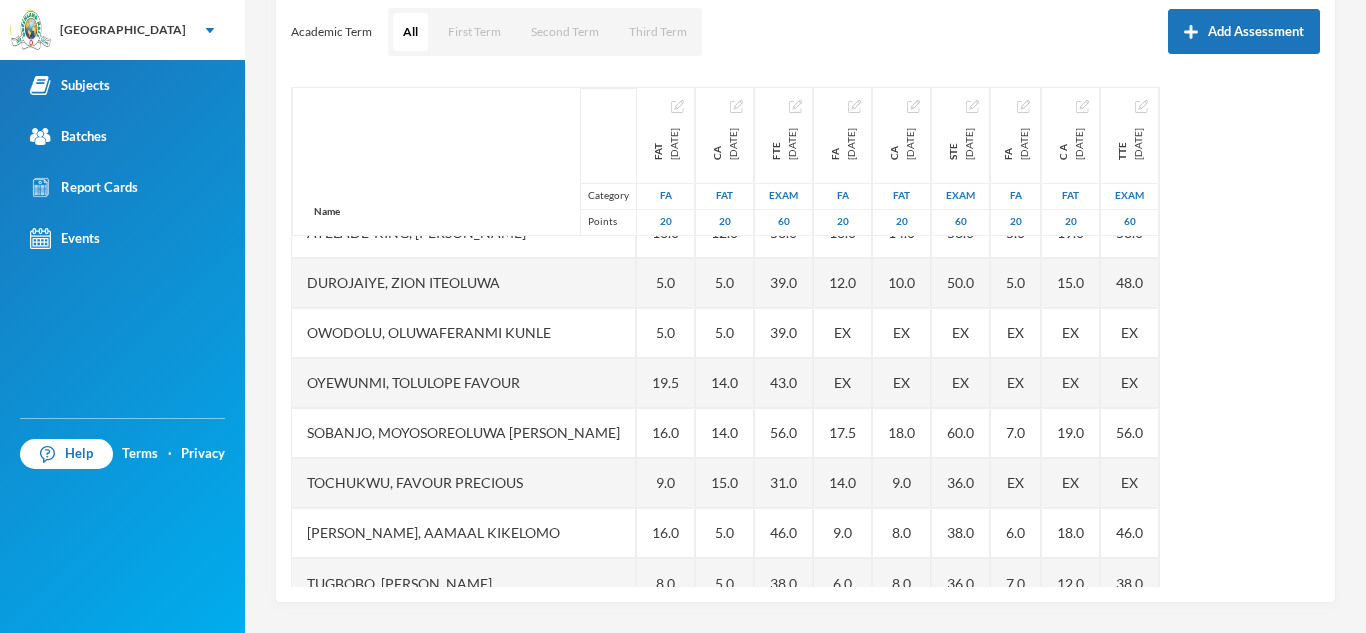 scroll, scrollTop: 201, scrollLeft: 0, axis: vertical 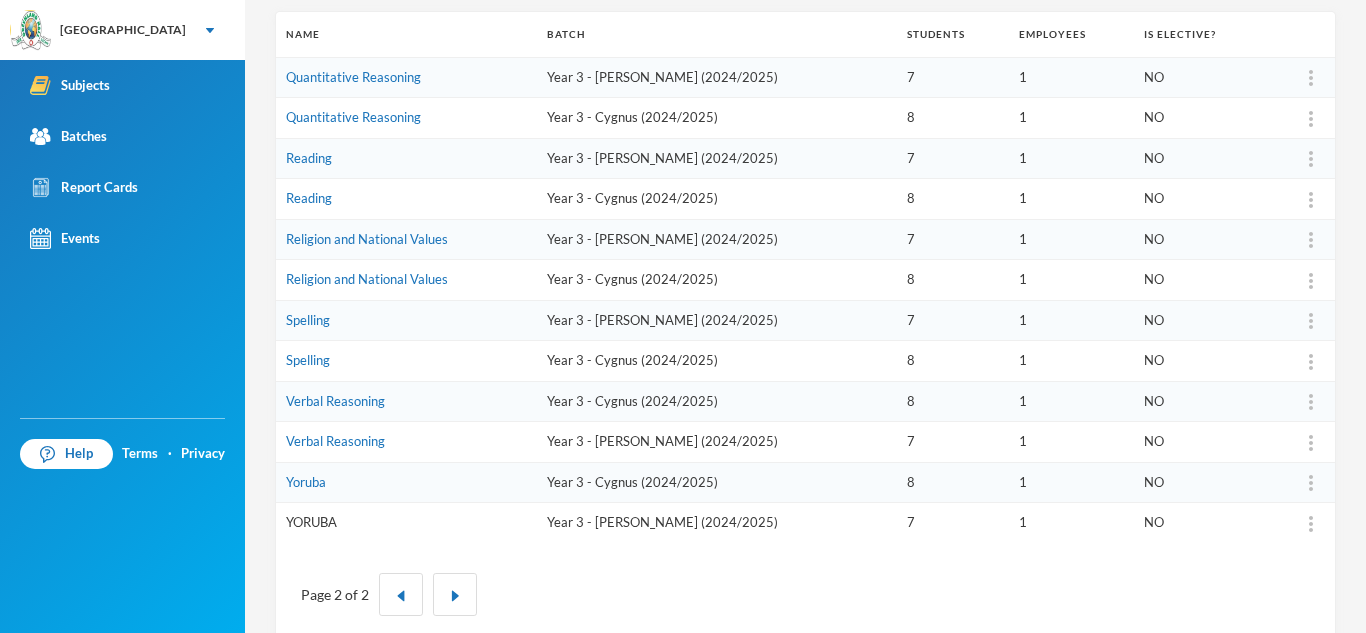 click on "YORUBA" at bounding box center (311, 522) 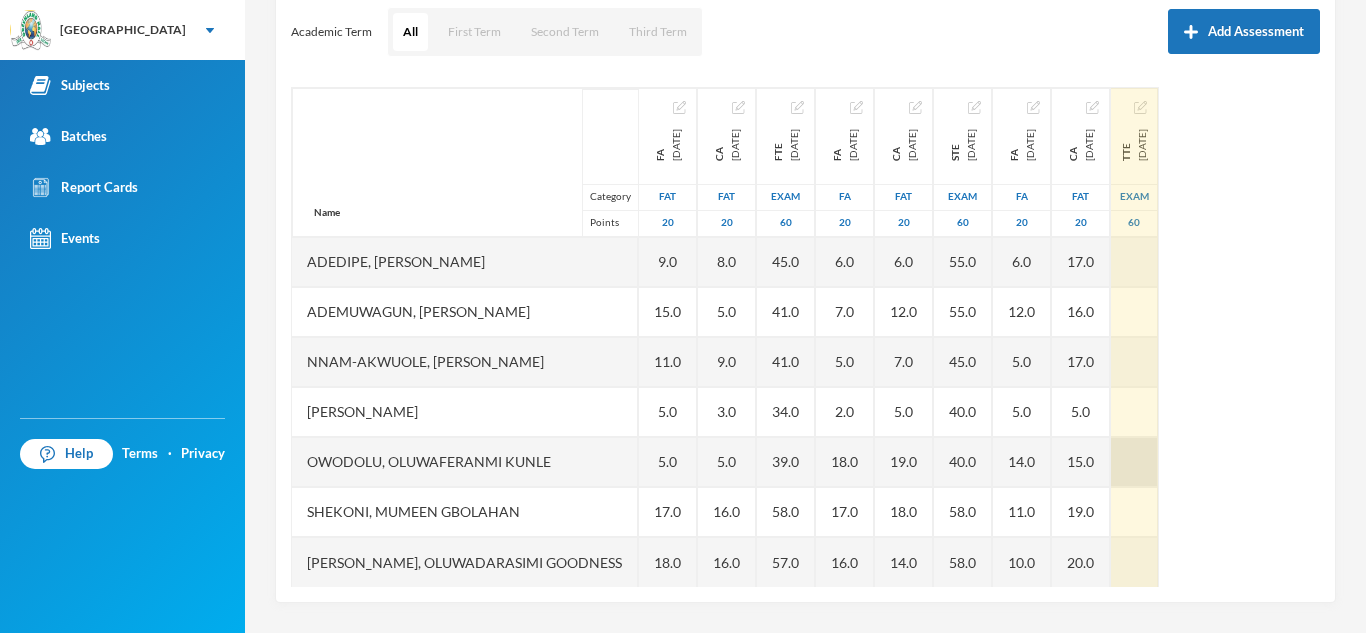 click at bounding box center [1134, 462] 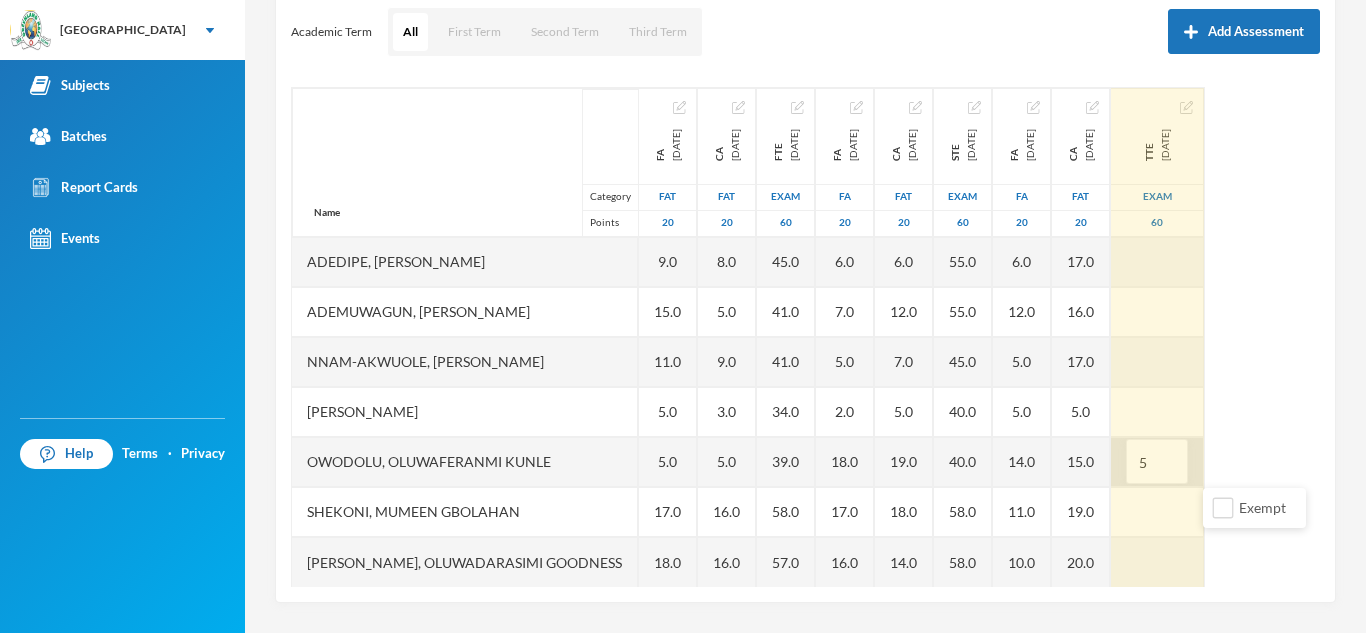 type on "52" 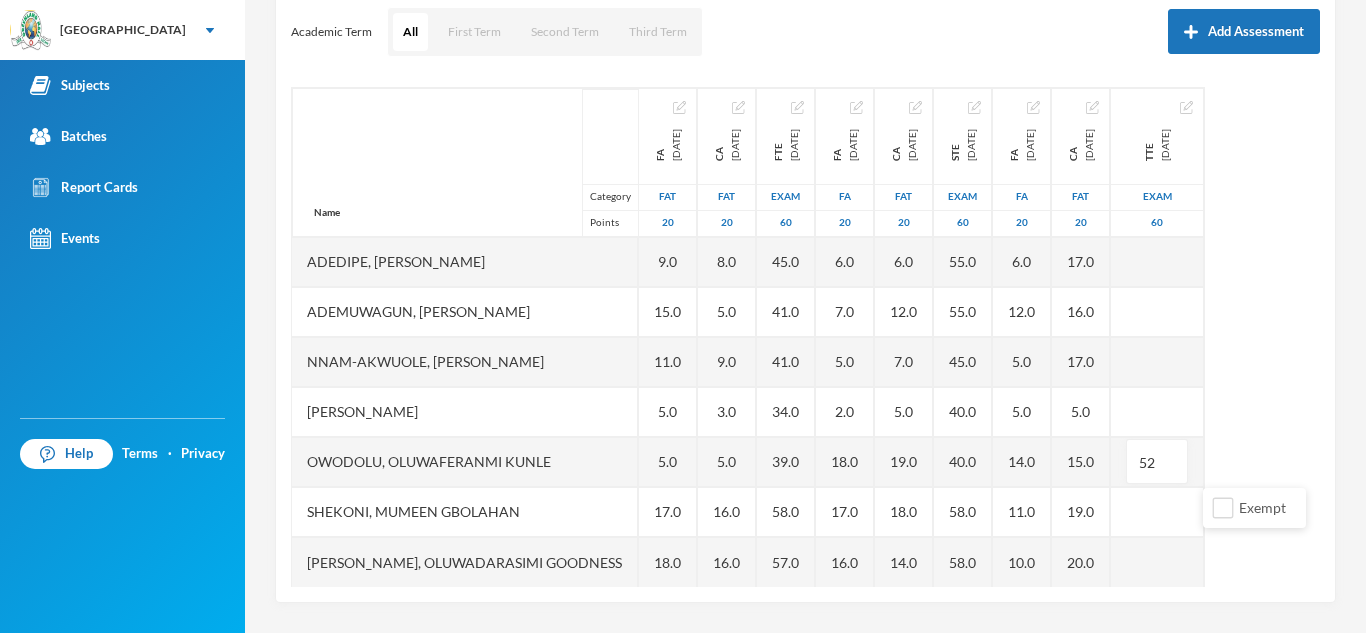 click on "Name   Category Points Adedipe, [PERSON_NAME], [PERSON_NAME] Nnam-akwuole, [PERSON_NAME] Chiwendu [PERSON_NAME] Owodolu, Oluwaferanmi [PERSON_NAME], [PERSON_NAME], Oluwadarasimi Goodness FA [DATE] FAT 20 9.0 15.0 11.0 5.0 5.0 17.0 18.0 CA [DATE] FAT 20 8.0 5.0 9.0 3.0 5.0 16.0 16.0 FTE [DATE] Exam 60 45.0 41.0 41.0 34.0 39.0 58.0 57.0 FA [DATE] FA 20 6.0 7.0 5.0 2.0 18.0 17.0 16.0 CA [DATE] FAT 20 6.0 12.0 7.0 5.0 19.0 18.0 14.0 STE [DATE] Exam 60 55.0 55.0 45.0 40.0 40.0 58.0 58.0 FA [DATE] FA 20 6.0 12.0 5.0 5.0 14.0 11.0 10.0 CA [DATE] FAT 20 17.0 16.0 17.0 5.0 15.0 19.0 20.0 TTE [DATE] Exam 60 52" at bounding box center [805, 337] 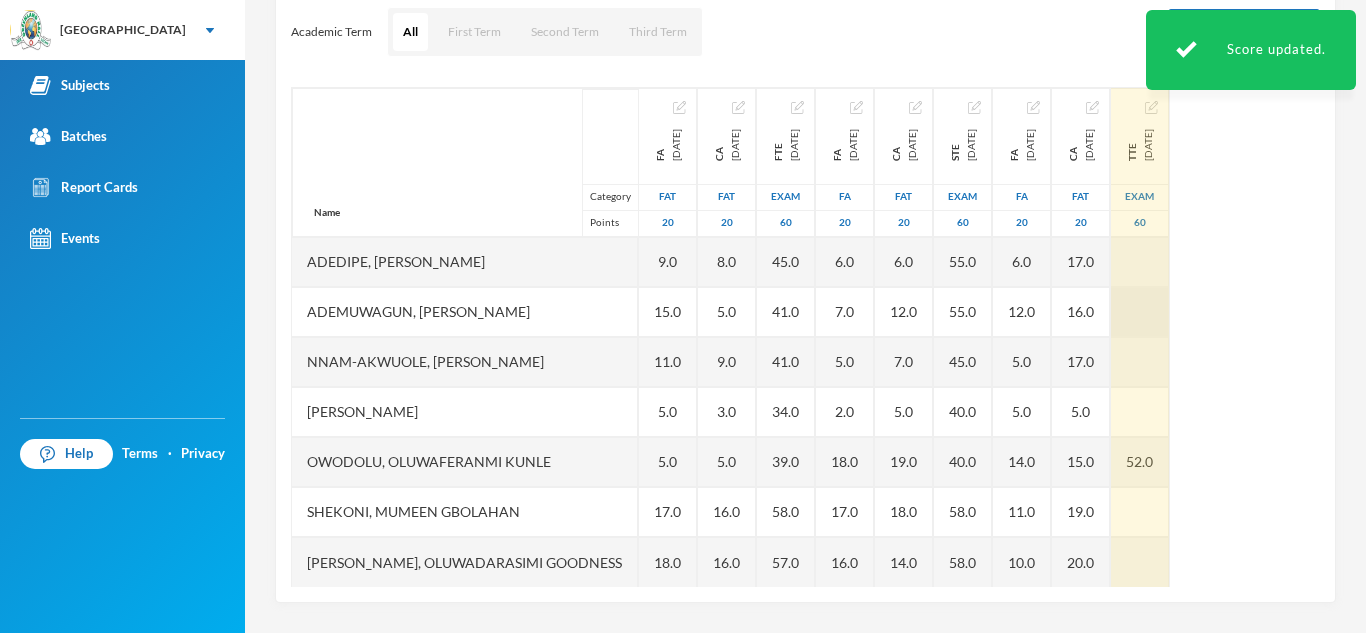 click at bounding box center [1140, 312] 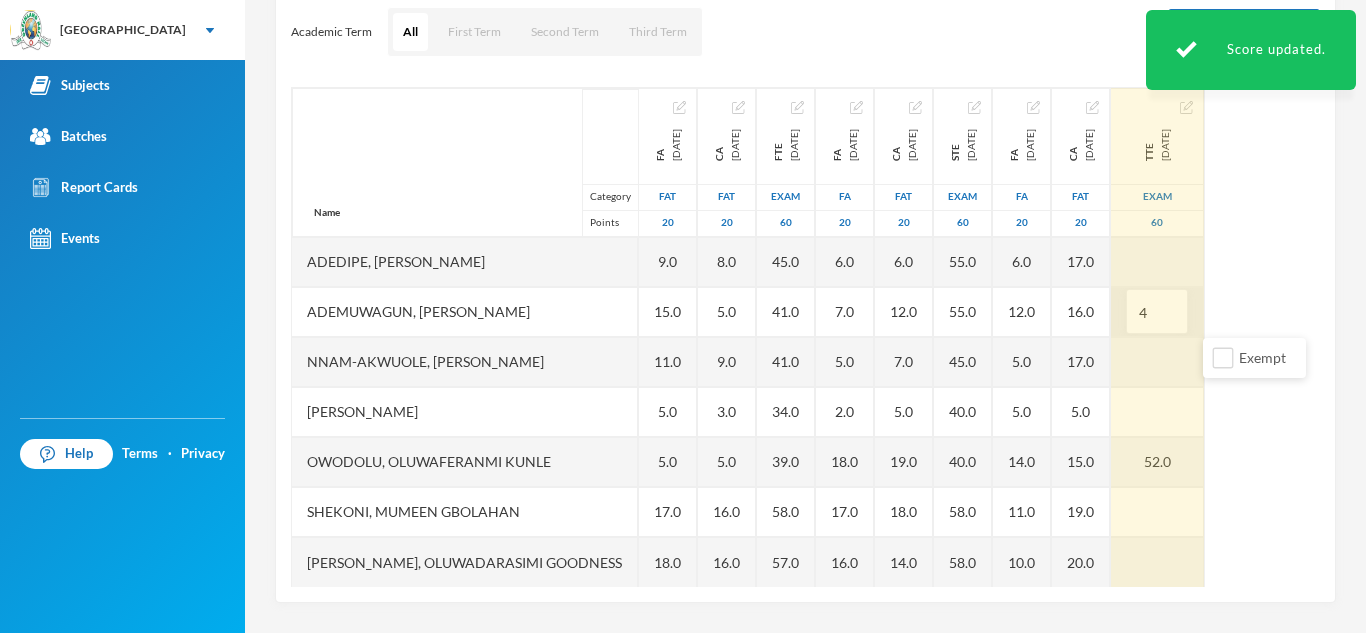 type on "44" 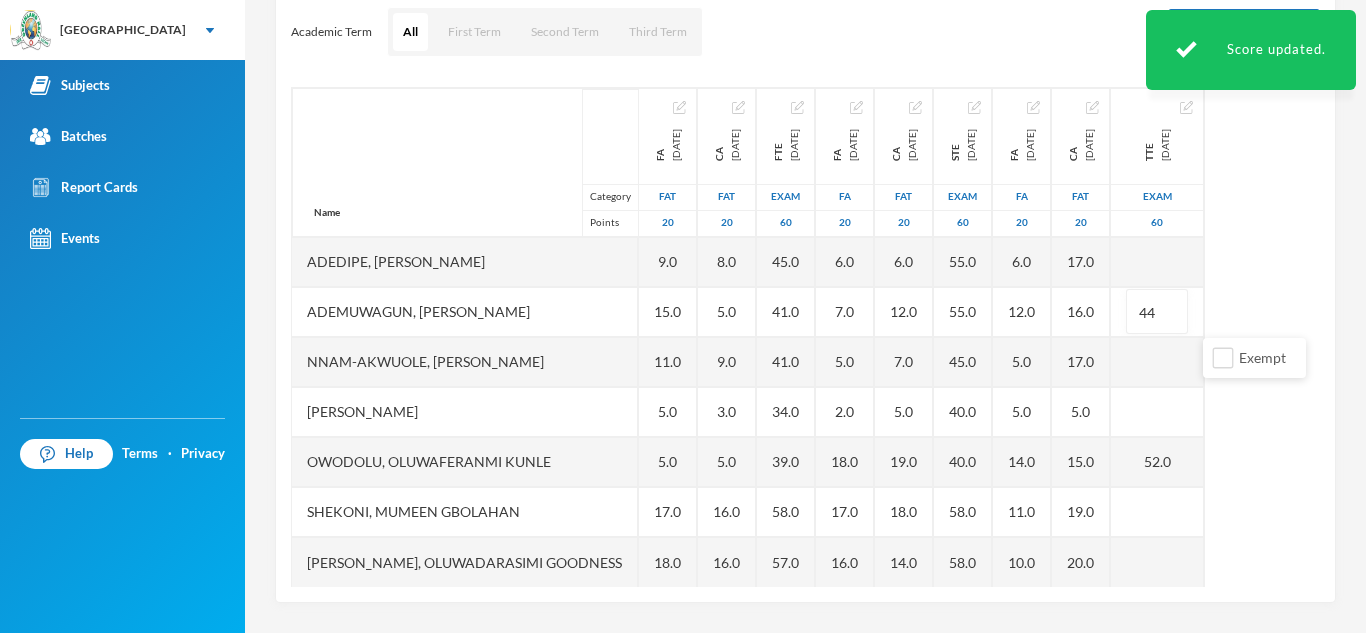 click on "Name   Category Points Adedipe, [PERSON_NAME], [PERSON_NAME] Nnam-akwuole, [PERSON_NAME] Chiwendu [PERSON_NAME] Owodolu, Oluwaferanmi [PERSON_NAME], [PERSON_NAME], Oluwadarasimi Goodness FA [DATE] FAT 20 9.0 15.0 11.0 5.0 5.0 17.0 18.0 CA [DATE] FAT 20 8.0 5.0 9.0 3.0 5.0 16.0 16.0 FTE [DATE] Exam 60 45.0 41.0 41.0 34.0 39.0 58.0 57.0 FA [DATE] FA 20 6.0 7.0 5.0 2.0 18.0 17.0 16.0 CA [DATE] FAT 20 6.0 12.0 7.0 5.0 19.0 18.0 14.0 STE [DATE] Exam 60 55.0 55.0 45.0 40.0 40.0 58.0 58.0 FA [DATE] FA 20 6.0 12.0 5.0 5.0 14.0 11.0 10.0 CA [DATE] FAT 20 17.0 16.0 17.0 5.0 15.0 19.0 20.0 TTE [DATE] Exam 60 44 52.0" at bounding box center [805, 337] 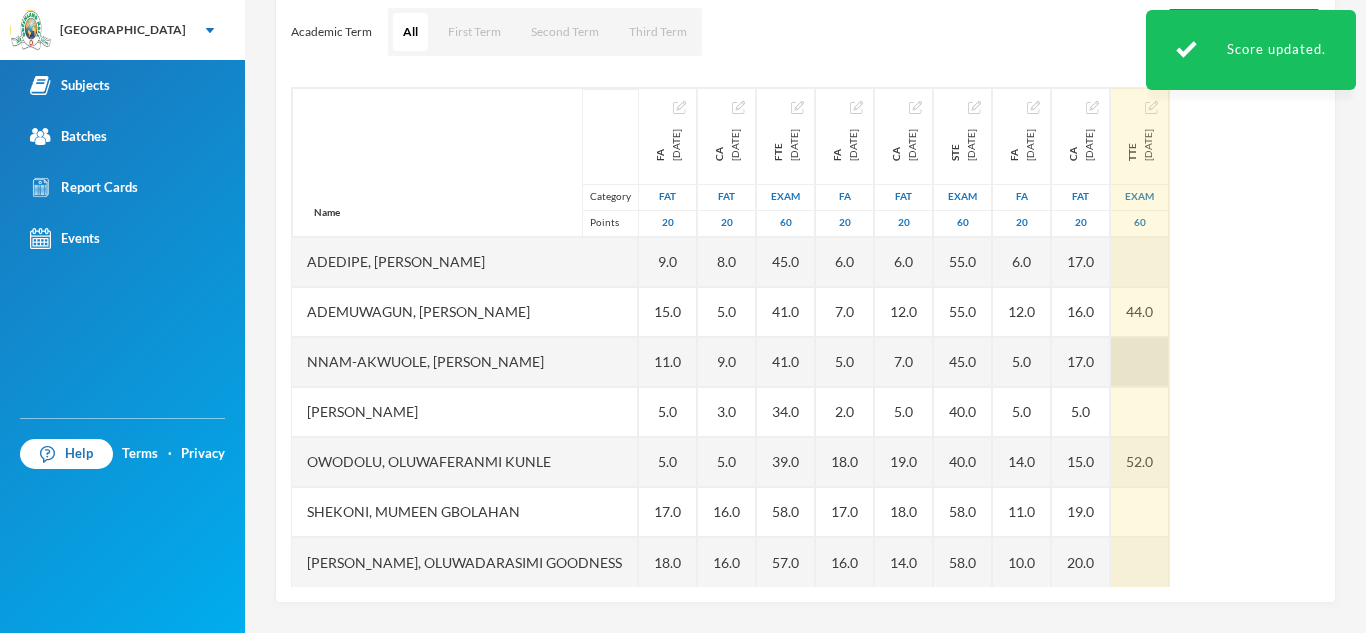 click at bounding box center [1140, 362] 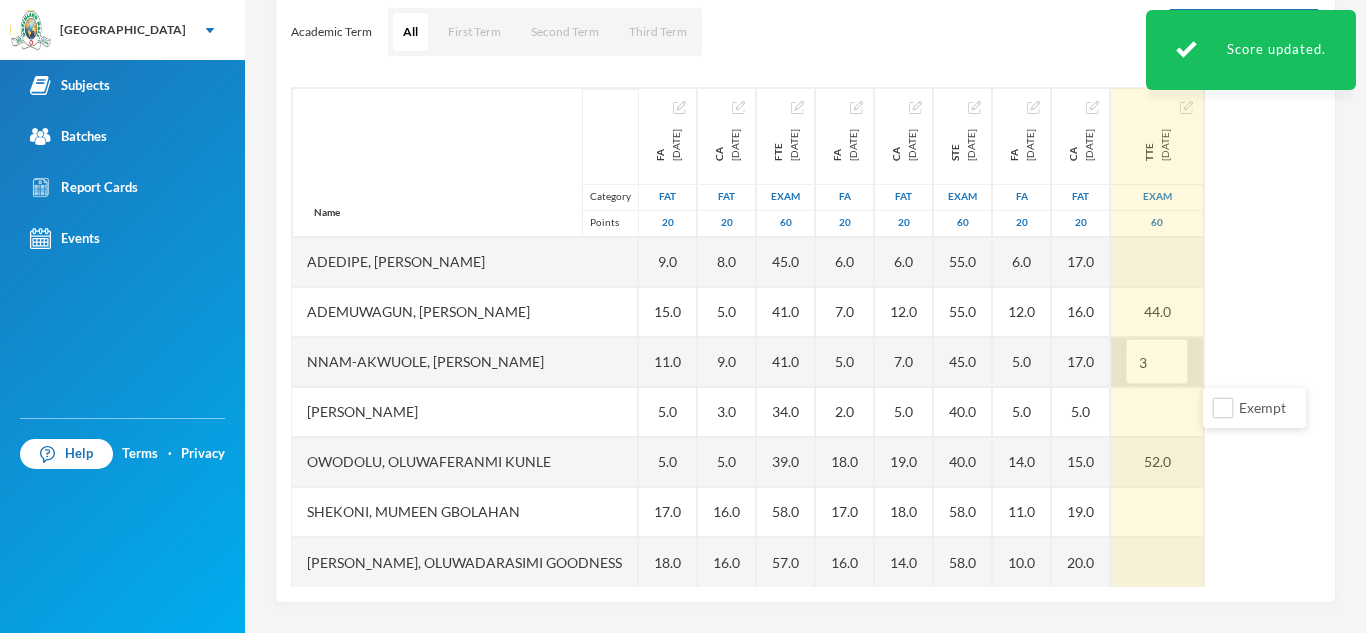 type on "32" 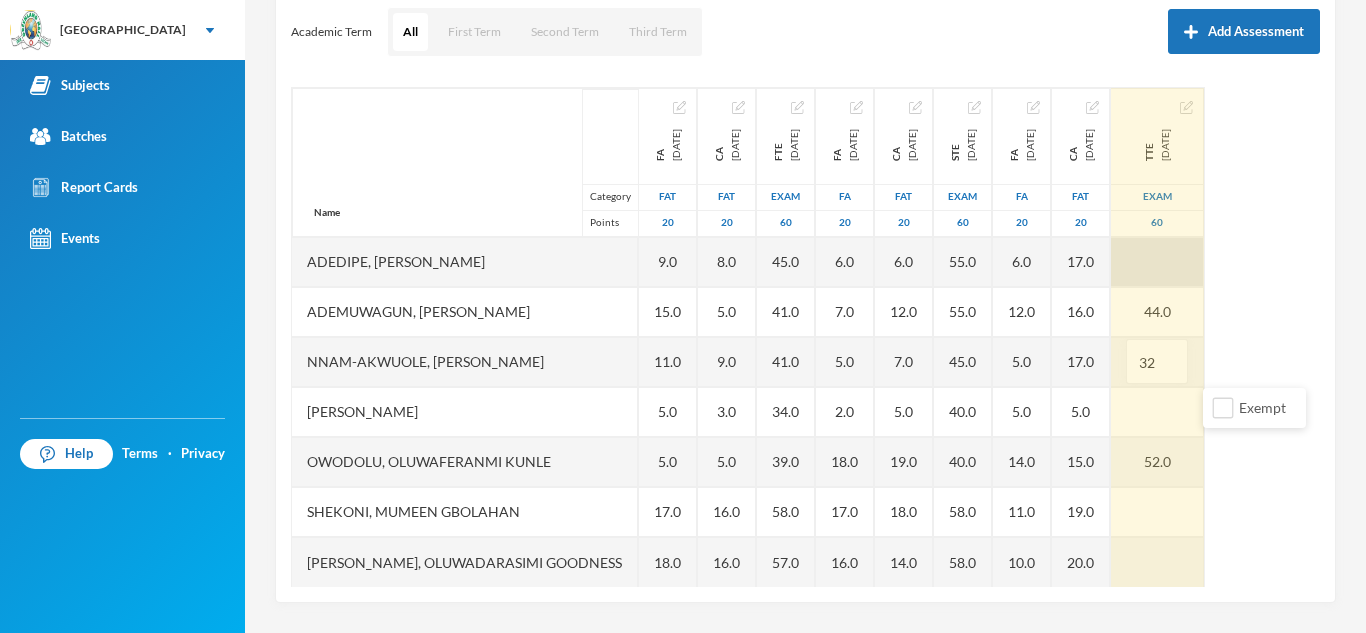 click at bounding box center (1157, 262) 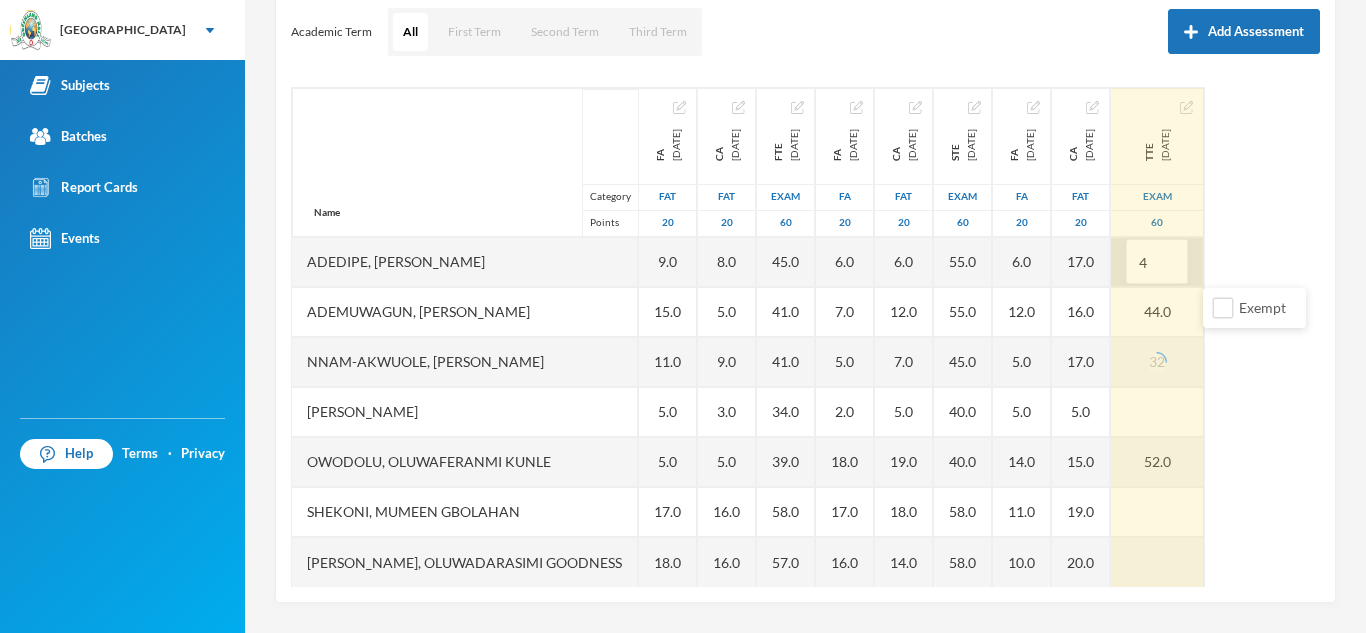 type on "44" 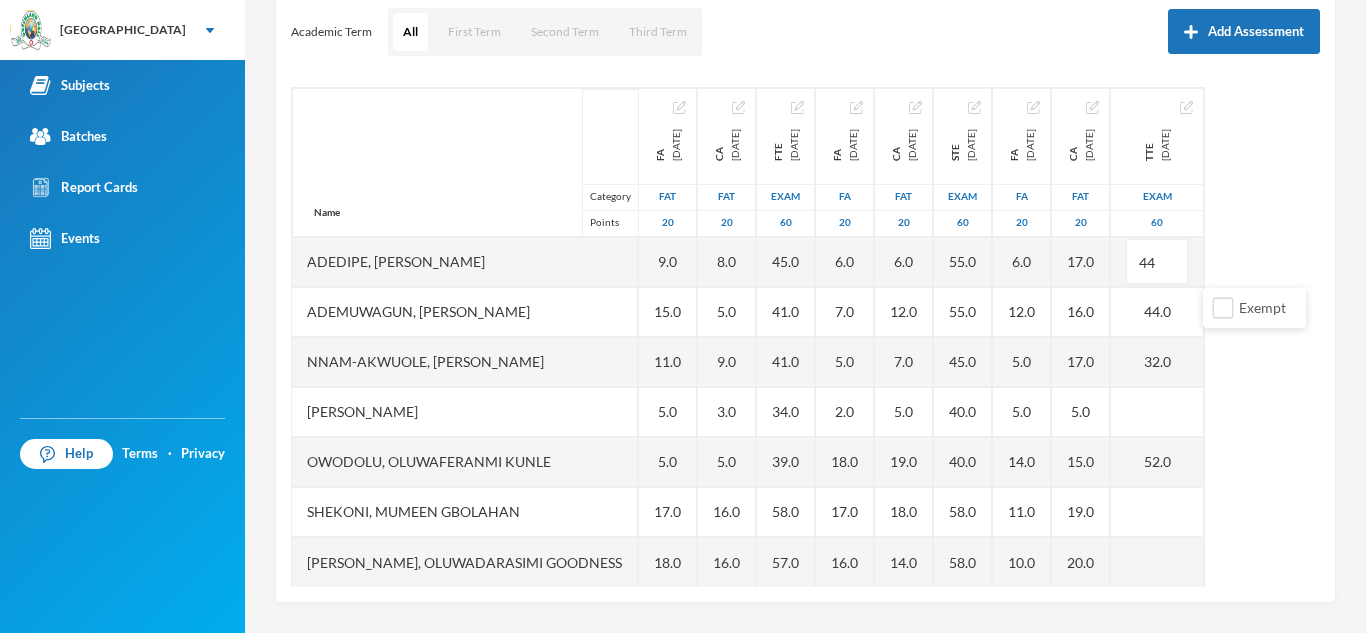click on "Scoresheet Academic Term All First Term Second Term Third Term Add Assessment Name   Category Points Adedipe, [PERSON_NAME], [PERSON_NAME] Nnam-akwuole, [PERSON_NAME] Chiwendu [PERSON_NAME] Owodolu, Oluwaferanmi [PERSON_NAME], [PERSON_NAME], Oluwadarasimi Goodness FA [DATE] FAT 20 9.0 15.0 11.0 5.0 5.0 17.0 18.0 CA [DATE] FAT 20 8.0 5.0 9.0 3.0 5.0 16.0 16.0 FTE [DATE] Exam 60 45.0 41.0 41.0 34.0 39.0 58.0 57.0 FA [DATE] FA 20 6.0 7.0 5.0 2.0 18.0 17.0 16.0 CA [DATE] FAT 20 6.0 12.0 7.0 5.0 19.0 18.0 14.0 STE [DATE] Exam 60 55.0 55.0 45.0 40.0 40.0 58.0 58.0 FA [DATE] FA 20 6.0 12.0 5.0 5.0 14.0 11.0 10.0 CA [DATE] FAT 20 17.0 16.0 17.0 5.0 15.0 19.0 20.0 TTE [DATE] Exam 60 44 44.0 32.0 52.0" at bounding box center (805, 273) 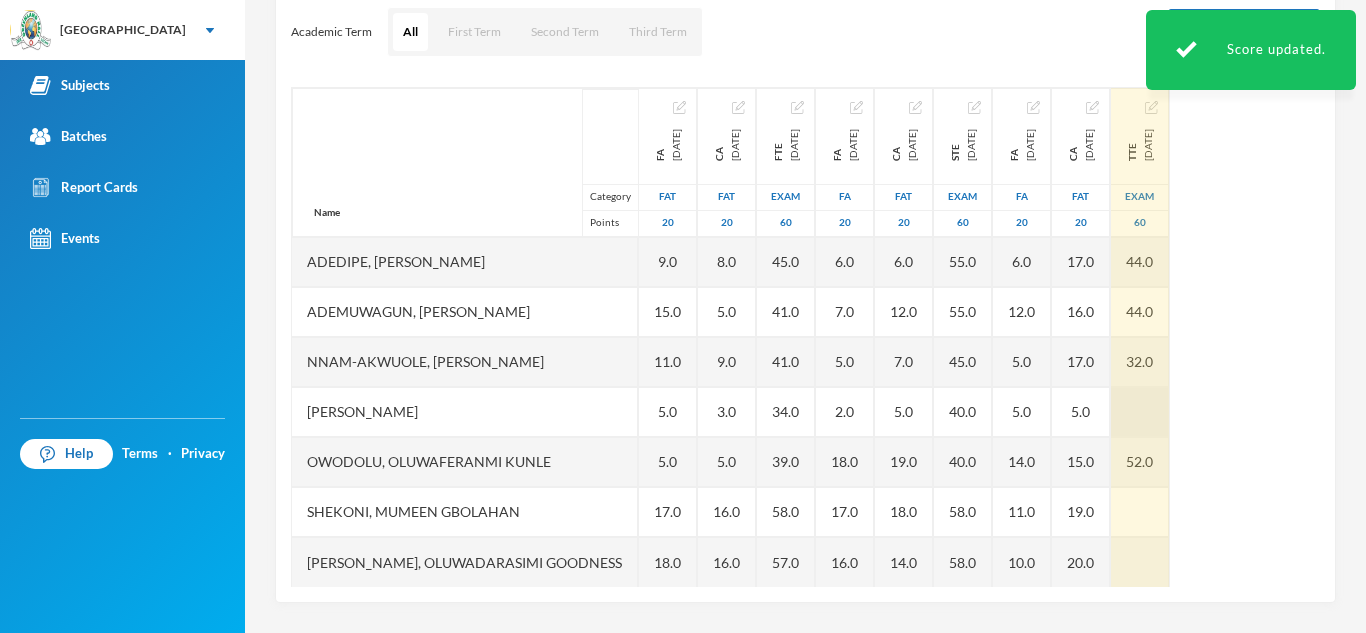 click at bounding box center (1140, 412) 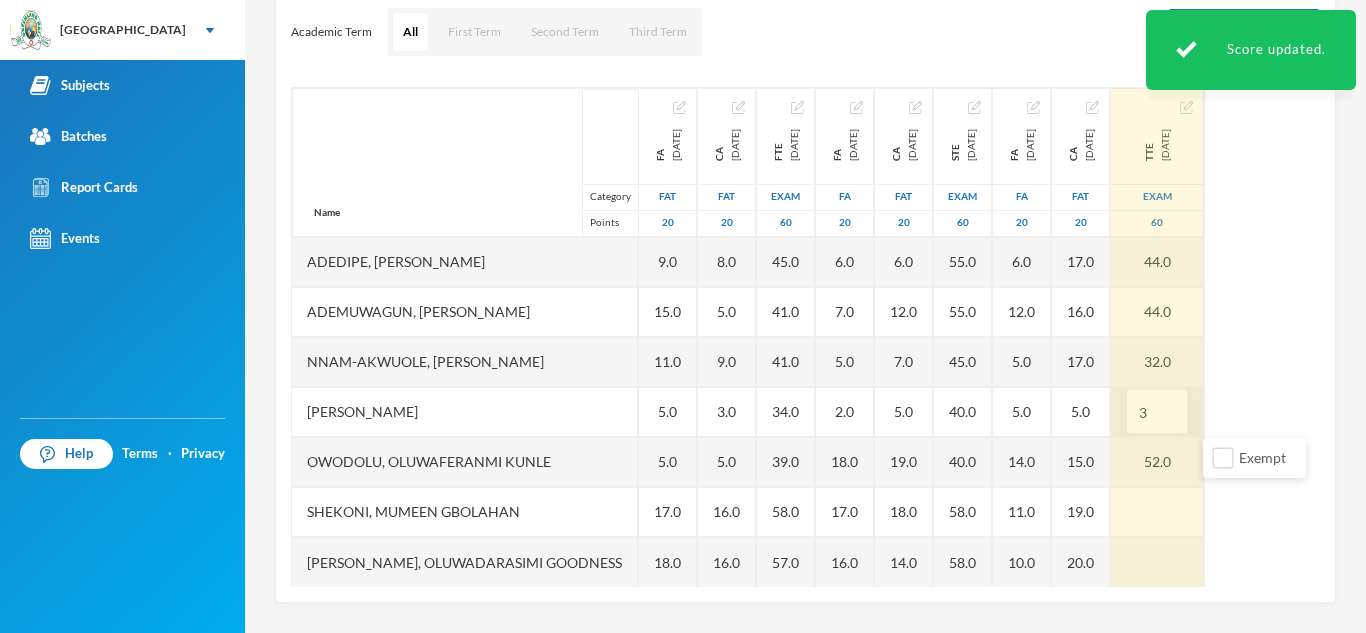 type on "38" 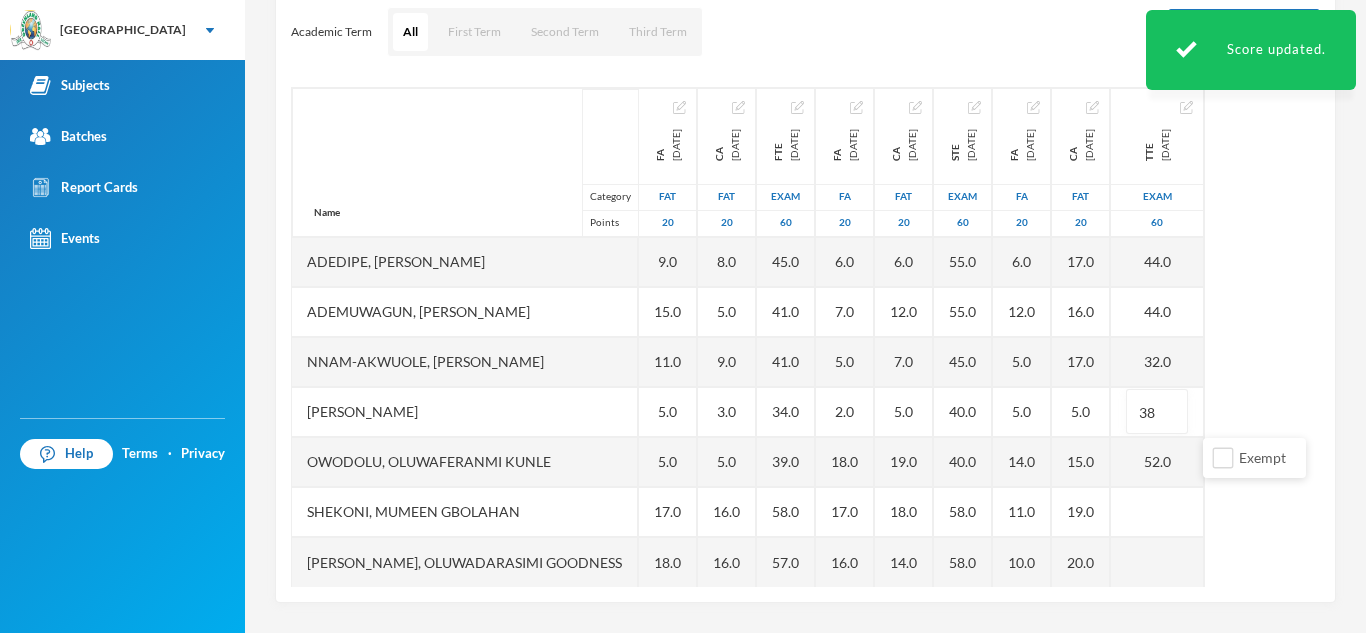 click on "Name   Category Points Adedipe, [PERSON_NAME], [PERSON_NAME] Nnam-akwuole, [PERSON_NAME] Chiwendu [PERSON_NAME] Owodolu, Oluwaferanmi [PERSON_NAME], [PERSON_NAME], Oluwadarasimi Goodness FA [DATE] FAT 20 9.0 15.0 11.0 5.0 5.0 17.0 18.0 CA [DATE] FAT 20 8.0 5.0 9.0 3.0 5.0 16.0 16.0 FTE [DATE] Exam 60 45.0 41.0 41.0 34.0 39.0 58.0 57.0 FA [DATE] FA 20 6.0 7.0 5.0 2.0 18.0 17.0 16.0 CA [DATE] FAT 20 6.0 12.0 7.0 5.0 19.0 18.0 14.0 STE [DATE] Exam 60 55.0 55.0 45.0 40.0 40.0 58.0 58.0 FA [DATE] FA 20 6.0 12.0 5.0 5.0 14.0 11.0 10.0 CA [DATE] FAT 20 17.0 16.0 17.0 5.0 15.0 19.0 20.0 TTE [DATE] Exam 60 44.0 44.0 32.0 38 52.0" at bounding box center [805, 337] 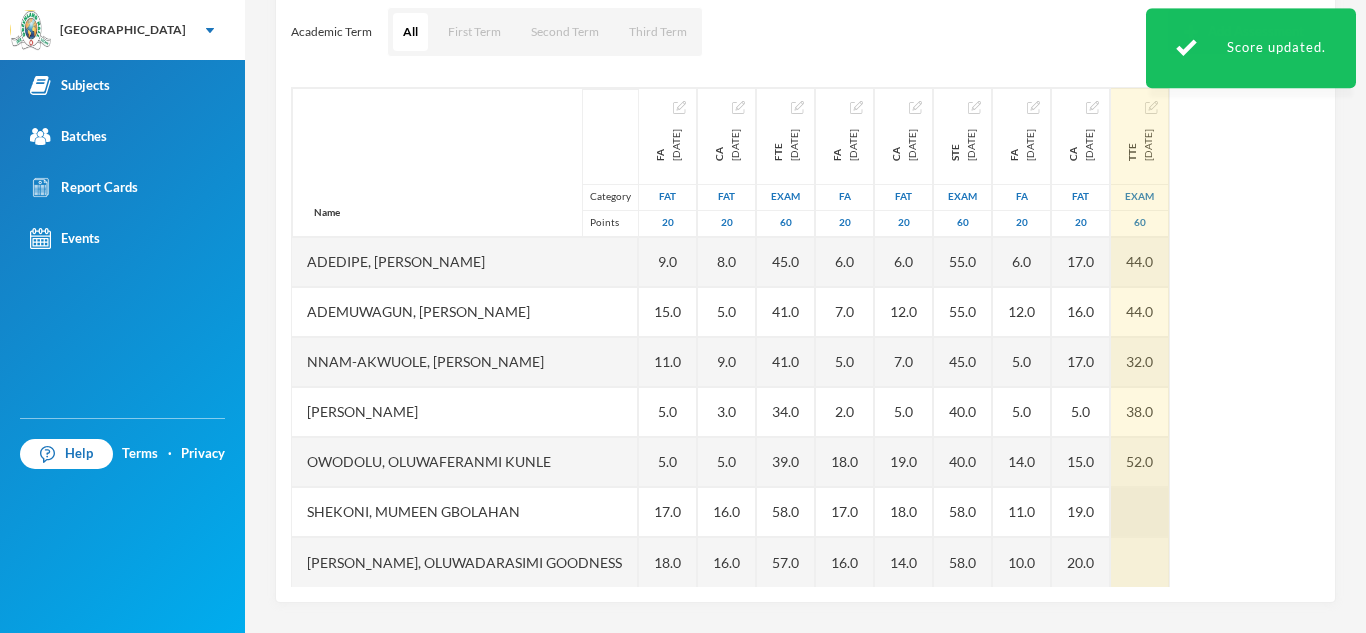 click at bounding box center (1140, 512) 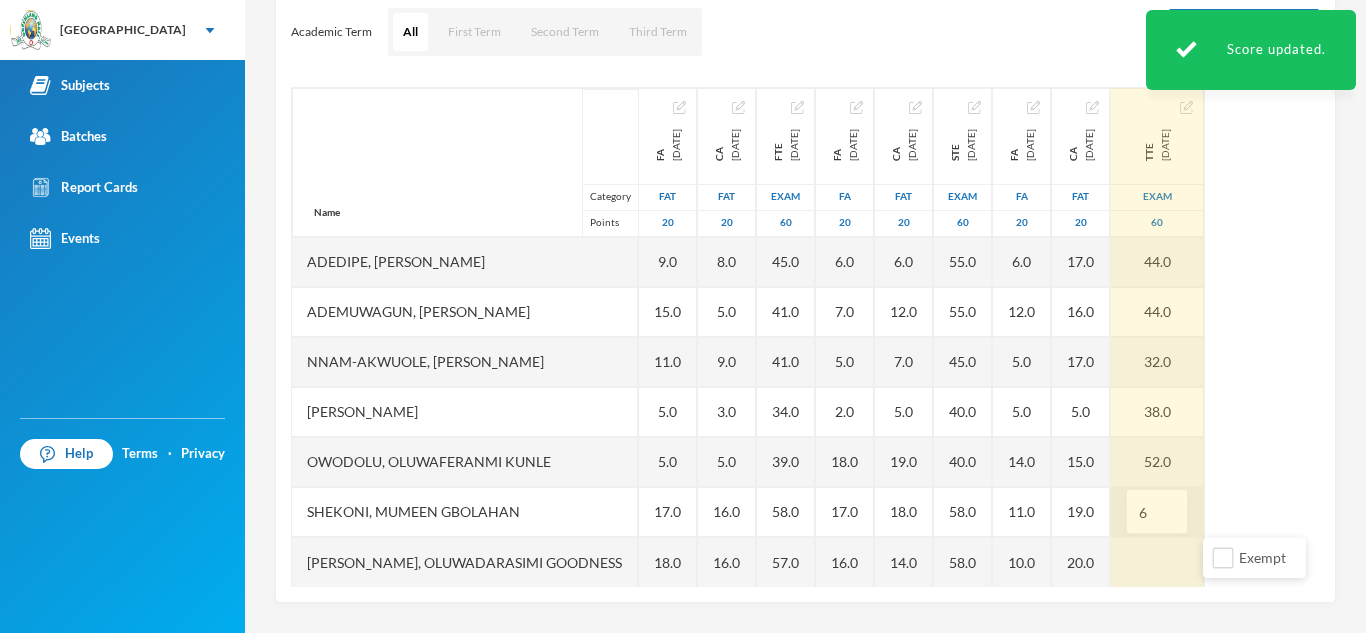 type on "60" 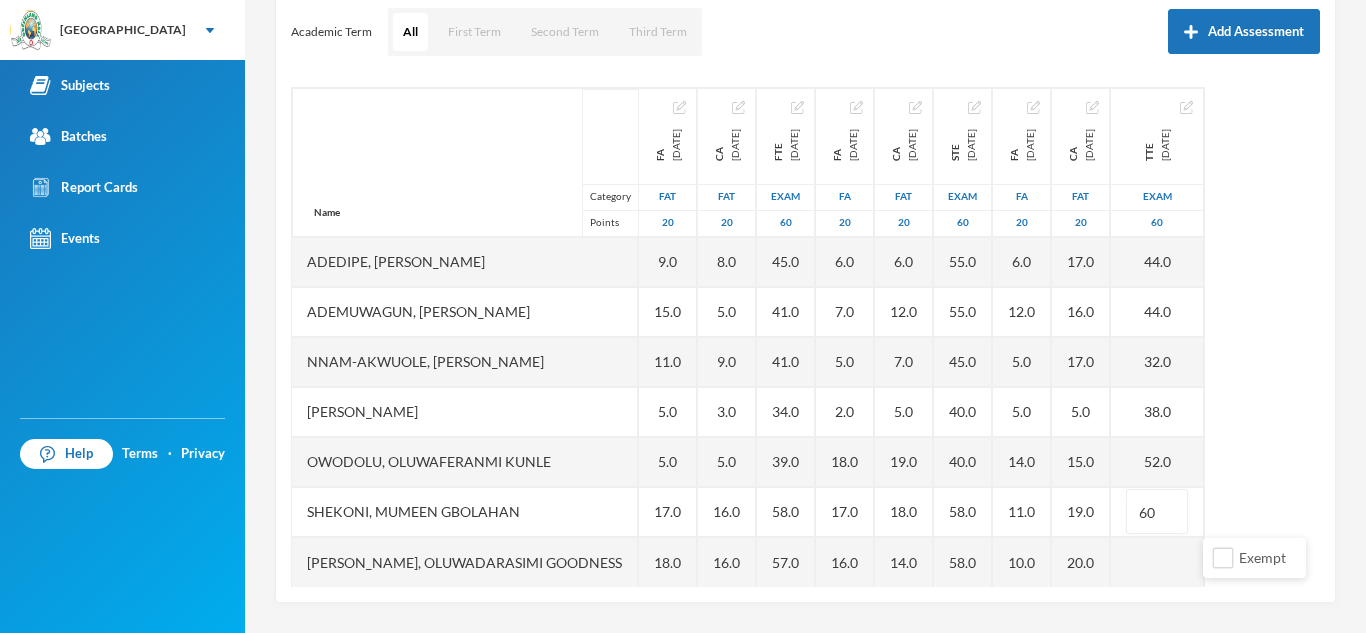 click on "Name   Category Points Adedipe, [PERSON_NAME], [PERSON_NAME] Nnam-akwuole, [PERSON_NAME] Chiwendu [PERSON_NAME] Owodolu, Oluwaferanmi [PERSON_NAME], [PERSON_NAME], Oluwadarasimi Goodness FA [DATE] FAT 20 9.0 15.0 11.0 5.0 5.0 17.0 18.0 CA [DATE] FAT 20 8.0 5.0 9.0 3.0 5.0 16.0 16.0 FTE [DATE] Exam 60 45.0 41.0 41.0 34.0 39.0 58.0 57.0 FA [DATE] FA 20 6.0 7.0 5.0 2.0 18.0 17.0 16.0 CA [DATE] FAT 20 6.0 12.0 7.0 5.0 19.0 18.0 14.0 STE [DATE] Exam 60 55.0 55.0 45.0 40.0 40.0 58.0 58.0 FA [DATE] FA 20 6.0 12.0 5.0 5.0 14.0 11.0 10.0 CA [DATE] FAT 20 17.0 16.0 17.0 5.0 15.0 19.0 20.0 TTE [DATE] Exam 60 44.0 44.0 32.0 38.0 52.0 60" at bounding box center [805, 337] 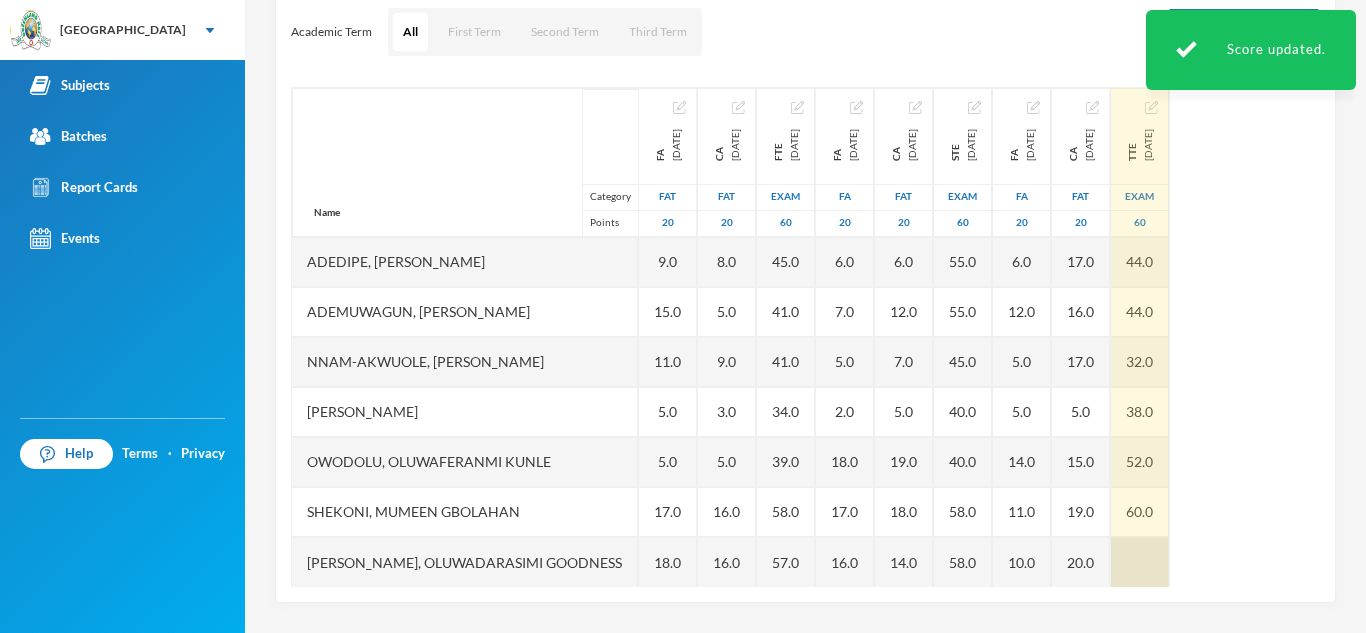 click at bounding box center (1140, 562) 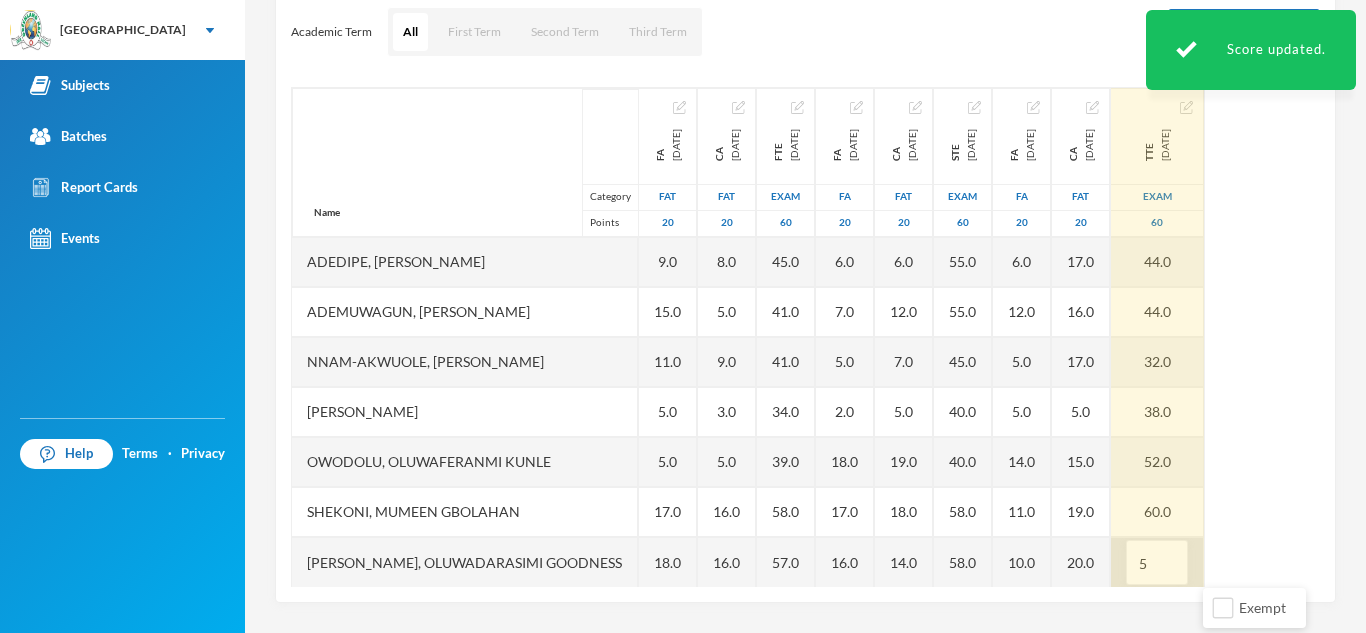 type on "58" 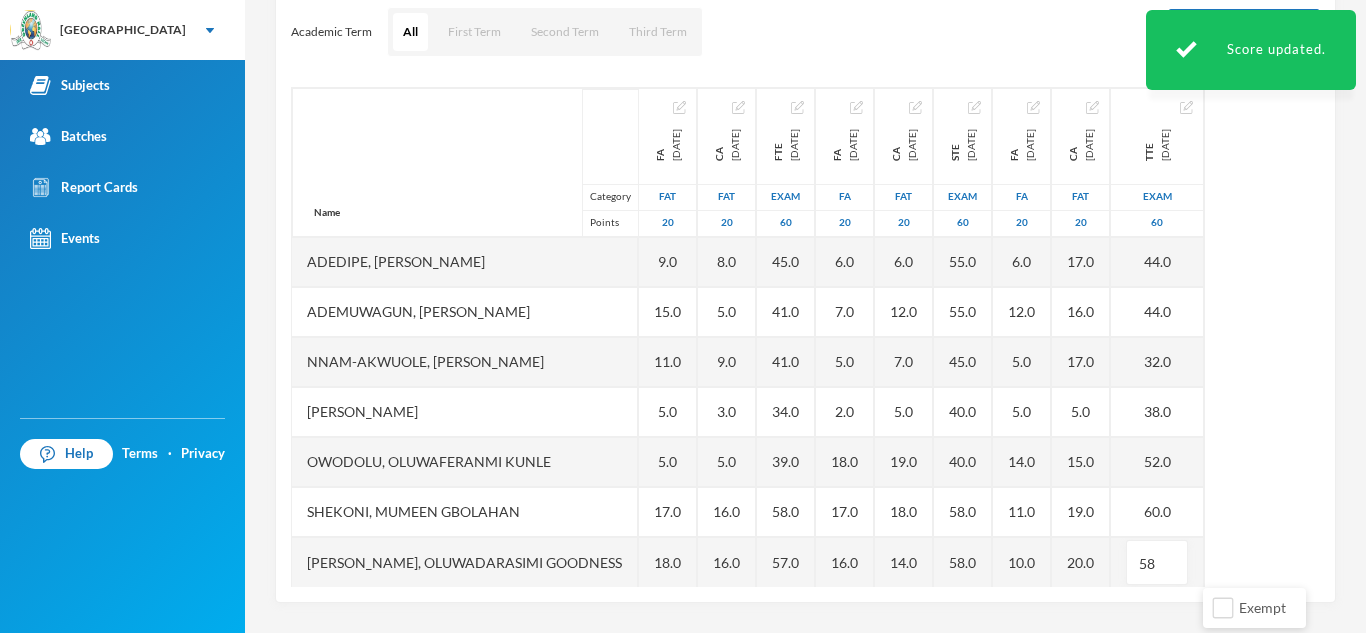 click on "Scoresheet Academic Term All First Term Second Term Third Term Add Assessment Name   Category Points Adedipe, [PERSON_NAME], [PERSON_NAME] Nnam-akwuole, [PERSON_NAME] Chiwendu [PERSON_NAME] Owodolu, Oluwaferanmi [PERSON_NAME], [PERSON_NAME], Oluwadarasimi Goodness FA [DATE] FAT 20 9.0 15.0 11.0 5.0 5.0 17.0 18.0 CA [DATE] FAT 20 8.0 5.0 9.0 3.0 5.0 16.0 16.0 FTE [DATE] Exam 60 45.0 41.0 41.0 34.0 39.0 58.0 57.0 FA [DATE] FA 20 6.0 7.0 5.0 2.0 18.0 17.0 16.0 CA [DATE] FAT 20 6.0 12.0 7.0 5.0 19.0 18.0 14.0 STE [DATE] Exam 60 55.0 55.0 45.0 40.0 40.0 58.0 58.0 FA [DATE] FA 20 6.0 12.0 5.0 5.0 14.0 11.0 10.0 CA [DATE] FAT 20 17.0 16.0 17.0 5.0 15.0 19.0 20.0 TTE [DATE] Exam 60 44.0 44.0 32.0 38.0 52.0 60.0 58" at bounding box center [805, 273] 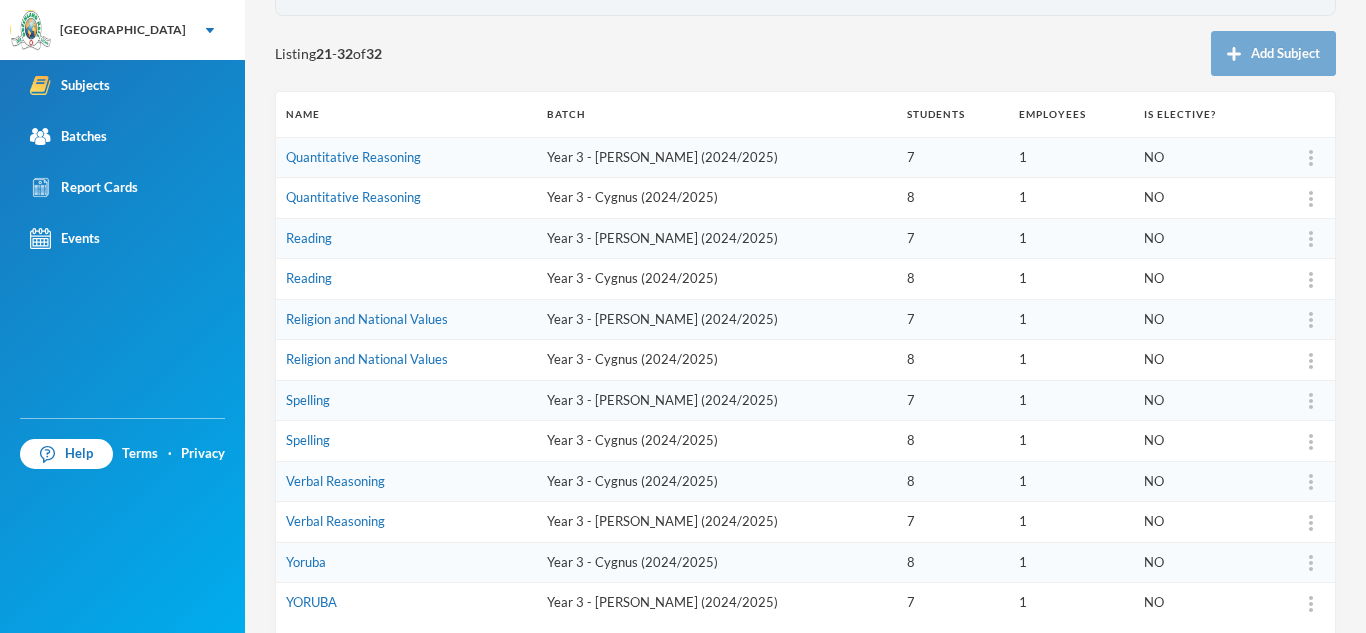 scroll, scrollTop: 313, scrollLeft: 0, axis: vertical 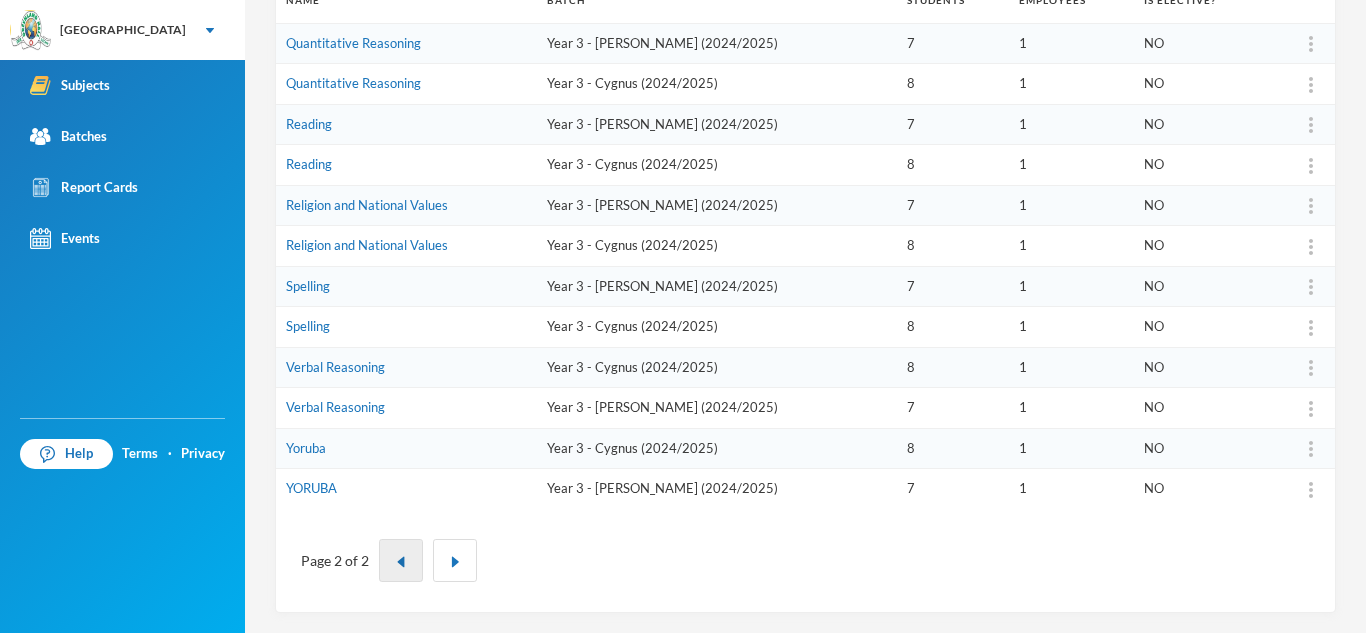 click at bounding box center (401, 560) 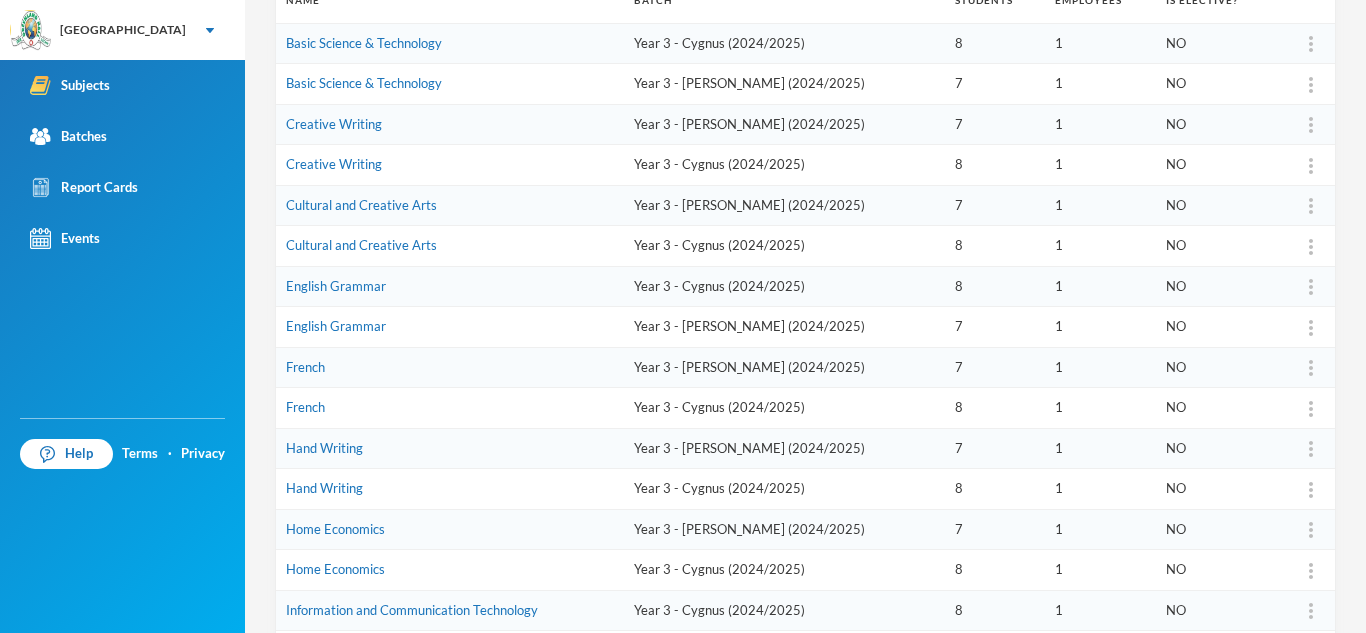type 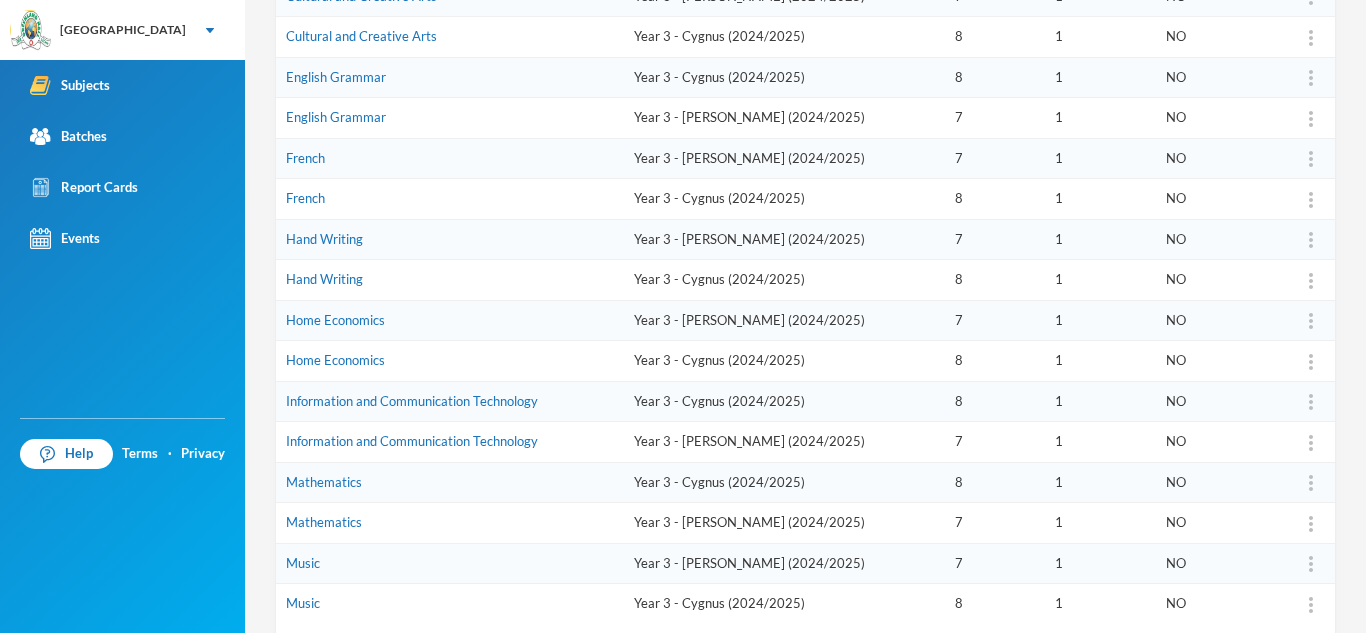 scroll, scrollTop: 637, scrollLeft: 0, axis: vertical 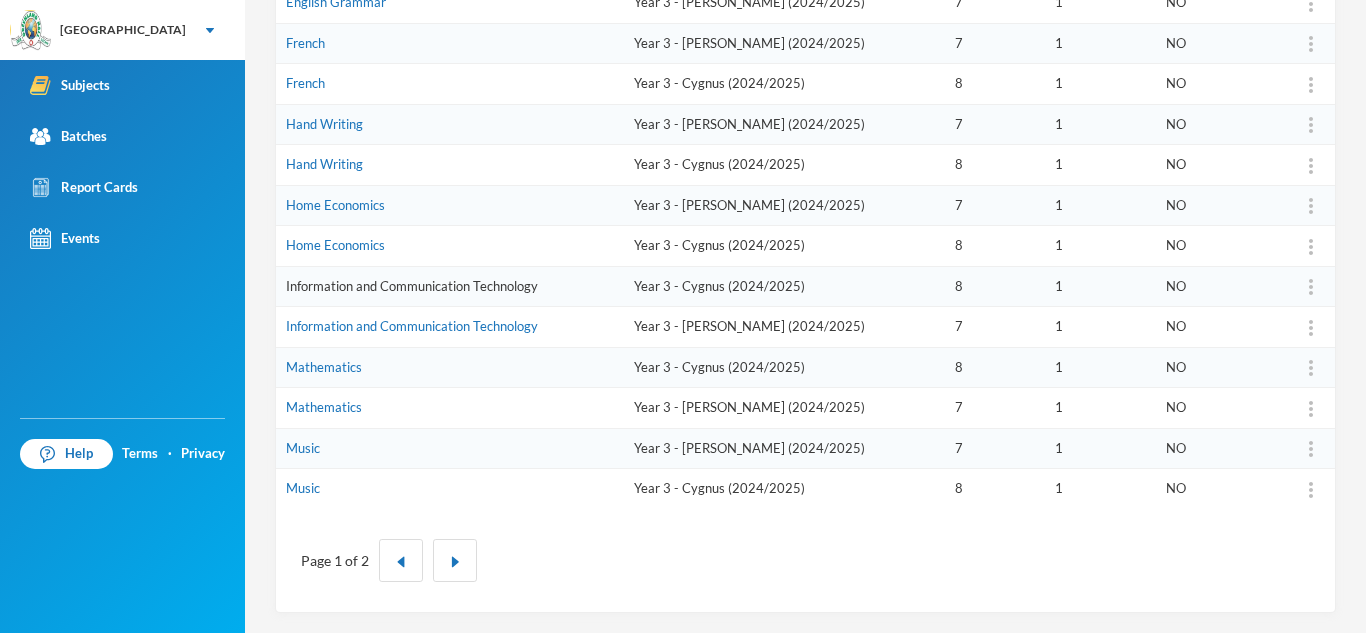 click on "Information and Communication Technology" at bounding box center [412, 286] 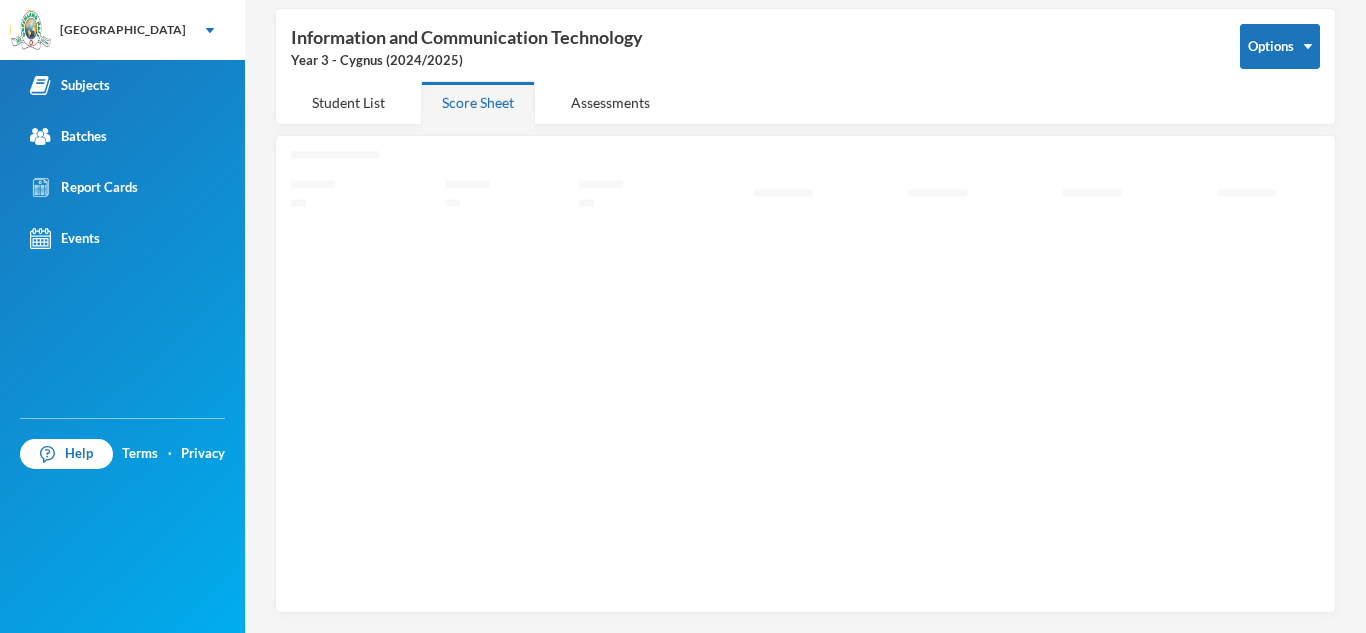 scroll, scrollTop: 87, scrollLeft: 0, axis: vertical 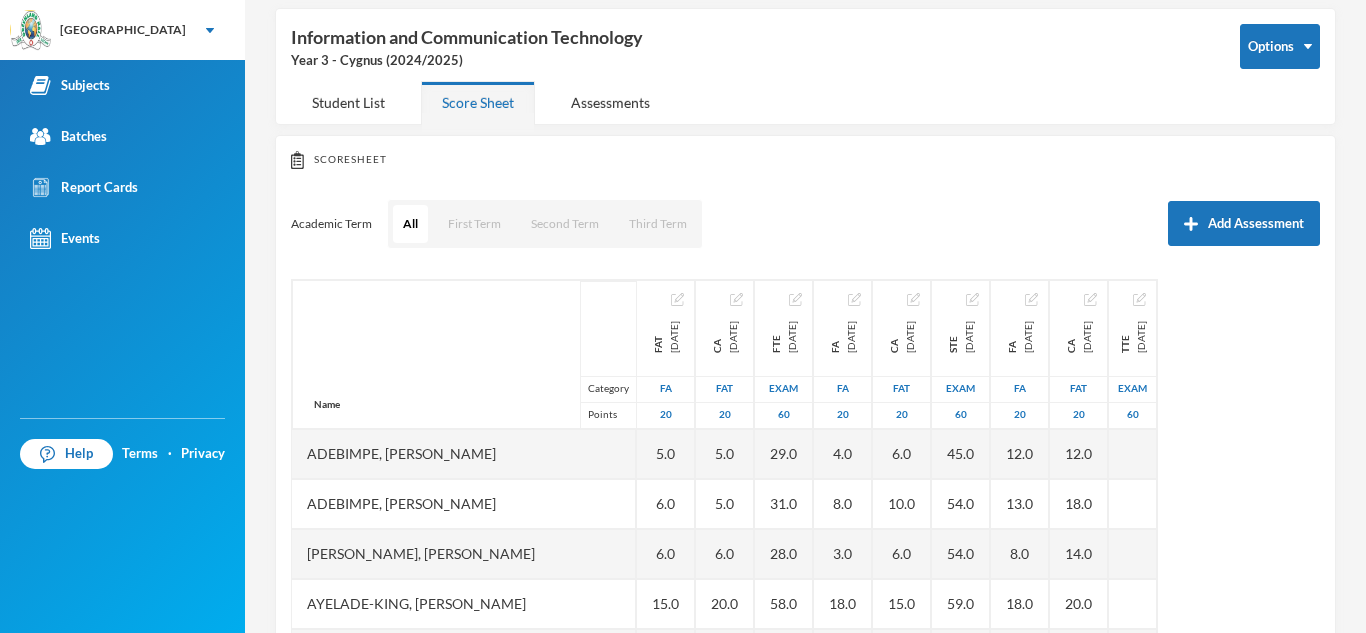 click on "Name   Category Points [PERSON_NAME] [PERSON_NAME], [PERSON_NAME] [PERSON_NAME], [PERSON_NAME], Ayomiposi [PERSON_NAME], [PERSON_NAME] Owodolu, Oluwaferanmi [PERSON_NAME], [PERSON_NAME] Favour Sobanjo, Moyosoreoluwa [PERSON_NAME], Favour [PERSON_NAME], Aamaal [PERSON_NAME], [PERSON_NAME] [DATE] FA 20 5.0 6.0 6.0 15.0 9.0 12.0 20.0 16.0 5.0 14.0 9.0 CA [DATE] FAT 20 5.0 5.0 6.0 20.0 14.0 12.0 20.0 15.0 8.0 9.0 6.0 FTE [DATE] Exam 60 29.0 31.0 28.0 58.0 48.5 30.0 55.0 44.0 22.0 27.0 41.0 FA [DATE] FA 20 4.0 8.0 3.0 18.0 8.0 EX EX 9.0 2.0 8.0 8.0 CA [DATE] FAT 20 6.0 10.0 6.0 15.0 10.0 EX EX 15.0 8.0 12.5 8.0 STE [DATE] Exam 60 45.0 54.0 54.0 59.0 49.0 EX EX 60.0 33.0 56.5 58.0 FA [DATE] FA 20 12.0 13.0 8.0 18.0 17.0 EX EX 20.0 EX 10.0 15.0 CA [DATE] FAT 20 12.0 18.0 14.0 20.0 18.0 EX EX 19.0 EX 20.0 20.0 TTE [DATE] Exam 60 EX EX EX" at bounding box center (805, 529) 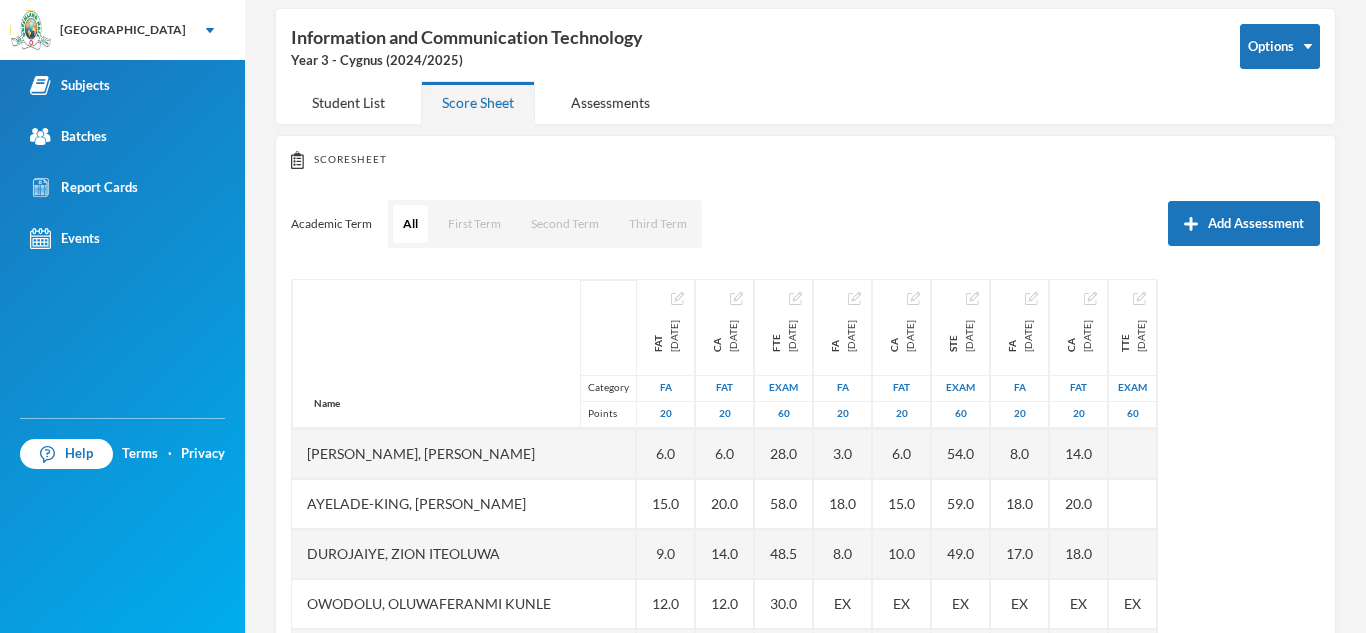 scroll, scrollTop: 160, scrollLeft: 0, axis: vertical 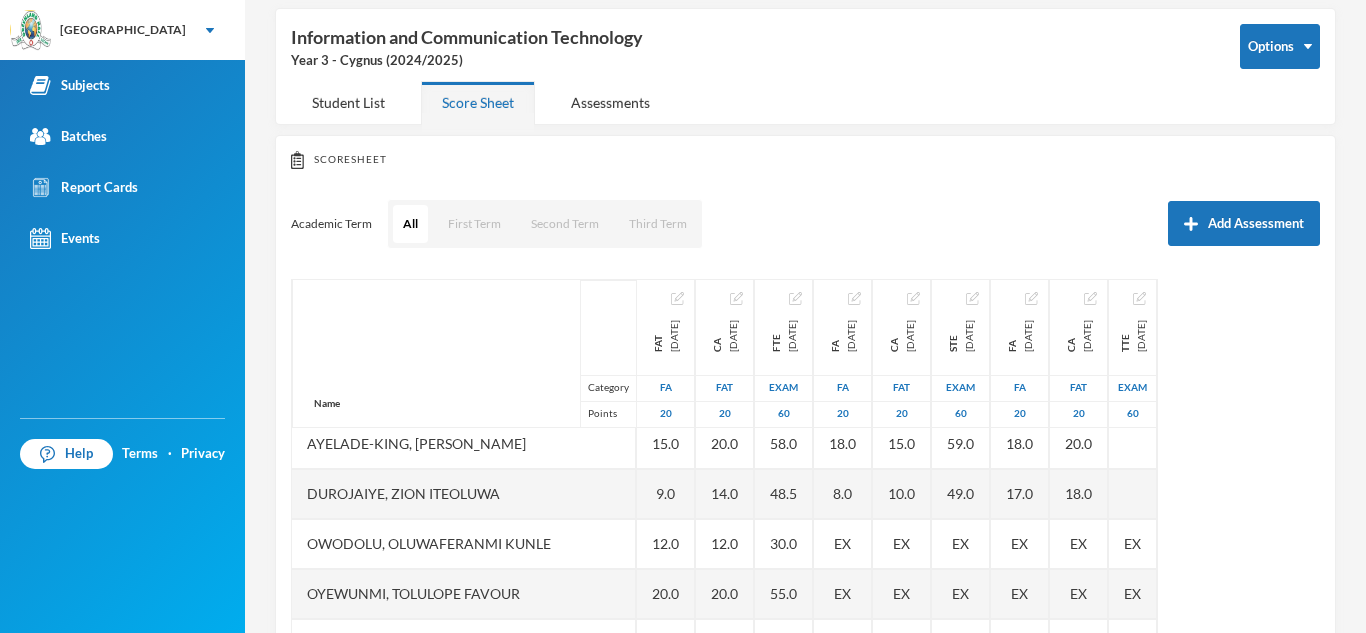 click on "Academic Term All First Term Second Term Third Term Add Assessment" at bounding box center [805, 224] 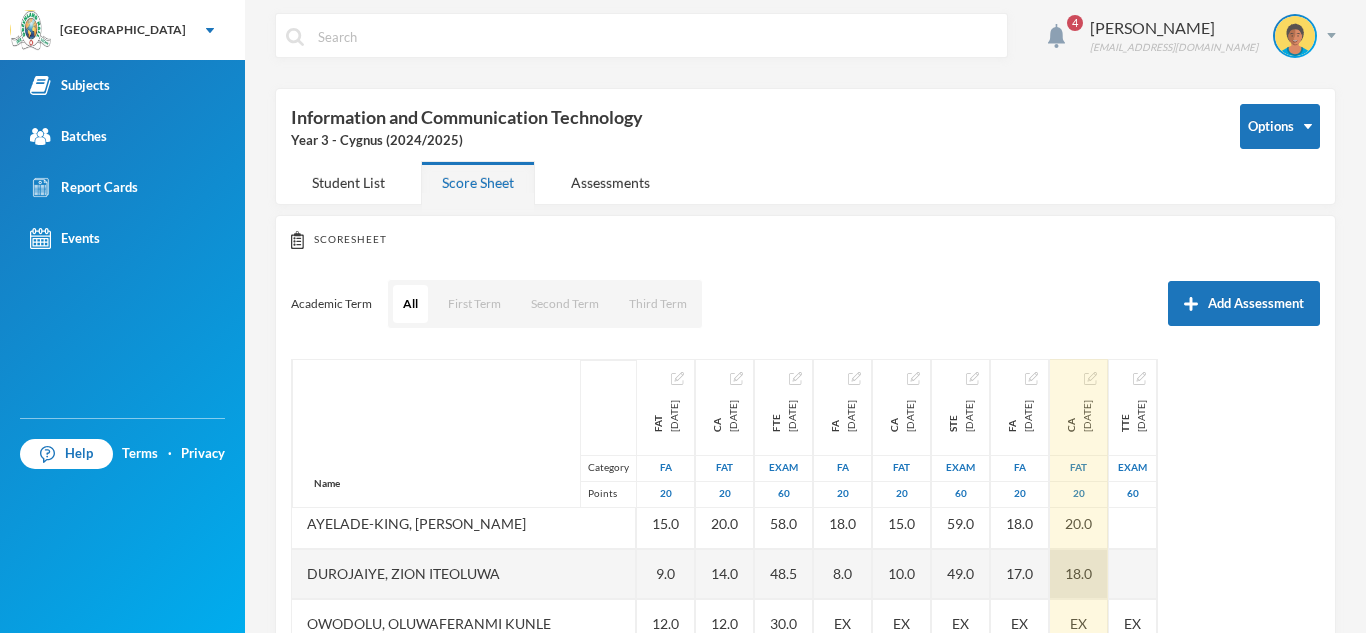 scroll, scrollTop: 0, scrollLeft: 0, axis: both 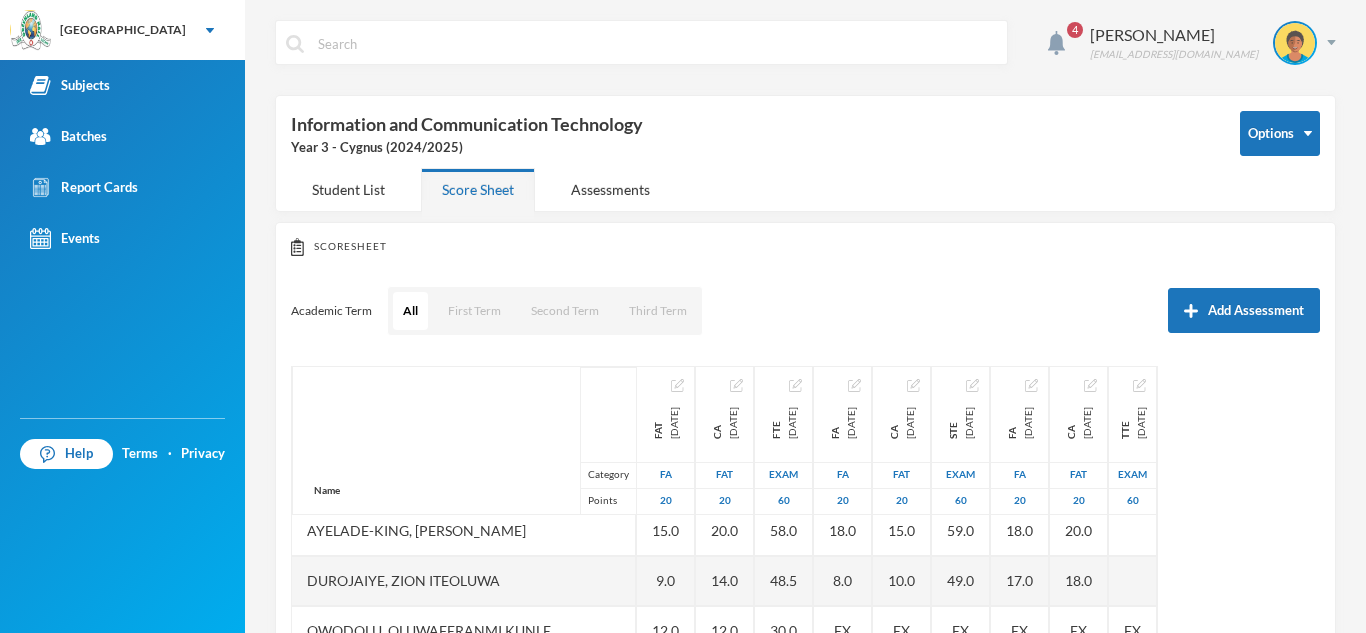 click on "Name   Category Points [PERSON_NAME] [PERSON_NAME], [PERSON_NAME] [PERSON_NAME], [PERSON_NAME], Ayomiposi [PERSON_NAME], [PERSON_NAME] Owodolu, Oluwaferanmi [PERSON_NAME], [PERSON_NAME] Favour Sobanjo, Moyosoreoluwa [PERSON_NAME], Favour [PERSON_NAME], Aamaal [PERSON_NAME], [PERSON_NAME] [DATE] FA 20 5.0 6.0 6.0 15.0 9.0 12.0 20.0 16.0 5.0 14.0 9.0 CA [DATE] FAT 20 5.0 5.0 6.0 20.0 14.0 12.0 20.0 15.0 8.0 9.0 6.0 FTE [DATE] Exam 60 29.0 31.0 28.0 58.0 48.5 30.0 55.0 44.0 22.0 27.0 41.0 FA [DATE] FA 20 4.0 8.0 3.0 18.0 8.0 EX EX 9.0 2.0 8.0 8.0 CA [DATE] FAT 20 6.0 10.0 6.0 15.0 10.0 EX EX 15.0 8.0 12.5 8.0 STE [DATE] Exam 60 45.0 54.0 54.0 59.0 49.0 EX EX 60.0 33.0 56.5 58.0 FA [DATE] FA 20 12.0 13.0 8.0 18.0 17.0 EX EX 20.0 EX 10.0 15.0 CA [DATE] FAT 20 12.0 18.0 14.0 20.0 18.0 EX EX 19.0 EX 20.0 20.0 TTE [DATE] Exam 60 EX EX EX" at bounding box center (805, 616) 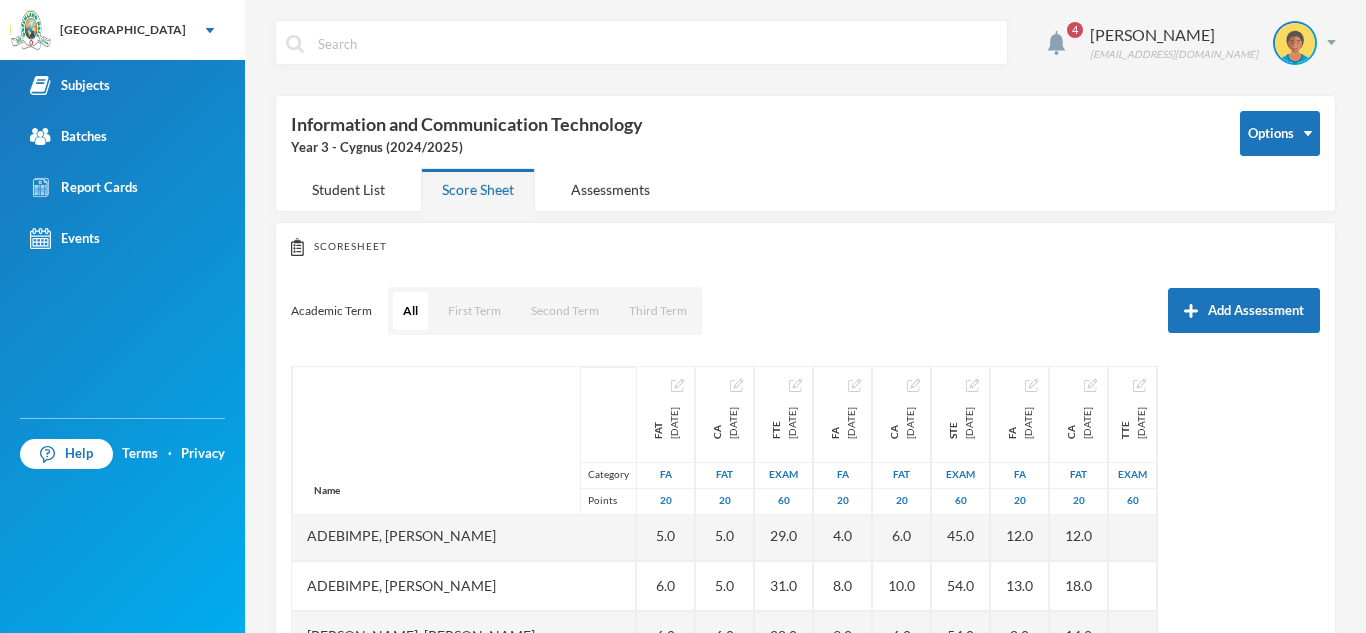 scroll, scrollTop: 0, scrollLeft: 0, axis: both 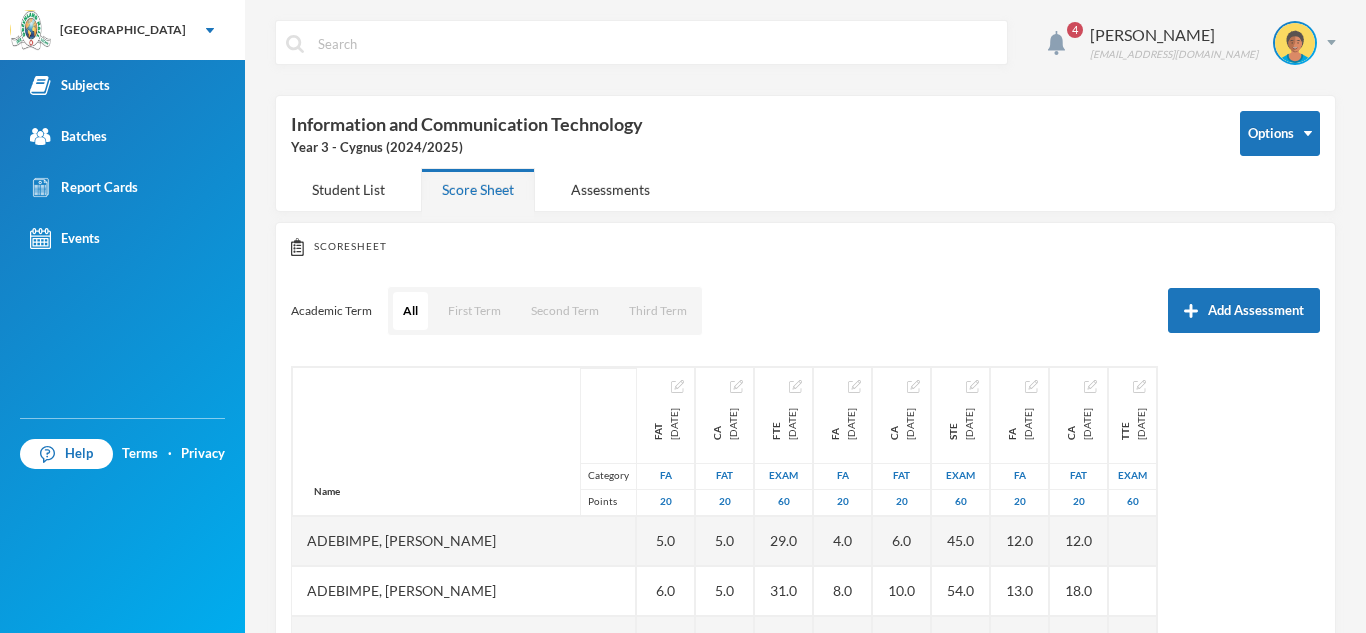 click on "Academic Term All First Term Second Term Third Term Add Assessment" at bounding box center [805, 311] 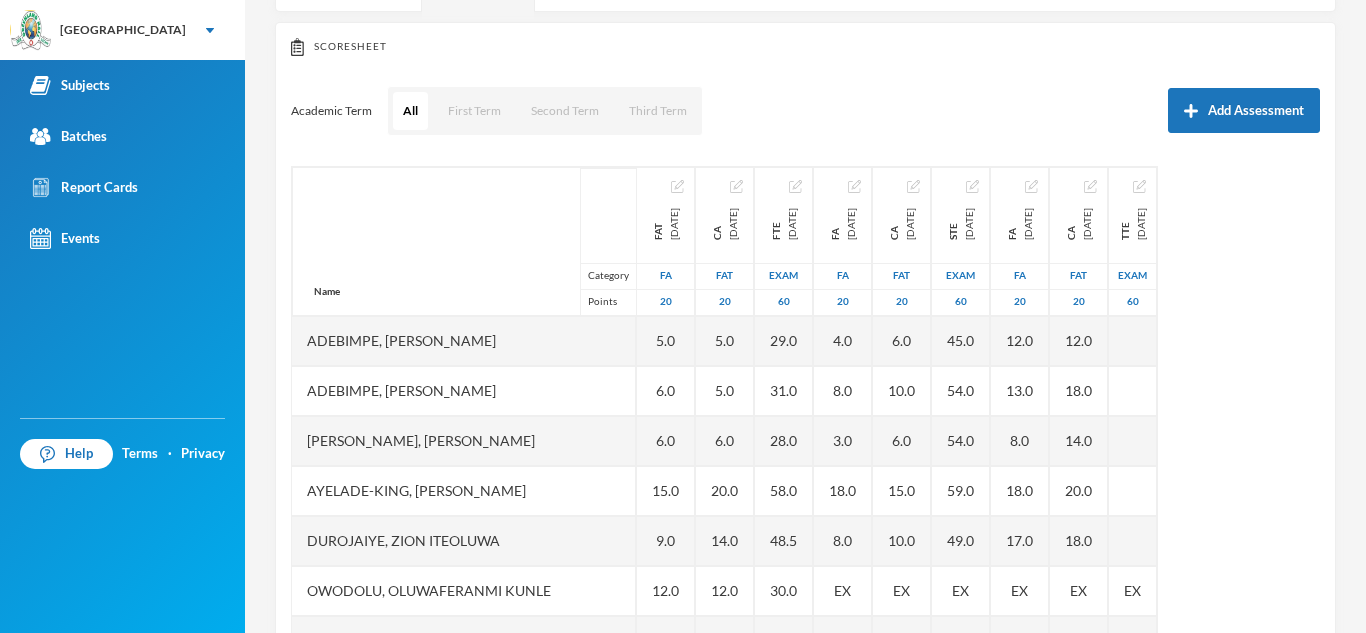 scroll, scrollTop: 279, scrollLeft: 0, axis: vertical 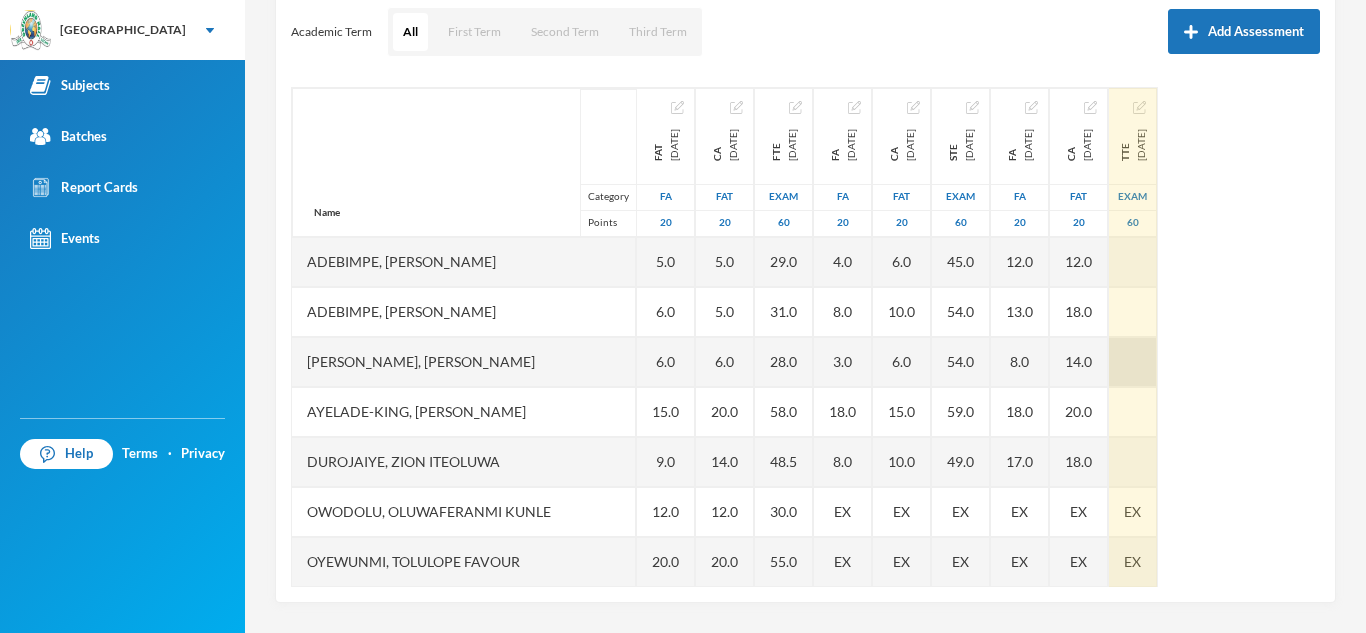 click at bounding box center [1133, 362] 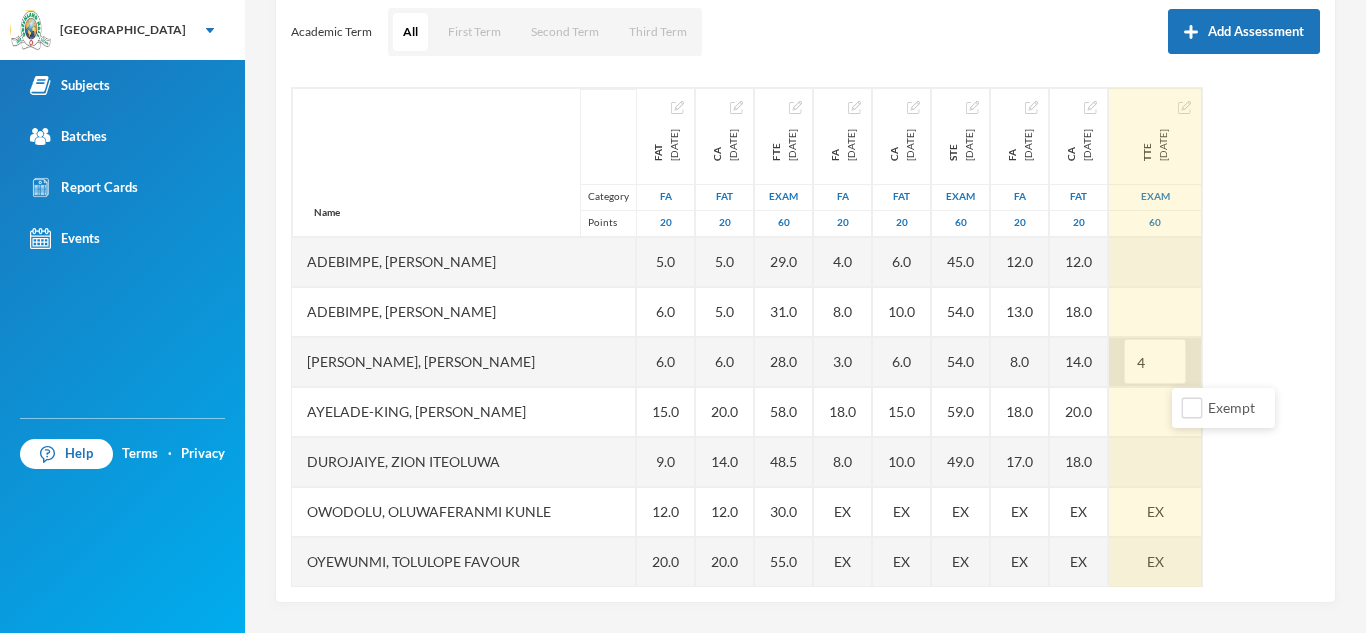 type on "45" 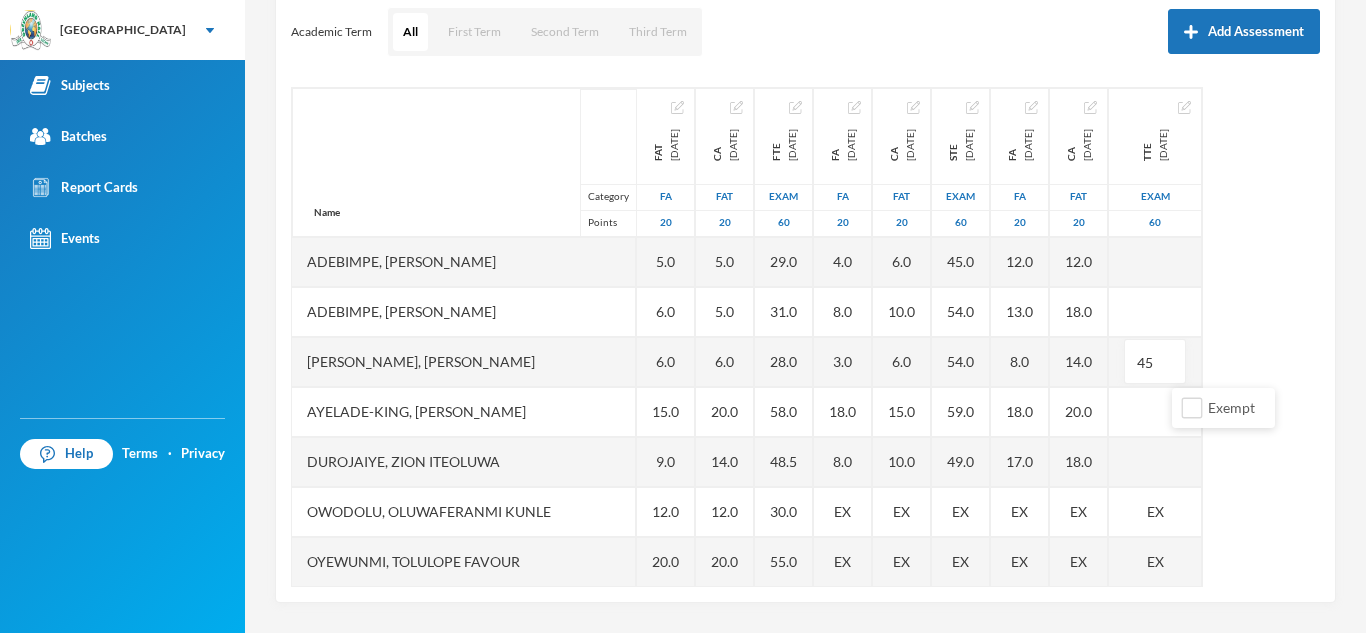 click on "Name   Category Points [PERSON_NAME] [PERSON_NAME], [PERSON_NAME] [PERSON_NAME], [PERSON_NAME], Ayomiposi [PERSON_NAME], [PERSON_NAME] Owodolu, Oluwaferanmi [PERSON_NAME], [PERSON_NAME] Favour Sobanjo, Moyosoreoluwa [PERSON_NAME], Favour [PERSON_NAME], Aamaal [PERSON_NAME], [PERSON_NAME] [DATE] FA 20 5.0 6.0 6.0 15.0 9.0 12.0 20.0 16.0 5.0 14.0 9.0 CA [DATE] FAT 20 5.0 5.0 6.0 20.0 14.0 12.0 20.0 15.0 8.0 9.0 6.0 FTE [DATE] Exam 60 29.0 31.0 28.0 58.0 48.5 30.0 55.0 44.0 22.0 27.0 41.0 FA [DATE] FA 20 4.0 8.0 3.0 18.0 8.0 EX EX 9.0 2.0 8.0 8.0 CA [DATE] FAT 20 6.0 10.0 6.0 15.0 10.0 EX EX 15.0 8.0 12.5 8.0 STE [DATE] Exam 60 45.0 54.0 54.0 59.0 49.0 EX EX 60.0 33.0 56.5 58.0 FA [DATE] FA 20 12.0 13.0 8.0 18.0 17.0 EX EX 20.0 EX 10.0 15.0 CA [DATE] FAT 20 12.0 18.0 14.0 20.0 18.0 EX EX 19.0 EX 20.0 20.0 TTE [DATE] Exam 60 45 EX EX EX" at bounding box center [805, 337] 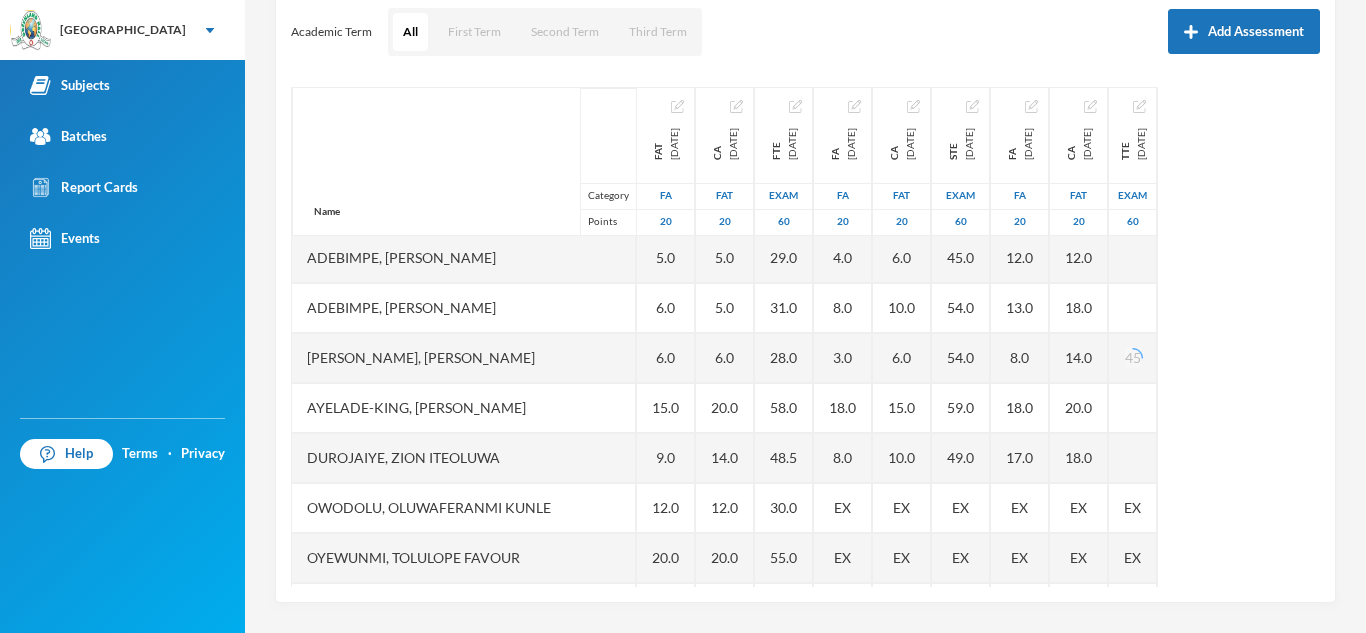 scroll, scrollTop: 0, scrollLeft: 0, axis: both 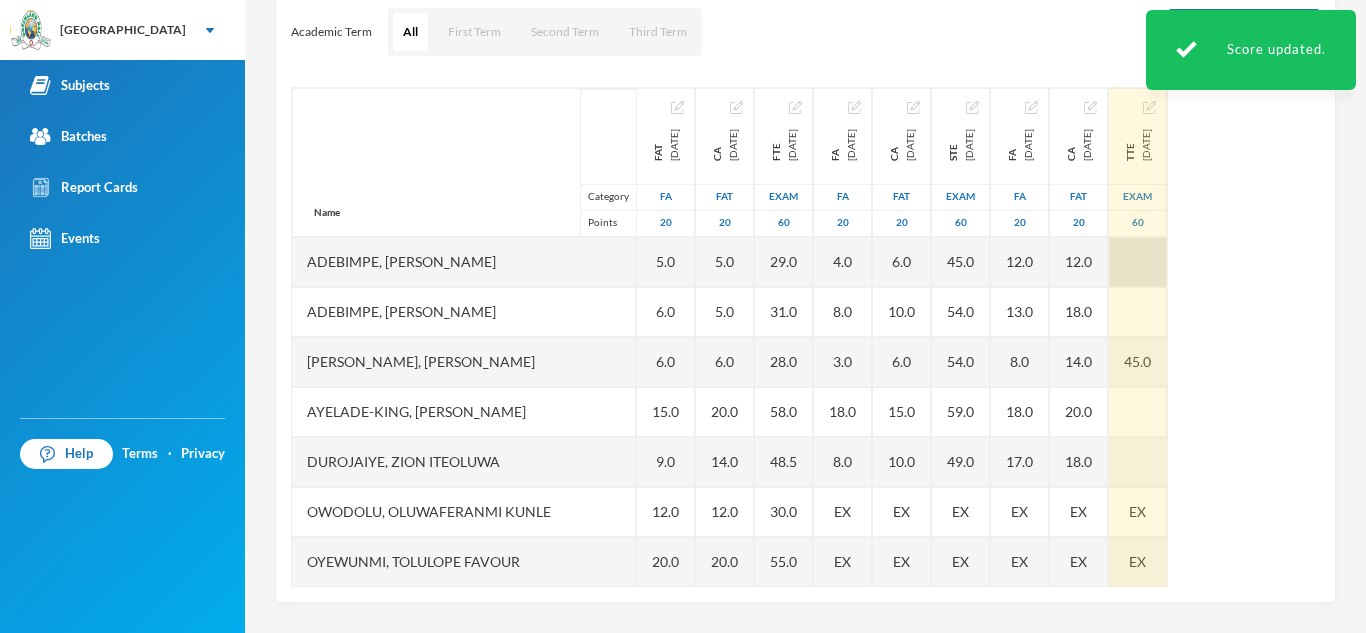click at bounding box center (1138, 262) 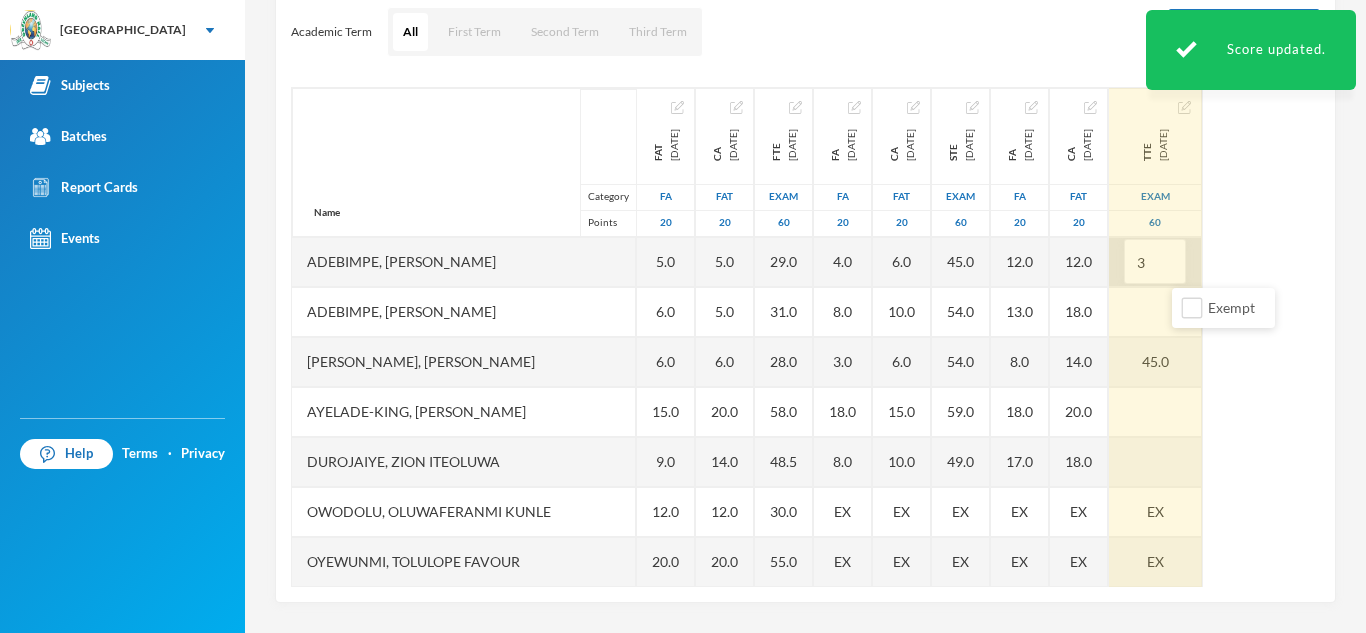 type on "38" 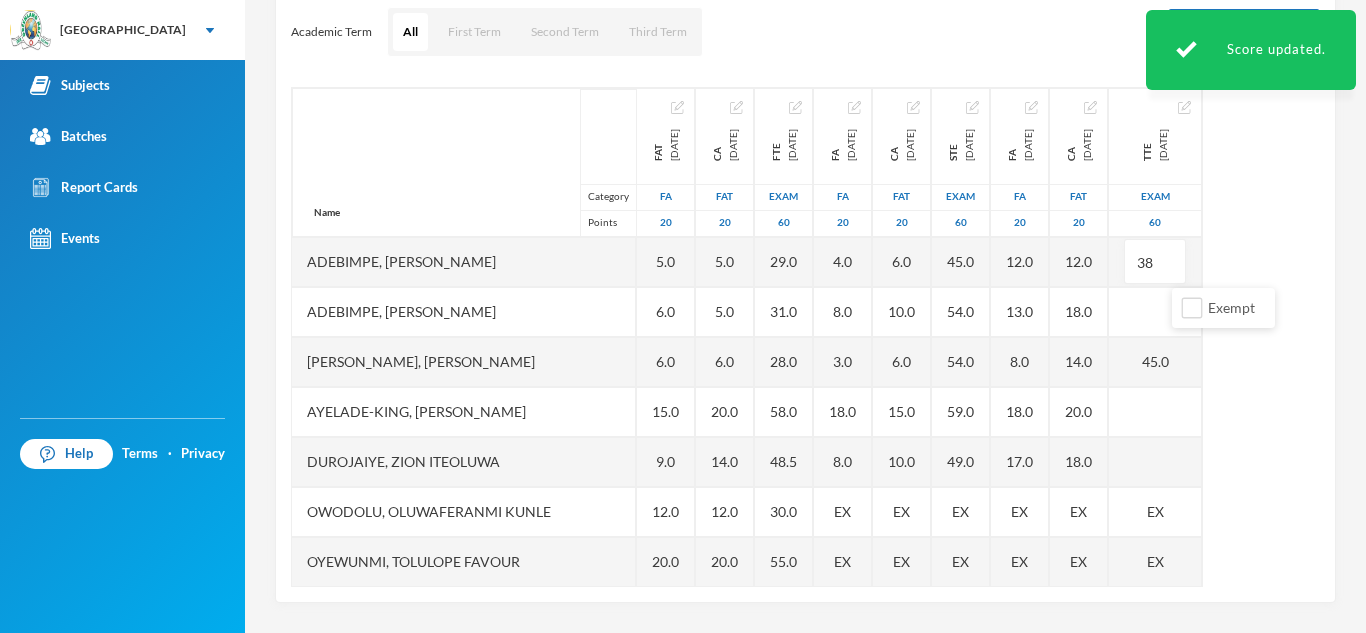click on "Name   Category Points [PERSON_NAME] [PERSON_NAME], [PERSON_NAME] [PERSON_NAME], [PERSON_NAME], Ayomiposi [PERSON_NAME], [PERSON_NAME] Owodolu, Oluwaferanmi [PERSON_NAME], [PERSON_NAME] Favour Sobanjo, Moyosoreoluwa [PERSON_NAME], Favour [PERSON_NAME], Aamaal [PERSON_NAME], [PERSON_NAME] [DATE] FA 20 5.0 6.0 6.0 15.0 9.0 12.0 20.0 16.0 5.0 14.0 9.0 CA [DATE] FAT 20 5.0 5.0 6.0 20.0 14.0 12.0 20.0 15.0 8.0 9.0 6.0 FTE [DATE] Exam 60 29.0 31.0 28.0 58.0 48.5 30.0 55.0 44.0 22.0 27.0 41.0 FA [DATE] FA 20 4.0 8.0 3.0 18.0 8.0 EX EX 9.0 2.0 8.0 8.0 CA [DATE] FAT 20 6.0 10.0 6.0 15.0 10.0 EX EX 15.0 8.0 12.5 8.0 STE [DATE] Exam 60 45.0 54.0 54.0 59.0 49.0 EX EX 60.0 33.0 56.5 58.0 FA [DATE] FA 20 12.0 13.0 8.0 18.0 17.0 EX EX 20.0 EX 10.0 15.0 CA [DATE] FAT 20 12.0 18.0 14.0 20.0 18.0 EX EX 19.0 EX 20.0 20.0 TTE [DATE] Exam 60 38 45.0 EX EX EX" at bounding box center [805, 337] 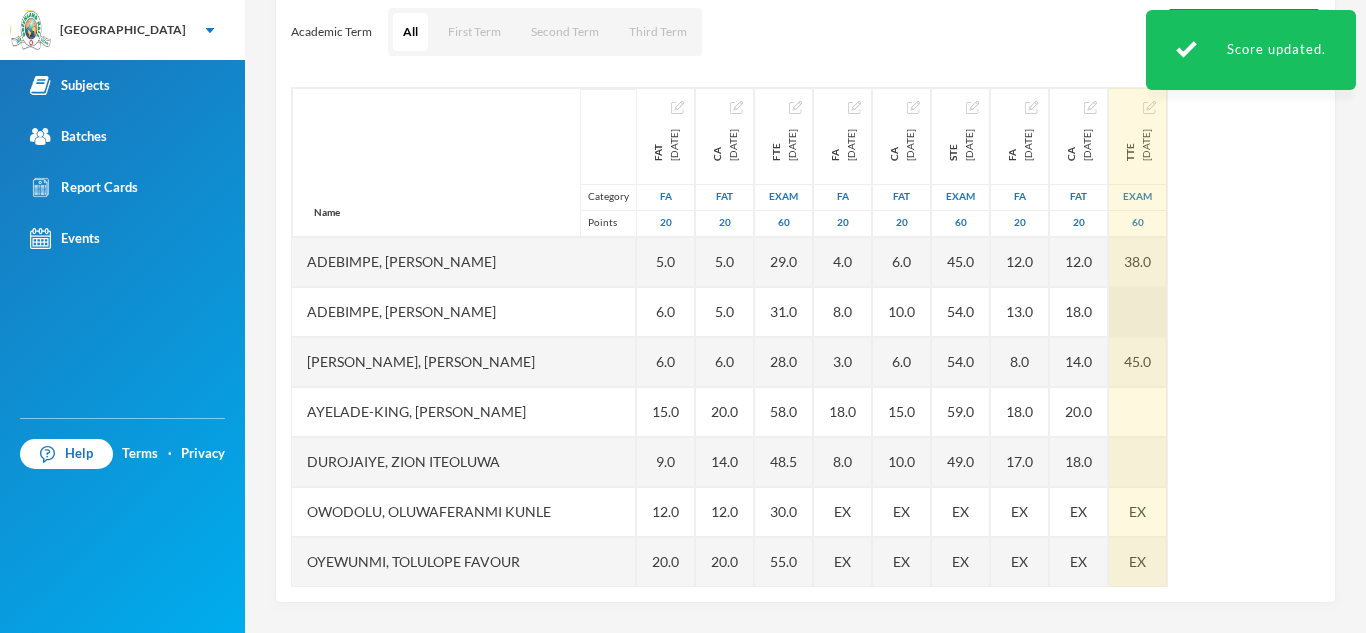 click at bounding box center (1138, 312) 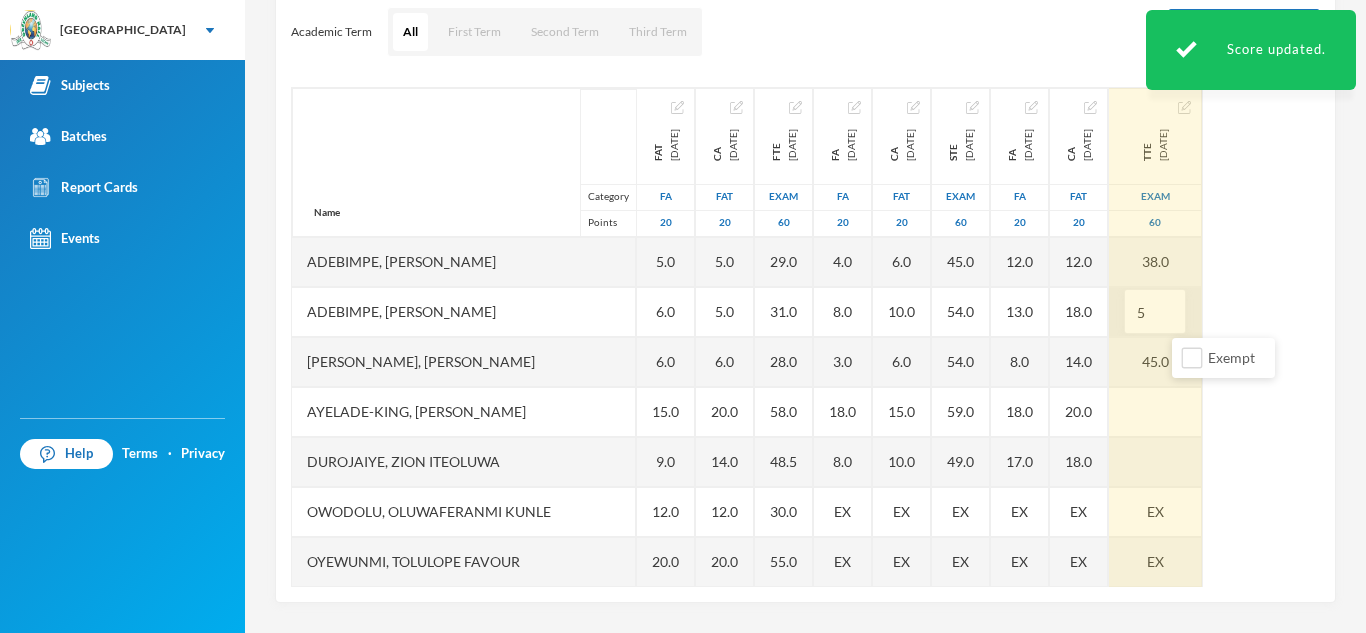 type on "57" 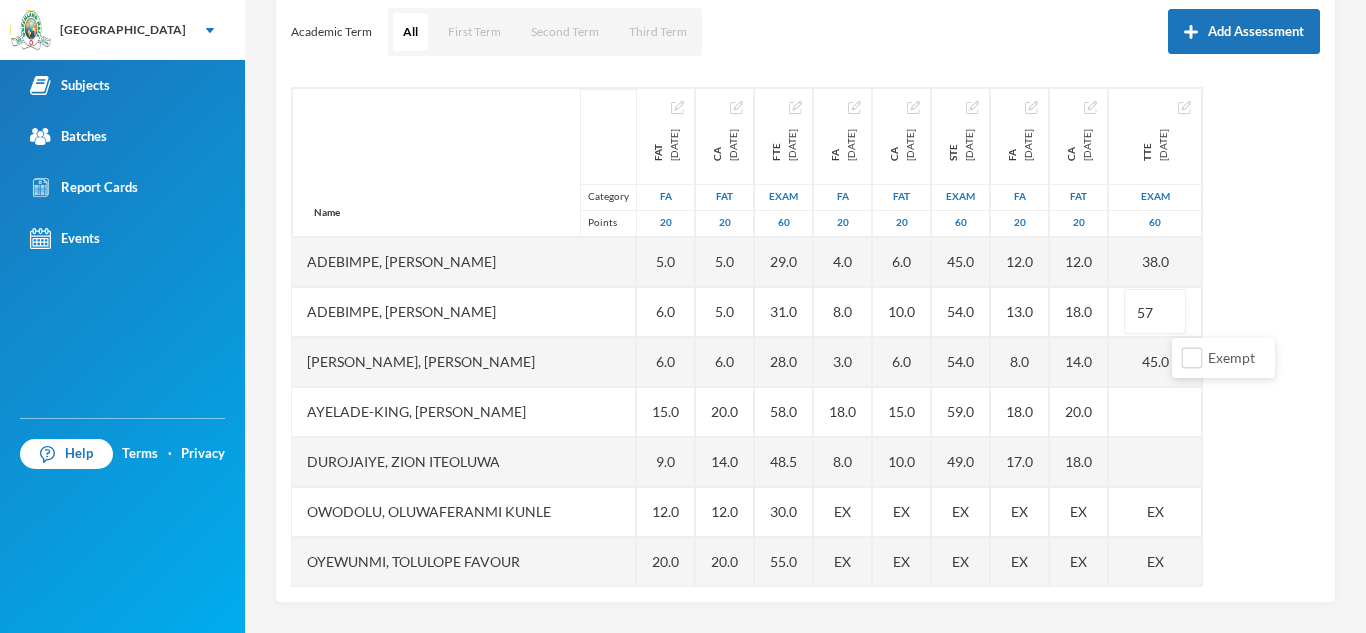 click on "Name   Category Points [PERSON_NAME] [PERSON_NAME], [PERSON_NAME] [PERSON_NAME], [PERSON_NAME], Ayomiposi [PERSON_NAME], [PERSON_NAME] Owodolu, Oluwaferanmi [PERSON_NAME], [PERSON_NAME] Favour Sobanjo, Moyosoreoluwa [PERSON_NAME], Favour [PERSON_NAME], Aamaal [PERSON_NAME], [PERSON_NAME] [DATE] FA 20 5.0 6.0 6.0 15.0 9.0 12.0 20.0 16.0 5.0 14.0 9.0 CA [DATE] FAT 20 5.0 5.0 6.0 20.0 14.0 12.0 20.0 15.0 8.0 9.0 6.0 FTE [DATE] Exam 60 29.0 31.0 28.0 58.0 48.5 30.0 55.0 44.0 22.0 27.0 41.0 FA [DATE] FA 20 4.0 8.0 3.0 18.0 8.0 EX EX 9.0 2.0 8.0 8.0 CA [DATE] FAT 20 6.0 10.0 6.0 15.0 10.0 EX EX 15.0 8.0 12.5 8.0 STE [DATE] Exam 60 45.0 54.0 54.0 59.0 49.0 EX EX 60.0 33.0 56.5 58.0 FA [DATE] FA 20 12.0 13.0 8.0 18.0 17.0 EX EX 20.0 EX 10.0 15.0 CA [DATE] FAT 20 12.0 18.0 14.0 20.0 18.0 EX EX 19.0 EX 20.0 20.0 TTE [DATE] Exam 60 38.0 57 45.0 EX EX EX" at bounding box center (805, 337) 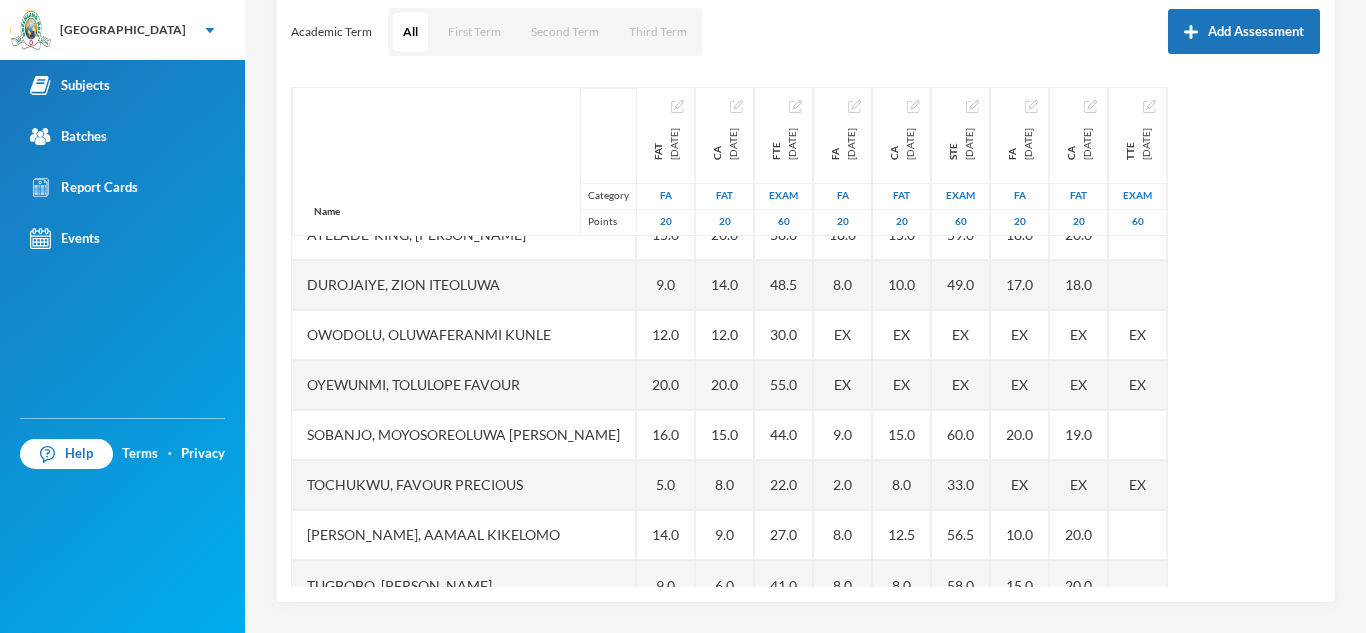 scroll, scrollTop: 200, scrollLeft: 0, axis: vertical 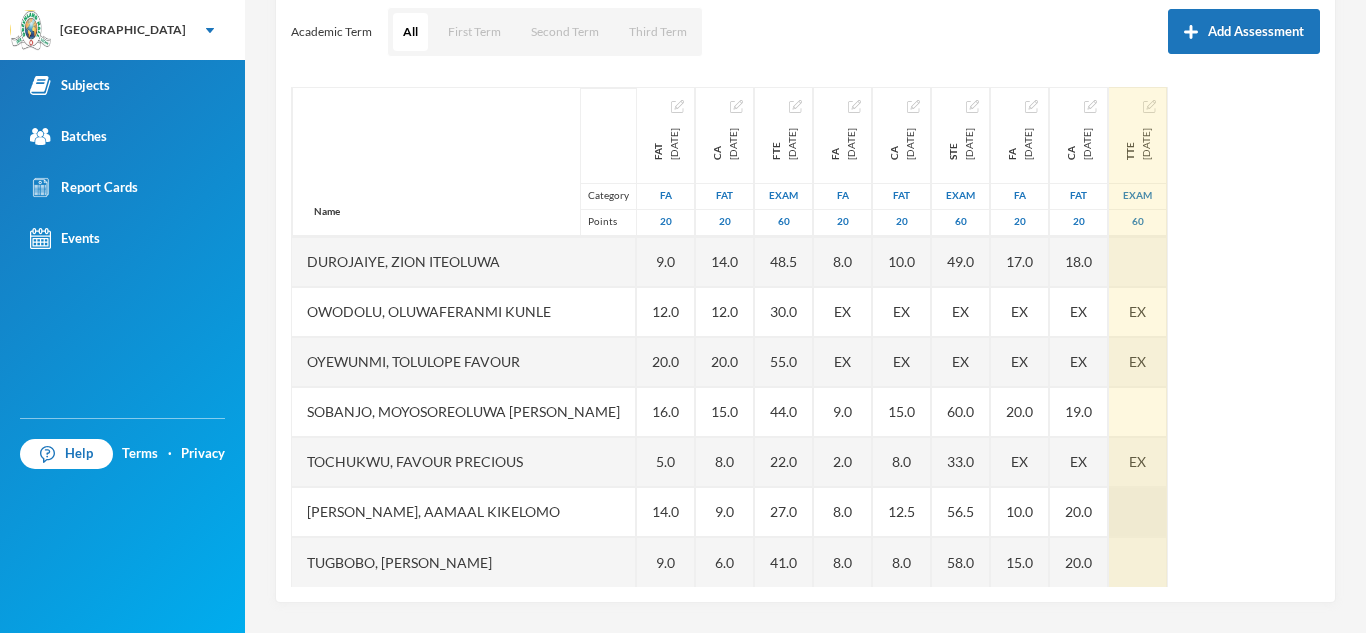 click at bounding box center (1138, 512) 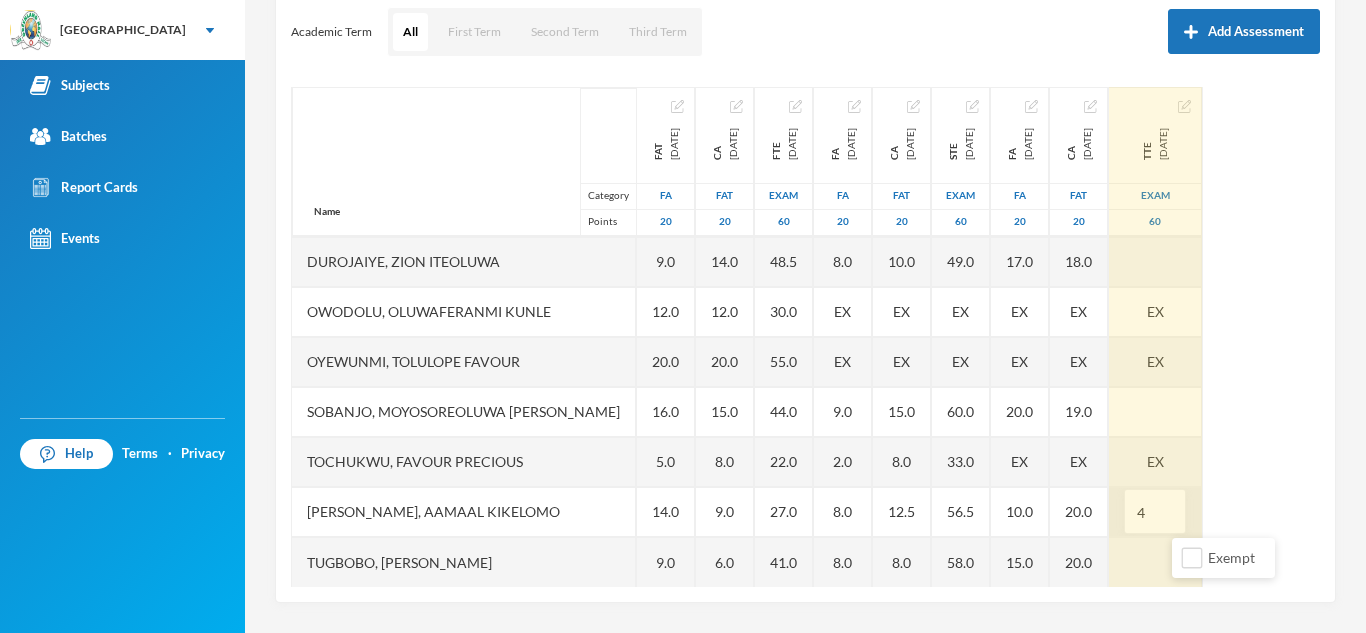 type on "42" 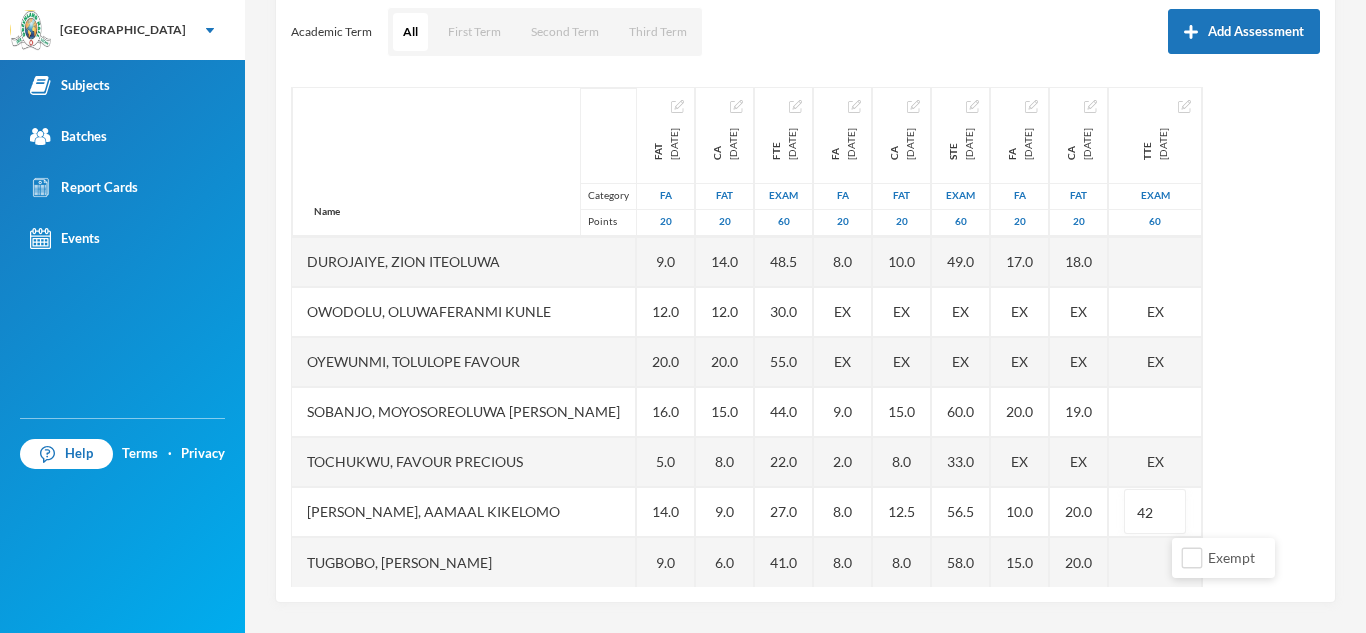 click on "Name   Category Points [PERSON_NAME] [PERSON_NAME], [PERSON_NAME] [PERSON_NAME], [PERSON_NAME], Ayomiposi [PERSON_NAME], [PERSON_NAME] Owodolu, Oluwaferanmi [PERSON_NAME], [PERSON_NAME] Favour Sobanjo, Moyosoreoluwa [PERSON_NAME], Favour [PERSON_NAME], Aamaal [PERSON_NAME], [PERSON_NAME] [DATE] FA 20 5.0 6.0 6.0 15.0 9.0 12.0 20.0 16.0 5.0 14.0 9.0 CA [DATE] FAT 20 5.0 5.0 6.0 20.0 14.0 12.0 20.0 15.0 8.0 9.0 6.0 FTE [DATE] Exam 60 29.0 31.0 28.0 58.0 48.5 30.0 55.0 44.0 22.0 27.0 41.0 FA [DATE] FA 20 4.0 8.0 3.0 18.0 8.0 EX EX 9.0 2.0 8.0 8.0 CA [DATE] FAT 20 6.0 10.0 6.0 15.0 10.0 EX EX 15.0 8.0 12.5 8.0 STE [DATE] Exam 60 45.0 54.0 54.0 59.0 49.0 EX EX 60.0 33.0 56.5 58.0 FA [DATE] FA 20 12.0 13.0 8.0 18.0 17.0 EX EX 20.0 EX 10.0 15.0 CA [DATE] FAT 20 12.0 18.0 14.0 20.0 18.0 EX EX 19.0 EX 20.0 20.0 TTE [DATE] Exam 60 38.0 57.0 45.0 EX EX EX 42" at bounding box center [805, 337] 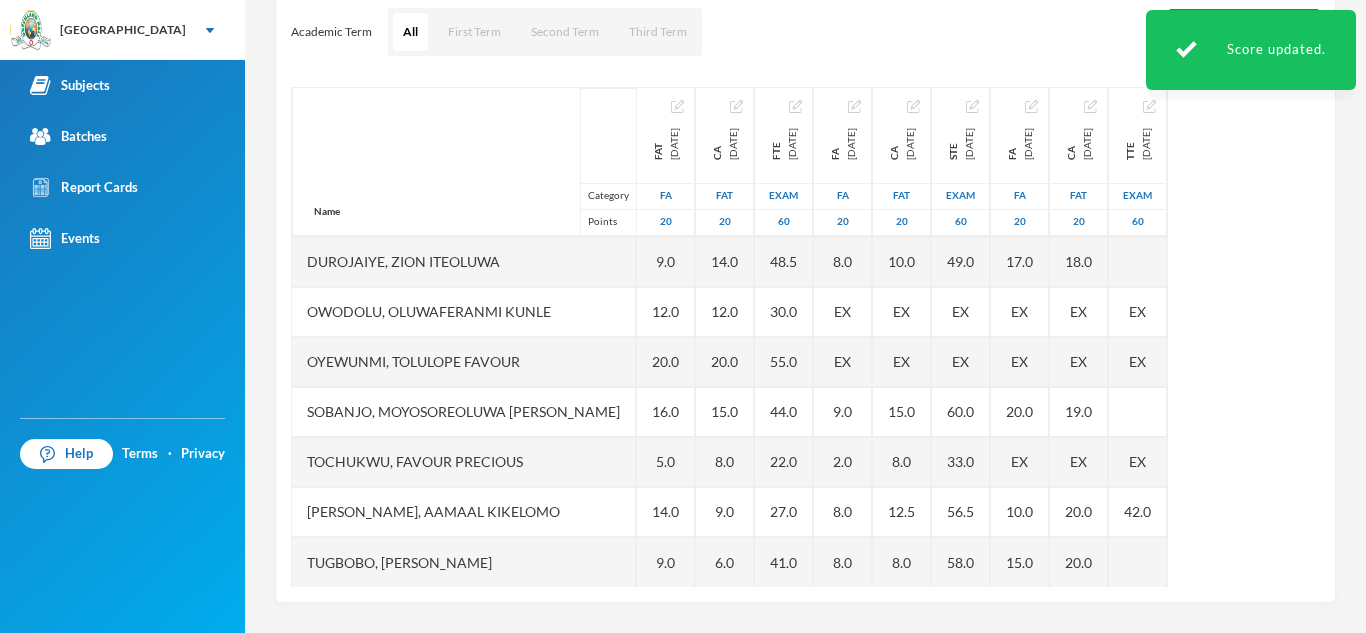 scroll, scrollTop: 160, scrollLeft: 0, axis: vertical 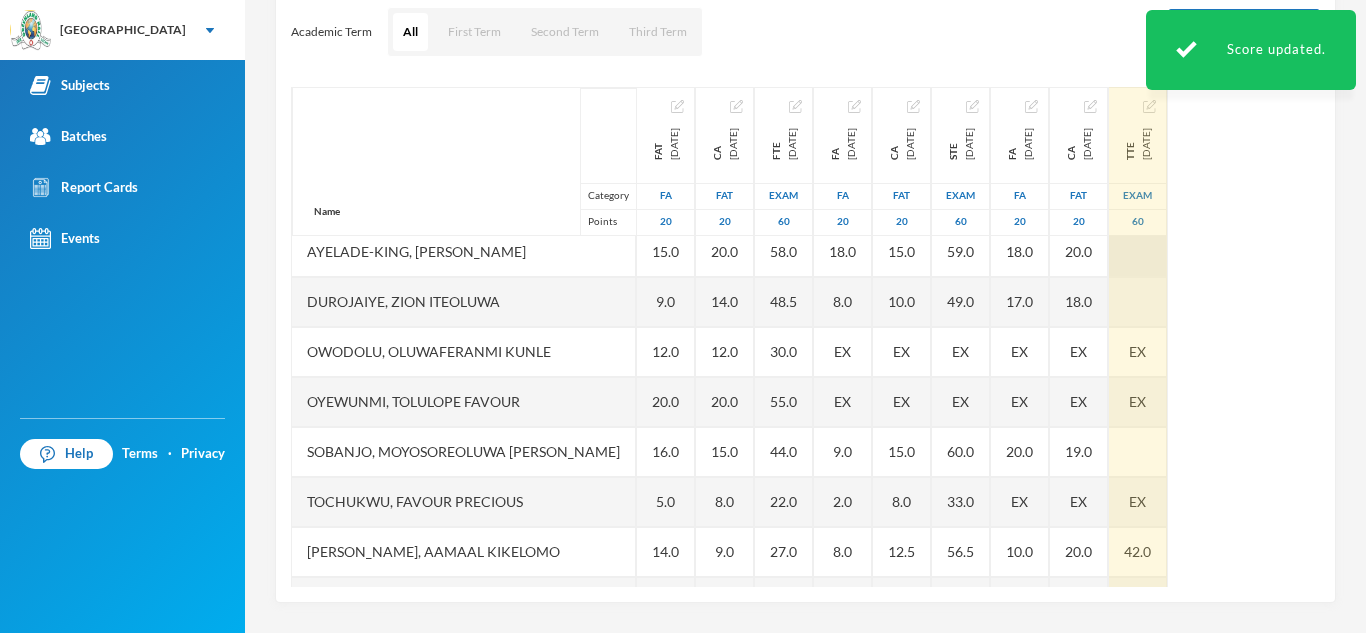 click at bounding box center (1138, 252) 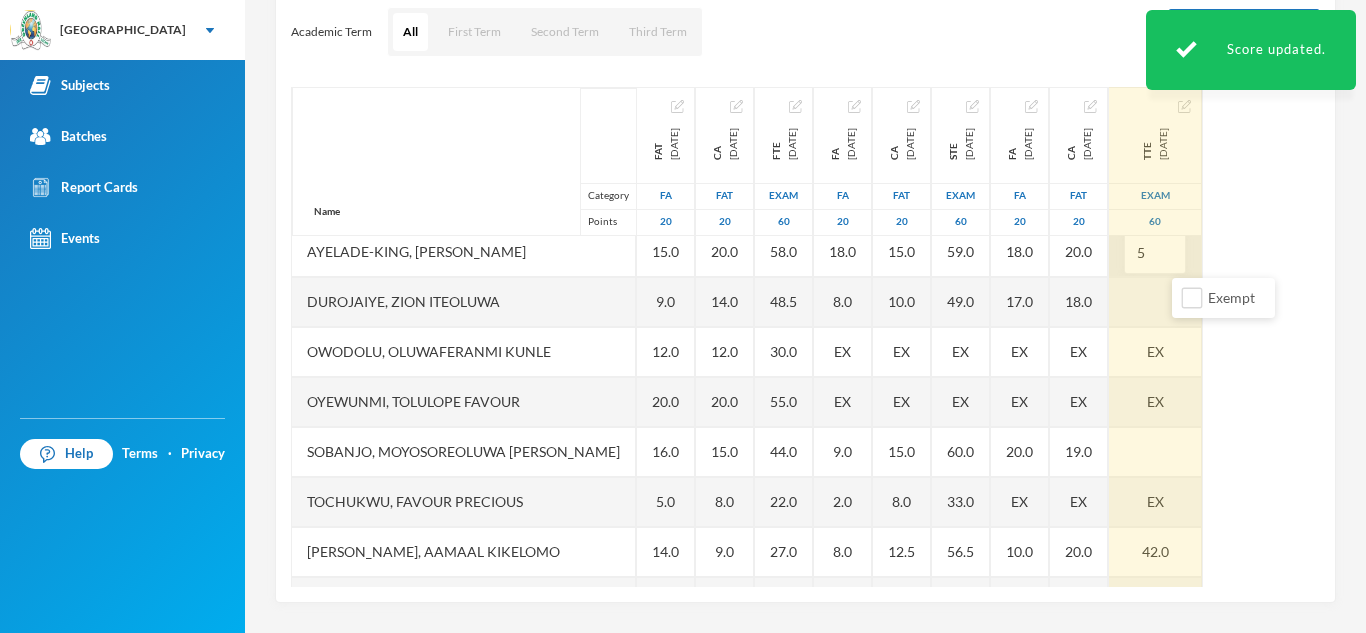 type on "52" 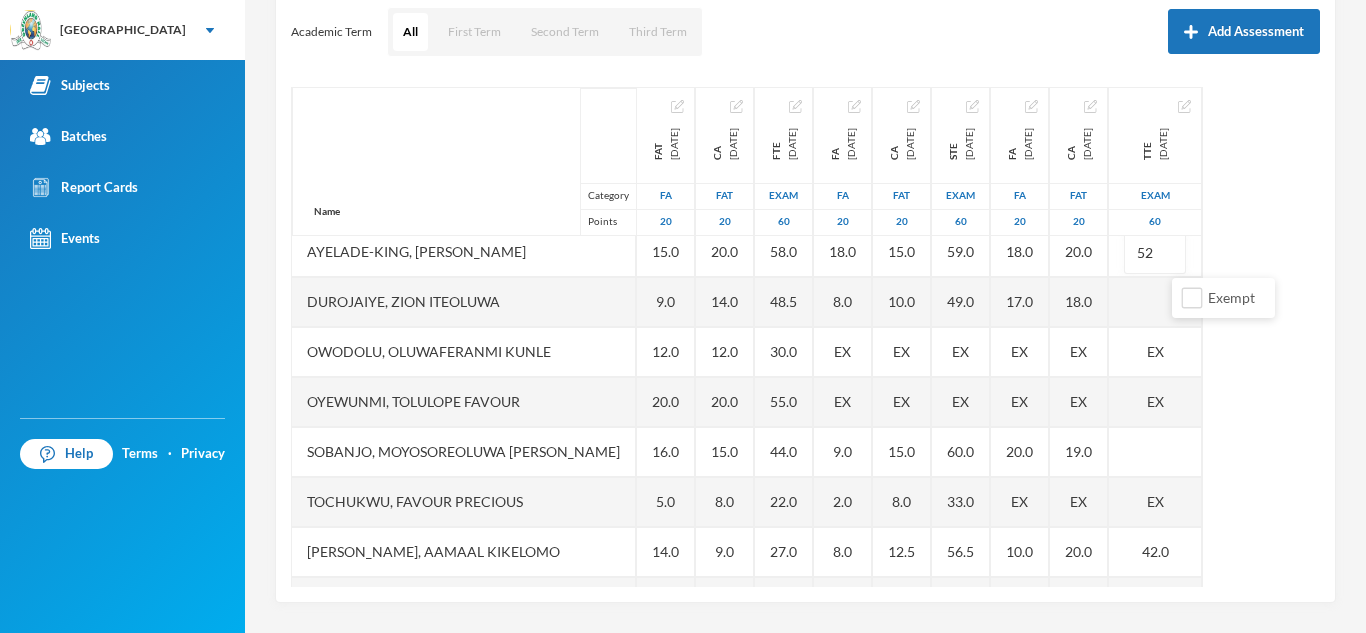 click on "Name   Category Points [PERSON_NAME] [PERSON_NAME], [PERSON_NAME] [PERSON_NAME], [PERSON_NAME], Ayomiposi [PERSON_NAME], [PERSON_NAME] Owodolu, Oluwaferanmi [PERSON_NAME], [PERSON_NAME] Favour Sobanjo, Moyosoreoluwa [PERSON_NAME], Favour [PERSON_NAME], Aamaal [PERSON_NAME], [PERSON_NAME] [DATE] FA 20 5.0 6.0 6.0 15.0 9.0 12.0 20.0 16.0 5.0 14.0 9.0 CA [DATE] FAT 20 5.0 5.0 6.0 20.0 14.0 12.0 20.0 15.0 8.0 9.0 6.0 FTE [DATE] Exam 60 29.0 31.0 28.0 58.0 48.5 30.0 55.0 44.0 22.0 27.0 41.0 FA [DATE] FA 20 4.0 8.0 3.0 18.0 8.0 EX EX 9.0 2.0 8.0 8.0 CA [DATE] FAT 20 6.0 10.0 6.0 15.0 10.0 EX EX 15.0 8.0 12.5 8.0 STE [DATE] Exam 60 45.0 54.0 54.0 59.0 49.0 EX EX 60.0 33.0 56.5 58.0 FA [DATE] FA 20 12.0 13.0 8.0 18.0 17.0 EX EX 20.0 EX 10.0 15.0 CA [DATE] FAT 20 12.0 18.0 14.0 20.0 18.0 EX EX 19.0 EX 20.0 20.0 TTE [DATE] Exam 60 38.0 57.0 45.0 52 EX EX EX 42.0" at bounding box center (805, 337) 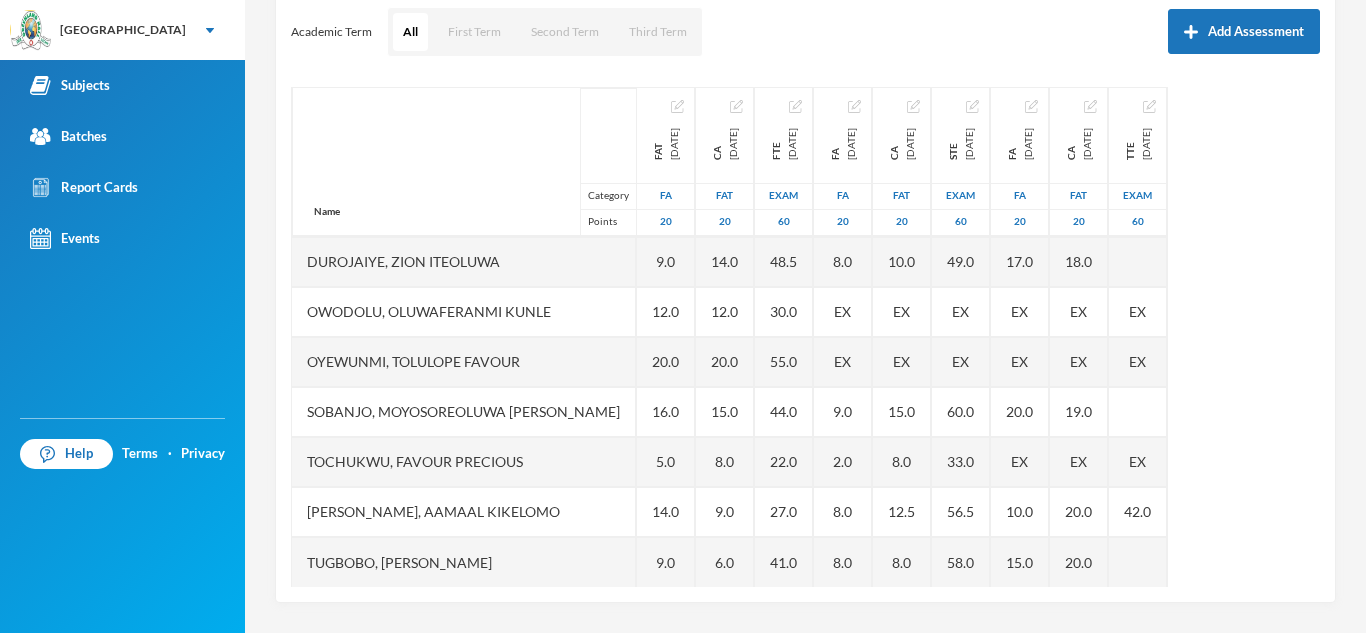 scroll, scrollTop: 201, scrollLeft: 0, axis: vertical 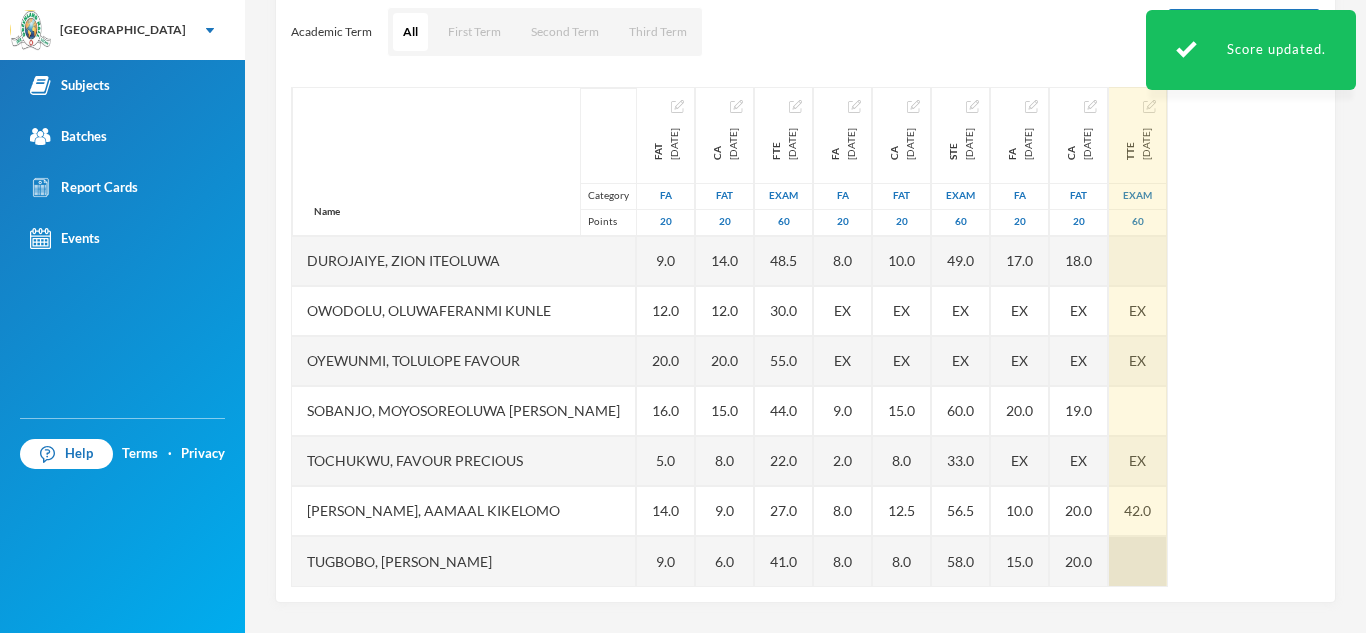 click at bounding box center [1138, 561] 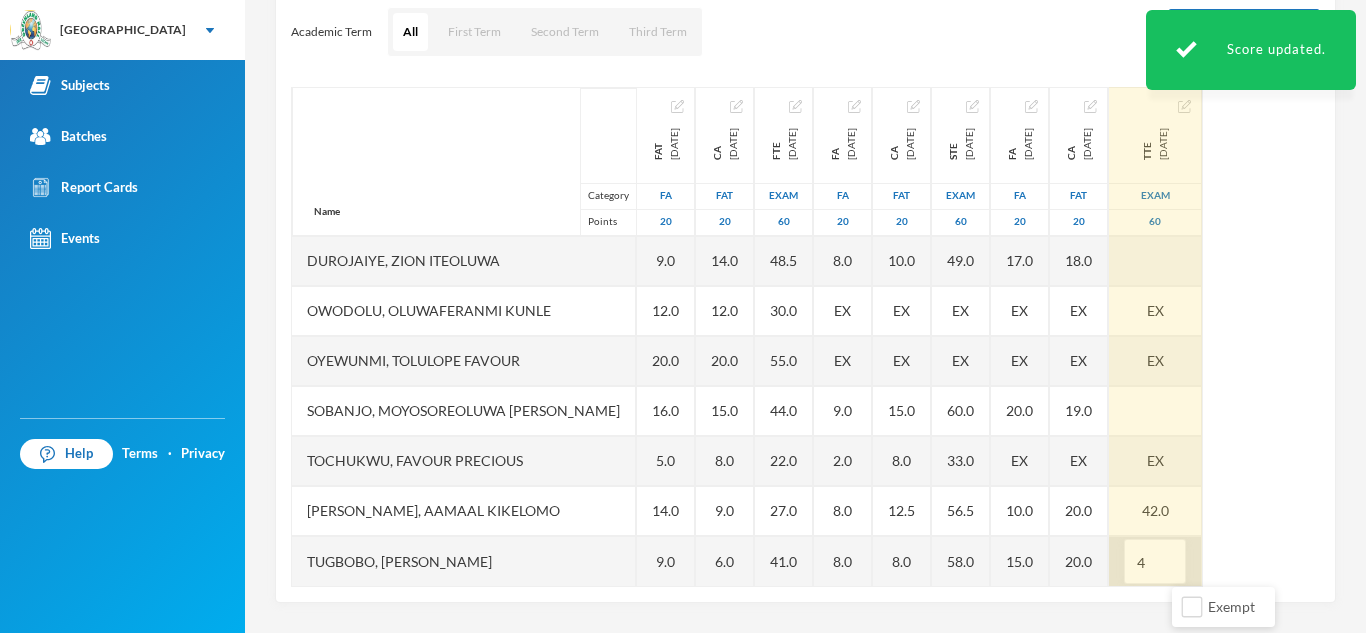 type on "40" 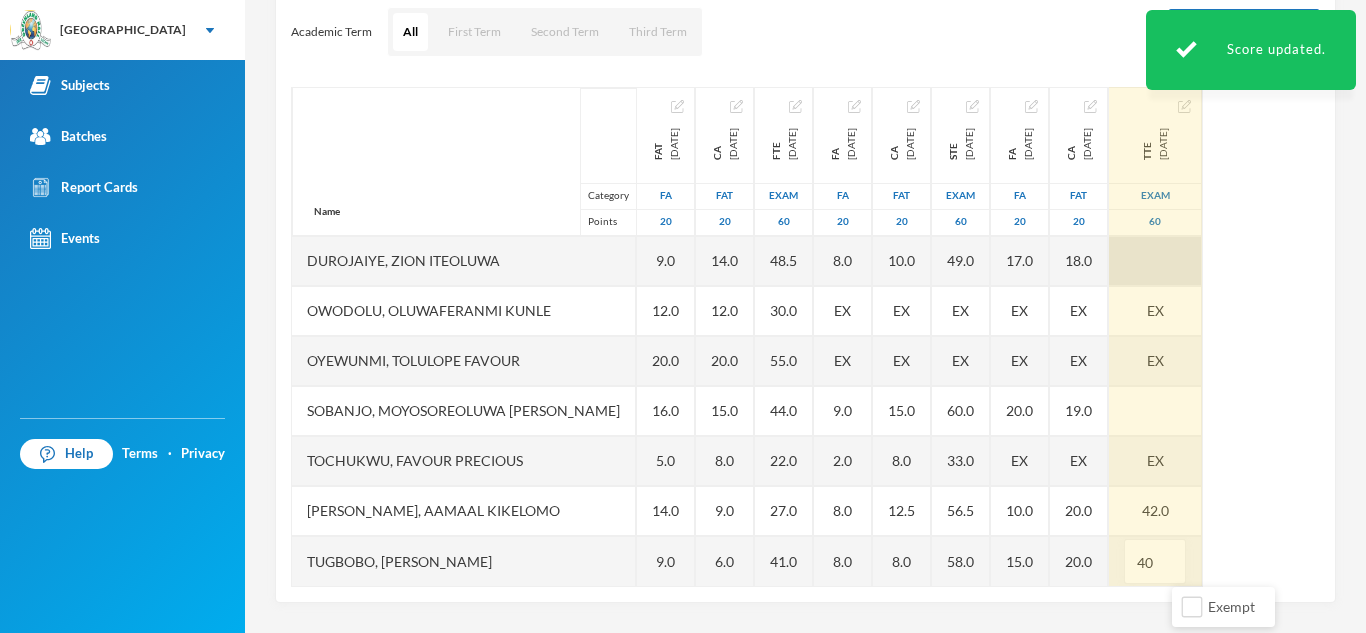 click at bounding box center (1155, 261) 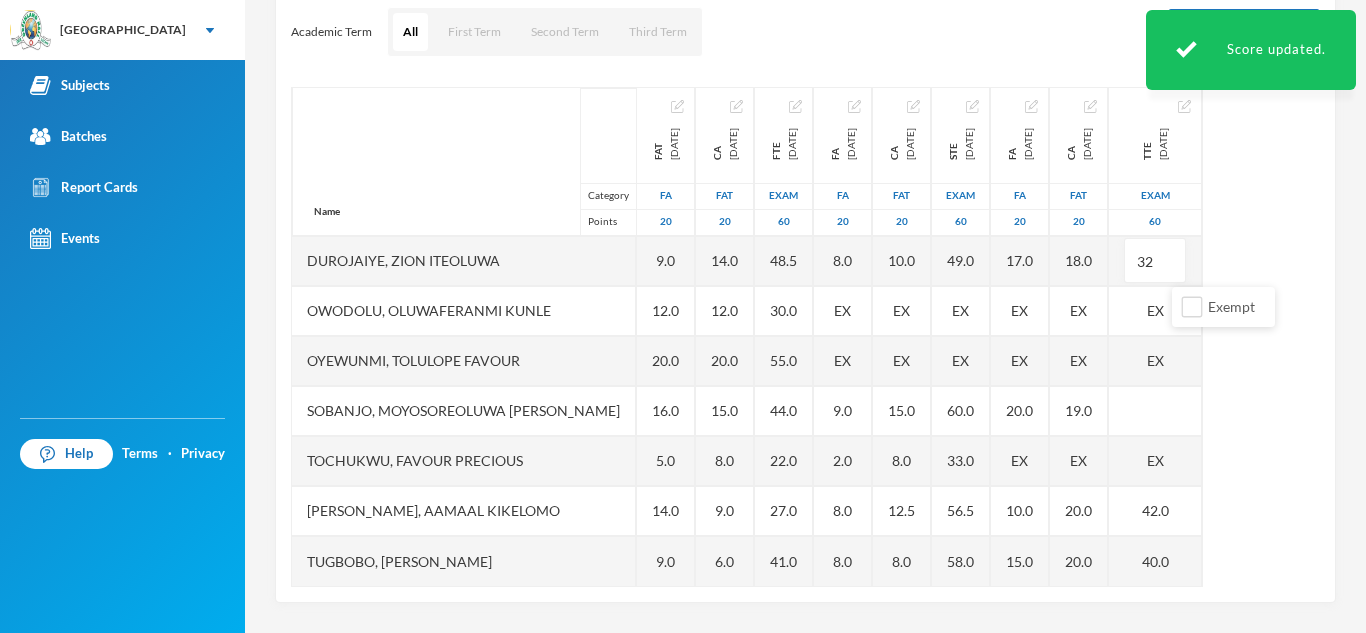 click on "Name   Category Points [PERSON_NAME] [PERSON_NAME], [PERSON_NAME] [PERSON_NAME], [PERSON_NAME], Ayomiposi [PERSON_NAME], [PERSON_NAME] Owodolu, Oluwaferanmi [PERSON_NAME], [PERSON_NAME] Favour Sobanjo, Moyosoreoluwa [PERSON_NAME], Favour [PERSON_NAME], Aamaal [PERSON_NAME], [PERSON_NAME] [DATE] FA 20 5.0 6.0 6.0 15.0 9.0 12.0 20.0 16.0 5.0 14.0 9.0 CA [DATE] FAT 20 5.0 5.0 6.0 20.0 14.0 12.0 20.0 15.0 8.0 9.0 6.0 FTE [DATE] Exam 60 29.0 31.0 28.0 58.0 48.5 30.0 55.0 44.0 22.0 27.0 41.0 FA [DATE] FA 20 4.0 8.0 3.0 18.0 8.0 EX EX 9.0 2.0 8.0 8.0 CA [DATE] FAT 20 6.0 10.0 6.0 15.0 10.0 EX EX 15.0 8.0 12.5 8.0 STE [DATE] Exam 60 45.0 54.0 54.0 59.0 49.0 EX EX 60.0 33.0 56.5 58.0 FA [DATE] FA 20 12.0 13.0 8.0 18.0 17.0 EX EX 20.0 EX 10.0 15.0 CA [DATE] FAT 20 12.0 18.0 14.0 20.0 18.0 EX EX 19.0 EX 20.0 20.0 TTE [DATE] Exam 60 38.0 57.0 45.0 52.0 32 EX EX EX 42.0 40.0" at bounding box center (805, 337) 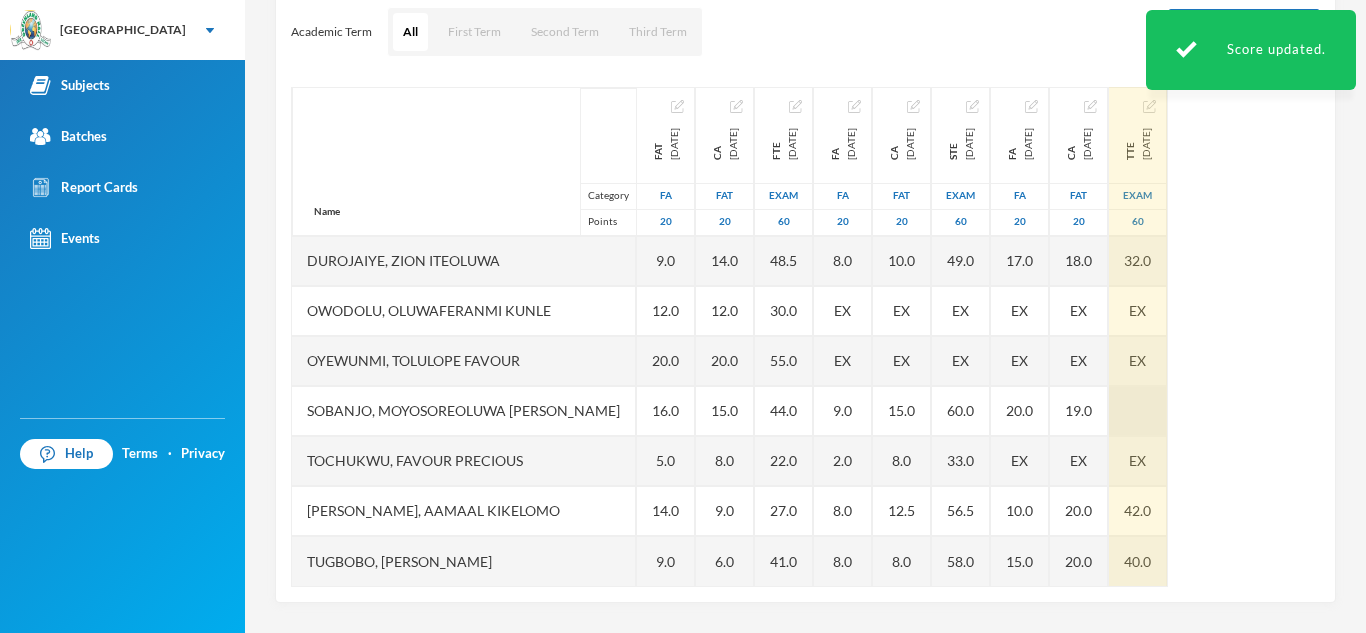 click at bounding box center [1138, 411] 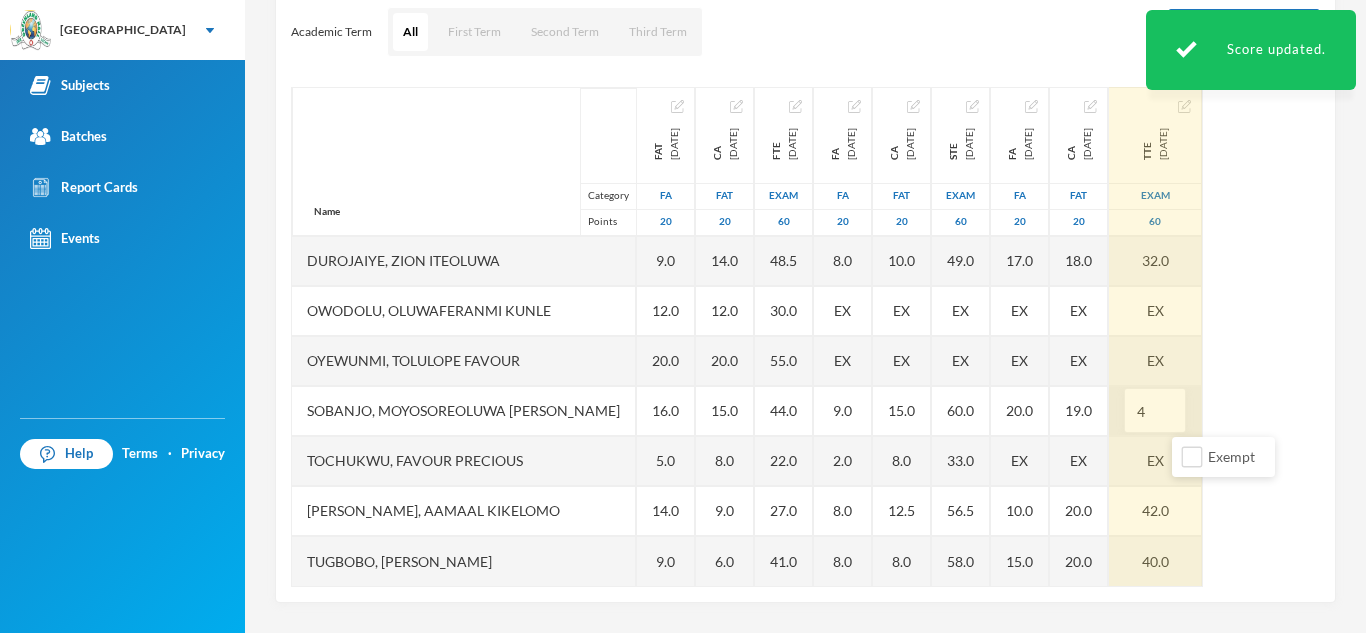 type on "45" 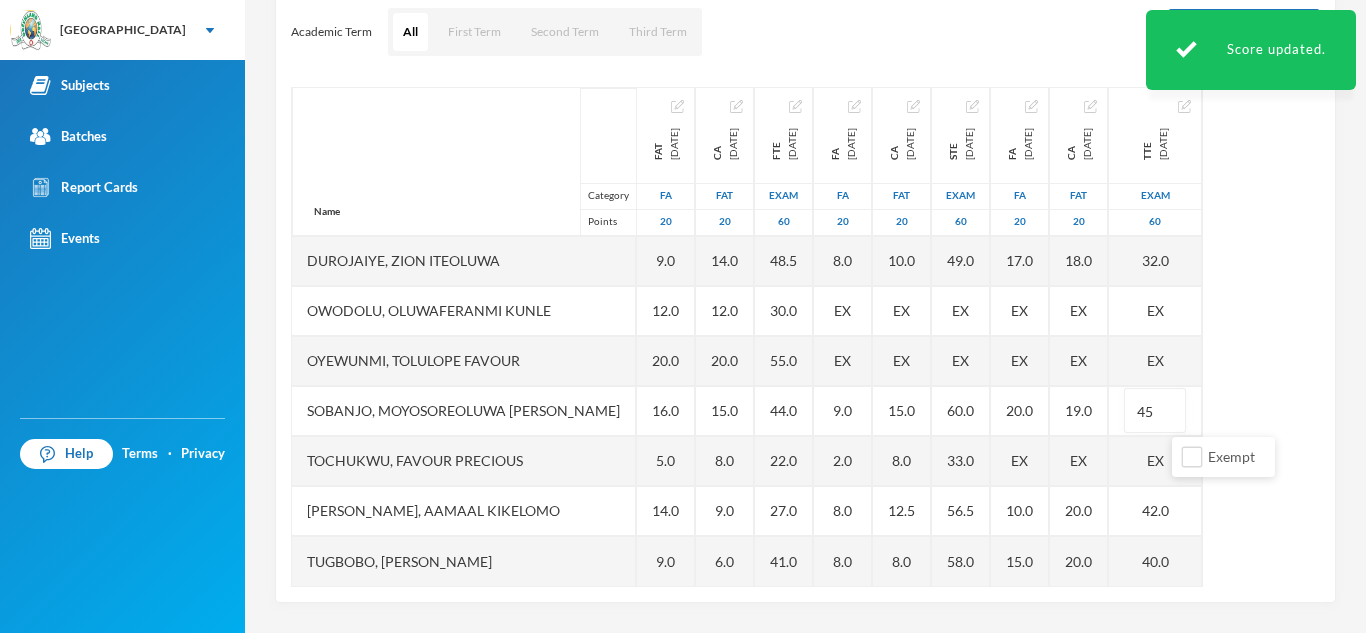 click on "Scoresheet Academic Term All First Term Second Term Third Term Add Assessment Name   Category Points [PERSON_NAME] [PERSON_NAME], [PERSON_NAME] [PERSON_NAME], [PERSON_NAME], Ayomiposi [PERSON_NAME], [PERSON_NAME], Oluwaferanmi [PERSON_NAME], [PERSON_NAME] Favour Sobanjo, Moyosoreoluwa [PERSON_NAME], Favour [PERSON_NAME], [PERSON_NAME], [PERSON_NAME] FAT [DATE] FA 20 5.0 6.0 6.0 15.0 9.0 12.0 20.0 16.0 5.0 14.0 9.0 CA [DATE] FAT 20 5.0 5.0 6.0 20.0 14.0 12.0 20.0 15.0 8.0 9.0 6.0 FTE [DATE] Exam 60 29.0 31.0 28.0 58.0 48.5 30.0 55.0 44.0 22.0 27.0 41.0 FA [DATE] FA 20 4.0 8.0 3.0 18.0 8.0 EX EX 9.0 2.0 8.0 8.0 CA [DATE] FAT 20 6.0 10.0 6.0 15.0 10.0 EX EX 15.0 8.0 12.5 8.0 STE [DATE] Exam 60 45.0 54.0 54.0 59.0 49.0 EX EX 60.0 33.0 56.5 58.0 FA [DATE] FA 20 12.0 13.0 8.0 18.0 17.0 EX EX 20.0 EX 10.0 15.0 CA [DATE] FAT 20 12.0 18.0 14.0 20.0 18.0 EX EX 19.0 EX 20.0 20.0 TTE [DATE] Exam 60 38.0 57.0 45.0 52.0 32.0 EX EX 45 EX" at bounding box center [805, 273] 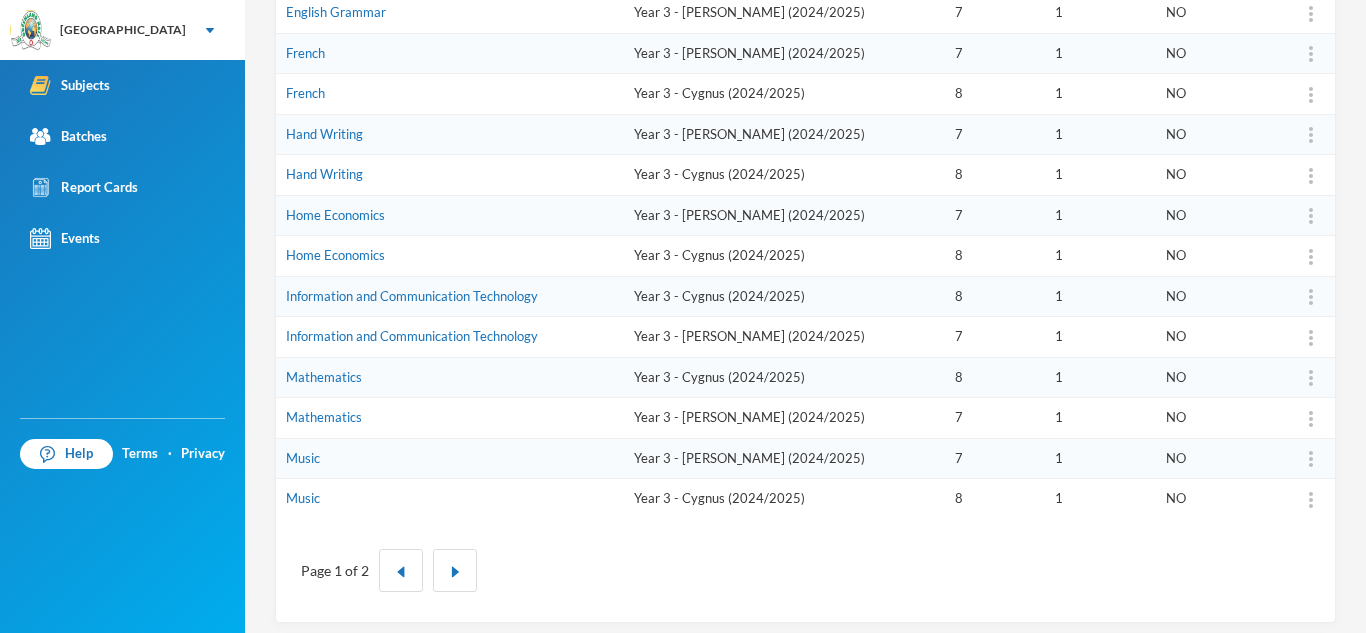 scroll, scrollTop: 637, scrollLeft: 0, axis: vertical 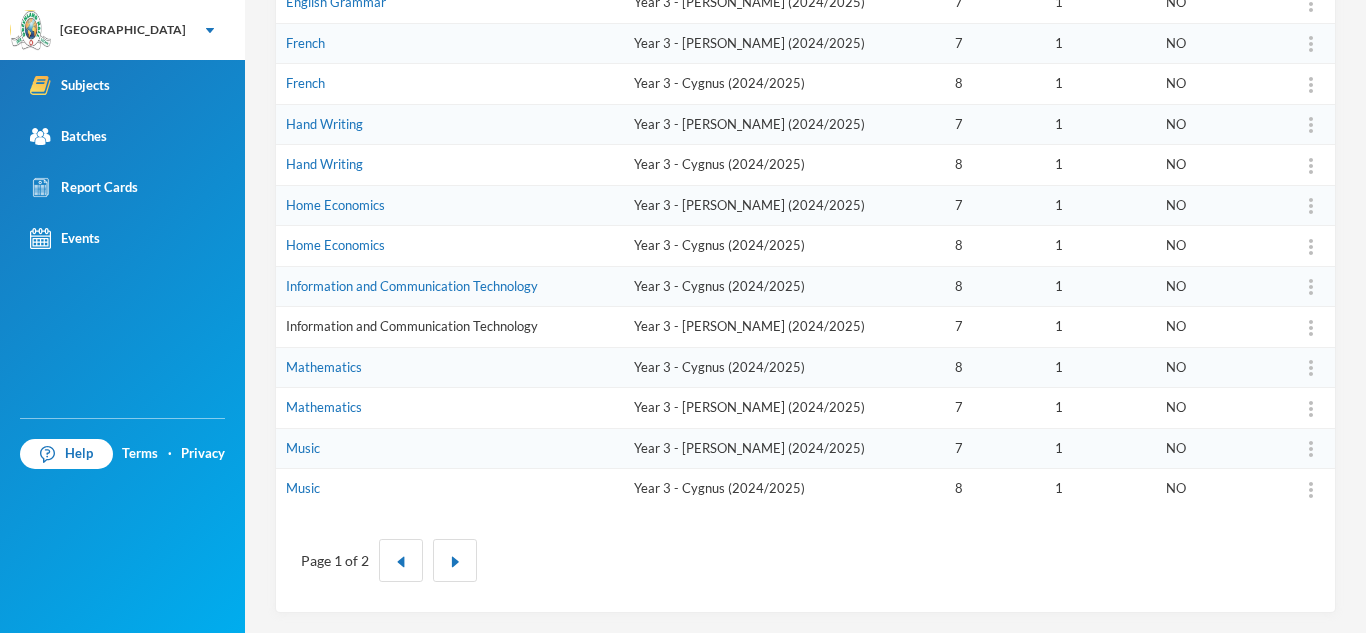 click on "Information and Communication Technology" at bounding box center [412, 326] 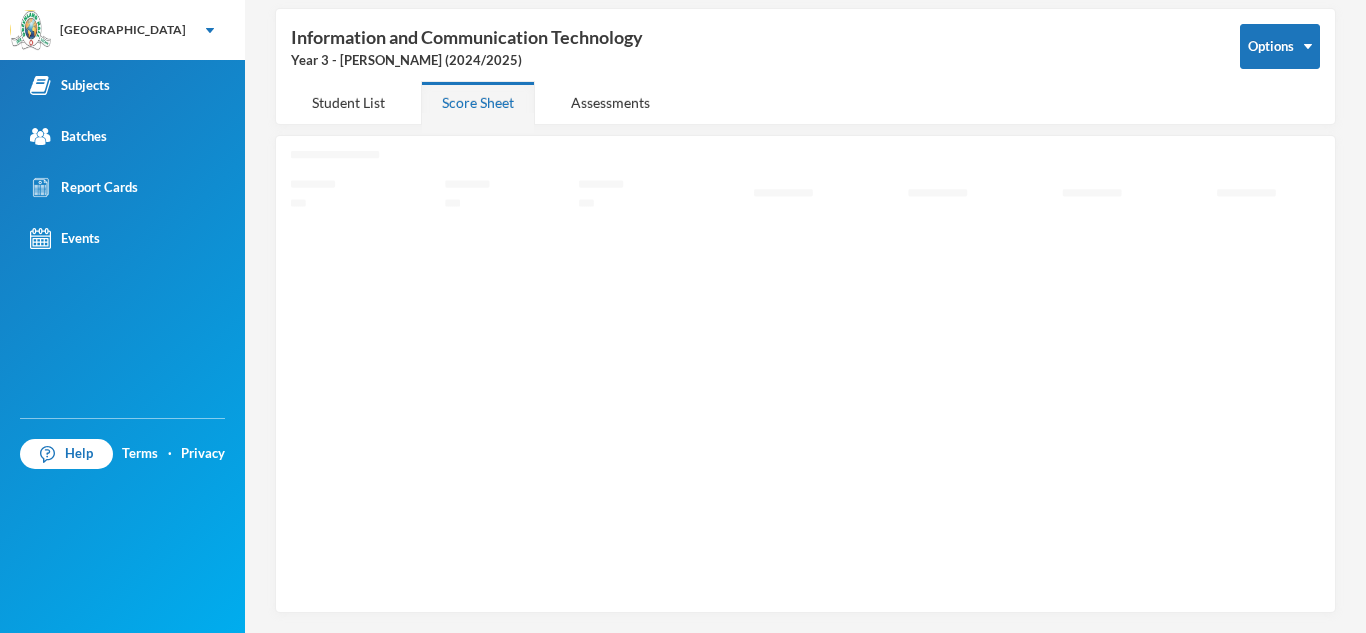 scroll, scrollTop: 87, scrollLeft: 0, axis: vertical 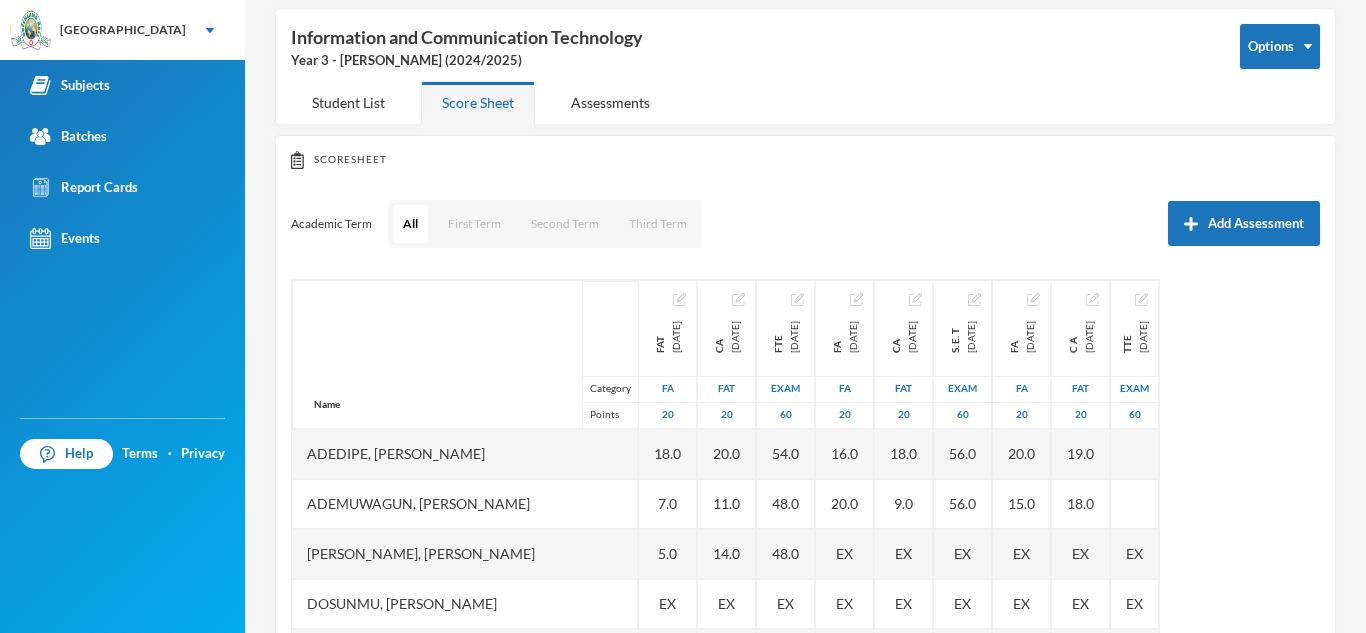 click on "Scoresheet Academic Term All First Term Second Term Third Term Add Assessment Name   Category Points Adedipe, [PERSON_NAME], Keshinro [PERSON_NAME], Nimaah [PERSON_NAME], [PERSON_NAME] Nnam-akwuole, [PERSON_NAME] Chiwendu [PERSON_NAME] Owodolu, Oluwaferanmi [PERSON_NAME], Royalty Oluwaferanmi Shekoni, Mumeen [PERSON_NAME], Oluwadarasimi Goodness FAT [DATE] FA 20 18.0 7.0 5.0 EX 12.0 6.0 EX 6.0 13.0 16.0 CA [DATE] FAT 20 20.0 11.0 14.0 EX 4.0 5.0 EX EX 10.0 19.0 FTE [DATE] Exam 60 54.0 48.0 48.0 EX 33.0 34.0 EX EX 47.0 53.0 FA [DATE] FA 20 16.0 20.0 EX EX 14.0 12.0 12.0 EX 14.0 19.0 CA [DATE] FAT 20 18.0 9.0 EX EX 7.0 5.0 17.0 EX 15.0 20.0 S. E. T [DATE] Exam 60 56.0 56.0 EX EX 47.0 54.0 47.0 EX 51.0 60.0 FA [DATE] FA 20 20.0 15.0 EX EX 9.0 6.0 18.0 EX 17.0 20.0 C A [DATE] FAT 20 19.0 18.0 EX EX 16.0 10.0 19.0 EX 20.0 19.0 TTE [DATE] Exam 60 EX EX EX" at bounding box center [805, 465] 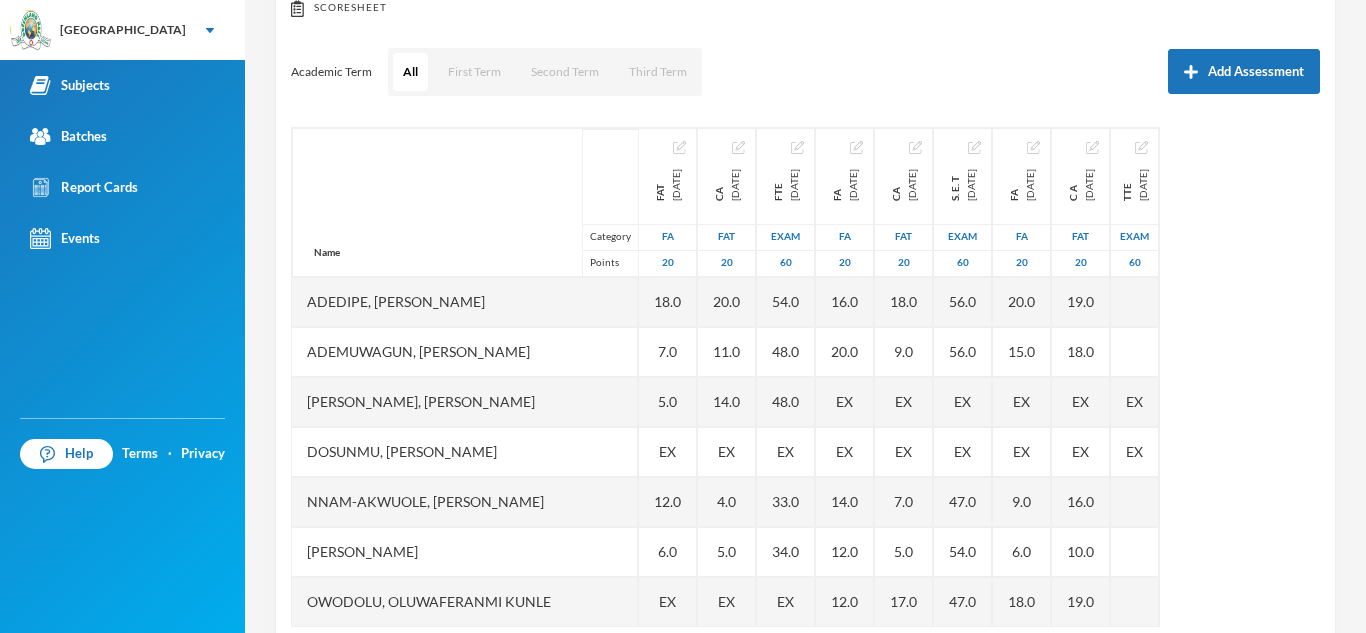 scroll, scrollTop: 279, scrollLeft: 0, axis: vertical 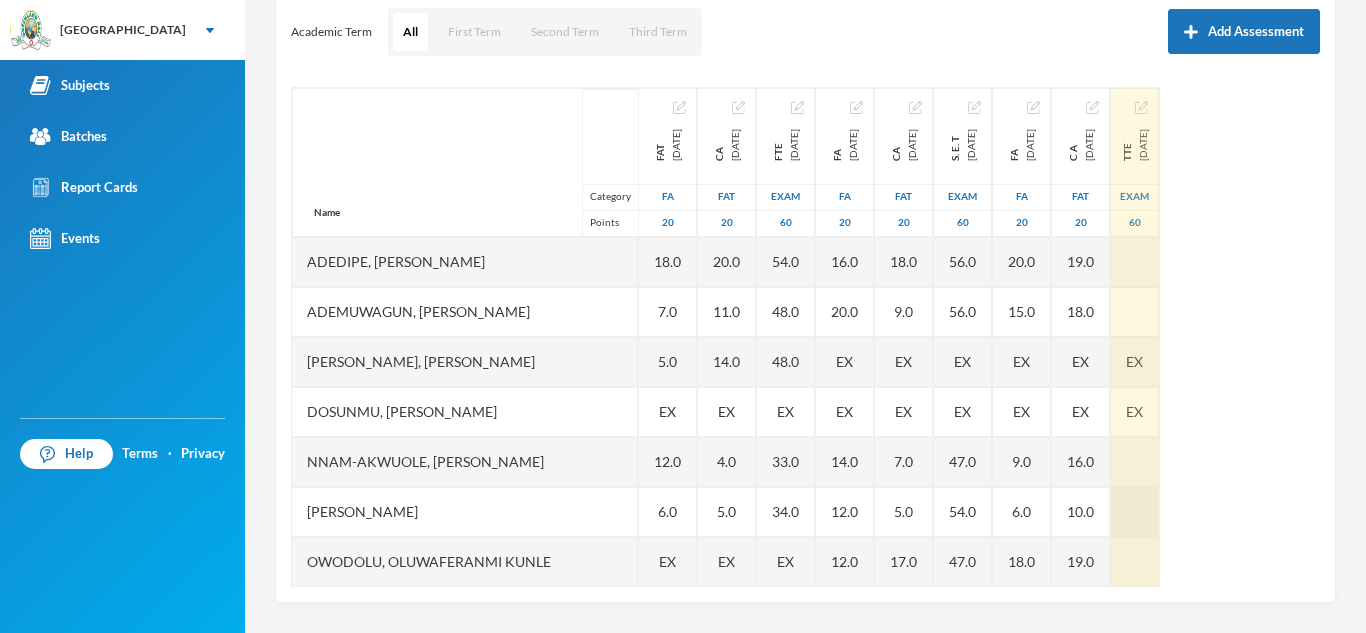 click at bounding box center [1135, 512] 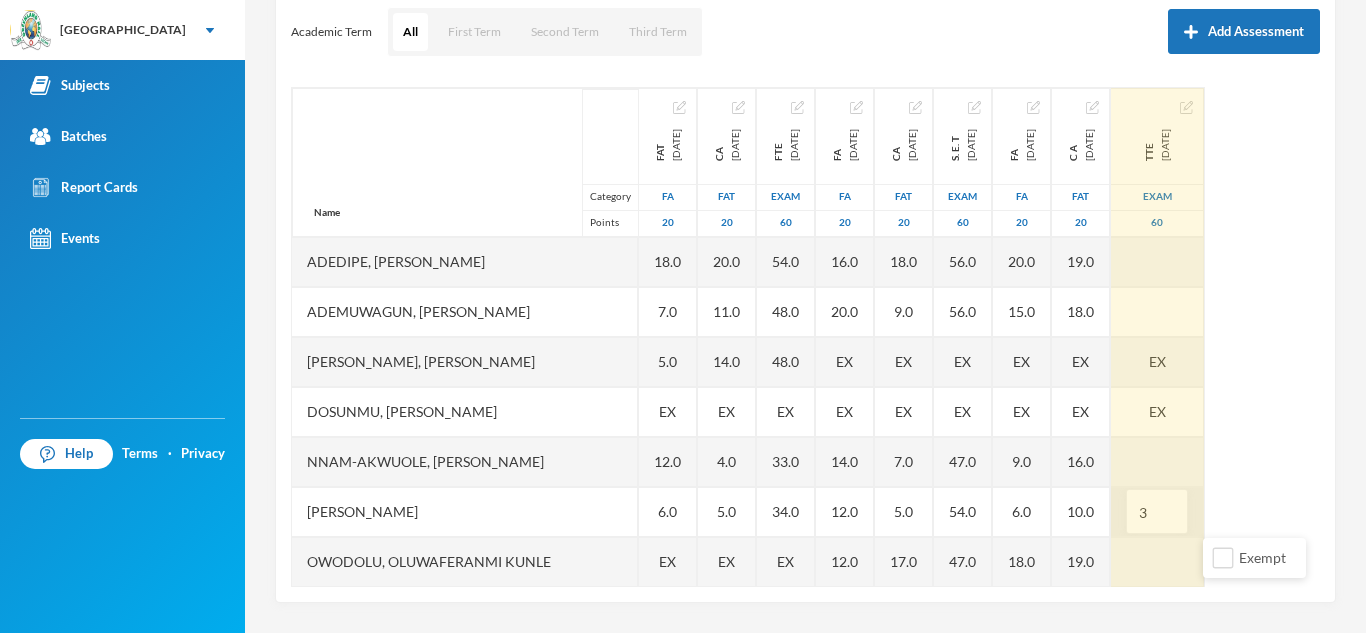 type on "32" 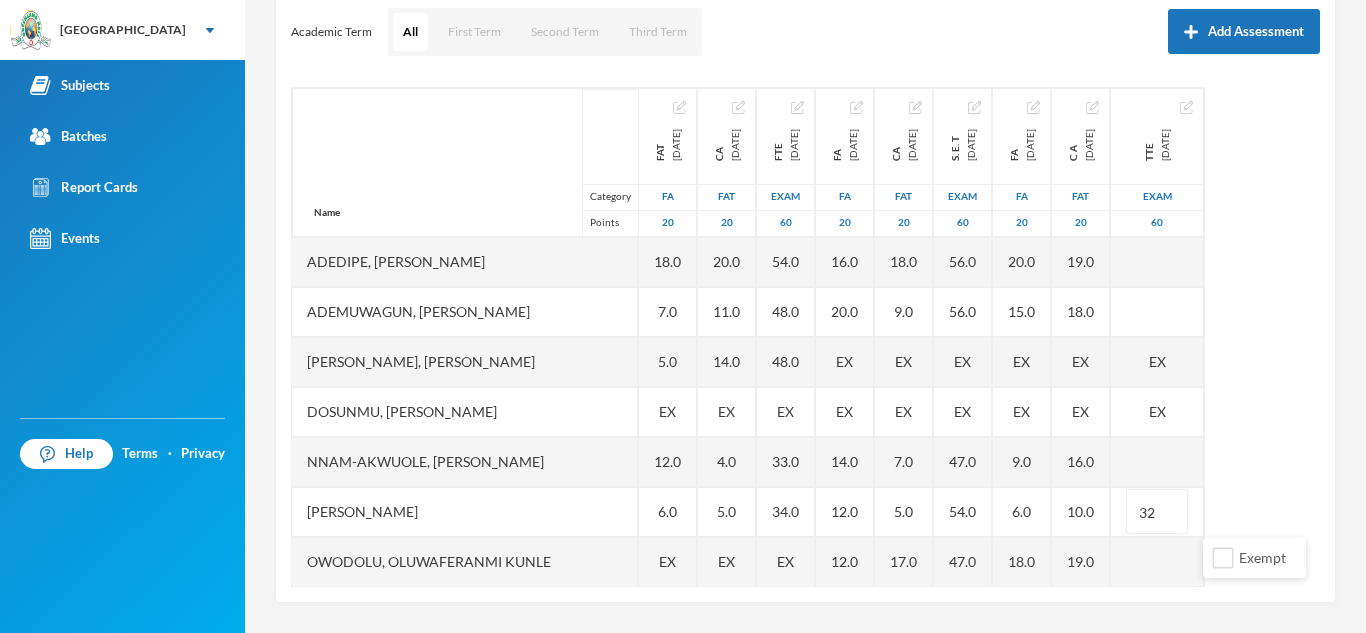 click on "Name   Category Points Adedipe, [PERSON_NAME], [PERSON_NAME], [PERSON_NAME], [PERSON_NAME] Nnam-akwuole, [PERSON_NAME] Chiwendu [PERSON_NAME] Owodolu, Oluwaferanmi [PERSON_NAME], Royalty Oluwaferanmi Shekoni, Mumeen [PERSON_NAME], Oluwadarasimi Goodness FAT [DATE] FA 20 18.0 7.0 5.0 EX 12.0 6.0 EX 6.0 13.0 16.0 CA [DATE] FAT 20 20.0 11.0 14.0 EX 4.0 5.0 EX EX 10.0 19.0 FTE [DATE] Exam 60 54.0 48.0 48.0 EX 33.0 34.0 EX EX 47.0 53.0 FA [DATE] FA 20 16.0 20.0 EX EX 14.0 12.0 12.0 EX 14.0 19.0 CA [DATE] FAT 20 18.0 9.0 EX EX 7.0 5.0 17.0 EX 15.0 20.0 S. E. T [DATE] Exam 60 56.0 56.0 EX EX 47.0 54.0 47.0 EX 51.0 60.0 FA [DATE] FA 20 20.0 15.0 EX EX 9.0 6.0 18.0 EX 17.0 20.0 C A [DATE] FAT 20 19.0 18.0 EX EX 16.0 10.0 19.0 EX 20.0 19.0 TTE [DATE] Exam 60 EX EX 32 EX" at bounding box center [805, 337] 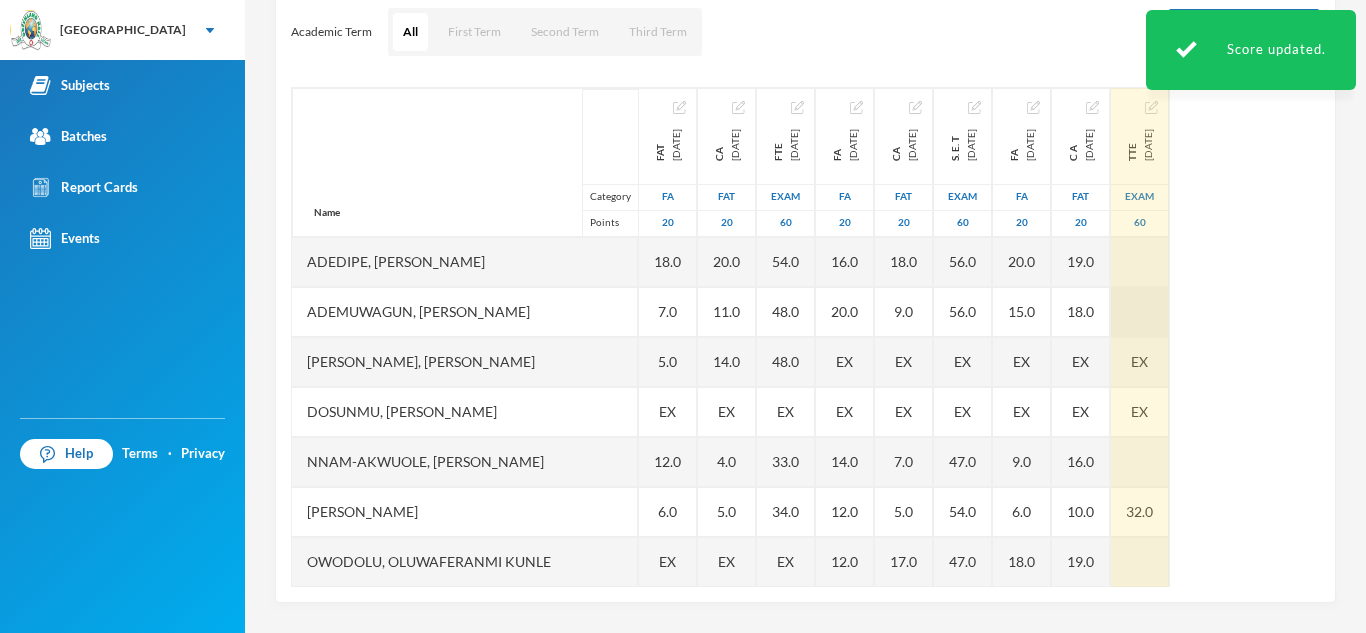 click at bounding box center (1140, 312) 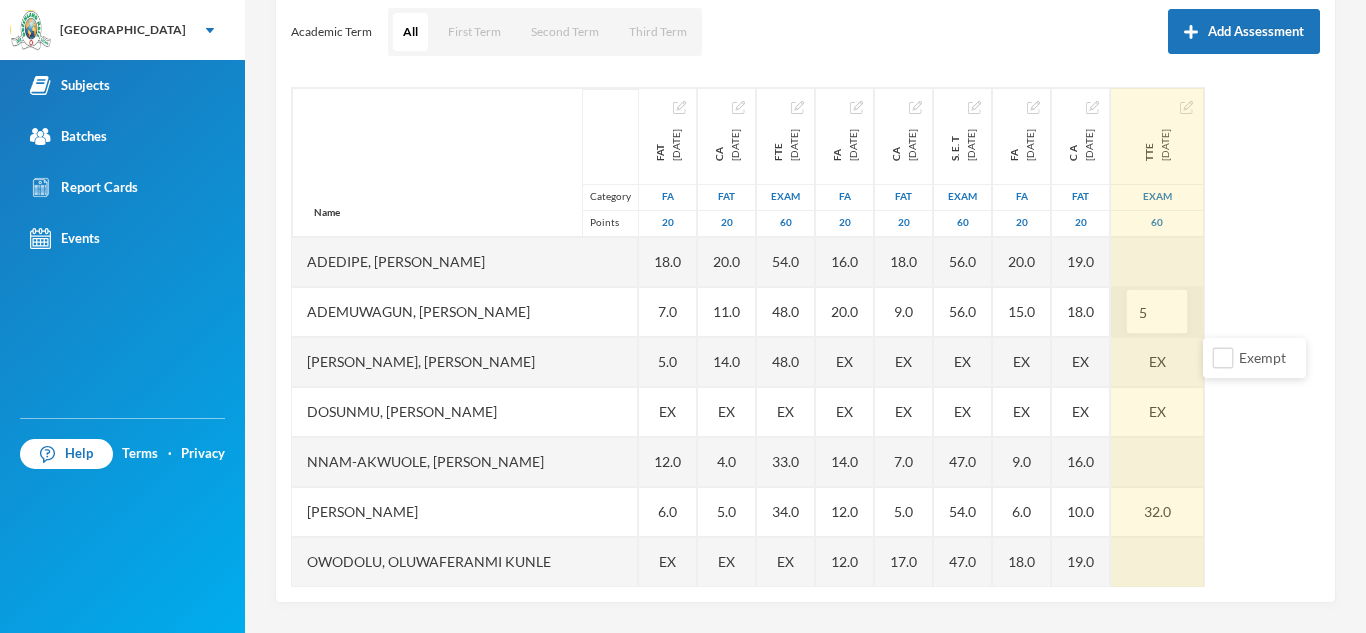 type on "58" 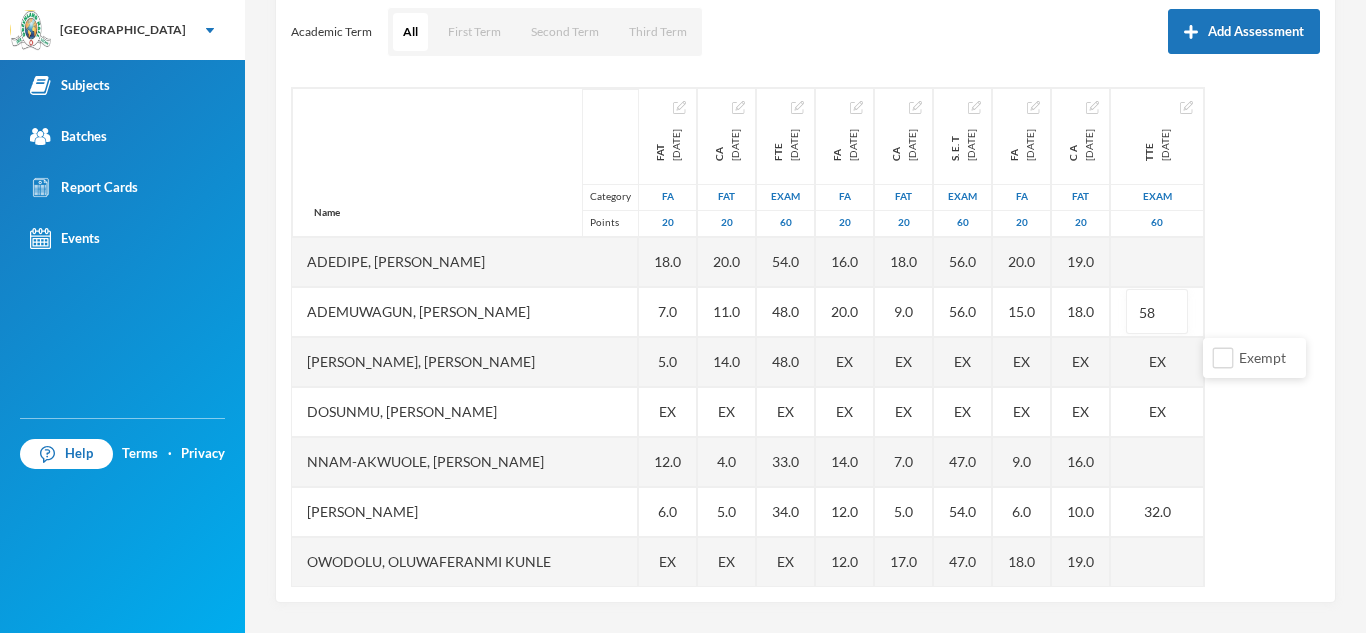 click on "Name   Category Points Adedipe, [PERSON_NAME], [PERSON_NAME], [PERSON_NAME], [PERSON_NAME] Nnam-akwuole, [PERSON_NAME] Chiwendu [PERSON_NAME] Owodolu, Oluwaferanmi [PERSON_NAME], Royalty Oluwaferanmi Shekoni, Mumeen [PERSON_NAME], Oluwadarasimi Goodness FAT [DATE] FA 20 18.0 7.0 5.0 EX 12.0 6.0 EX 6.0 13.0 16.0 CA [DATE] FAT 20 20.0 11.0 14.0 EX 4.0 5.0 EX EX 10.0 19.0 FTE [DATE] Exam 60 54.0 48.0 48.0 EX 33.0 34.0 EX EX 47.0 53.0 FA [DATE] FA 20 16.0 20.0 EX EX 14.0 12.0 12.0 EX 14.0 19.0 CA [DATE] FAT 20 18.0 9.0 EX EX 7.0 5.0 17.0 EX 15.0 20.0 S. E. T [DATE] Exam 60 56.0 56.0 EX EX 47.0 54.0 47.0 EX 51.0 60.0 FA [DATE] FA 20 20.0 15.0 EX EX 9.0 6.0 18.0 EX 17.0 20.0 C A [DATE] FAT 20 19.0 18.0 EX EX 16.0 10.0 19.0 EX 20.0 19.0 TTE [DATE] Exam 60 58 EX EX 32.0 EX" at bounding box center [805, 337] 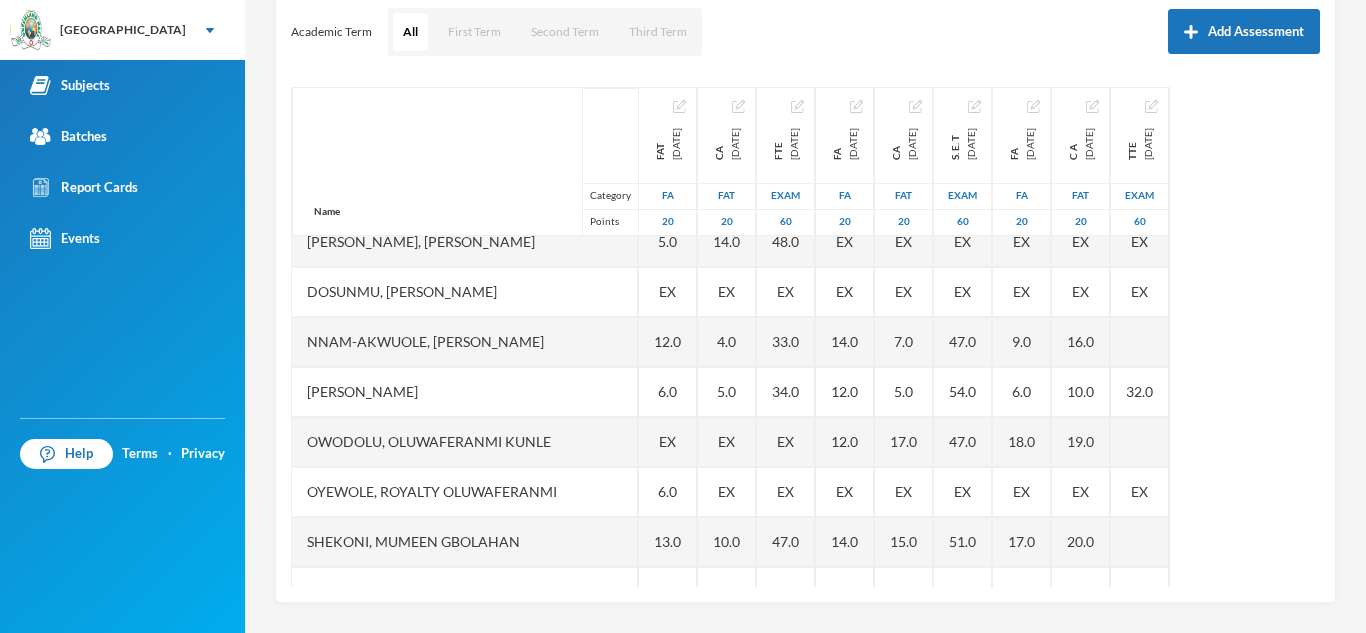 scroll, scrollTop: 151, scrollLeft: 0, axis: vertical 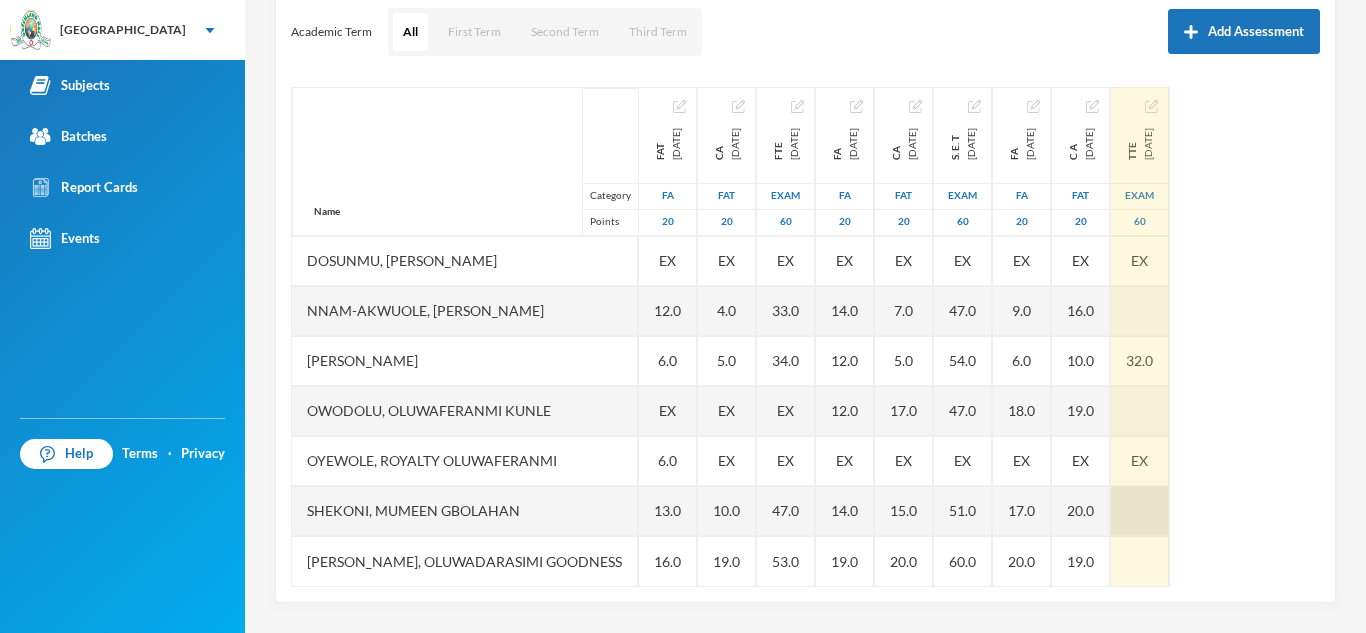 click at bounding box center (1140, 511) 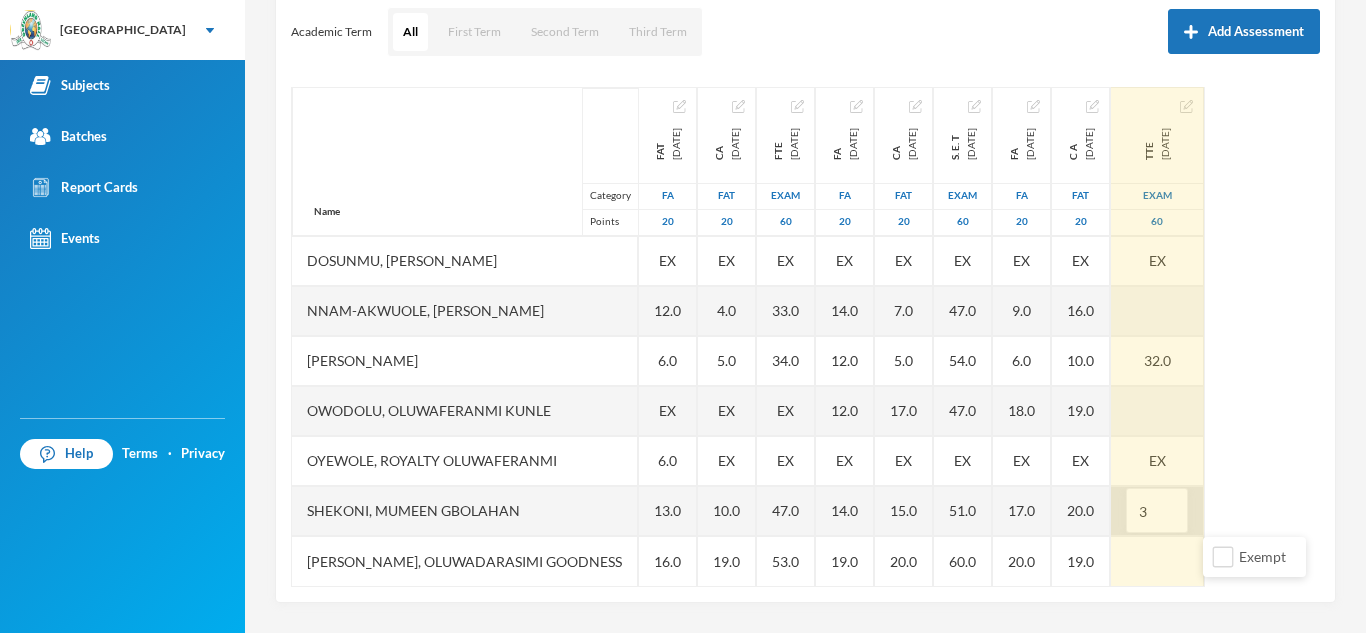 type on "39" 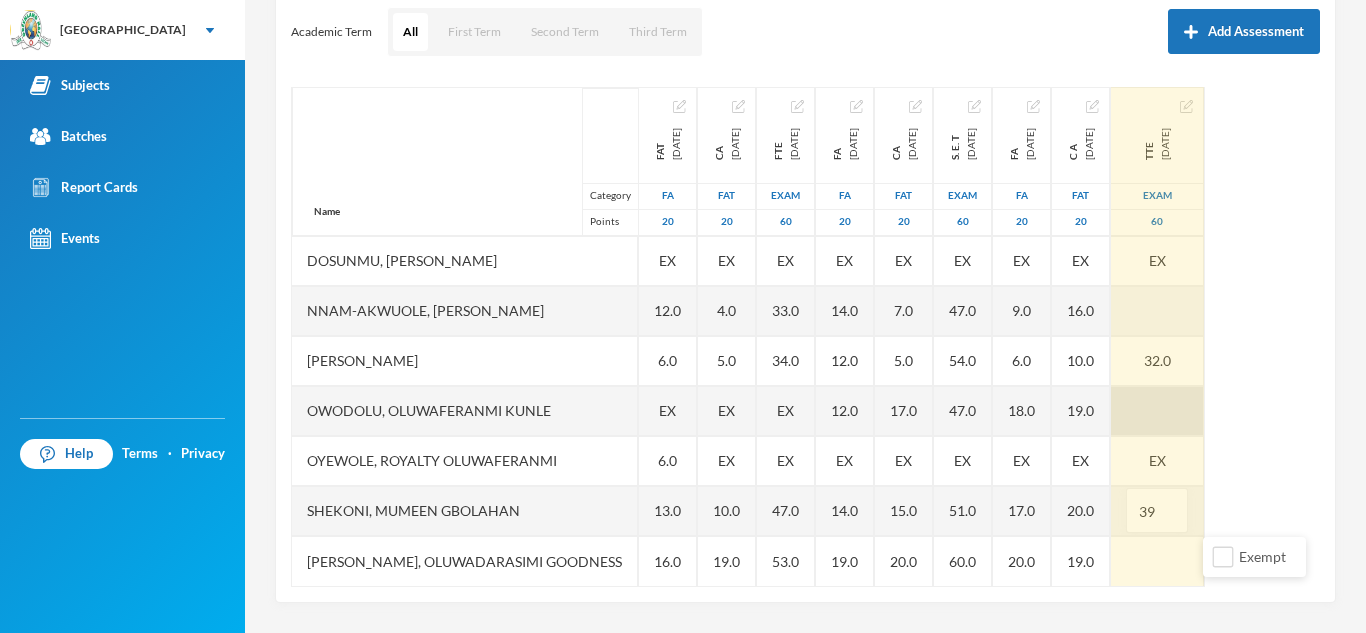 click at bounding box center [1157, 411] 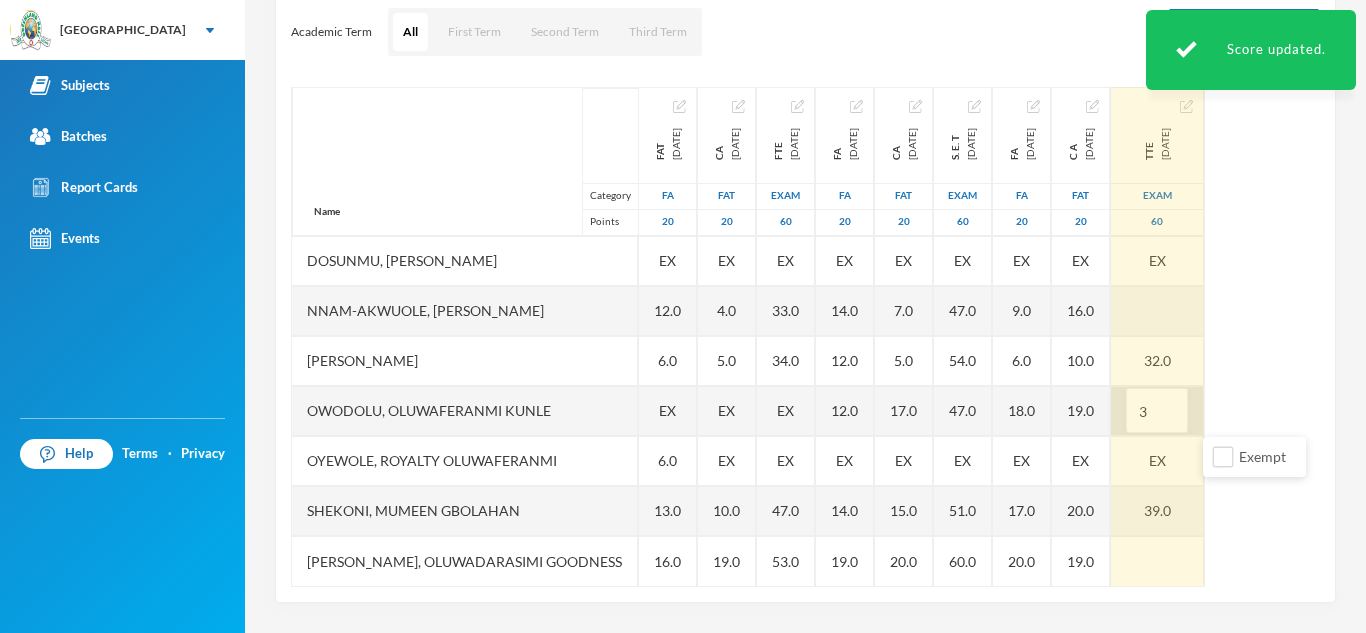 type on "37" 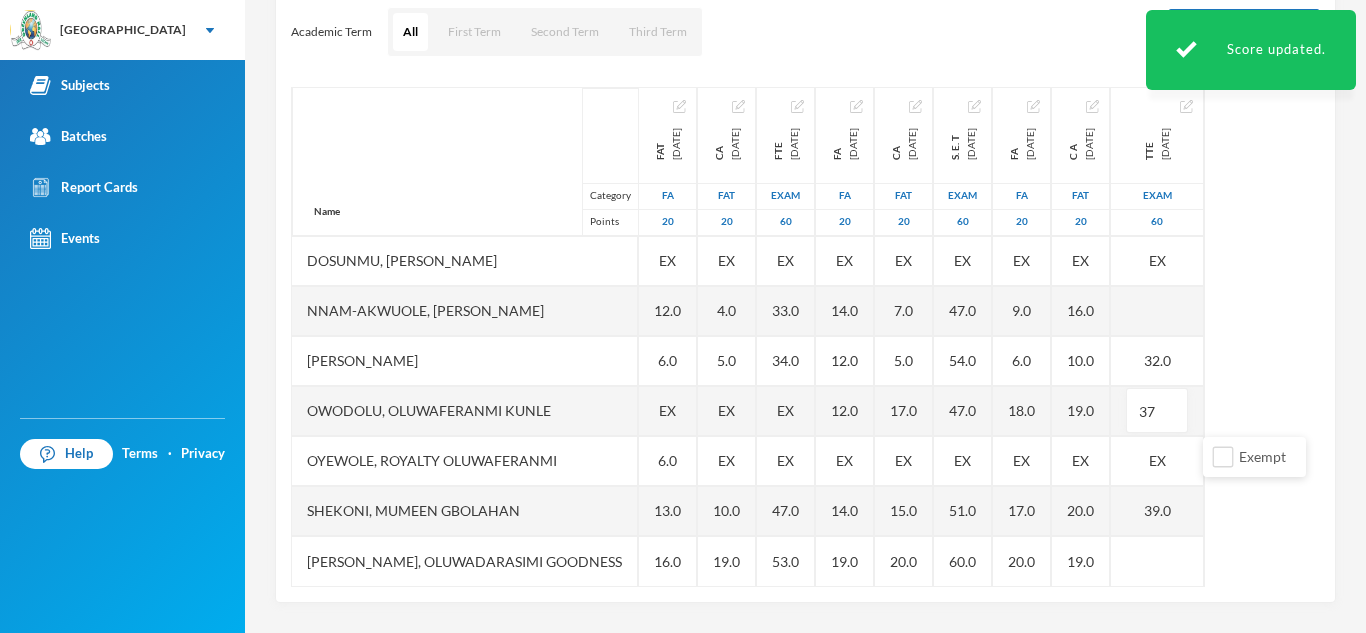 click on "Name   Category Points Adedipe, [PERSON_NAME], [PERSON_NAME], [PERSON_NAME], [PERSON_NAME] Nnam-akwuole, [PERSON_NAME] Chiwendu [PERSON_NAME] Owodolu, Oluwaferanmi [PERSON_NAME], Royalty Oluwaferanmi Shekoni, Mumeen [PERSON_NAME], Oluwadarasimi Goodness FAT [DATE] FA 20 18.0 7.0 5.0 EX 12.0 6.0 EX 6.0 13.0 16.0 CA [DATE] FAT 20 20.0 11.0 14.0 EX 4.0 5.0 EX EX 10.0 19.0 FTE [DATE] Exam 60 54.0 48.0 48.0 EX 33.0 34.0 EX EX 47.0 53.0 FA [DATE] FA 20 16.0 20.0 EX EX 14.0 12.0 12.0 EX 14.0 19.0 CA [DATE] FAT 20 18.0 9.0 EX EX 7.0 5.0 17.0 EX 15.0 20.0 S. E. T [DATE] Exam 60 56.0 56.0 EX EX 47.0 54.0 47.0 EX 51.0 60.0 FA [DATE] FA 20 20.0 15.0 EX EX 9.0 6.0 18.0 EX 17.0 20.0 C A [DATE] FAT 20 19.0 18.0 EX EX 16.0 10.0 19.0 EX 20.0 19.0 TTE [DATE] Exam 60 58.0 EX EX 32.0 37 EX 39.0" at bounding box center [805, 337] 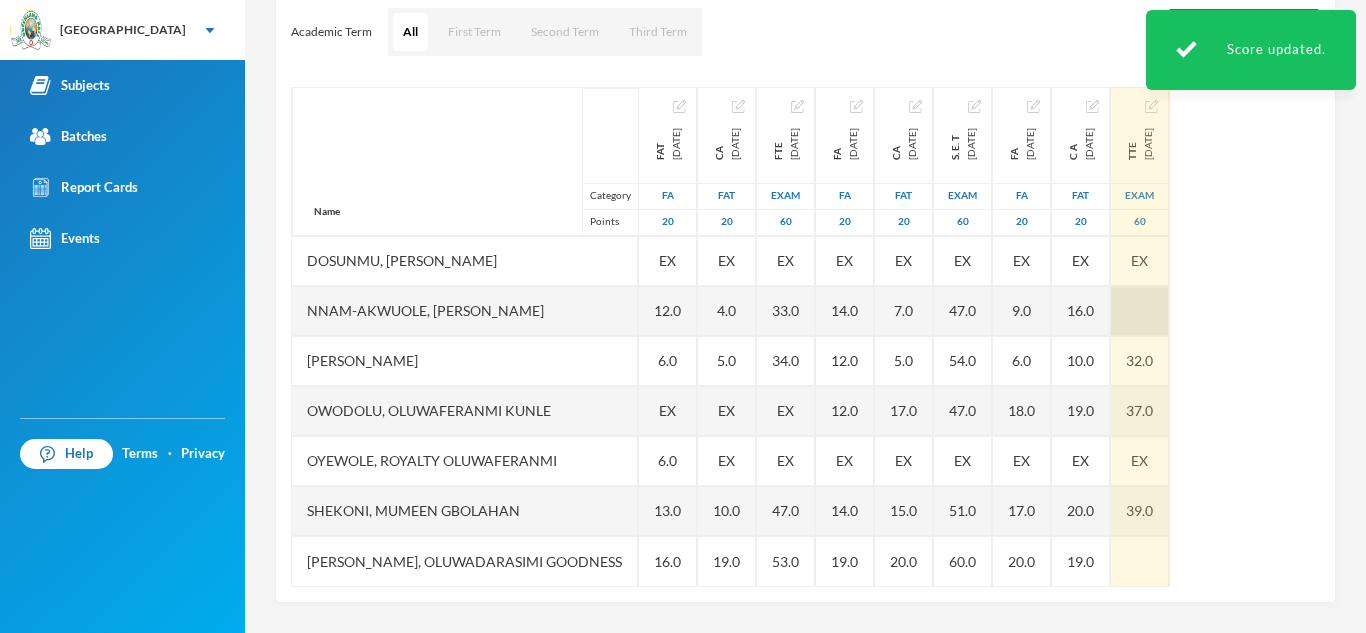 click at bounding box center [1140, 311] 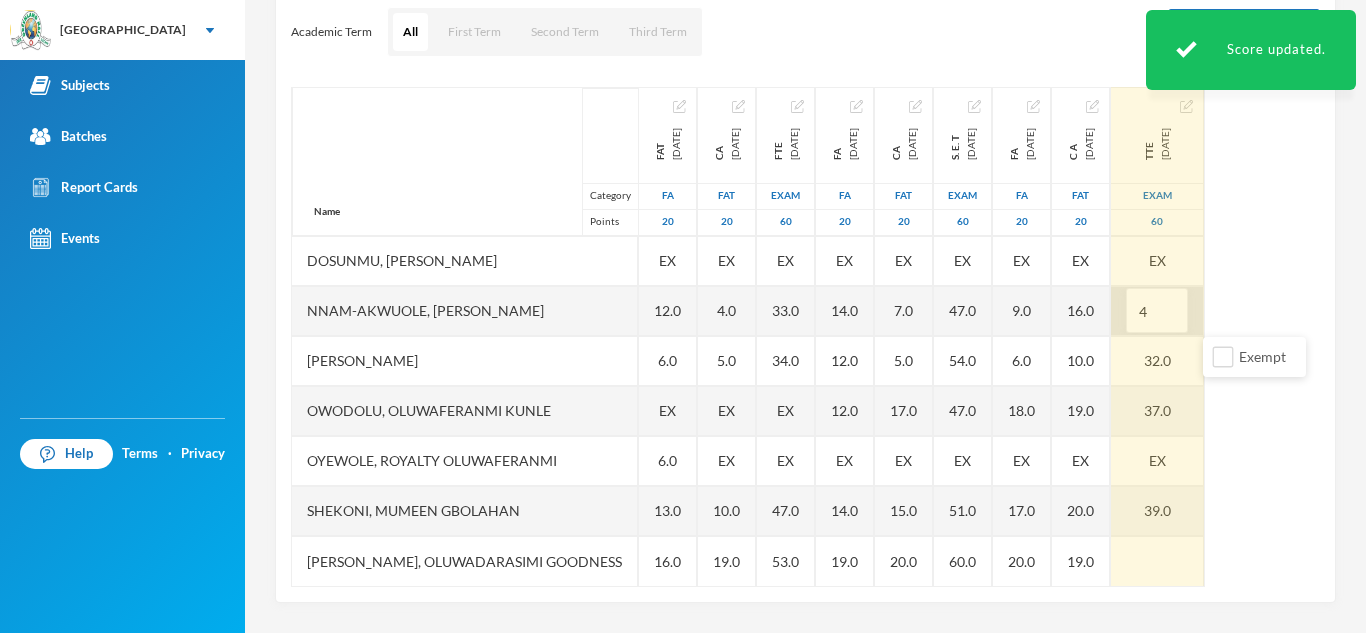 type on "42" 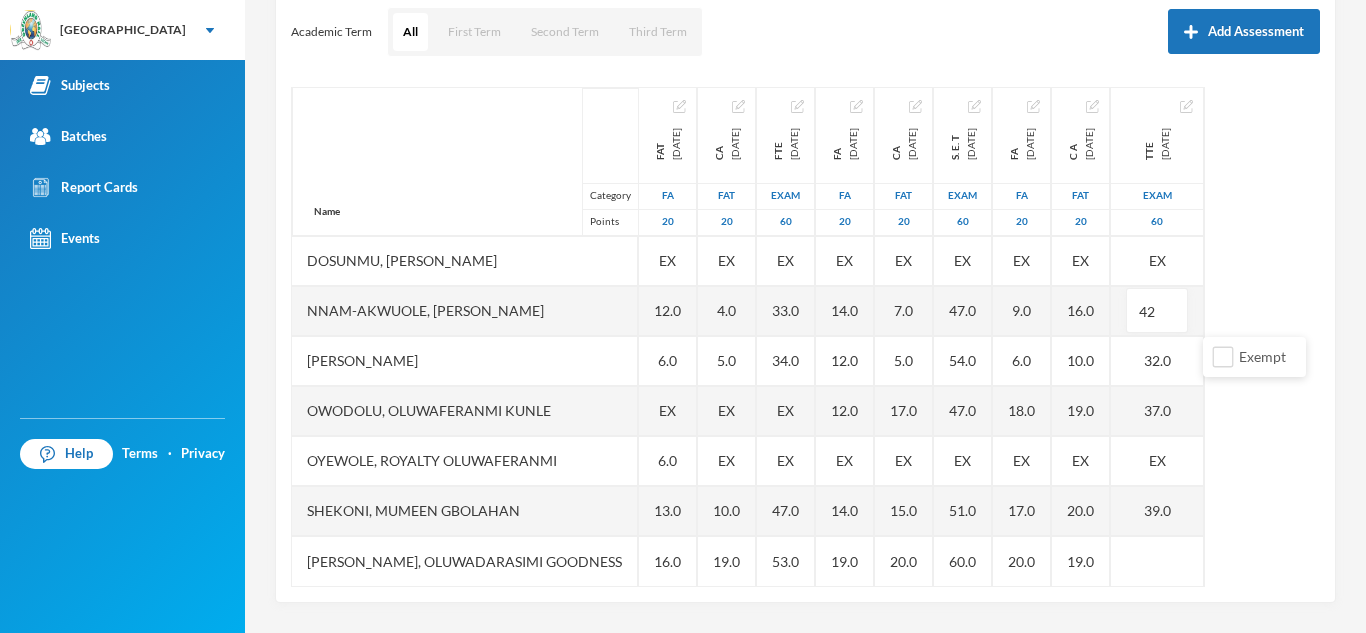 click on "Name   Category Points Adedipe, [PERSON_NAME], [PERSON_NAME], [PERSON_NAME], [PERSON_NAME] Nnam-akwuole, [PERSON_NAME] Chiwendu [PERSON_NAME] Owodolu, Oluwaferanmi [PERSON_NAME], Royalty Oluwaferanmi Shekoni, Mumeen [PERSON_NAME], Oluwadarasimi Goodness FAT [DATE] FA 20 18.0 7.0 5.0 EX 12.0 6.0 EX 6.0 13.0 16.0 CA [DATE] FAT 20 20.0 11.0 14.0 EX 4.0 5.0 EX EX 10.0 19.0 FTE [DATE] Exam 60 54.0 48.0 48.0 EX 33.0 34.0 EX EX 47.0 53.0 FA [DATE] FA 20 16.0 20.0 EX EX 14.0 12.0 12.0 EX 14.0 19.0 CA [DATE] FAT 20 18.0 9.0 EX EX 7.0 5.0 17.0 EX 15.0 20.0 S. E. T [DATE] Exam 60 56.0 56.0 EX EX 47.0 54.0 47.0 EX 51.0 60.0 FA [DATE] FA 20 20.0 15.0 EX EX 9.0 6.0 18.0 EX 17.0 20.0 C A [DATE] FAT 20 19.0 18.0 EX EX 16.0 10.0 19.0 EX 20.0 19.0 TTE [DATE] Exam 60 58.0 EX EX 42 32.0 37.0 EX 39.0" at bounding box center [805, 337] 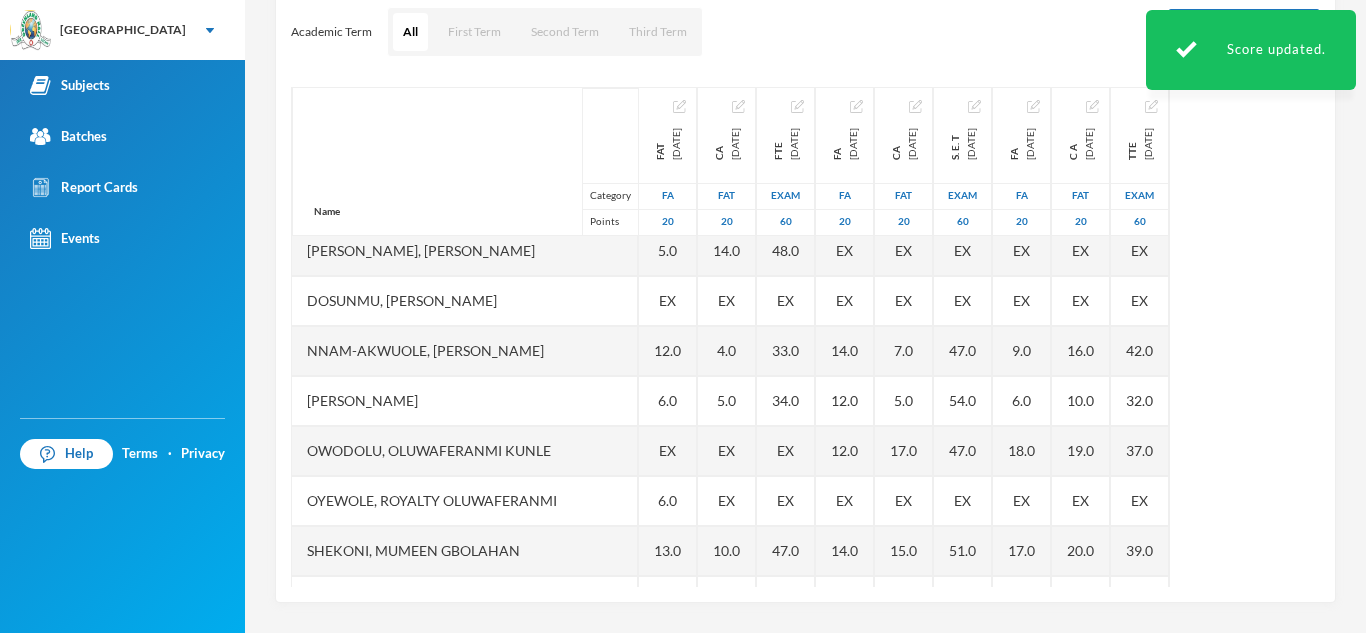 scroll, scrollTop: 1, scrollLeft: 0, axis: vertical 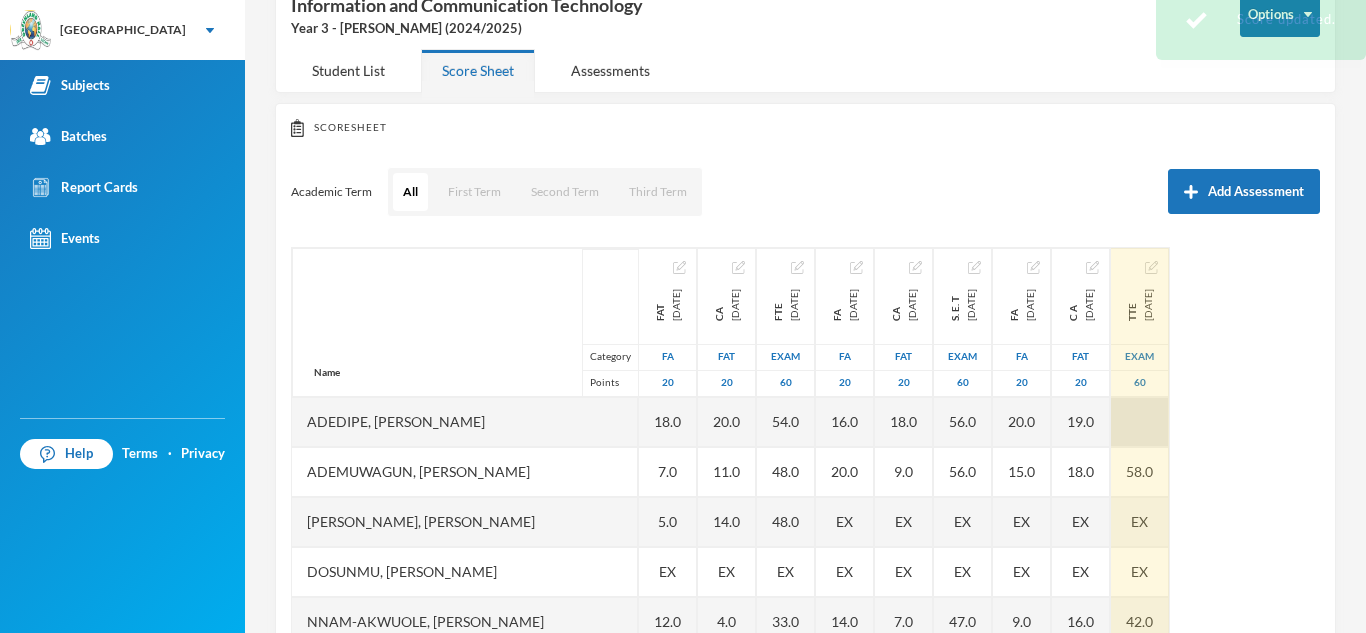 click at bounding box center [1140, 422] 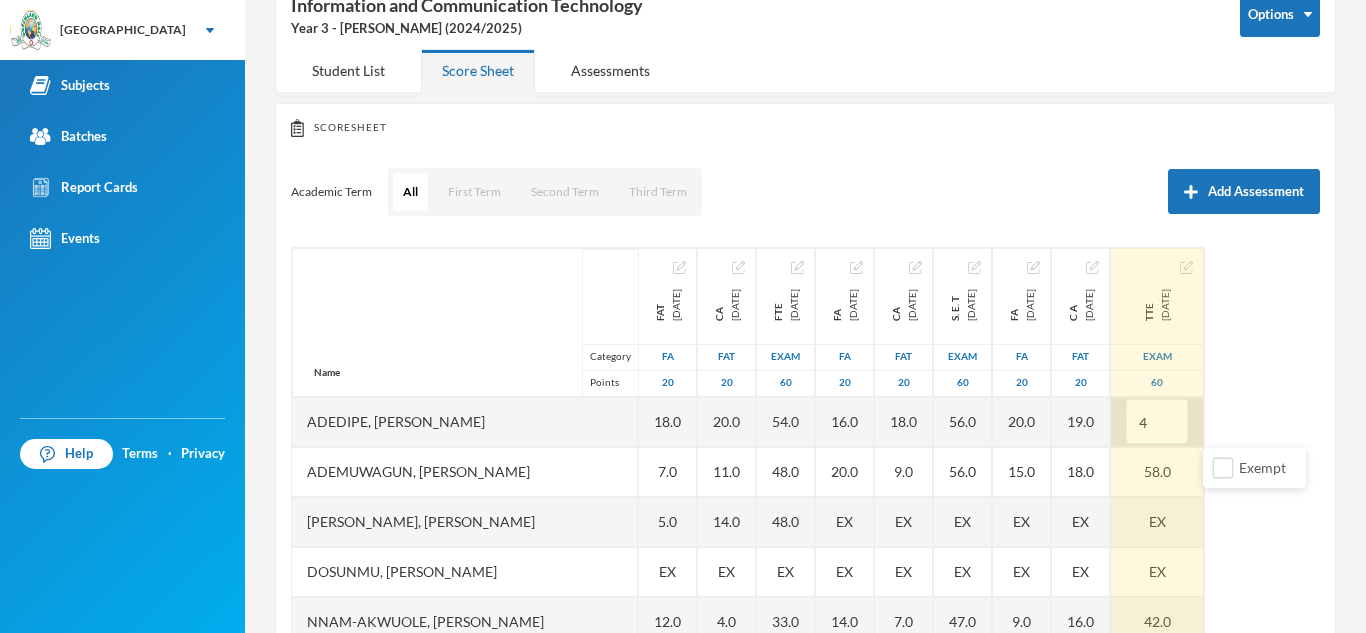 type on "49" 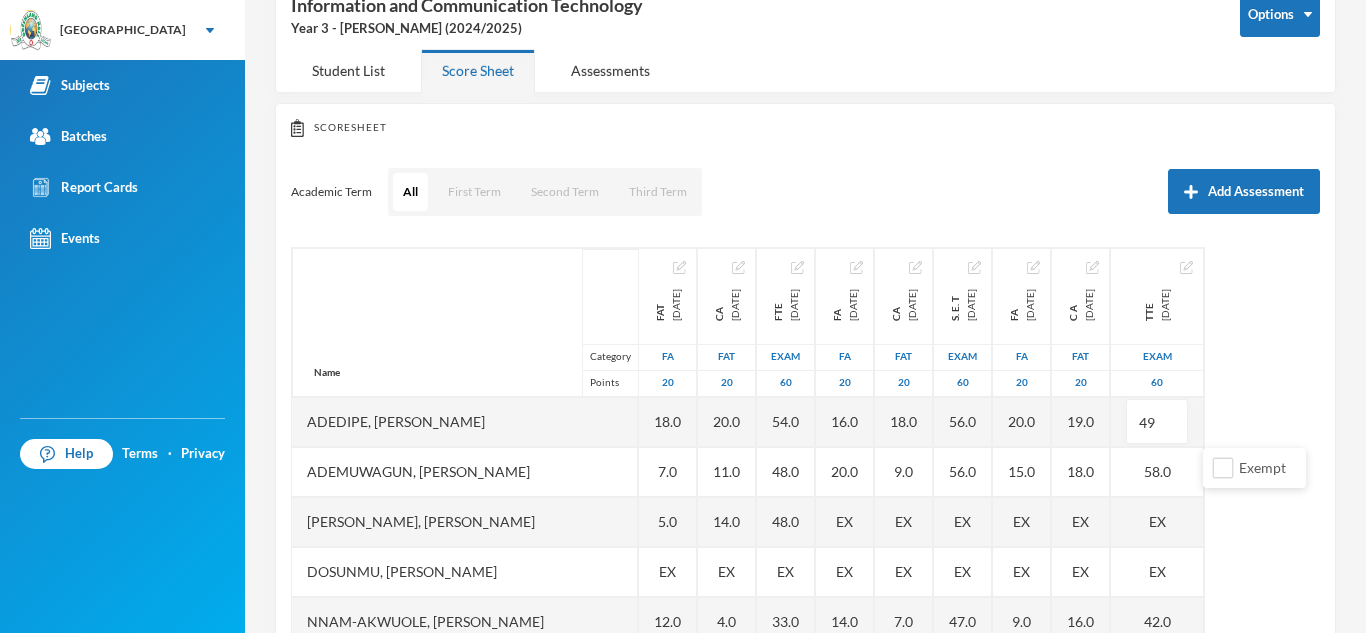 click on "Scoresheet Academic Term All First Term Second Term Third Term Add Assessment Name   Category Points Adedipe, [PERSON_NAME], Keshinro [PERSON_NAME], Nimaah [PERSON_NAME], [PERSON_NAME] Nnam-akwuole, [PERSON_NAME] Chiwendu [PERSON_NAME] Owodolu, Oluwaferanmi [PERSON_NAME], Royalty Oluwaferanmi Shekoni, Mumeen [PERSON_NAME], Oluwadarasimi Goodness FAT [DATE] FA 20 18.0 7.0 5.0 EX 12.0 6.0 EX 6.0 13.0 16.0 CA [DATE] FAT 20 20.0 11.0 14.0 EX 4.0 5.0 EX EX 10.0 19.0 FTE [DATE] Exam 60 54.0 48.0 48.0 EX 33.0 34.0 EX EX 47.0 53.0 FA [DATE] FA 20 16.0 20.0 EX EX 14.0 12.0 12.0 EX 14.0 19.0 CA [DATE] FAT 20 18.0 9.0 EX EX 7.0 5.0 17.0 EX 15.0 20.0 S. E. T [DATE] Exam 60 56.0 56.0 EX EX 47.0 54.0 47.0 EX 51.0 60.0 FA [DATE] FA 20 20.0 15.0 EX EX 9.0 6.0 18.0 EX 17.0 20.0 C A [DATE] FAT 20 19.0 18.0 EX EX 16.0 10.0 19.0 EX 20.0 19.0 TTE [DATE] Exam 60 49 58.0 EX EX 42.0 32.0 37.0 EX 39.0" at bounding box center (805, 433) 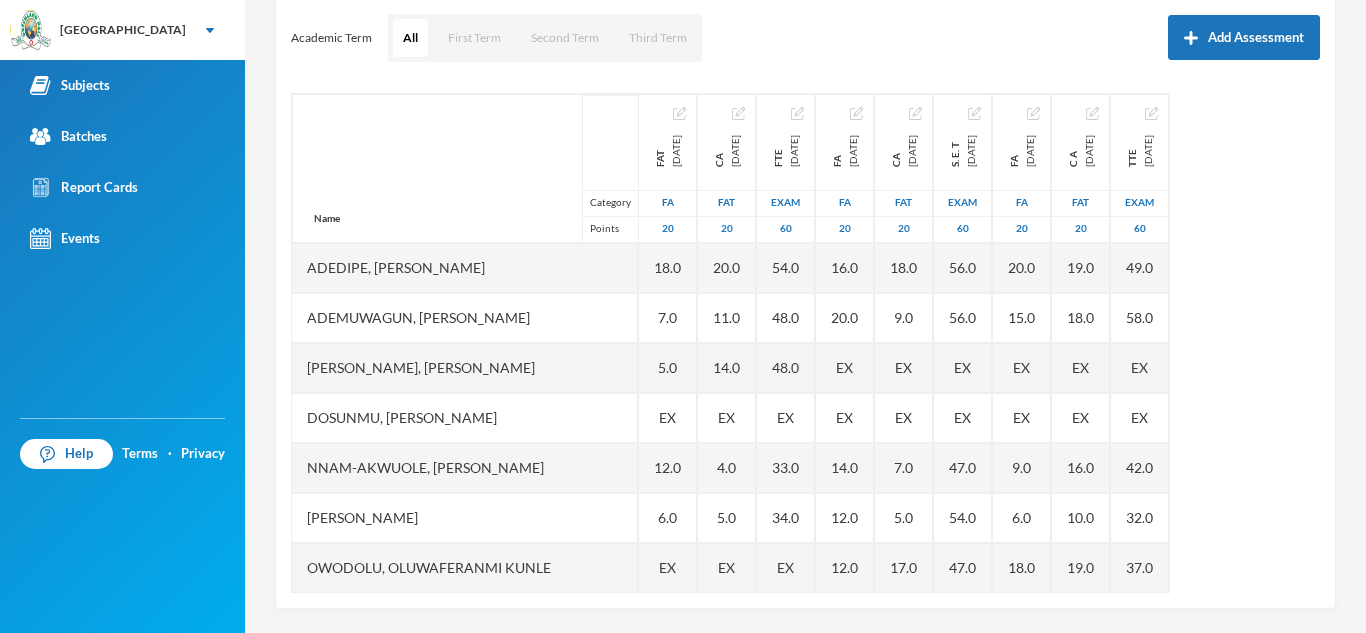 scroll, scrollTop: 279, scrollLeft: 0, axis: vertical 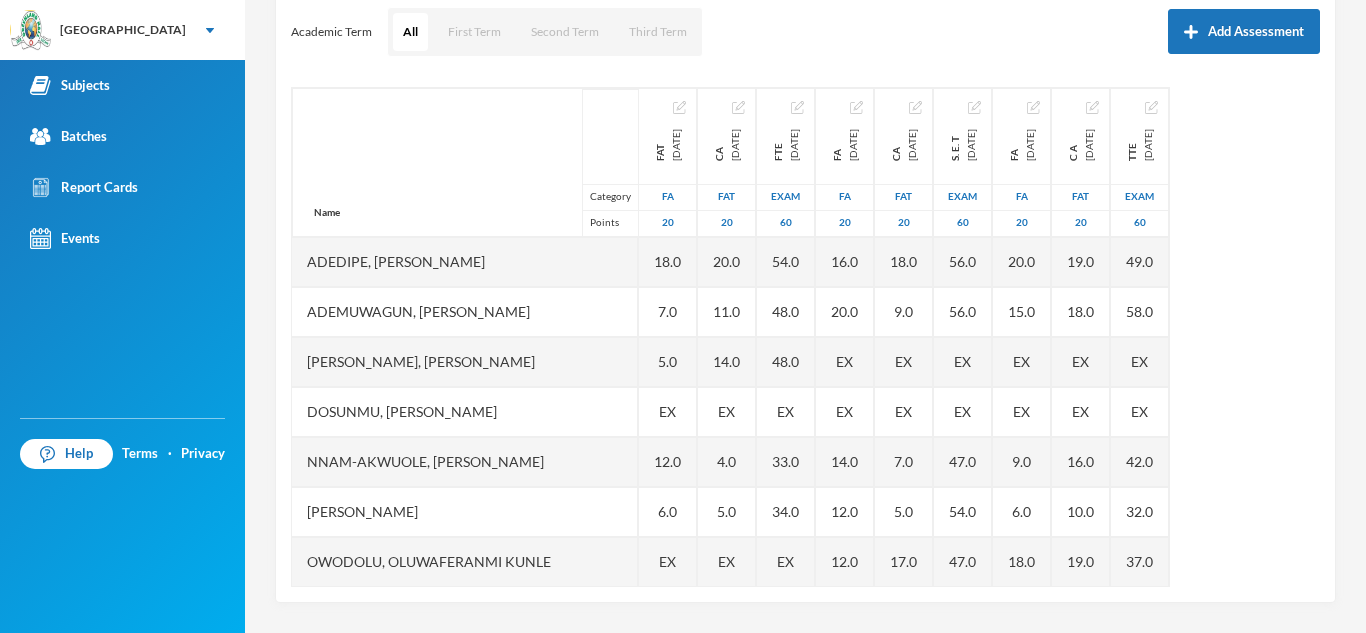 click on "Name   Category Points Adedipe, [PERSON_NAME], [PERSON_NAME], [PERSON_NAME], [PERSON_NAME] Nnam-akwuole, [PERSON_NAME] Chiwendu [PERSON_NAME] Owodolu, Oluwaferanmi [PERSON_NAME], Royalty Oluwaferanmi Shekoni, Mumeen [PERSON_NAME], Oluwadarasimi Goodness FAT [DATE] FA 20 18.0 7.0 5.0 EX 12.0 6.0 EX 6.0 13.0 16.0 CA [DATE] FAT 20 20.0 11.0 14.0 EX 4.0 5.0 EX EX 10.0 19.0 FTE [DATE] Exam 60 54.0 48.0 48.0 EX 33.0 34.0 EX EX 47.0 53.0 FA [DATE] FA 20 16.0 20.0 EX EX 14.0 12.0 12.0 EX 14.0 19.0 CA [DATE] FAT 20 18.0 9.0 EX EX 7.0 5.0 17.0 EX 15.0 20.0 S. E. T [DATE] Exam 60 56.0 56.0 EX EX 47.0 54.0 47.0 EX 51.0 60.0 FA [DATE] FA 20 20.0 15.0 EX EX 9.0 6.0 18.0 EX 17.0 20.0 C A [DATE] FAT 20 19.0 18.0 EX EX 16.0 10.0 19.0 EX 20.0 19.0 TTE [DATE] Exam 60 49.0 58.0 EX EX 42.0 32.0 37.0 EX 39.0" at bounding box center [805, 337] 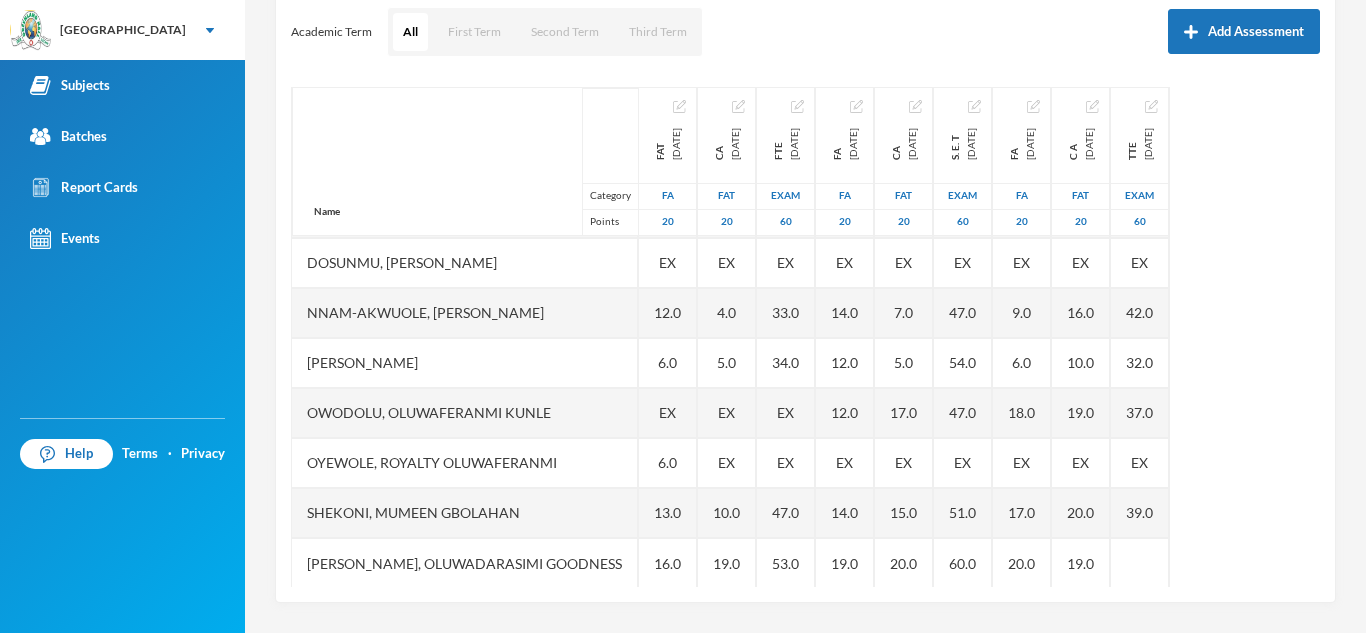 scroll, scrollTop: 151, scrollLeft: 0, axis: vertical 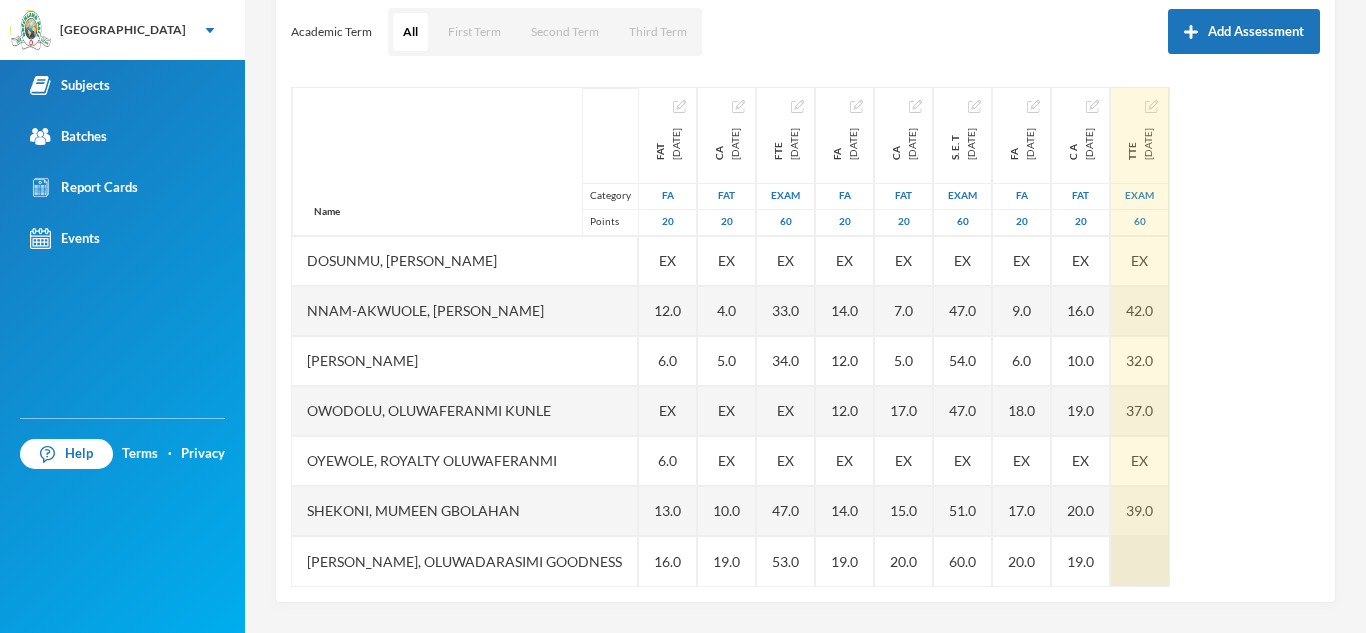 click at bounding box center (1140, 561) 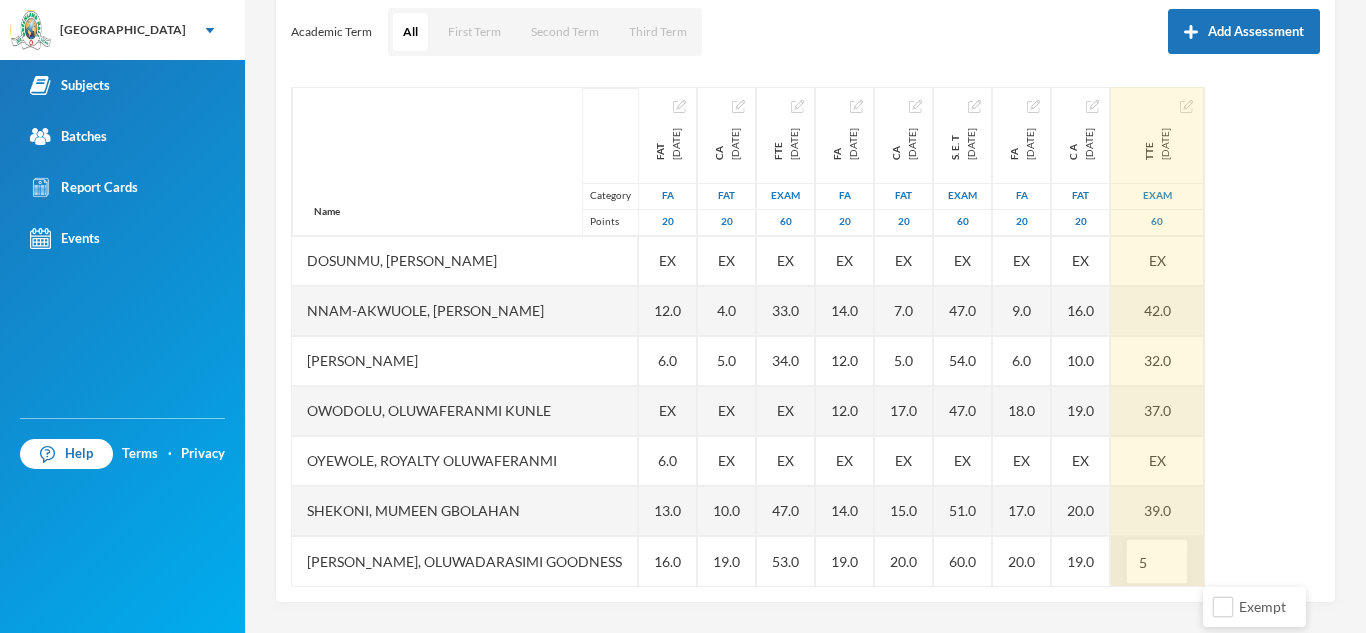 type on "58" 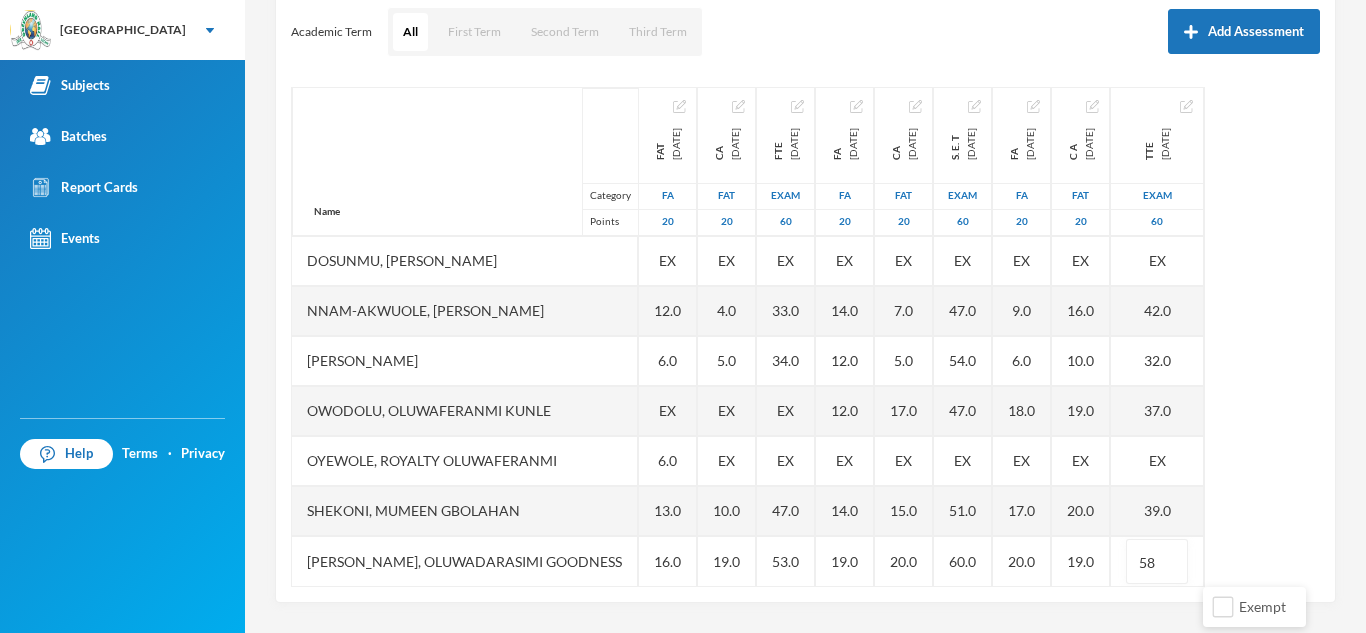 click on "Name   Category Points Adedipe, [PERSON_NAME], [PERSON_NAME], [PERSON_NAME], [PERSON_NAME] Nnam-akwuole, [PERSON_NAME] Chiwendu [PERSON_NAME] Owodolu, Oluwaferanmi [PERSON_NAME], Royalty Oluwaferanmi Shekoni, Mumeen [PERSON_NAME], Oluwadarasimi Goodness FAT [DATE] FA 20 18.0 7.0 5.0 EX 12.0 6.0 EX 6.0 13.0 16.0 CA [DATE] FAT 20 20.0 11.0 14.0 EX 4.0 5.0 EX EX 10.0 19.0 FTE [DATE] Exam 60 54.0 48.0 48.0 EX 33.0 34.0 EX EX 47.0 53.0 FA [DATE] FA 20 16.0 20.0 EX EX 14.0 12.0 12.0 EX 14.0 19.0 CA [DATE] FAT 20 18.0 9.0 EX EX 7.0 5.0 17.0 EX 15.0 20.0 S. E. T [DATE] Exam 60 56.0 56.0 EX EX 47.0 54.0 47.0 EX 51.0 60.0 FA [DATE] FA 20 20.0 15.0 EX EX 9.0 6.0 18.0 EX 17.0 20.0 C A [DATE] FAT 20 19.0 18.0 EX EX 16.0 10.0 19.0 EX 20.0 19.0 TTE [DATE] Exam 60 49.0 58.0 EX EX 42.0 32.0 37.0 EX 39.0 58" at bounding box center [805, 337] 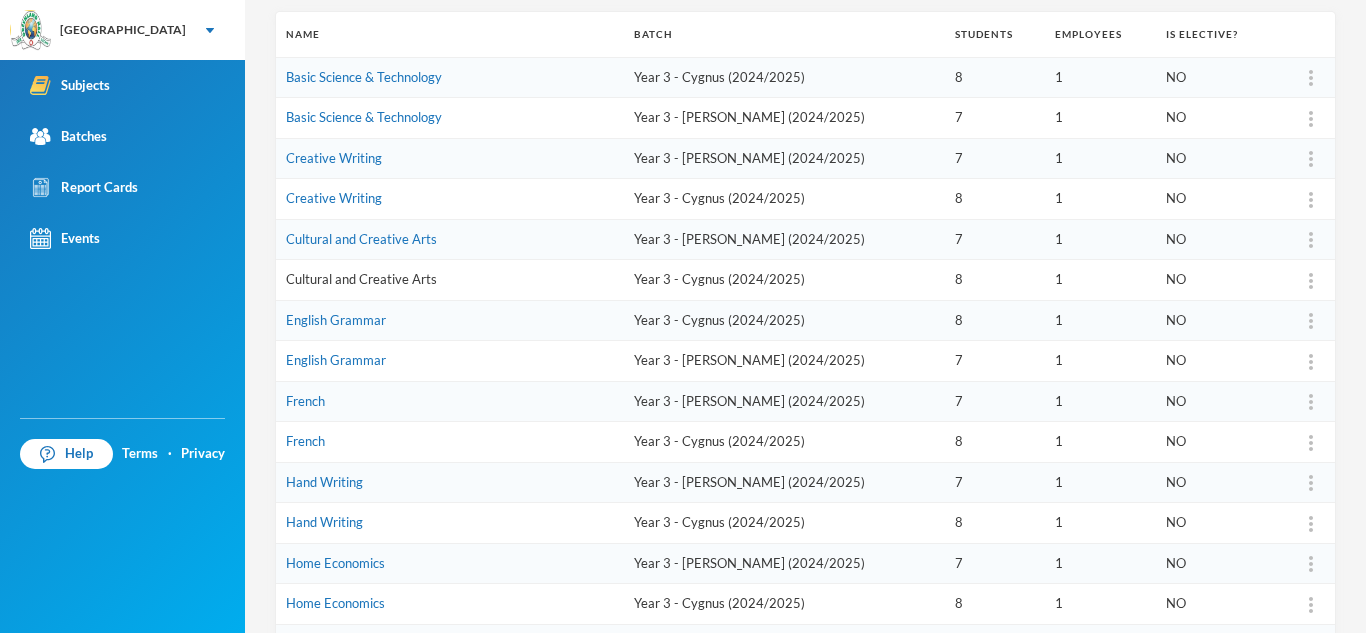 click on "Cultural and Creative Arts" at bounding box center (361, 279) 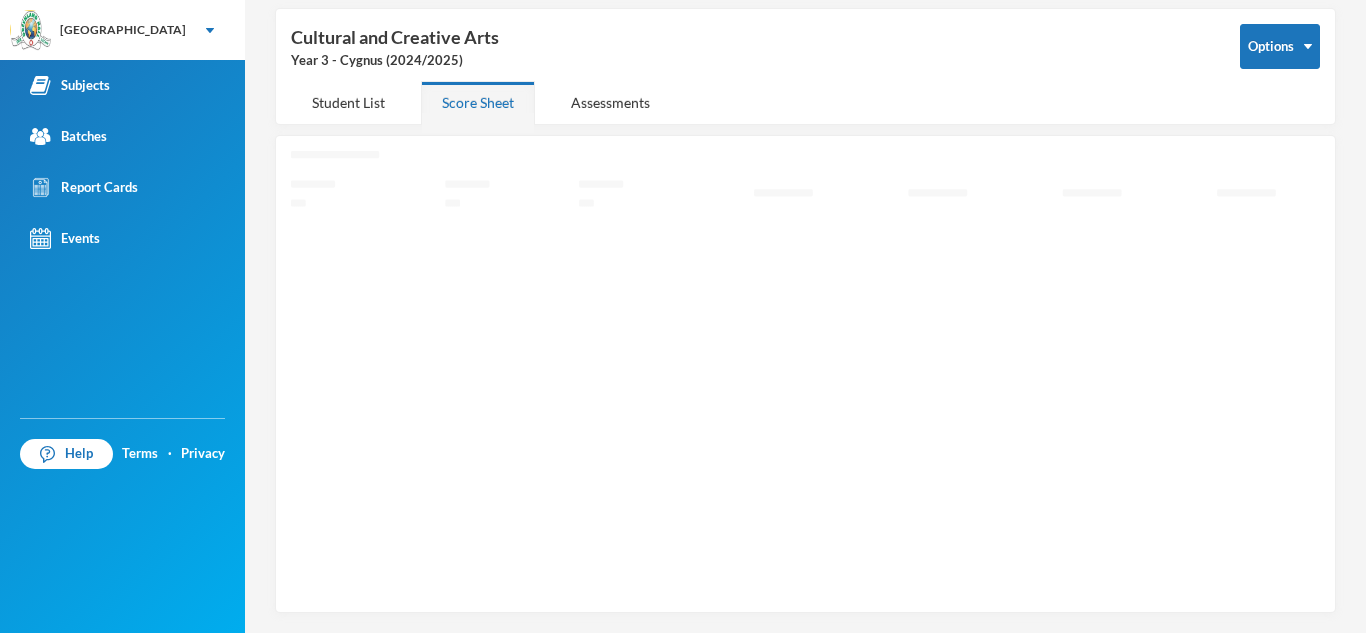 scroll, scrollTop: 87, scrollLeft: 0, axis: vertical 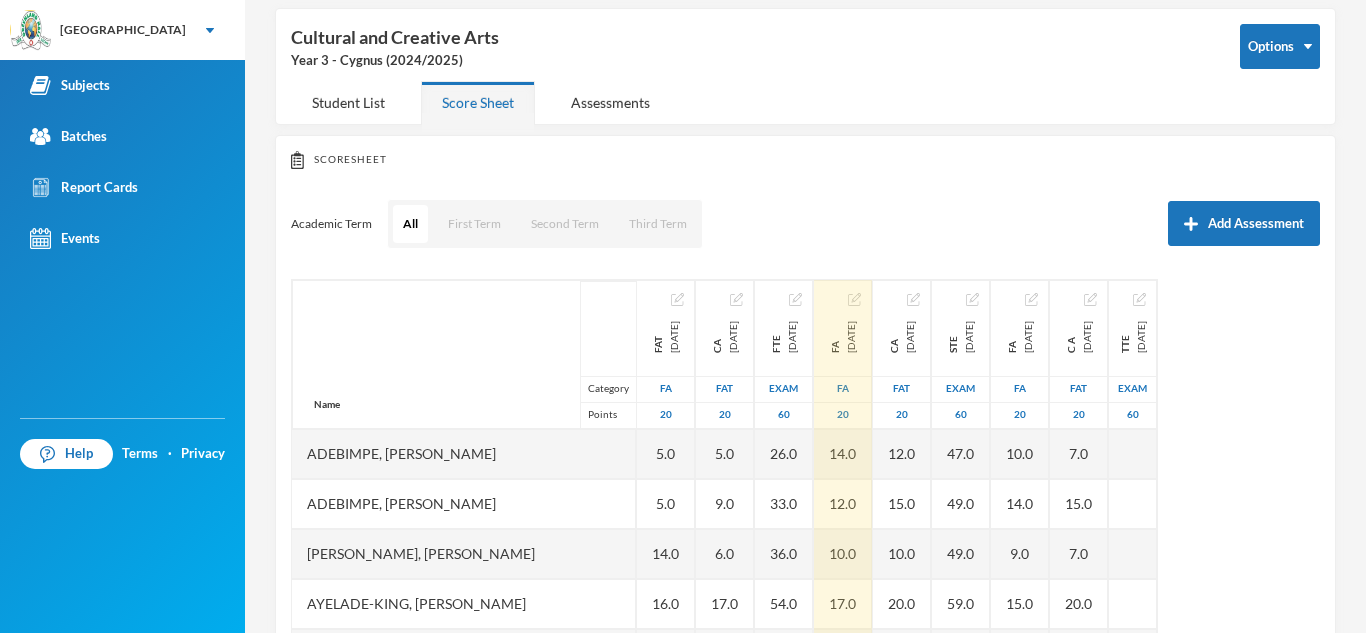 click on "FA [DATE]" at bounding box center (842, 328) 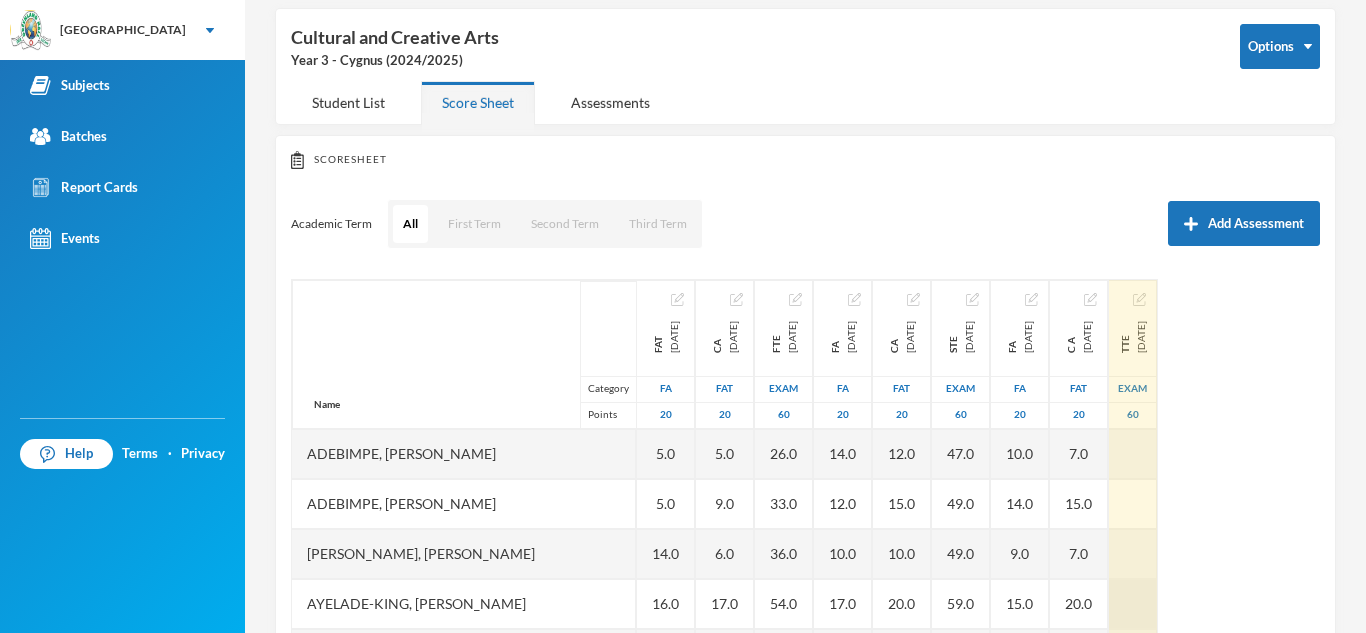 click at bounding box center [1133, 604] 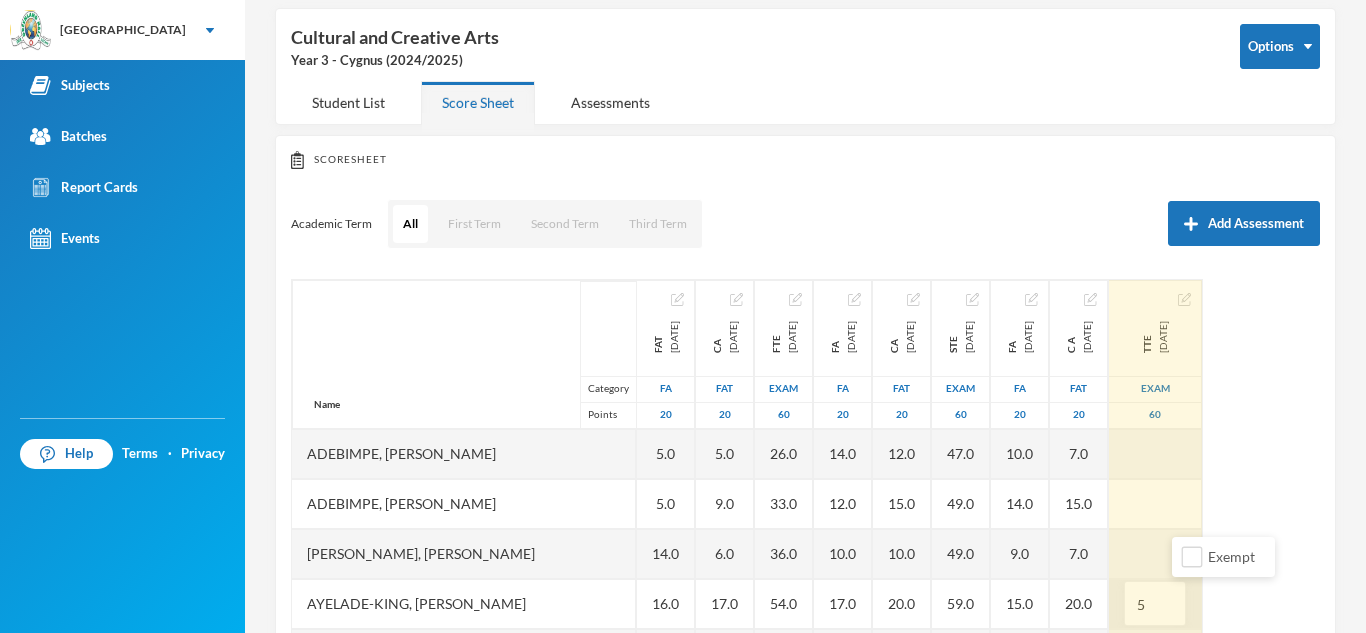 type on "57" 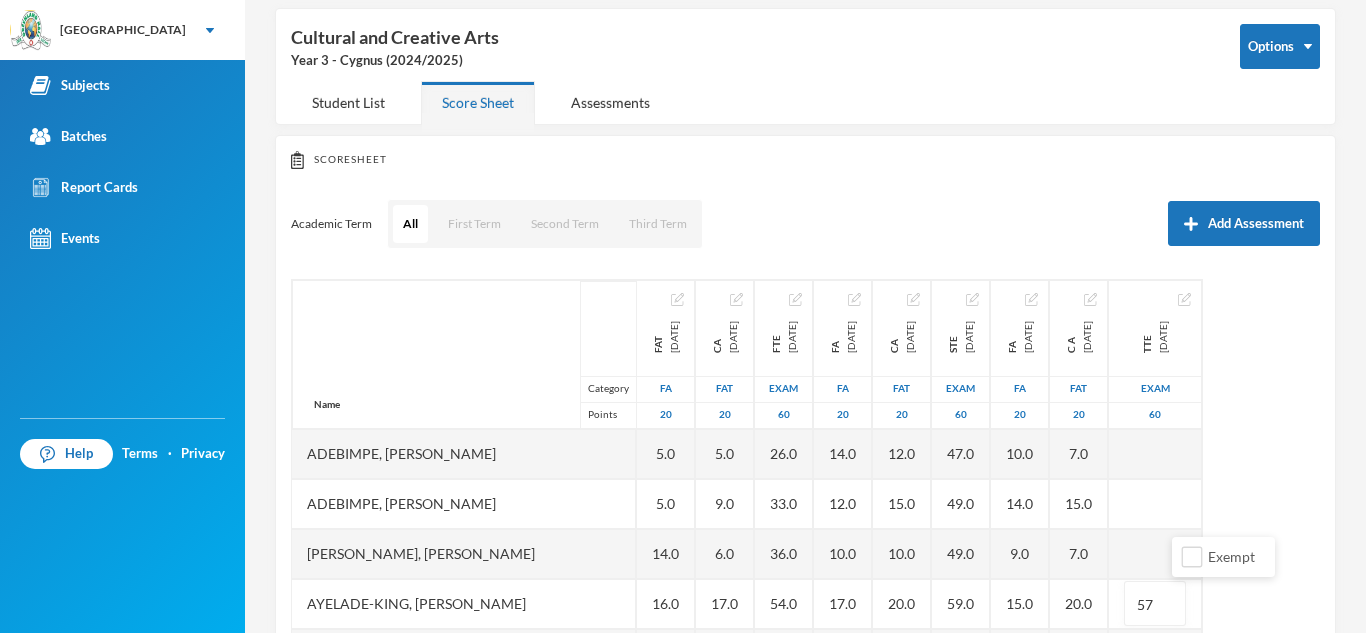 click on "Name   Category Points [PERSON_NAME] [PERSON_NAME], [PERSON_NAME] [PERSON_NAME], [PERSON_NAME], Ayomiposi [PERSON_NAME], [PERSON_NAME] Owodolu, Oluwaferanmi [PERSON_NAME], [PERSON_NAME] Favour Sobanjo, Moyosoreoluwa [PERSON_NAME], Favour [PERSON_NAME], Aamaal [PERSON_NAME], [PERSON_NAME] FAT [DATE] FA 20 5.0 5.0 14.0 16.0 12.0 7.0 20.0 14.0 5.0 12.0 13.0 CA [DATE] FAT 20 5.0 9.0 6.0 17.0 15.0 9.0 19.0 17.0 5.0 8.0 10.0 FTE [DATE] Exam 60 26.0 33.0 36.0 54.0 42.0 29.5 54.0 46.0 37.0 29.0 37.0 FA [DATE] FA 20 14.0 12.0 10.0 17.0 14.0 EX EX 18.0 9.0 14.0 13.0 CA [DATE] FAT 20 12.0 15.0 10.0 20.0 16.0 EX EX 19.0 8.0 15.0 16.0 STE [DATE] Exam 60 47.0 49.0 49.0 59.0 53.0 EX EX 57.0 28.0 44.0 42.0 FA [DATE] FA 20 10.0 14.0 9.0 15.0 8.0 EX EX 17.0 EX 10.0 13.0 C A [DATE] FAT 20 7.0 15.0 7.0 20.0 8.0 EX EX 12.0 EX 10.0 11.0 TTE [DATE] Exam 60 57 EX EX EX" at bounding box center (805, 529) 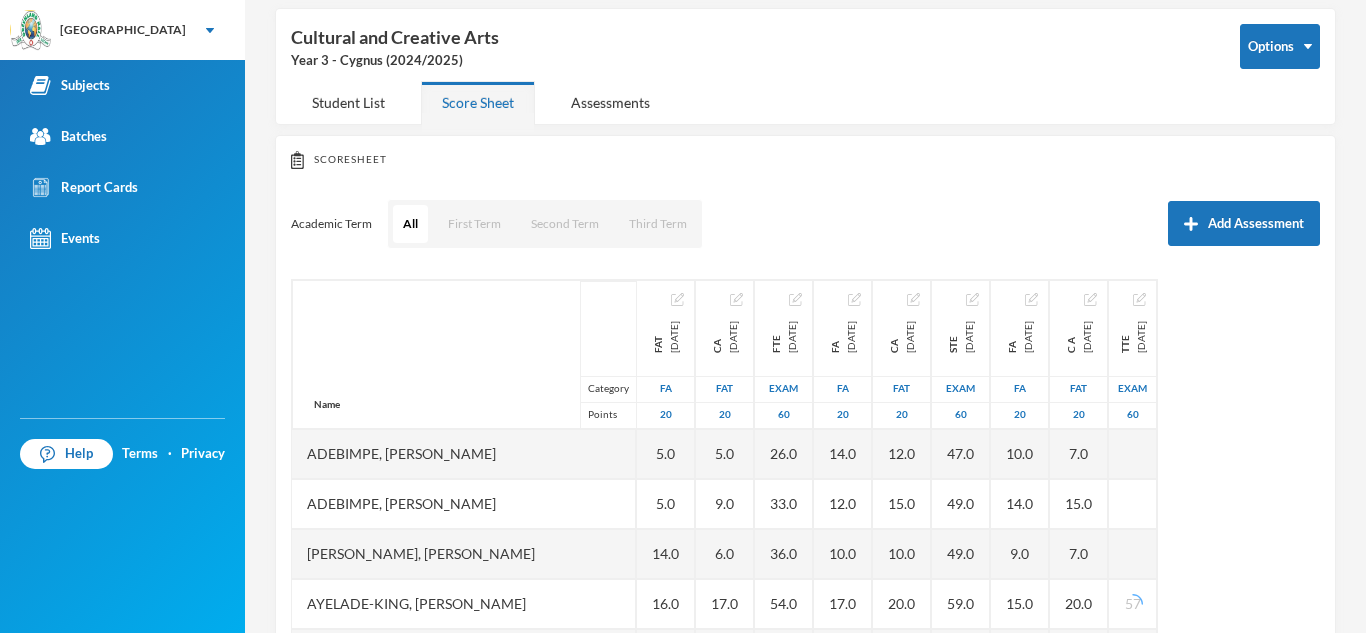 click on "Academic Term All First Term Second Term Third Term Add Assessment" at bounding box center [805, 224] 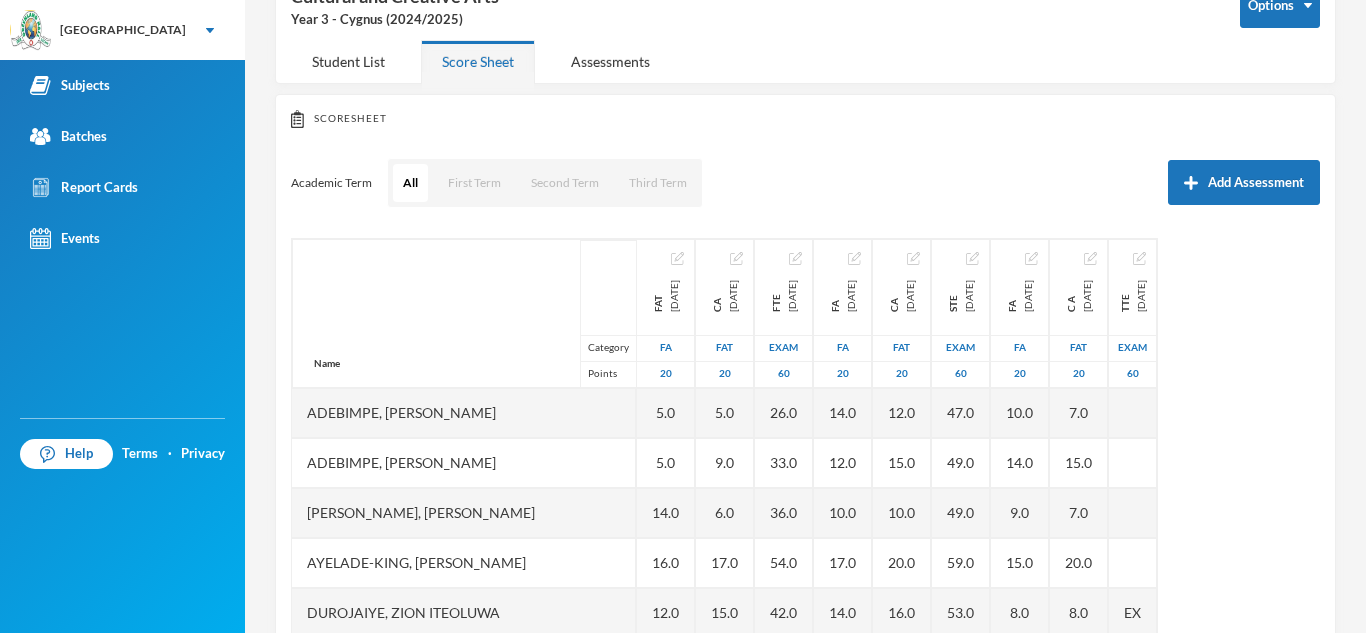 scroll, scrollTop: 167, scrollLeft: 0, axis: vertical 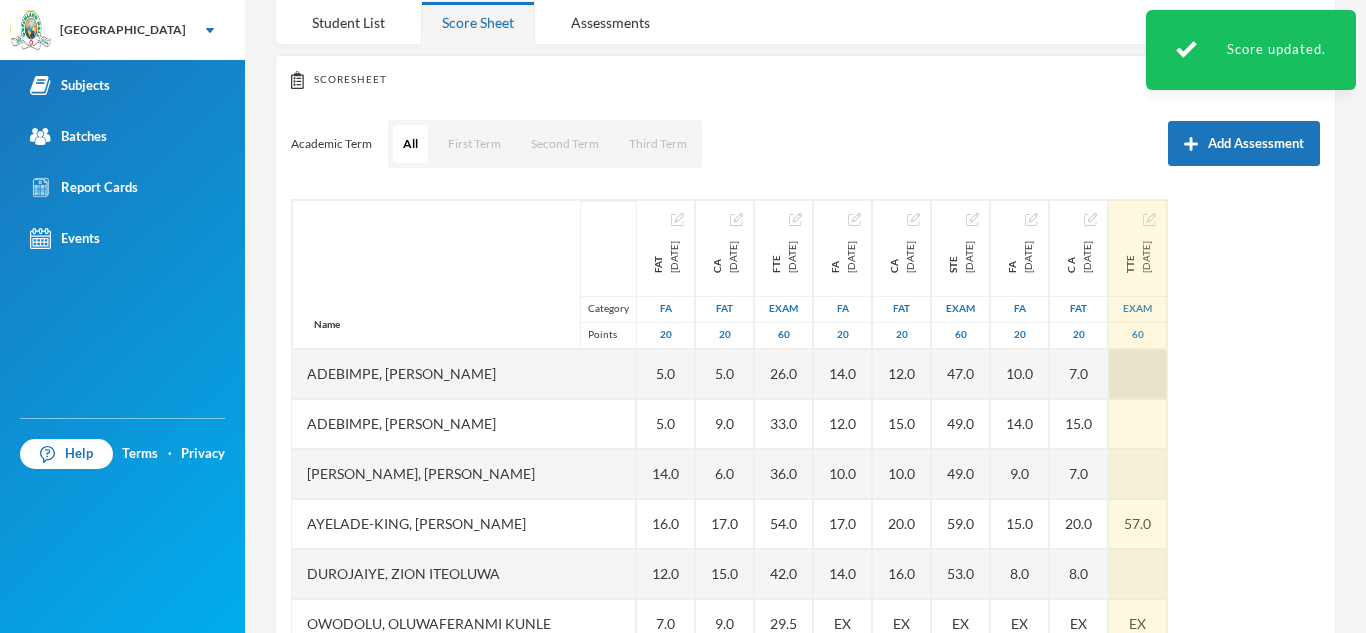 click at bounding box center (1138, 374) 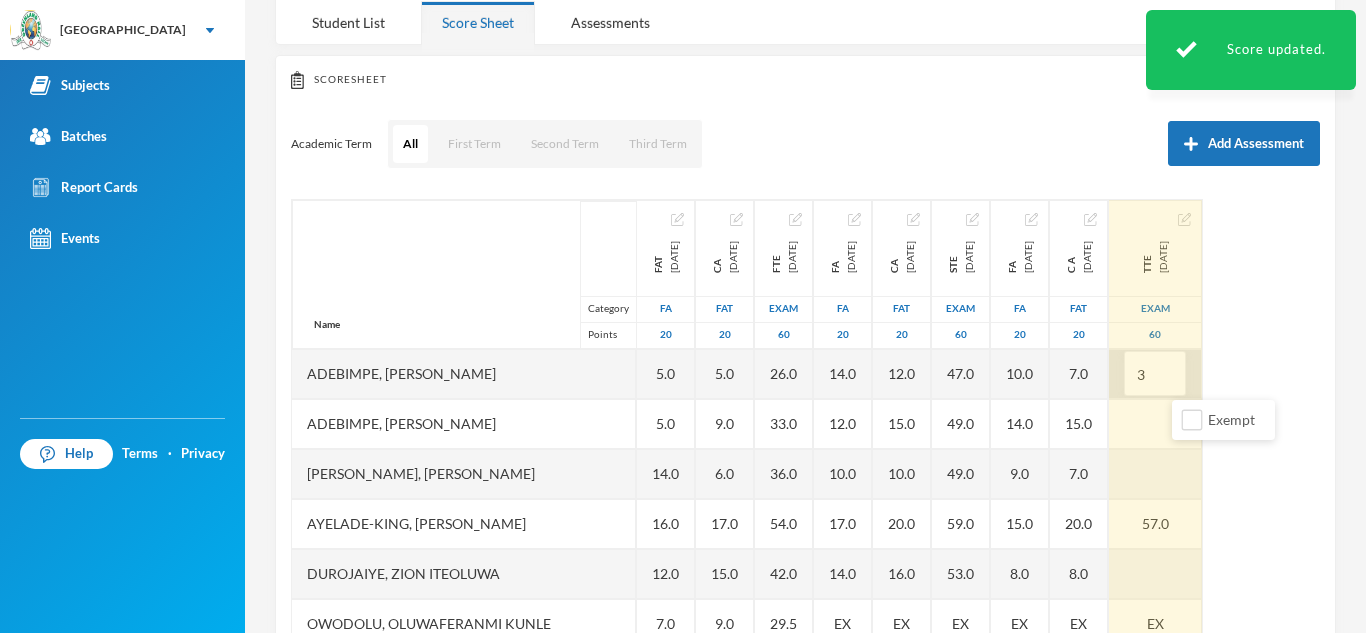 type on "39" 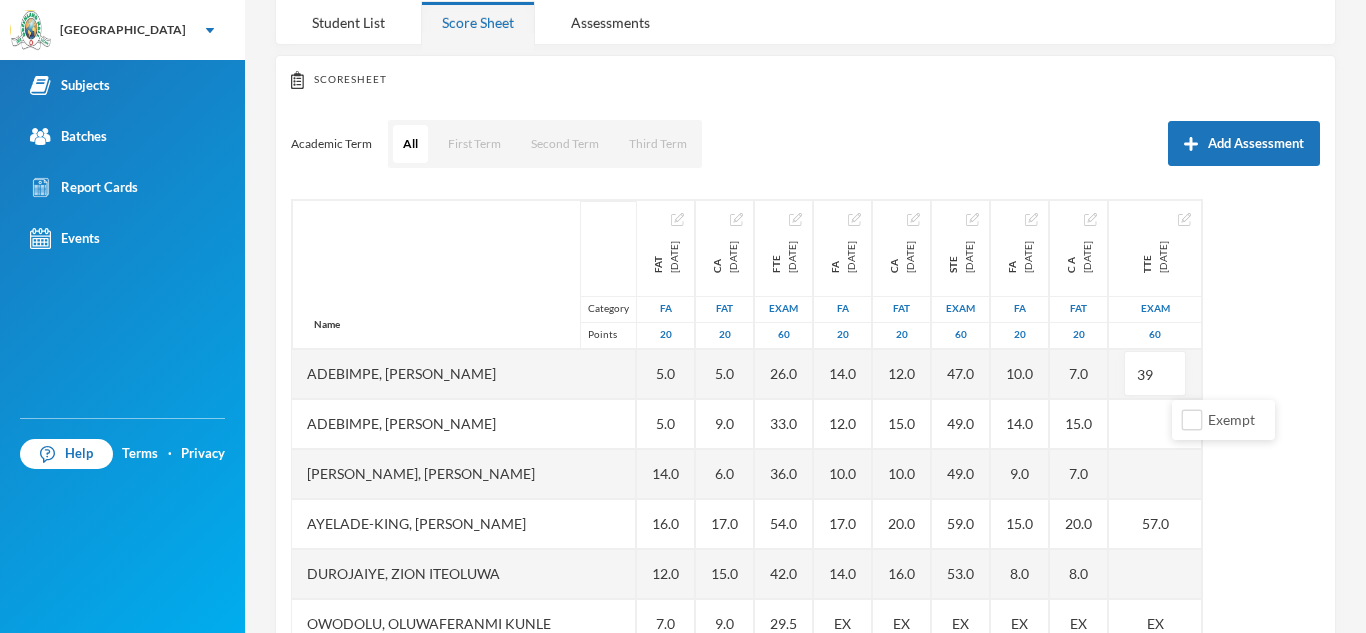 click on "Name   Category Points [PERSON_NAME] [PERSON_NAME], [PERSON_NAME] [PERSON_NAME], [PERSON_NAME], Ayomiposi [PERSON_NAME], [PERSON_NAME] Owodolu, Oluwaferanmi [PERSON_NAME], [PERSON_NAME] Favour Sobanjo, Moyosoreoluwa [PERSON_NAME], Favour [PERSON_NAME], Aamaal [PERSON_NAME], [PERSON_NAME] FAT [DATE] FA 20 5.0 5.0 14.0 16.0 12.0 7.0 20.0 14.0 5.0 12.0 13.0 CA [DATE] FAT 20 5.0 9.0 6.0 17.0 15.0 9.0 19.0 17.0 5.0 8.0 10.0 FTE [DATE] Exam 60 26.0 33.0 36.0 54.0 42.0 29.5 54.0 46.0 37.0 29.0 37.0 FA [DATE] FA 20 14.0 12.0 10.0 17.0 14.0 EX EX 18.0 9.0 14.0 13.0 CA [DATE] FAT 20 12.0 15.0 10.0 20.0 16.0 EX EX 19.0 8.0 15.0 16.0 STE [DATE] Exam 60 47.0 49.0 49.0 59.0 53.0 EX EX 57.0 28.0 44.0 42.0 FA [DATE] FA 20 10.0 14.0 9.0 15.0 8.0 EX EX 17.0 EX 10.0 13.0 C A [DATE] FAT 20 7.0 15.0 7.0 20.0 8.0 EX EX 12.0 EX 10.0 11.0 TTE [DATE] Exam 60 39 57.0 EX EX EX" at bounding box center [805, 449] 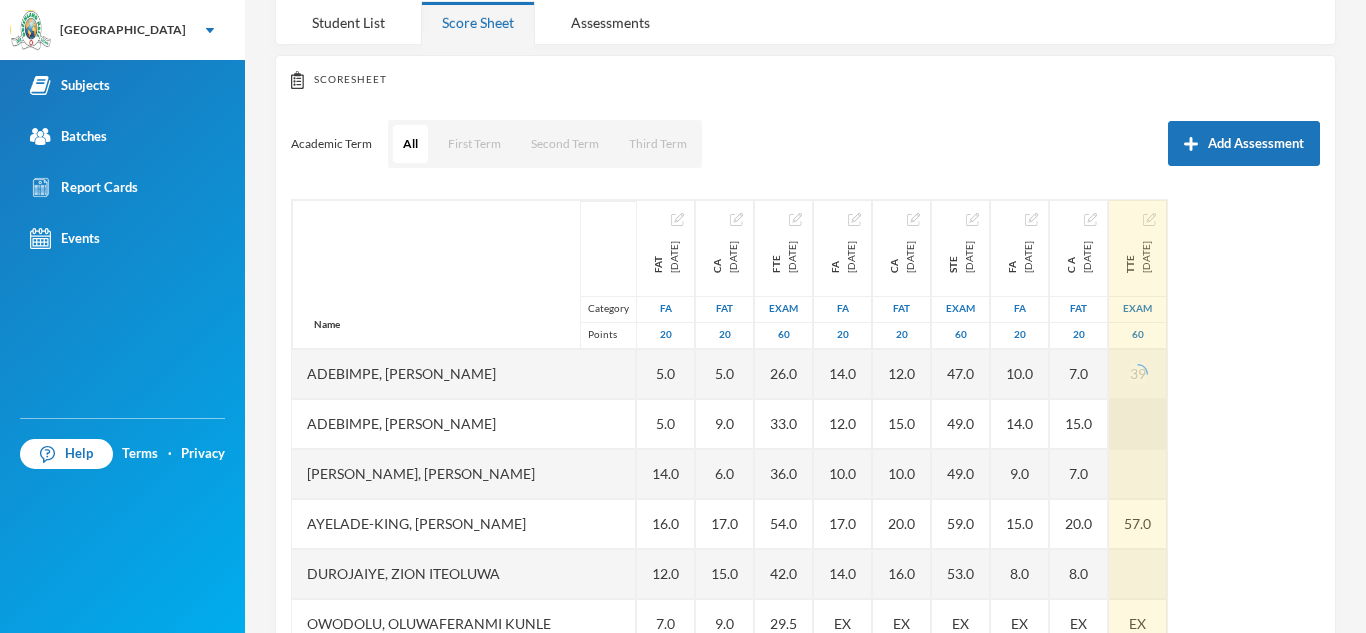 click at bounding box center [1138, 424] 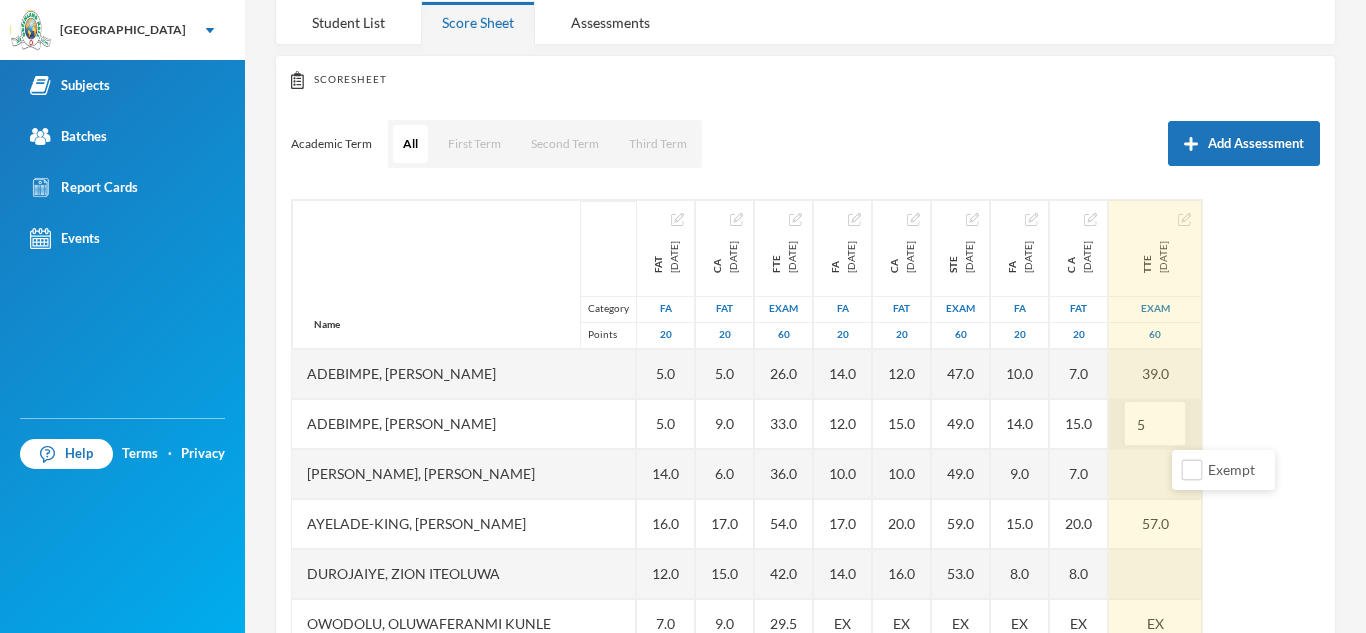 type on "55" 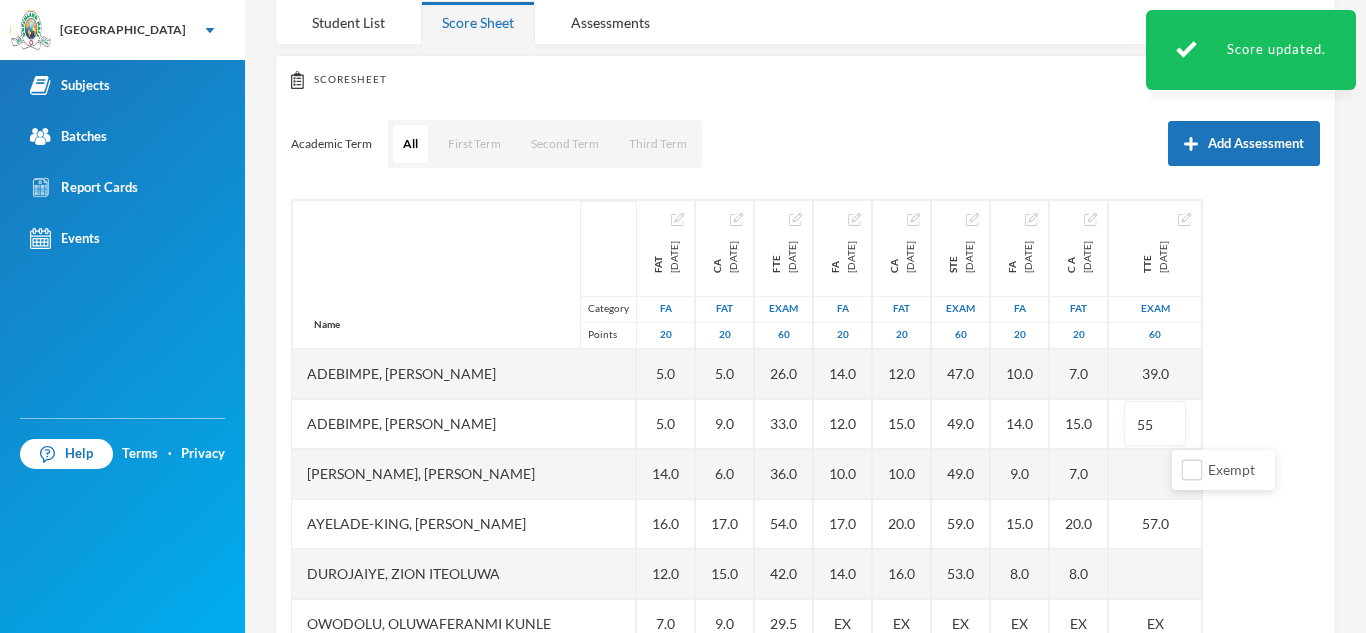 click on "Name   Category Points [PERSON_NAME] [PERSON_NAME], [PERSON_NAME] [PERSON_NAME], [PERSON_NAME], Ayomiposi [PERSON_NAME], [PERSON_NAME] Owodolu, Oluwaferanmi [PERSON_NAME], [PERSON_NAME] Favour Sobanjo, Moyosoreoluwa [PERSON_NAME], Favour [PERSON_NAME], Aamaal [PERSON_NAME], [PERSON_NAME] FAT [DATE] FA 20 5.0 5.0 14.0 16.0 12.0 7.0 20.0 14.0 5.0 12.0 13.0 CA [DATE] FAT 20 5.0 9.0 6.0 17.0 15.0 9.0 19.0 17.0 5.0 8.0 10.0 FTE [DATE] Exam 60 26.0 33.0 36.0 54.0 42.0 29.5 54.0 46.0 37.0 29.0 37.0 FA [DATE] FA 20 14.0 12.0 10.0 17.0 14.0 EX EX 18.0 9.0 14.0 13.0 CA [DATE] FAT 20 12.0 15.0 10.0 20.0 16.0 EX EX 19.0 8.0 15.0 16.0 STE [DATE] Exam 60 47.0 49.0 49.0 59.0 53.0 EX EX 57.0 28.0 44.0 42.0 FA [DATE] FA 20 10.0 14.0 9.0 15.0 8.0 EX EX 17.0 EX 10.0 13.0 C A [DATE] FAT 20 7.0 15.0 7.0 20.0 8.0 EX EX 12.0 EX 10.0 11.0 TTE [DATE] Exam 60 39.0 55 57.0 EX EX EX" at bounding box center [805, 449] 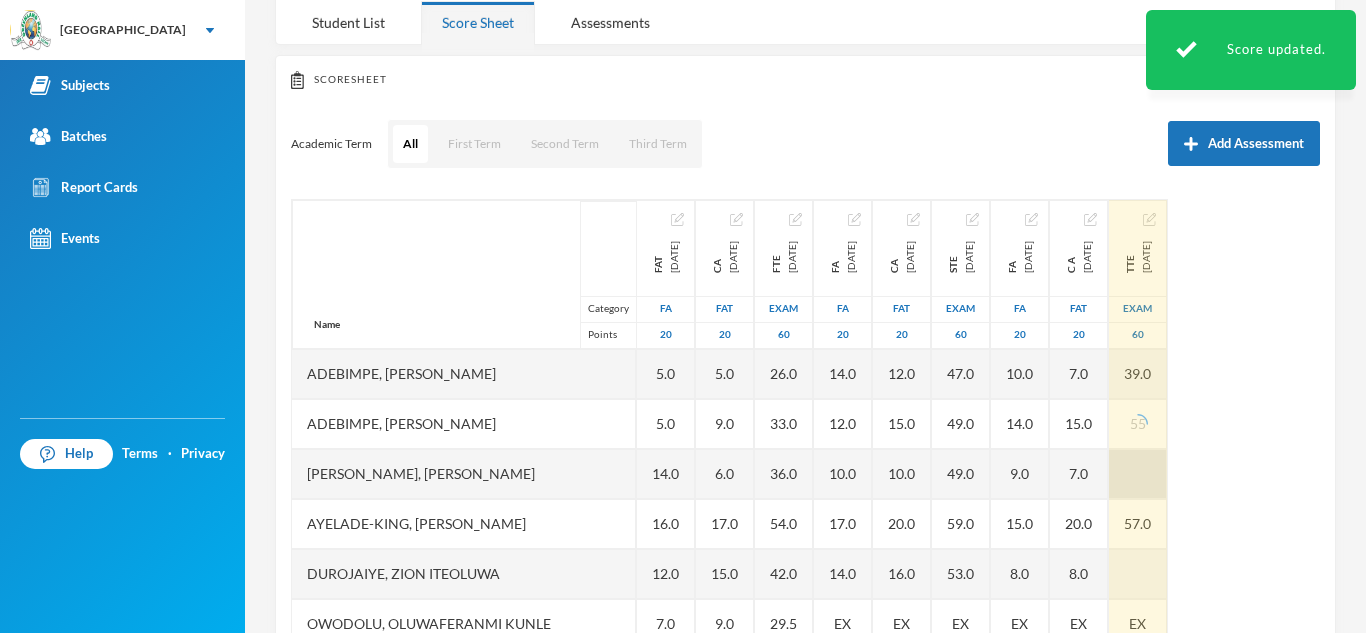 click at bounding box center (1138, 474) 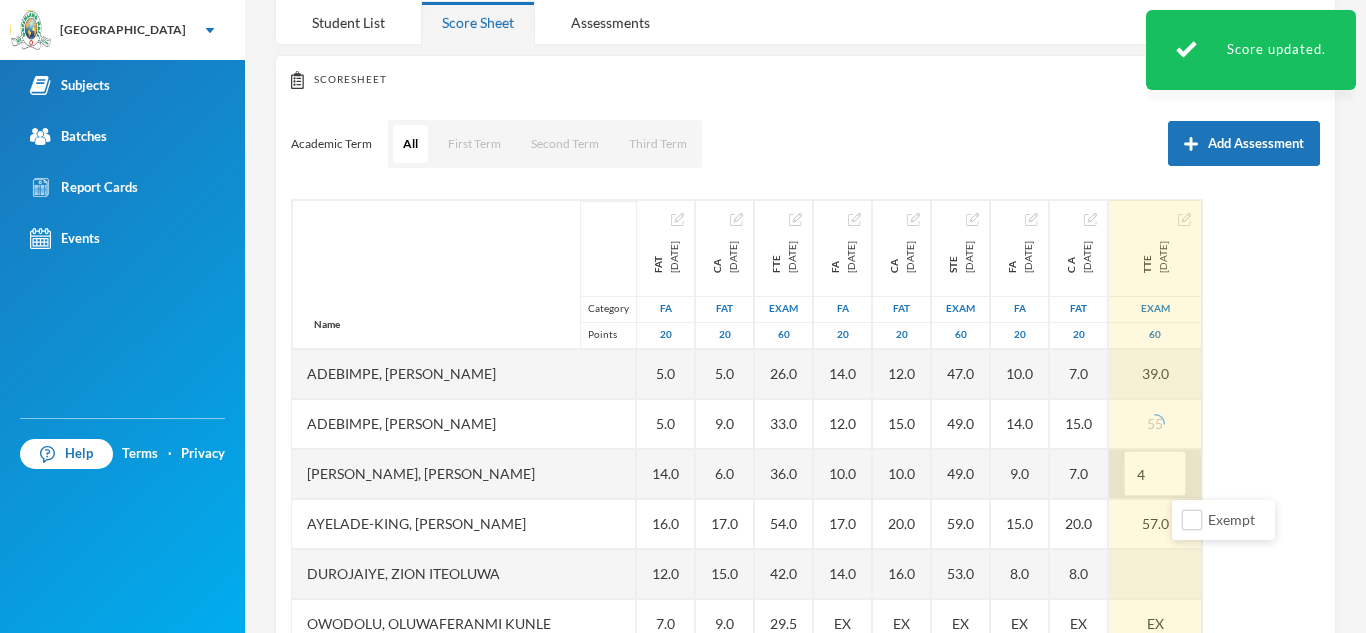 type on "48" 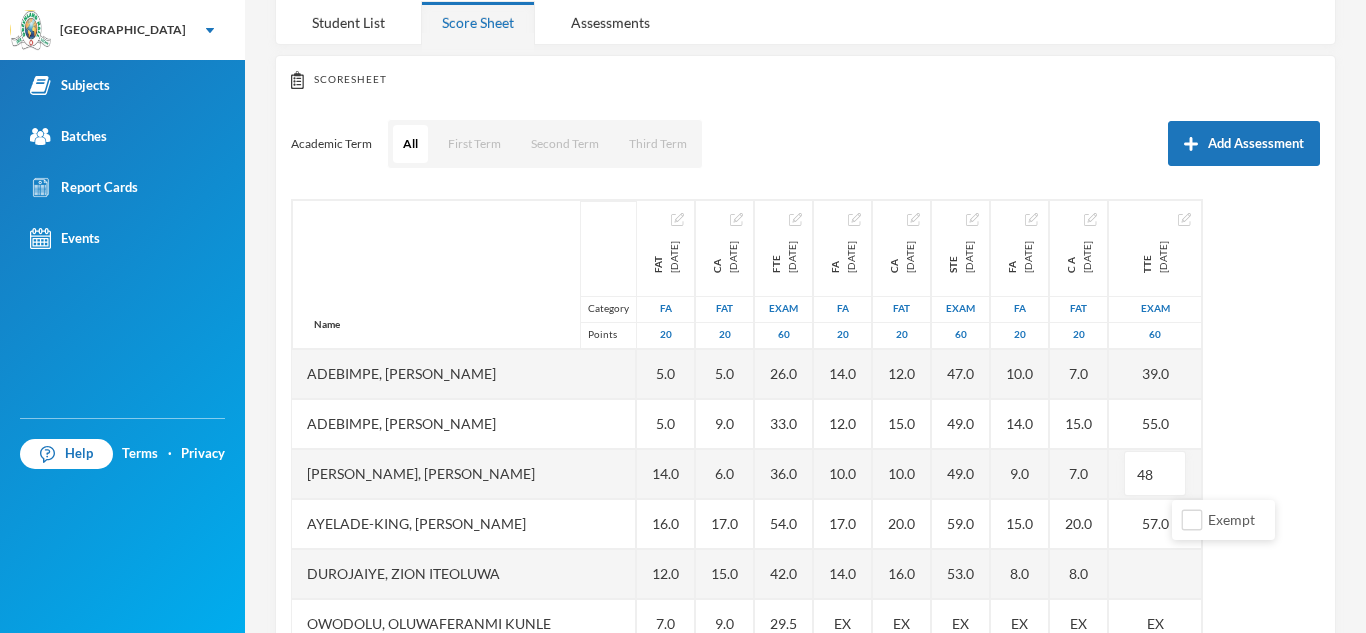 click on "Name   Category Points [PERSON_NAME] [PERSON_NAME], [PERSON_NAME] [PERSON_NAME], [PERSON_NAME], Ayomiposi [PERSON_NAME], [PERSON_NAME] Owodolu, Oluwaferanmi [PERSON_NAME], [PERSON_NAME] Favour Sobanjo, Moyosoreoluwa [PERSON_NAME], Favour [PERSON_NAME], Aamaal [PERSON_NAME], [PERSON_NAME] FAT [DATE] FA 20 5.0 5.0 14.0 16.0 12.0 7.0 20.0 14.0 5.0 12.0 13.0 CA [DATE] FAT 20 5.0 9.0 6.0 17.0 15.0 9.0 19.0 17.0 5.0 8.0 10.0 FTE [DATE] Exam 60 26.0 33.0 36.0 54.0 42.0 29.5 54.0 46.0 37.0 29.0 37.0 FA [DATE] FA 20 14.0 12.0 10.0 17.0 14.0 EX EX 18.0 9.0 14.0 13.0 CA [DATE] FAT 20 12.0 15.0 10.0 20.0 16.0 EX EX 19.0 8.0 15.0 16.0 STE [DATE] Exam 60 47.0 49.0 49.0 59.0 53.0 EX EX 57.0 28.0 44.0 42.0 FA [DATE] FA 20 10.0 14.0 9.0 15.0 8.0 EX EX 17.0 EX 10.0 13.0 C A [DATE] FAT 20 7.0 15.0 7.0 20.0 8.0 EX EX 12.0 EX 10.0 11.0 TTE [DATE] Exam 60 39.0 55.0 48 57.0 EX EX EX" at bounding box center [805, 449] 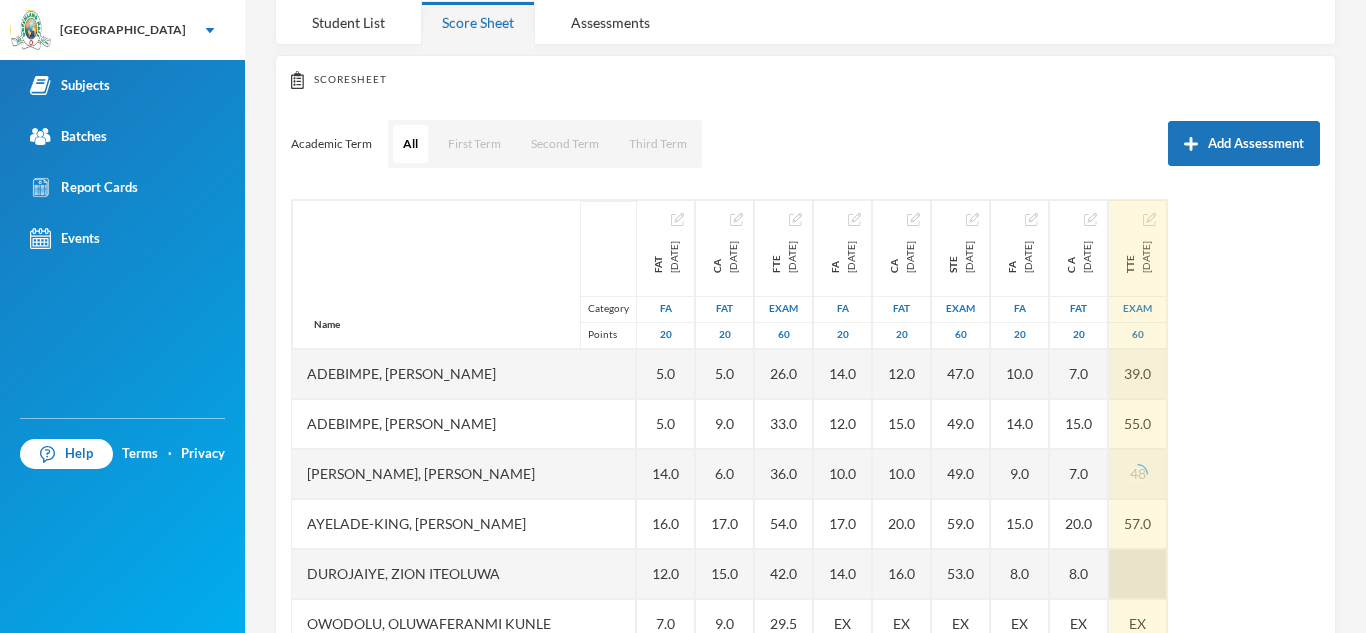 click at bounding box center [1138, 574] 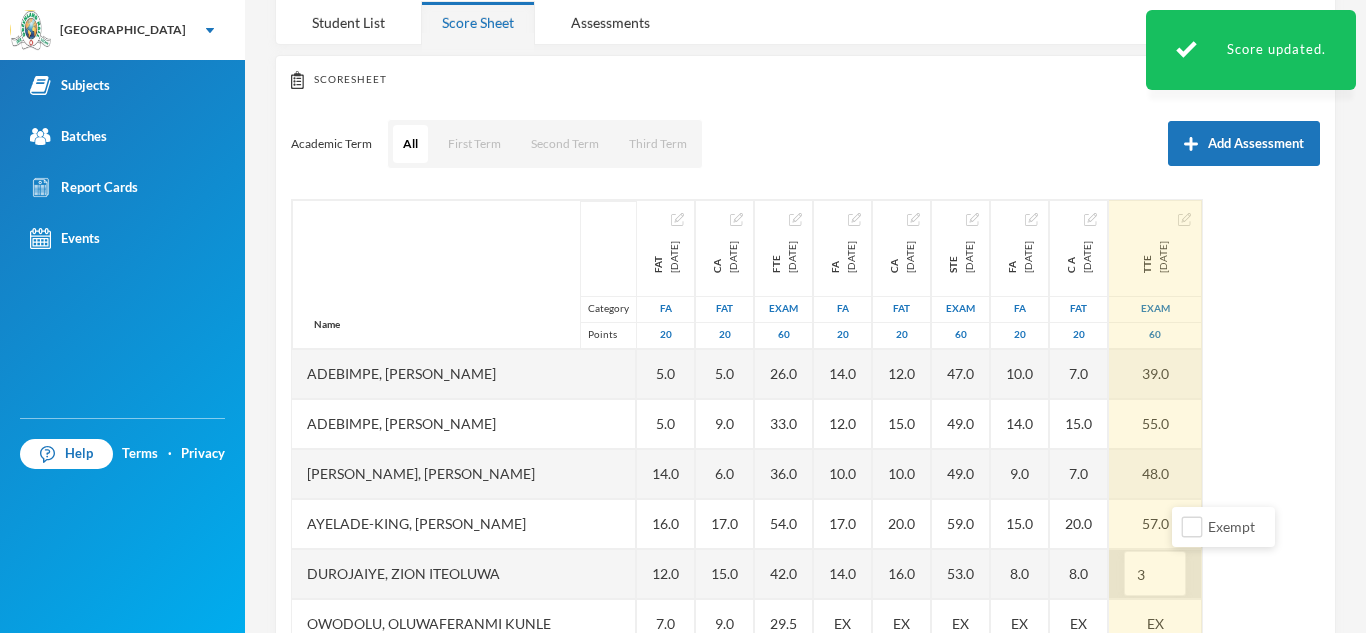 type on "30" 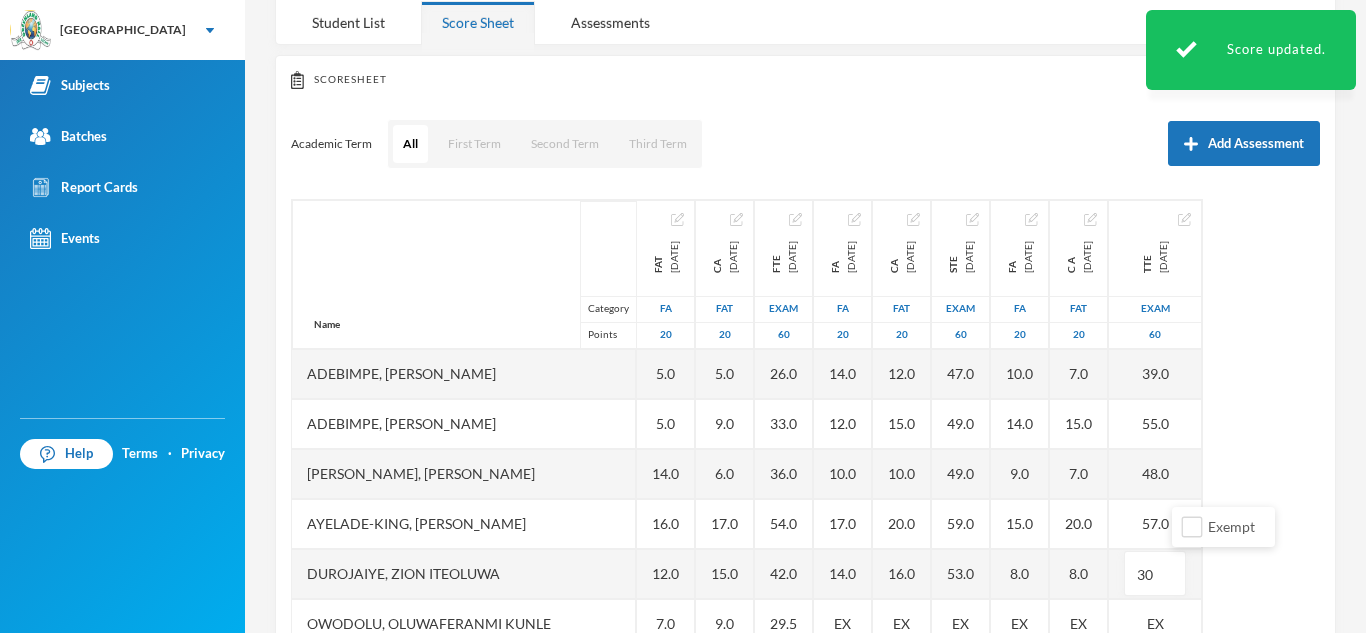 click on "Name   Category Points [PERSON_NAME] [PERSON_NAME], [PERSON_NAME] [PERSON_NAME], [PERSON_NAME], Ayomiposi [PERSON_NAME], [PERSON_NAME] Owodolu, Oluwaferanmi [PERSON_NAME], [PERSON_NAME] Favour Sobanjo, Moyosoreoluwa [PERSON_NAME], Favour [PERSON_NAME], Aamaal [PERSON_NAME], [PERSON_NAME] FAT [DATE] FA 20 5.0 5.0 14.0 16.0 12.0 7.0 20.0 14.0 5.0 12.0 13.0 CA [DATE] FAT 20 5.0 9.0 6.0 17.0 15.0 9.0 19.0 17.0 5.0 8.0 10.0 FTE [DATE] Exam 60 26.0 33.0 36.0 54.0 42.0 29.5 54.0 46.0 37.0 29.0 37.0 FA [DATE] FA 20 14.0 12.0 10.0 17.0 14.0 EX EX 18.0 9.0 14.0 13.0 CA [DATE] FAT 20 12.0 15.0 10.0 20.0 16.0 EX EX 19.0 8.0 15.0 16.0 STE [DATE] Exam 60 47.0 49.0 49.0 59.0 53.0 EX EX 57.0 28.0 44.0 42.0 FA [DATE] FA 20 10.0 14.0 9.0 15.0 8.0 EX EX 17.0 EX 10.0 13.0 C A [DATE] FAT 20 7.0 15.0 7.0 20.0 8.0 EX EX 12.0 EX 10.0 11.0 TTE [DATE] Exam 60 39.0 55.0 48.0 57.0 30 EX EX EX" at bounding box center (805, 449) 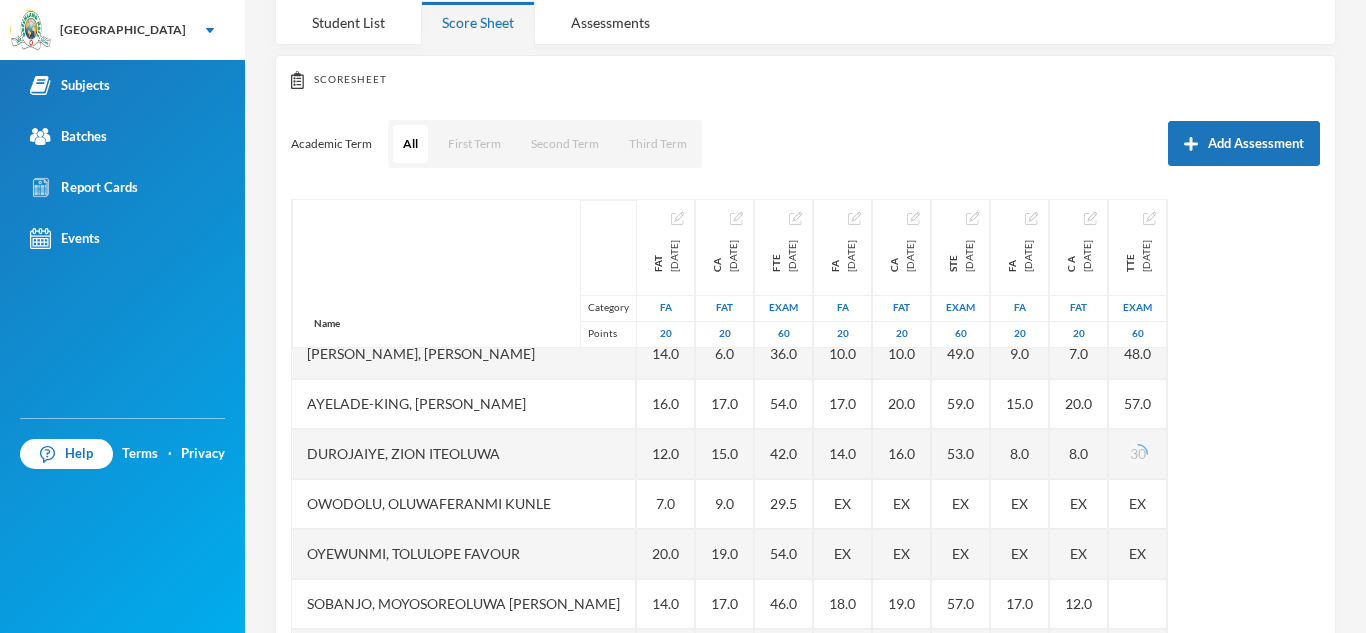 scroll, scrollTop: 201, scrollLeft: 0, axis: vertical 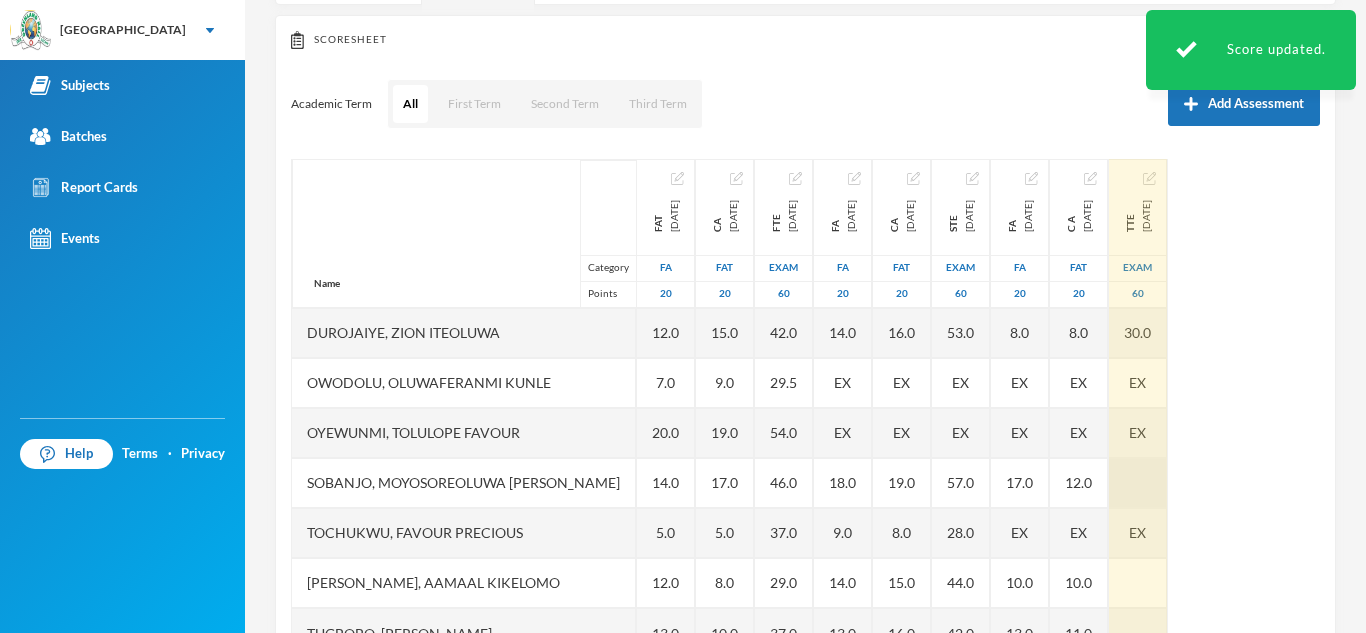 click at bounding box center [1138, 483] 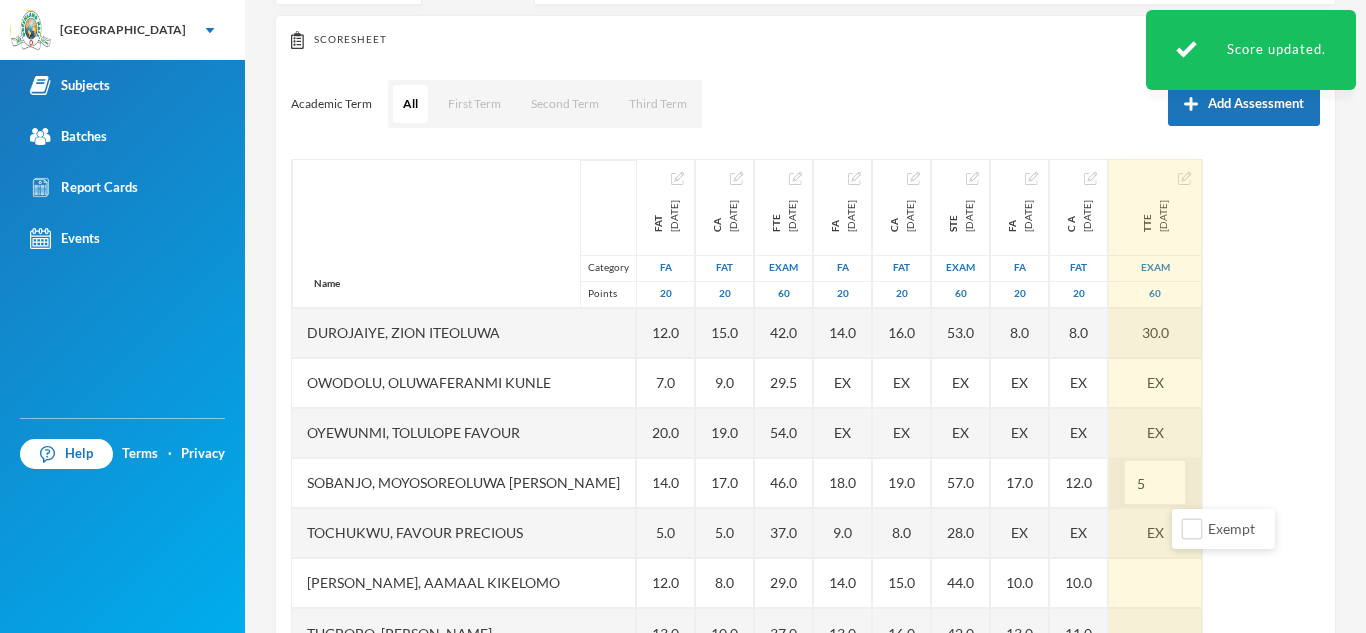 type on "50" 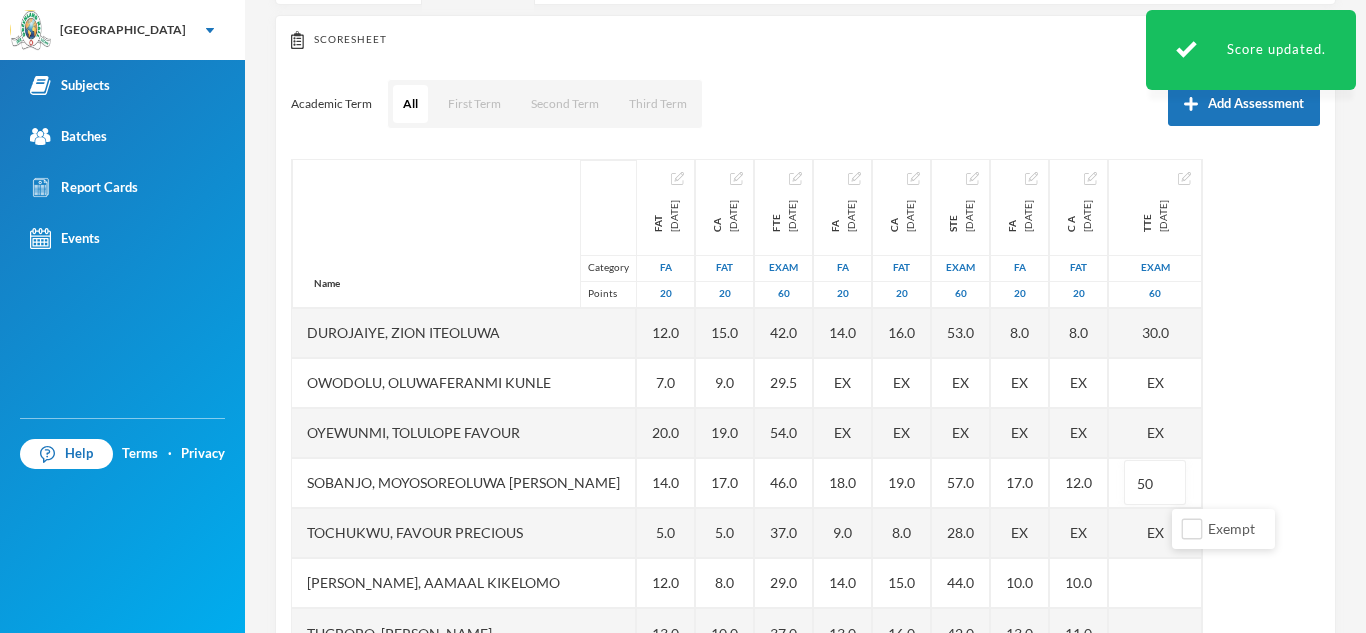 click on "Name   Category Points [PERSON_NAME] [PERSON_NAME], [PERSON_NAME] [PERSON_NAME], [PERSON_NAME], Ayomiposi [PERSON_NAME], [PERSON_NAME] Owodolu, Oluwaferanmi [PERSON_NAME], [PERSON_NAME] Favour Sobanjo, Moyosoreoluwa [PERSON_NAME], Favour [PERSON_NAME], Aamaal [PERSON_NAME], [PERSON_NAME] FAT [DATE] FA 20 5.0 5.0 14.0 16.0 12.0 7.0 20.0 14.0 5.0 12.0 13.0 CA [DATE] FAT 20 5.0 9.0 6.0 17.0 15.0 9.0 19.0 17.0 5.0 8.0 10.0 FTE [DATE] Exam 60 26.0 33.0 36.0 54.0 42.0 29.5 54.0 46.0 37.0 29.0 37.0 FA [DATE] FA 20 14.0 12.0 10.0 17.0 14.0 EX EX 18.0 9.0 14.0 13.0 CA [DATE] FAT 20 12.0 15.0 10.0 20.0 16.0 EX EX 19.0 8.0 15.0 16.0 STE [DATE] Exam 60 47.0 49.0 49.0 59.0 53.0 EX EX 57.0 28.0 44.0 42.0 FA [DATE] FA 20 10.0 14.0 9.0 15.0 8.0 EX EX 17.0 EX 10.0 13.0 C A [DATE] FAT 20 7.0 15.0 7.0 20.0 8.0 EX EX 12.0 EX 10.0 11.0 TTE [DATE] Exam 60 39.0 55.0 48.0 57.0 30.0 EX EX 50 EX" at bounding box center [805, 409] 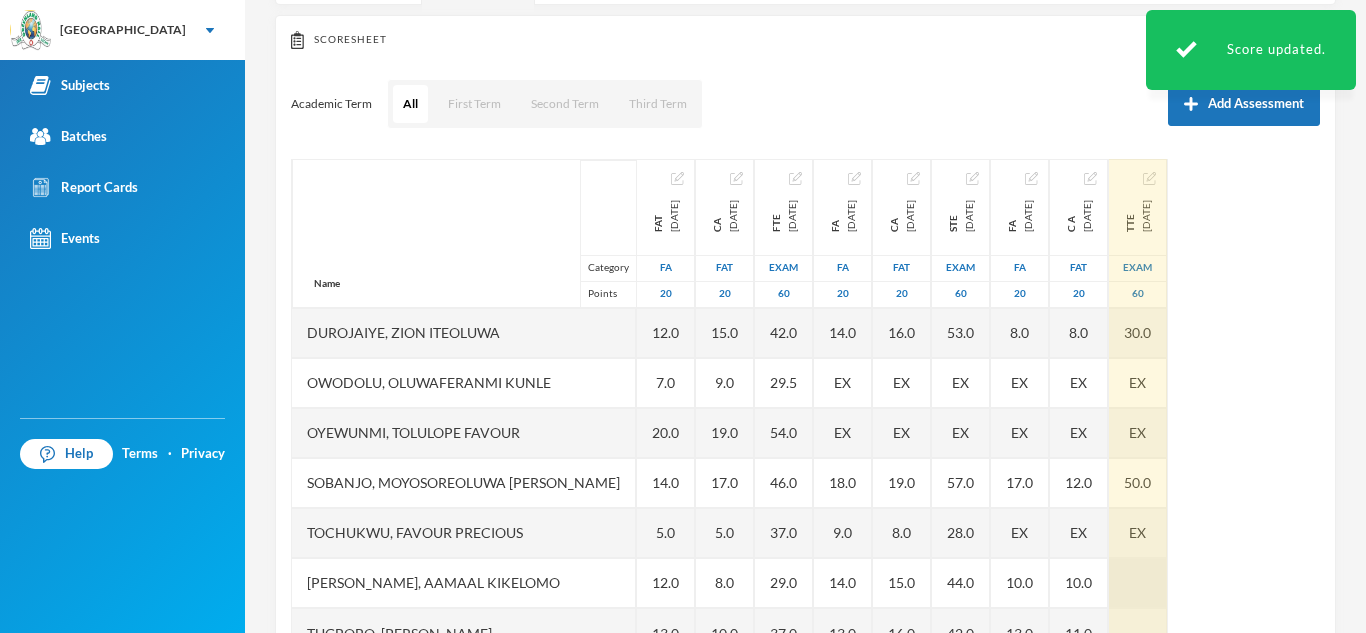 click at bounding box center (1138, 583) 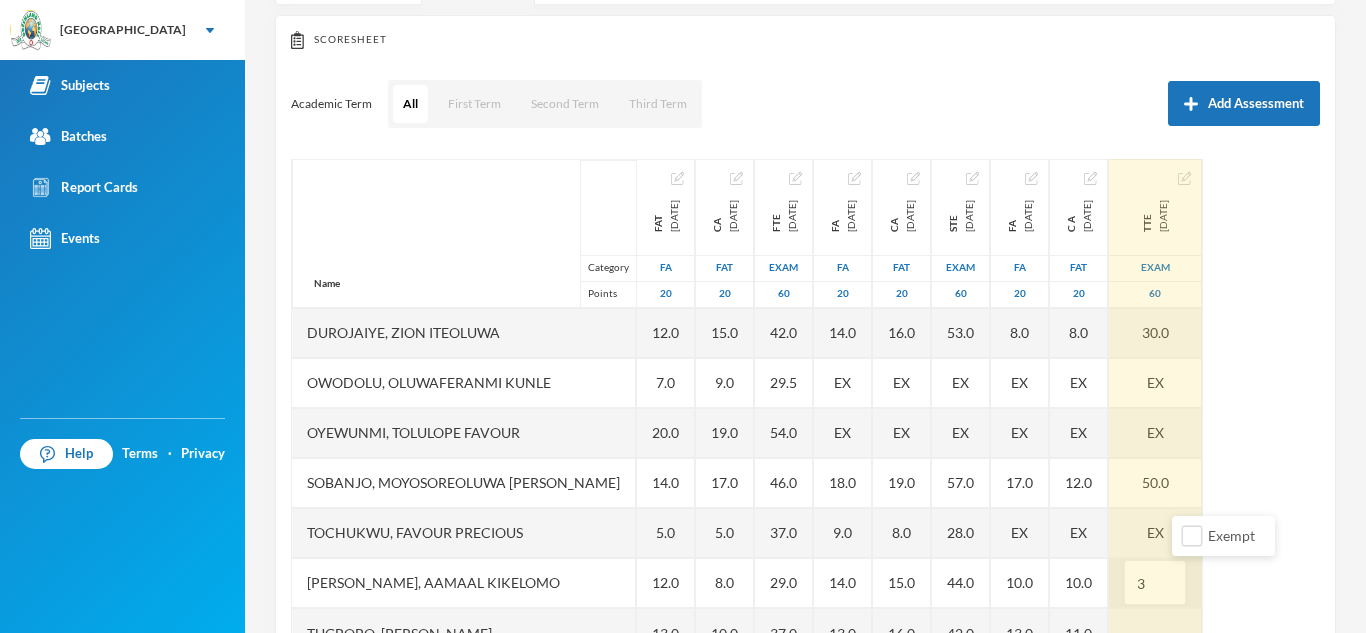 type on "39" 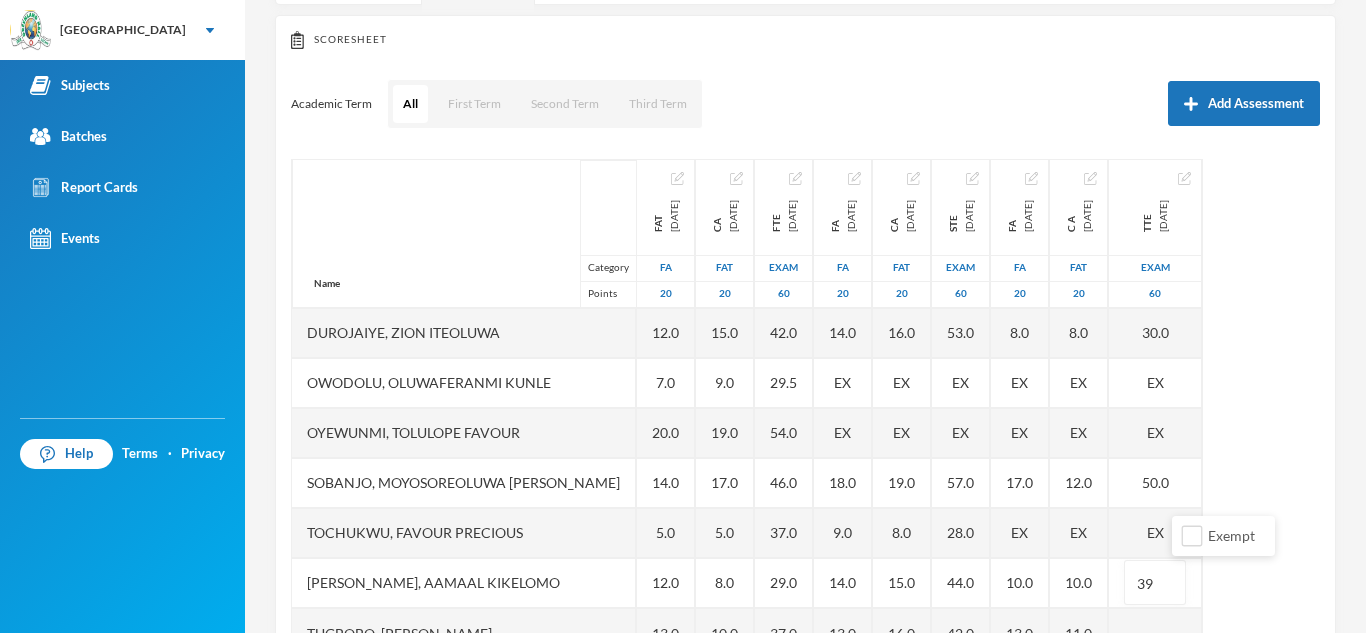 click on "Name   Category Points [PERSON_NAME] [PERSON_NAME], [PERSON_NAME] [PERSON_NAME], [PERSON_NAME], Ayomiposi [PERSON_NAME], [PERSON_NAME] Owodolu, Oluwaferanmi [PERSON_NAME], [PERSON_NAME] Favour Sobanjo, Moyosoreoluwa [PERSON_NAME], Favour [PERSON_NAME], Aamaal [PERSON_NAME], [PERSON_NAME] FAT [DATE] FA 20 5.0 5.0 14.0 16.0 12.0 7.0 20.0 14.0 5.0 12.0 13.0 CA [DATE] FAT 20 5.0 9.0 6.0 17.0 15.0 9.0 19.0 17.0 5.0 8.0 10.0 FTE [DATE] Exam 60 26.0 33.0 36.0 54.0 42.0 29.5 54.0 46.0 37.0 29.0 37.0 FA [DATE] FA 20 14.0 12.0 10.0 17.0 14.0 EX EX 18.0 9.0 14.0 13.0 CA [DATE] FAT 20 12.0 15.0 10.0 20.0 16.0 EX EX 19.0 8.0 15.0 16.0 STE [DATE] Exam 60 47.0 49.0 49.0 59.0 53.0 EX EX 57.0 28.0 44.0 42.0 FA [DATE] FA 20 10.0 14.0 9.0 15.0 8.0 EX EX 17.0 EX 10.0 13.0 C A [DATE] FAT 20 7.0 15.0 7.0 20.0 8.0 EX EX 12.0 EX 10.0 11.0 TTE [DATE] Exam 60 39.0 55.0 48.0 57.0 30.0 EX EX 50.0 EX 39" at bounding box center [805, 409] 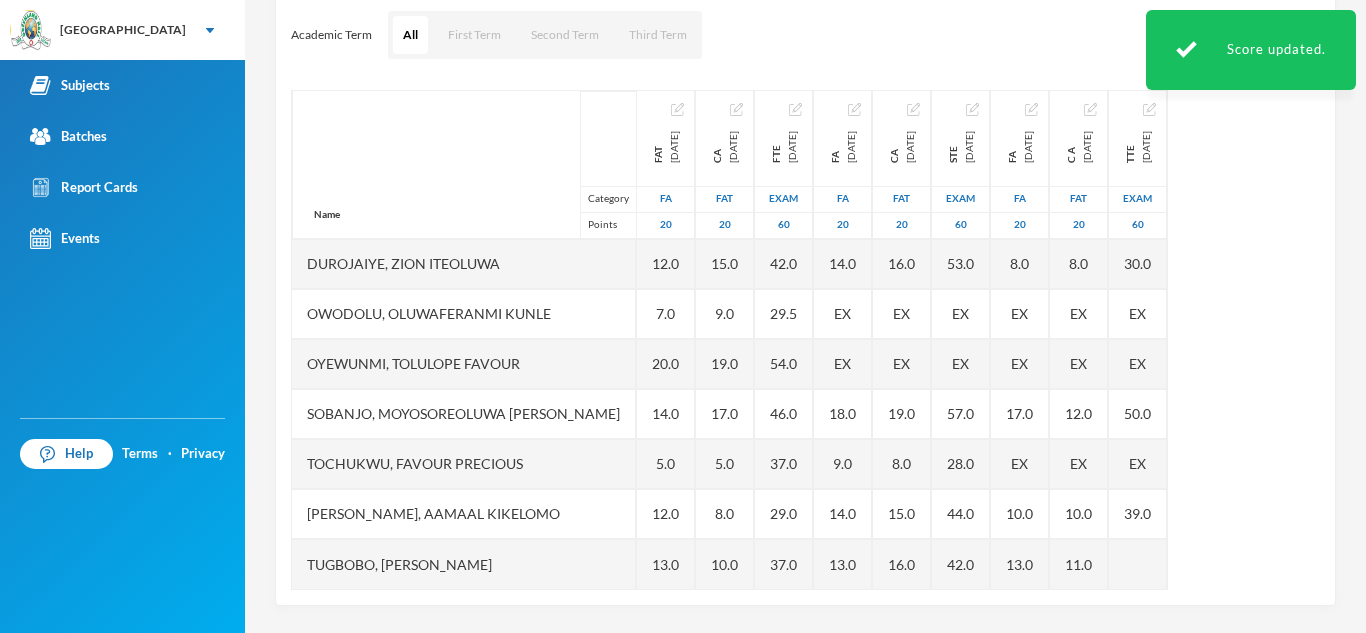 scroll, scrollTop: 279, scrollLeft: 0, axis: vertical 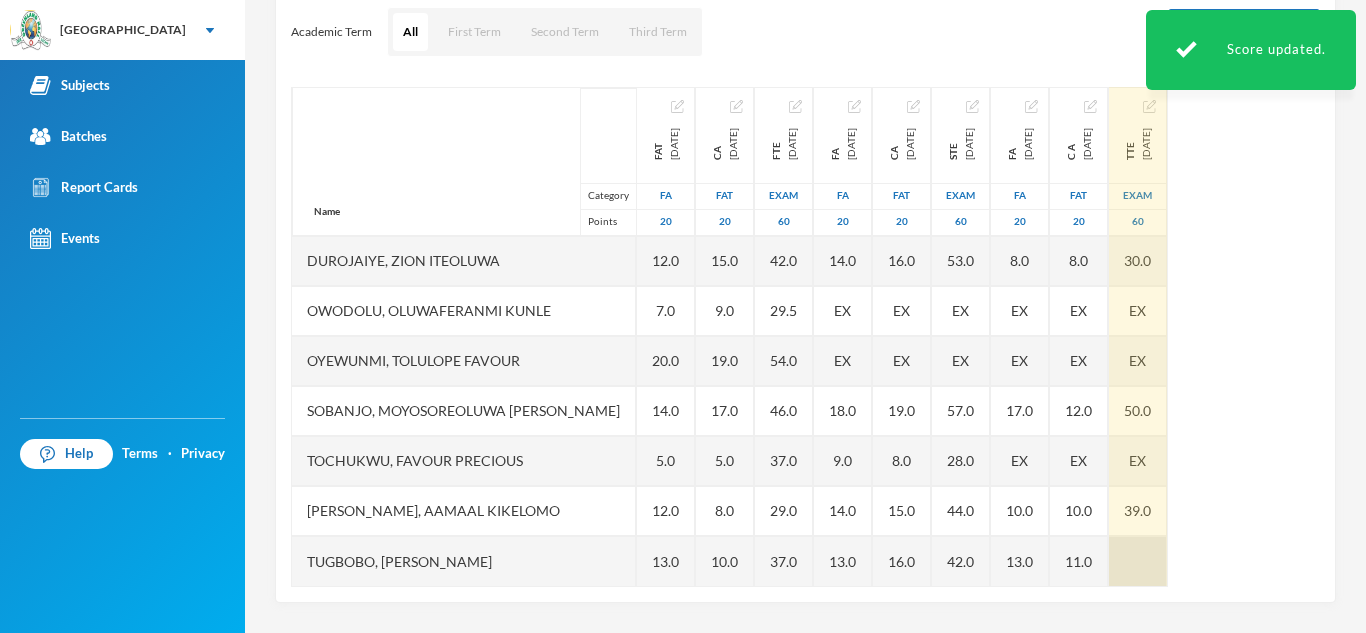 click at bounding box center (1138, 561) 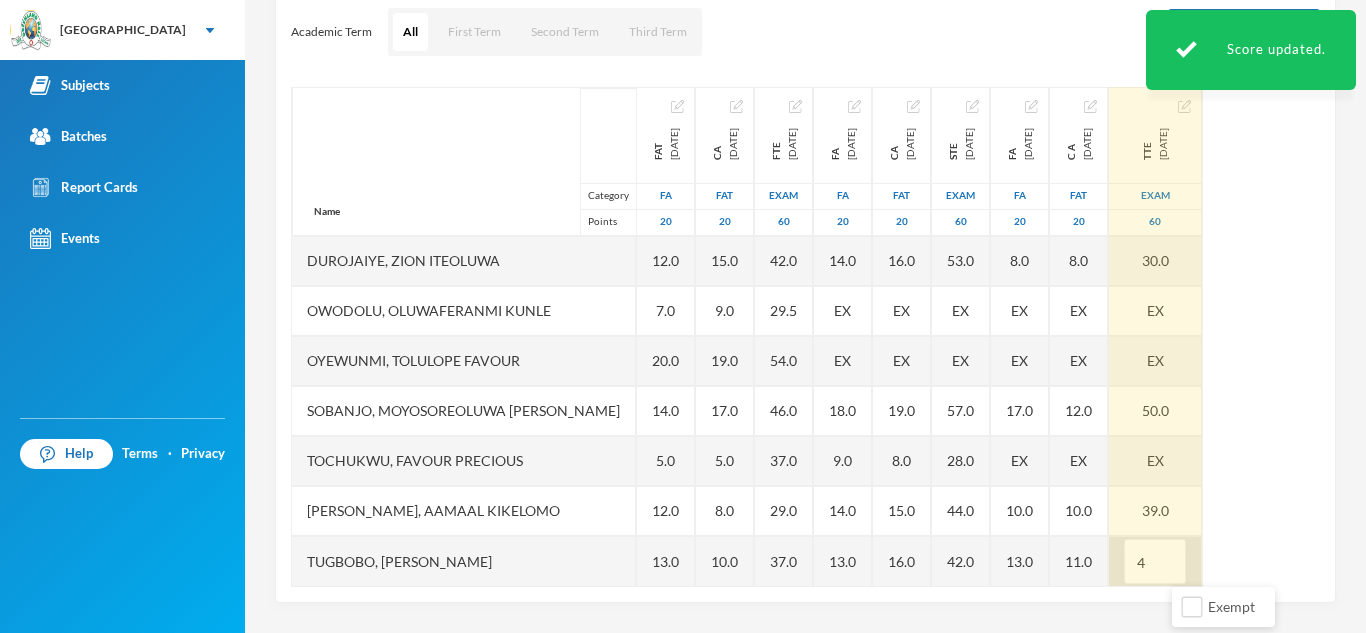 type on "40" 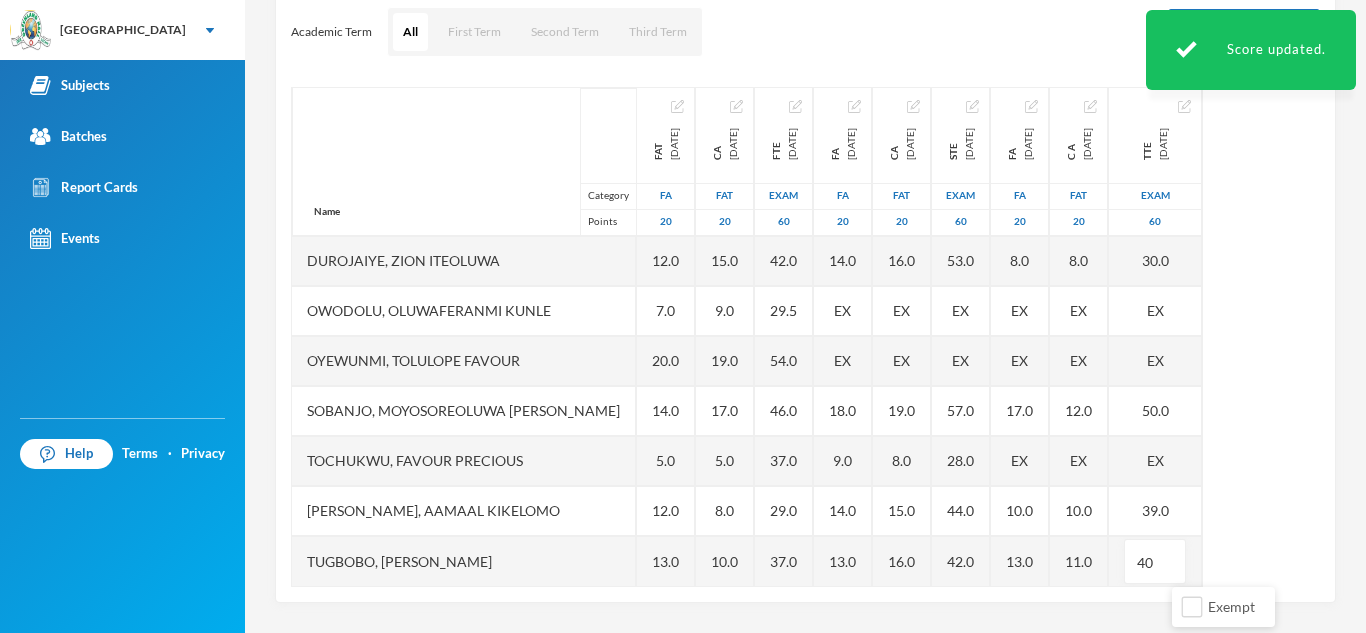 click on "Name   Category Points [PERSON_NAME] [PERSON_NAME], [PERSON_NAME] [PERSON_NAME], [PERSON_NAME], Ayomiposi [PERSON_NAME], [PERSON_NAME] Owodolu, Oluwaferanmi [PERSON_NAME], [PERSON_NAME] Favour Sobanjo, Moyosoreoluwa [PERSON_NAME], Favour [PERSON_NAME], Aamaal [PERSON_NAME], [PERSON_NAME] FAT [DATE] FA 20 5.0 5.0 14.0 16.0 12.0 7.0 20.0 14.0 5.0 12.0 13.0 CA [DATE] FAT 20 5.0 9.0 6.0 17.0 15.0 9.0 19.0 17.0 5.0 8.0 10.0 FTE [DATE] Exam 60 26.0 33.0 36.0 54.0 42.0 29.5 54.0 46.0 37.0 29.0 37.0 FA [DATE] FA 20 14.0 12.0 10.0 17.0 14.0 EX EX 18.0 9.0 14.0 13.0 CA [DATE] FAT 20 12.0 15.0 10.0 20.0 16.0 EX EX 19.0 8.0 15.0 16.0 STE [DATE] Exam 60 47.0 49.0 49.0 59.0 53.0 EX EX 57.0 28.0 44.0 42.0 FA [DATE] FA 20 10.0 14.0 9.0 15.0 8.0 EX EX 17.0 EX 10.0 13.0 C A [DATE] FAT 20 7.0 15.0 7.0 20.0 8.0 EX EX 12.0 EX 10.0 11.0 TTE [DATE] Exam 60 39.0 55.0 48.0 57.0 30.0 EX EX 50.0 EX 39.0 40" at bounding box center [805, 337] 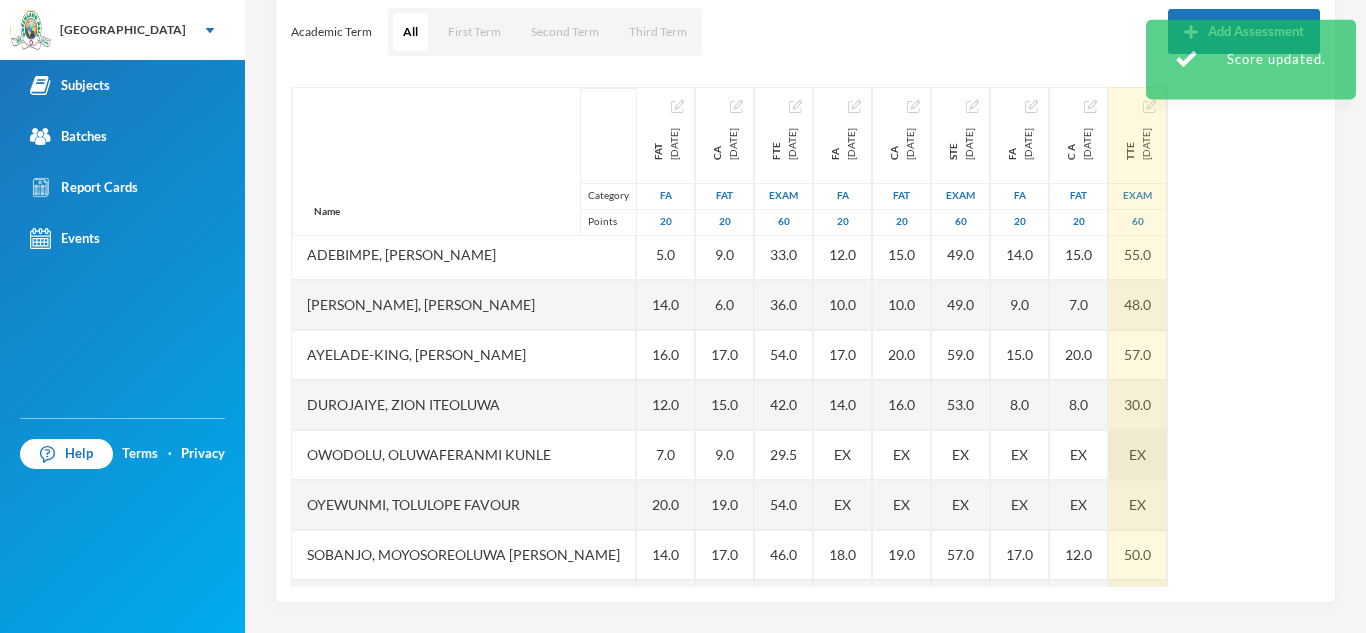 scroll, scrollTop: 0, scrollLeft: 0, axis: both 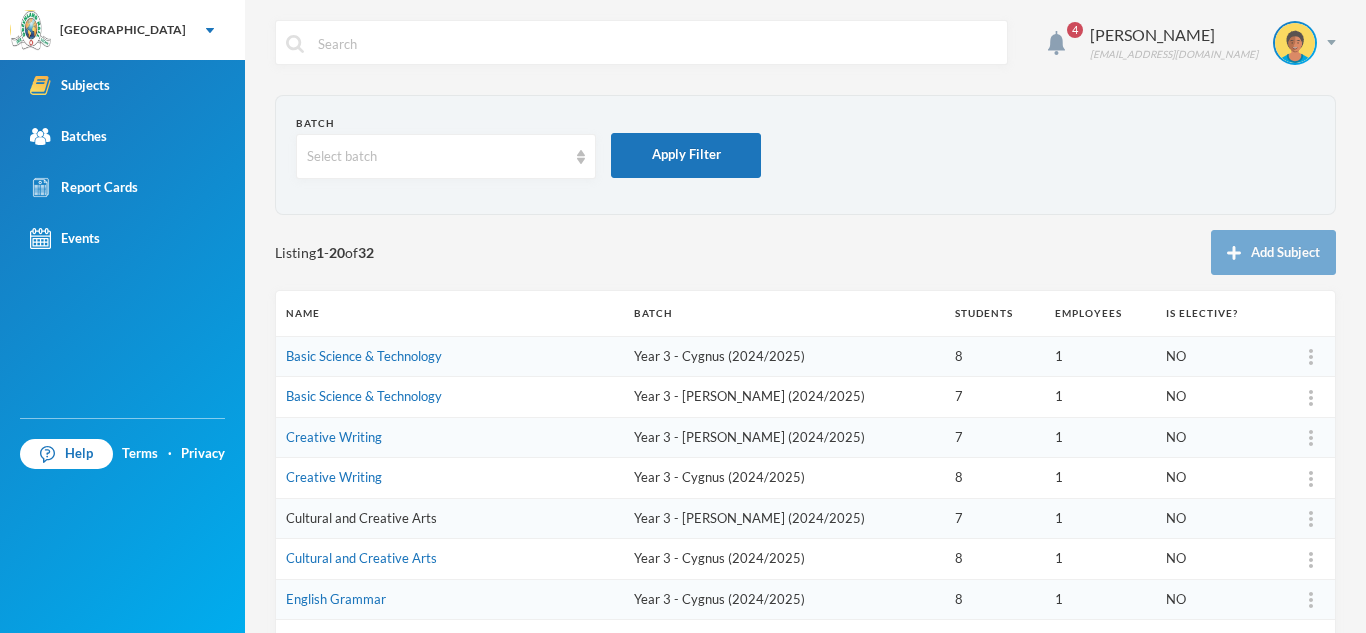 click on "Cultural and Creative Arts" at bounding box center [361, 518] 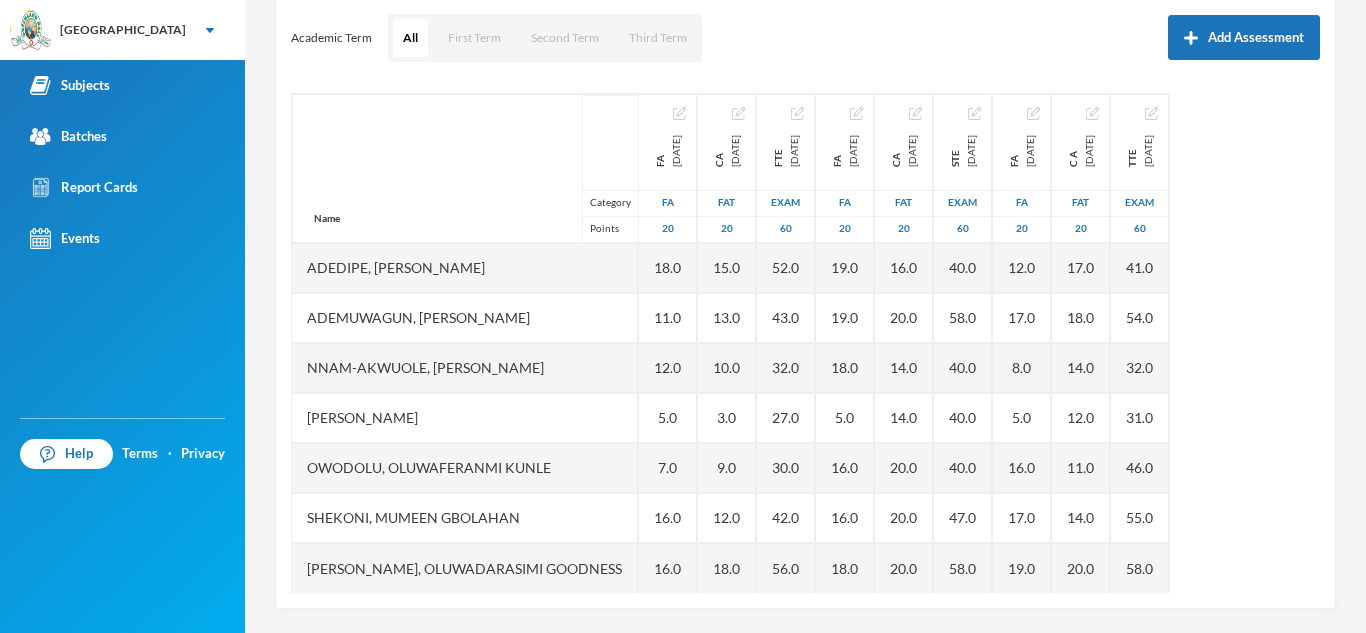 scroll, scrollTop: 279, scrollLeft: 0, axis: vertical 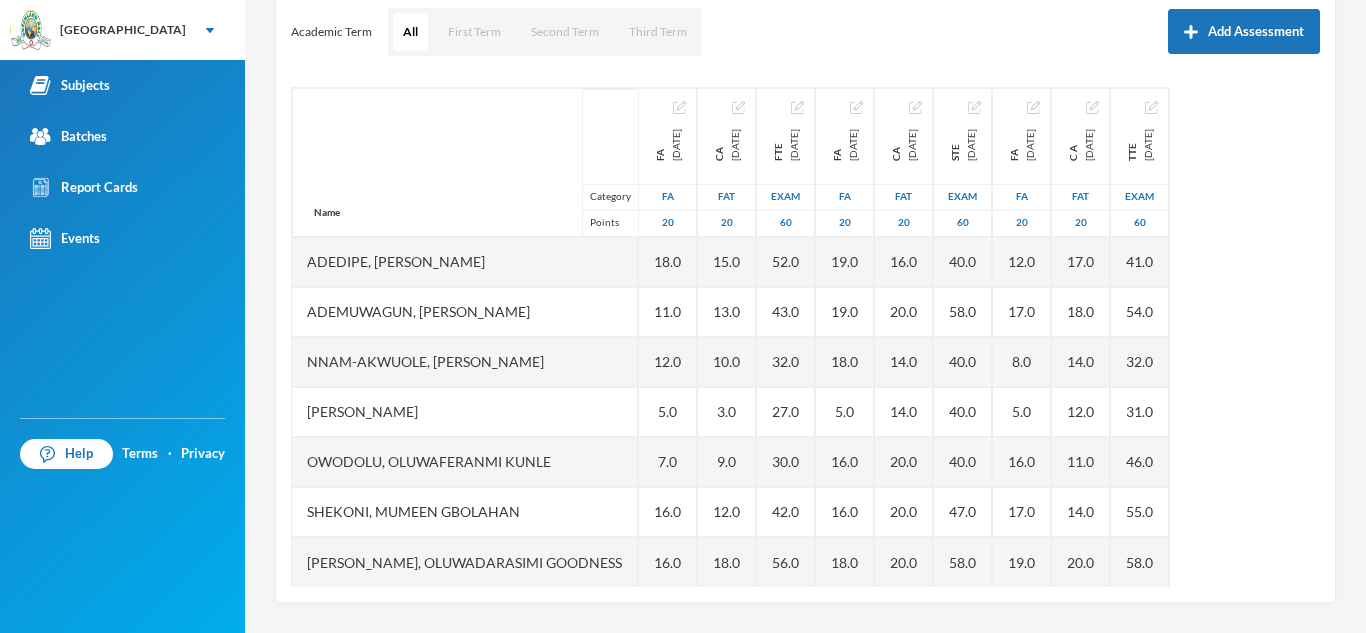 click on "Academic Term All First Term Second Term Third Term Add Assessment" at bounding box center [805, 32] 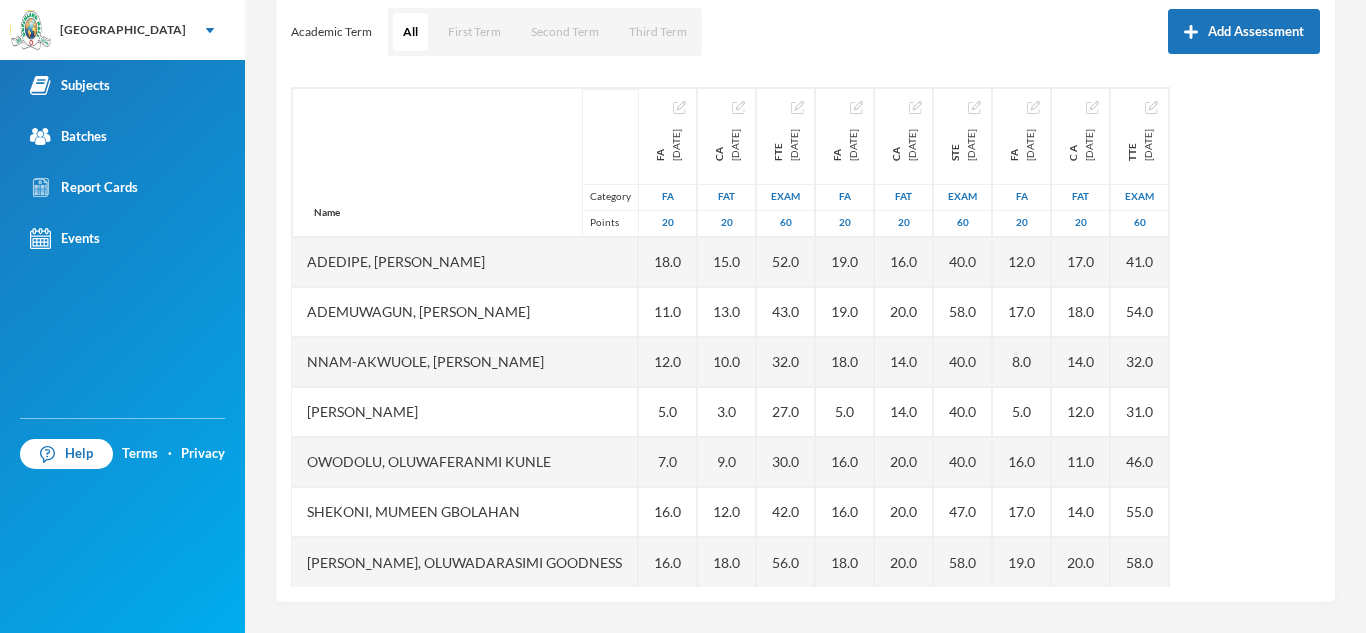 click on "Name   Category Points Adedipe, [PERSON_NAME], [PERSON_NAME] Nnam-akwuole, [PERSON_NAME] Chiwendu [PERSON_NAME] Owodolu, Oluwaferanmi [PERSON_NAME], [PERSON_NAME], Oluwadarasimi Goodness FA [DATE] FA 20 18.0 11.0 12.0 5.0 7.0 16.0 16.0 CA [DATE] FAT 20 15.0 13.0 10.0 3.0 9.0 12.0 18.0 FTE [DATE] Exam 60 52.0 43.0 32.0 27.0 30.0 42.0 56.0 FA [DATE] FA 20 19.0 19.0 18.0 5.0 16.0 16.0 18.0 CA [DATE] FAT 20 16.0 20.0 14.0 14.0 20.0 20.0 20.0 STE [DATE] Exam 60 40.0 58.0 40.0 40.0 40.0 47.0 58.0 FA [DATE] FA 20 12.0 17.0 8.0 5.0 16.0 17.0 19.0 C A [DATE] FAT 20 17.0 18.0 14.0 12.0 11.0 14.0 20.0 TTE [DATE] Exam 60 41.0 54.0 32.0 31.0 46.0 55.0 58.0" at bounding box center (805, 337) 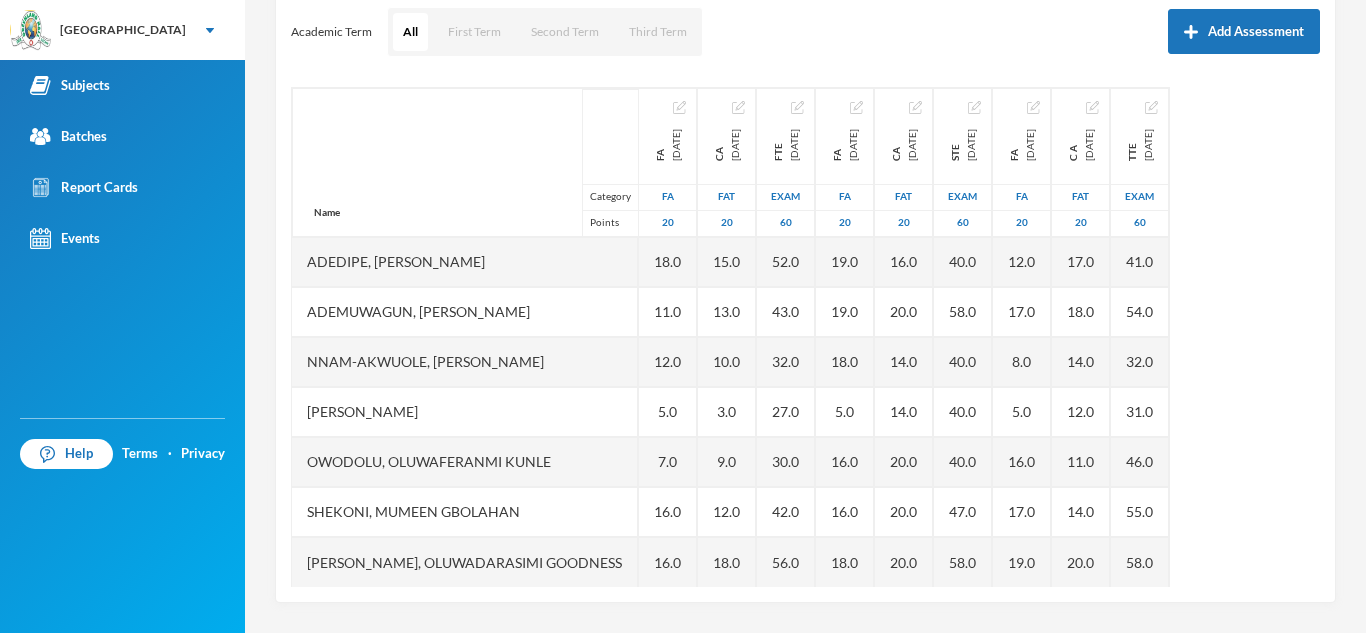 scroll, scrollTop: 1, scrollLeft: 0, axis: vertical 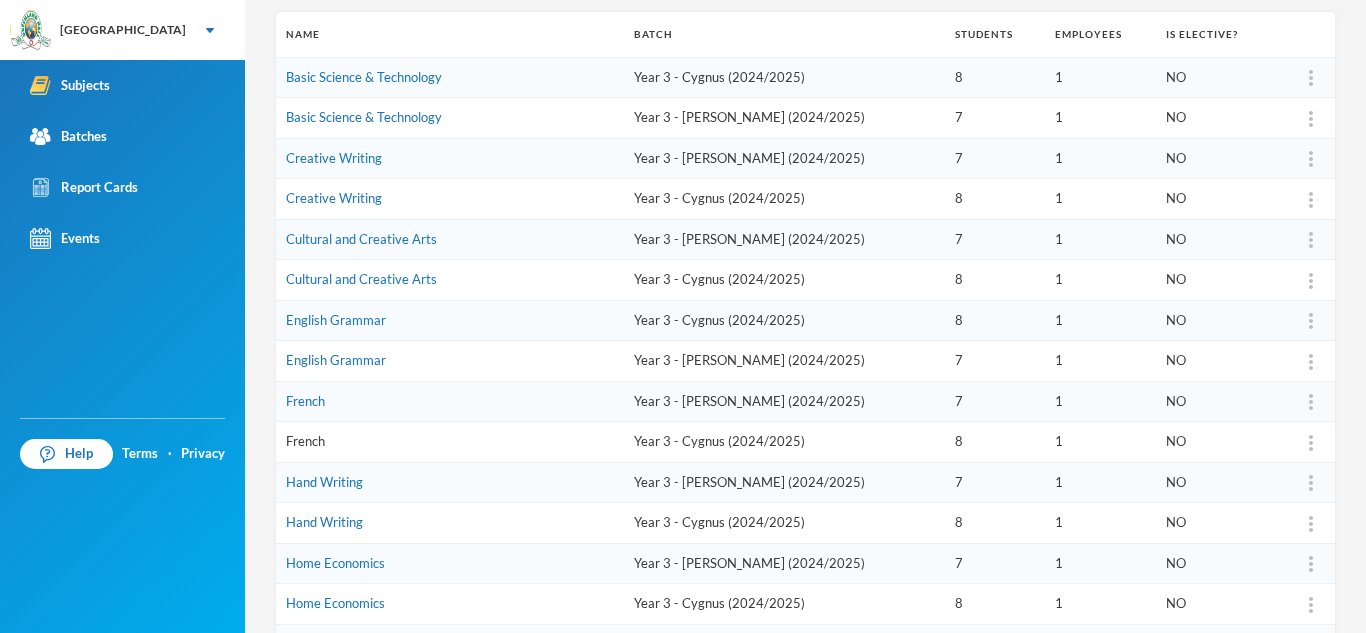 click on "French" at bounding box center (305, 441) 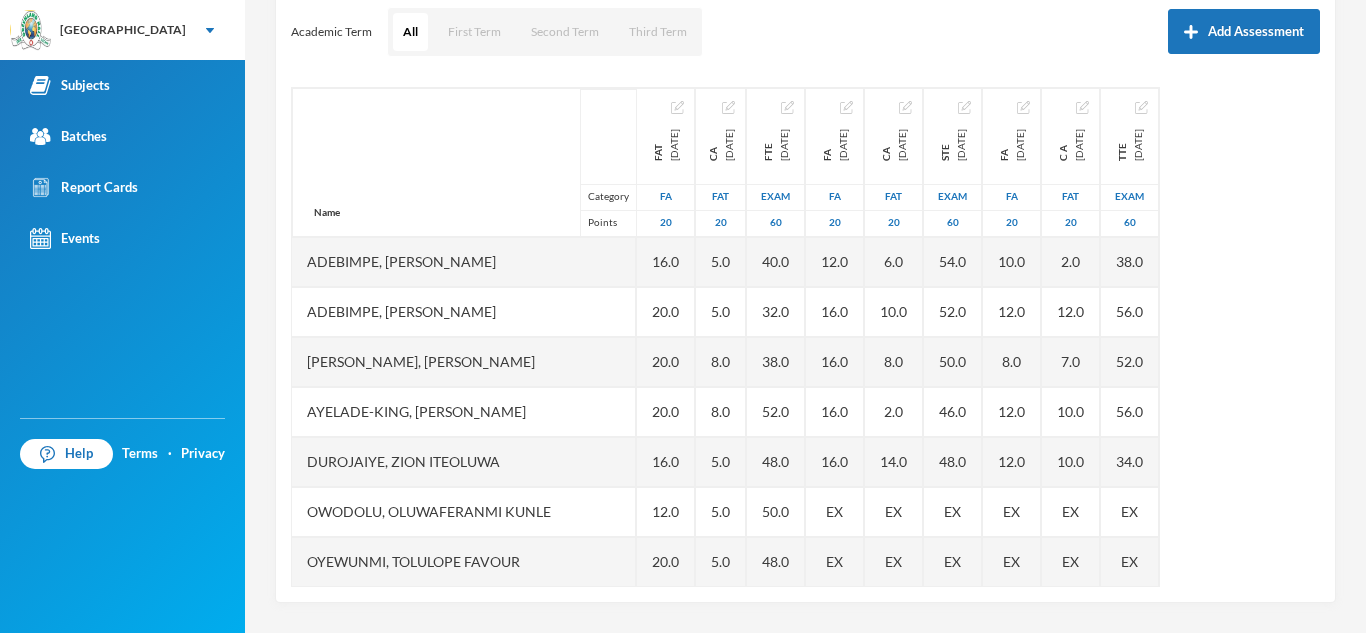click on "Durojaiye, Zion Iteoluwa" at bounding box center [464, 462] 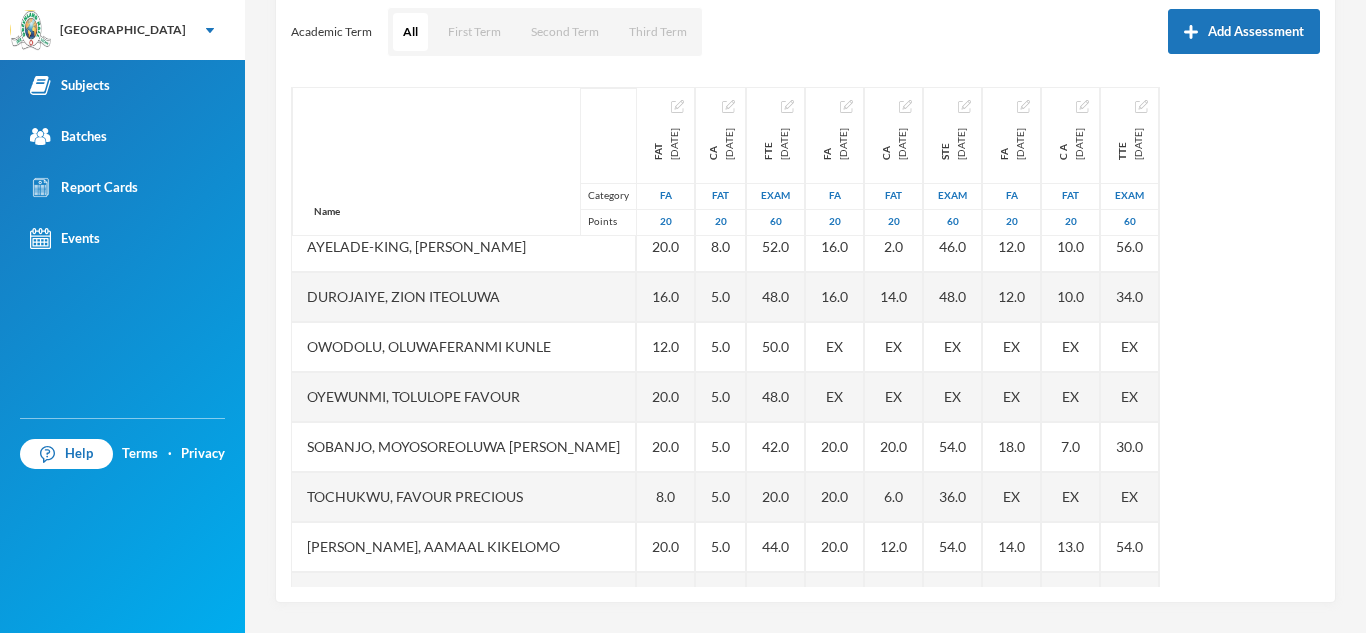 scroll, scrollTop: 201, scrollLeft: 0, axis: vertical 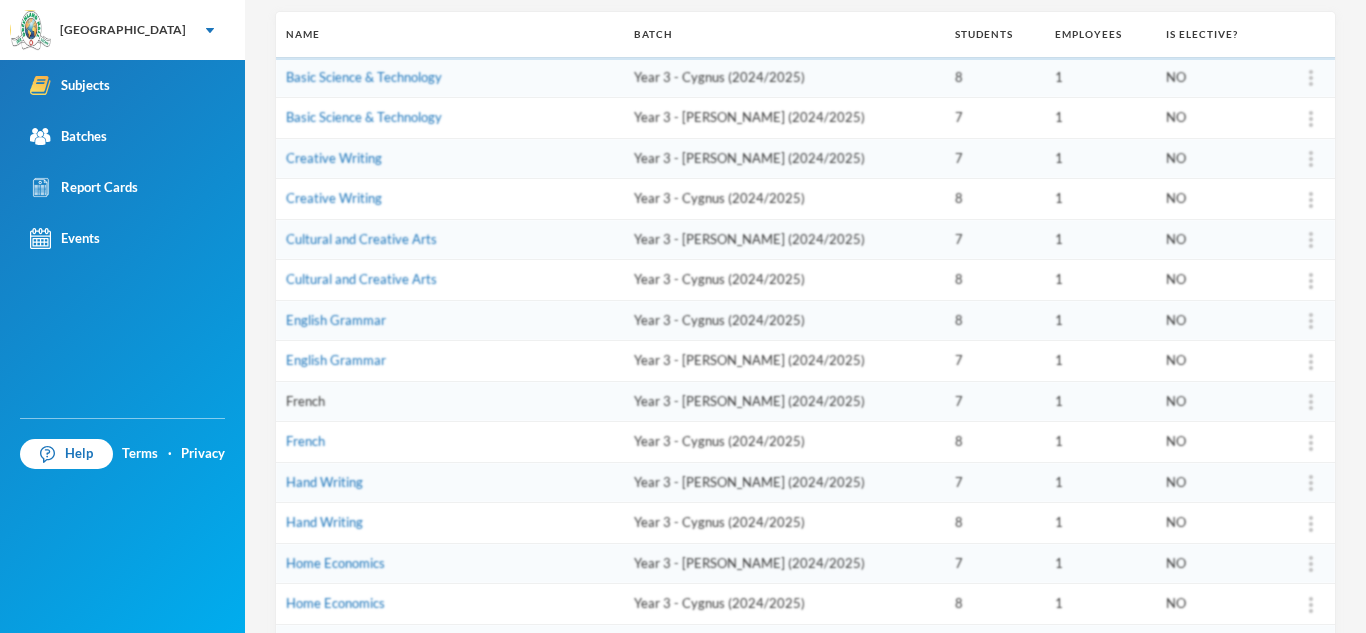 click on "French" at bounding box center (305, 401) 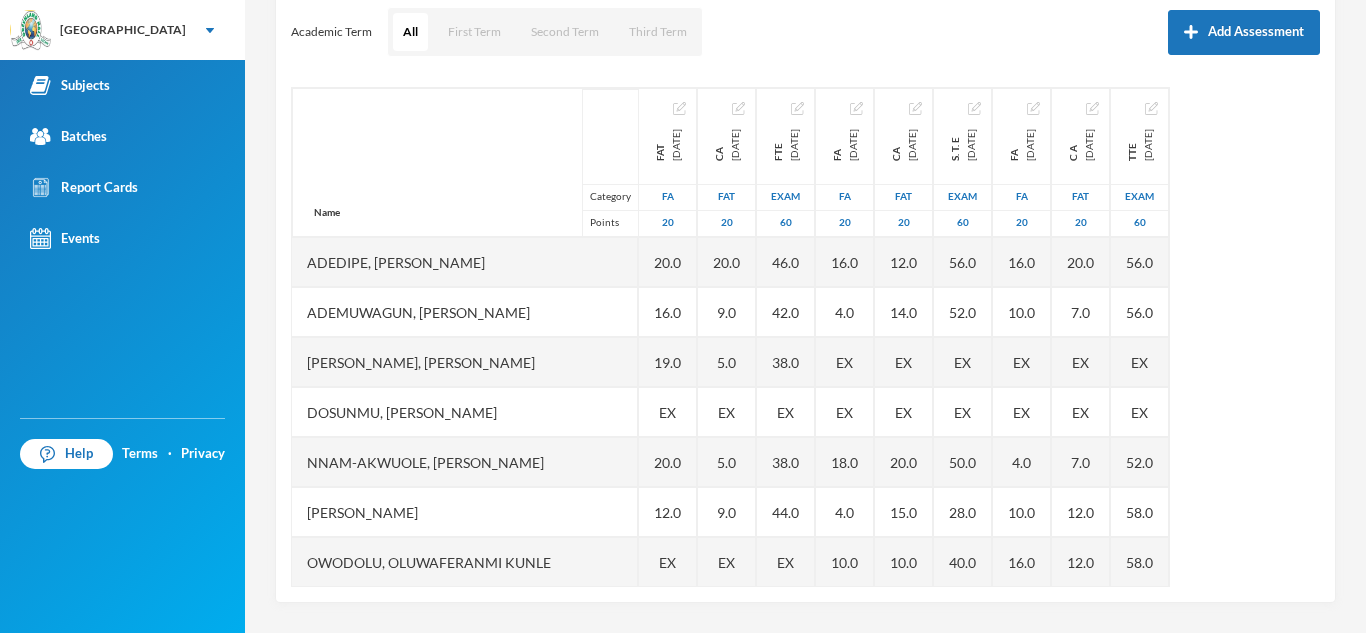 scroll, scrollTop: 277, scrollLeft: 0, axis: vertical 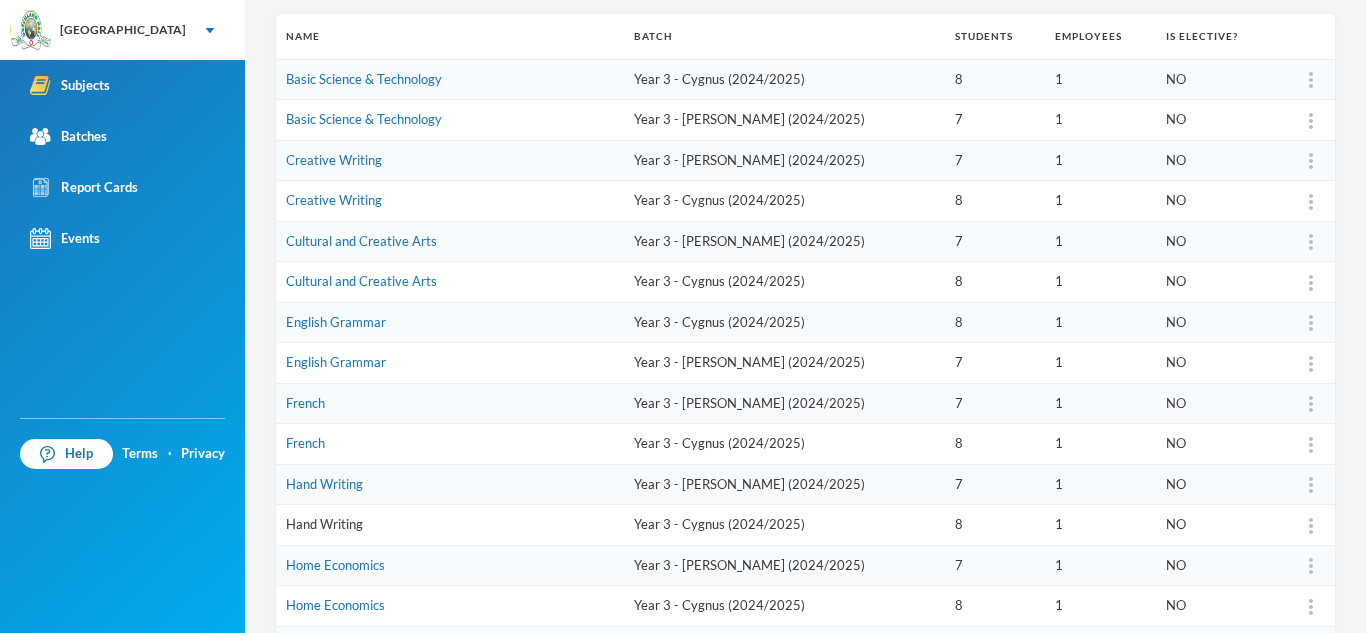 click on "Hand Writing" at bounding box center (324, 524) 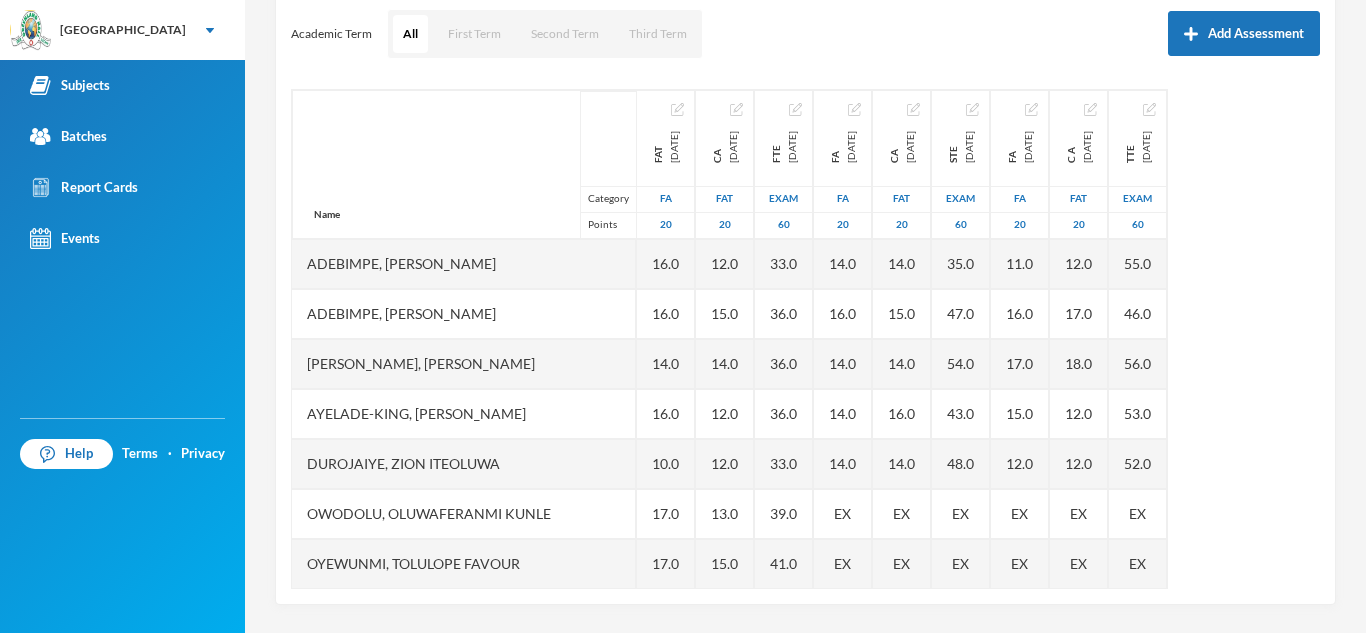 click on "Name   Category Points" at bounding box center (464, 164) 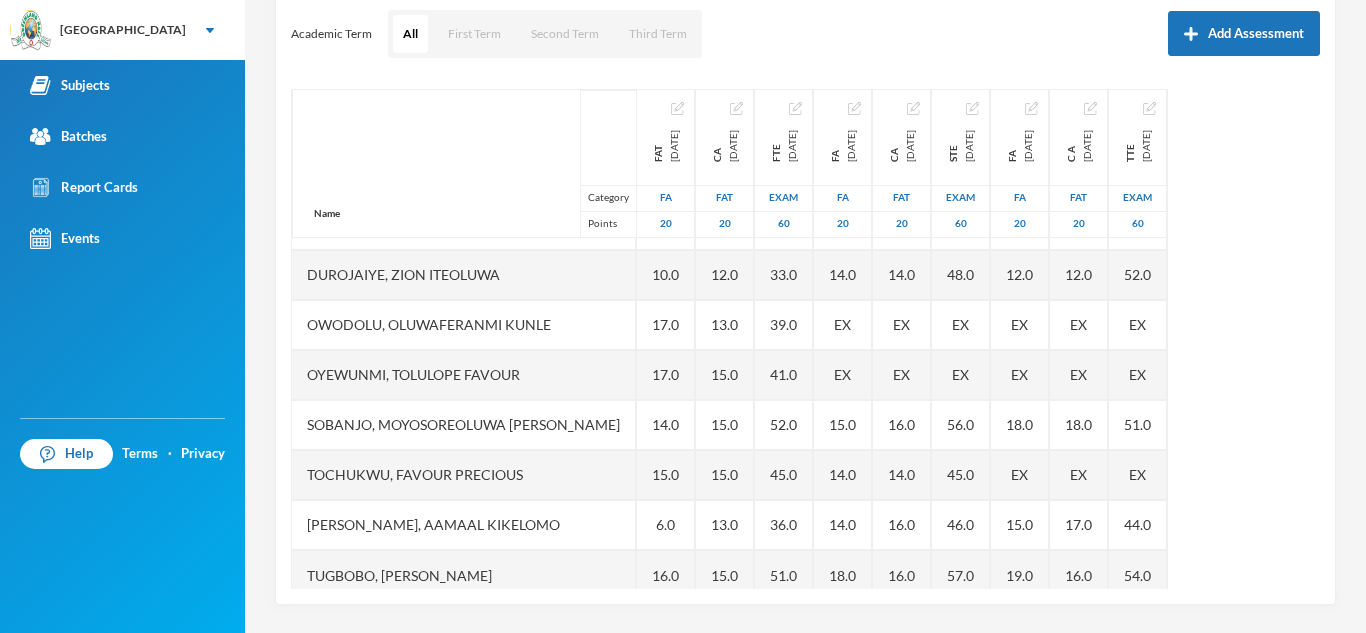 scroll, scrollTop: 201, scrollLeft: 0, axis: vertical 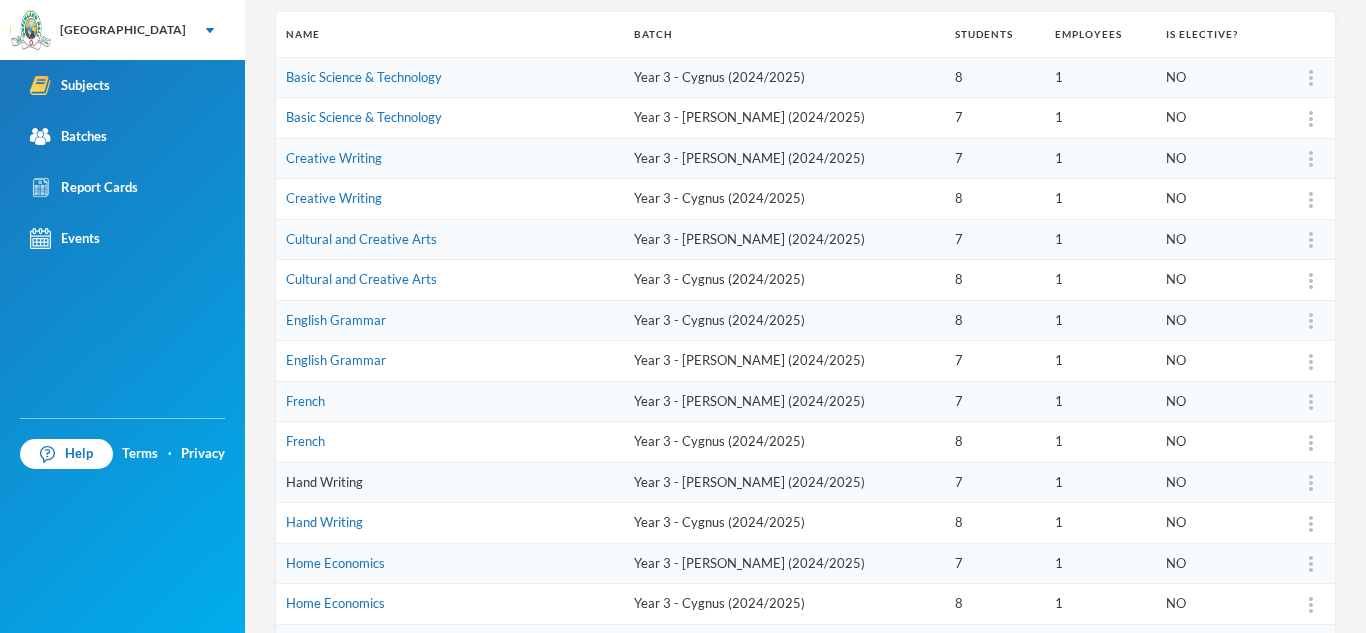 click on "Hand Writing" at bounding box center [324, 482] 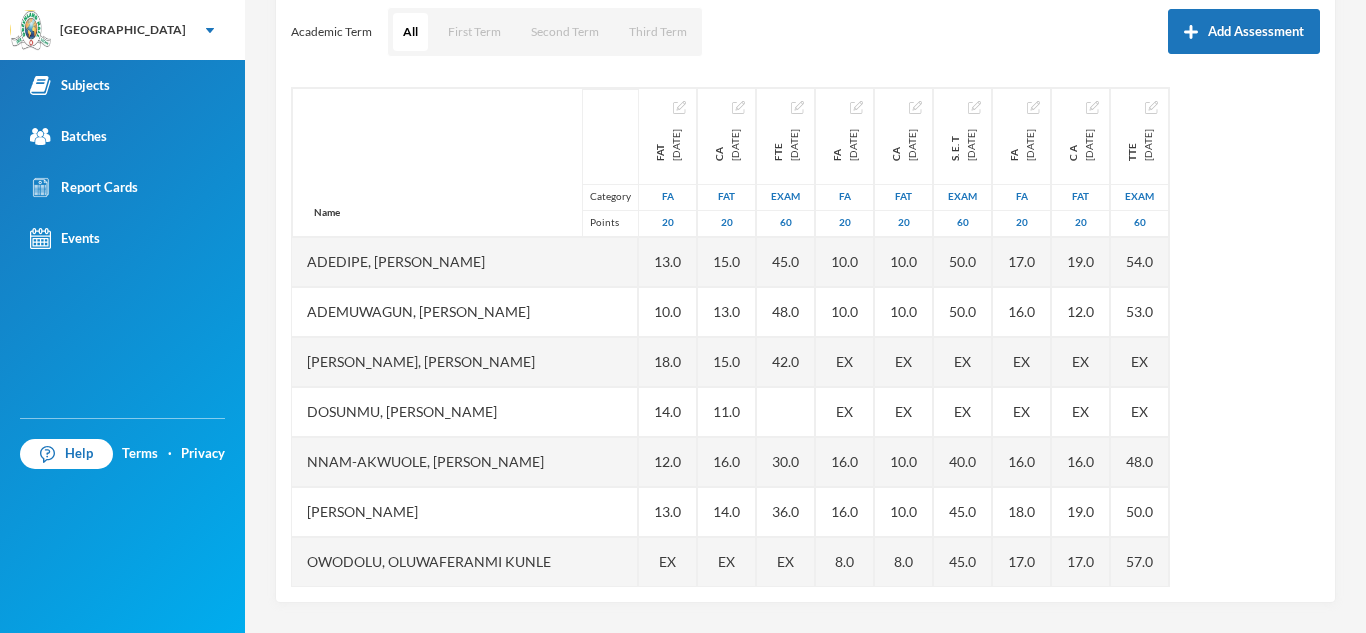 click on "Name   Category Points" at bounding box center (465, 162) 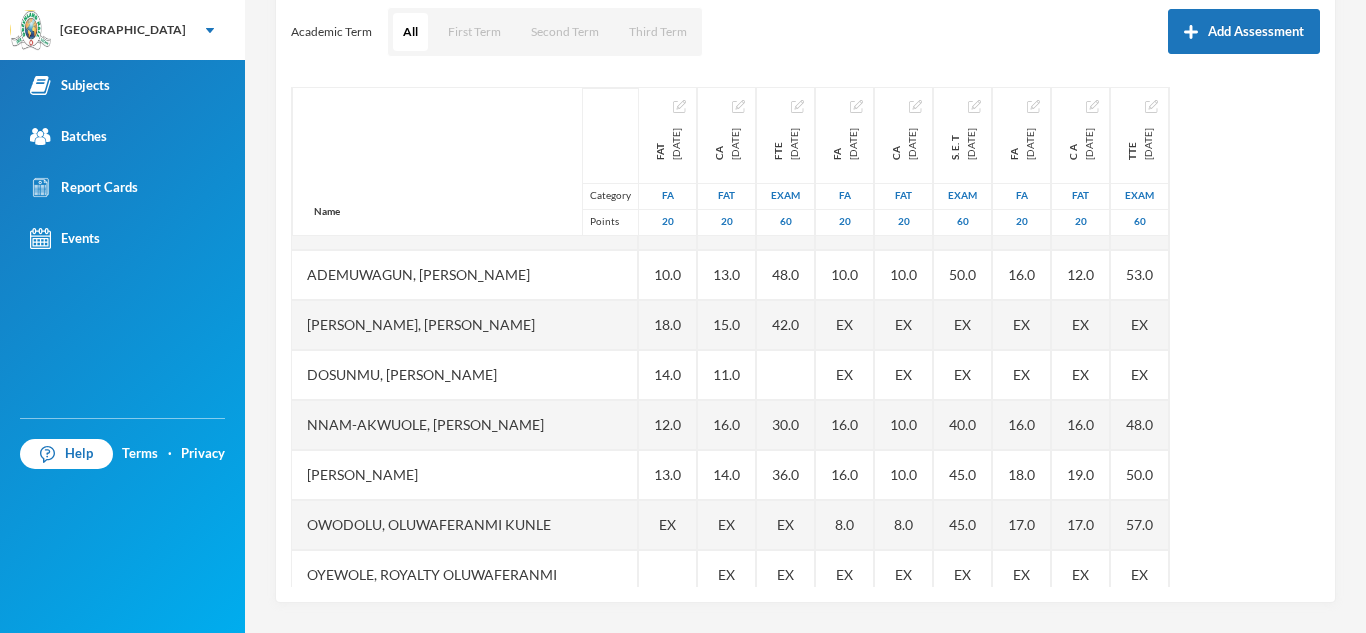 scroll, scrollTop: 40, scrollLeft: 0, axis: vertical 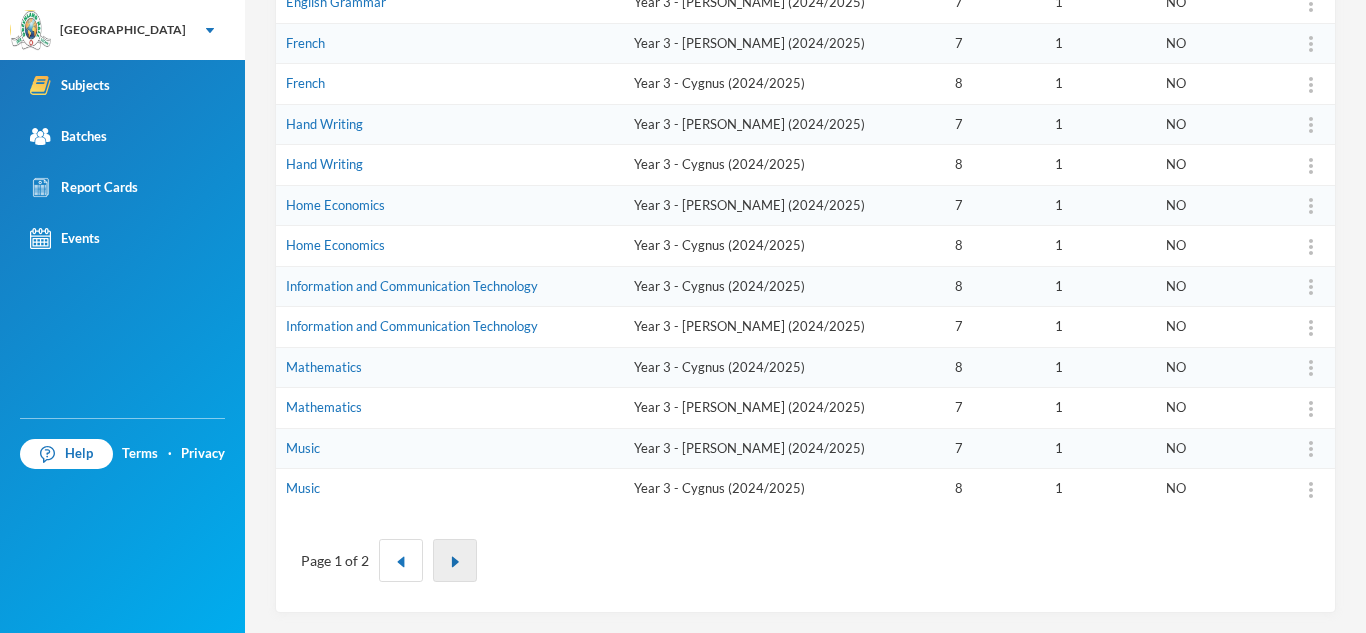 click at bounding box center [455, 560] 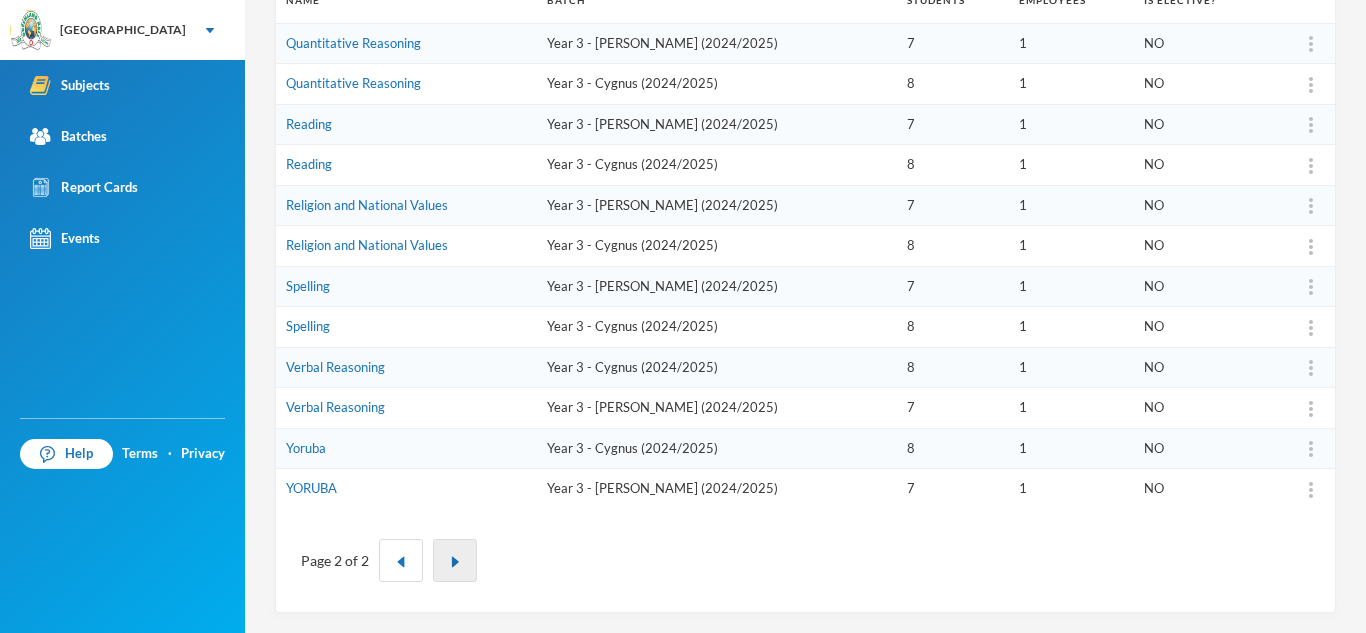 scroll, scrollTop: 313, scrollLeft: 0, axis: vertical 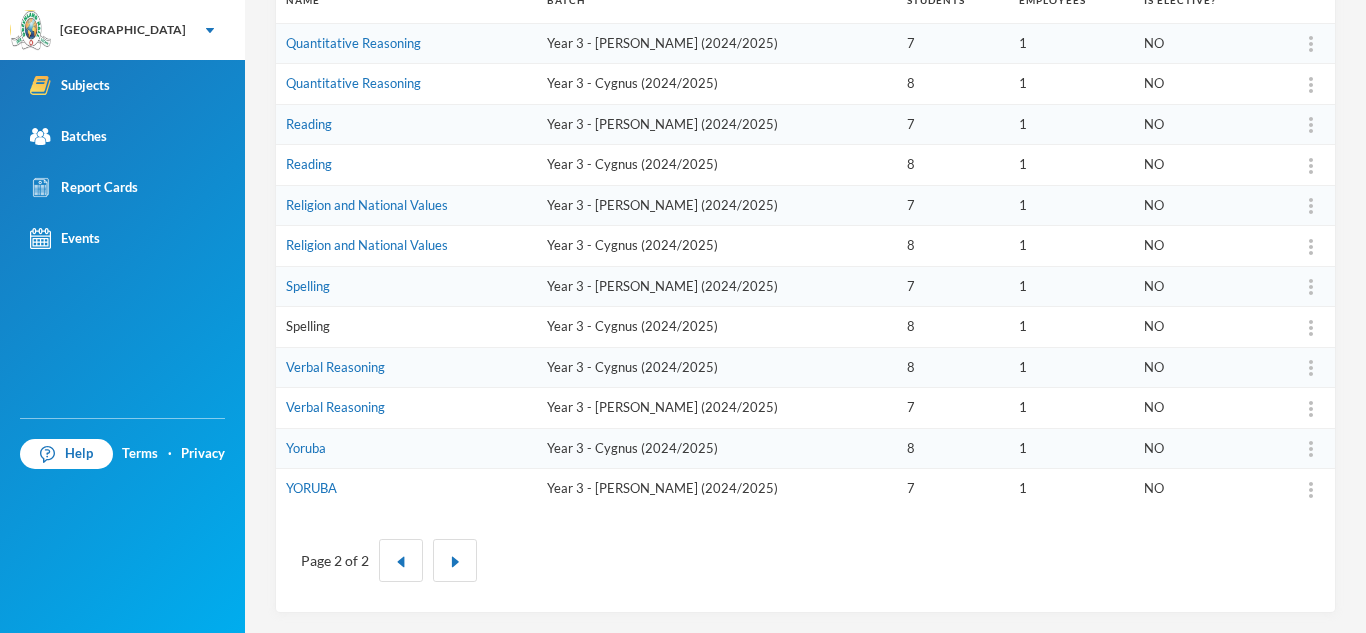 click on "Spelling" at bounding box center (308, 326) 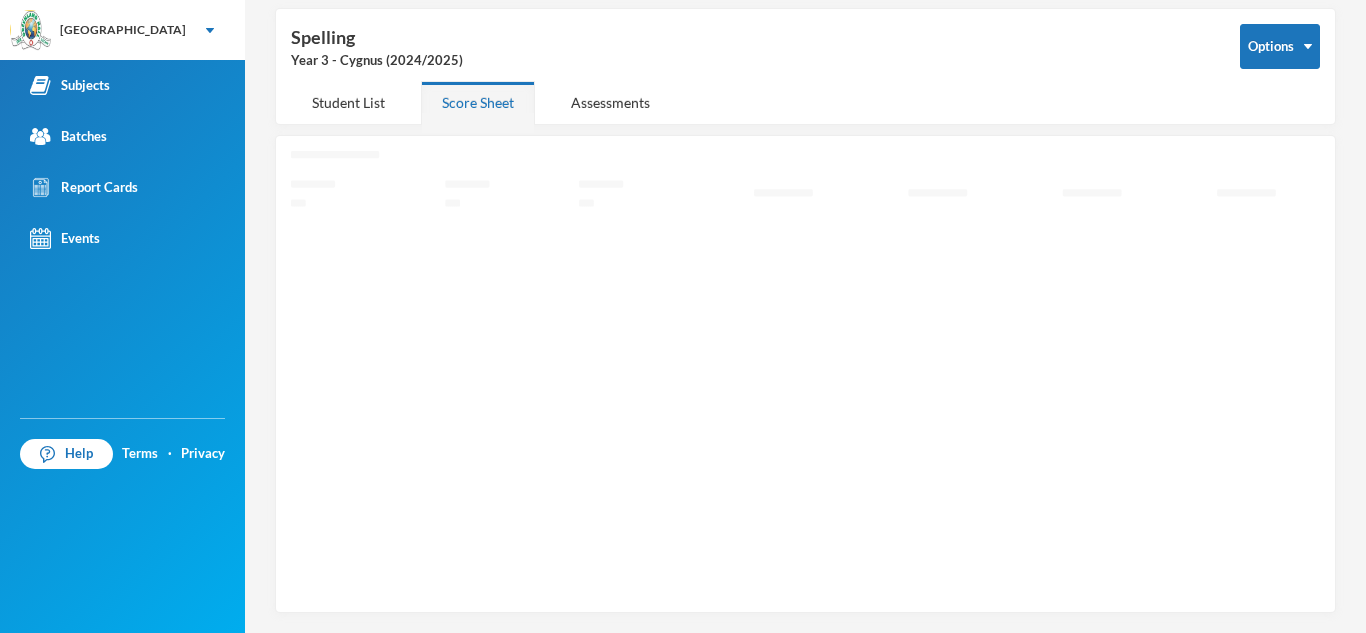scroll, scrollTop: 87, scrollLeft: 0, axis: vertical 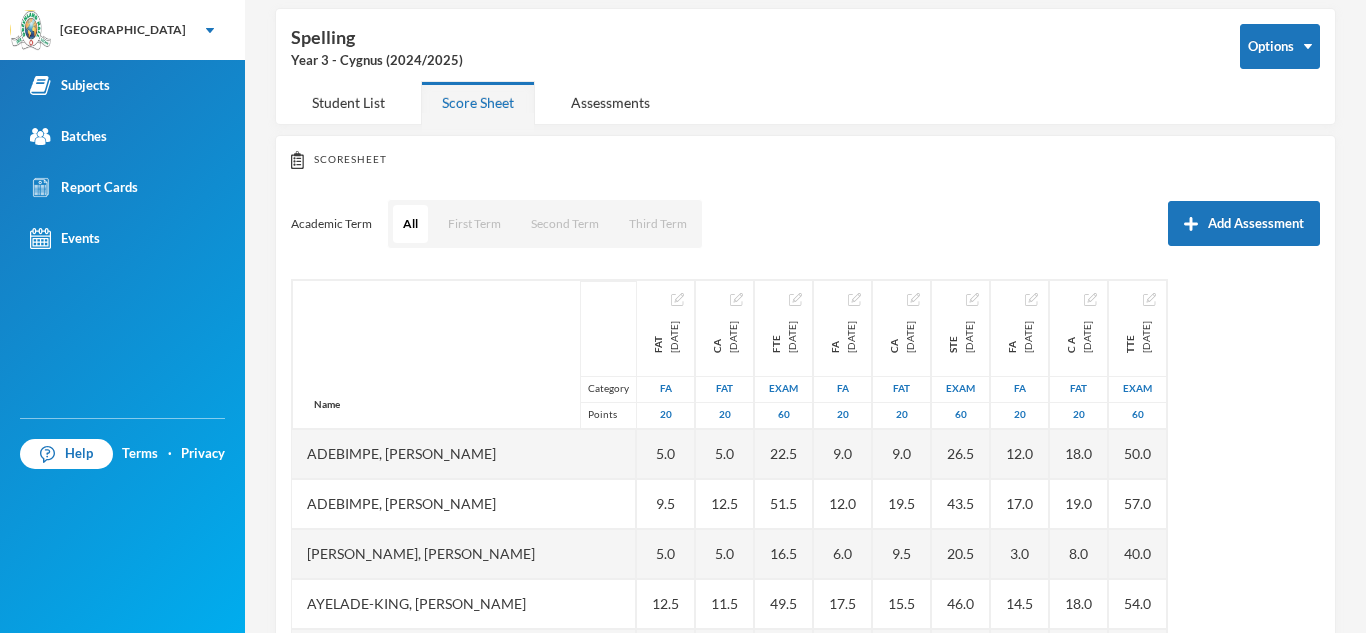 click on "Scoresheet Academic Term All First Term Second Term Third Term Add Assessment Name   Category Points [PERSON_NAME] [PERSON_NAME], [PERSON_NAME] [PERSON_NAME], [PERSON_NAME], Ayomiposi [PERSON_NAME], [PERSON_NAME], Oluwaferanmi [PERSON_NAME], [PERSON_NAME] Favour Sobanjo, Moyosoreoluwa [PERSON_NAME], Favour [PERSON_NAME], [PERSON_NAME], [PERSON_NAME] FAT [DATE] FA 20 5.0 9.5 5.0 12.5 12.5 8.5 18.0 15.5 5.5 14.5 15.0 CA [DATE] FAT 20 5.0 12.5 5.0 11.5 12.0 9.0 19.0 19.0 16.0 17.0 14.0 FTE [DATE] Exam 60 22.5 51.5 16.5 49.5 51.0 48.0 56.5 55.0 12.5 58.5 50.0 FA [DATE] FA 20 9.0 12.0 6.0 17.5 14.0 EX EX 19.0 14.5 19.5 19.5 CA [DATE] FAT 20 9.0 19.5 9.5 15.5 16.0 EX EX 18.5 12.5 18.5 16.0 STE [DATE] Exam 60 26.5 43.5 20.5 46.0 46.5 EX EX 53.5 20.0 51.0 51.0 FA [DATE] FA 20 12.0 17.0 3.0 14.5 16.0 EX EX 15.5 EX 15.5 14.5 C A [DATE] FAT 20 18.0 19.0 8.0 18.0 18.0 EX EX 18.0 EX 16.0 17.0 TTE [DATE] Exam 60 50.0 57.0 40.0 54.0 51.0" at bounding box center (805, 465) 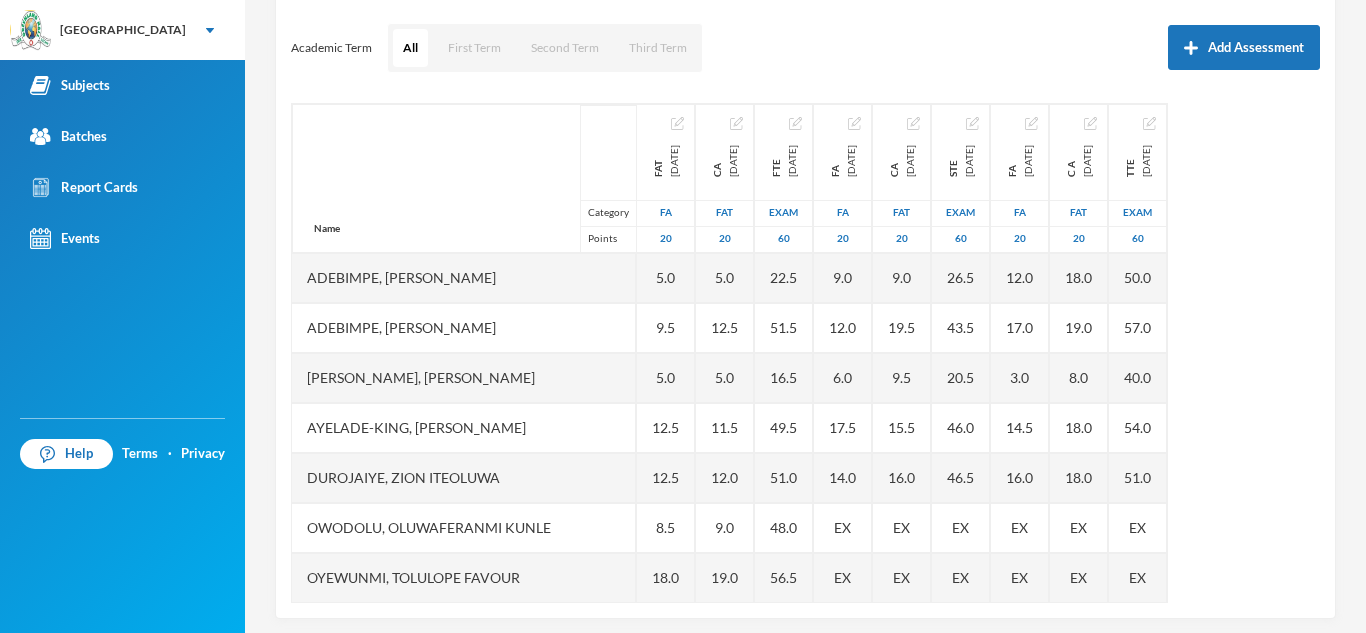 scroll, scrollTop: 279, scrollLeft: 0, axis: vertical 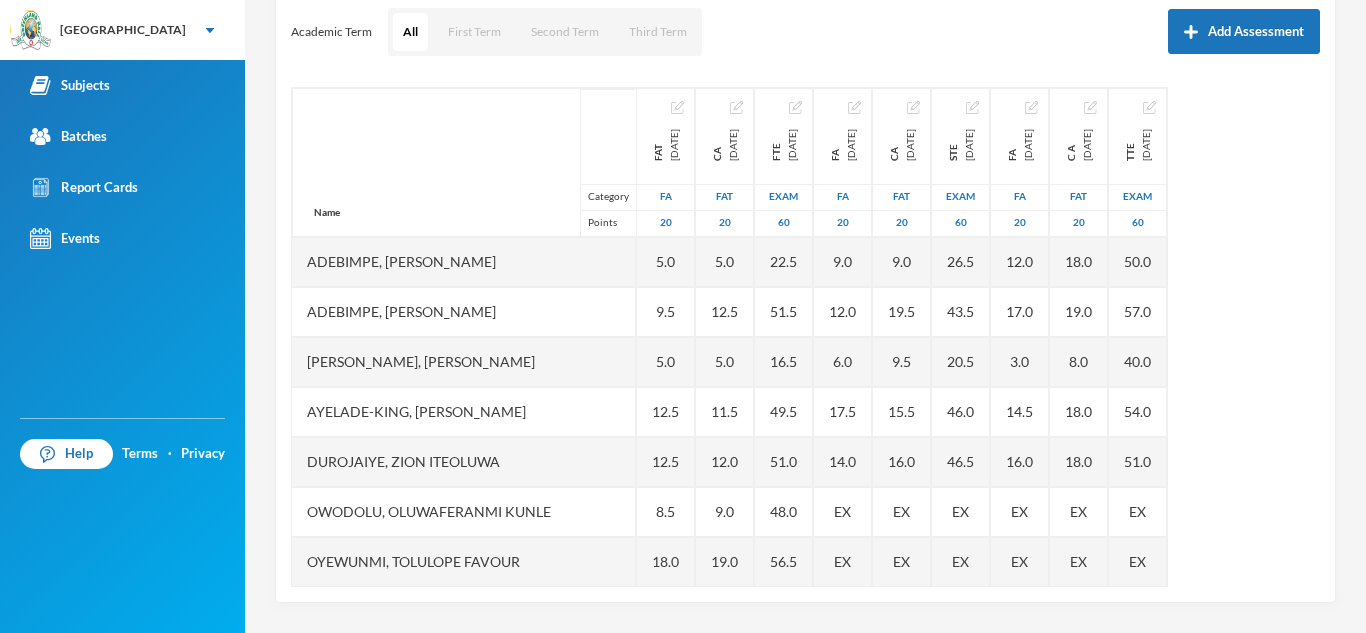 click on "Name   Category Points [PERSON_NAME] [PERSON_NAME], [PERSON_NAME] [PERSON_NAME], [PERSON_NAME], Ayomiposi [PERSON_NAME], [PERSON_NAME] Owodolu, Oluwaferanmi [PERSON_NAME], [PERSON_NAME] Favour Sobanjo, Moyosoreoluwa [PERSON_NAME], Favour [PERSON_NAME], Aamaal [PERSON_NAME], [PERSON_NAME] [DATE] FA 20 5.0 9.5 5.0 12.5 12.5 8.5 18.0 15.5 5.5 14.5 15.0 CA [DATE] FAT 20 5.0 12.5 5.0 11.5 12.0 9.0 19.0 19.0 16.0 17.0 14.0 FTE [DATE] Exam 60 22.5 51.5 16.5 49.5 51.0 48.0 56.5 55.0 12.5 58.5 50.0 FA [DATE] FA 20 9.0 12.0 6.0 17.5 14.0 EX EX 19.0 14.5 19.5 19.5 CA [DATE] FAT 20 9.0 19.5 9.5 15.5 16.0 EX EX 18.5 12.5 18.5 16.0 STE [DATE] Exam 60 26.5 43.5 20.5 46.0 46.5 EX EX 53.5 20.0 51.0 51.0 FA [DATE] FA 20 12.0 17.0 3.0 14.5 16.0 EX EX 15.5 EX 15.5 14.5 C A [DATE] FAT 20 18.0 19.0 8.0 18.0 18.0 EX EX 18.0 EX 16.0 17.0 TTE [DATE] Exam 60 50.0 57.0 40.0 54.0 51.0 EX EX 58.0 EX 56.0 59.0" at bounding box center [805, 337] 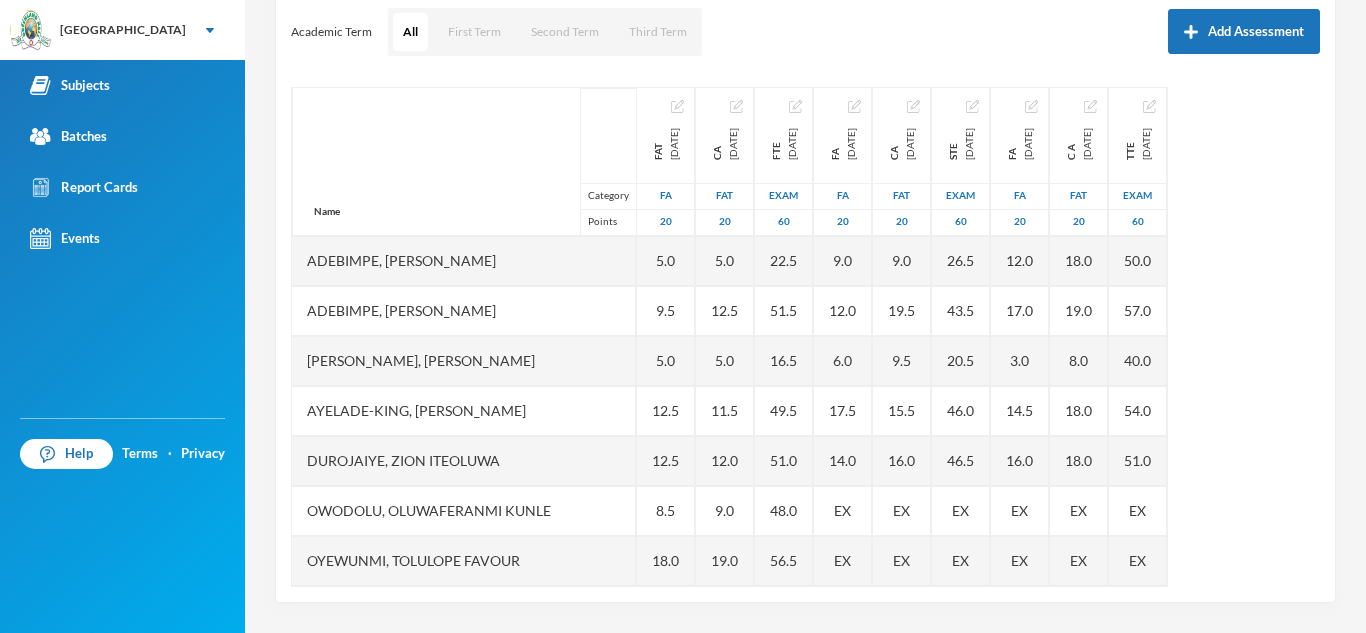 scroll, scrollTop: 0, scrollLeft: 0, axis: both 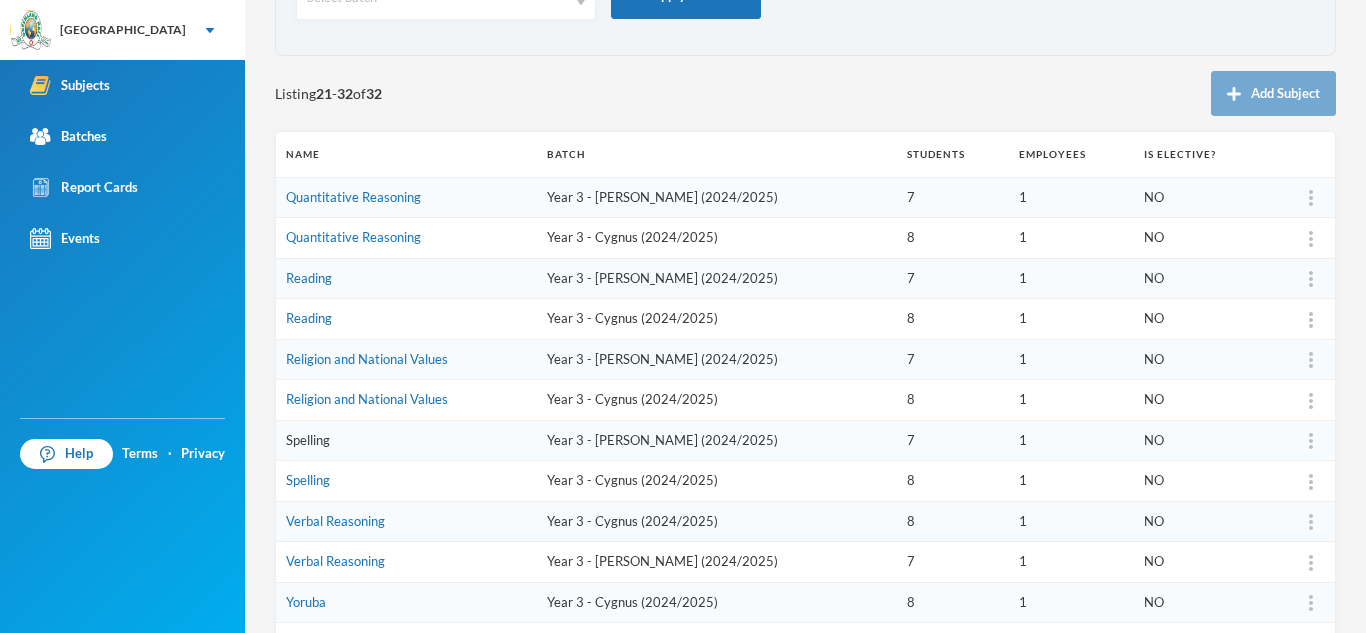 click on "Spelling" at bounding box center (308, 440) 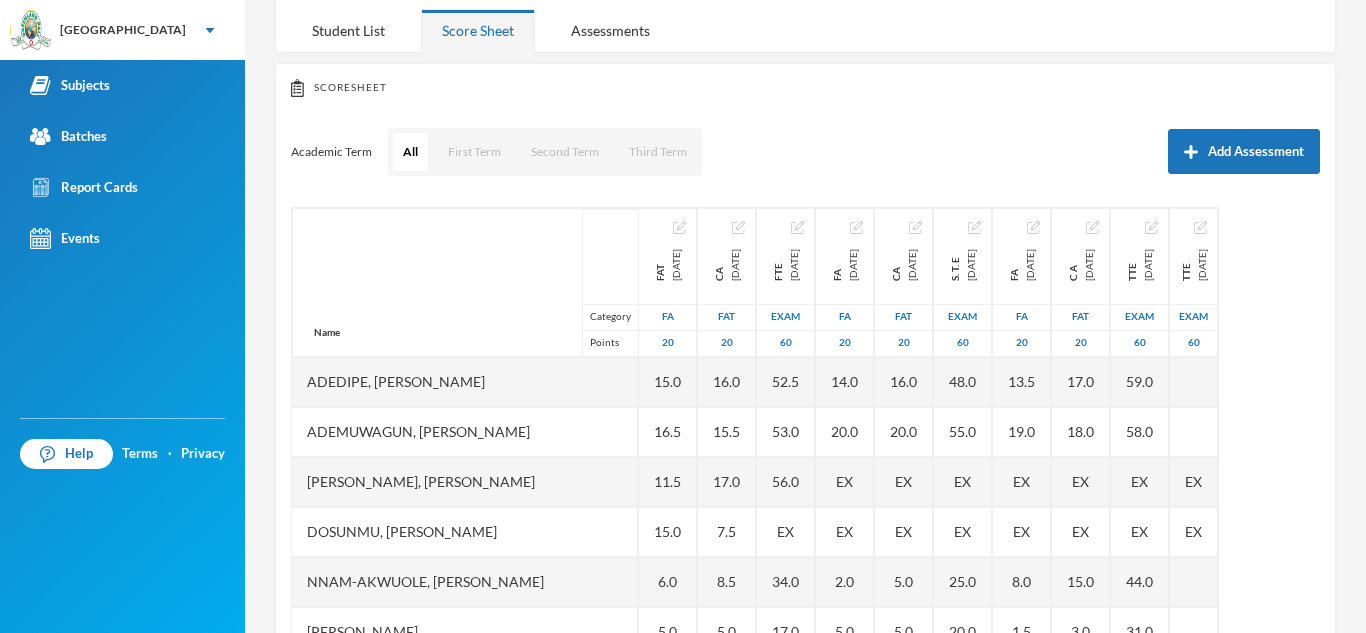 click on "Academic Term All First Term Second Term Third Term Add Assessment" at bounding box center [805, 152] 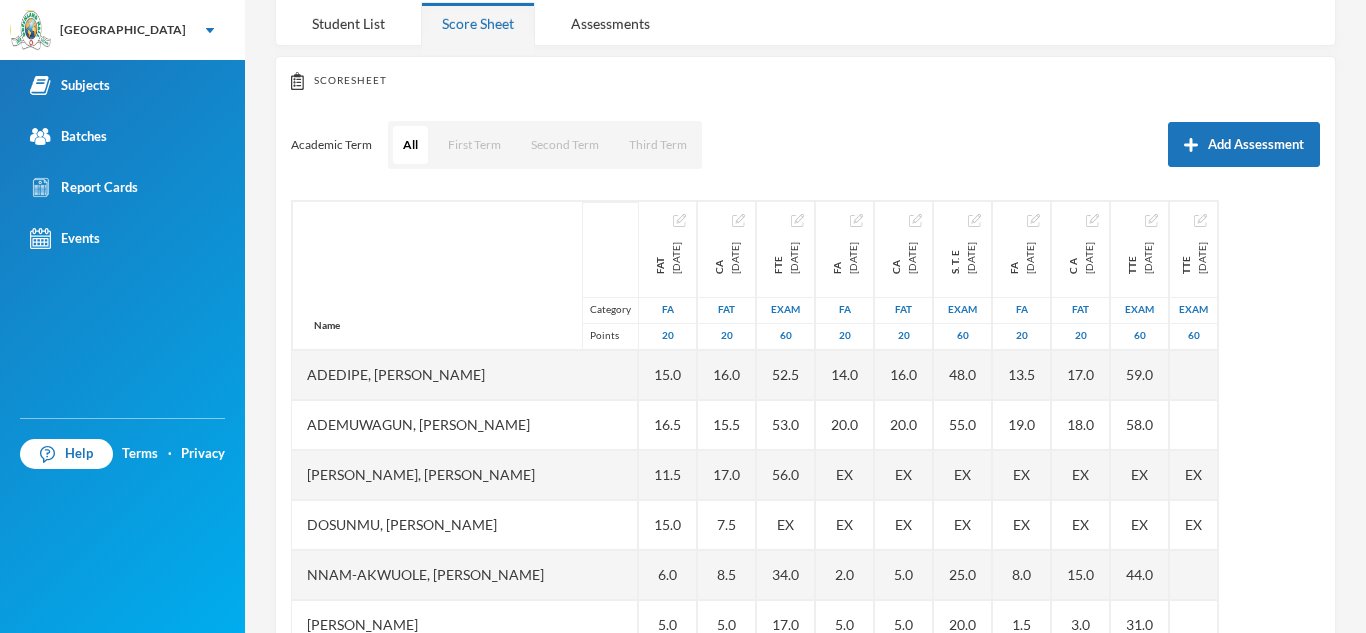 scroll, scrollTop: 279, scrollLeft: 0, axis: vertical 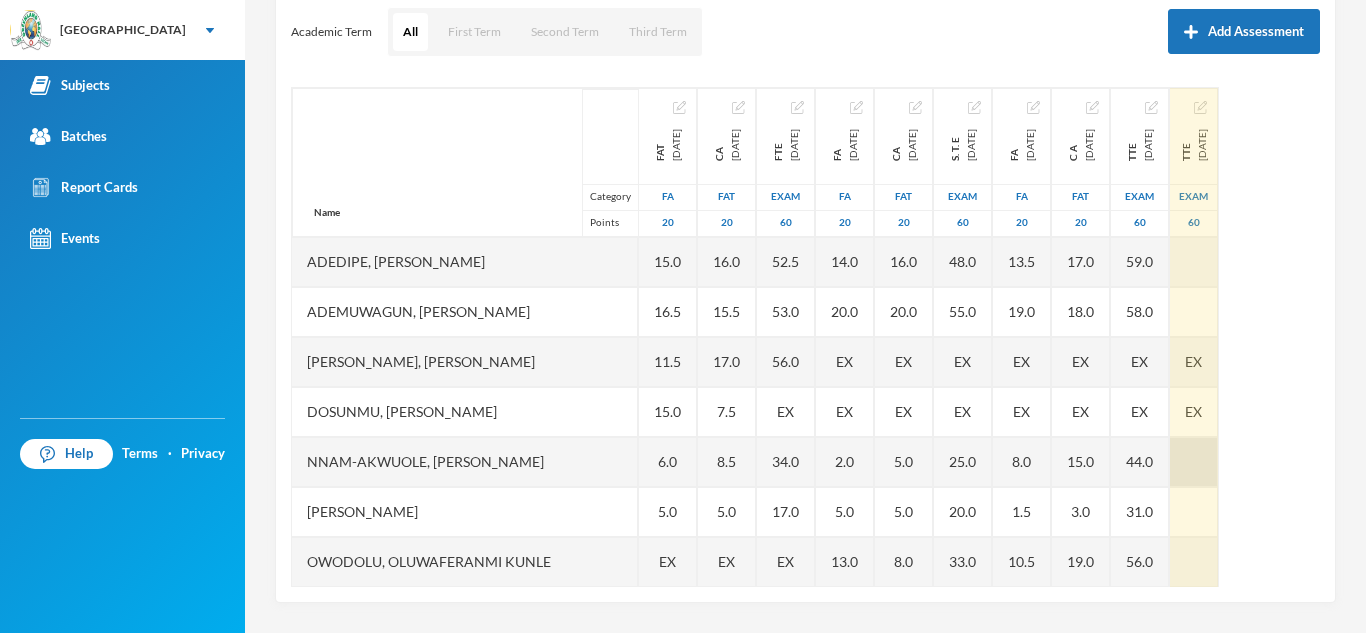 click at bounding box center (1194, 462) 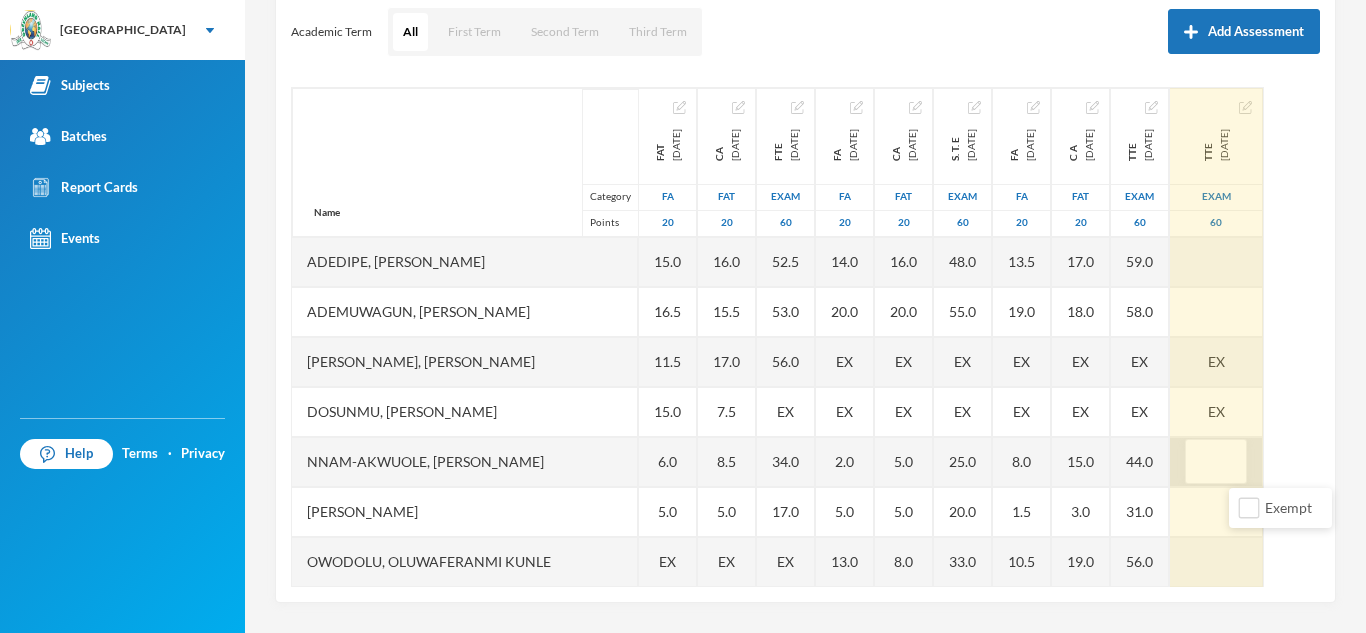 scroll, scrollTop: 0, scrollLeft: 4, axis: horizontal 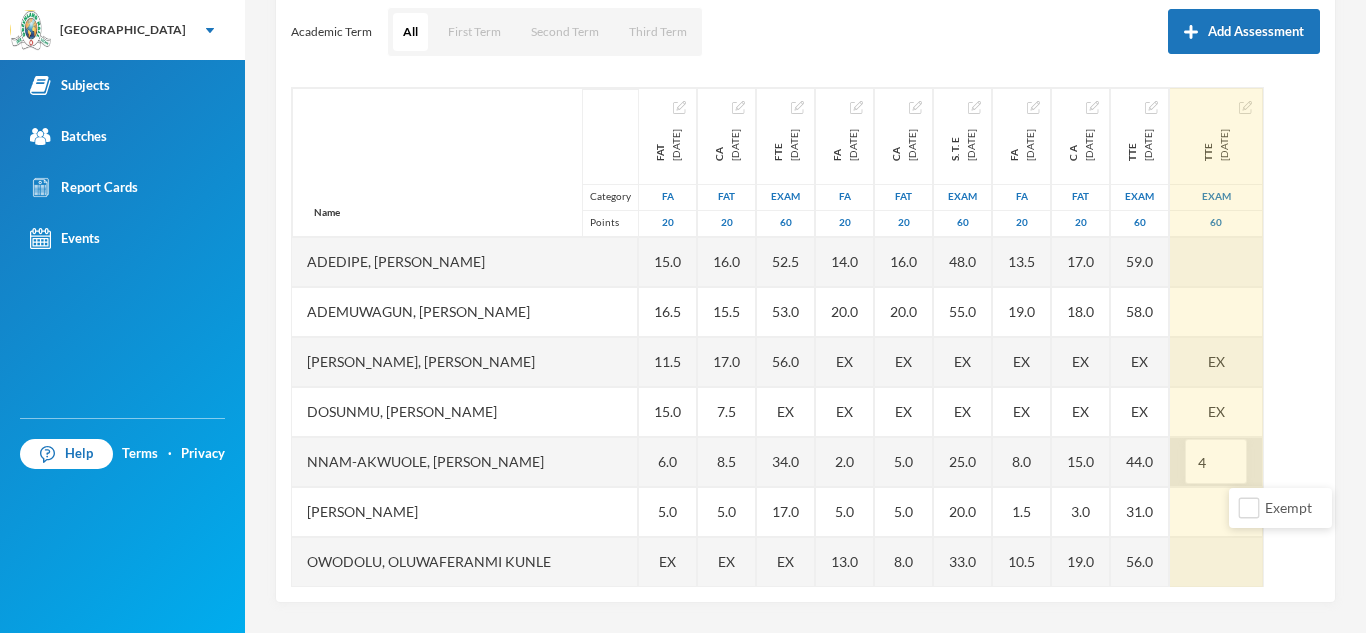 type on "44" 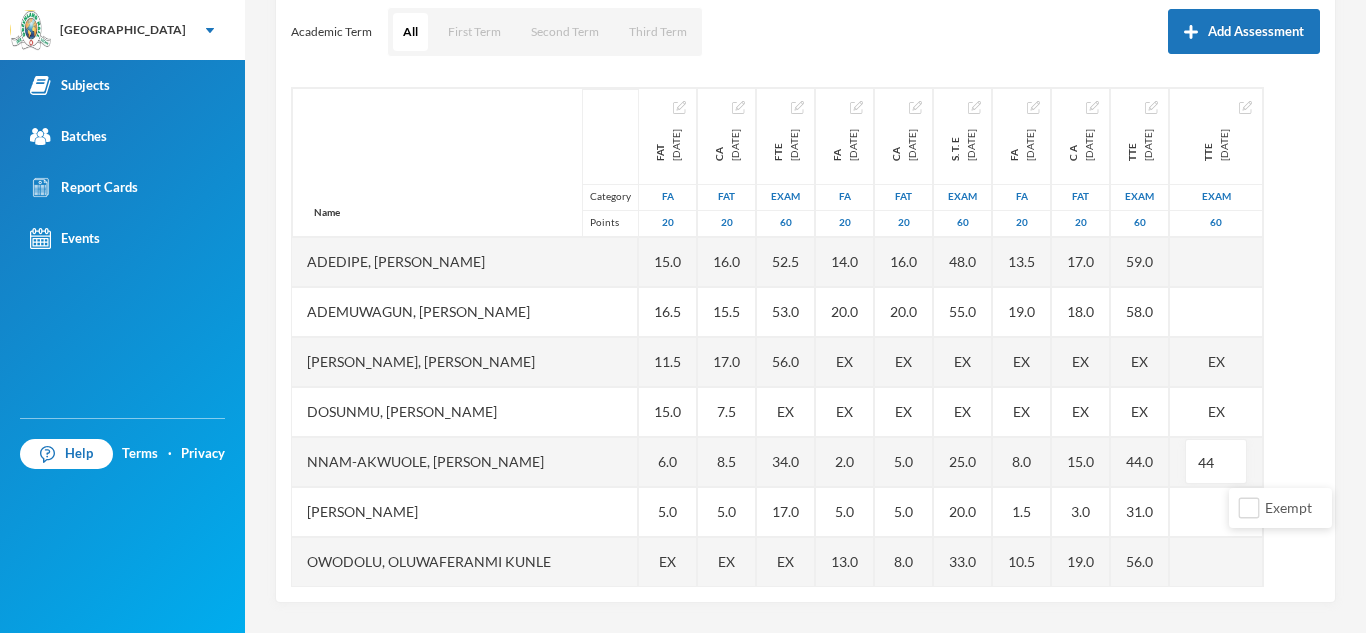 click on "Academic Term All First Term Second Term Third Term Add Assessment" at bounding box center [805, 32] 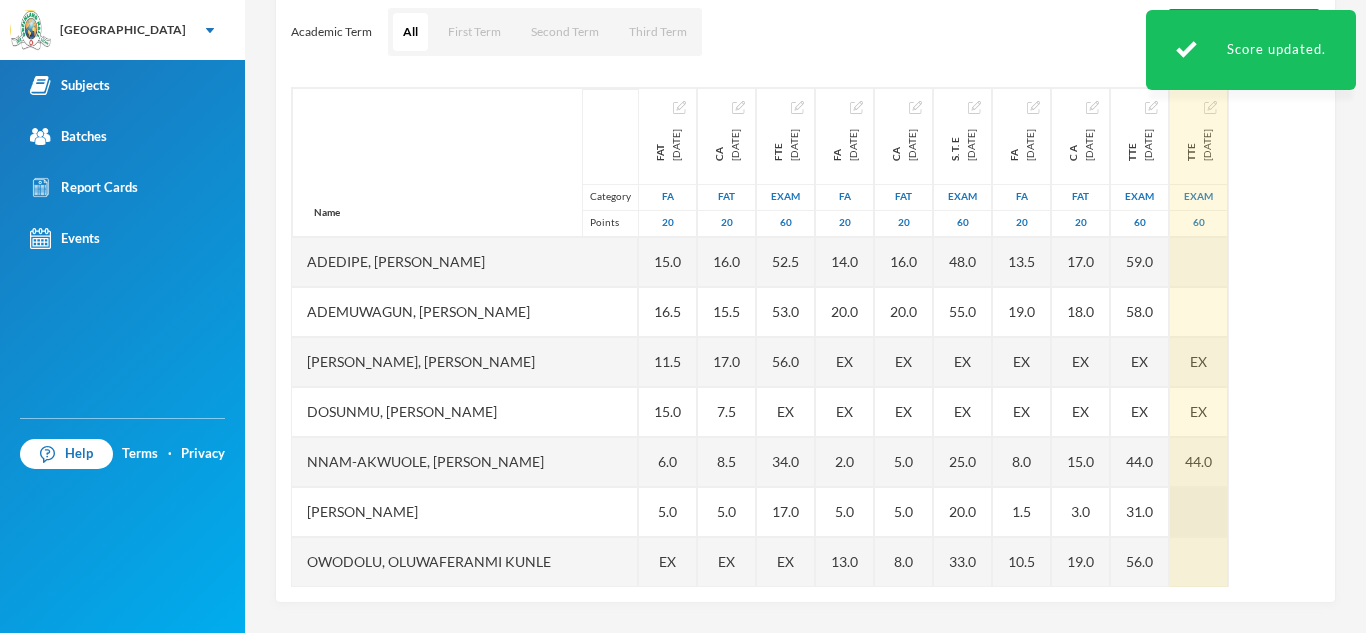 click at bounding box center [1199, 512] 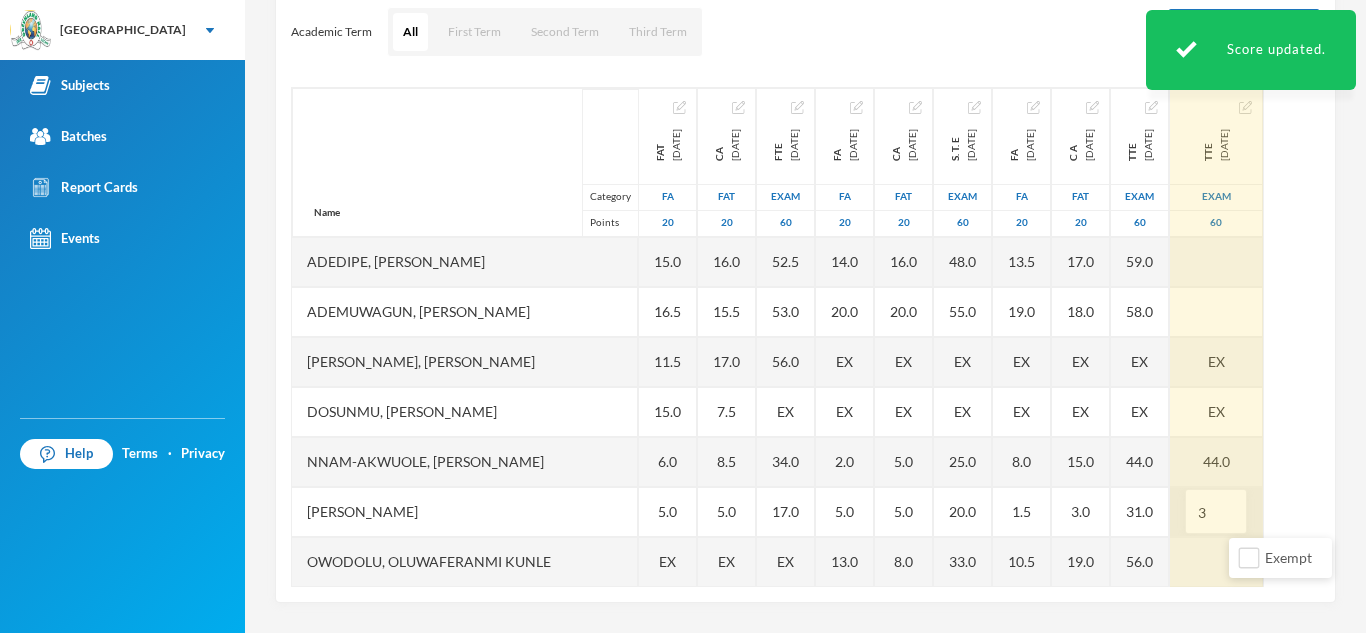 type on "31" 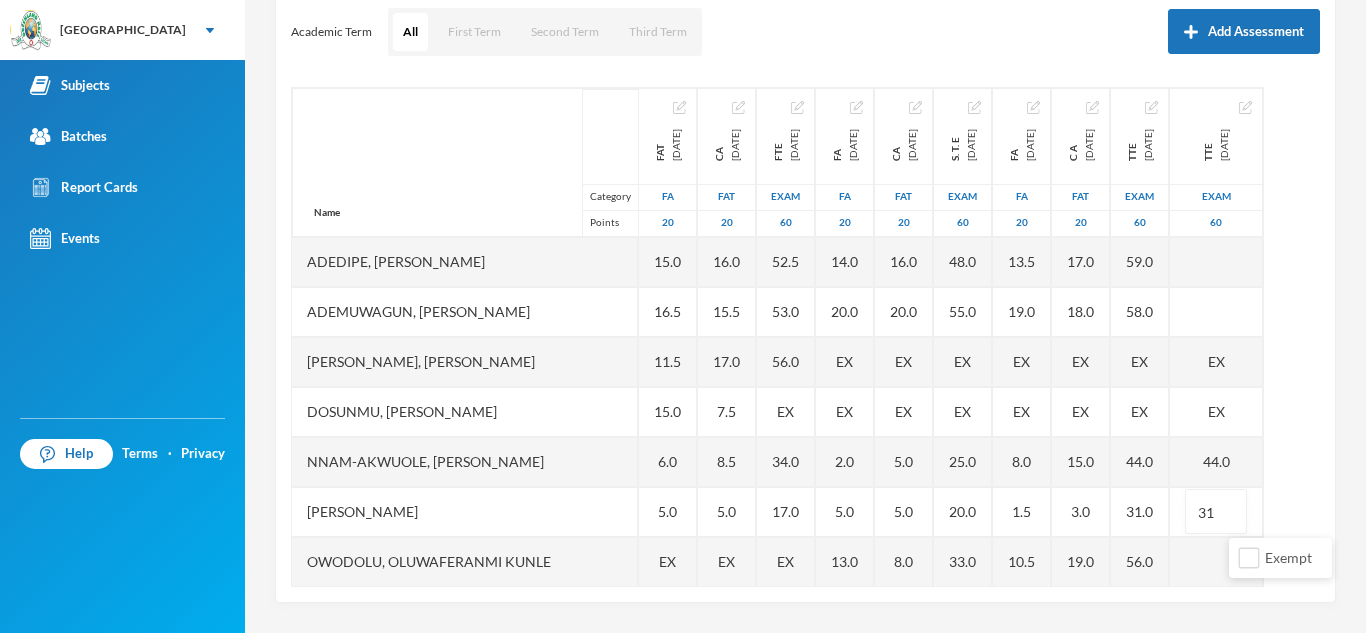 click on "Academic Term All First Term Second Term Third Term Add Assessment" at bounding box center [805, 32] 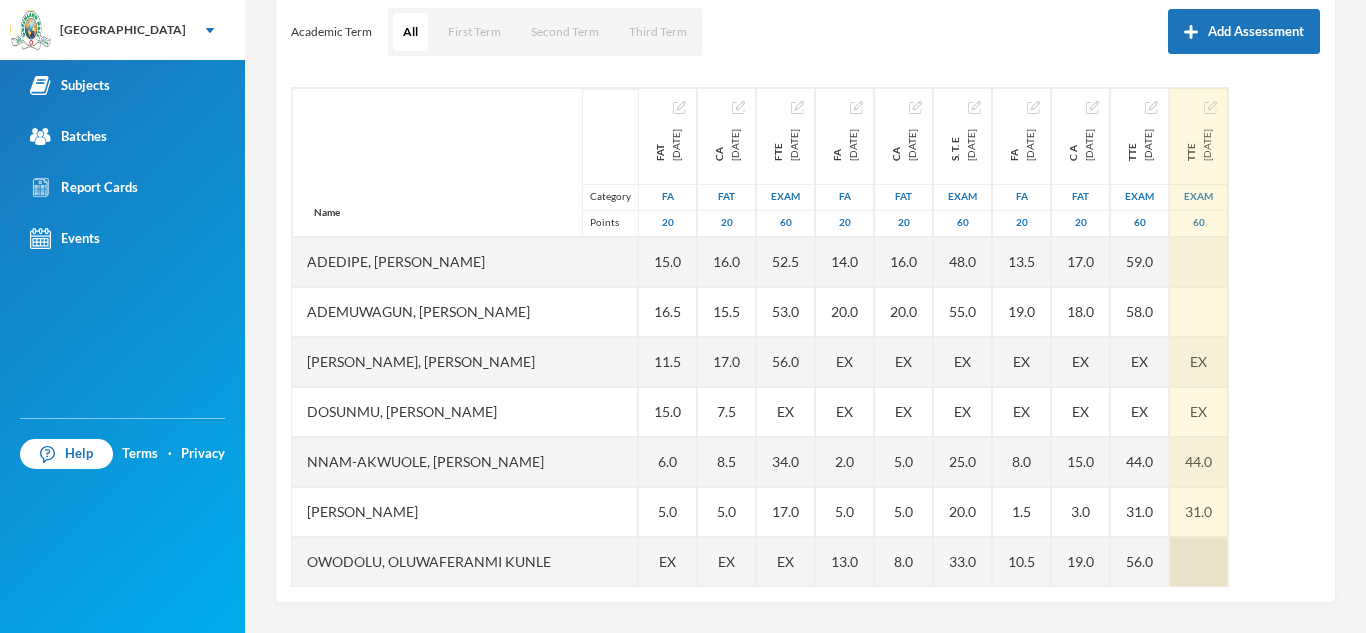 click at bounding box center (1199, 562) 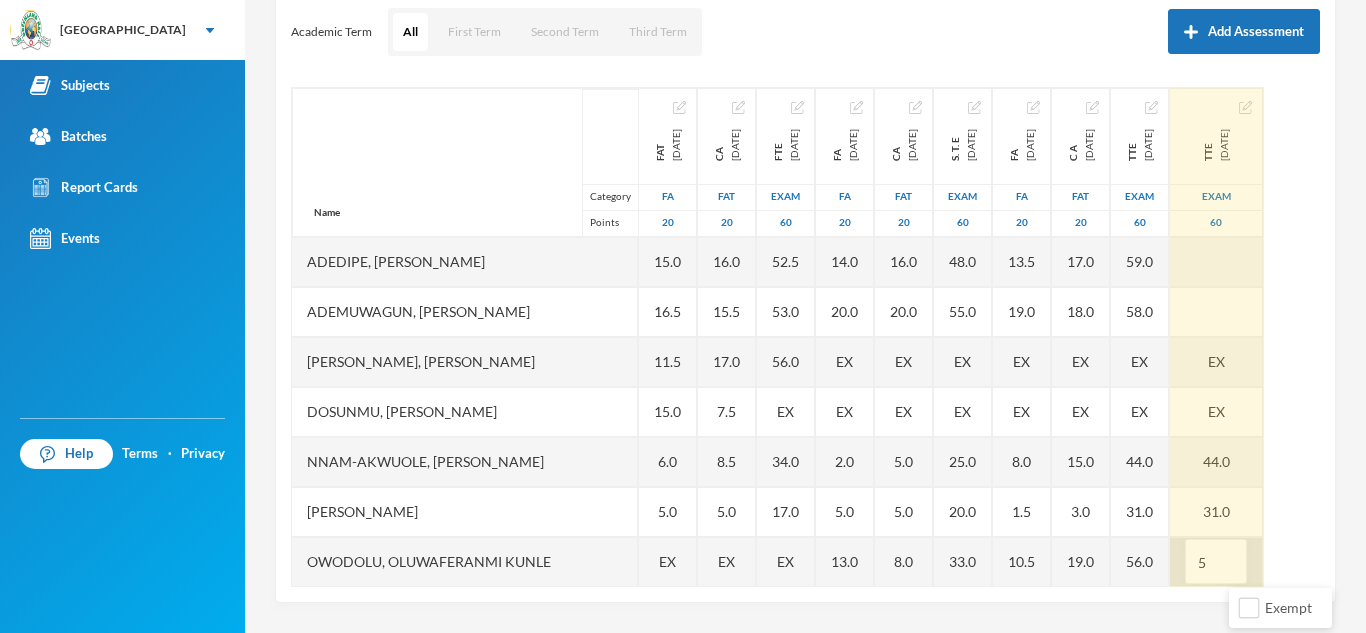 type on "56" 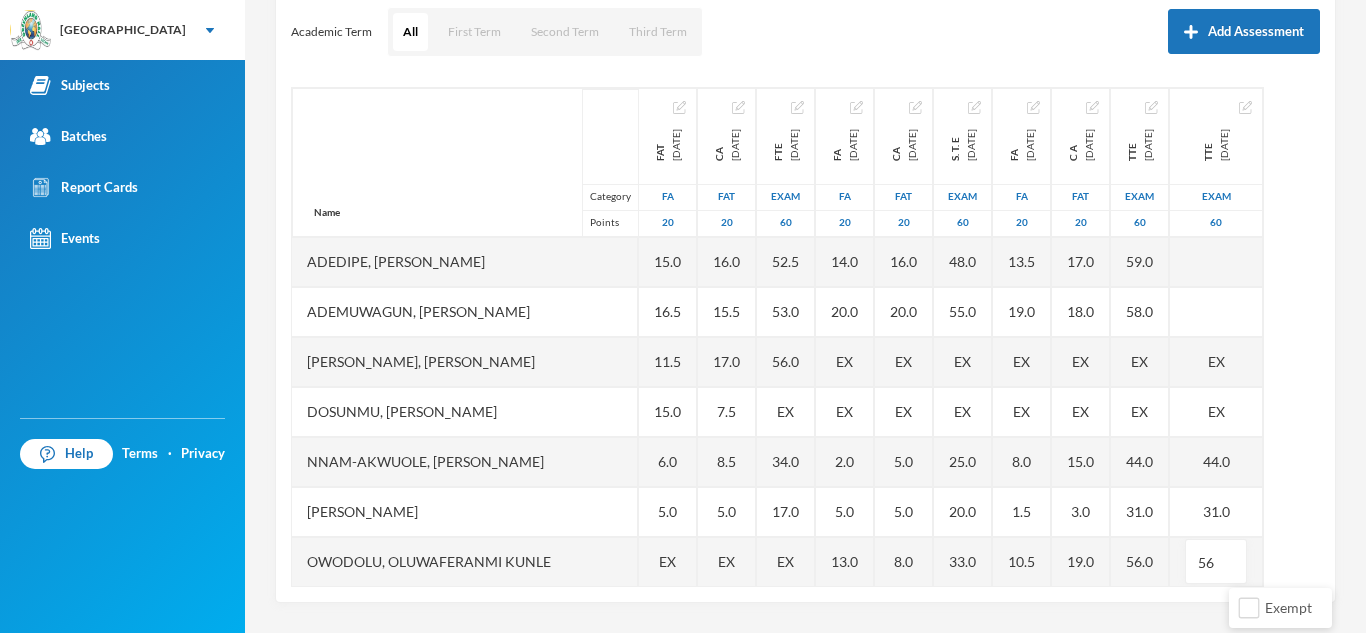 click on "Scoresheet Academic Term All First Term Second Term Third Term Add Assessment Name   Category Points Adedipe, [PERSON_NAME], Keshinro [PERSON_NAME], Nimaah [PERSON_NAME], [PERSON_NAME] Nnam-akwuole, [PERSON_NAME] Chiwendu [PERSON_NAME] Owodolu, Oluwaferanmi [PERSON_NAME], Royalty Oluwaferanmi Shekoni, Mumeen [PERSON_NAME], Oluwadarasimi Goodness FAT [DATE] FA 20 15.0 16.5 11.5 15.0 6.0 5.0 EX EX 19.5 16.5 CA [DATE] FAT 20 16.0 15.5 17.0 7.5 8.5 5.0 EX EX 16.0 17.0 FTE [DATE] Exam 60 52.5 53.0 56.0 EX 34.0 17.0 EX EX 58.0 55.0 FA [DATE] FA 20 14.0 20.0 EX EX 2.0 5.0 13.0 EX 20.0 20.0 CA [DATE] FAT 20 16.0 20.0 EX EX 5.0 5.0 8.0 EX 18.0 17.0 S. T. E [DATE] Exam 60 48.0 55.0 EX EX 25.0 20.0 33.0 EX 57.0 53.0 FA [DATE] FA 20 13.5 19.0 EX EX 8.0 1.5 10.5 EX 18.0 18.0 C A [DATE] FAT 20 17.0 18.0 EX EX 15.0 3.0 19.0 EX 18.0 19.0 TTE [DATE] Exam 60 59.0 58.0 EX EX 44.0 31.0 56.0 EX 58.0 60.0 TTE [DATE] Exam 60 EX EX 44.0 31.0 56 EX" at bounding box center (805, 273) 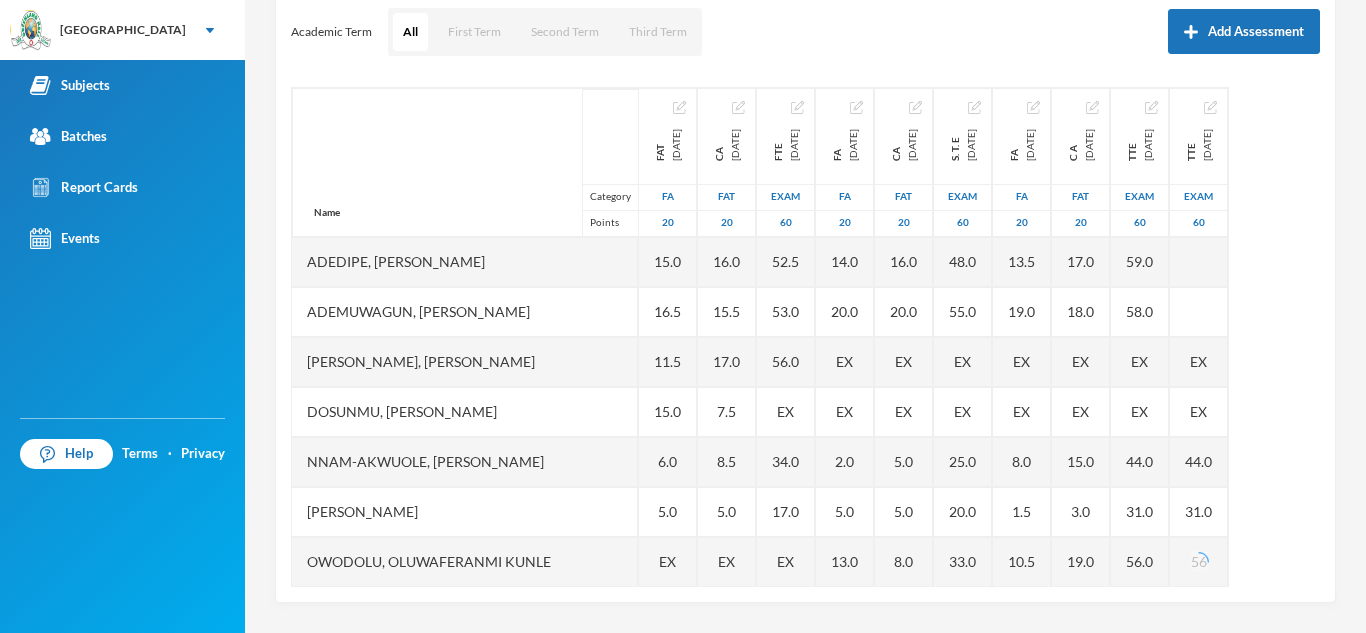 click on "Scoresheet Academic Term All First Term Second Term Third Term Add Assessment Name   Category Points Adedipe, [PERSON_NAME], Keshinro [PERSON_NAME], Nimaah [PERSON_NAME], [PERSON_NAME] Nnam-akwuole, [PERSON_NAME] Chiwendu [PERSON_NAME] Owodolu, Oluwaferanmi [PERSON_NAME], Royalty Oluwaferanmi Shekoni, Mumeen [PERSON_NAME], Oluwadarasimi Goodness FAT [DATE] FA 20 15.0 16.5 11.5 15.0 6.0 5.0 EX EX 19.5 16.5 CA [DATE] FAT 20 16.0 15.5 17.0 7.5 8.5 5.0 EX EX 16.0 17.0 FTE [DATE] Exam 60 52.5 53.0 56.0 EX 34.0 17.0 EX EX 58.0 55.0 FA [DATE] FA 20 14.0 20.0 EX EX 2.0 5.0 13.0 EX 20.0 20.0 CA [DATE] FAT 20 16.0 20.0 EX EX 5.0 5.0 8.0 EX 18.0 17.0 S. T. E [DATE] Exam 60 48.0 55.0 EX EX 25.0 20.0 33.0 EX 57.0 53.0 FA [DATE] FA 20 13.5 19.0 EX EX 8.0 1.5 10.5 EX 18.0 18.0 C A [DATE] FAT 20 17.0 18.0 EX EX 15.0 3.0 19.0 EX 18.0 19.0 TTE [DATE] Exam 60 59.0 58.0 EX EX 44.0 31.0 56.0 EX 58.0 60.0 TTE [DATE] Exam 60 EX EX 44.0 31.0 56 EX" at bounding box center (805, 273) 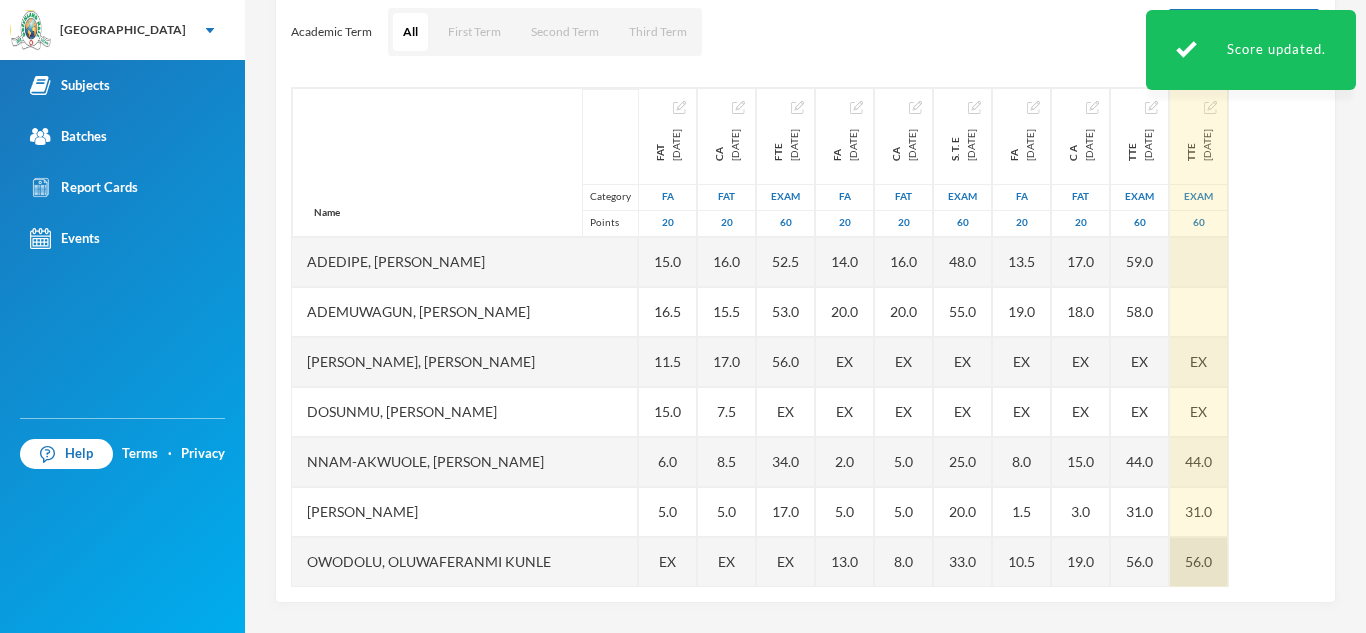click on "56.0" at bounding box center [1199, 562] 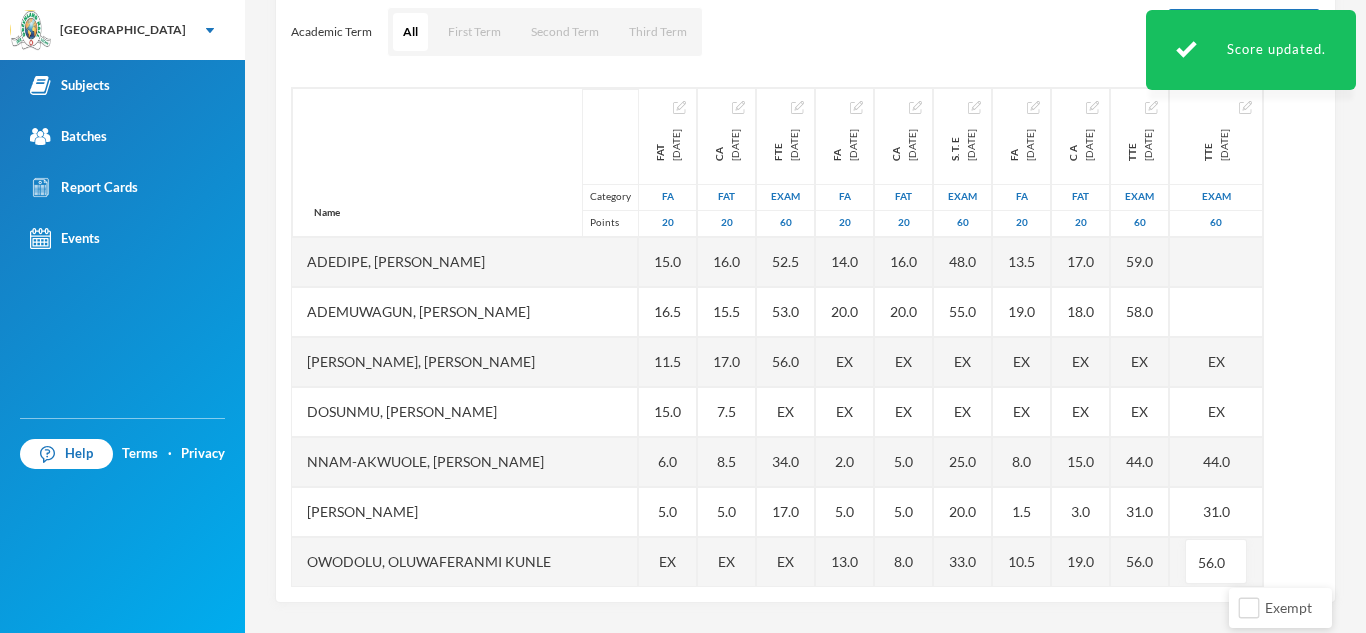 click on "4 [PERSON_NAME] [PERSON_NAME][EMAIL_ADDRESS][PERSON_NAME][DOMAIN_NAME] Options Spelling Year 3 - [PERSON_NAME] (2024/2025) Student List Score Sheet Assessments  Scoresheet Academic Term All First Term Second Term Third Term Add Assessment Name   Category Points Adedipe, [PERSON_NAME], [PERSON_NAME], [PERSON_NAME], [PERSON_NAME] Nnam-akwuole, [PERSON_NAME] Chiwendu [PERSON_NAME] Owodolu, Oluwaferanmi [PERSON_NAME], Royalty Oluwaferanmi Shekoni, Mumeen [PERSON_NAME], Oluwadarasimi Goodness FAT [DATE] FA 20 15.0 16.5 11.5 15.0 6.0 5.0 EX EX 19.5 16.5 CA [DATE] FAT 20 16.0 15.5 17.0 7.5 8.5 5.0 EX EX 16.0 17.0 FTE [DATE] Exam 60 52.5 53.0 56.0 EX 34.0 17.0 EX EX 58.0 55.0 FA [DATE] FA 20 14.0 20.0 EX EX 2.0 5.0 13.0 EX 20.0 20.0 CA [DATE] FAT 20 16.0 20.0 EX EX 5.0 5.0 8.0 EX 18.0 17.0 S. T. E [DATE] Exam 60 48.0 55.0 EX EX 25.0 20.0 33.0 EX 57.0 53.0 FA [DATE] FA 20 13.5 19.0 EX EX 8.0 1.5 10.5 EX 18.0 18.0 C A [DATE] FAT 20 17.0 18.0 EX EX 15.0 3.0 19.0 EX 18.0" at bounding box center (805, 316) 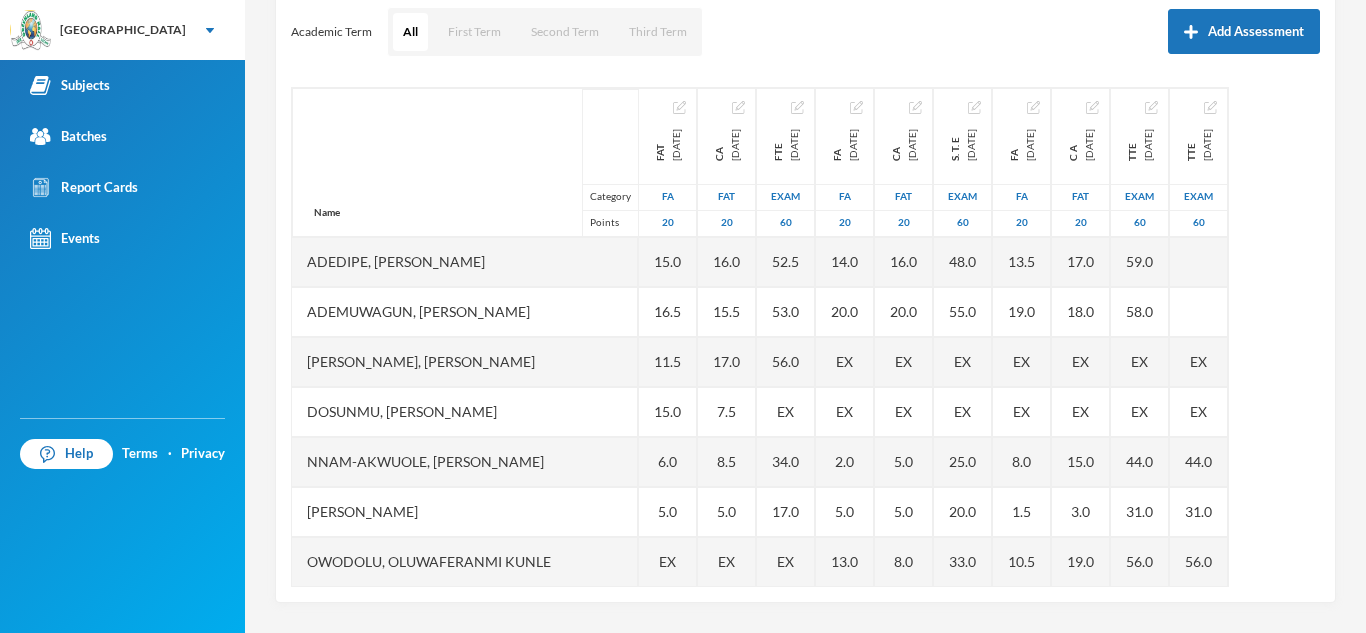 click on "Scoresheet Academic Term All First Term Second Term Third Term Add Assessment Name   Category Points Adedipe, [PERSON_NAME], Keshinro [PERSON_NAME], Nimaah [PERSON_NAME], [PERSON_NAME] Nnam-akwuole, [PERSON_NAME] Chiwendu [PERSON_NAME] Owodolu, Oluwaferanmi [PERSON_NAME], Royalty Oluwaferanmi Shekoni, Mumeen [PERSON_NAME], Oluwadarasimi Goodness FAT [DATE] FA 20 15.0 16.5 11.5 15.0 6.0 5.0 EX EX 19.5 16.5 CA [DATE] FAT 20 16.0 15.5 17.0 7.5 8.5 5.0 EX EX 16.0 17.0 FTE [DATE] Exam 60 52.5 53.0 56.0 EX 34.0 17.0 EX EX 58.0 55.0 FA [DATE] FA 20 14.0 20.0 EX EX 2.0 5.0 13.0 EX 20.0 20.0 CA [DATE] FAT 20 16.0 20.0 EX EX 5.0 5.0 8.0 EX 18.0 17.0 S. T. E [DATE] Exam 60 48.0 55.0 EX EX 25.0 20.0 33.0 EX 57.0 53.0 FA [DATE] FA 20 13.5 19.0 EX EX 8.0 1.5 10.5 EX 18.0 18.0 C A [DATE] FAT 20 17.0 18.0 EX EX 15.0 3.0 19.0 EX 18.0 19.0 TTE [DATE] Exam 60 59.0 58.0 EX EX 44.0 31.0 56.0 EX 58.0 60.0 TTE [DATE] Exam 60 EX EX 44.0 31.0 56.0 EX" at bounding box center [805, 273] 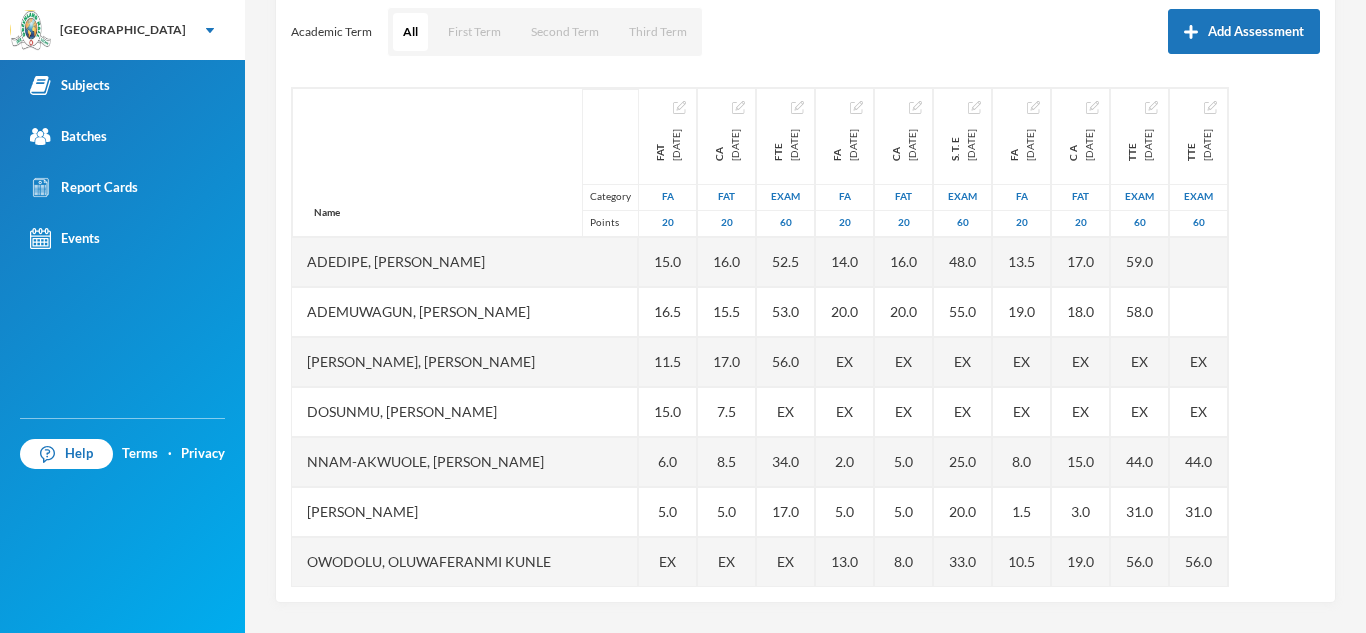 click on "Scoresheet Academic Term All First Term Second Term Third Term Add Assessment Name   Category Points Adedipe, [PERSON_NAME], Keshinro [PERSON_NAME], Nimaah [PERSON_NAME], [PERSON_NAME] Nnam-akwuole, [PERSON_NAME] Chiwendu [PERSON_NAME] Owodolu, Oluwaferanmi [PERSON_NAME], Royalty Oluwaferanmi Shekoni, Mumeen [PERSON_NAME], Oluwadarasimi Goodness FAT [DATE] FA 20 15.0 16.5 11.5 15.0 6.0 5.0 EX EX 19.5 16.5 CA [DATE] FAT 20 16.0 15.5 17.0 7.5 8.5 5.0 EX EX 16.0 17.0 FTE [DATE] Exam 60 52.5 53.0 56.0 EX 34.0 17.0 EX EX 58.0 55.0 FA [DATE] FA 20 14.0 20.0 EX EX 2.0 5.0 13.0 EX 20.0 20.0 CA [DATE] FAT 20 16.0 20.0 EX EX 5.0 5.0 8.0 EX 18.0 17.0 S. T. E [DATE] Exam 60 48.0 55.0 EX EX 25.0 20.0 33.0 EX 57.0 53.0 FA [DATE] FA 20 13.5 19.0 EX EX 8.0 1.5 10.5 EX 18.0 18.0 C A [DATE] FAT 20 17.0 18.0 EX EX 15.0 3.0 19.0 EX 18.0 19.0 TTE [DATE] Exam 60 59.0 58.0 EX EX 44.0 31.0 56.0 EX 58.0 60.0 TTE [DATE] Exam 60 EX EX 44.0 31.0 56.0 EX" at bounding box center (805, 273) 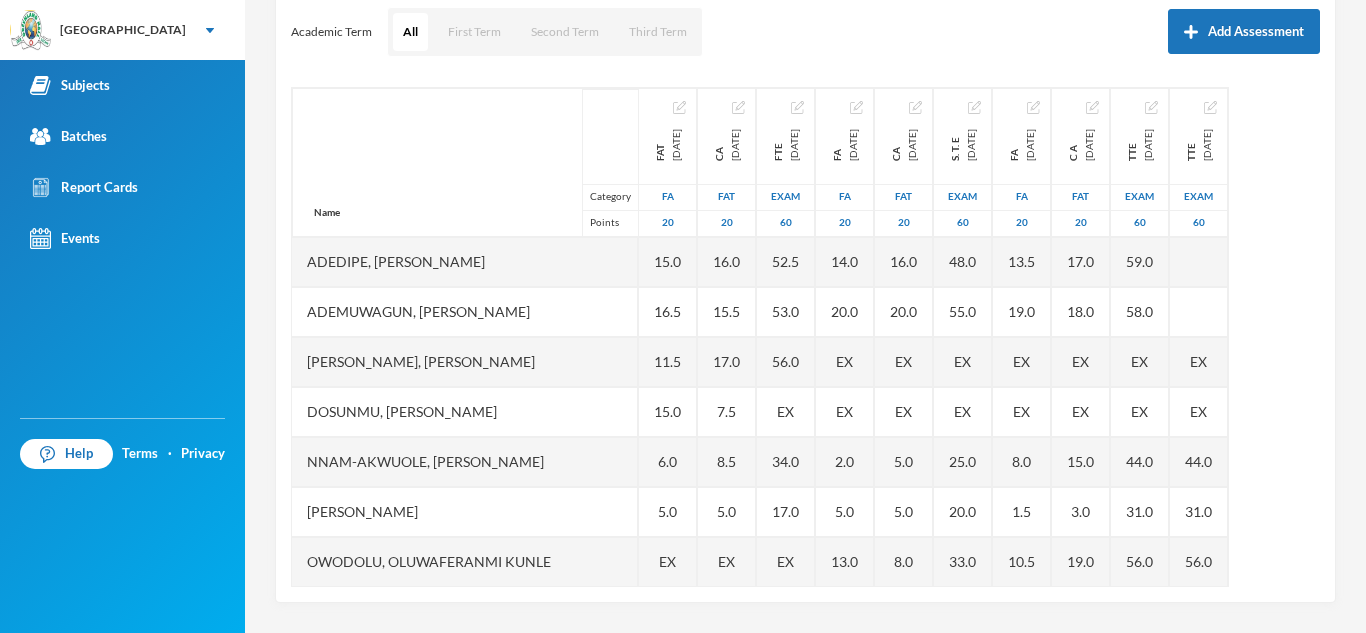 click on "Scoresheet Academic Term All First Term Second Term Third Term Add Assessment Name   Category Points Adedipe, [PERSON_NAME], Keshinro [PERSON_NAME], Nimaah [PERSON_NAME], [PERSON_NAME] Nnam-akwuole, [PERSON_NAME] Chiwendu [PERSON_NAME] Owodolu, Oluwaferanmi [PERSON_NAME], Royalty Oluwaferanmi Shekoni, Mumeen [PERSON_NAME], Oluwadarasimi Goodness FAT [DATE] FA 20 15.0 16.5 11.5 15.0 6.0 5.0 EX EX 19.5 16.5 CA [DATE] FAT 20 16.0 15.5 17.0 7.5 8.5 5.0 EX EX 16.0 17.0 FTE [DATE] Exam 60 52.5 53.0 56.0 EX 34.0 17.0 EX EX 58.0 55.0 FA [DATE] FA 20 14.0 20.0 EX EX 2.0 5.0 13.0 EX 20.0 20.0 CA [DATE] FAT 20 16.0 20.0 EX EX 5.0 5.0 8.0 EX 18.0 17.0 S. T. E [DATE] Exam 60 48.0 55.0 EX EX 25.0 20.0 33.0 EX 57.0 53.0 FA [DATE] FA 20 13.5 19.0 EX EX 8.0 1.5 10.5 EX 18.0 18.0 C A [DATE] FAT 20 17.0 18.0 EX EX 15.0 3.0 19.0 EX 18.0 19.0 TTE [DATE] Exam 60 59.0 58.0 EX EX 44.0 31.0 56.0 EX 58.0 60.0 TTE [DATE] Exam 60 EX EX 44.0 31.0 56.0 EX" at bounding box center (805, 273) 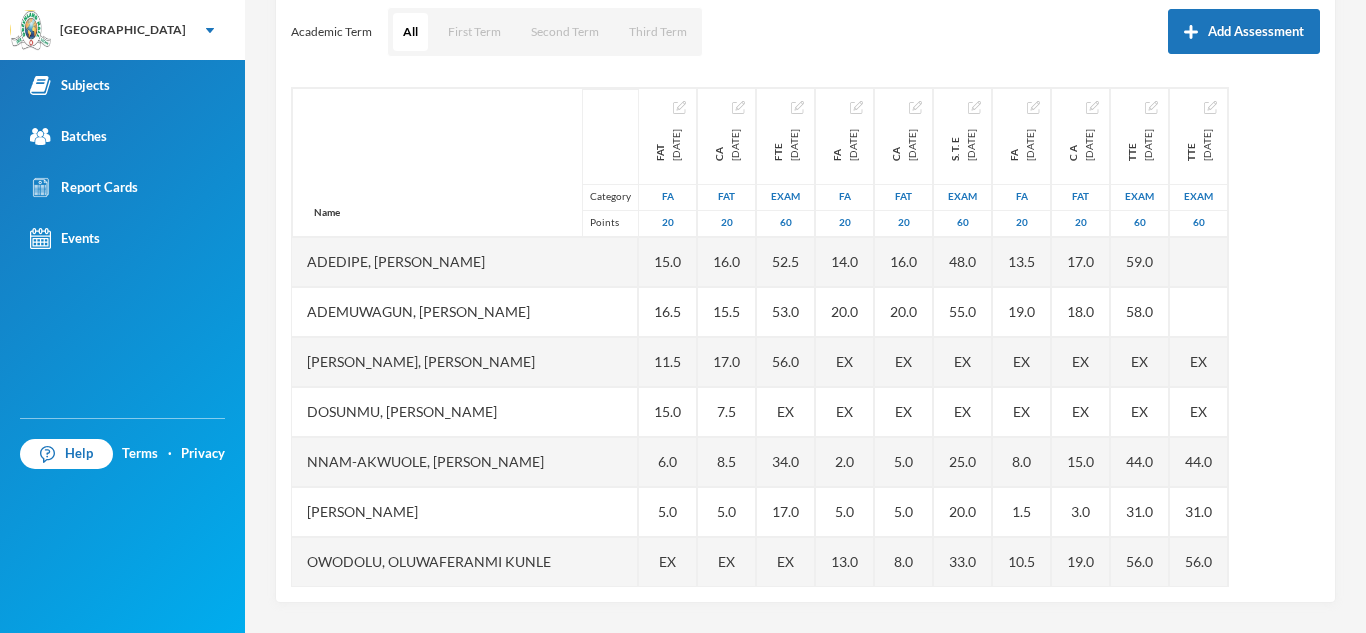 click on "Name   Category Points" at bounding box center (465, 162) 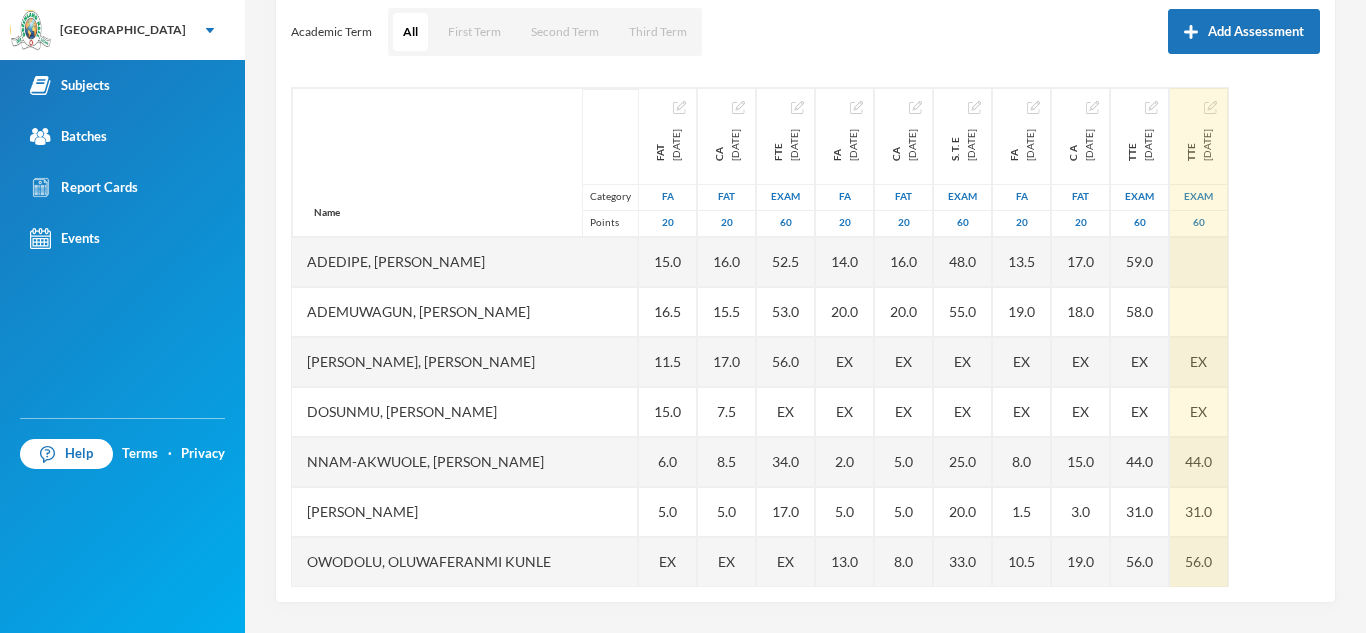 click on "TTE [DATE]" at bounding box center [1198, 136] 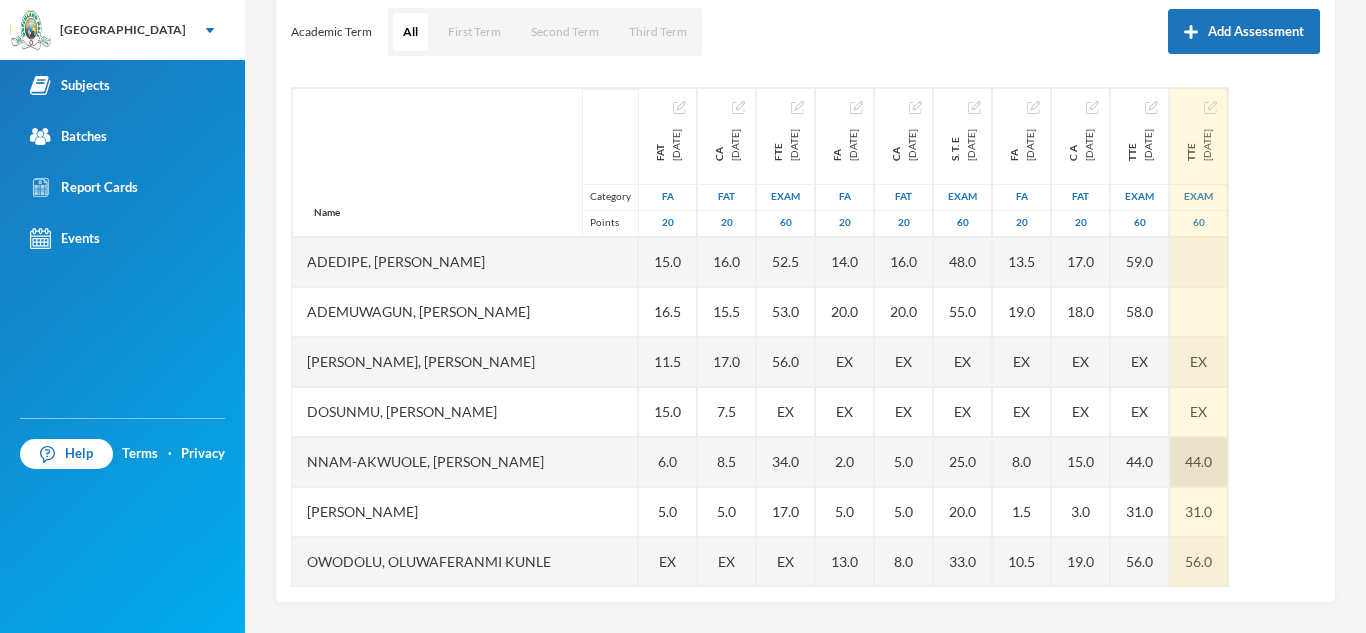 click on "44.0" at bounding box center [1199, 462] 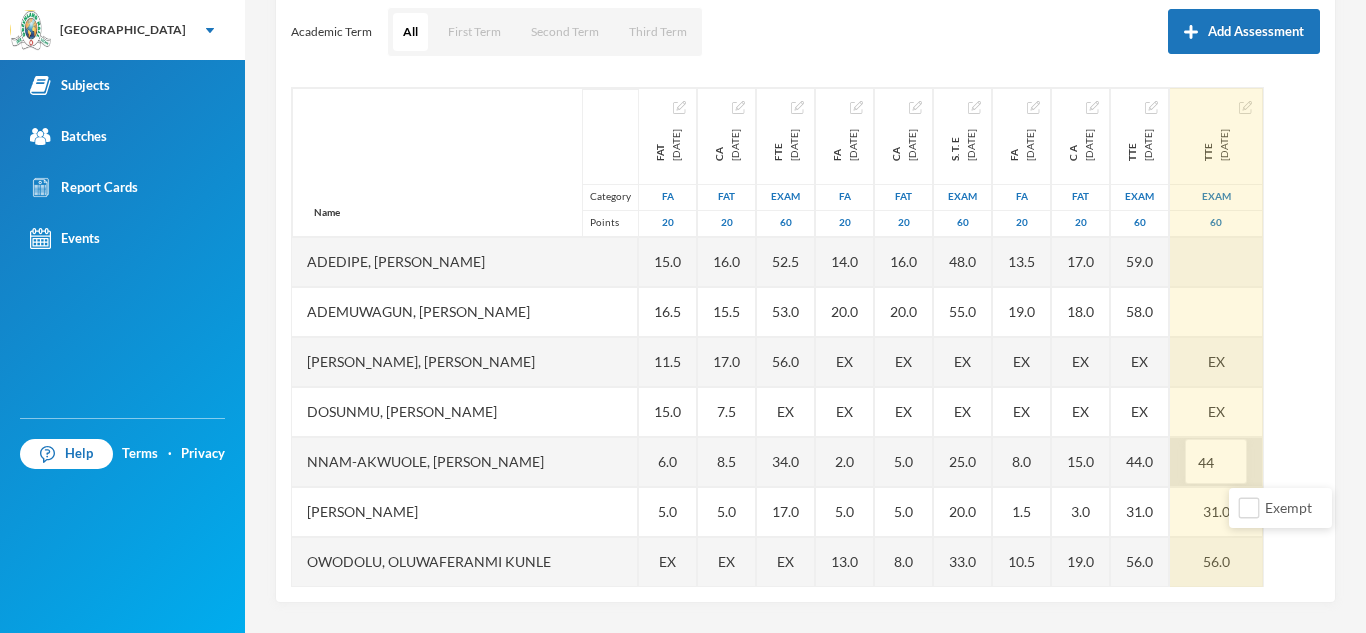 type on "4" 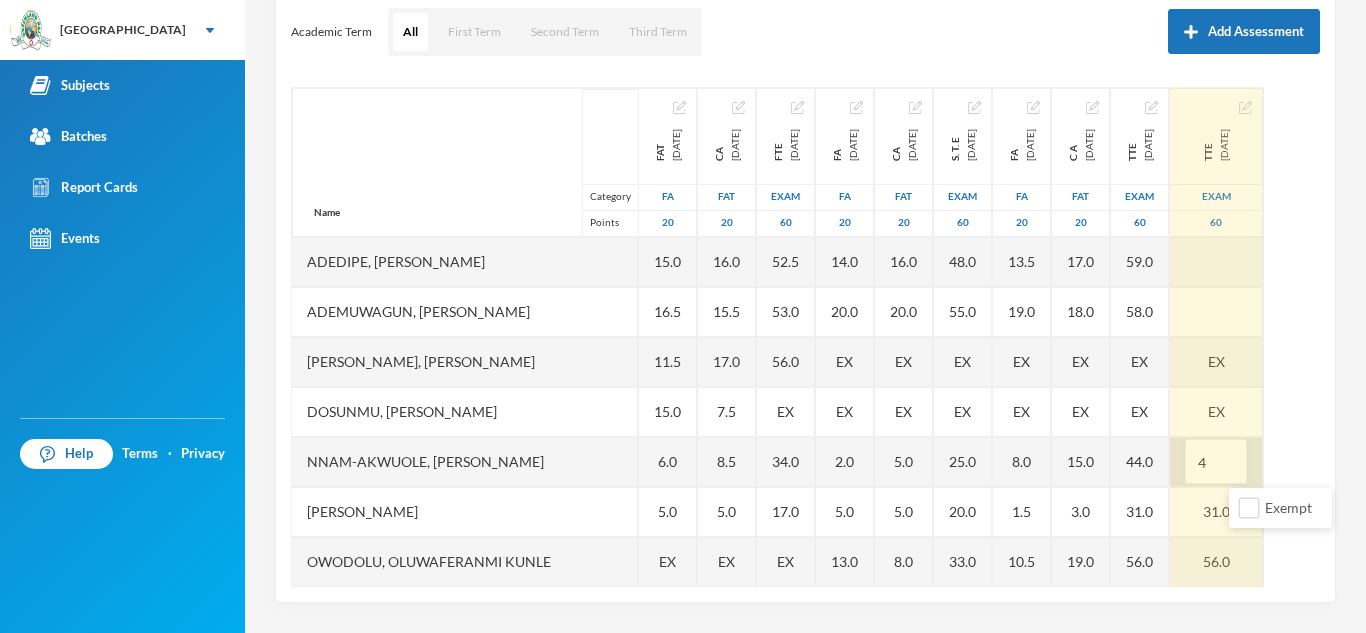 type 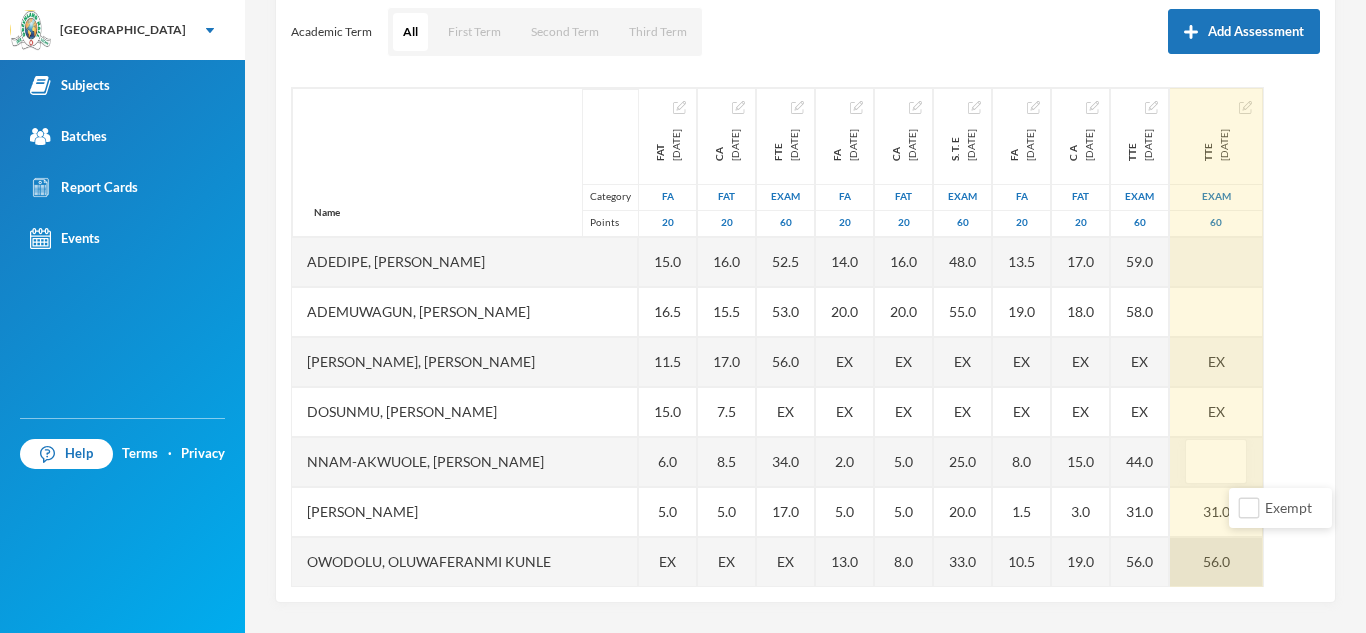 click on "56.0" at bounding box center (1216, 562) 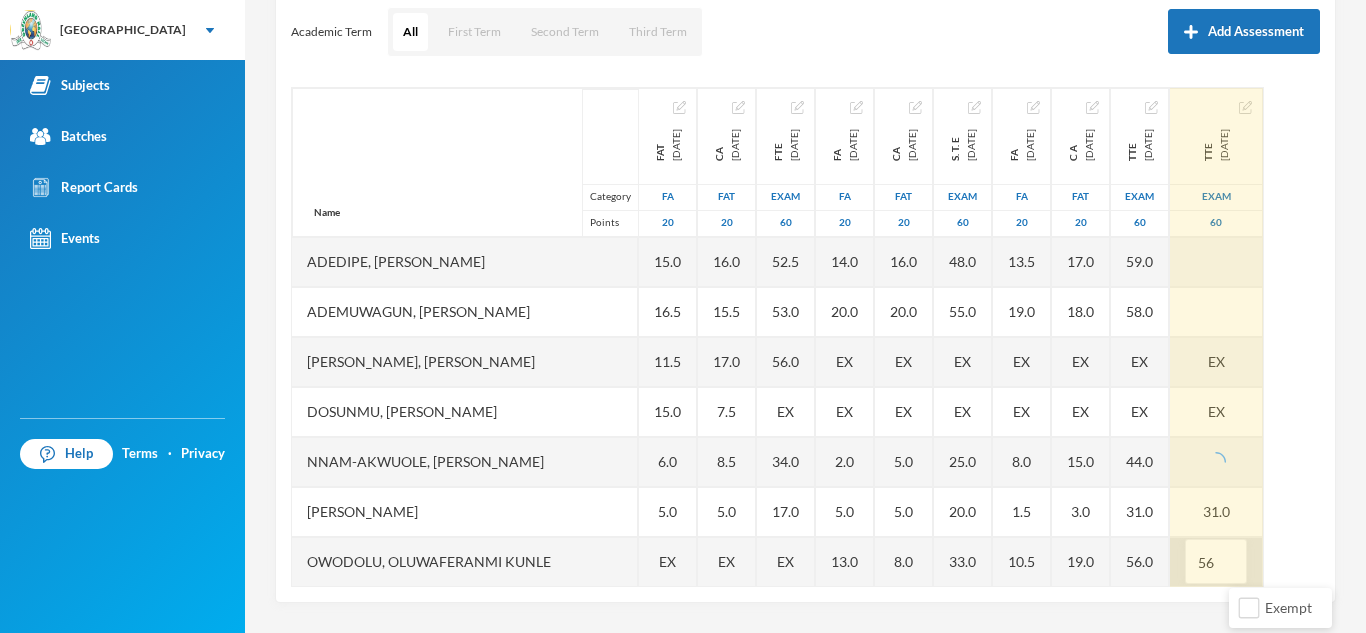 type on "5" 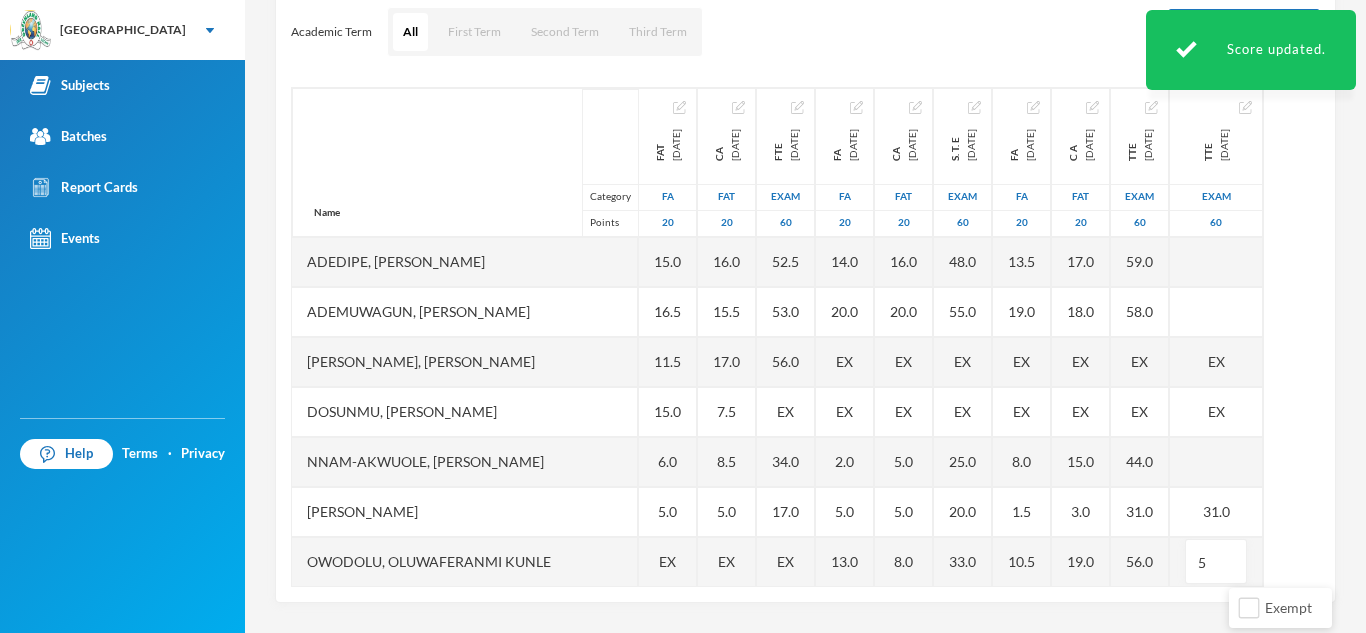 type 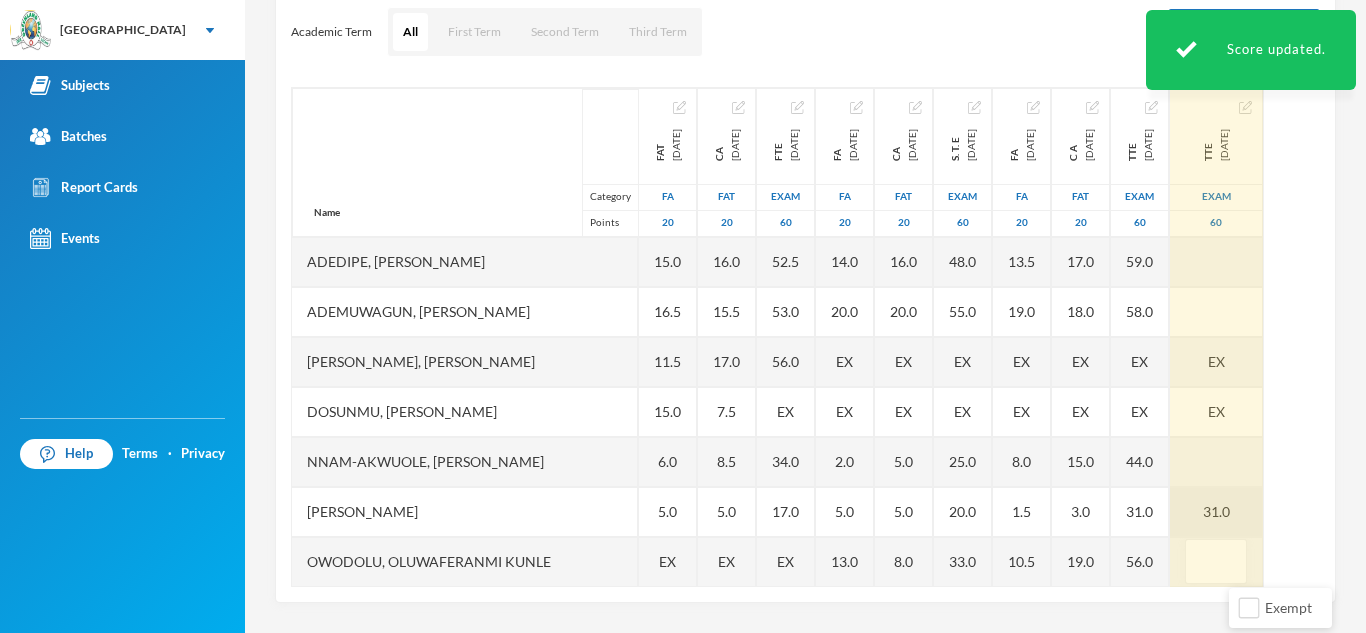 click on "31.0" at bounding box center [1216, 512] 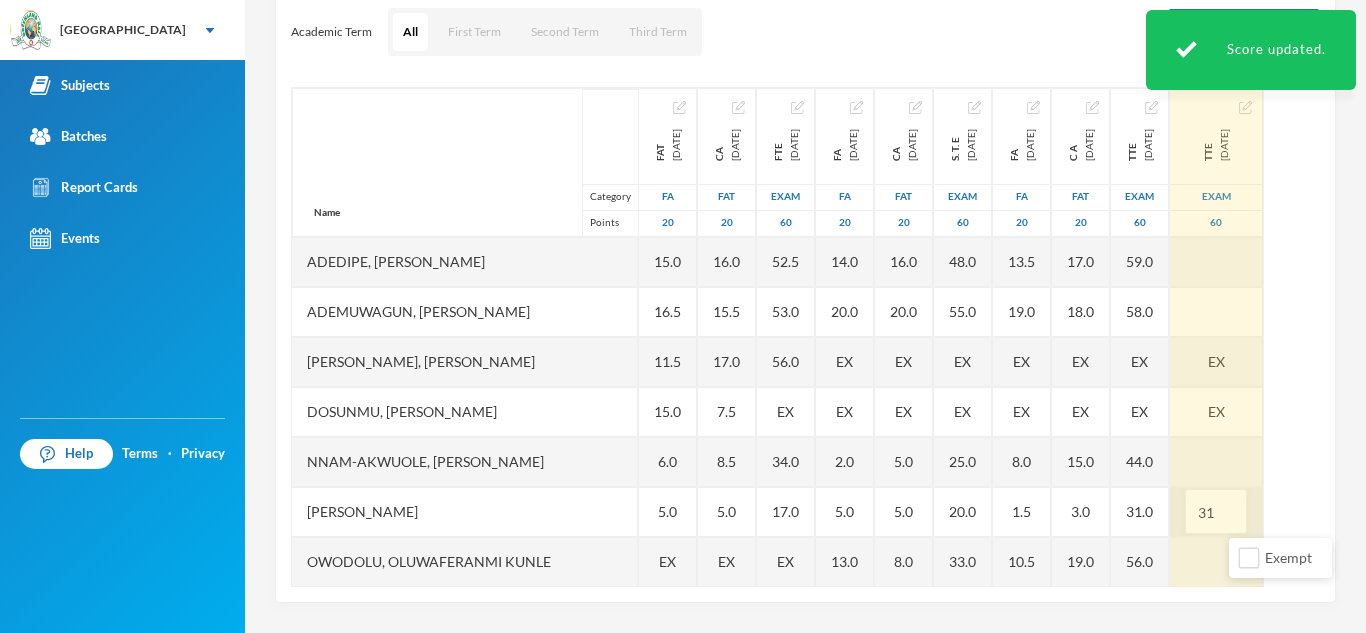 type on "3" 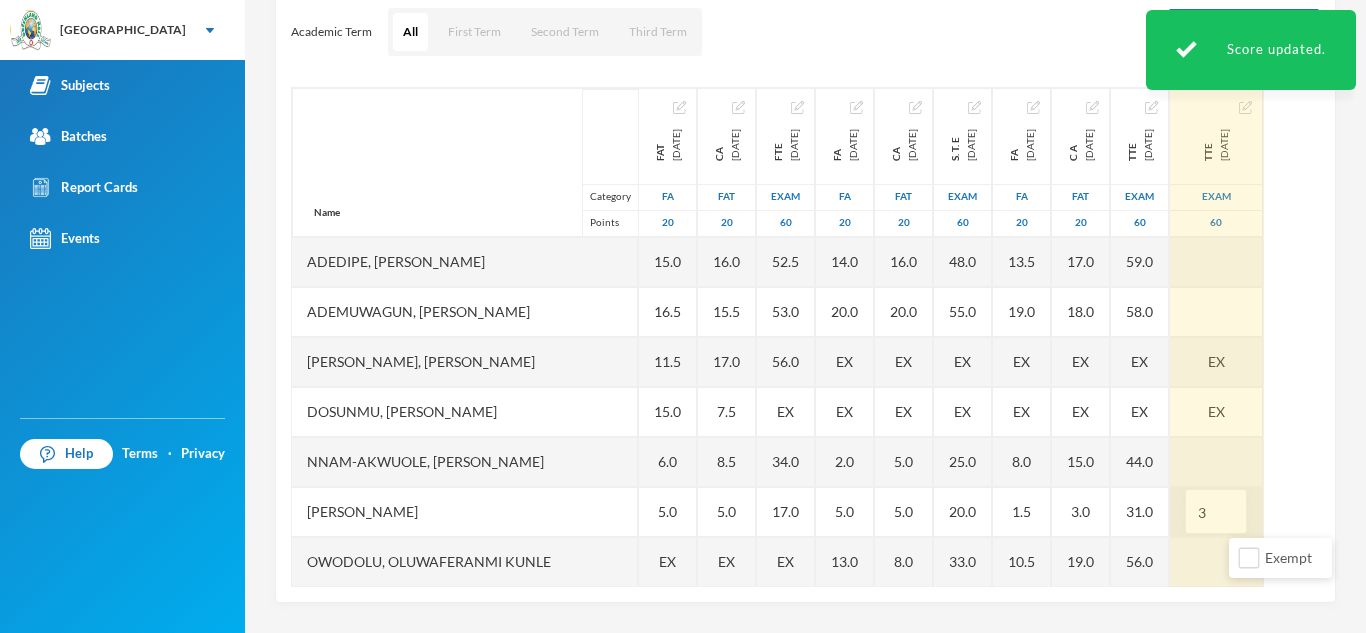 type 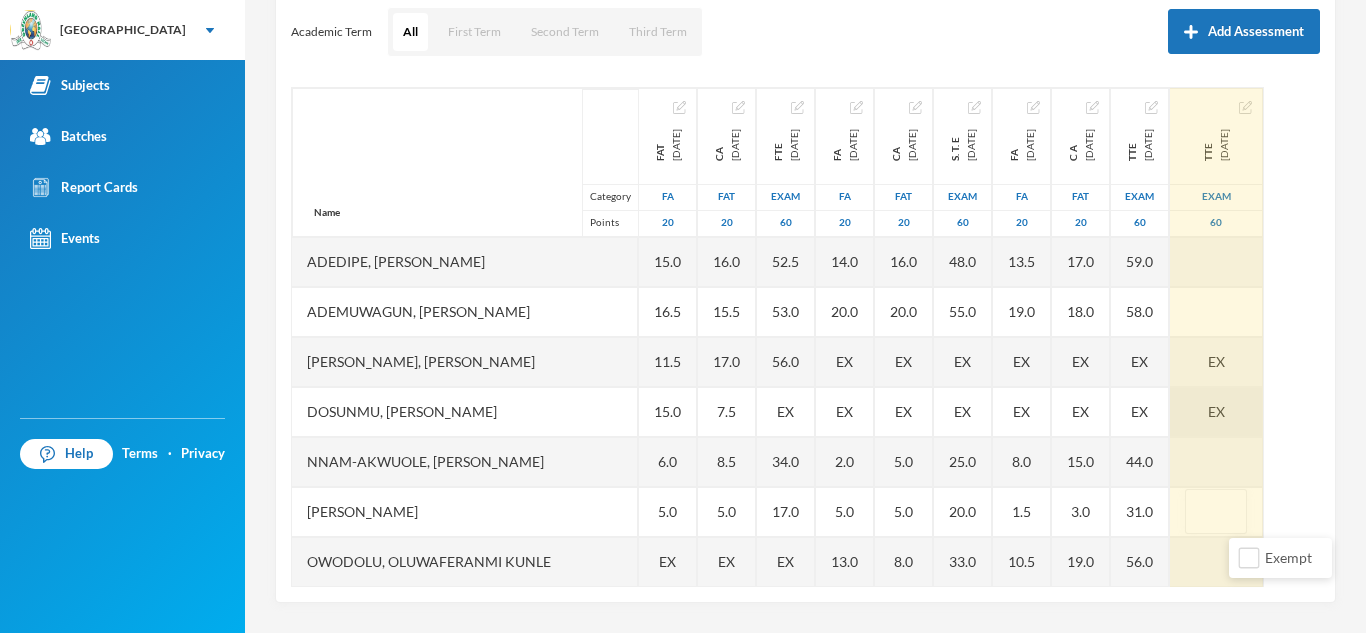 click on "EX" at bounding box center [1216, 412] 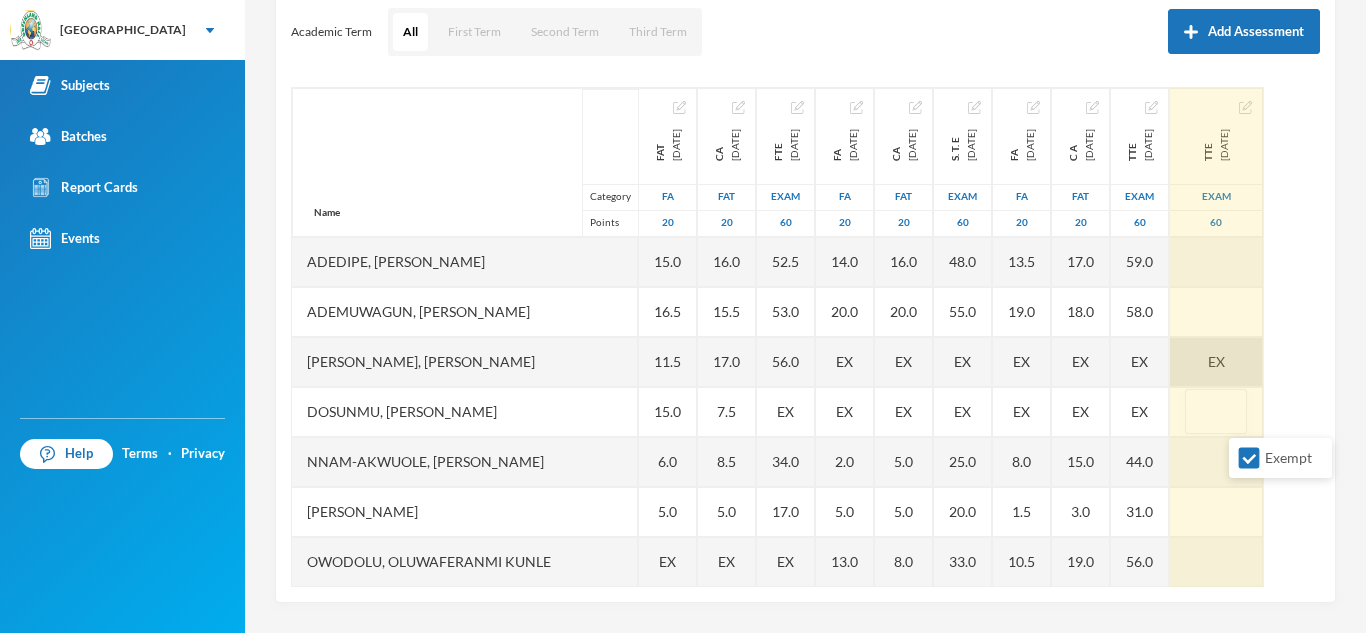 click on "EX" at bounding box center [1216, 361] 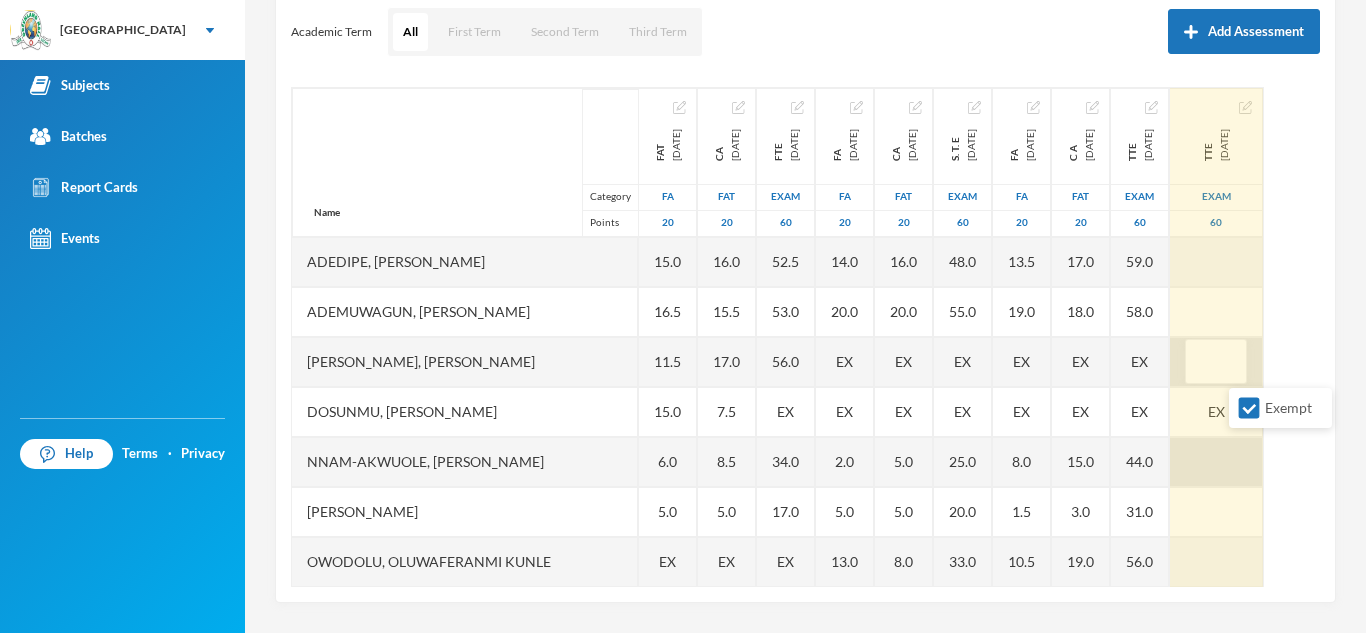 click at bounding box center (1216, 462) 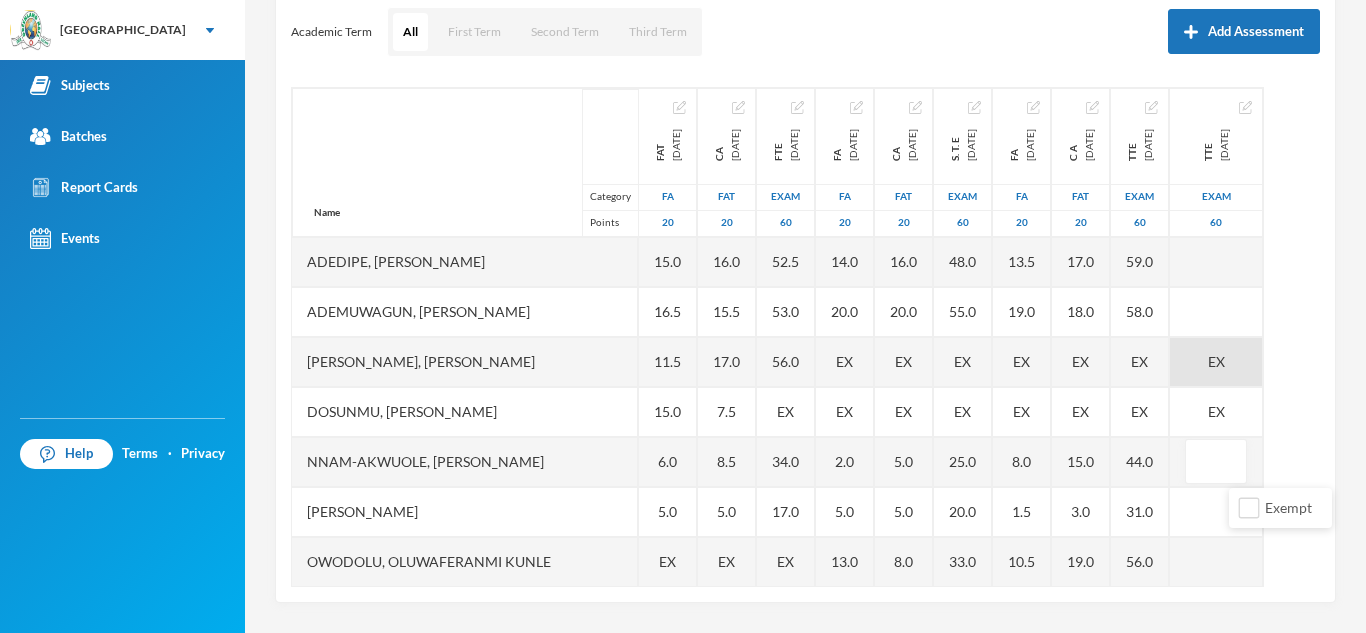 click on "Scoresheet Academic Term All First Term Second Term Third Term Add Assessment Name   Category Points Adedipe, [PERSON_NAME], Keshinro [PERSON_NAME], Nimaah [PERSON_NAME], [PERSON_NAME] Nnam-akwuole, [PERSON_NAME] Chiwendu [PERSON_NAME] Owodolu, Oluwaferanmi [PERSON_NAME], Royalty Oluwaferanmi Shekoni, Mumeen [PERSON_NAME], Oluwadarasimi Goodness FAT [DATE] FA 20 15.0 16.5 11.5 15.0 6.0 5.0 EX EX 19.5 16.5 CA [DATE] FAT 20 16.0 15.5 17.0 7.5 8.5 5.0 EX EX 16.0 17.0 FTE [DATE] Exam 60 52.5 53.0 56.0 EX 34.0 17.0 EX EX 58.0 55.0 FA [DATE] FA 20 14.0 20.0 EX EX 2.0 5.0 13.0 EX 20.0 20.0 CA [DATE] FAT 20 16.0 20.0 EX EX 5.0 5.0 8.0 EX 18.0 17.0 S. T. E [DATE] Exam 60 48.0 55.0 EX EX 25.0 20.0 33.0 EX 57.0 53.0 FA [DATE] FA 20 13.5 19.0 EX EX 8.0 1.5 10.5 EX 18.0 18.0 C A [DATE] FAT 20 17.0 18.0 EX EX 15.0 3.0 19.0 EX 18.0 19.0 TTE [DATE] Exam 60 59.0 58.0 EX EX 44.0 31.0 56.0 EX 58.0 60.0 TTE [DATE] Exam 60 EX EX EX" at bounding box center (805, 273) 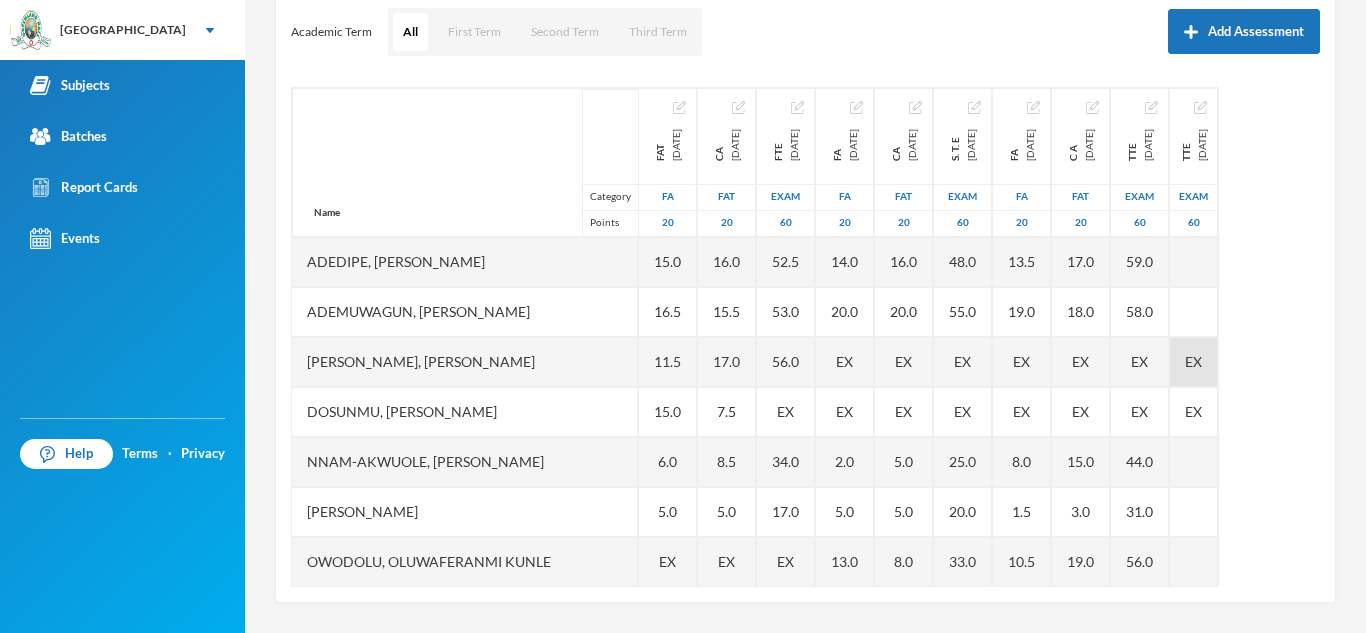 click on "Scoresheet Academic Term All First Term Second Term Third Term Add Assessment Name   Category Points Adedipe, [PERSON_NAME], Keshinro [PERSON_NAME], Nimaah [PERSON_NAME], [PERSON_NAME] Nnam-akwuole, [PERSON_NAME] Chiwendu [PERSON_NAME] Owodolu, Oluwaferanmi [PERSON_NAME], Royalty Oluwaferanmi Shekoni, Mumeen [PERSON_NAME], Oluwadarasimi Goodness FAT [DATE] FA 20 15.0 16.5 11.5 15.0 6.0 5.0 EX EX 19.5 16.5 CA [DATE] FAT 20 16.0 15.5 17.0 7.5 8.5 5.0 EX EX 16.0 17.0 FTE [DATE] Exam 60 52.5 53.0 56.0 EX 34.0 17.0 EX EX 58.0 55.0 FA [DATE] FA 20 14.0 20.0 EX EX 2.0 5.0 13.0 EX 20.0 20.0 CA [DATE] FAT 20 16.0 20.0 EX EX 5.0 5.0 8.0 EX 18.0 17.0 S. T. E [DATE] Exam 60 48.0 55.0 EX EX 25.0 20.0 33.0 EX 57.0 53.0 FA [DATE] FA 20 13.5 19.0 EX EX 8.0 1.5 10.5 EX 18.0 18.0 C A [DATE] FAT 20 17.0 18.0 EX EX 15.0 3.0 19.0 EX 18.0 19.0 TTE [DATE] Exam 60 59.0 58.0 EX EX 44.0 31.0 56.0 EX 58.0 60.0 TTE [DATE] Exam 60 EX EX EX" at bounding box center (805, 273) 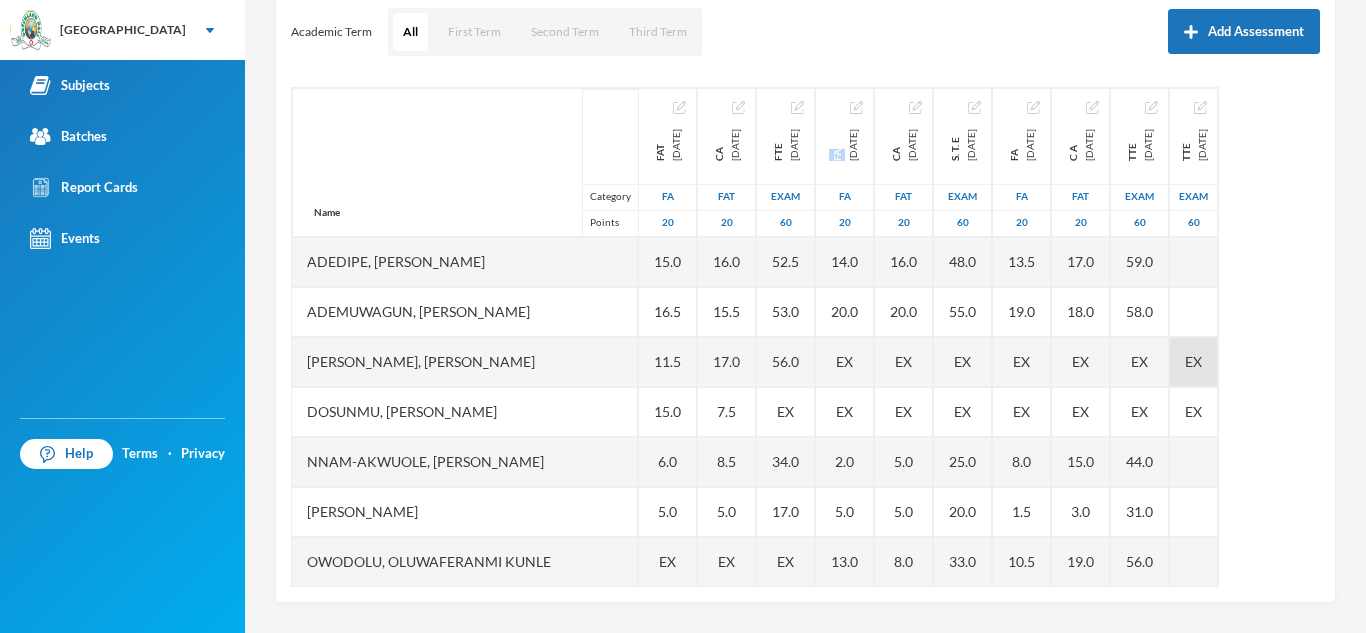 click on "Scoresheet Academic Term All First Term Second Term Third Term Add Assessment Name   Category Points Adedipe, [PERSON_NAME], Keshinro [PERSON_NAME], Nimaah [PERSON_NAME], [PERSON_NAME] Nnam-akwuole, [PERSON_NAME] Chiwendu [PERSON_NAME] Owodolu, Oluwaferanmi [PERSON_NAME], Royalty Oluwaferanmi Shekoni, Mumeen [PERSON_NAME], Oluwadarasimi Goodness FAT [DATE] FA 20 15.0 16.5 11.5 15.0 6.0 5.0 EX EX 19.5 16.5 CA [DATE] FAT 20 16.0 15.5 17.0 7.5 8.5 5.0 EX EX 16.0 17.0 FTE [DATE] Exam 60 52.5 53.0 56.0 EX 34.0 17.0 EX EX 58.0 55.0 FA [DATE] FA 20 14.0 20.0 EX EX 2.0 5.0 13.0 EX 20.0 20.0 CA [DATE] FAT 20 16.0 20.0 EX EX 5.0 5.0 8.0 EX 18.0 17.0 S. T. E [DATE] Exam 60 48.0 55.0 EX EX 25.0 20.0 33.0 EX 57.0 53.0 FA [DATE] FA 20 13.5 19.0 EX EX 8.0 1.5 10.5 EX 18.0 18.0 C A [DATE] FAT 20 17.0 18.0 EX EX 15.0 3.0 19.0 EX 18.0 19.0 TTE [DATE] Exam 60 59.0 58.0 EX EX 44.0 31.0 56.0 EX 58.0 60.0 TTE [DATE] Exam 60 EX EX EX" at bounding box center (805, 273) 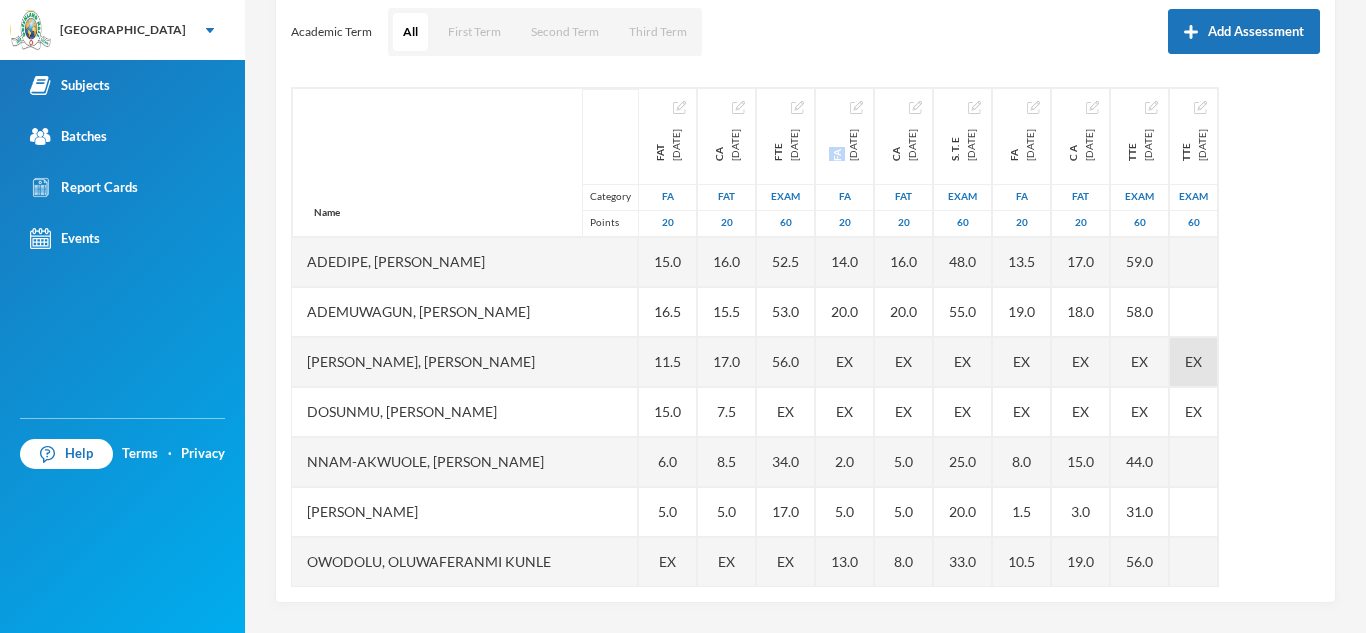 click on "Academic Term All First Term Second Term Third Term Add Assessment" at bounding box center [805, 32] 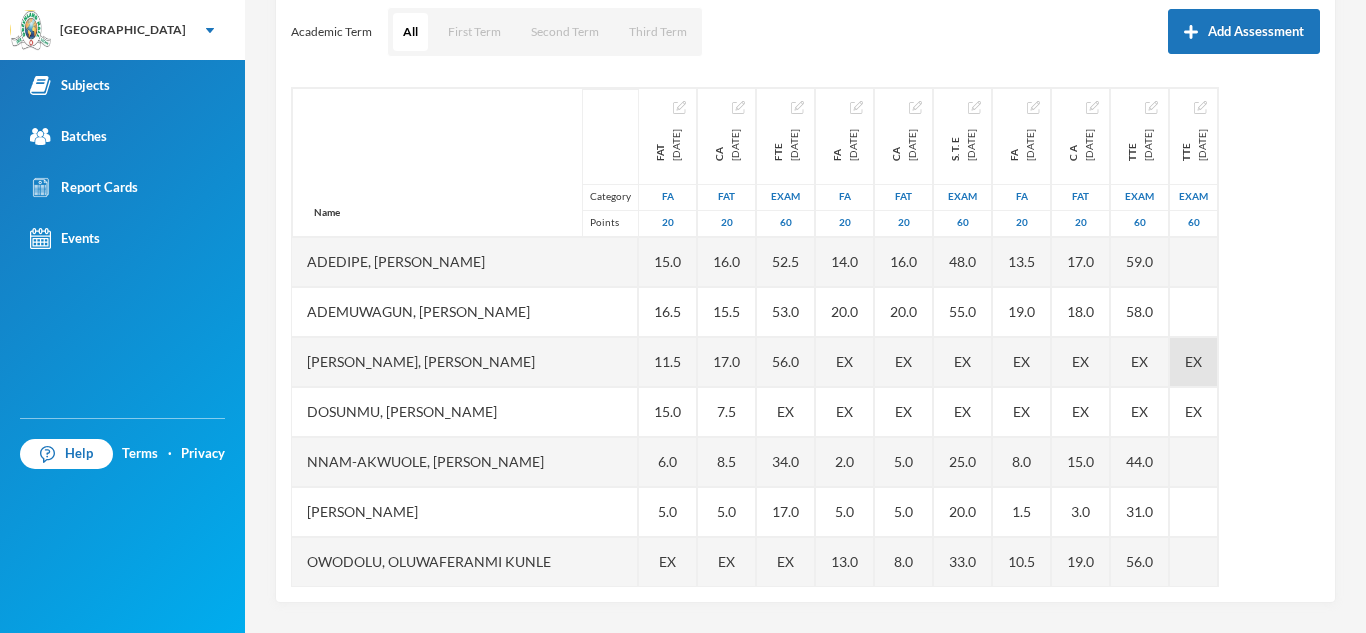 click on "Academic Term All First Term Second Term Third Term Add Assessment" at bounding box center (805, 32) 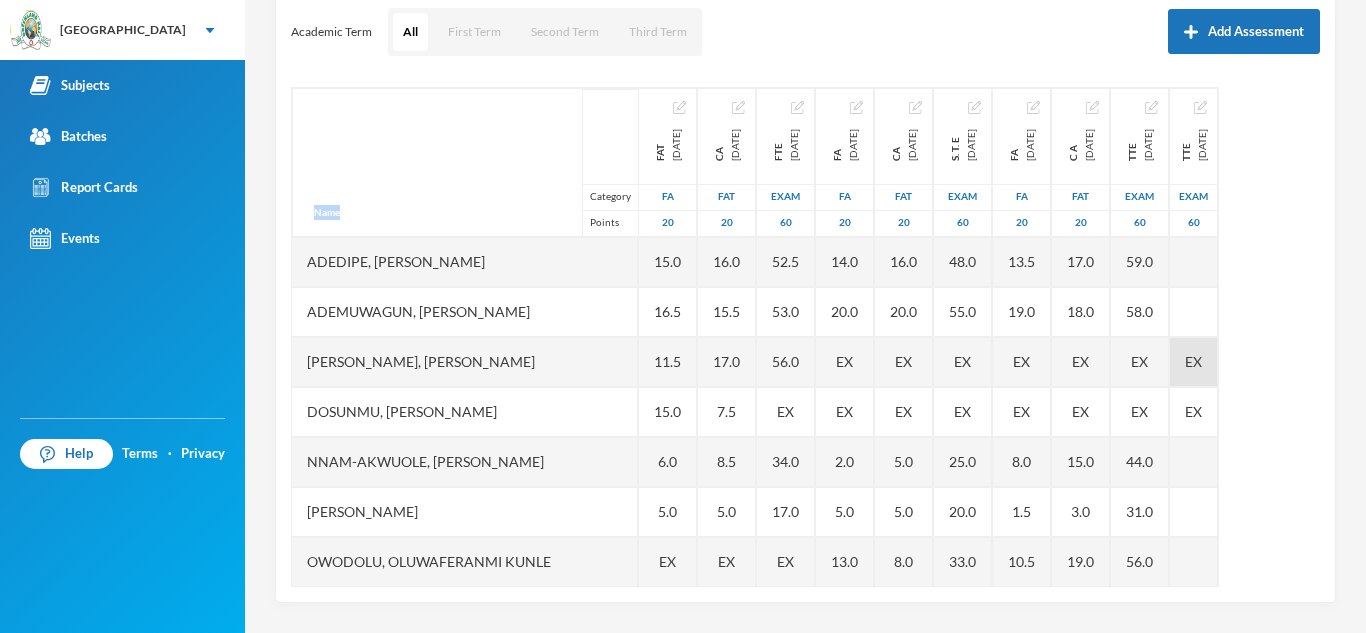 click on "Name   Category Points" at bounding box center [465, 162] 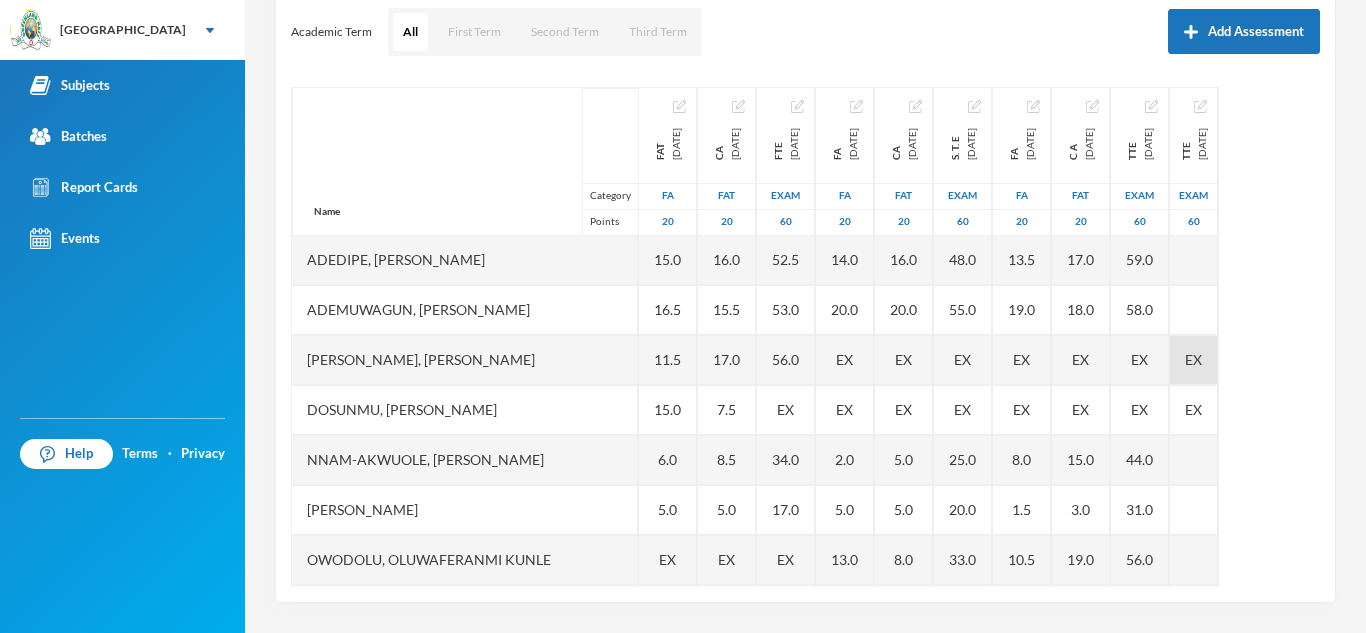 scroll, scrollTop: 0, scrollLeft: 4, axis: horizontal 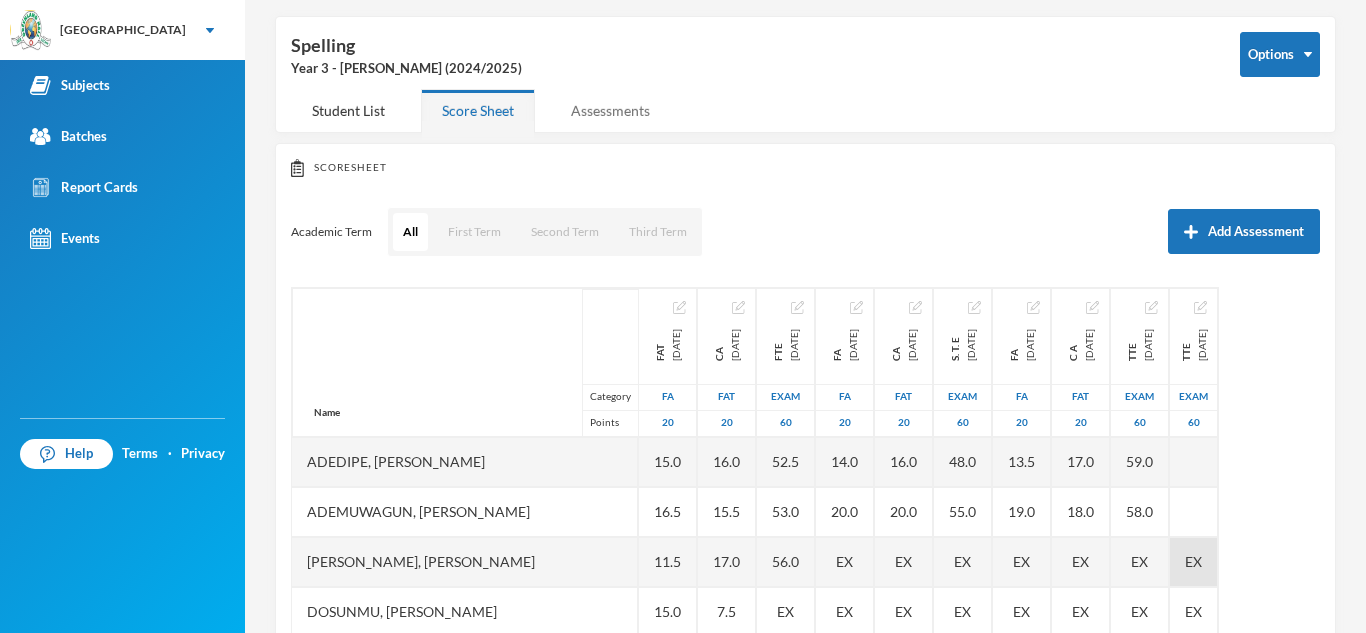 click on "Assessments" at bounding box center (610, 110) 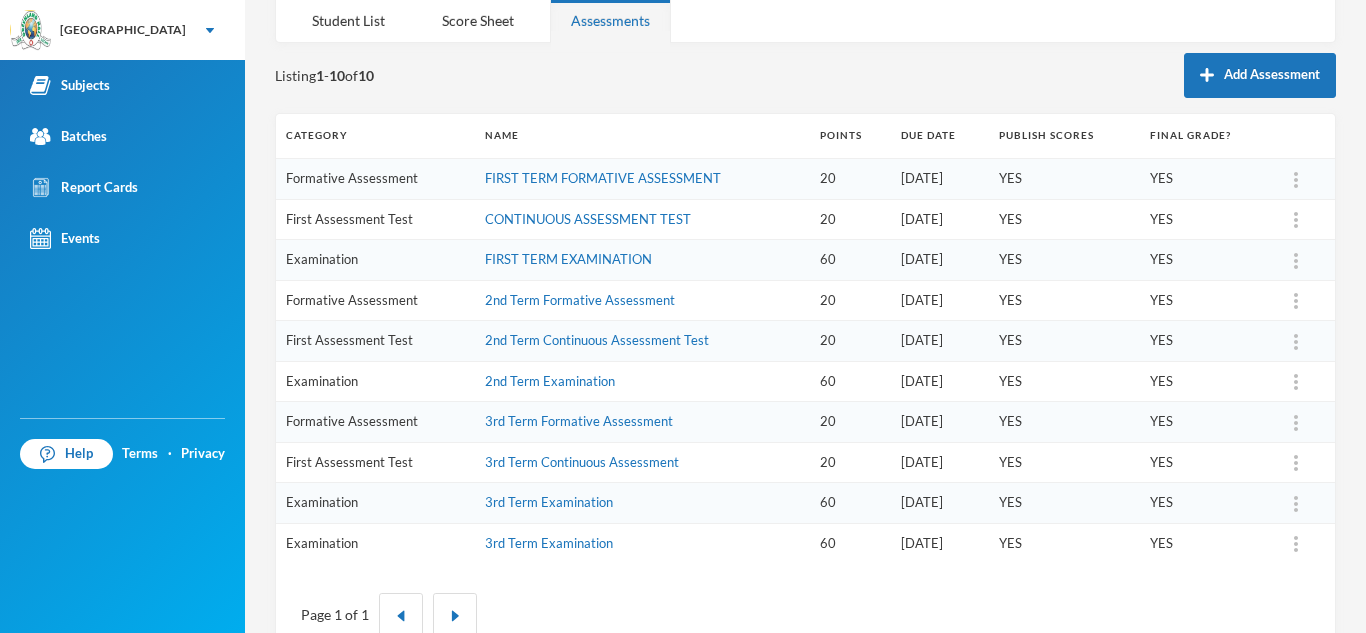scroll, scrollTop: 199, scrollLeft: 0, axis: vertical 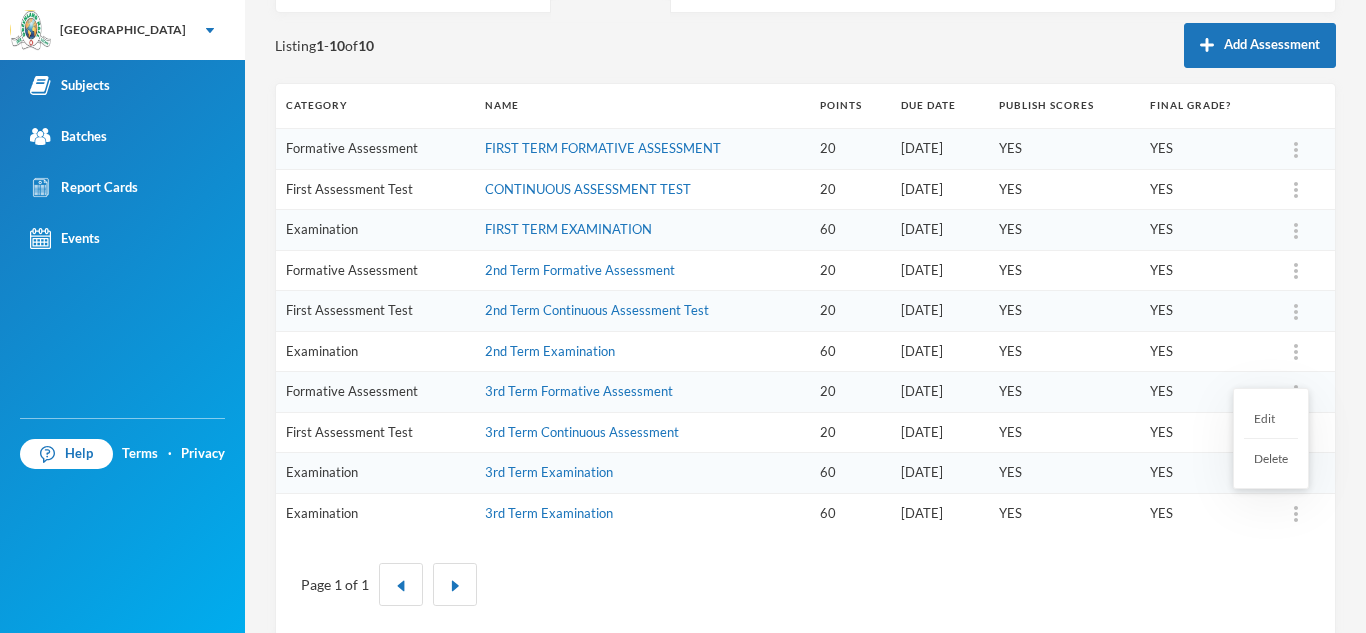 click at bounding box center (1296, 514) 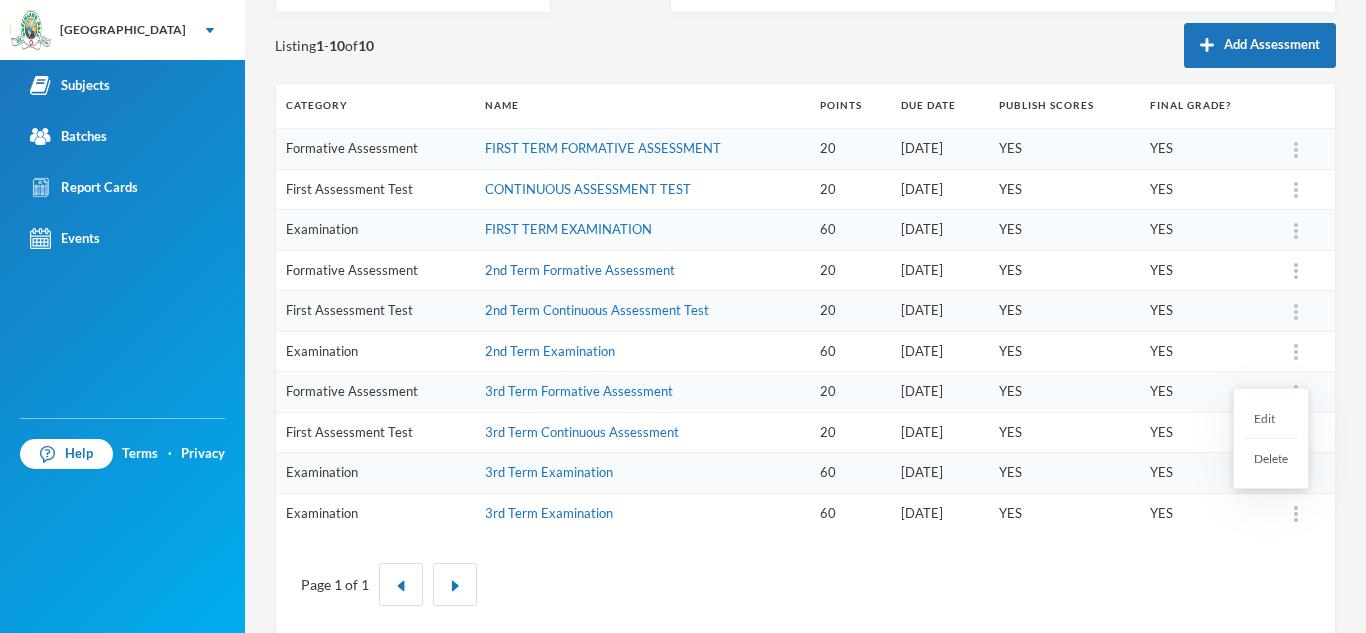 click on "Delete" at bounding box center (1271, 458) 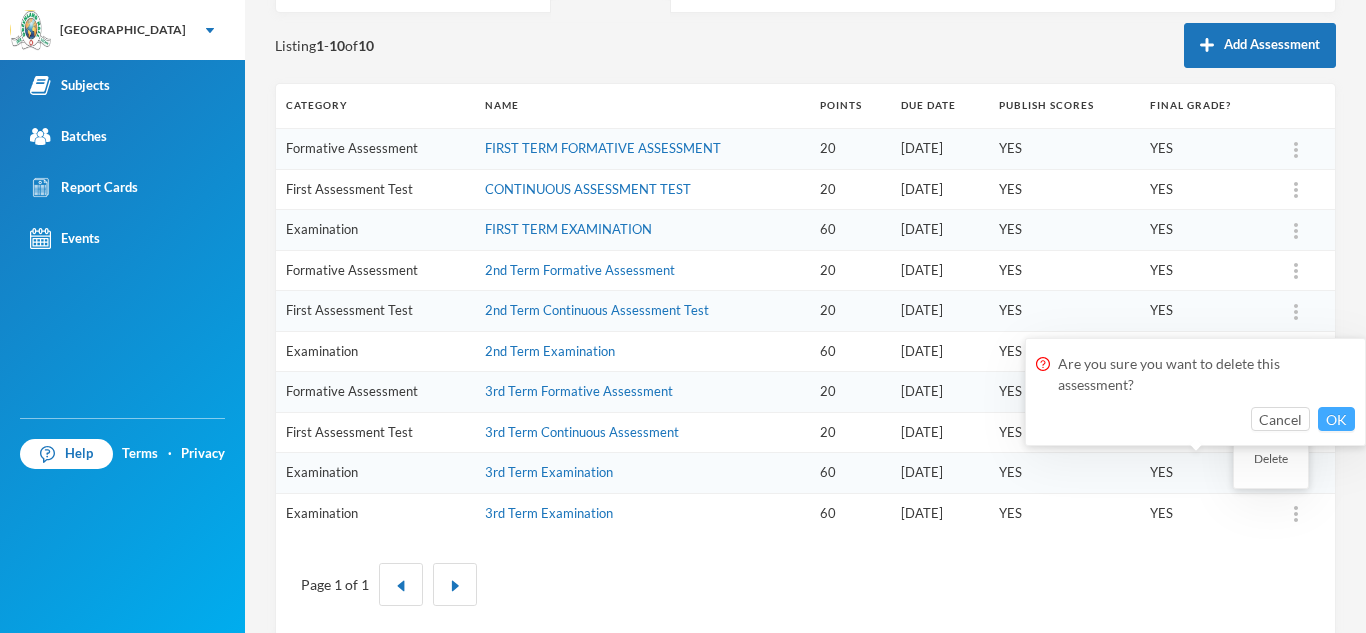 click on "OK" at bounding box center [1336, 419] 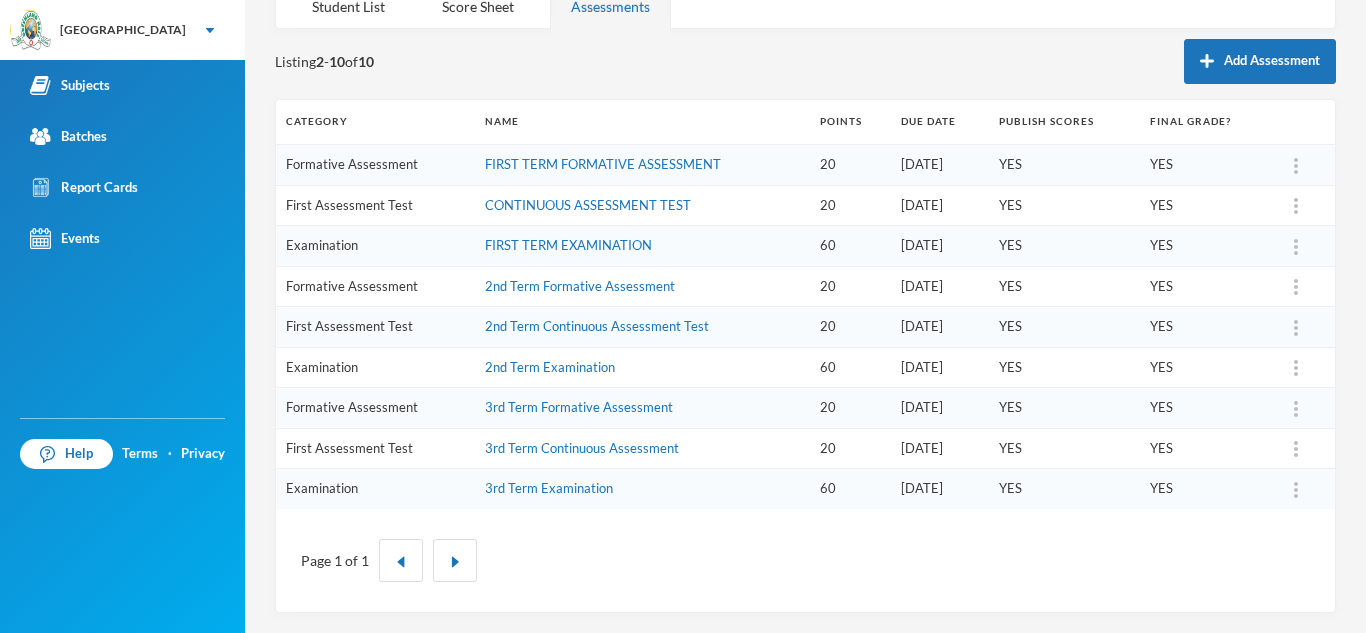 scroll, scrollTop: 183, scrollLeft: 0, axis: vertical 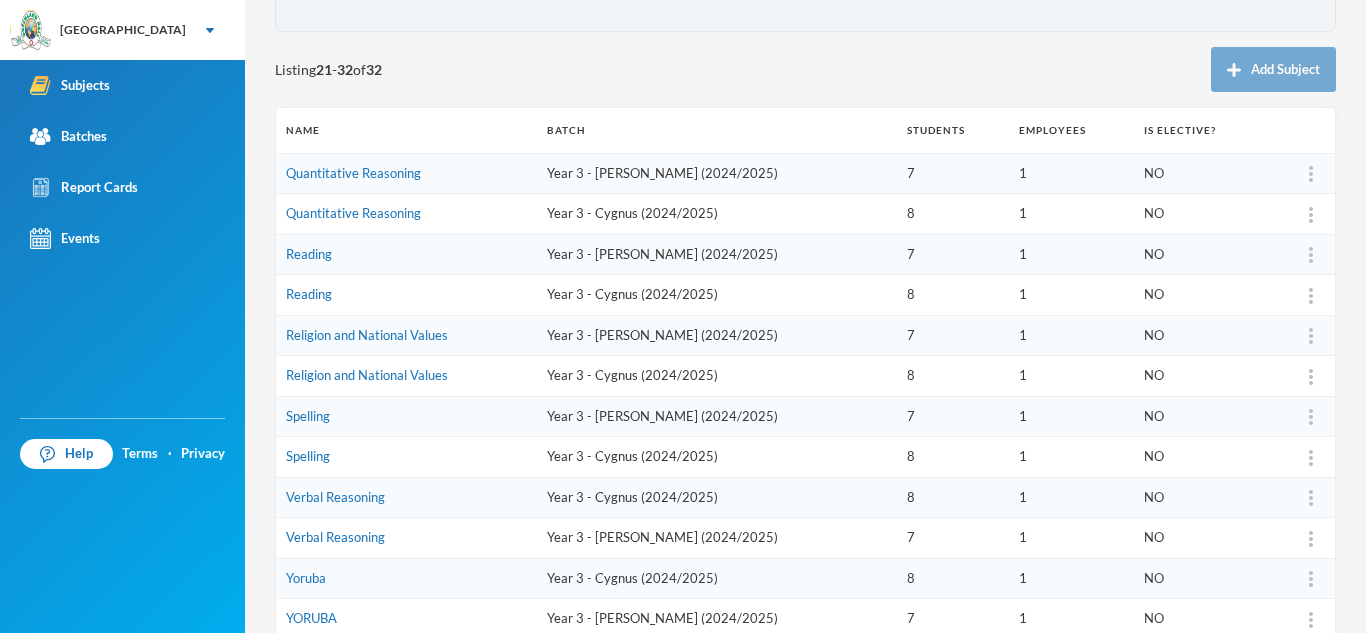 click on "Listing  21  -  32  of  32 Add Subject" at bounding box center [805, 69] 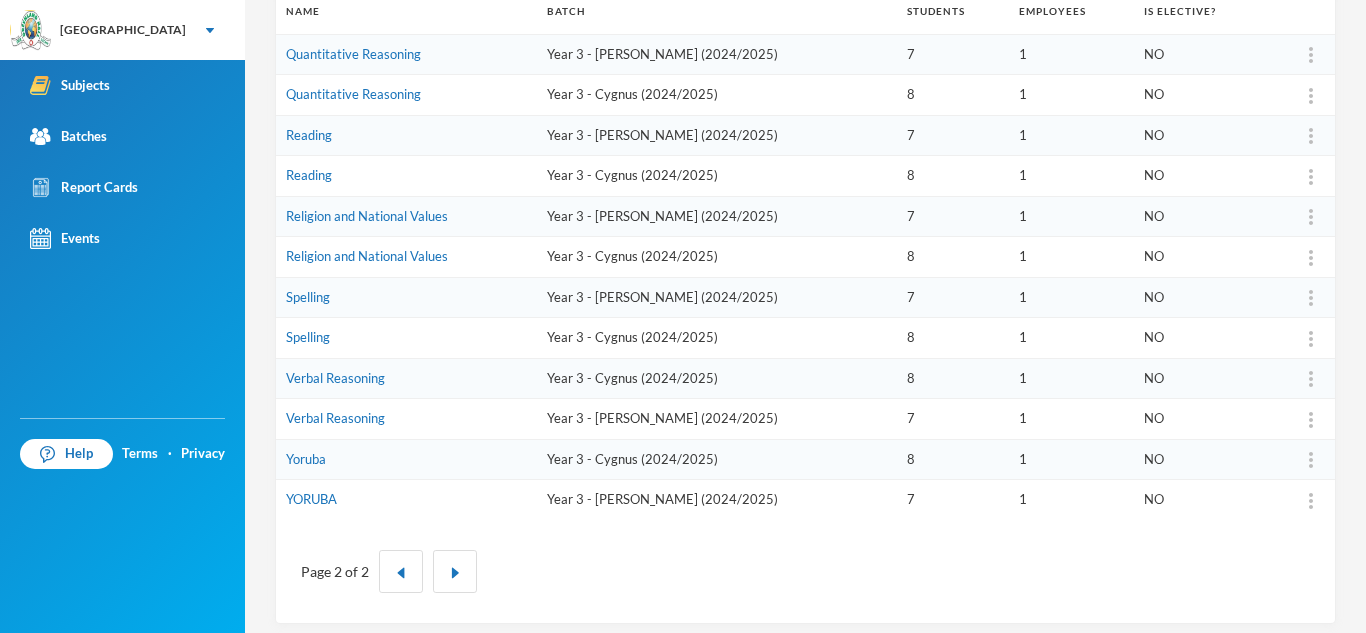 scroll, scrollTop: 313, scrollLeft: 0, axis: vertical 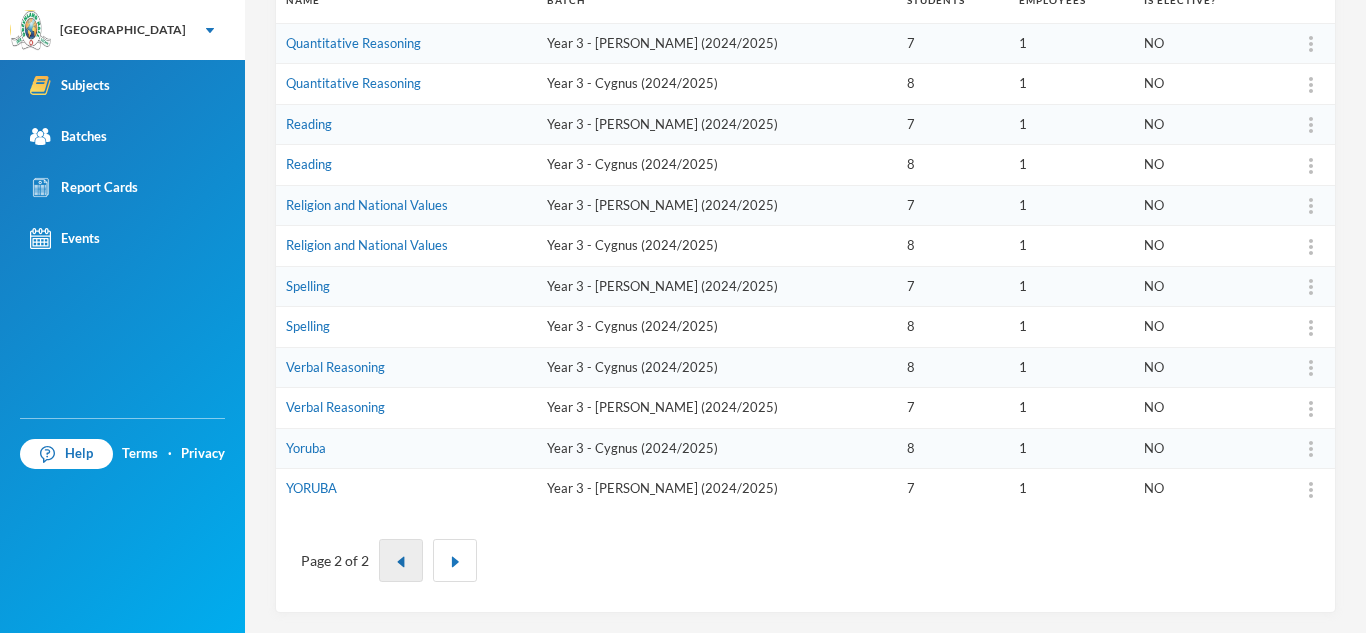 click at bounding box center [401, 560] 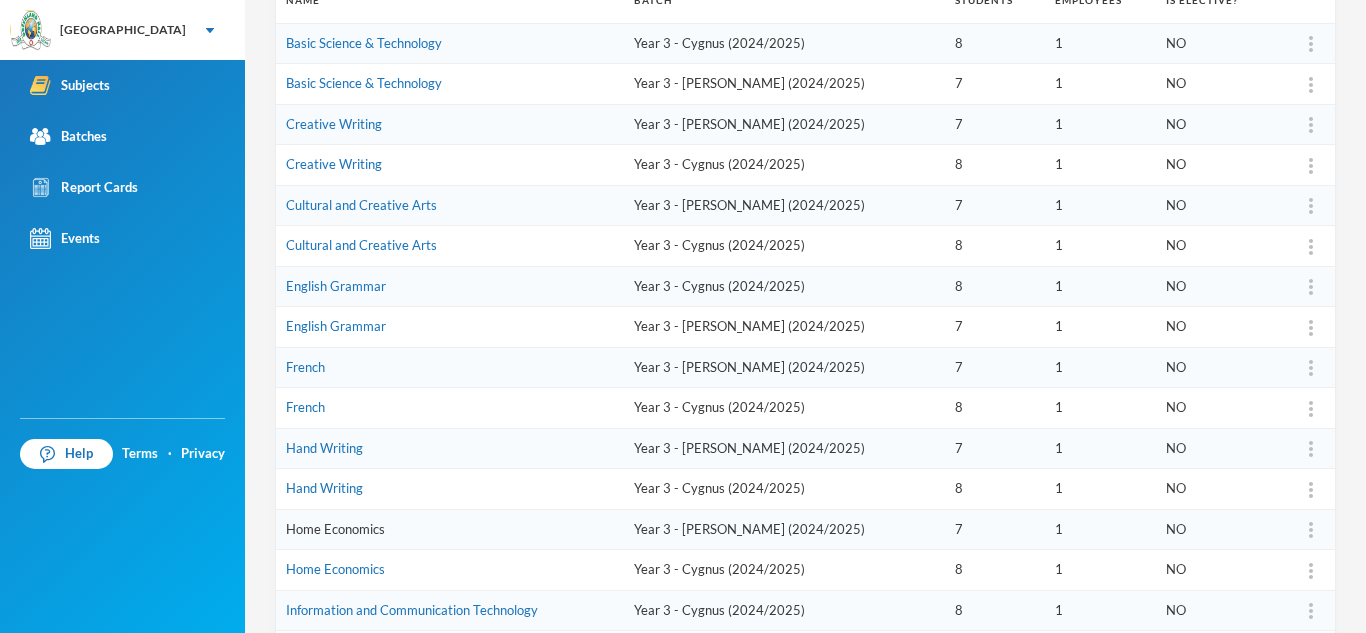 click on "Home Economics" at bounding box center [335, 529] 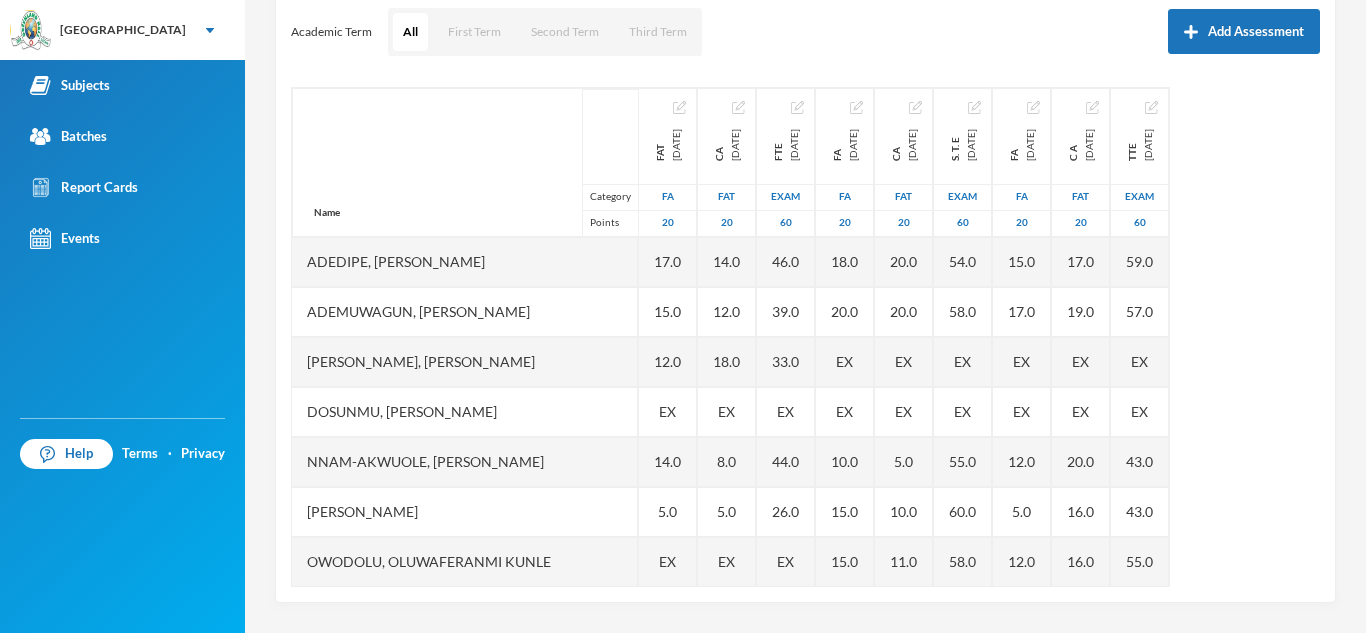 scroll, scrollTop: 279, scrollLeft: 0, axis: vertical 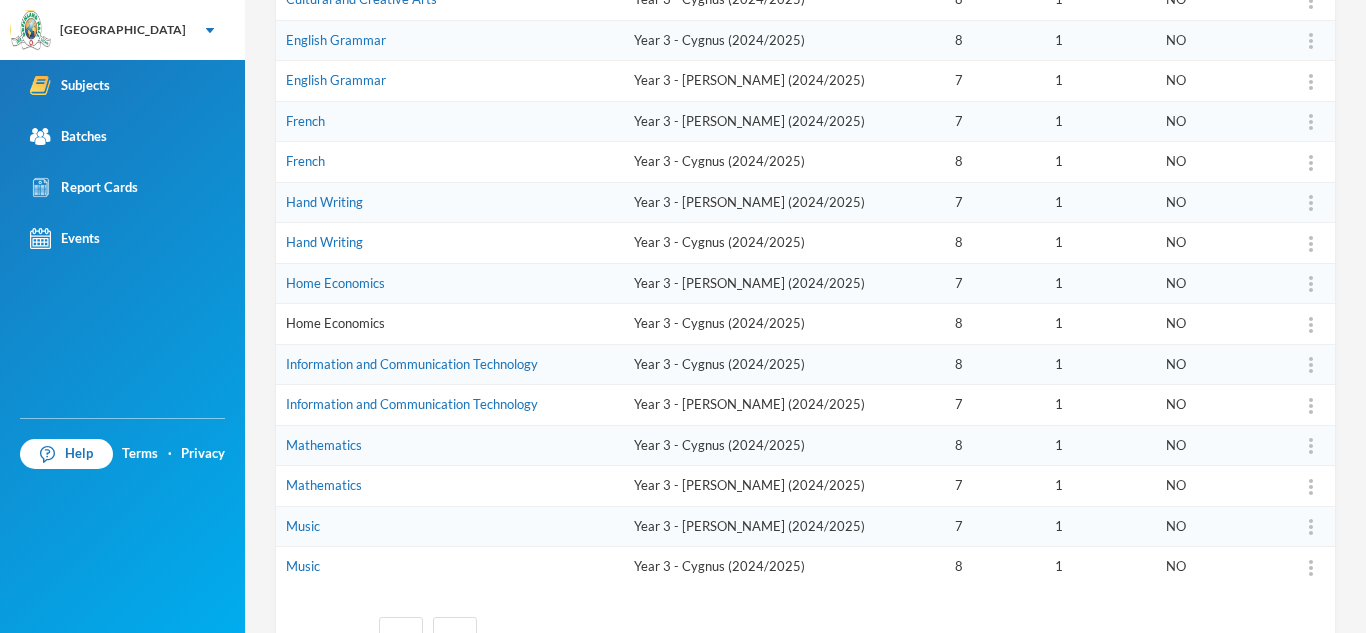 click on "Home Economics" at bounding box center [335, 323] 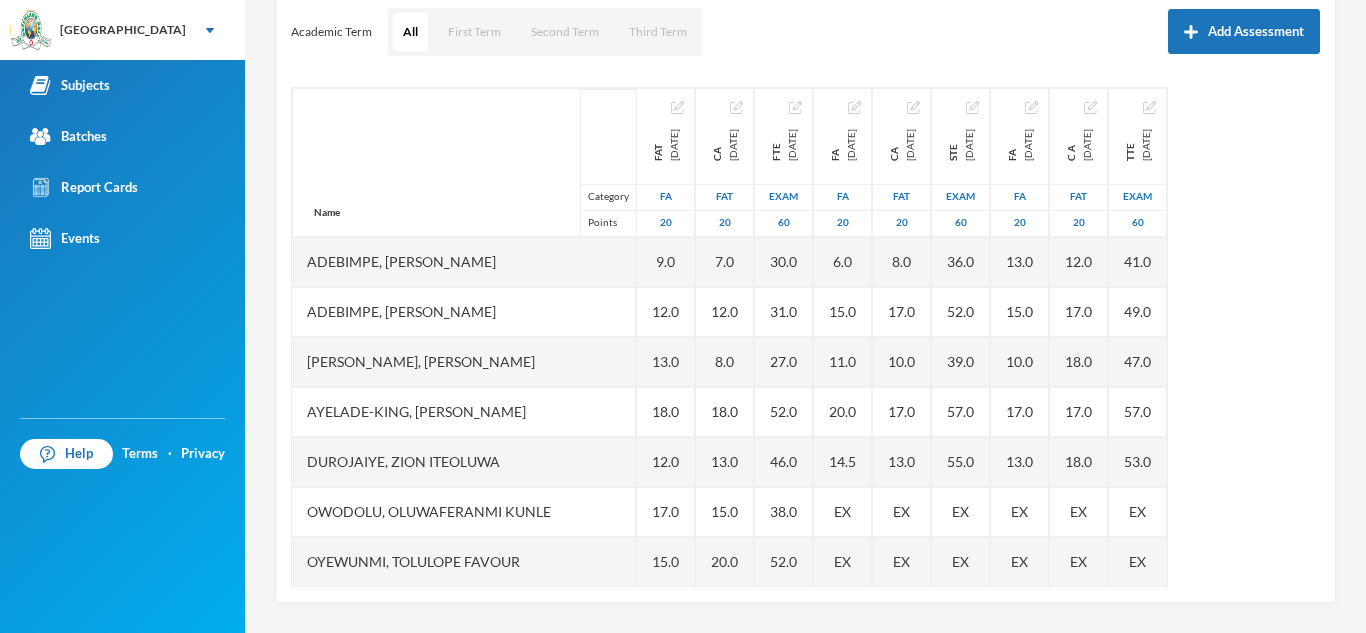scroll, scrollTop: 279, scrollLeft: 0, axis: vertical 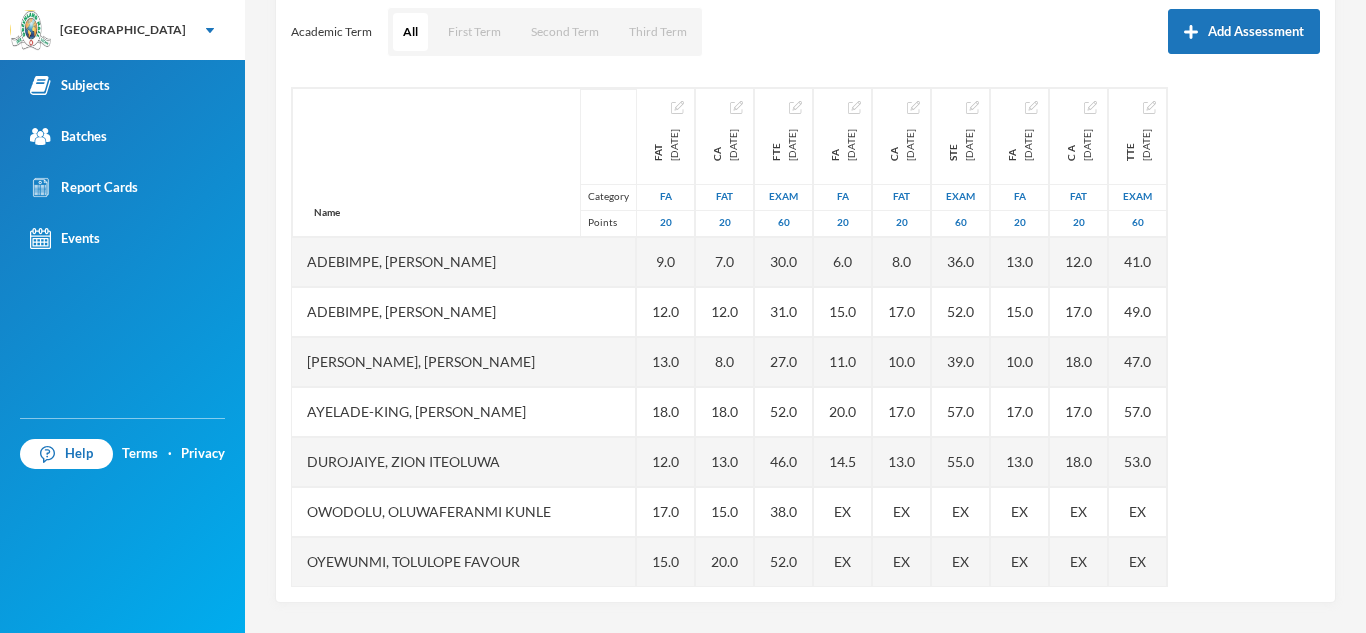 click on "Name   Category Points [PERSON_NAME] [PERSON_NAME], [PERSON_NAME] [PERSON_NAME], [PERSON_NAME], Ayomiposi [PERSON_NAME], [PERSON_NAME] Owodolu, Oluwaferanmi [PERSON_NAME], [PERSON_NAME] Favour Sobanjo, Moyosoreoluwa [PERSON_NAME], Favour [PERSON_NAME], Aamaal [PERSON_NAME], [PERSON_NAME] [DATE] FA 20 9.0 12.0 13.0 18.0 12.0 17.0 15.0 17.0 5.0 13.0 16.0 CA [DATE] FAT 20 7.0 12.0 8.0 18.0 13.0 15.0 20.0 15.0 5.0 9.0 11.0 FTE [DATE] Exam 60 30.0 31.0 27.0 52.0 46.0 38.0 52.0 52.0 22.0 29.0 39.0 FA [DATE] FA 20 6.0 15.0 11.0 20.0 14.5 EX EX 20.0 7.0 15.0 10.0 CA [DATE] FAT 20 8.0 17.0 10.0 17.0 13.0 EX EX 15.0 5.0 13.0 18.0 STE [DATE] Exam 60 36.0 52.0 39.0 57.0 55.0 EX EX 59.0 25.0 51.0 54.0 FA [DATE] FA 20 13.0 15.0 10.0 17.0 13.0 EX EX 15.0 EX 9.0 15.0 C A [DATE] FAT 20 12.0 17.0 18.0 17.0 18.0 EX EX 19.0 EX 14.0 19.0 TTE [DATE] Exam 60 41.0 49.0 47.0 57.0 53.0 EX EX 57.0 EX 48.0 50.0" at bounding box center [805, 337] 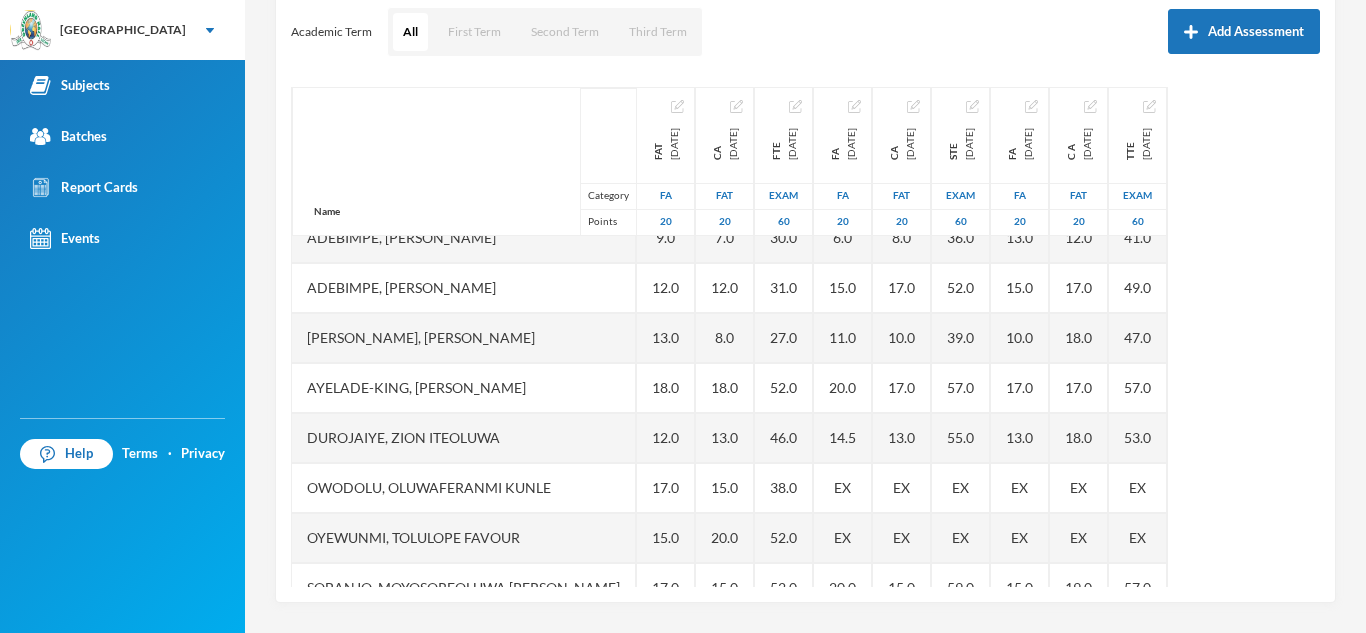 scroll, scrollTop: 0, scrollLeft: 0, axis: both 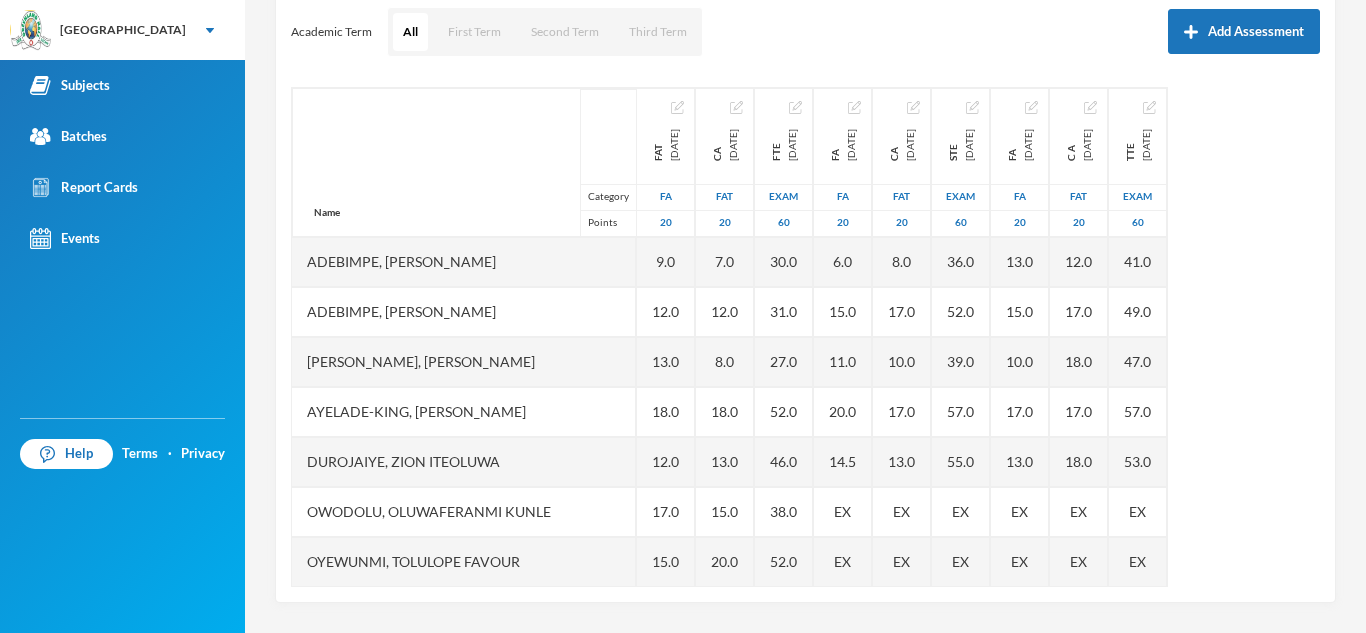 click on "Name   Category Points" at bounding box center [464, 162] 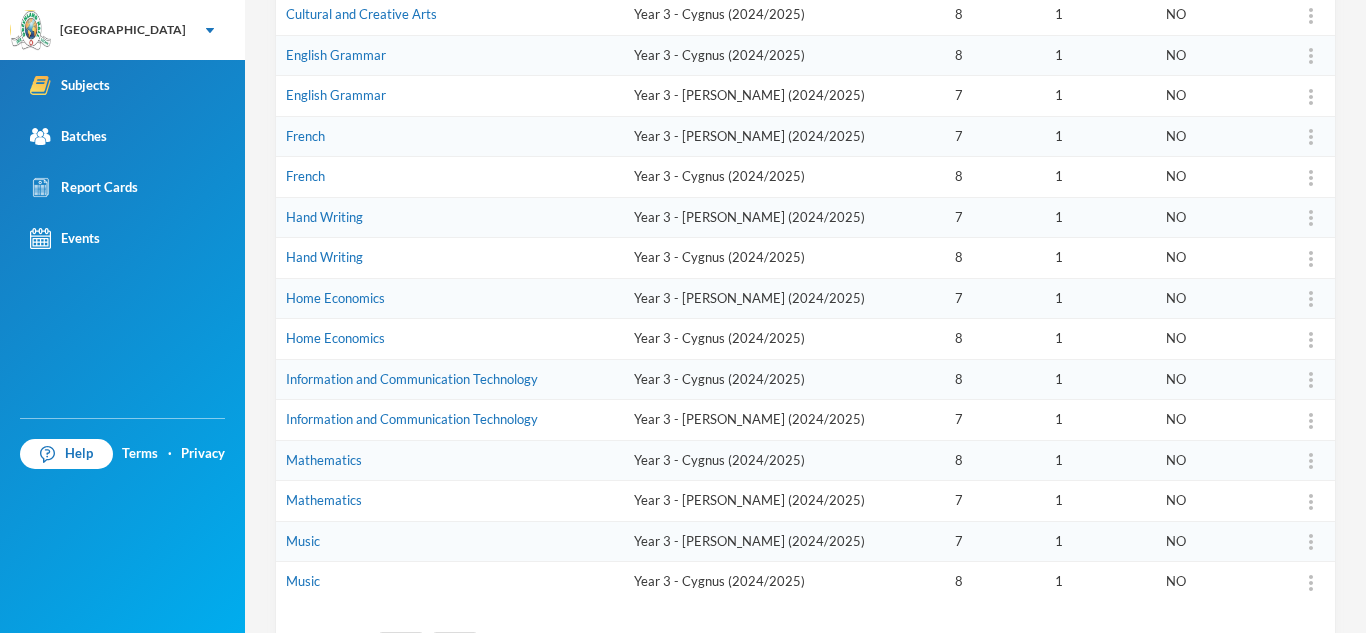scroll, scrollTop: 637, scrollLeft: 0, axis: vertical 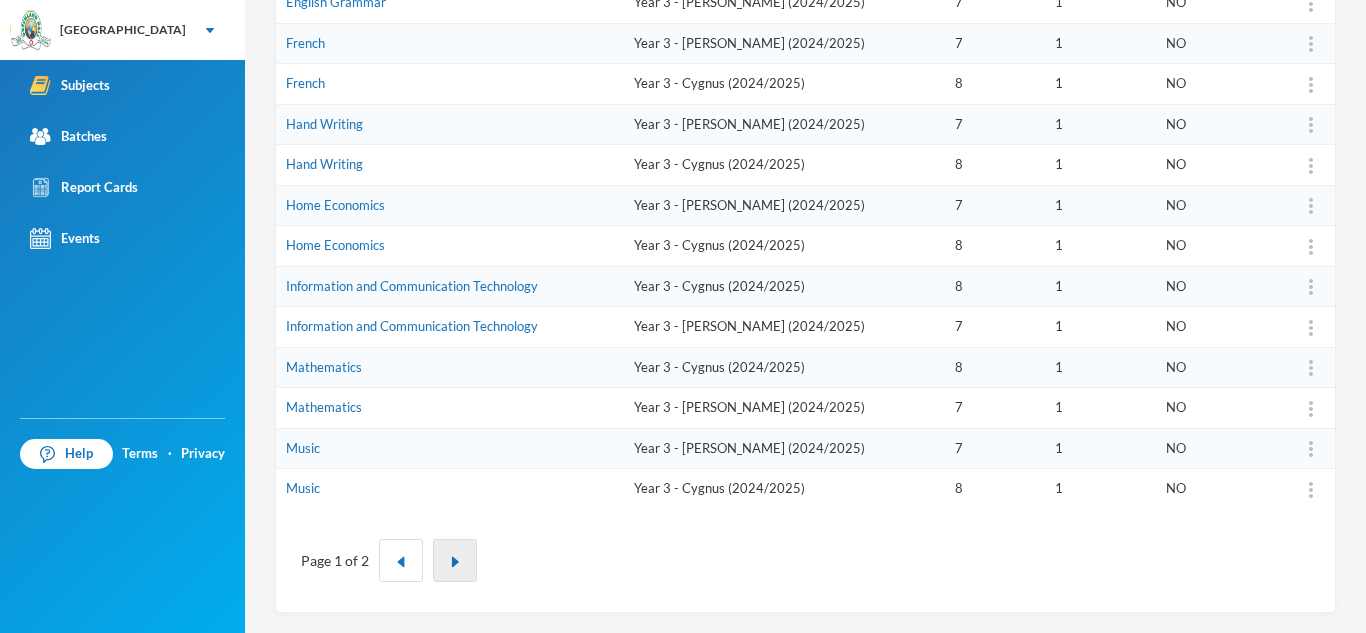 click at bounding box center [455, 560] 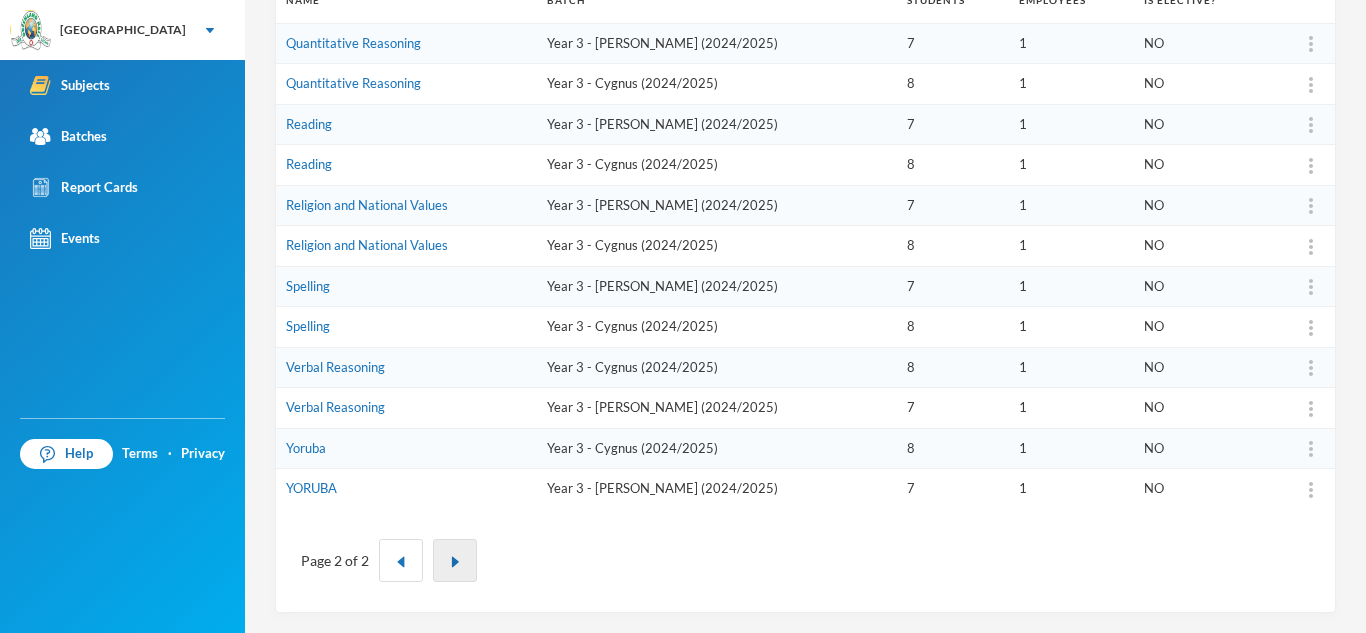 scroll, scrollTop: 313, scrollLeft: 0, axis: vertical 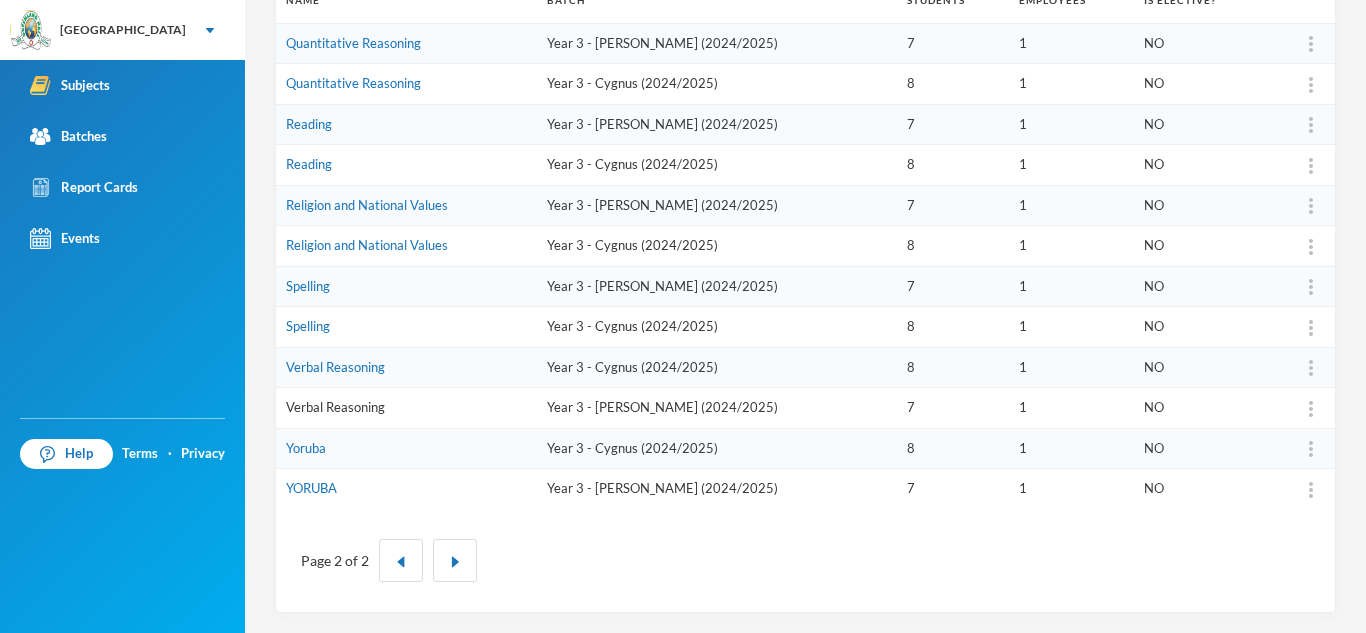 click on "Verbal Reasoning" at bounding box center (335, 407) 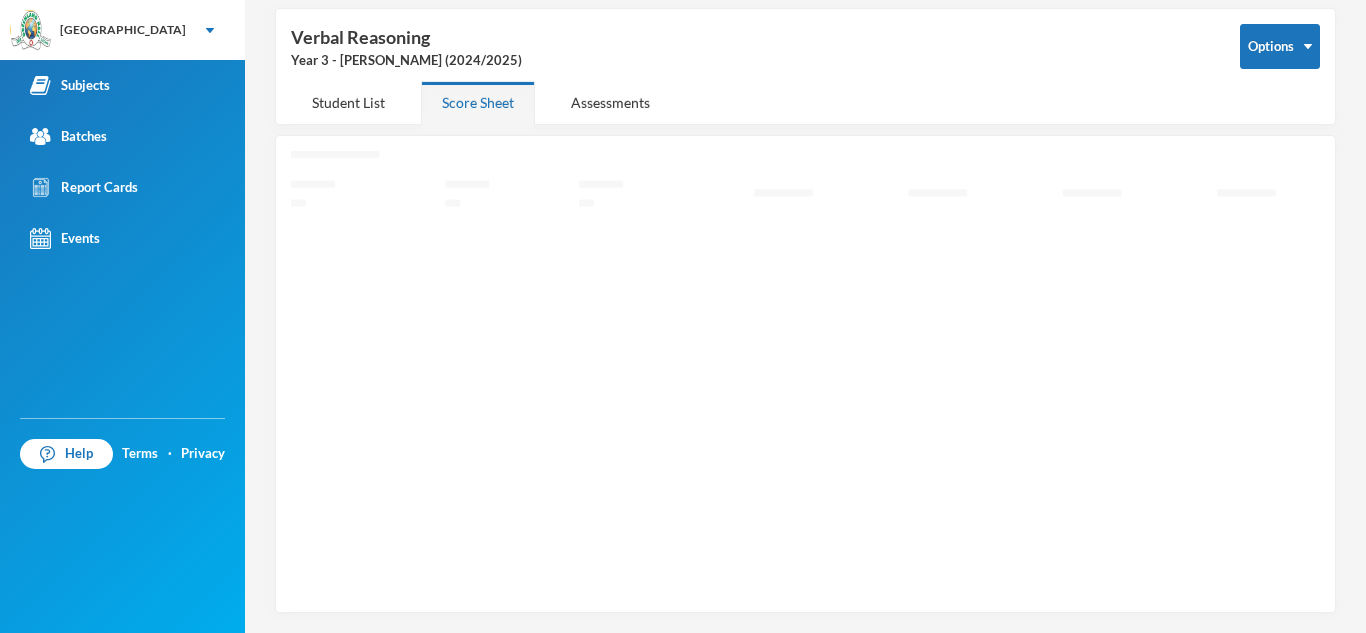 scroll, scrollTop: 87, scrollLeft: 0, axis: vertical 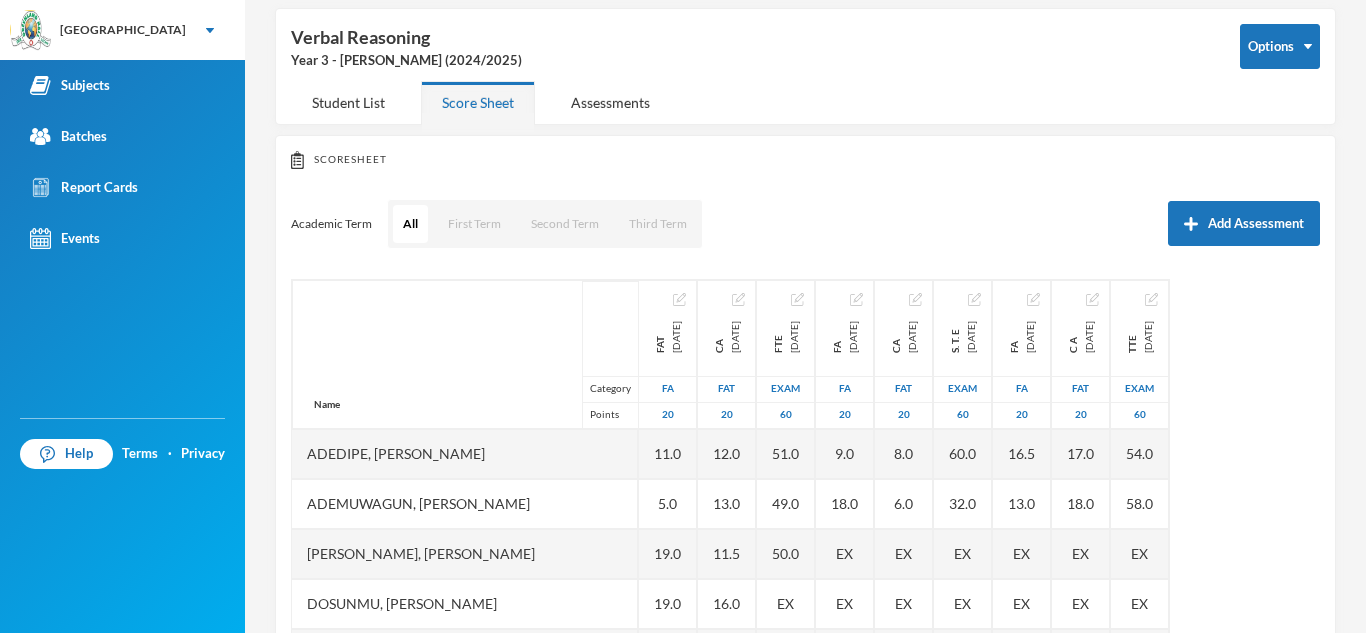 click on "Name   Category Points" at bounding box center [465, 354] 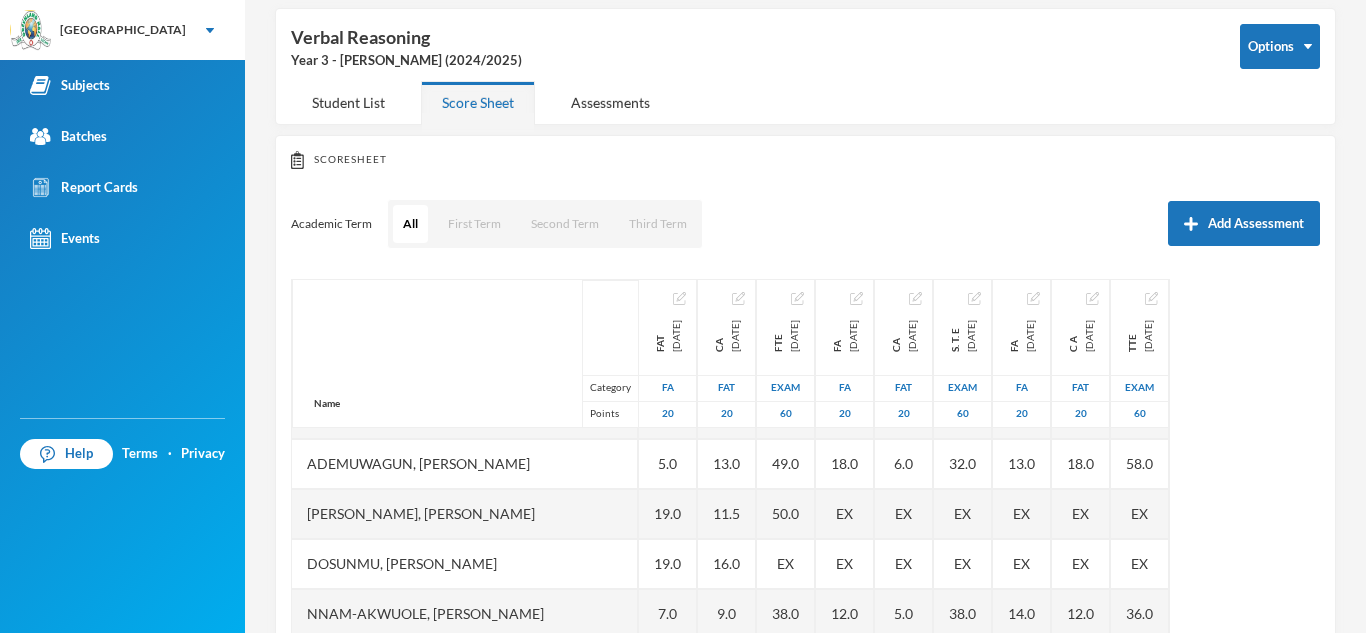 scroll, scrollTop: 106, scrollLeft: 0, axis: vertical 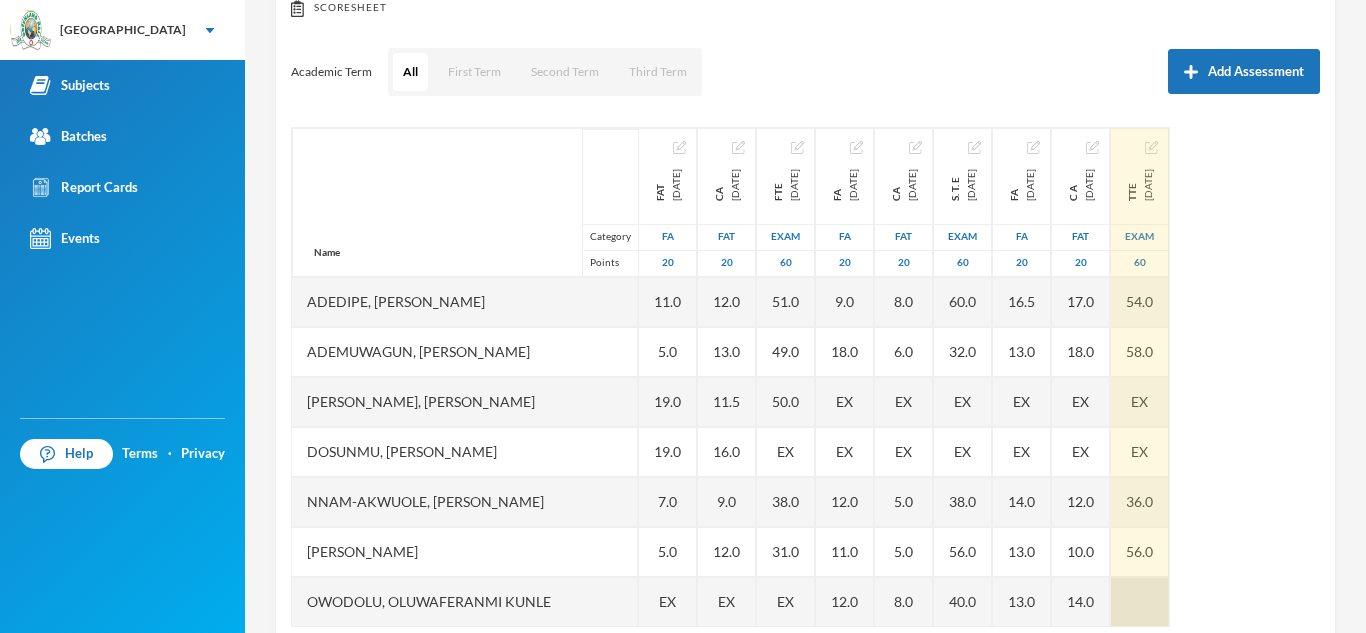 click at bounding box center (1140, 602) 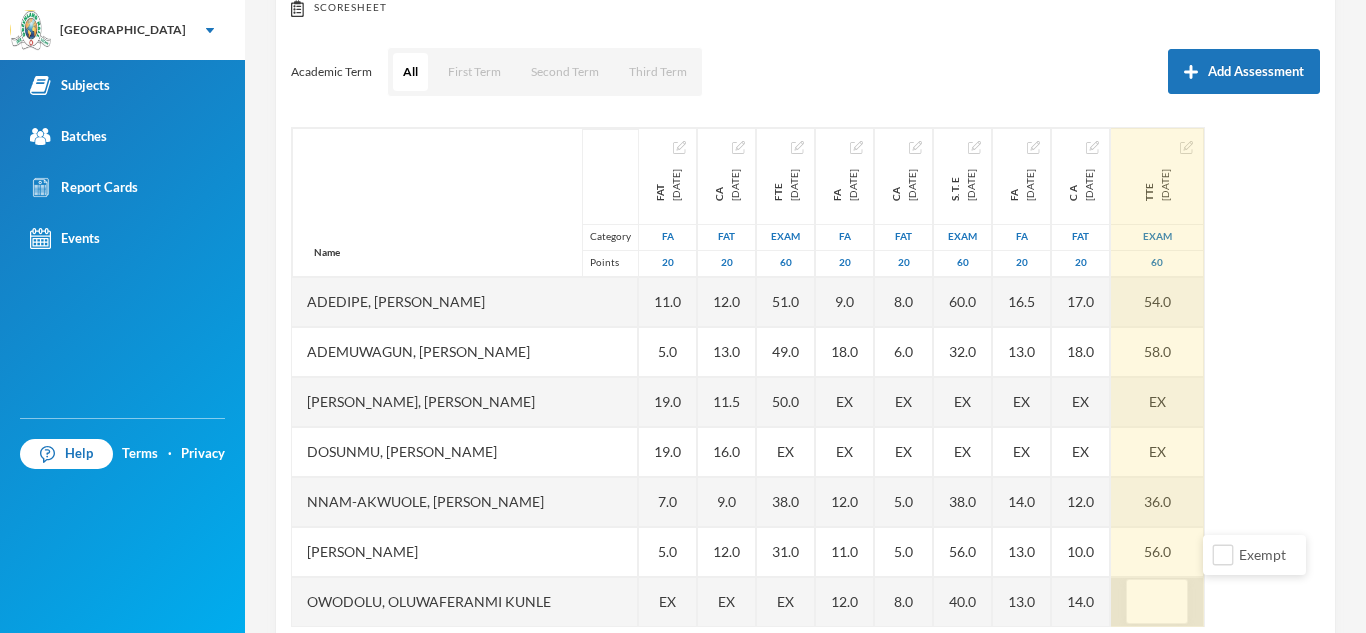 type on "6" 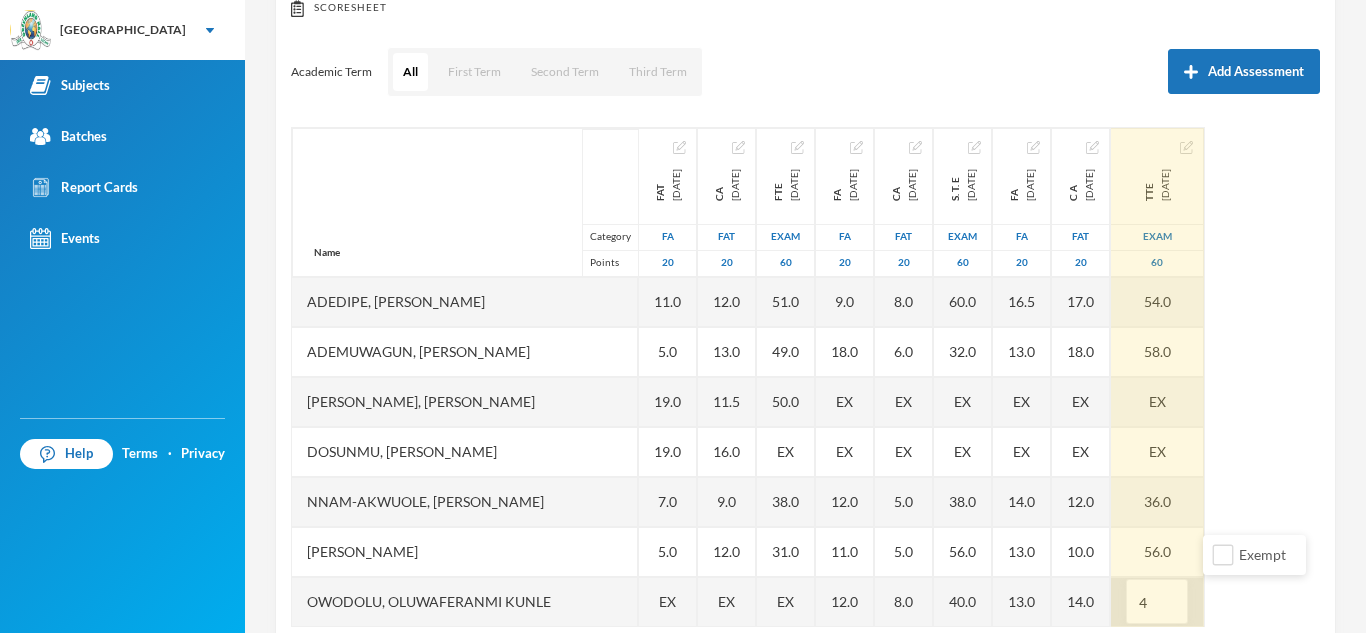 type on "46" 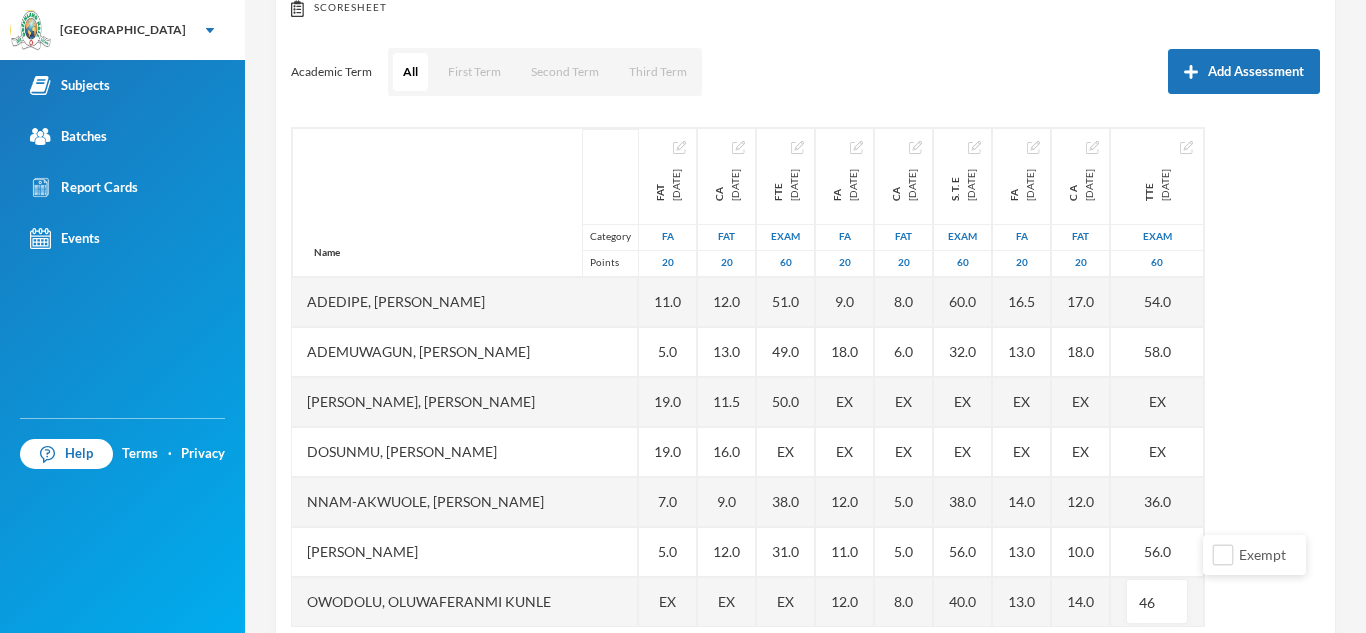 click on "Academic Term All First Term Second Term Third Term Add Assessment" at bounding box center (805, 72) 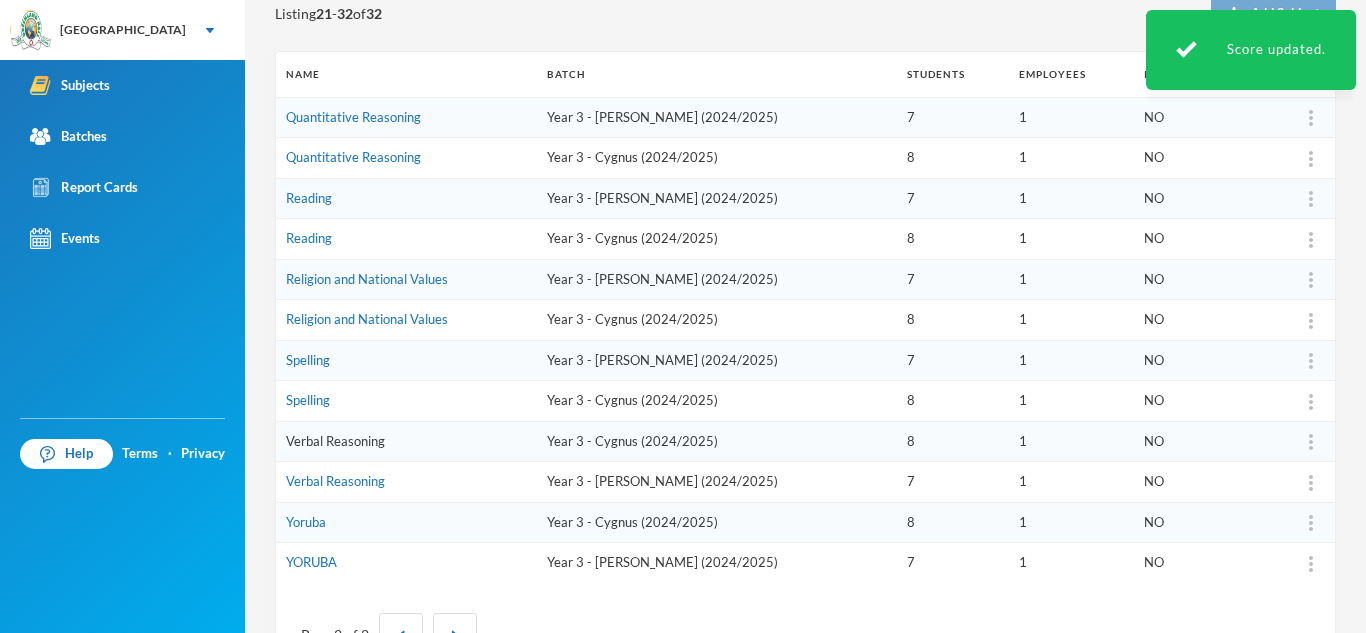 click on "Verbal Reasoning" at bounding box center [335, 441] 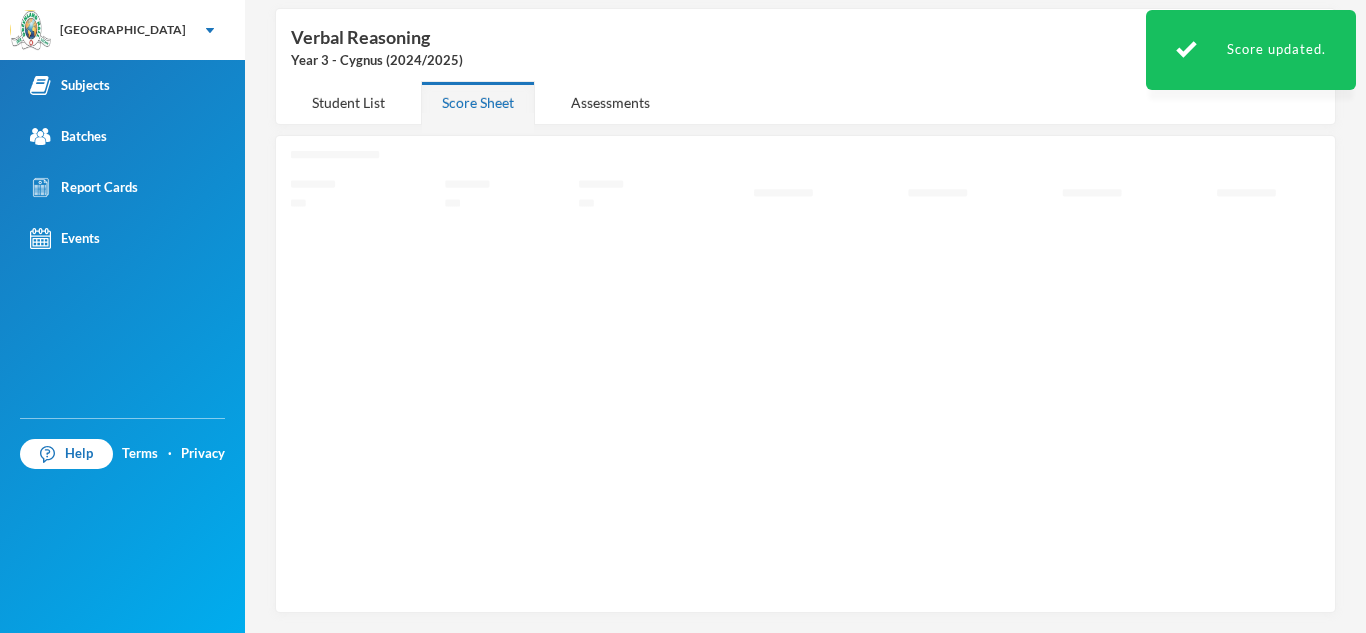 scroll, scrollTop: 87, scrollLeft: 0, axis: vertical 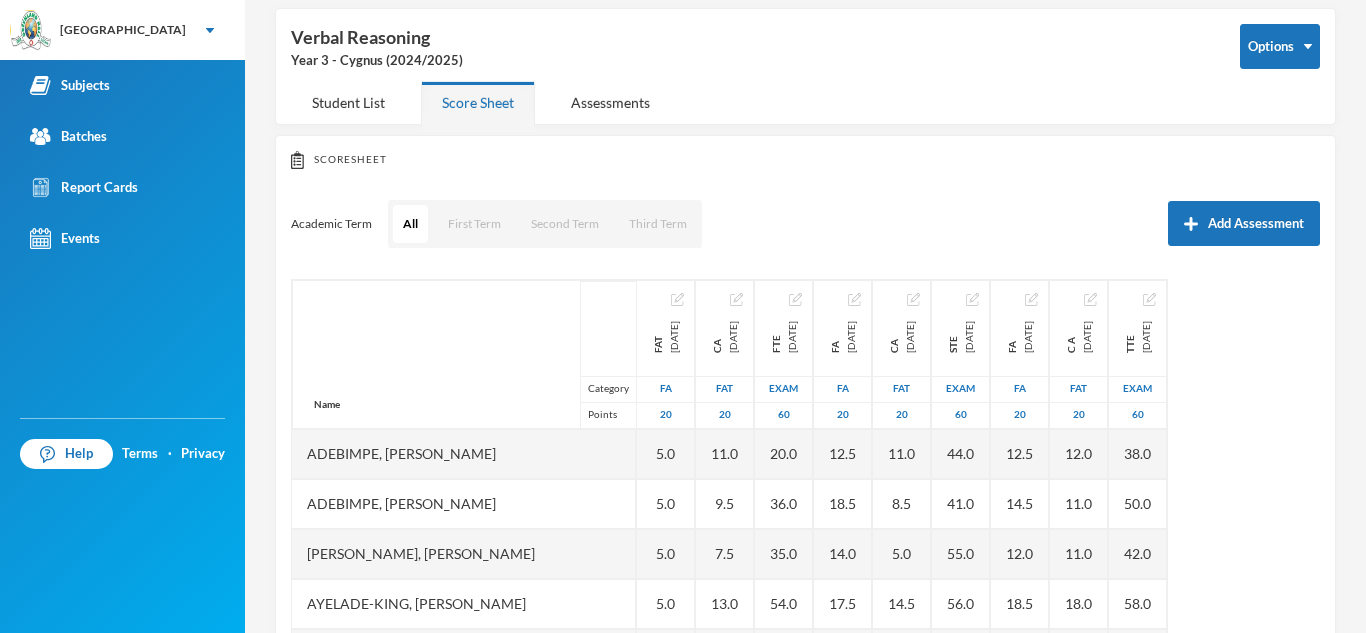 click on "Name   Category Points" at bounding box center [464, 354] 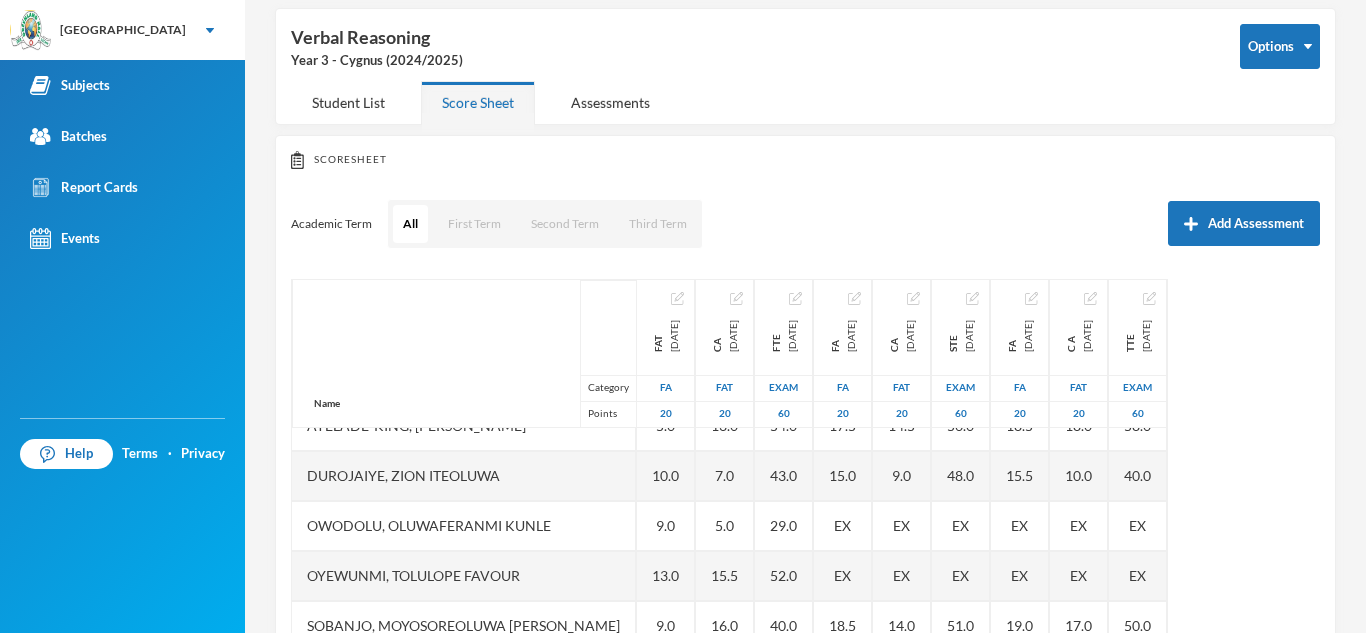 scroll, scrollTop: 201, scrollLeft: 0, axis: vertical 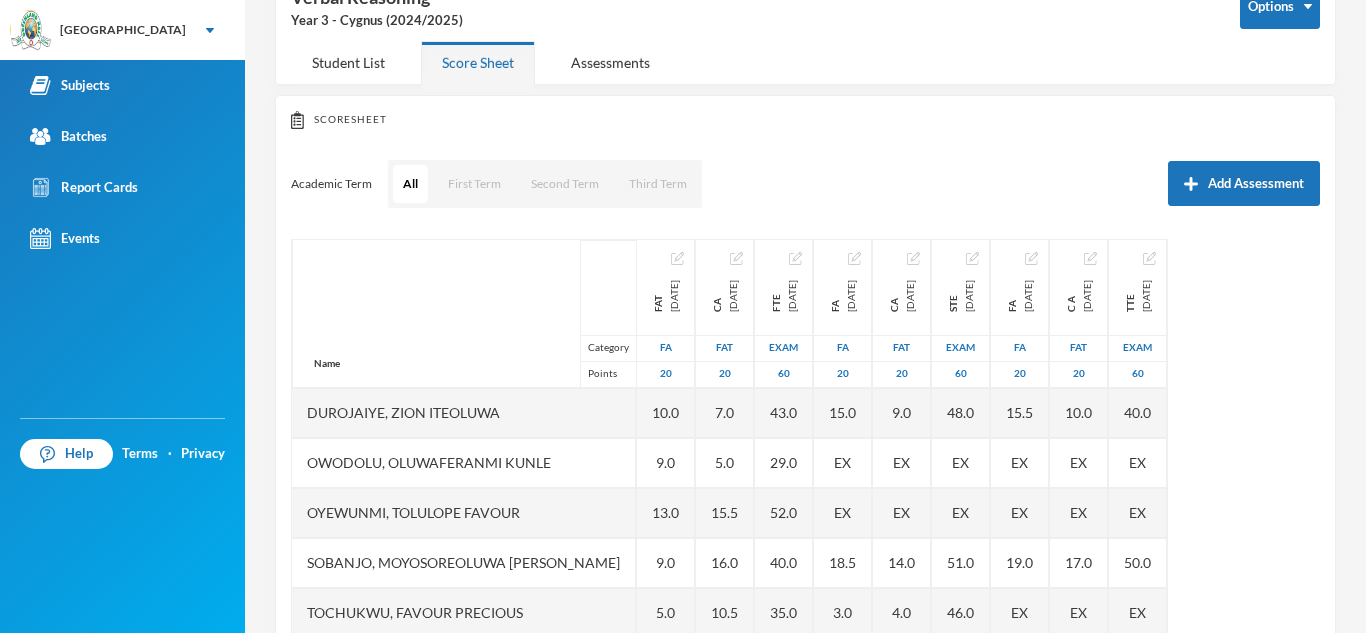 click on "Scoresheet" at bounding box center [805, 120] 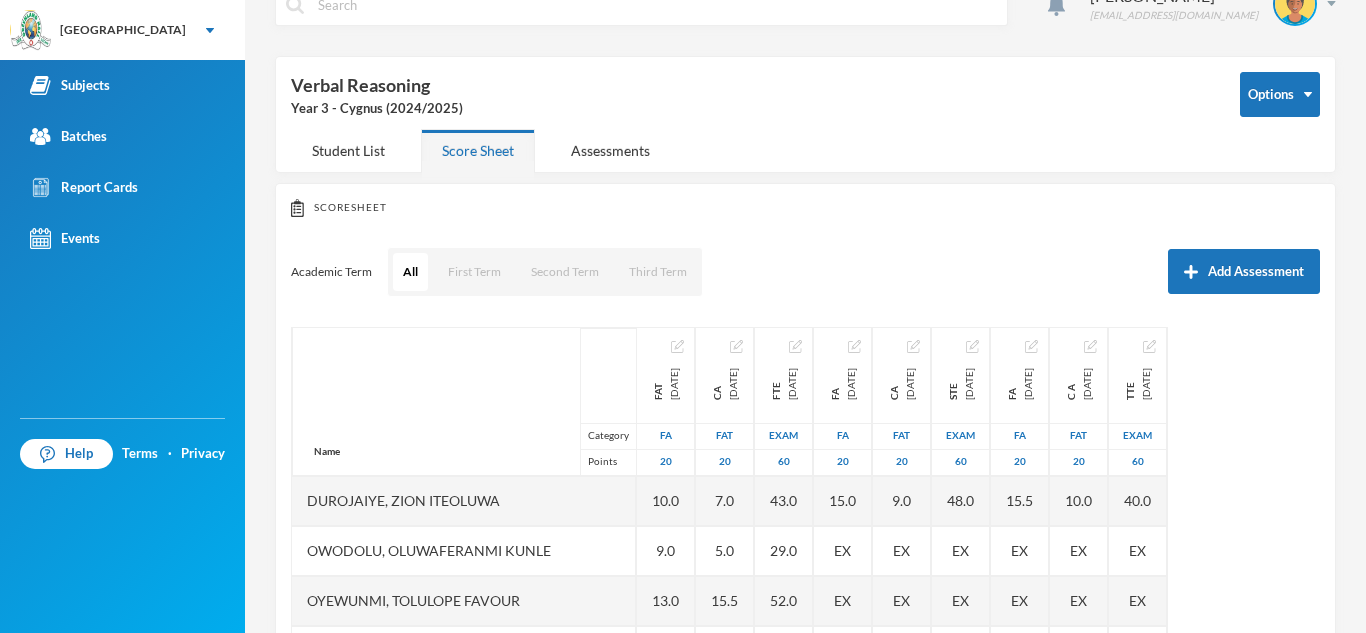 scroll, scrollTop: 0, scrollLeft: 0, axis: both 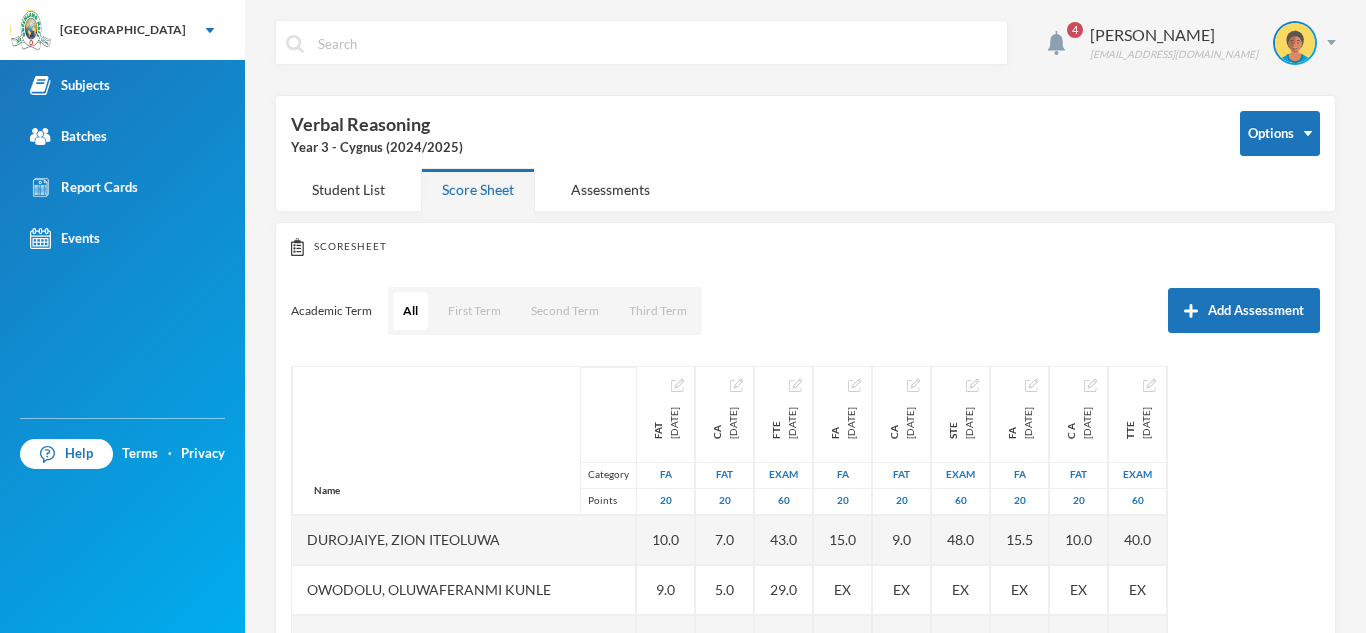 click on "Name   Category Points [PERSON_NAME] [PERSON_NAME], [PERSON_NAME] [PERSON_NAME], [PERSON_NAME], Ayomiposi [PERSON_NAME], [PERSON_NAME] Owodolu, Oluwaferanmi [PERSON_NAME], [PERSON_NAME] Favour Sobanjo, Moyosoreoluwa [PERSON_NAME], Favour [PERSON_NAME], Aamaal [PERSON_NAME], [PERSON_NAME] [DATE] FA 20 5.0 5.0 5.0 5.0 10.0 9.0 13.0 9.0 5.0 18.0 11.0 CA [DATE] FAT 20 11.0 9.5 7.5 13.0 7.0 5.0 15.5 16.0 10.5 13.5 11.5 FTE [DATE] Exam 60 20.0 36.0 35.0 54.0 43.0 29.0 52.0 40.0 35.0 47.0 32.0 FA [DATE] FA 20 12.5 18.5 14.0 17.5 15.0 EX EX 18.5 3.0 17.0 18.5 CA [DATE] FAT 20 11.0 8.5 5.0 14.5 9.0 EX EX 14.0 4.0 12.0 15.0 STE [DATE] Exam 60 44.0 41.0 55.0 56.0 48.0 EX EX 51.0 46.0 55.0 51.0 FA [DATE] FA 20 12.5 14.5 12.0 18.5 15.5 EX EX 19.0 EX 18.0 15.5 C A [DATE] FAT 20 12.0 11.0 11.0 18.0 10.0 EX EX 17.0 EX 13.0 14.0 TTE [DATE] Exam 60 38.0 50.0 42.0 58.0 40.0 EX EX 50.0 EX 50.0 48.0" at bounding box center [805, 616] 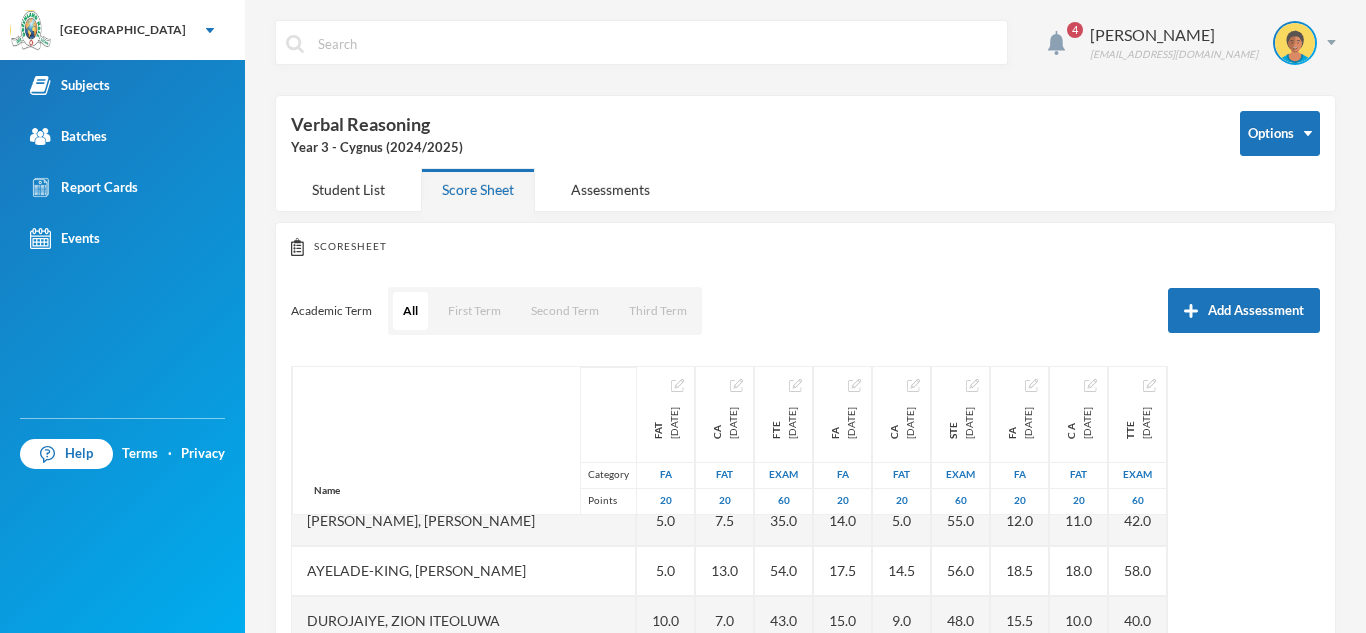 scroll, scrollTop: 160, scrollLeft: 0, axis: vertical 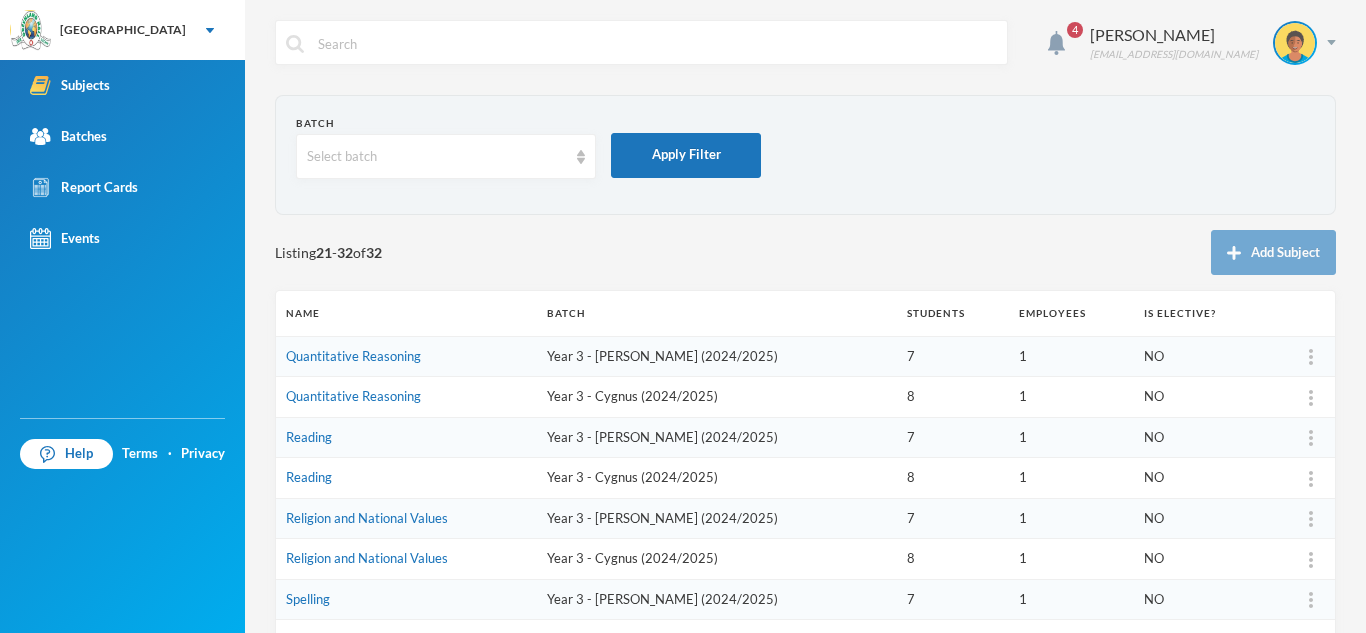 click on "Batch Select batch Apply Filter Listing  21  -  32  of  32 Add Subject Name Batch Students Employees Is Elective? Quantitative Reasoning Year 3 - [PERSON_NAME] (2024/2025) 7 1 NO Quantitative Reasoning Year 3 - Cygnus (2024/2025) 8 1 NO Reading Year 3 - [PERSON_NAME] (2024/2025) 7 1 NO Reading Year 3 - Cygnus (2024/2025) 8 1 NO Religion and National Values Year 3 - [PERSON_NAME] (2024/2025) 7 1 NO Religion and National Values Year 3 - Cygnus (2024/2025) 8 1 NO Spelling Year 3 - [PERSON_NAME] (2024/2025) 7 1 NO Spelling Year 3 - Cygnus (2024/2025) 8 1 NO Verbal Reasoning Year 3 - Cygnus (2024/2025) 8 1 NO Verbal Reasoning Year 3 - [PERSON_NAME] (2024/2025) 7 1 NO Yoruba Year 3 - Cygnus (2024/2025) 8 1 NO YORUBA Year 3 - [PERSON_NAME] (2024/2025) 7 1 NO Page 2 of 2" at bounding box center [805, 510] 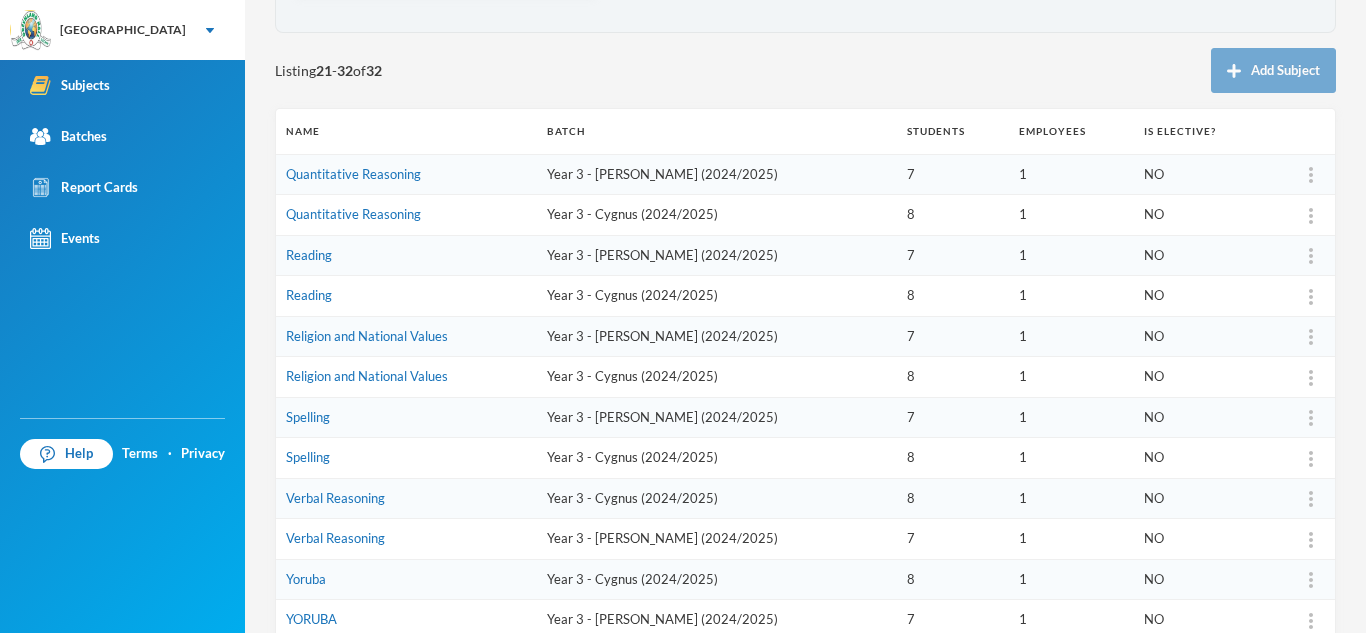 scroll, scrollTop: 313, scrollLeft: 0, axis: vertical 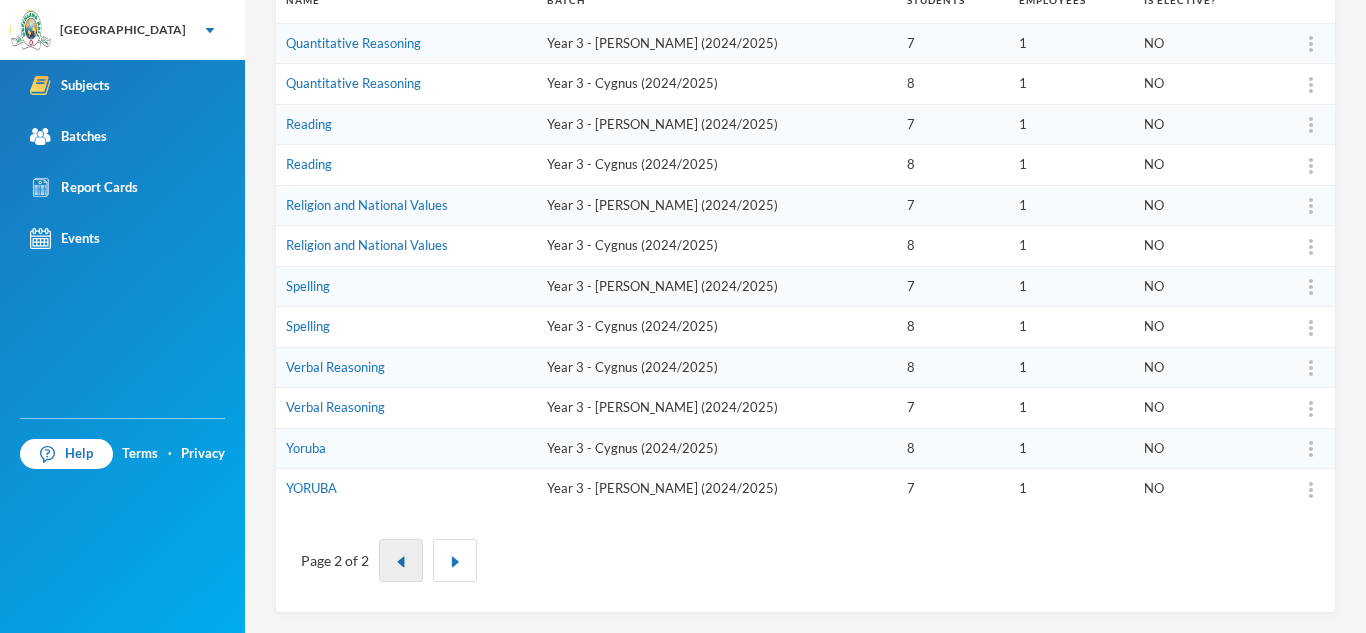 click at bounding box center [401, 560] 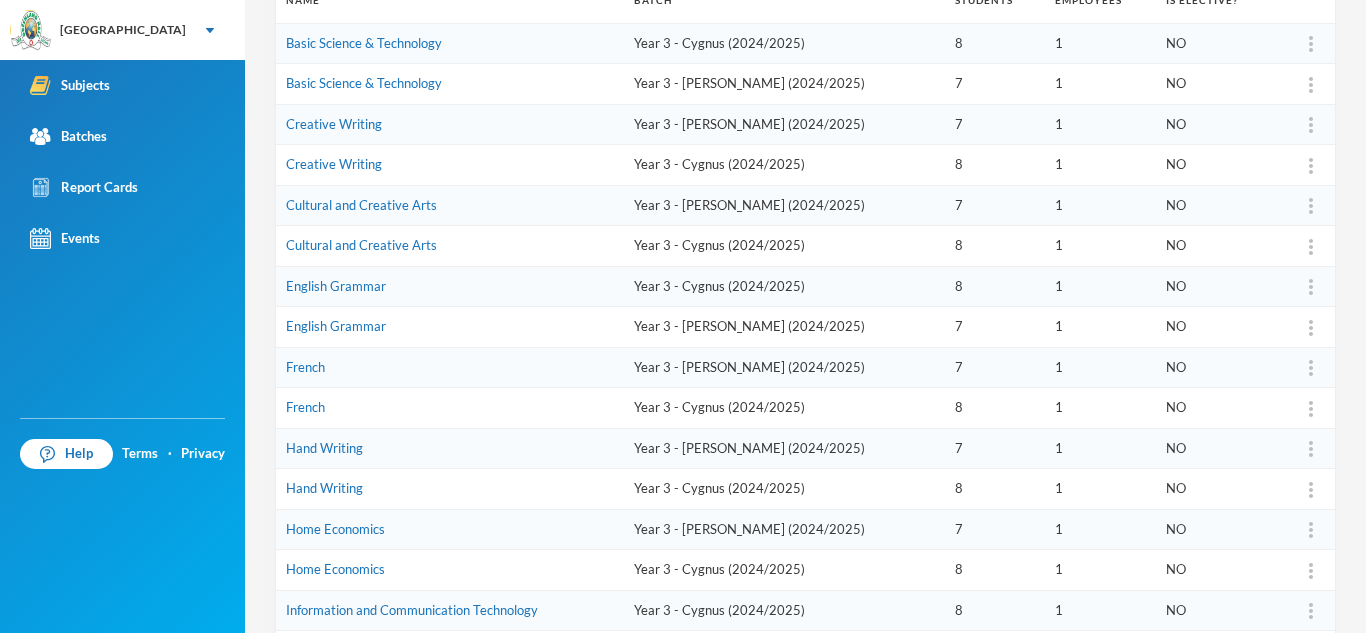 click on "Information and Communication Technology" at bounding box center [450, 610] 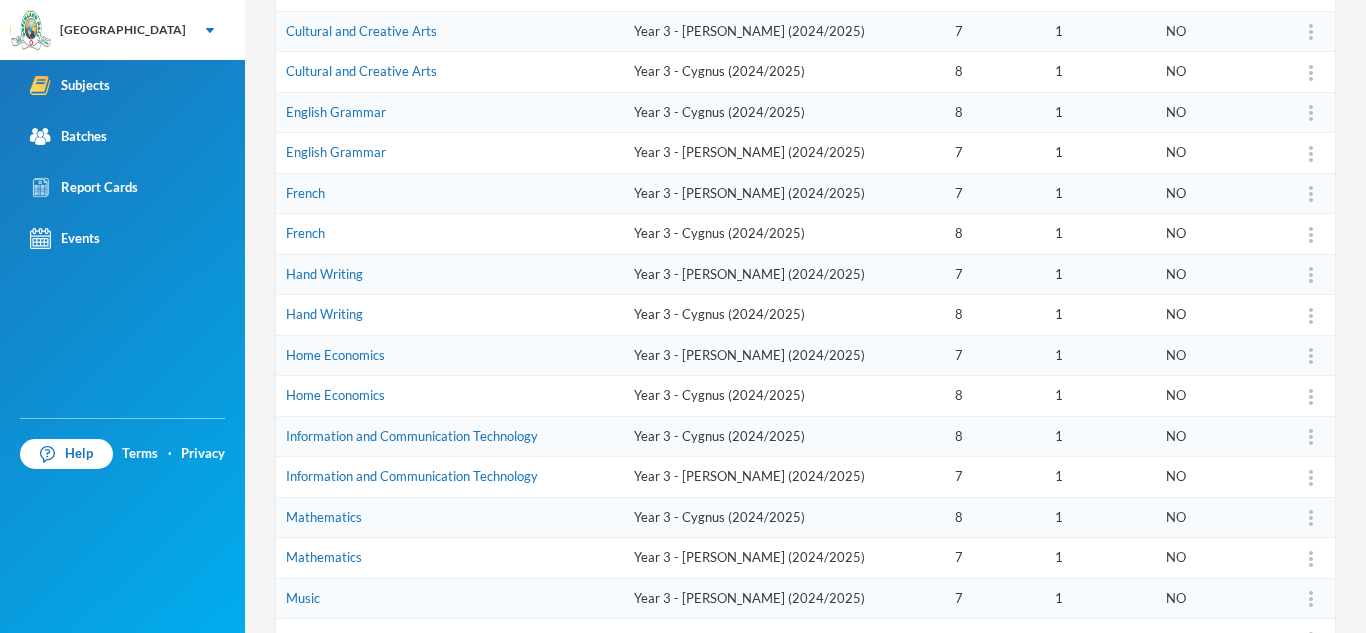 scroll, scrollTop: 513, scrollLeft: 0, axis: vertical 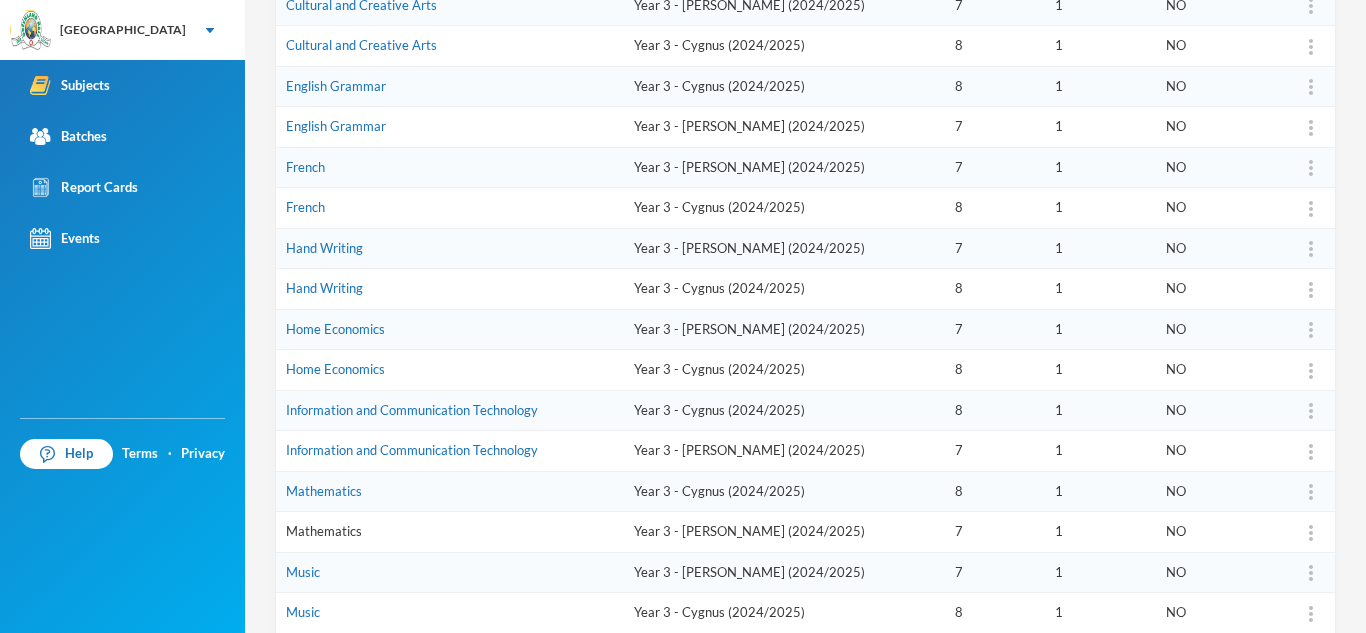 click on "Mathematics" at bounding box center [324, 531] 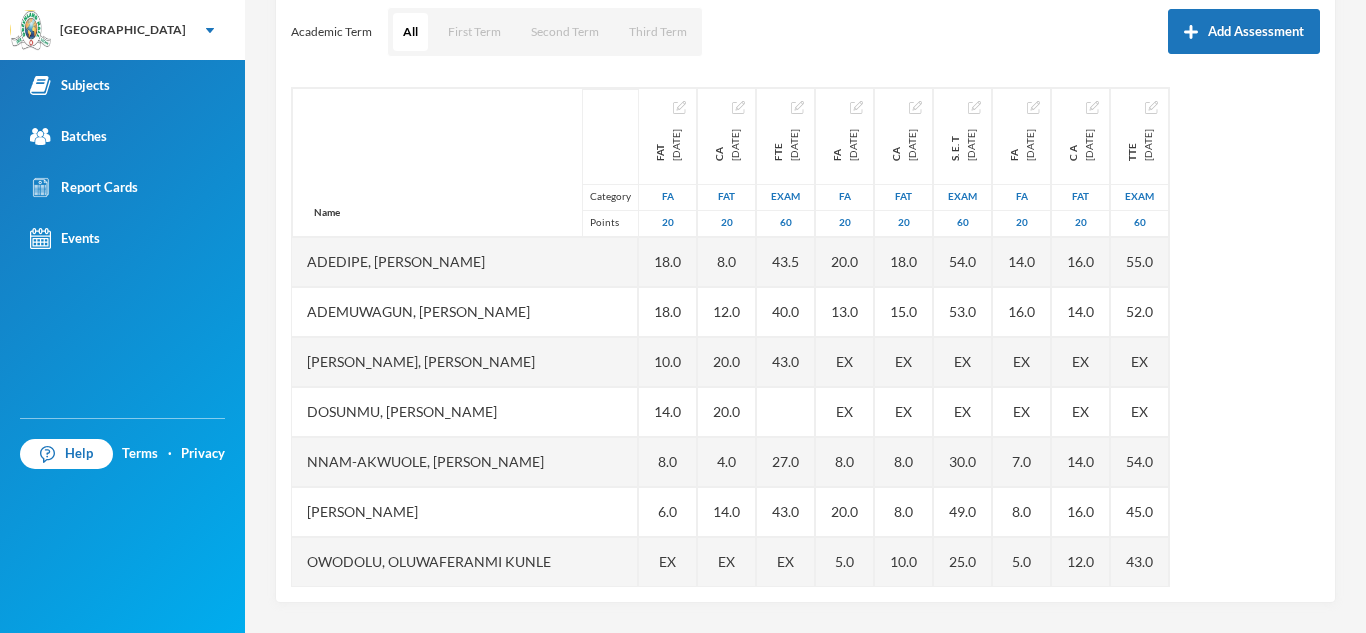 scroll, scrollTop: 279, scrollLeft: 0, axis: vertical 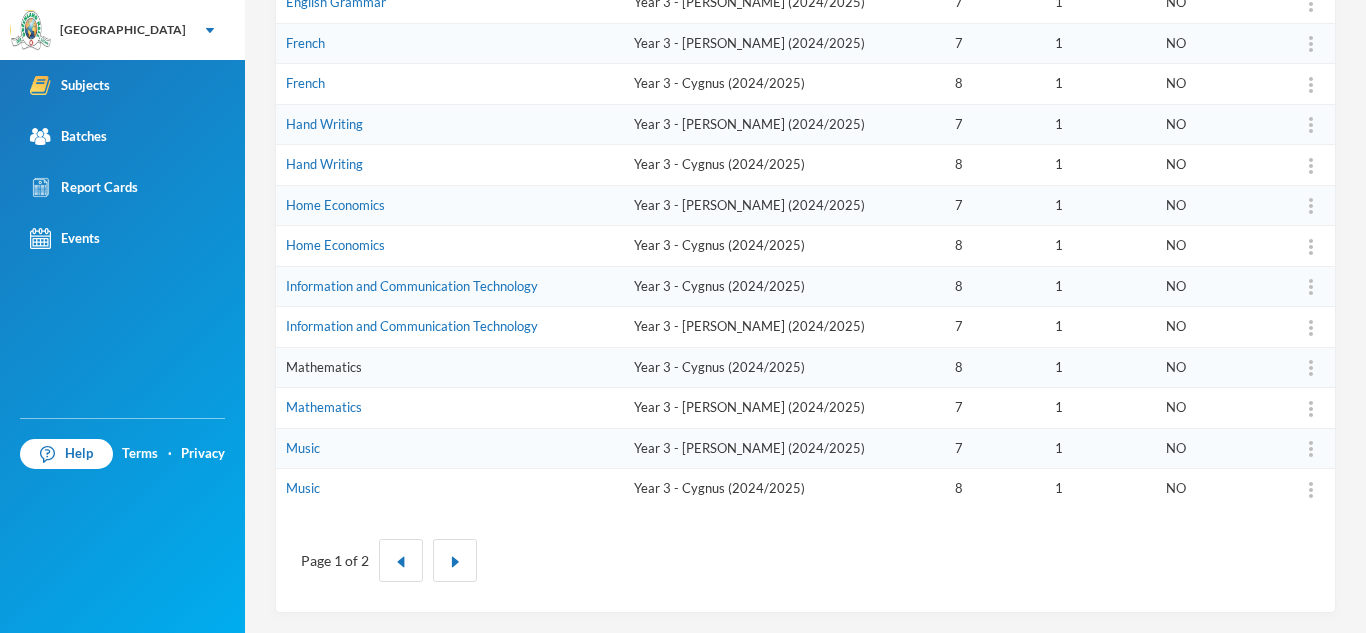 click on "Mathematics" at bounding box center [324, 367] 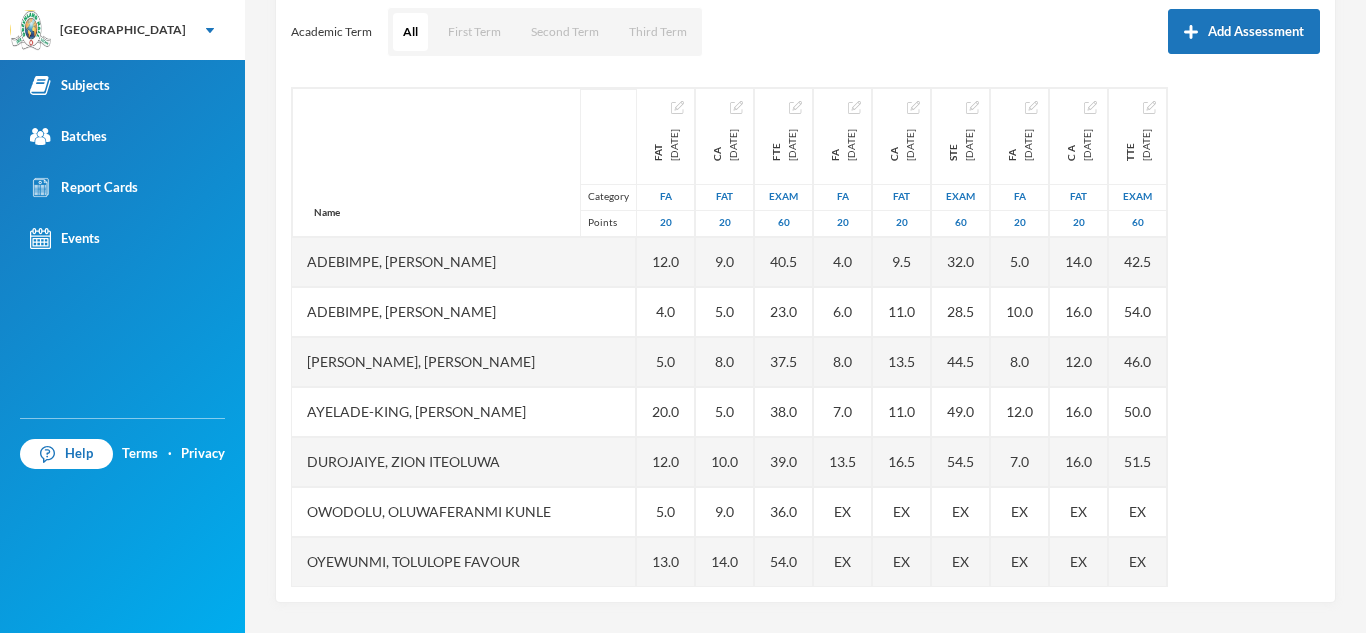 scroll, scrollTop: 279, scrollLeft: 0, axis: vertical 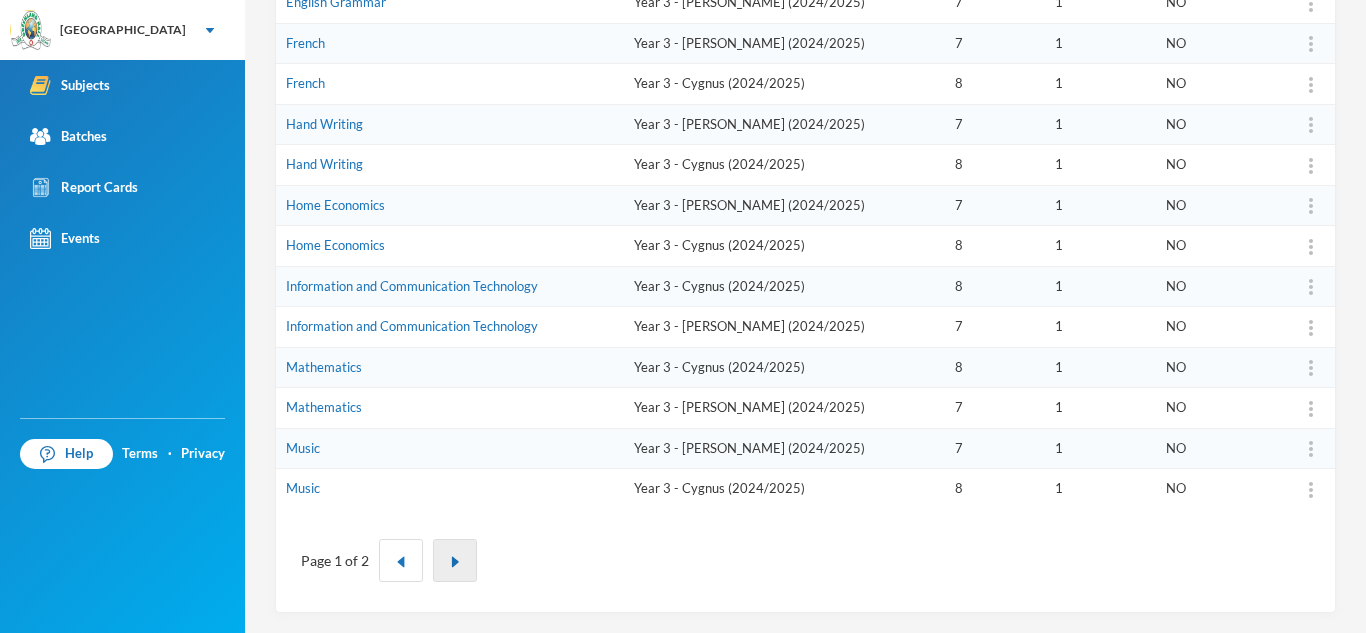 click at bounding box center (455, 560) 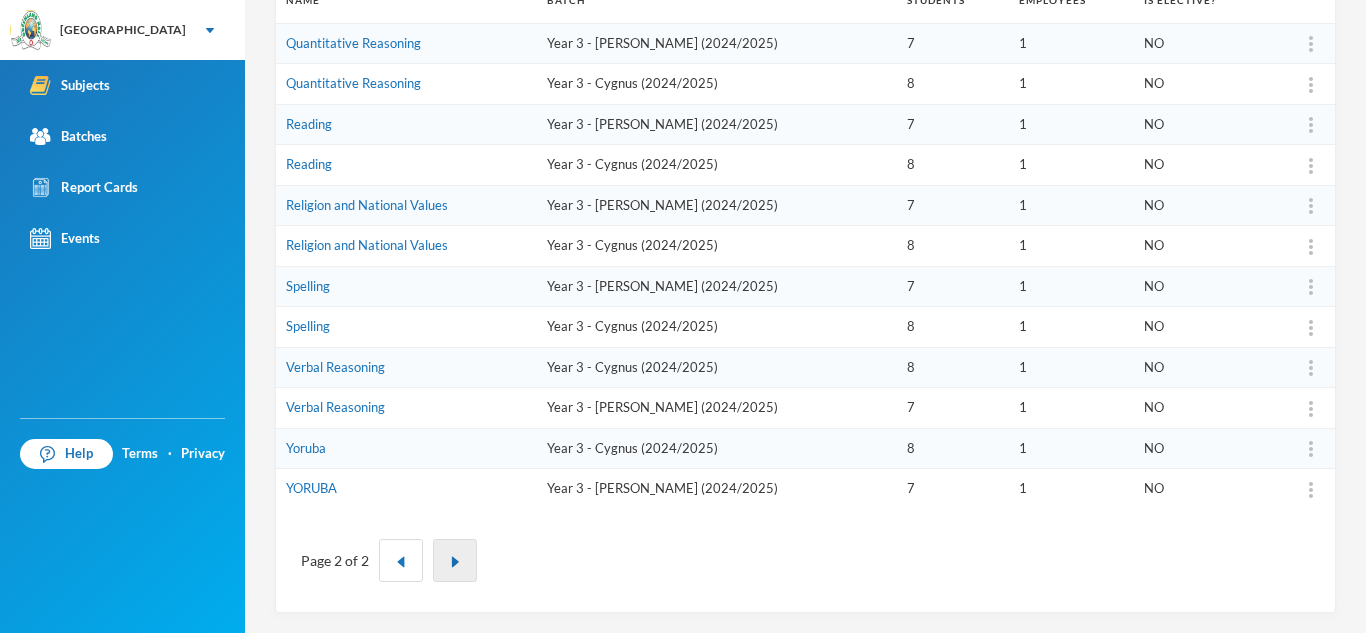 scroll, scrollTop: 313, scrollLeft: 0, axis: vertical 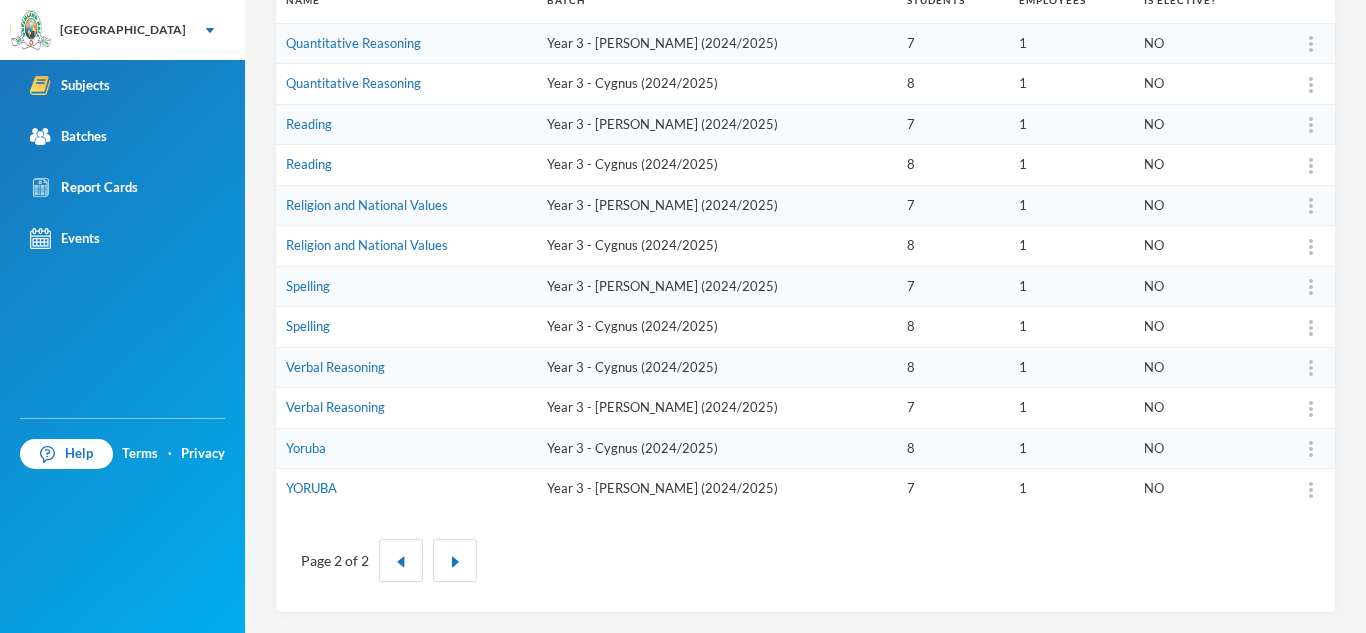 click on "Religion and National Values" at bounding box center (406, 246) 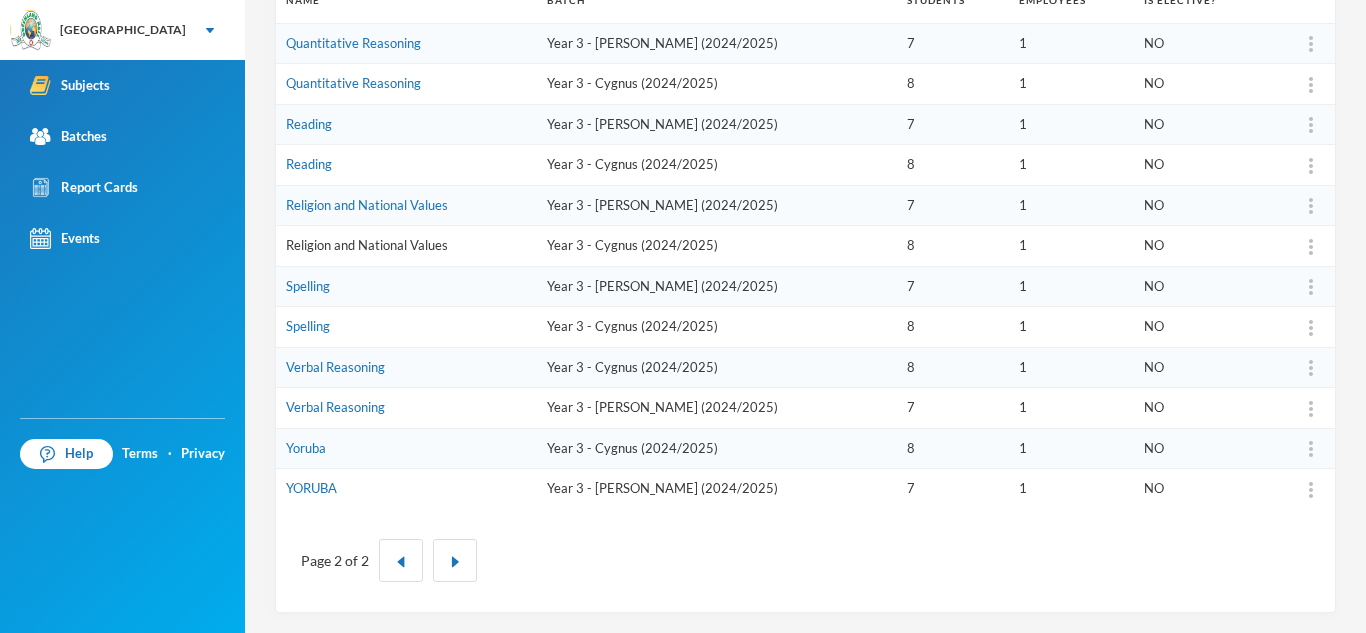 click on "Religion and National Values" at bounding box center (367, 245) 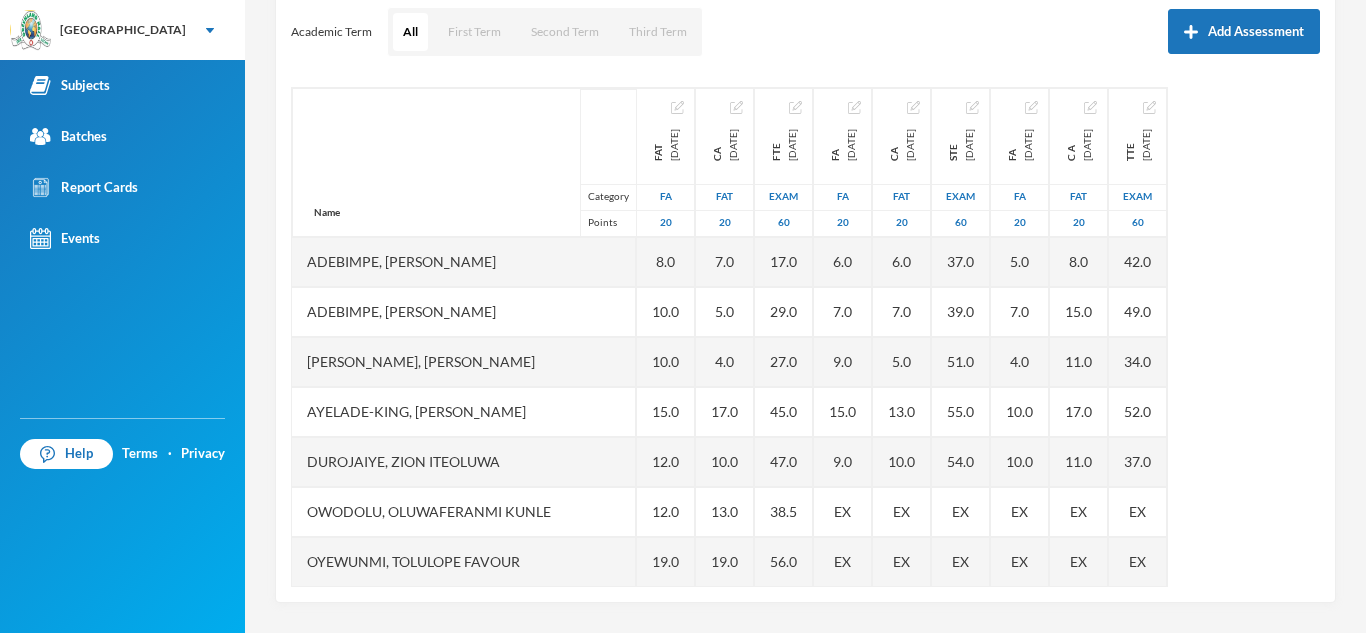 scroll, scrollTop: 279, scrollLeft: 0, axis: vertical 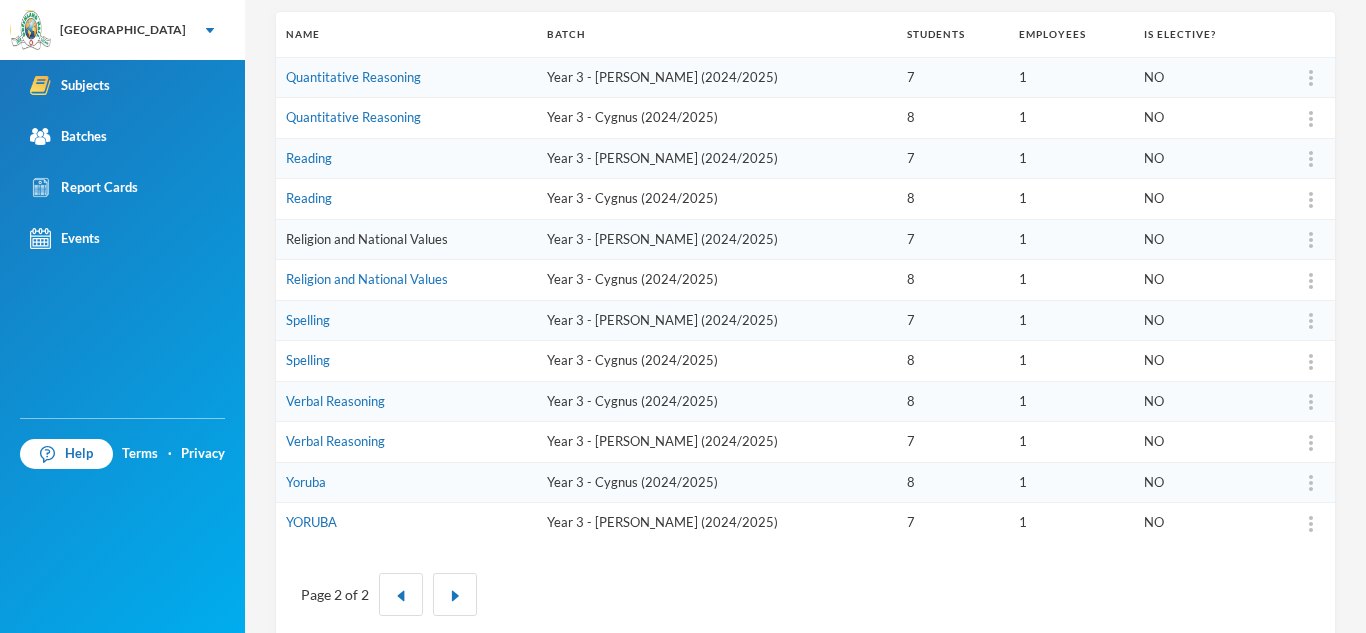 click on "Religion and National Values" at bounding box center (367, 239) 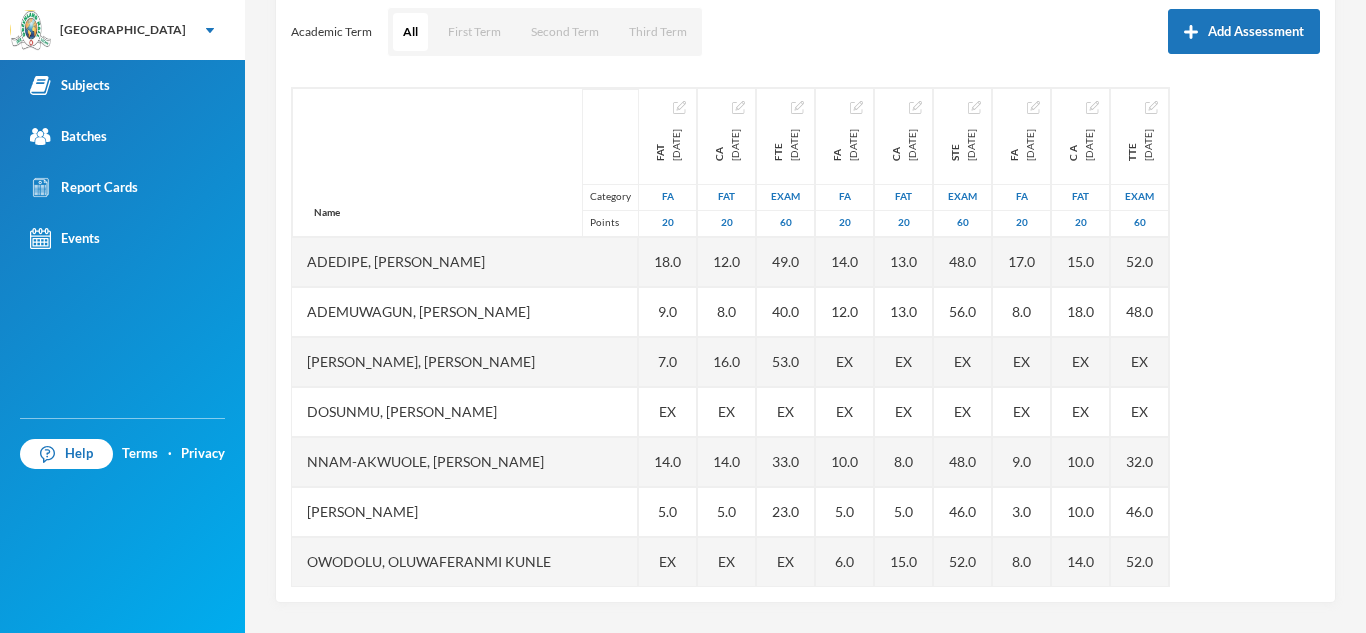 click on "Name   Category Points Adedipe, [PERSON_NAME], [PERSON_NAME], [PERSON_NAME], [PERSON_NAME] Nnam-akwuole, [PERSON_NAME] Chiwendu [PERSON_NAME] Owodolu, Oluwaferanmi [PERSON_NAME], Royalty Oluwaferanmi Shekoni, Mumeen [PERSON_NAME], Oluwadarasimi Goodness FAT [DATE] FA 20 18.0 9.0 7.0 EX 14.0 5.0 EX EX 20.0 20.0 CA [DATE] FAT 20 12.0 8.0 16.0 EX 14.0 5.0 EX EX 18.0 20.0 FTE [DATE] Exam 60 49.0 40.0 53.0 EX 33.0 23.0 EX EX 39.0 58.0 FA [DATE] FA 20 14.0 12.0 EX EX 10.0 5.0 6.0 EX 8.0 16.0 CA [DATE] FAT 20 13.0 13.0 EX EX 8.0 5.0 15.0 EX 14.0 15.0 STE [DATE] Exam 60 48.0 56.0 EX EX 48.0 46.0 52.0 EX 48.0 60.0 FA [DATE] FA 20 17.0 8.0 EX EX 9.0 3.0 8.0 EX 7.0 19.0 C A [DATE] FAT 20 15.0 18.0 EX EX 10.0 10.0 14.0 EX 17.0 20.0 TTE [DATE] Exam 60 52.0 48.0 EX EX 32.0 46.0 52.0 EX 53.0 57.0" at bounding box center (805, 337) 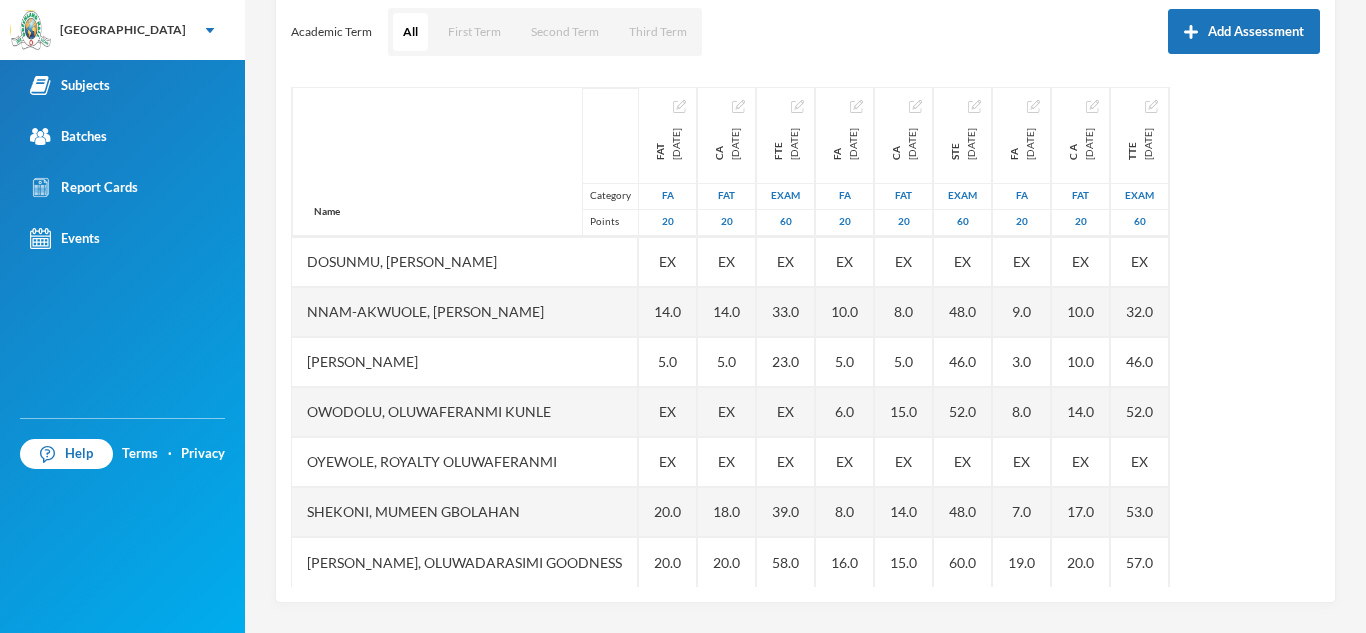 scroll, scrollTop: 151, scrollLeft: 0, axis: vertical 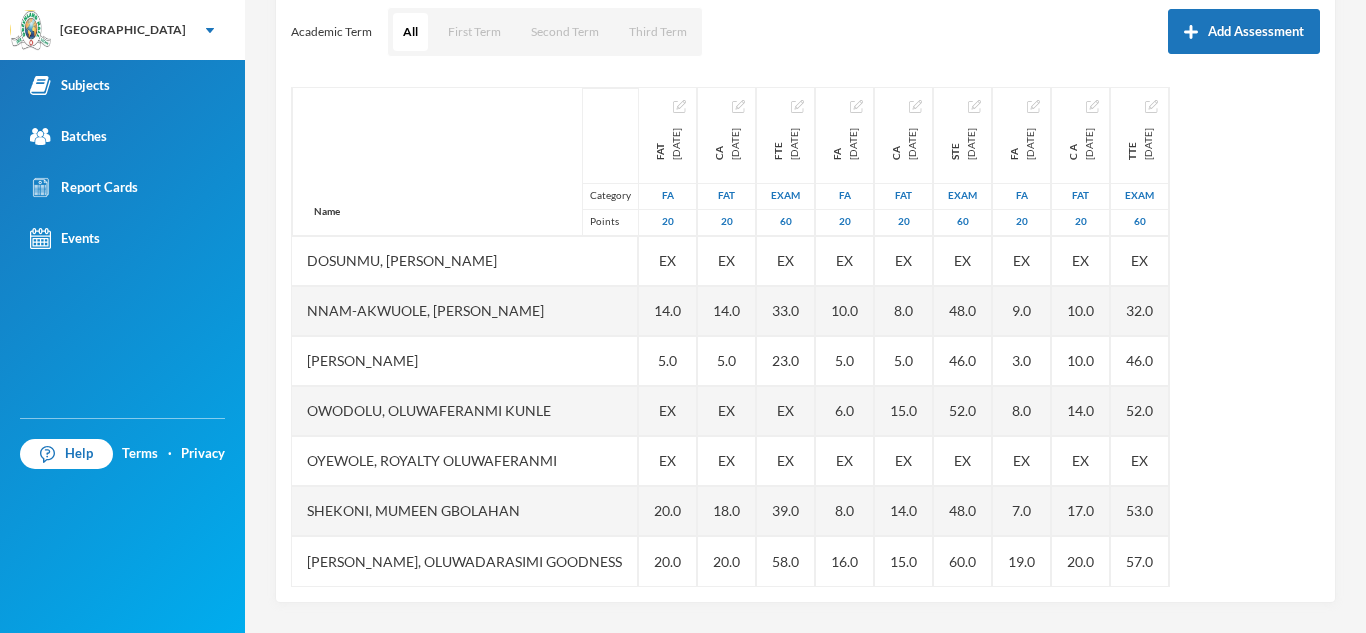 click on "Name   Category Points" at bounding box center (465, 161) 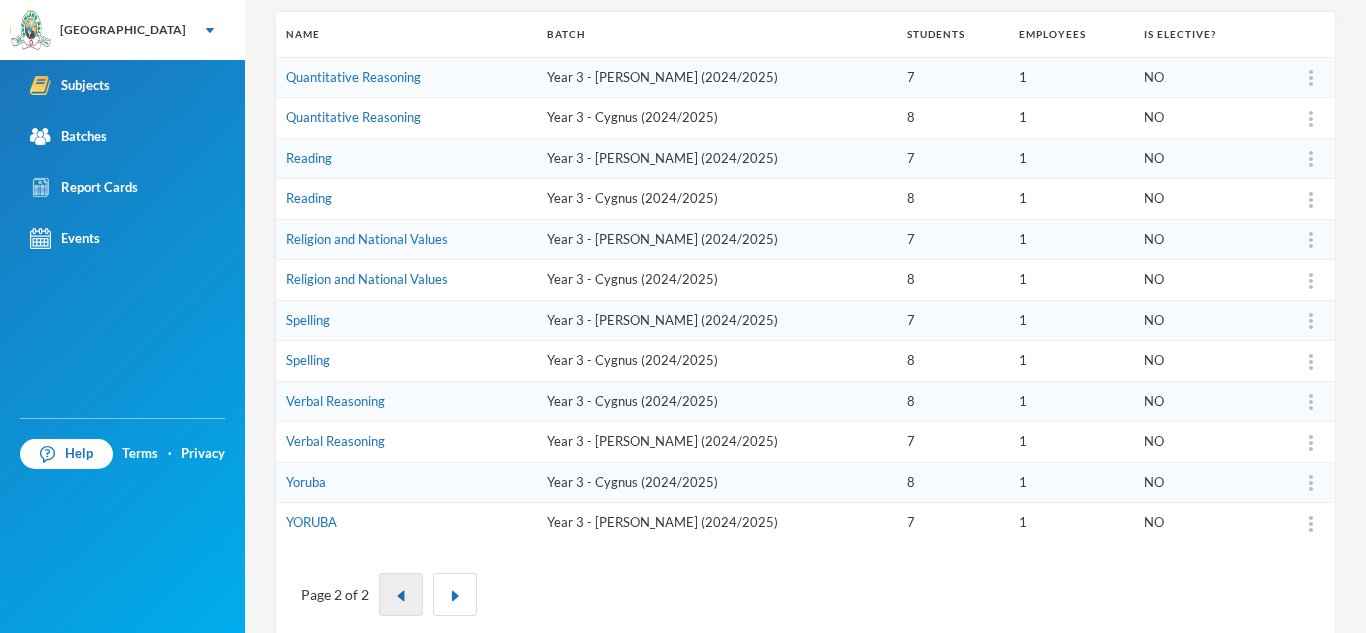 click at bounding box center [401, 596] 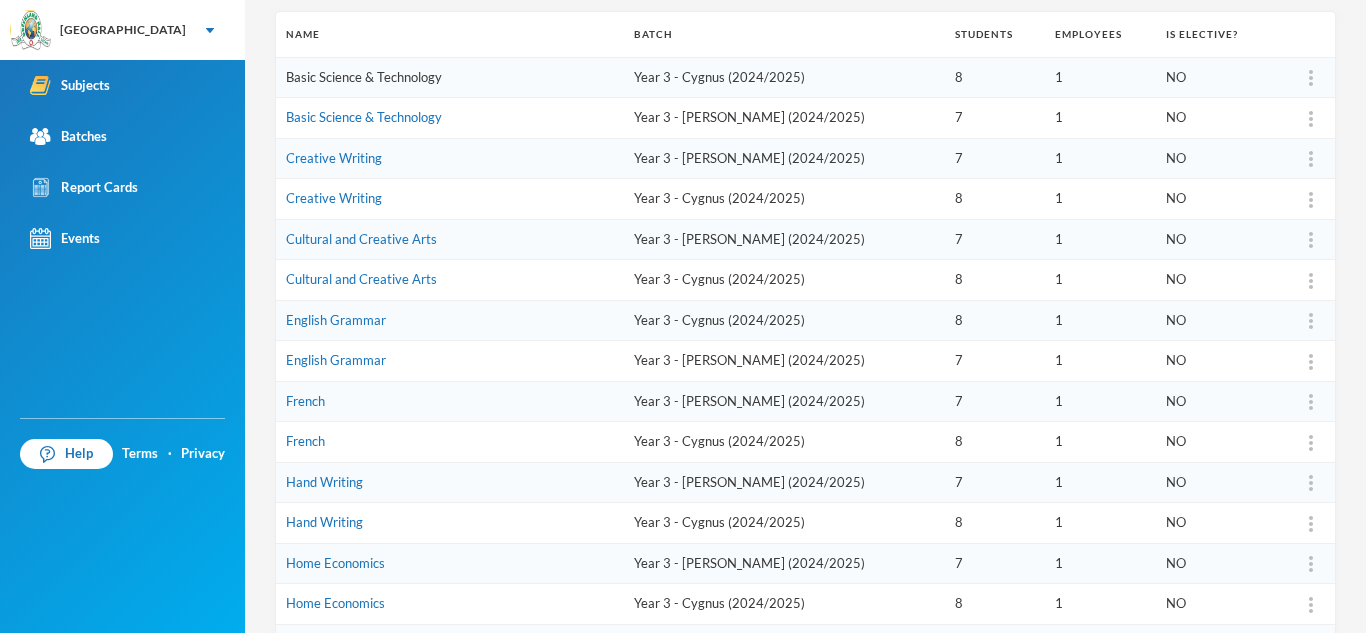 click on "Basic Science & Technology" at bounding box center (364, 77) 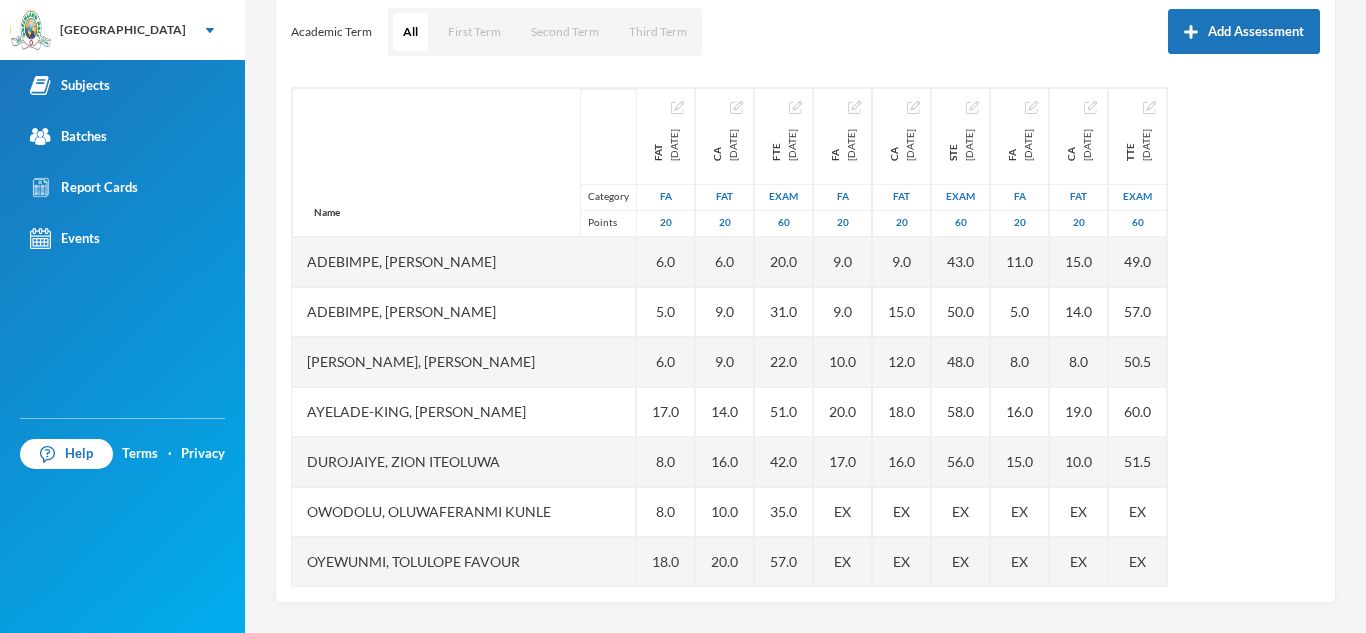 click on "Name   Category Points [PERSON_NAME] [PERSON_NAME], [PERSON_NAME] [PERSON_NAME], [PERSON_NAME], Ayomiposi [PERSON_NAME], [PERSON_NAME] Owodolu, Oluwaferanmi [PERSON_NAME], [PERSON_NAME] Favour Sobanjo, Moyosoreoluwa [PERSON_NAME], Favour [PERSON_NAME], Aamaal [PERSON_NAME], [PERSON_NAME] [DATE] FA 20 6.0 5.0 6.0 17.0 8.0 8.0 18.0 14.0 0.0 0.0 8.0 CA [DATE] FAT 20 6.0 9.0 9.0 14.0 16.0 10.0 20.0 16.0 6.0 8.0 14.0 FTE [DATE] Exam 60 20.0 31.0 22.0 51.0 42.0 35.0 57.0 52.0 23.0 36.0 32.0 FA [DATE] FA 20 9.0 9.0 10.0 20.0 17.0 EX EX 15.0 3.0 11.0 16.0 CA [DATE] FAT 20 9.0 15.0 12.0 18.0 16.0 EX EX 15.0 3.0 16.0 13.0 STE [DATE] Exam 60 43.0 50.0 48.0 58.0 56.0 EX EX 56.0 46.0 57.0 47.5 FA [DATE] FA 20 11.0 5.0 8.0 16.0 15.0 EX EX 17.0 EX 12.0 8.0 CA [DATE] FAT 20 15.0 14.0 8.0 19.0 10.0 EX EX 17.0 EX 13.0 16.0 TTE [DATE] Exam 60 49.0 57.0 50.5 60.0 51.5 EX EX 58.0 EX 51.0 5.0" at bounding box center (805, 337) 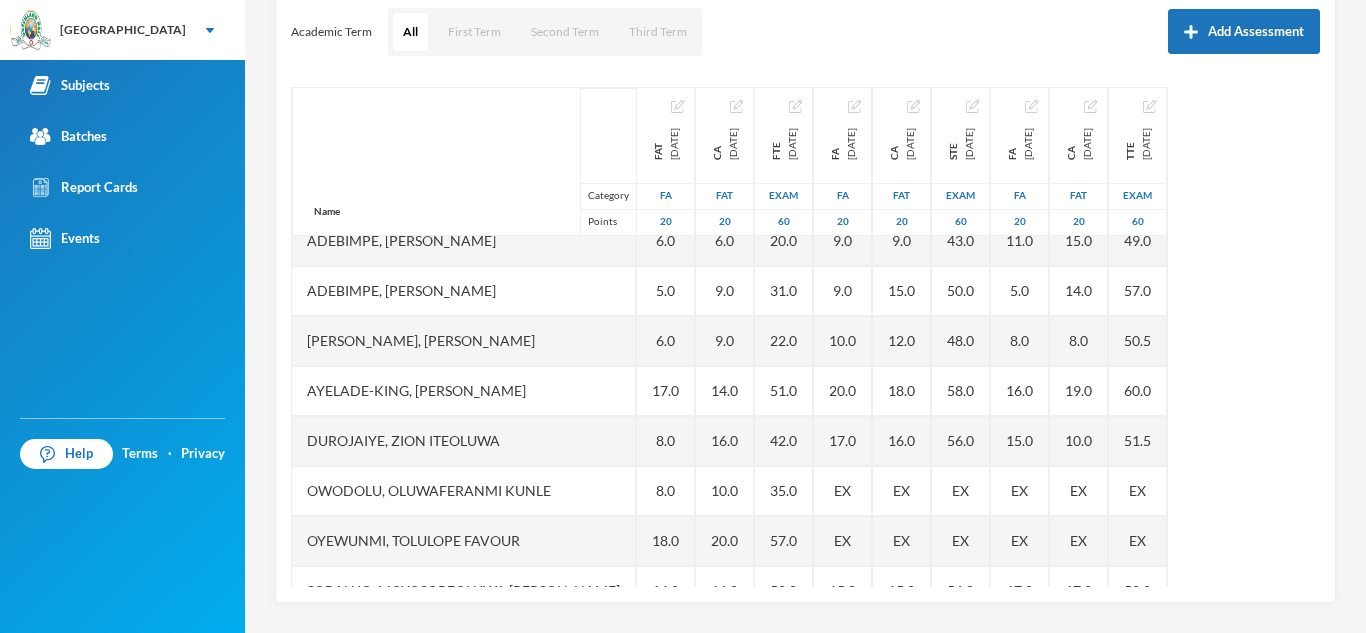 scroll, scrollTop: 0, scrollLeft: 0, axis: both 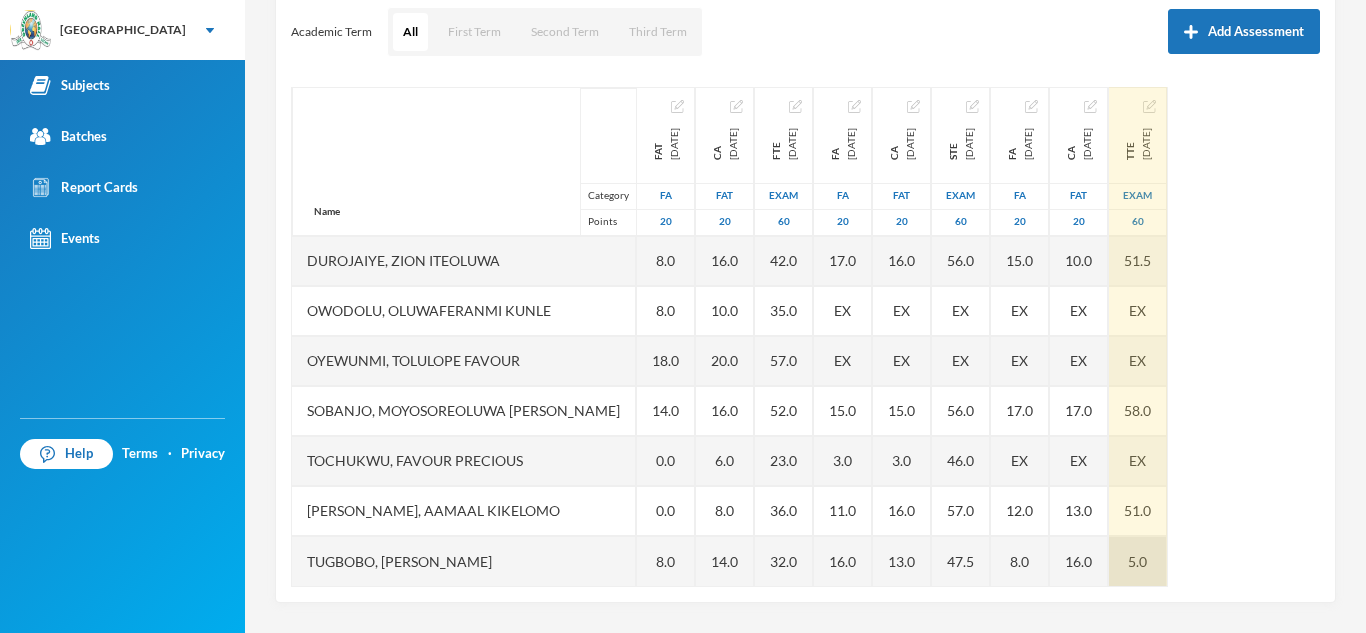 click on "5.0" at bounding box center (1138, 561) 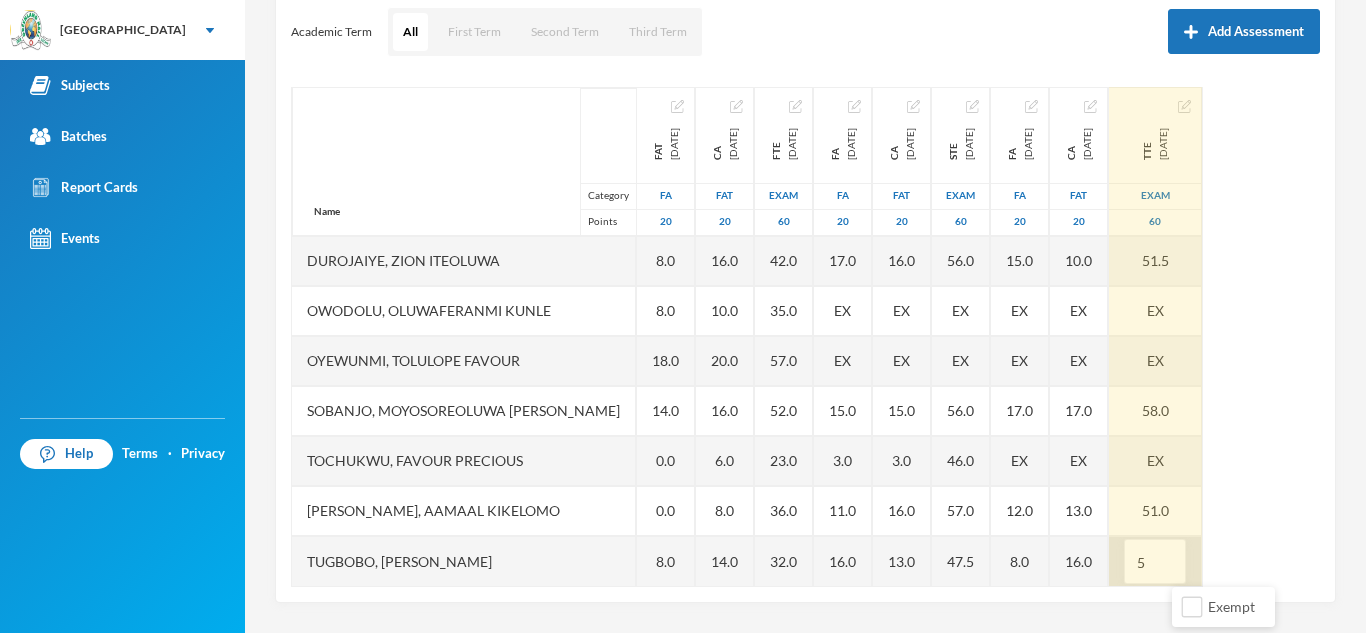 type on "53" 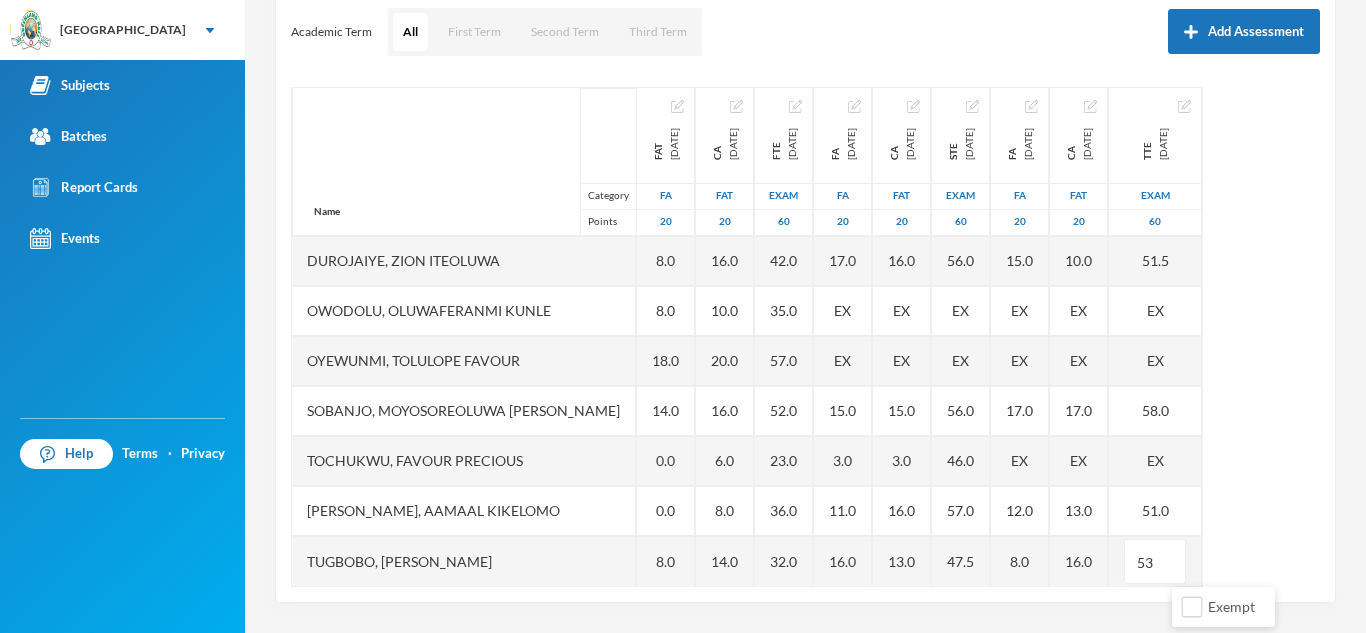 click on "Scoresheet Academic Term All First Term Second Term Third Term Add Assessment Name   Category Points [PERSON_NAME] [PERSON_NAME], [PERSON_NAME] [PERSON_NAME], [PERSON_NAME], Ayomiposi [PERSON_NAME], [PERSON_NAME], Oluwaferanmi [PERSON_NAME], [PERSON_NAME] Favour Sobanjo, Moyosoreoluwa [PERSON_NAME], Favour [PERSON_NAME], [PERSON_NAME], [PERSON_NAME] FAT [DATE] FA 20 6.0 5.0 6.0 17.0 8.0 8.0 18.0 14.0 0.0 0.0 8.0 CA [DATE] FAT 20 6.0 9.0 9.0 14.0 16.0 10.0 20.0 16.0 6.0 8.0 14.0 FTE [DATE] Exam 60 20.0 31.0 22.0 51.0 42.0 35.0 57.0 52.0 23.0 36.0 32.0 FA [DATE] FA 20 9.0 9.0 10.0 20.0 17.0 EX EX 15.0 3.0 11.0 16.0 CA [DATE] FAT 20 9.0 15.0 12.0 18.0 16.0 EX EX 15.0 3.0 16.0 13.0 STE [DATE] Exam 60 43.0 50.0 48.0 58.0 56.0 EX EX 56.0 46.0 57.0 47.5 FA [DATE] FA 20 11.0 5.0 8.0 16.0 15.0 EX EX 17.0 EX 12.0 8.0 CA [DATE] FAT 20 15.0 14.0 8.0 19.0 10.0 EX EX 17.0 EX 13.0 16.0 TTE [DATE] Exam 60 49.0 57.0 50.5 60.0 51.5 EX EX EX" at bounding box center (805, 273) 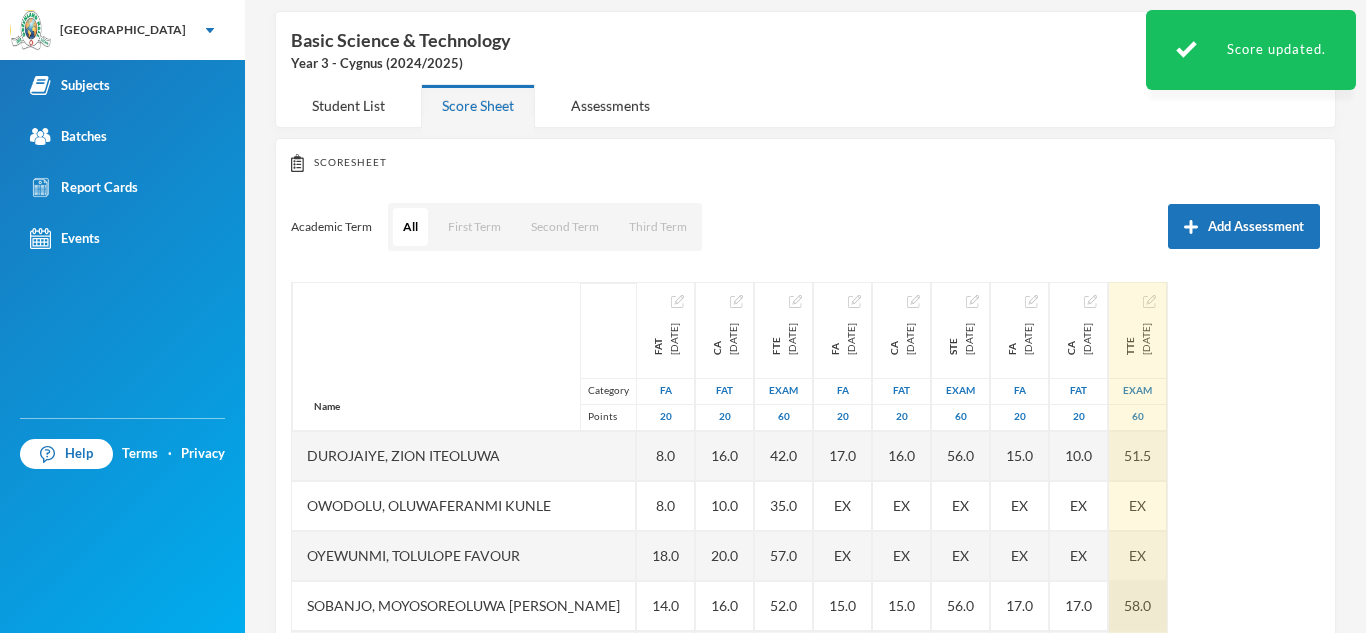 scroll, scrollTop: 39, scrollLeft: 0, axis: vertical 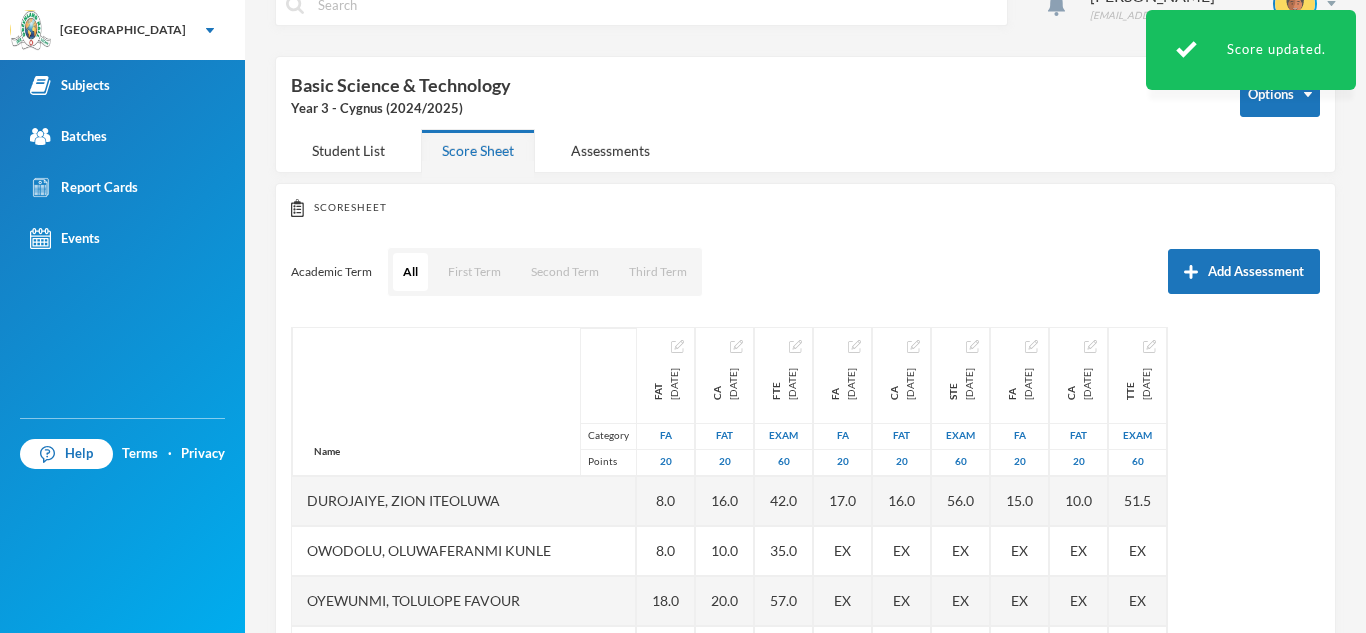 click on "Scoresheet Academic Term All First Term Second Term Third Term Add Assessment Name   Category Points [PERSON_NAME] [PERSON_NAME], [PERSON_NAME] [PERSON_NAME], [PERSON_NAME], Ayomiposi [PERSON_NAME], [PERSON_NAME], Oluwaferanmi [PERSON_NAME], [PERSON_NAME] Favour Sobanjo, Moyosoreoluwa [PERSON_NAME], Favour [PERSON_NAME], [PERSON_NAME], [PERSON_NAME] FAT [DATE] FA 20 6.0 5.0 6.0 17.0 8.0 8.0 18.0 14.0 0.0 0.0 8.0 CA [DATE] FAT 20 6.0 9.0 9.0 14.0 16.0 10.0 20.0 16.0 6.0 8.0 14.0 FTE [DATE] Exam 60 20.0 31.0 22.0 51.0 42.0 35.0 57.0 52.0 23.0 36.0 32.0 FA [DATE] FA 20 9.0 9.0 10.0 20.0 17.0 EX EX 15.0 3.0 11.0 16.0 CA [DATE] FAT 20 9.0 15.0 12.0 18.0 16.0 EX EX 15.0 3.0 16.0 13.0 STE [DATE] Exam 60 43.0 50.0 48.0 58.0 56.0 EX EX 56.0 46.0 57.0 47.5 FA [DATE] FA 20 11.0 5.0 8.0 16.0 15.0 EX EX 17.0 EX 12.0 8.0 CA [DATE] FAT 20 15.0 14.0 8.0 19.0 10.0 EX EX 17.0 EX 13.0 16.0 TTE [DATE] Exam 60 49.0 57.0 50.5 60.0 51.5 EX EX EX" at bounding box center (805, 513) 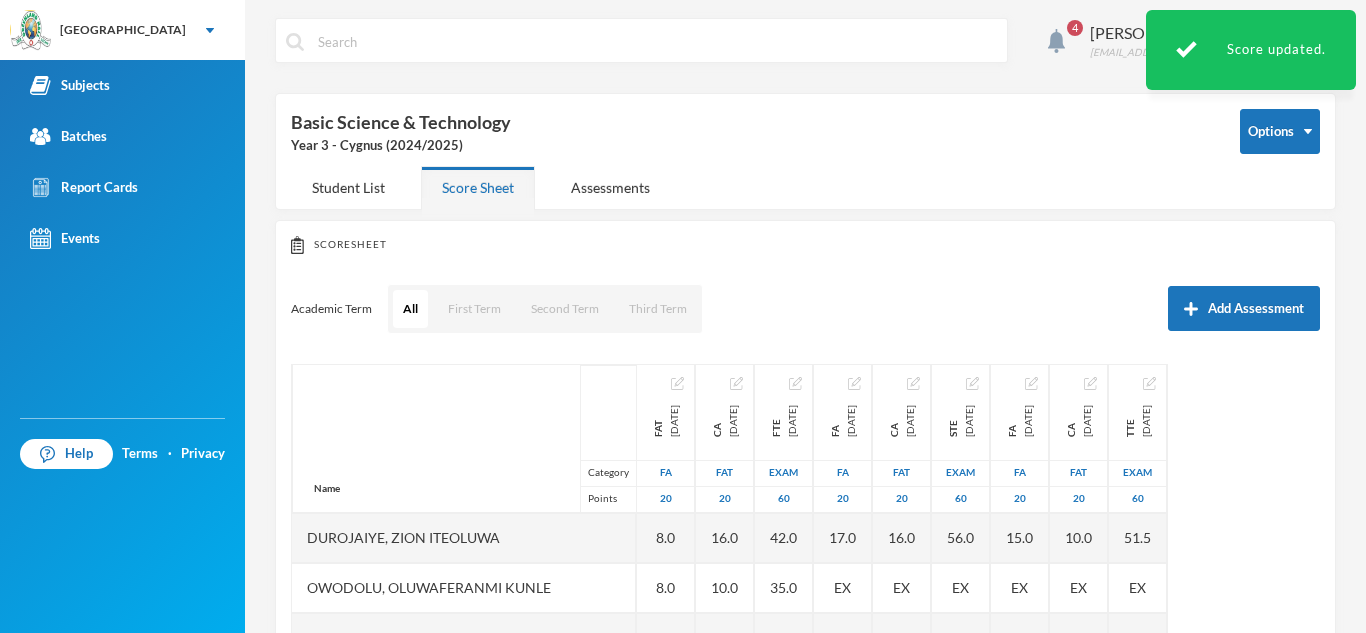 scroll, scrollTop: 0, scrollLeft: 0, axis: both 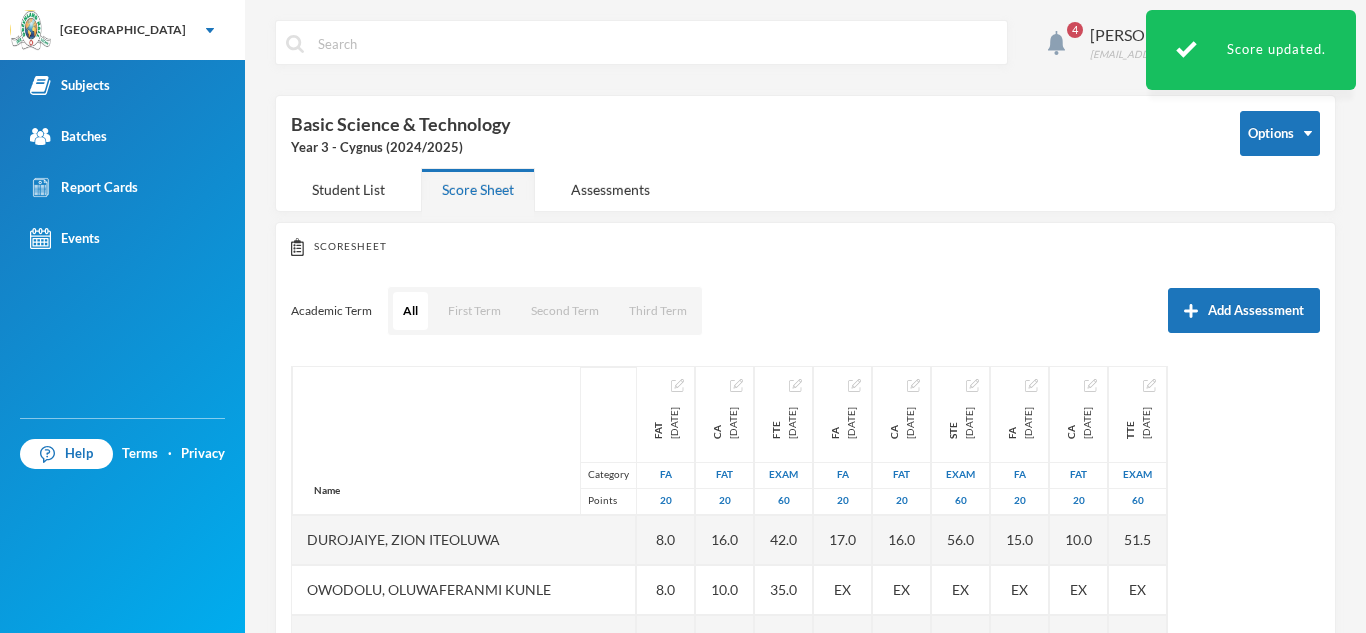 click on "Name   Category Points [PERSON_NAME] [PERSON_NAME], [PERSON_NAME] [PERSON_NAME], [PERSON_NAME], Ayomiposi [PERSON_NAME], [PERSON_NAME] Owodolu, Oluwaferanmi [PERSON_NAME], [PERSON_NAME] Favour Sobanjo, Moyosoreoluwa [PERSON_NAME], Favour [PERSON_NAME], Aamaal [PERSON_NAME], [PERSON_NAME] [DATE] FA 20 6.0 5.0 6.0 17.0 8.0 8.0 18.0 14.0 0.0 0.0 8.0 CA [DATE] FAT 20 6.0 9.0 9.0 14.0 16.0 10.0 20.0 16.0 6.0 8.0 14.0 FTE [DATE] Exam 60 20.0 31.0 22.0 51.0 42.0 35.0 57.0 52.0 23.0 36.0 32.0 FA [DATE] FA 20 9.0 9.0 10.0 20.0 17.0 EX EX 15.0 3.0 11.0 16.0 CA [DATE] FAT 20 9.0 15.0 12.0 18.0 16.0 EX EX 15.0 3.0 16.0 13.0 STE [DATE] Exam 60 43.0 50.0 48.0 58.0 56.0 EX EX 56.0 46.0 57.0 47.5 FA [DATE] FA 20 11.0 5.0 8.0 16.0 15.0 EX EX 17.0 EX 12.0 8.0 CA [DATE] FAT 20 15.0 14.0 8.0 19.0 10.0 EX EX 17.0 EX 13.0 16.0 TTE [DATE] Exam 60 49.0 57.0 50.5 60.0 51.5 EX EX 58.0 EX 51.0 53.0" at bounding box center (805, 616) 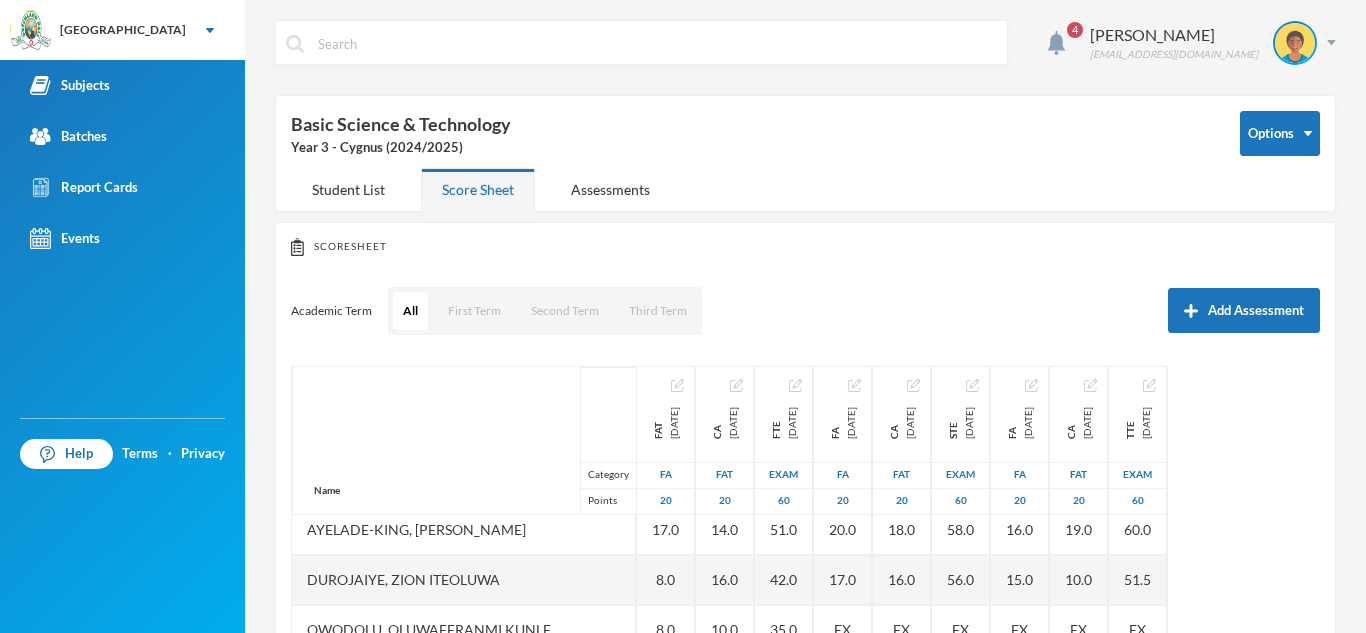 scroll, scrollTop: 201, scrollLeft: 0, axis: vertical 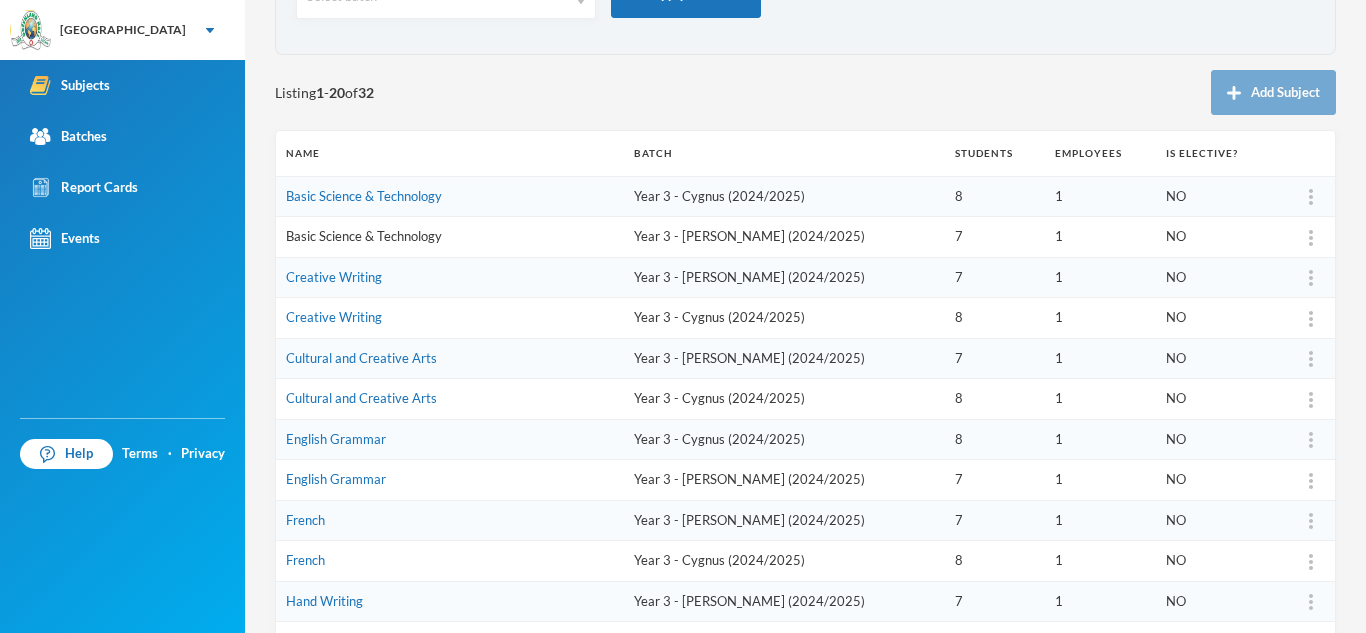 click on "Basic Science & Technology" at bounding box center [364, 236] 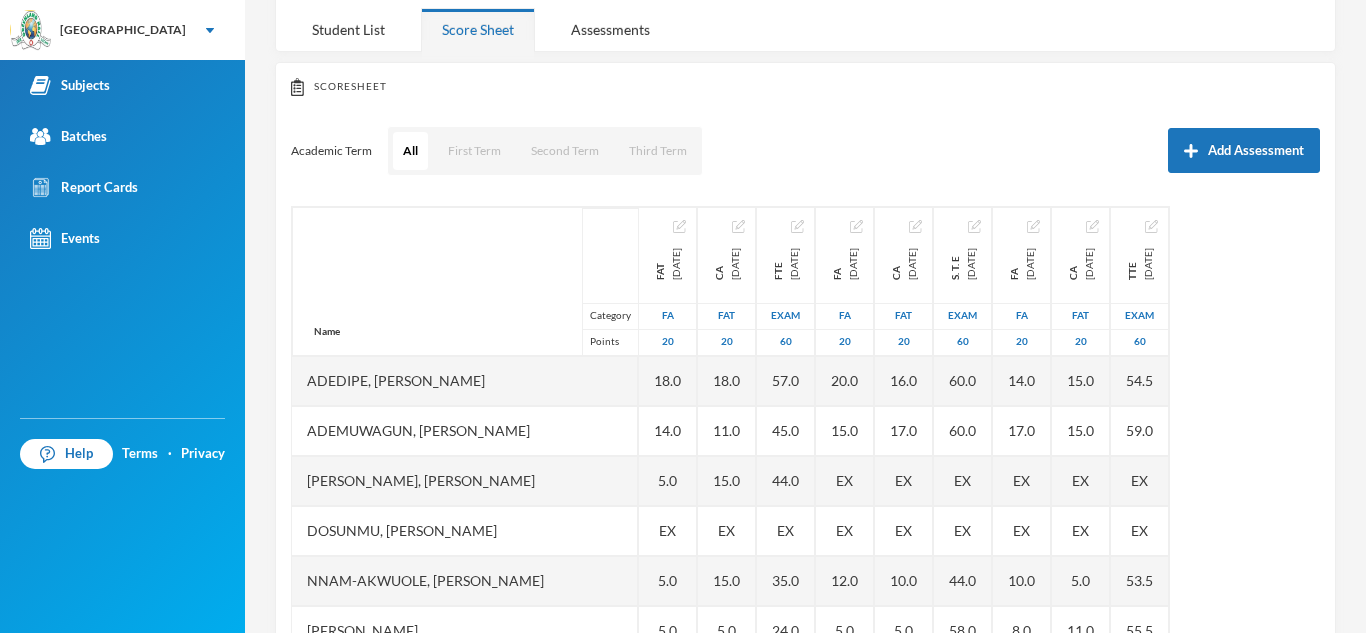 click on "Name   Category Points" at bounding box center [465, 281] 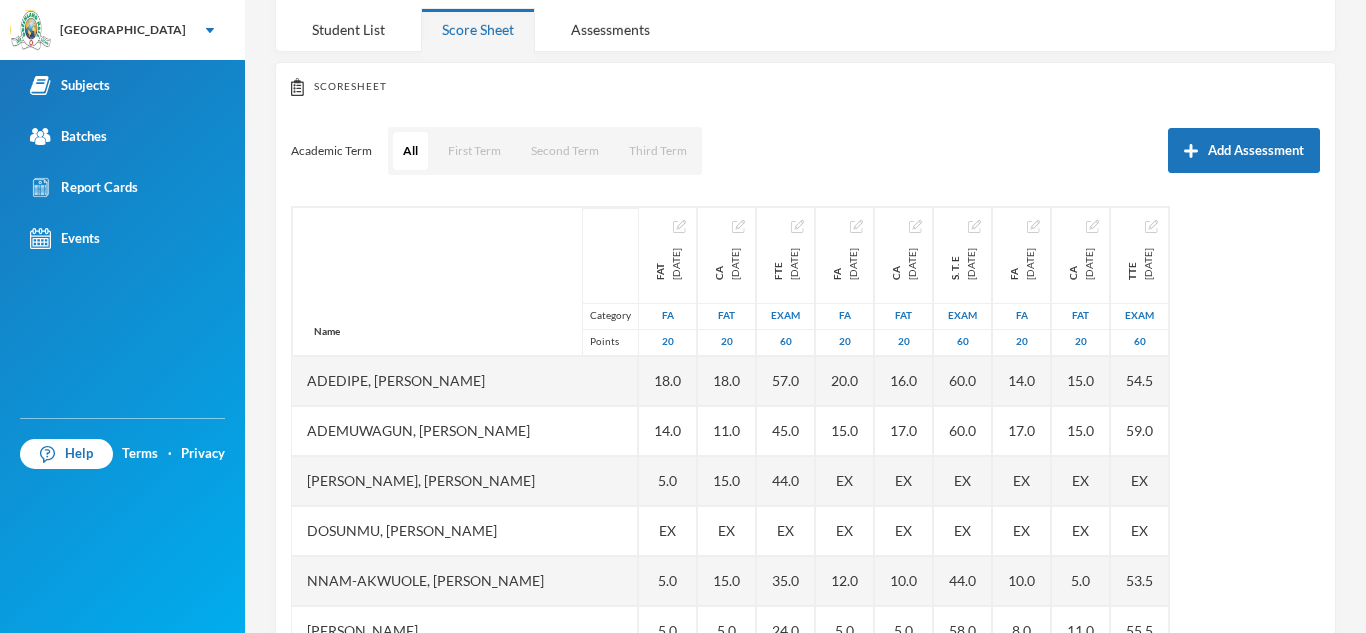 click on "Name   Category Points Adedipe, [PERSON_NAME], [PERSON_NAME], [PERSON_NAME], [PERSON_NAME] Nnam-akwuole, [PERSON_NAME] Chiwendu [PERSON_NAME] Owodolu, Oluwaferanmi [PERSON_NAME], Royalty Oluwaferanmi Shekoni, Mumeen [PERSON_NAME], Oluwadarasimi Goodness FAT [DATE] FA 20 18.0 14.0 5.0 EX 5.0 5.0 EX EX 14.0 16.0 CA [DATE] FAT 20 18.0 11.0 15.0 EX 15.0 5.0 EX EX 9.0 18.0 FTE [DATE] Exam 60 57.0 45.0 44.0 EX 35.0 24.0 EX EX 37.0 55.0 FA [DATE] FA 20 20.0 15.0 EX EX 12.0 5.0 12.0 EX 15.0 18.0 CA [DATE] FAT 20 16.0 17.0 EX EX 10.0 5.0 14.0 EX 12.0 20.0 S. T. E [DATE] Exam 60 60.0 60.0 EX EX 44.0 58.0 58.0 EX 60.0 60.0 FA [DATE] FA 20 14.0 17.0 EX EX 10.0 8.0 13.0 EX 11.0 20.0 CA [DATE] FAT 20 15.0 15.0 EX EX 5.0 11.0 16.0 EX 14.0 20.0 TTE [DATE] Exam 60 54.5 59.0 EX EX 53.5 55.5 52.0 EX 56.0 60.0" at bounding box center [805, 456] 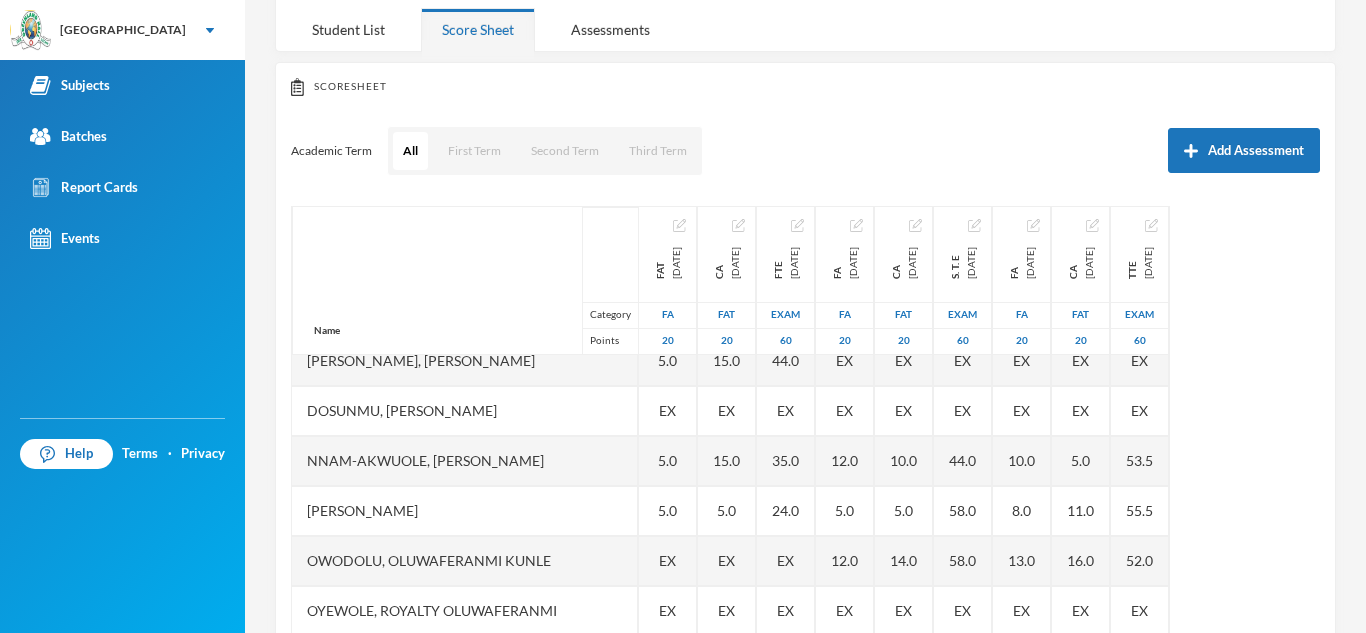 scroll, scrollTop: 151, scrollLeft: 0, axis: vertical 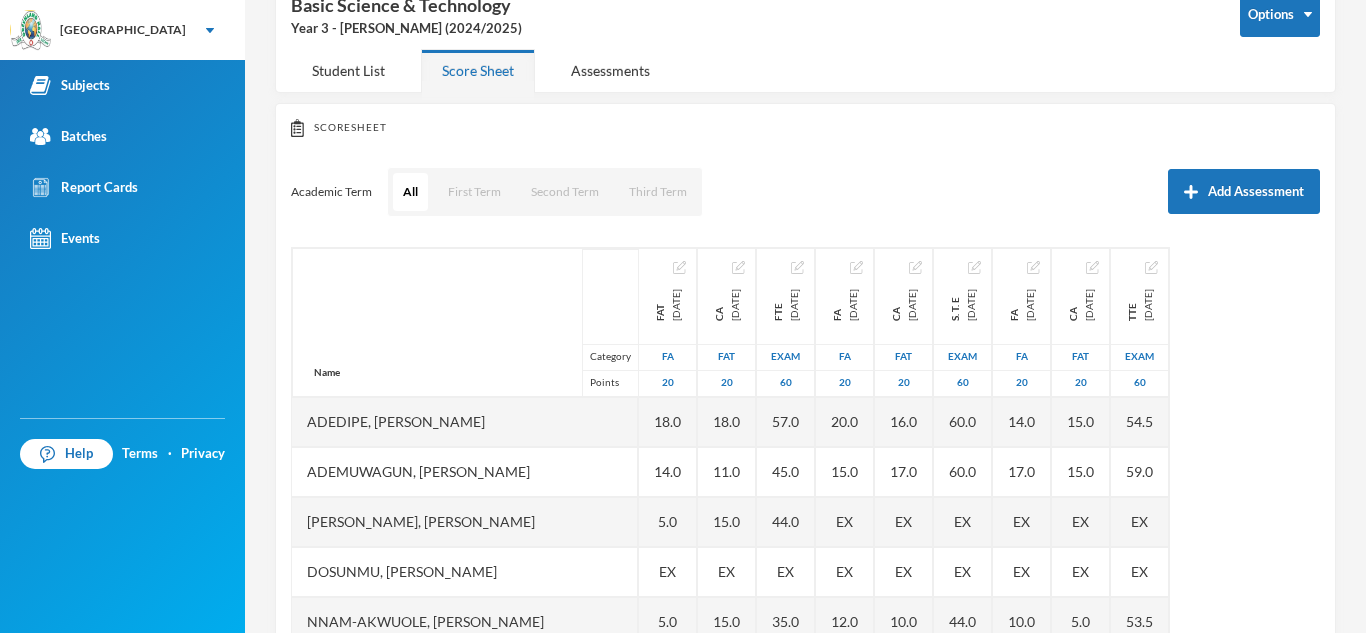 click on "Scoresheet" at bounding box center [805, 128] 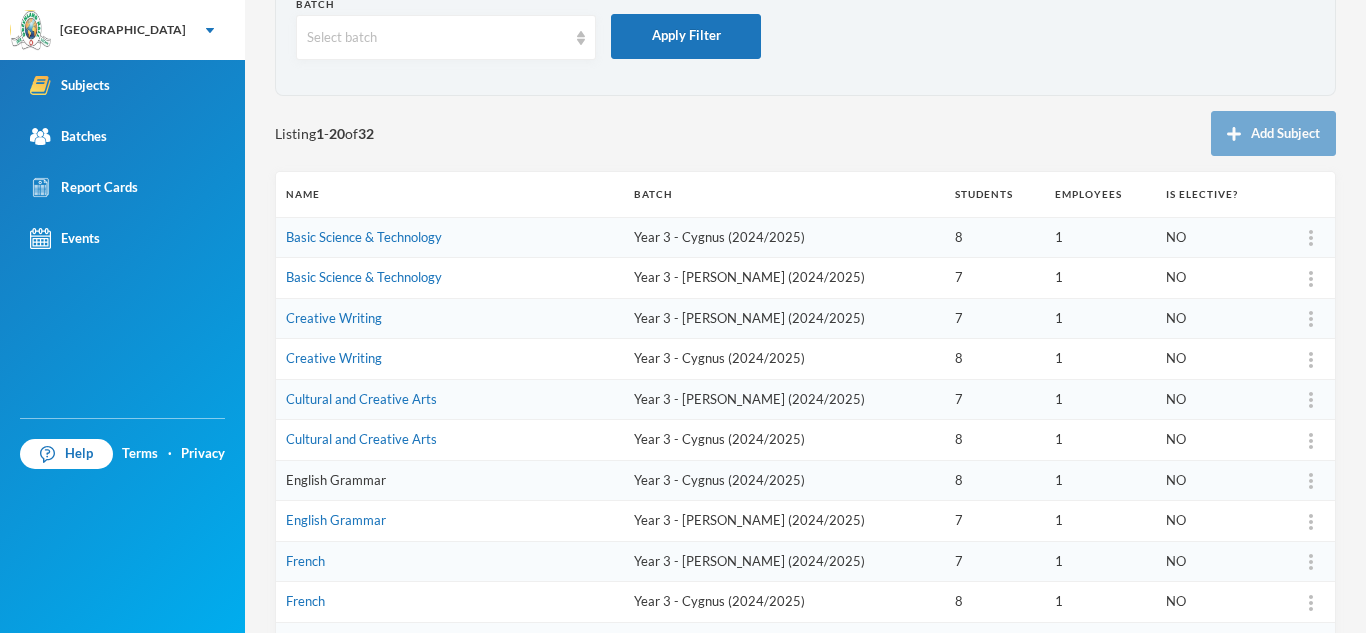 click on "English Grammar" at bounding box center (336, 480) 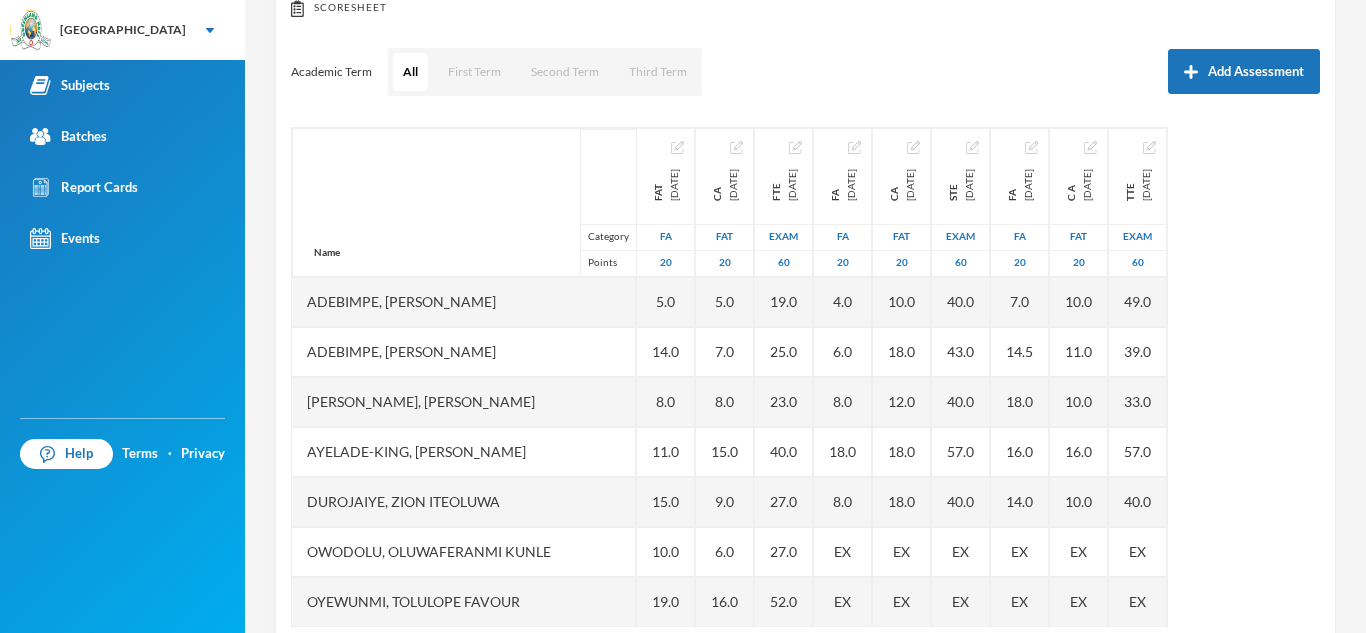 scroll, scrollTop: 279, scrollLeft: 0, axis: vertical 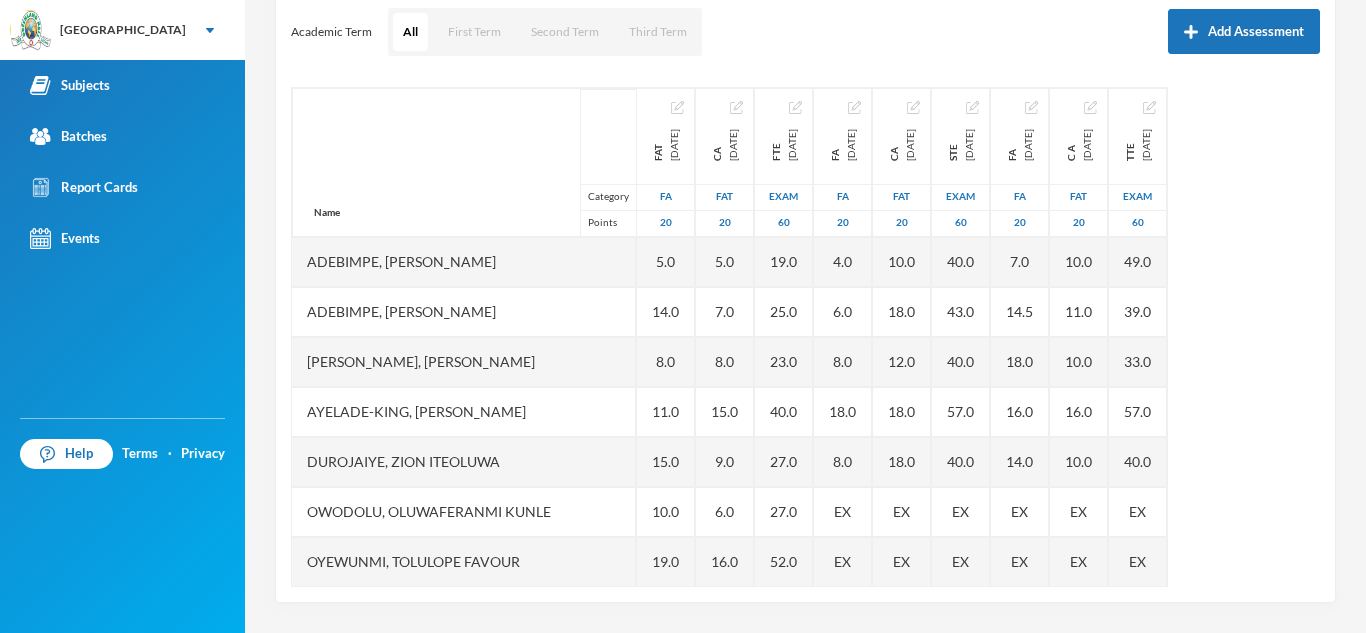 click on "Name   Category Points [PERSON_NAME] [PERSON_NAME], [PERSON_NAME] [PERSON_NAME], [PERSON_NAME], Ayomiposi [PERSON_NAME], [PERSON_NAME] Owodolu, Oluwaferanmi [PERSON_NAME], [PERSON_NAME] Favour Sobanjo, Moyosoreoluwa [PERSON_NAME], Favour [PERSON_NAME], Aamaal [PERSON_NAME], [PERSON_NAME] FAT [DATE] FA 20 5.0 14.0 8.0 11.0 15.0 10.0 19.0 13.0 5.0 10.0 16.0 CA [DATE] FAT 20 5.0 7.0 8.0 15.0 9.0 6.0 16.0 16.0 6.0 6.0 10.0 FTE [DATE] Exam 60 19.0 25.0 23.0 40.0 27.0 27.0 52.0 52.0 14.0 33.0 37.0 FA [DATE] FA 20 4.0 6.0 8.0 18.0 8.0 EX EX 17.5 0.0 11.0 13.0 CA [DATE] FAT 20 10.0 18.0 12.0 18.0 18.0 EX EX 20.0 9.0 19.0 14.0 STE [DATE] Exam 60 40.0 43.0 40.0 57.0 40.0 EX EX 55.0 20.0 45.5 50.0 FA [DATE] FA 20 7.0 14.5 18.0 16.0 14.0 EX EX 17.5 EX 14.5 14.5 C A [DATE] FAT 20 10.0 11.0 10.0 16.0 10.0 EX EX 19.0 EX 8.0 11.0 TTE [DATE] Exam 60 49.0 39.0 33.0 57.0 40.0 EX EX 49.0 EX 53.0 52.0" at bounding box center [805, 337] 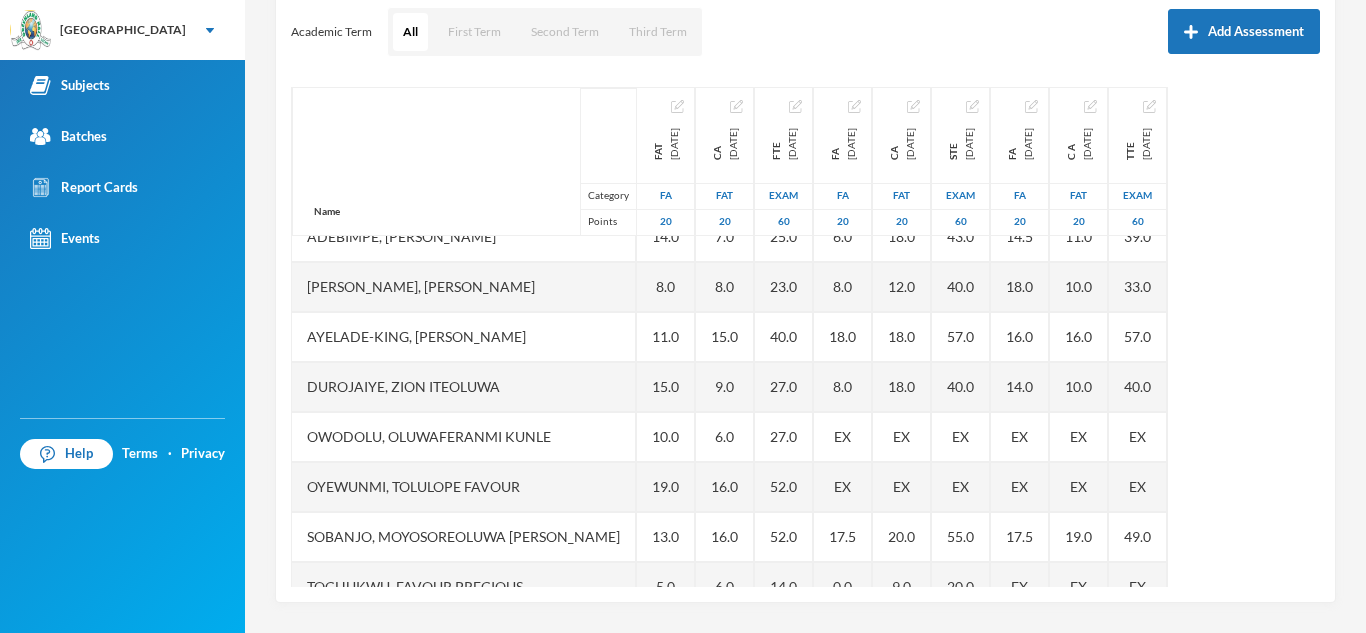 scroll, scrollTop: 18, scrollLeft: 0, axis: vertical 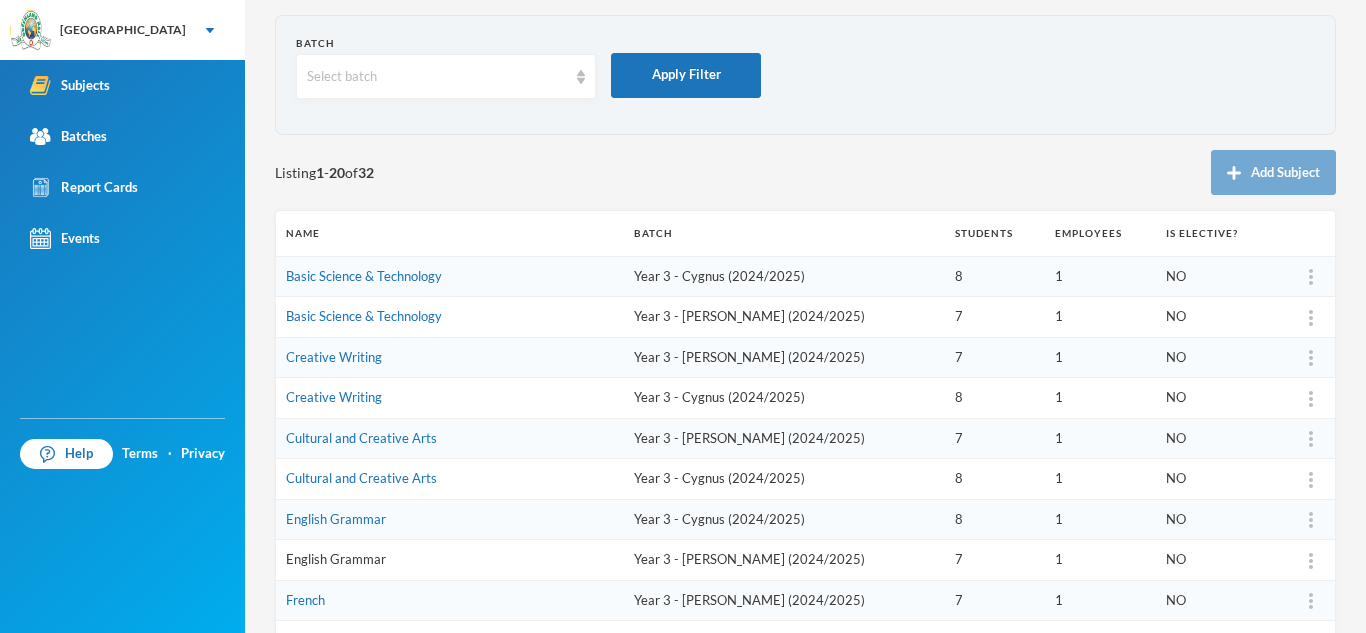 click on "English Grammar" at bounding box center [336, 559] 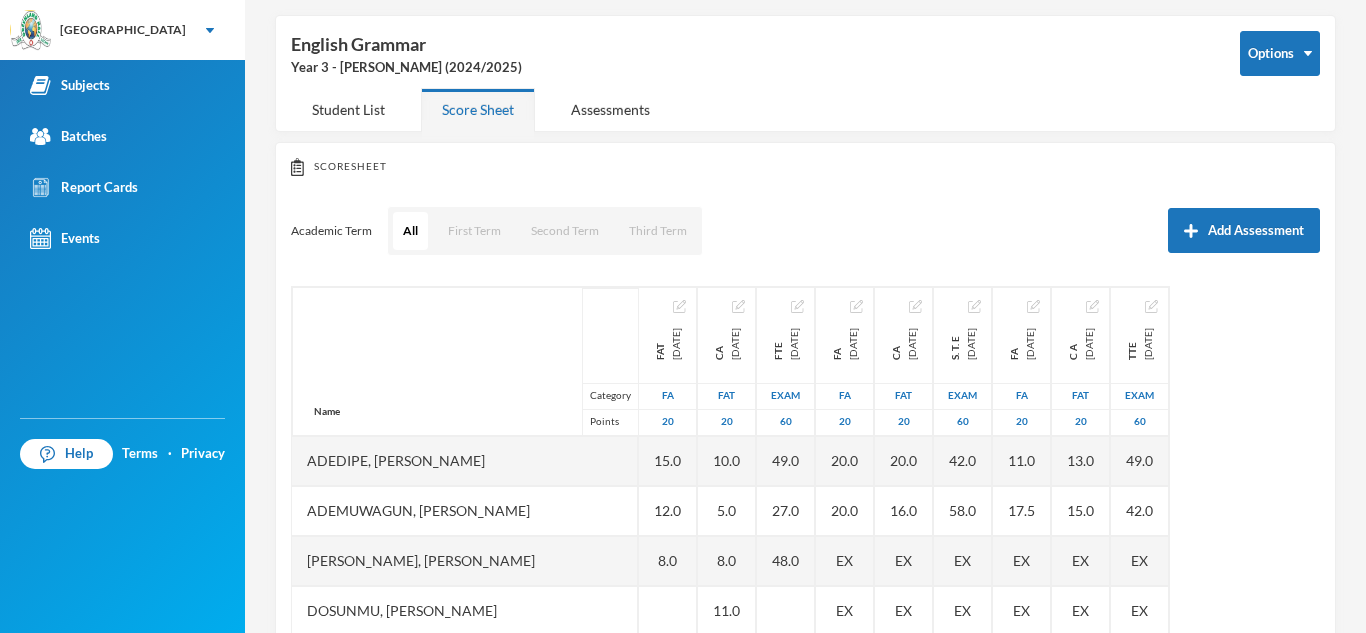 click on "Academic Term All First Term Second Term Third Term Add Assessment" at bounding box center [805, 231] 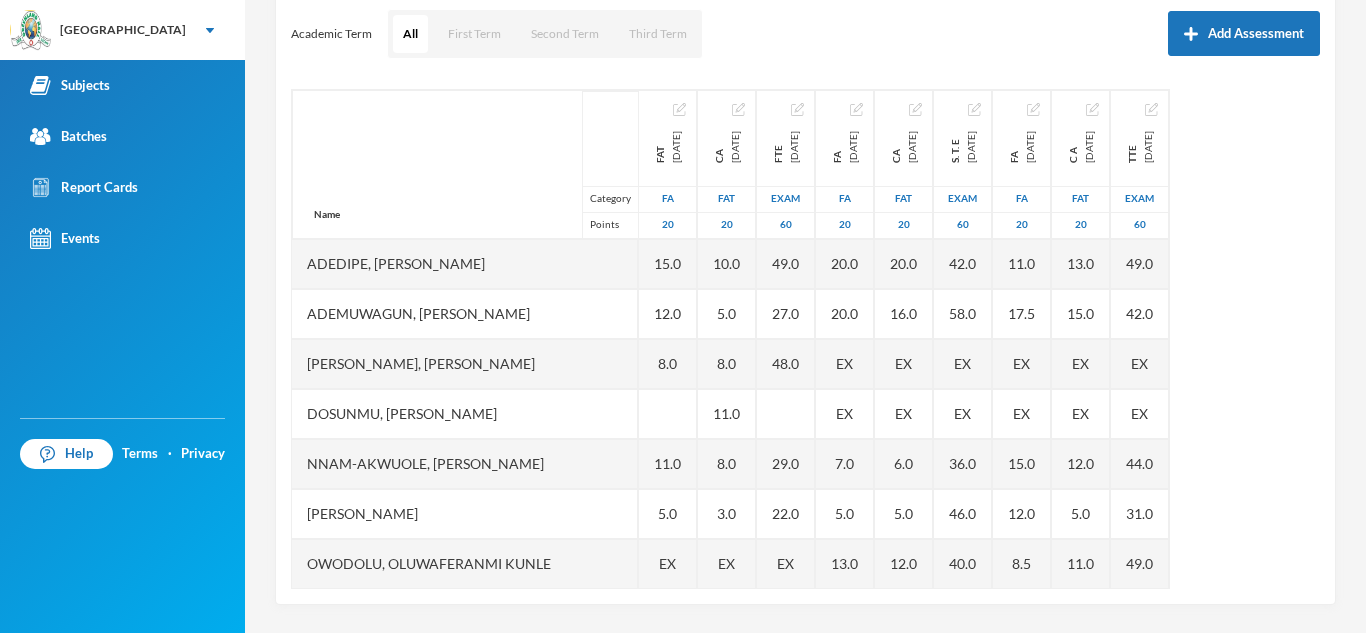 scroll, scrollTop: 279, scrollLeft: 0, axis: vertical 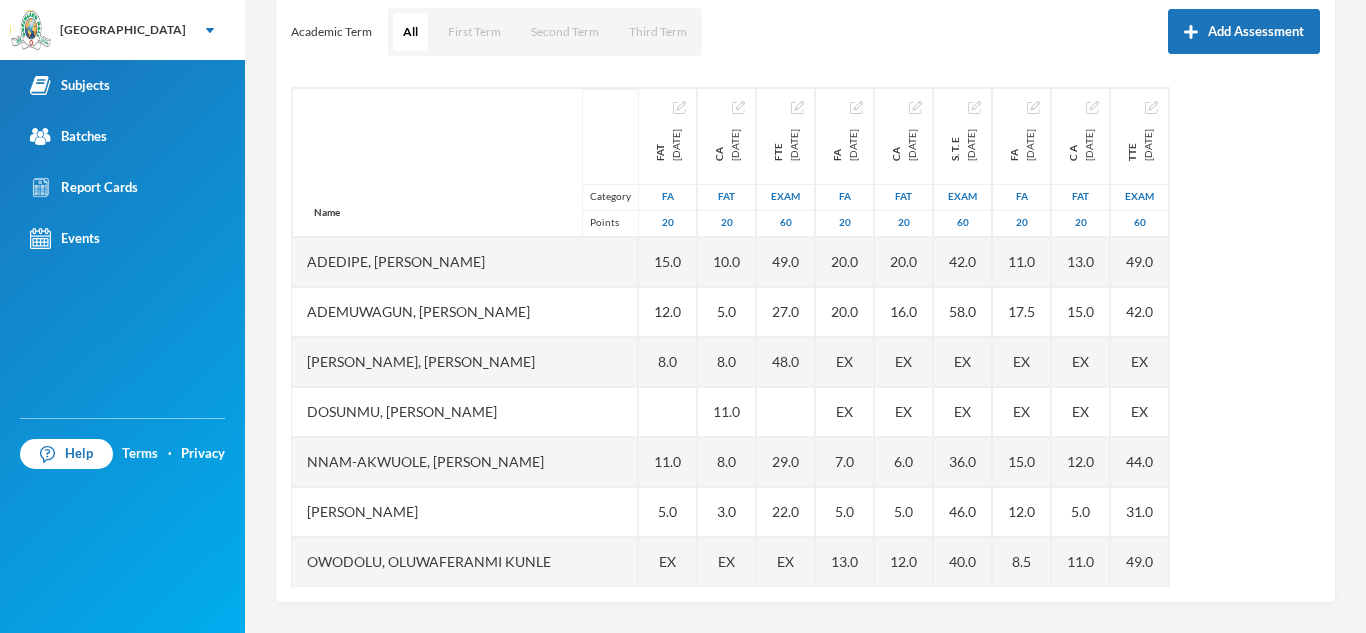 click on "Scoresheet Academic Term All First Term Second Term Third Term Add Assessment Name   Category Points Adedipe, [PERSON_NAME], Keshinro [PERSON_NAME], Nimaah [PERSON_NAME], [PERSON_NAME] Nnam-akwuole, [PERSON_NAME] Chiwendu [PERSON_NAME] Owodolu, Oluwaferanmi [PERSON_NAME], Royalty Oluwaferanmi Shekoni, Mumeen [PERSON_NAME], Oluwadarasimi Goodness FAT [DATE] FA 20 15.0 12.0 8.0 11.0 5.0 EX 15.0 19.0 CA [DATE] FAT 20 10.0 5.0 8.0 11.0 8.0 3.0 EX EX 12.0 16.0 FTE [DATE] Exam 60 49.0 27.0 48.0 29.0 22.0 EX EX 45.0 48.0 FA [DATE] FA 20 20.0 20.0 EX EX 7.0 5.0 13.0 EX 20.0 19.0 CA [DATE] FAT 20 20.0 16.0 EX EX 6.0 5.0 12.0 EX 20.0 20.0 S. T. E [DATE] Exam 60 42.0 58.0 EX EX 36.0 46.0 40.0 EX 42.0 58.0 FA [DATE] FA 20 11.0 17.5 EX EX 15.0 12.0 8.5 EX 17.0 20.0 C A [DATE] FAT 20 13.0 15.0 EX EX 12.0 5.0 11.0 EX 10.0 20.0 TTE [DATE] Exam 60 49.0 42.0 EX EX 44.0 31.0 49.0 EX 46.0 60.0" at bounding box center (805, 273) 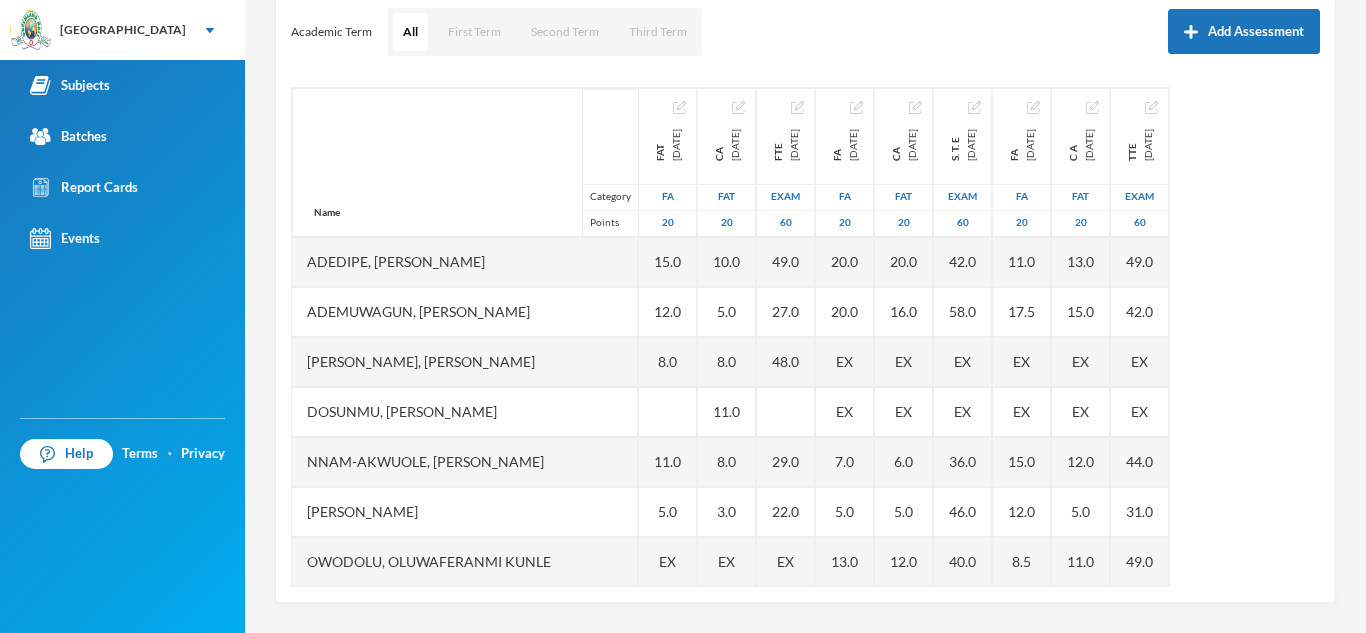 click on "Name   Category Points Adedipe, [PERSON_NAME], [PERSON_NAME], [PERSON_NAME], [PERSON_NAME] Nnam-akwuole, [PERSON_NAME] Chiwendu [PERSON_NAME] Owodolu, Oluwaferanmi [PERSON_NAME], Royalty Oluwaferanmi Shekoni, Mumeen [PERSON_NAME], Oluwadarasimi Goodness FAT [DATE] FA 20 15.0 12.0 8.0 11.0 5.0 EX 15.0 19.0 CA [DATE] FAT 20 10.0 5.0 8.0 11.0 8.0 3.0 EX EX 12.0 16.0 FTE [DATE] Exam 60 49.0 27.0 48.0 29.0 22.0 EX EX 45.0 48.0 FA [DATE] FA 20 20.0 20.0 EX EX 7.0 5.0 13.0 EX 20.0 19.0 CA [DATE] FAT 20 20.0 16.0 EX EX 6.0 5.0 12.0 EX 20.0 20.0 S. T. E [DATE] Exam 60 42.0 58.0 EX EX 36.0 46.0 40.0 EX 42.0 58.0 FA [DATE] FA 20 11.0 17.5 EX EX 15.0 12.0 8.5 EX 17.0 20.0 C A [DATE] FAT 20 13.0 15.0 EX EX 12.0 5.0 11.0 EX 10.0 20.0 TTE [DATE] Exam 60 49.0 42.0 EX EX 44.0 31.0 49.0 EX 46.0 60.0" at bounding box center (805, 337) 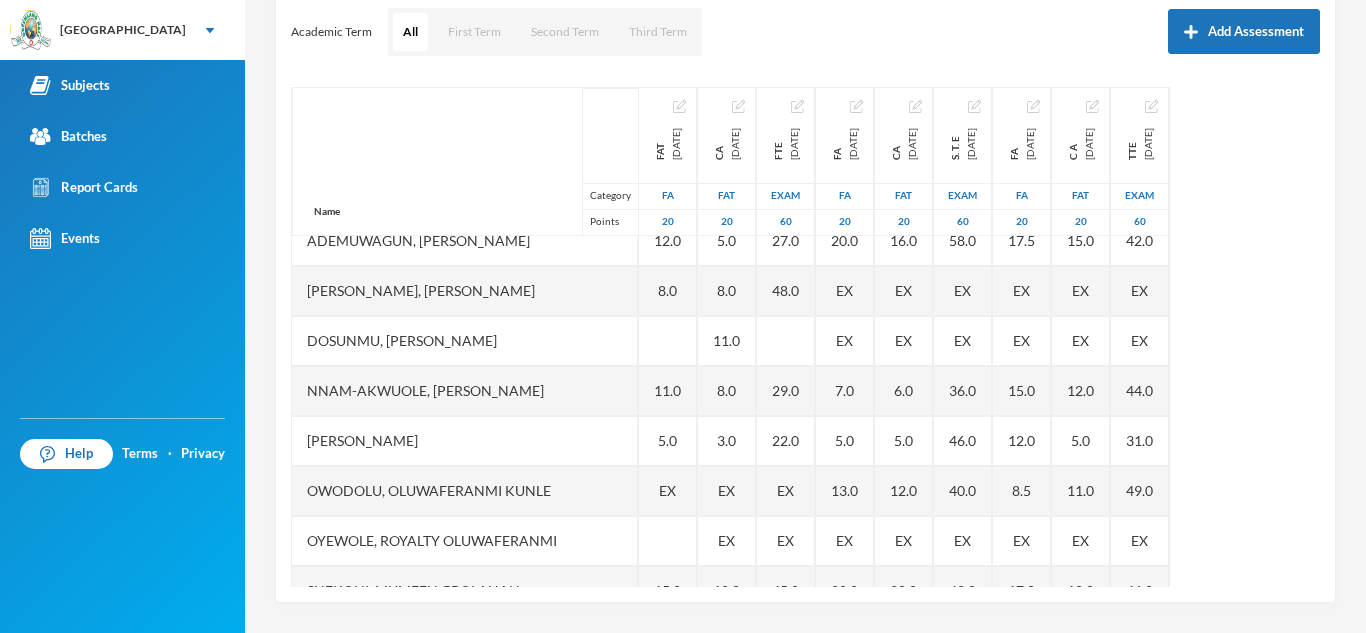 scroll, scrollTop: 0, scrollLeft: 0, axis: both 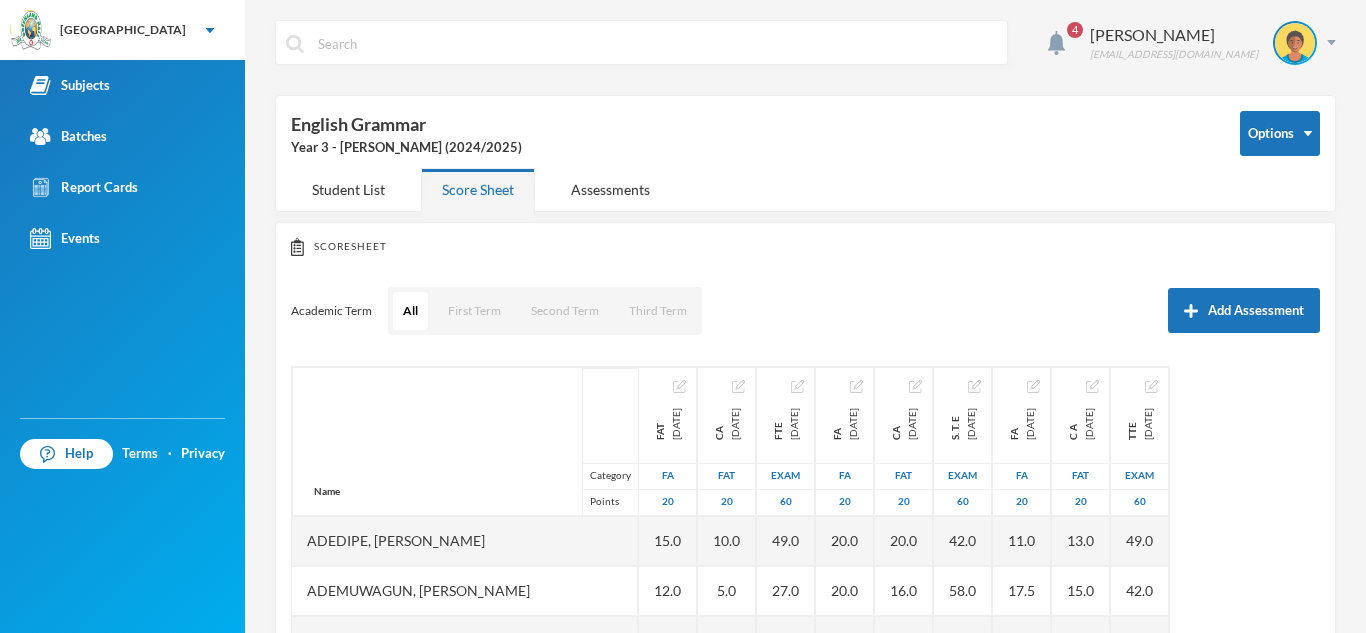 click on "Options English Grammar Year 3 - [PERSON_NAME] (2024/2025) Student List Score Sheet Assessments" at bounding box center [805, 153] 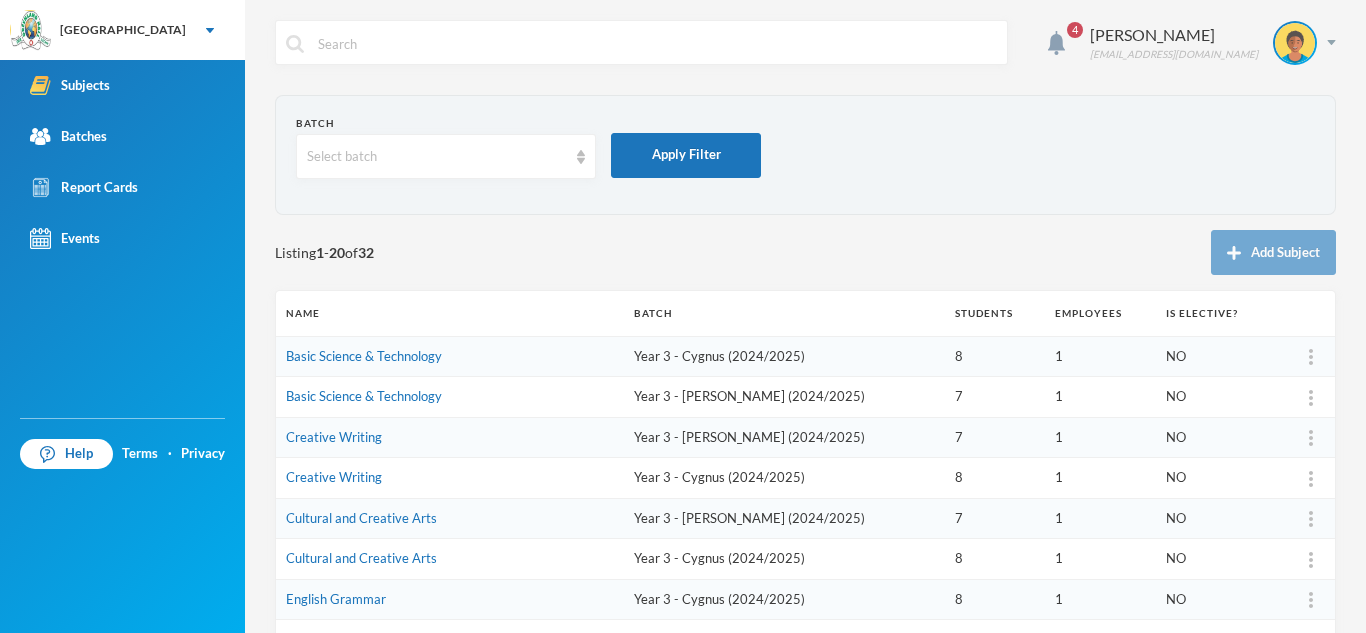 click on "Cultural and Creative Arts" at bounding box center (450, 518) 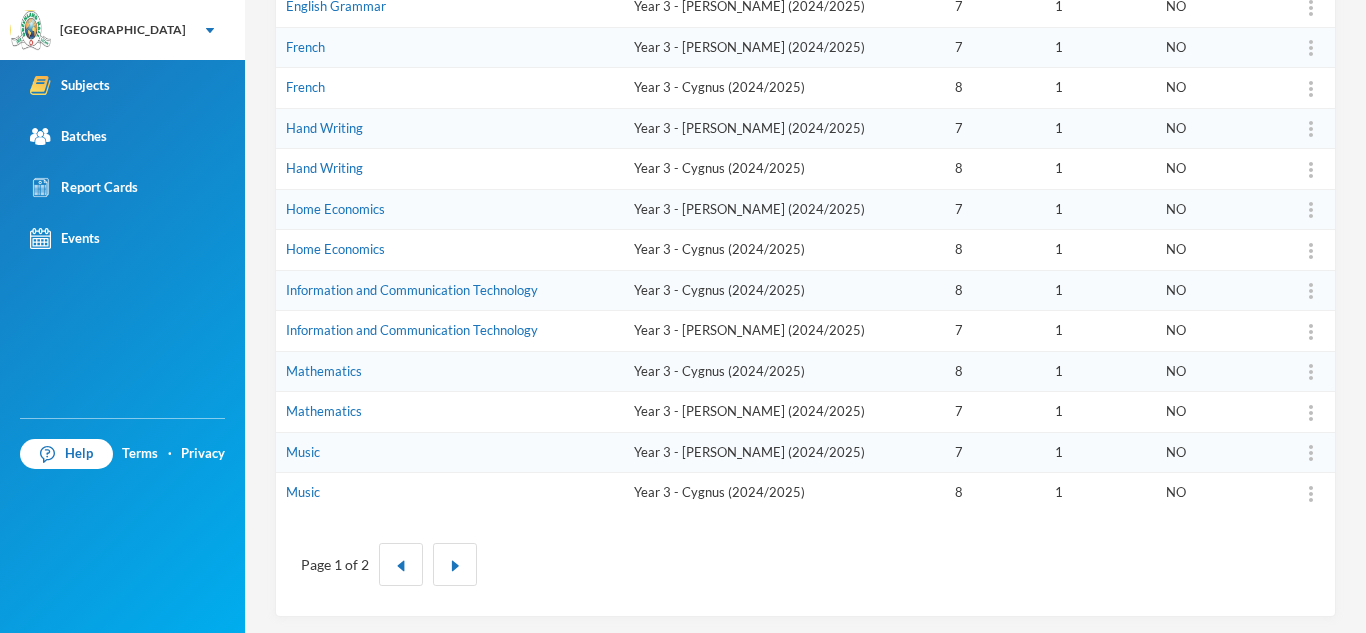 scroll, scrollTop: 637, scrollLeft: 0, axis: vertical 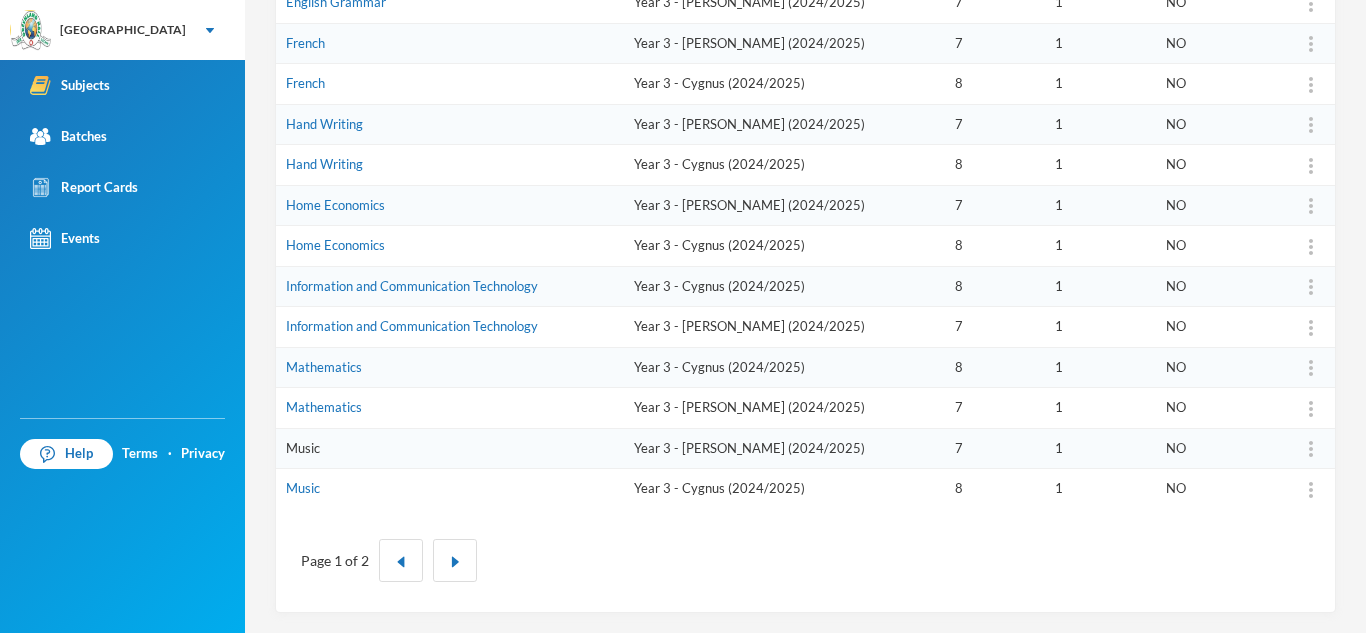 click on "Music" at bounding box center [303, 448] 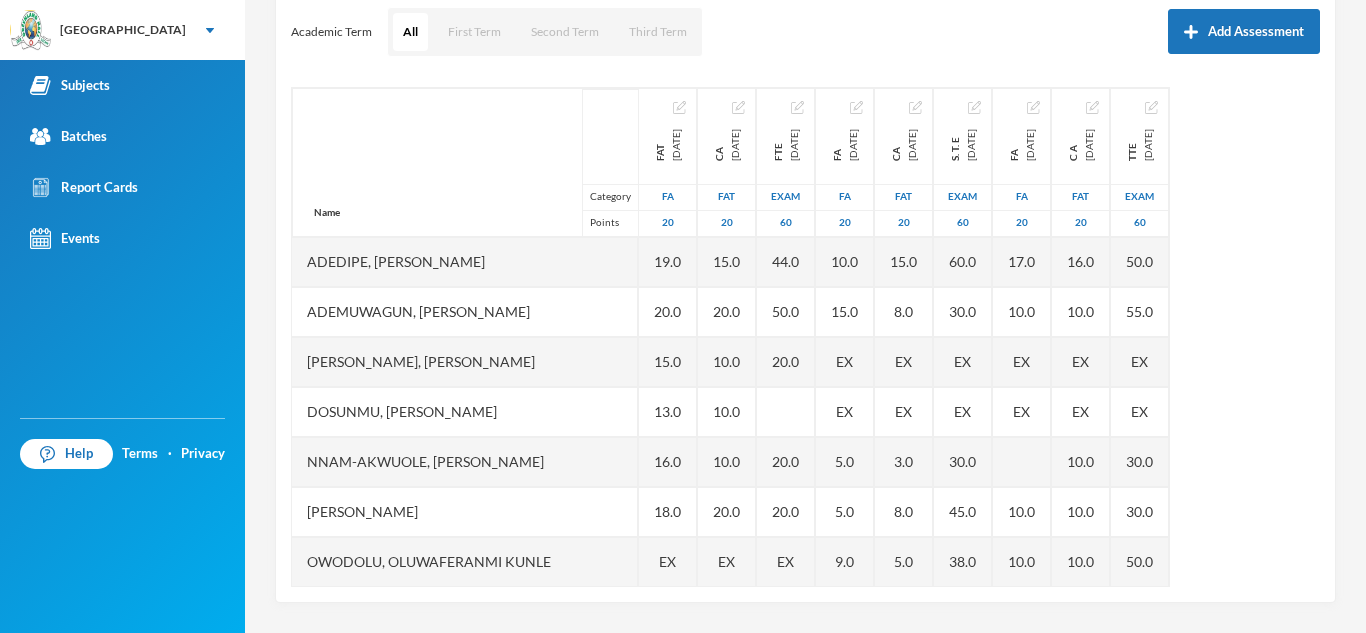 scroll, scrollTop: 279, scrollLeft: 0, axis: vertical 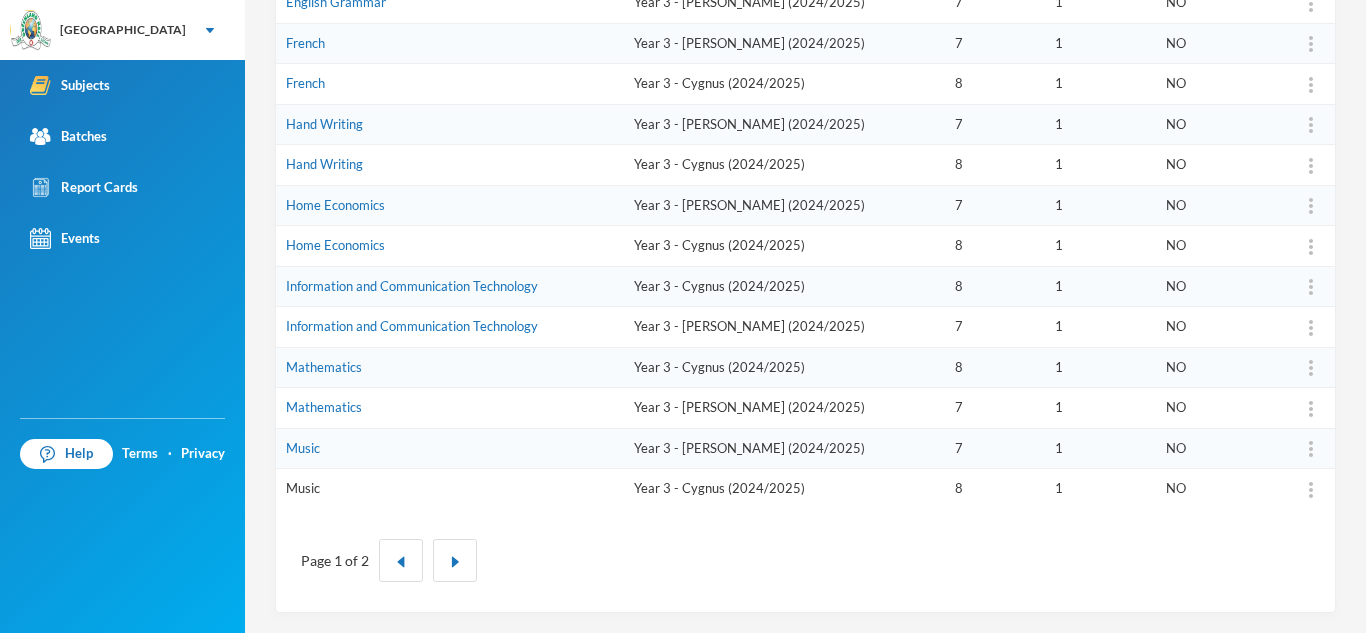 click on "Music" at bounding box center (303, 488) 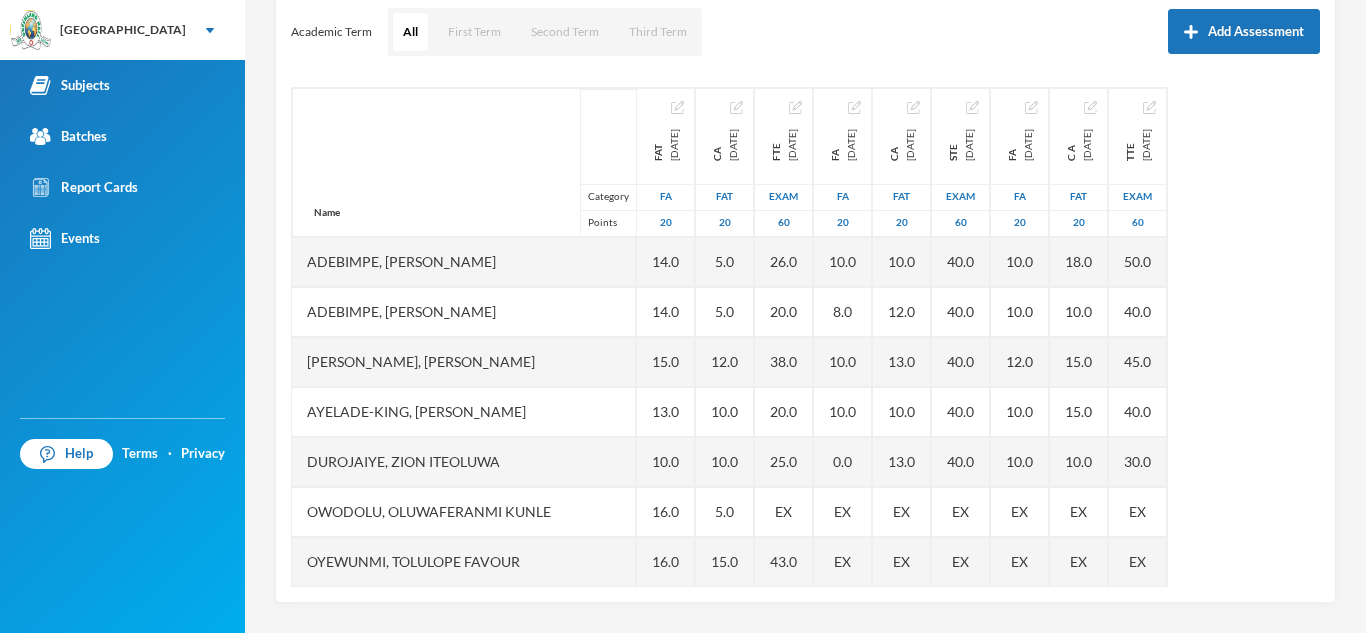 scroll, scrollTop: 279, scrollLeft: 0, axis: vertical 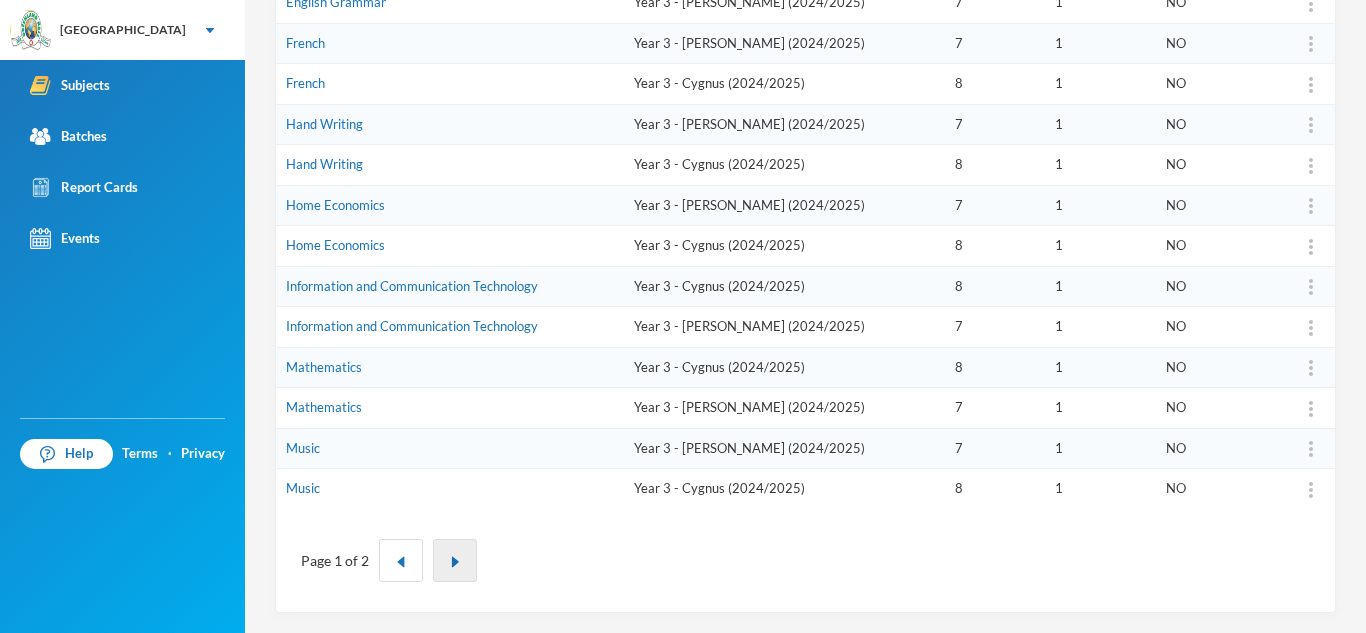 click at bounding box center (455, 560) 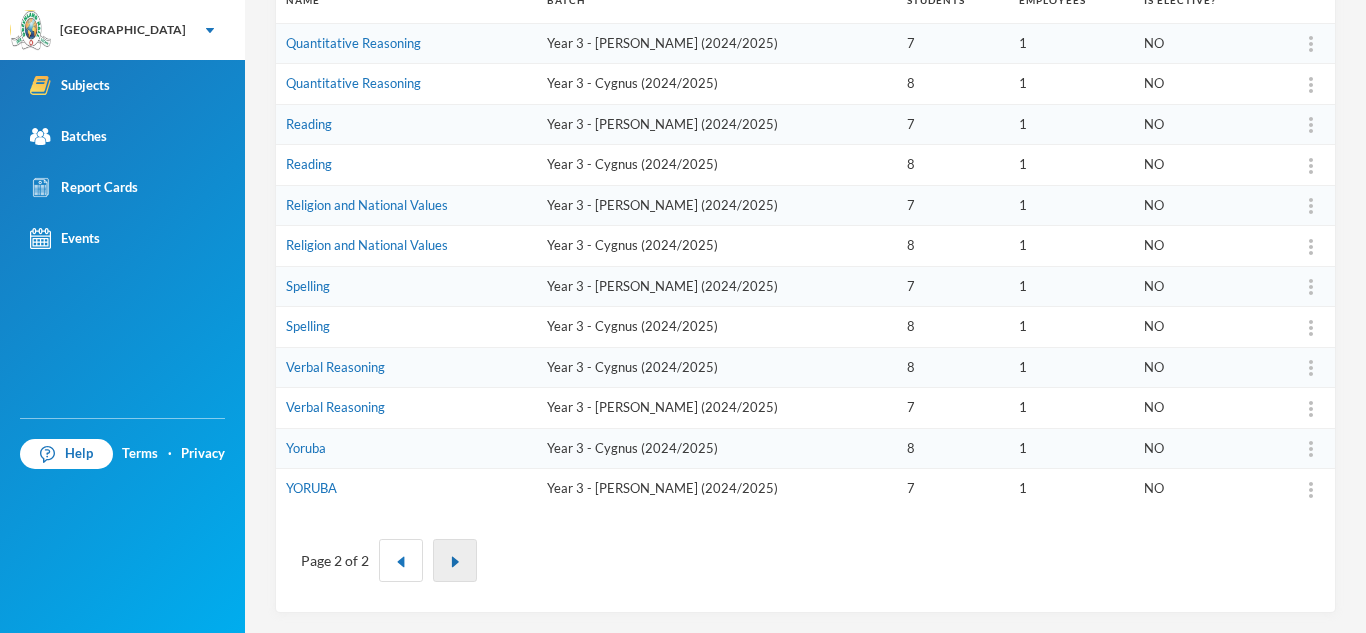 scroll, scrollTop: 313, scrollLeft: 0, axis: vertical 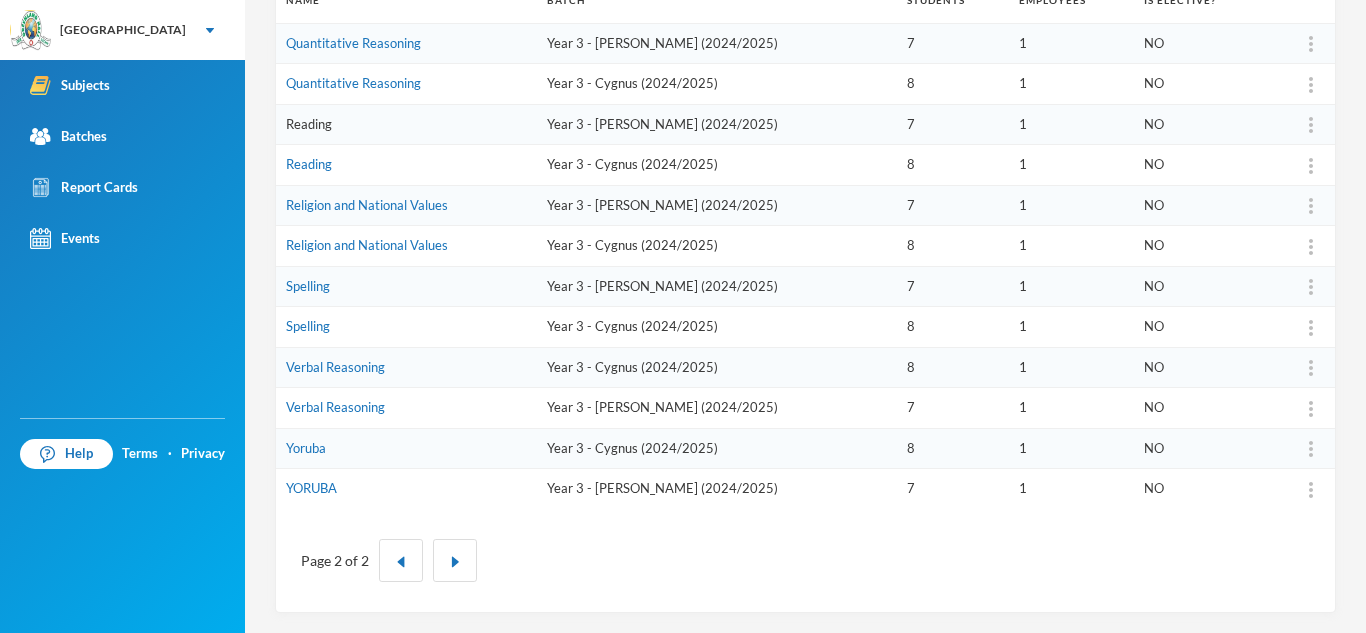 click on "Reading" at bounding box center (309, 124) 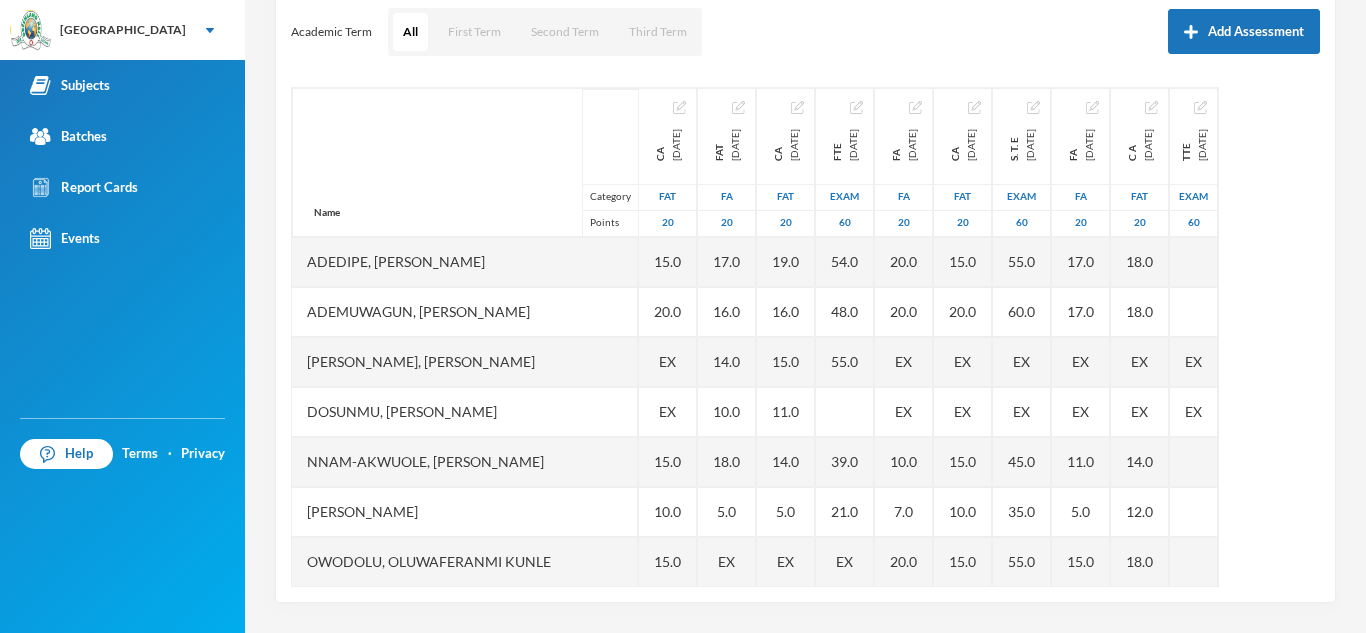 scroll, scrollTop: 279, scrollLeft: 0, axis: vertical 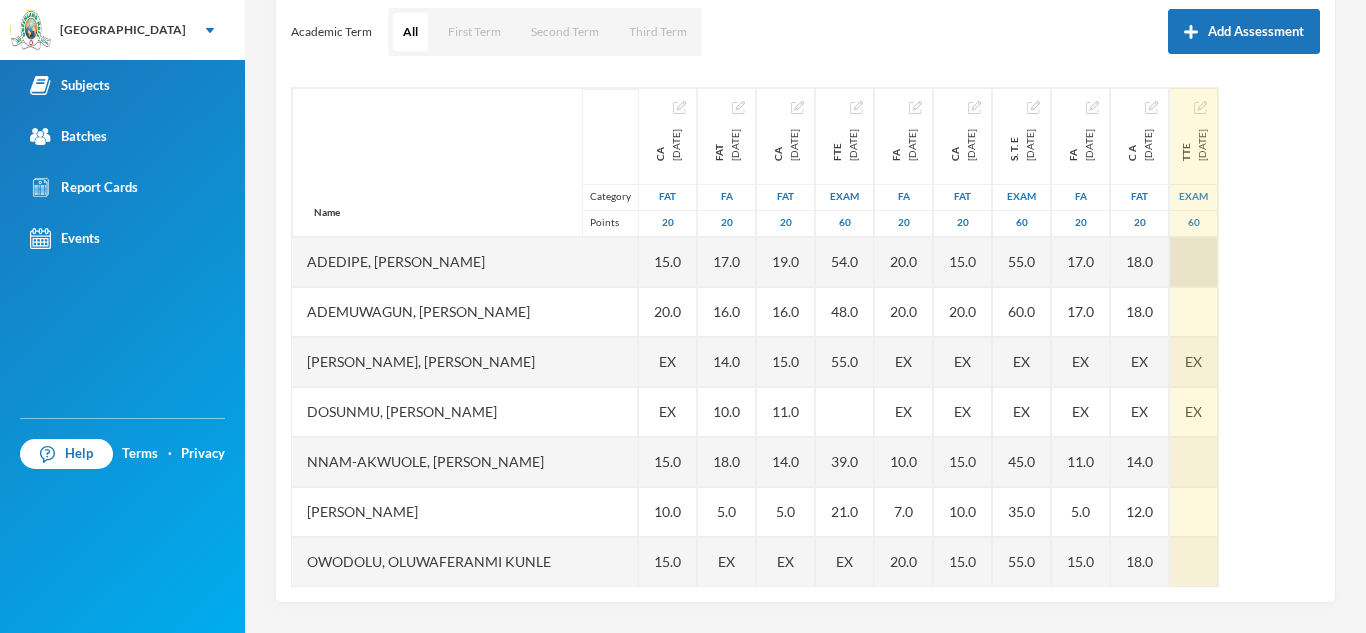click at bounding box center (1194, 262) 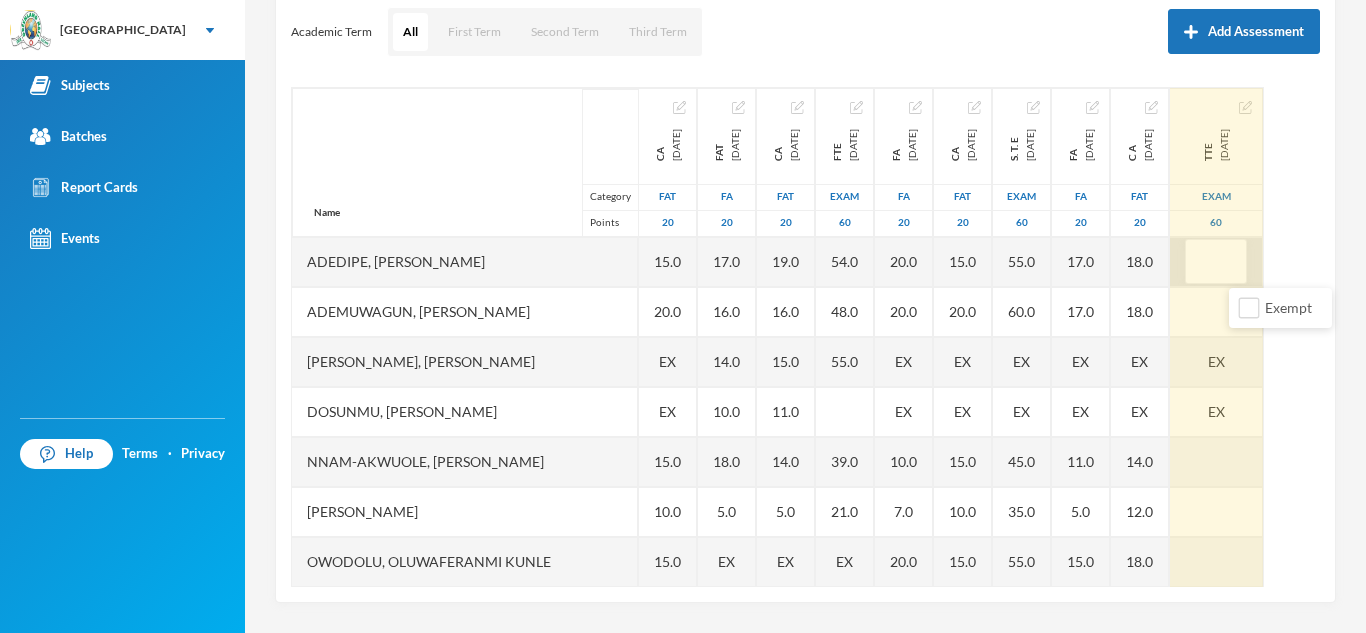 scroll, scrollTop: 0, scrollLeft: 4, axis: horizontal 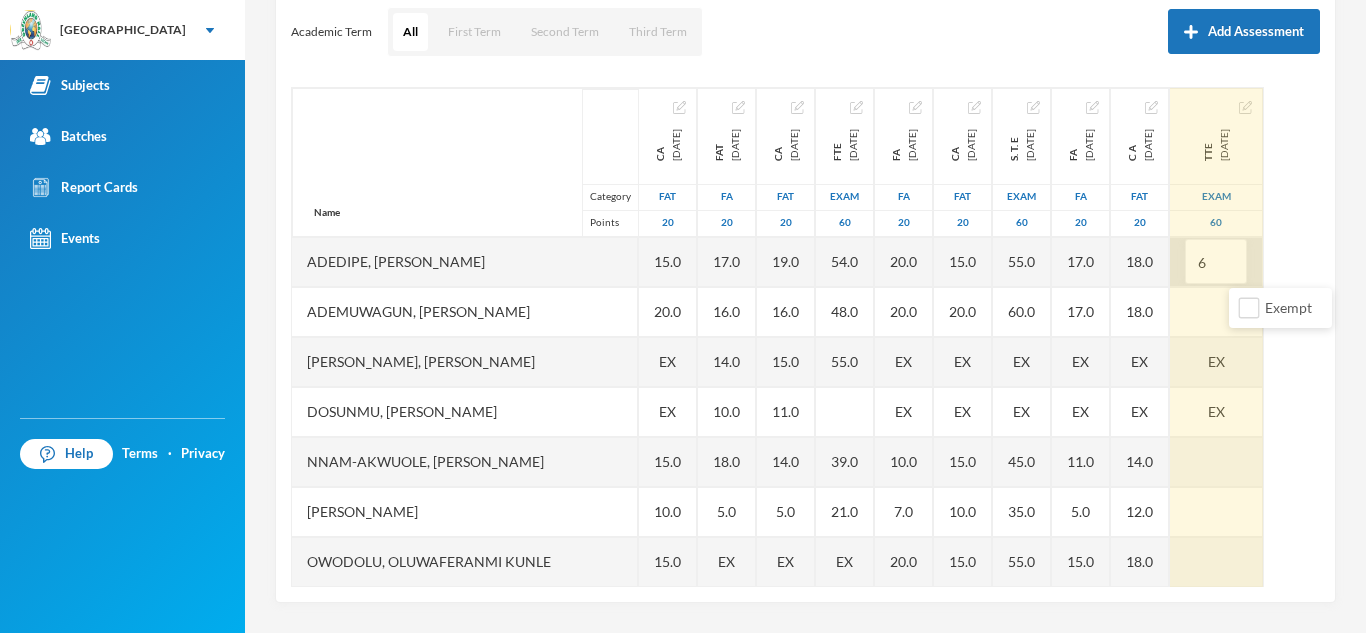 type on "60" 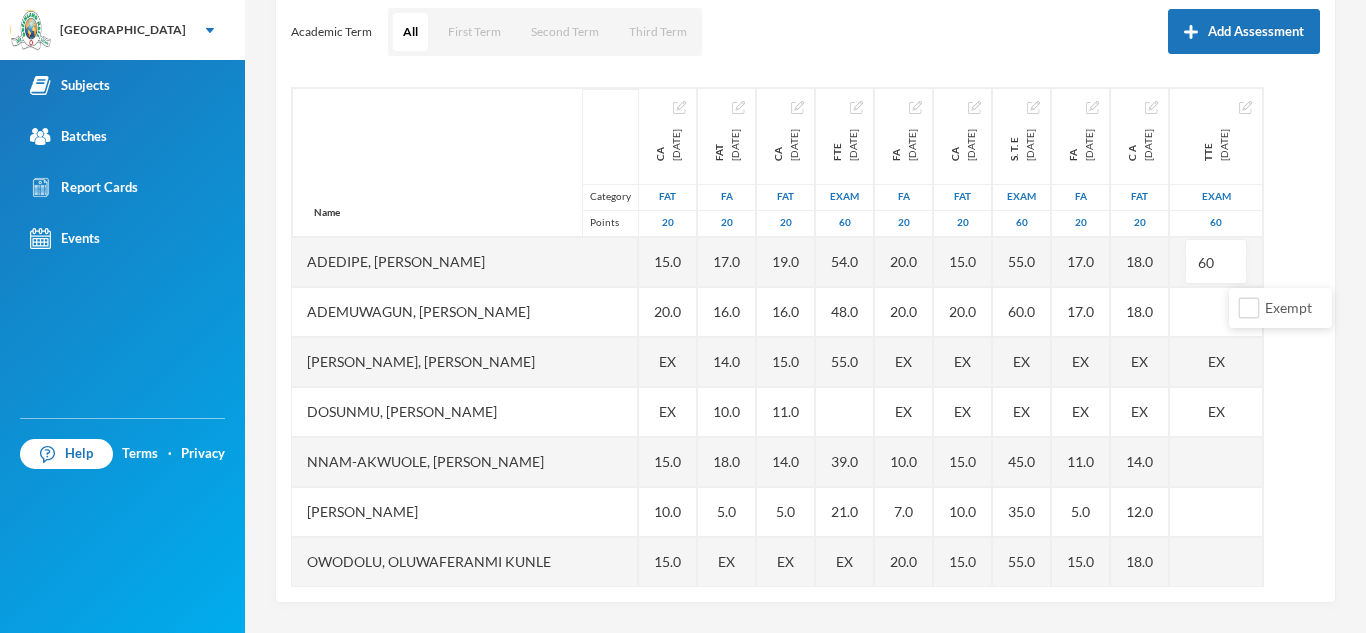 click on "Scoresheet Academic Term All First Term Second Term Third Term Add Assessment Name   Category Points Adedipe, [PERSON_NAME], [PERSON_NAME], [PERSON_NAME], [PERSON_NAME] Nnam-akwuole, [PERSON_NAME] Chiwendu [PERSON_NAME] Owodolu, Oluwaferanmi [PERSON_NAME], Royalty Oluwaferanmi Shekoni, Mumeen [PERSON_NAME], Oluwadarasimi Goodness CA [DATE] FAT 20 15.0 20.0 EX EX 15.0 10.0 15.0 EX 20.0 20.0 FAT [DATE] FA 20 17.0 16.0 14.0 10.0 18.0 5.0 EX 16.0 20.0 CA [DATE] FAT 20 19.0 16.0 15.0 11.0 14.0 5.0 EX EX 18.0 20.0 FTE [DATE] Exam 60 54.0 48.0 55.0 39.0 21.0 EX EX 45.0 54.0 FA [DATE] FA 20 20.0 20.0 EX EX 10.0 7.0 20.0 EX 20.0 20.0 CA [DATE] FAT 20 15.0 20.0 EX EX 15.0 10.0 15.0 EX 20.0 20.0 S. T. E [DATE] Exam 60 55.0 60.0 EX EX 45.0 35.0 55.0 EX 60.0 60.0 FA [DATE] FA 20 17.0 17.0 EX EX 11.0 5.0 15.0 EX 17.0 19.0 C A [DATE] FAT 20 18.0 18.0 EX EX 14.0 12.0 18.0 EX 18.0 19.0 TTE [DATE] Exam 60 60 EX EX EX" at bounding box center (805, 273) 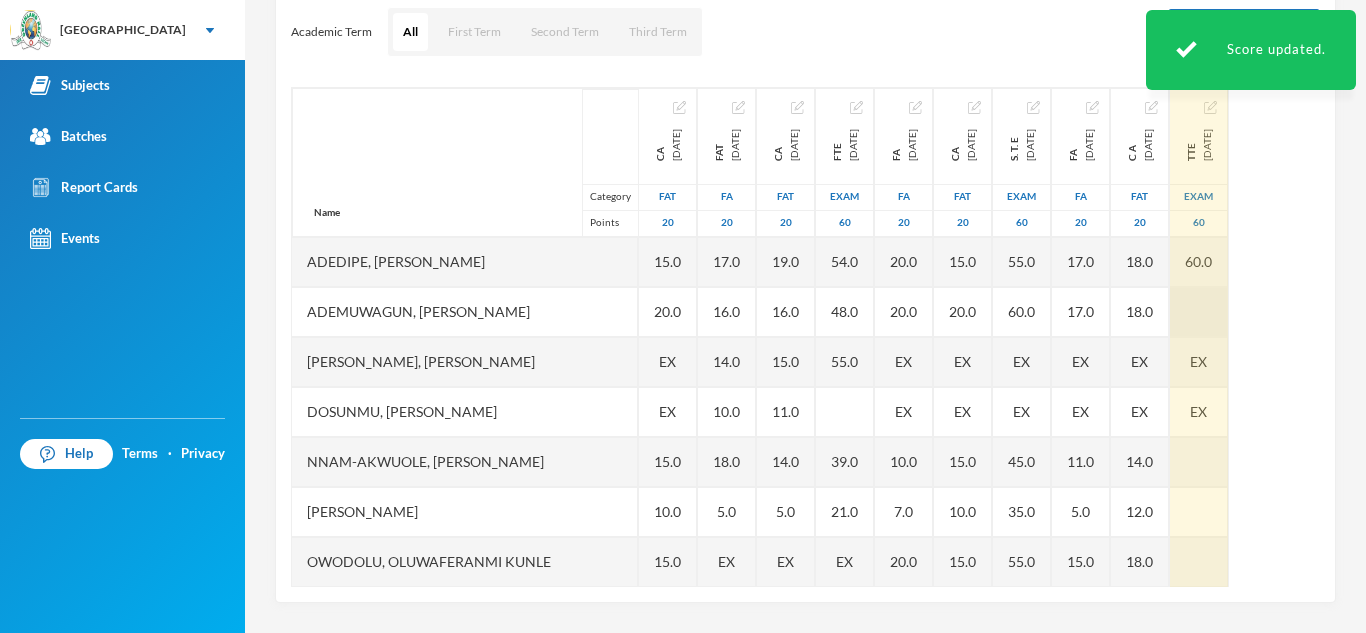 click at bounding box center (1199, 312) 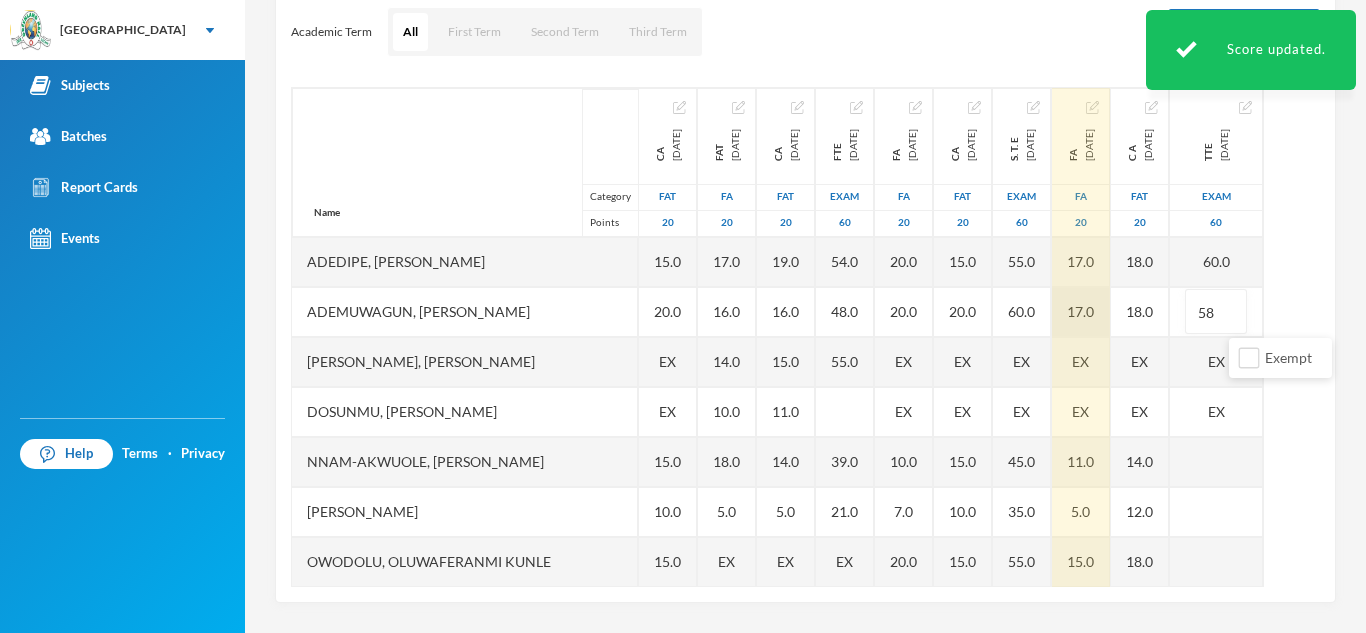 type on "58" 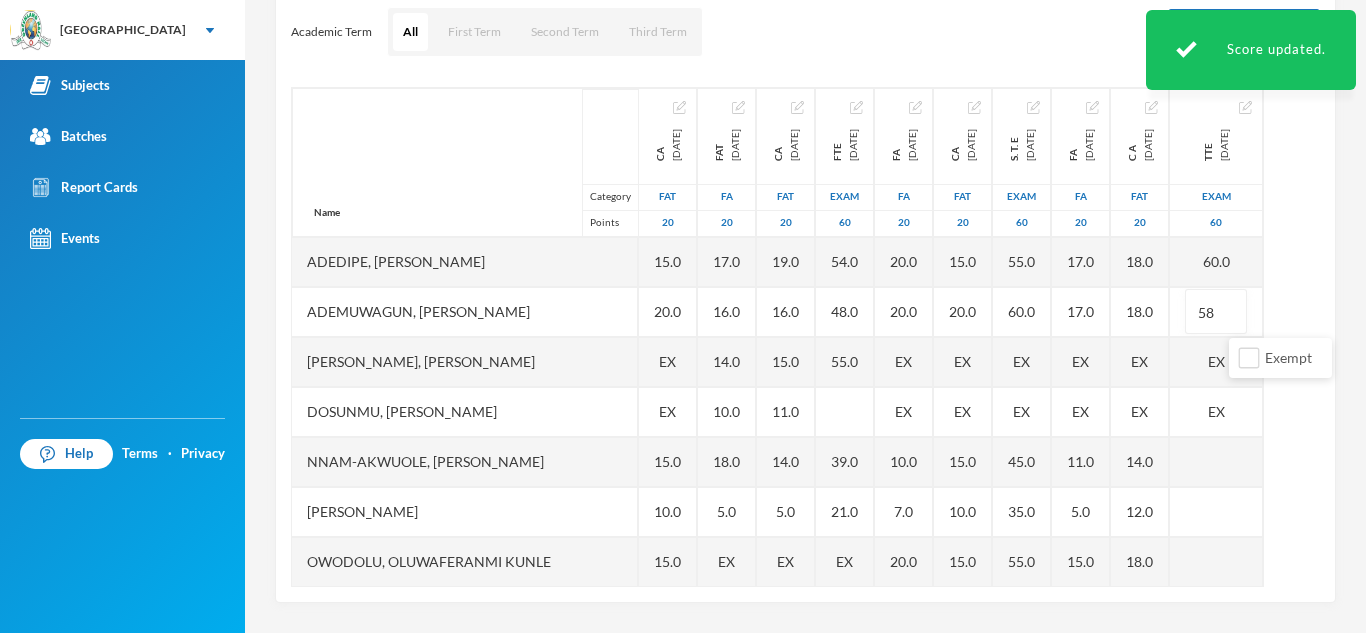 click on "Academic Term All First Term Second Term Third Term Add Assessment" at bounding box center (805, 32) 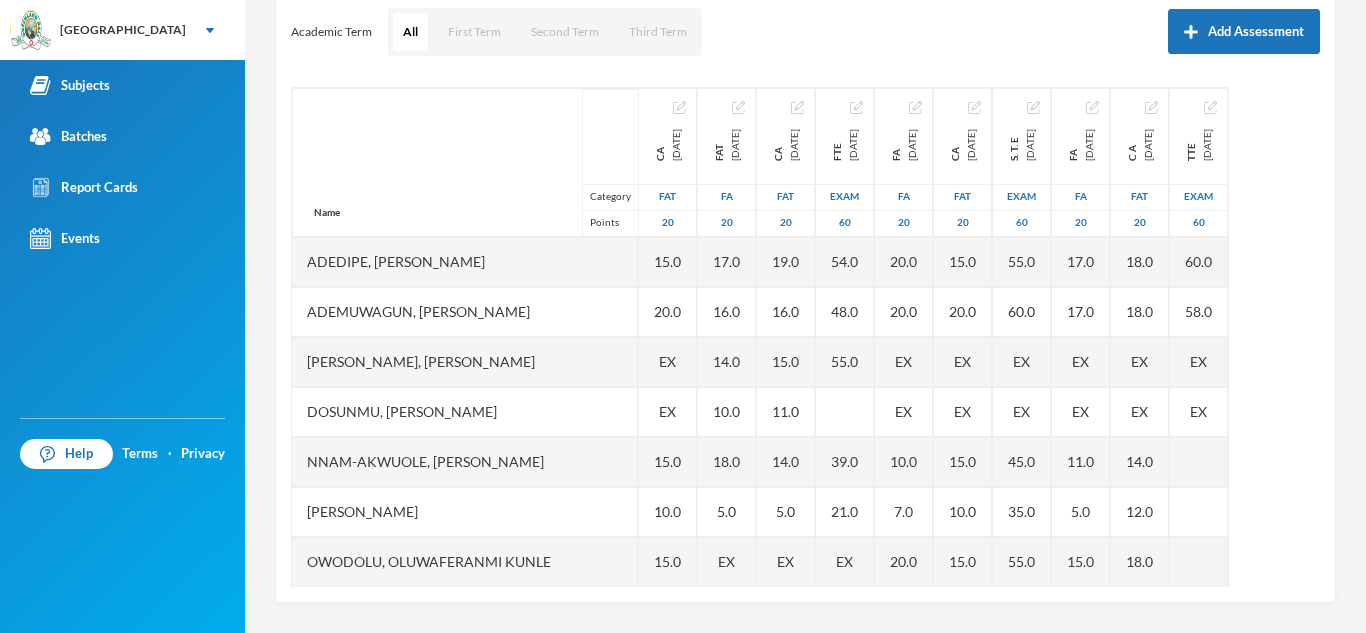 click on "Scoresheet Academic Term All First Term Second Term Third Term Add Assessment Name   Category Points Adedipe, [PERSON_NAME], [PERSON_NAME], [PERSON_NAME], [PERSON_NAME] Nnam-akwuole, [PERSON_NAME] Chiwendu [PERSON_NAME] Owodolu, Oluwaferanmi [PERSON_NAME], Royalty Oluwaferanmi Shekoni, Mumeen [PERSON_NAME], Oluwadarasimi Goodness CA [DATE] FAT 20 15.0 20.0 EX EX 15.0 10.0 15.0 EX 20.0 20.0 FAT [DATE] FA 20 17.0 16.0 14.0 10.0 18.0 5.0 EX 16.0 20.0 CA [DATE] FAT 20 19.0 16.0 15.0 11.0 14.0 5.0 EX EX 18.0 20.0 FTE [DATE] Exam 60 54.0 48.0 55.0 39.0 21.0 EX EX 45.0 54.0 FA [DATE] FA 20 20.0 20.0 EX EX 10.0 7.0 20.0 EX 20.0 20.0 CA [DATE] FAT 20 15.0 20.0 EX EX 15.0 10.0 15.0 EX 20.0 20.0 S. T. E [DATE] Exam 60 55.0 60.0 EX EX 45.0 35.0 55.0 EX 60.0 60.0 FA [DATE] FA 20 17.0 17.0 EX EX 11.0 5.0 15.0 EX 17.0 19.0 C A [DATE] FAT 20 18.0 18.0 EX EX 14.0 12.0 18.0 EX 18.0 19.0 TTE [DATE] Exam 60 60.0 58.0 EX EX EX" at bounding box center [805, 273] 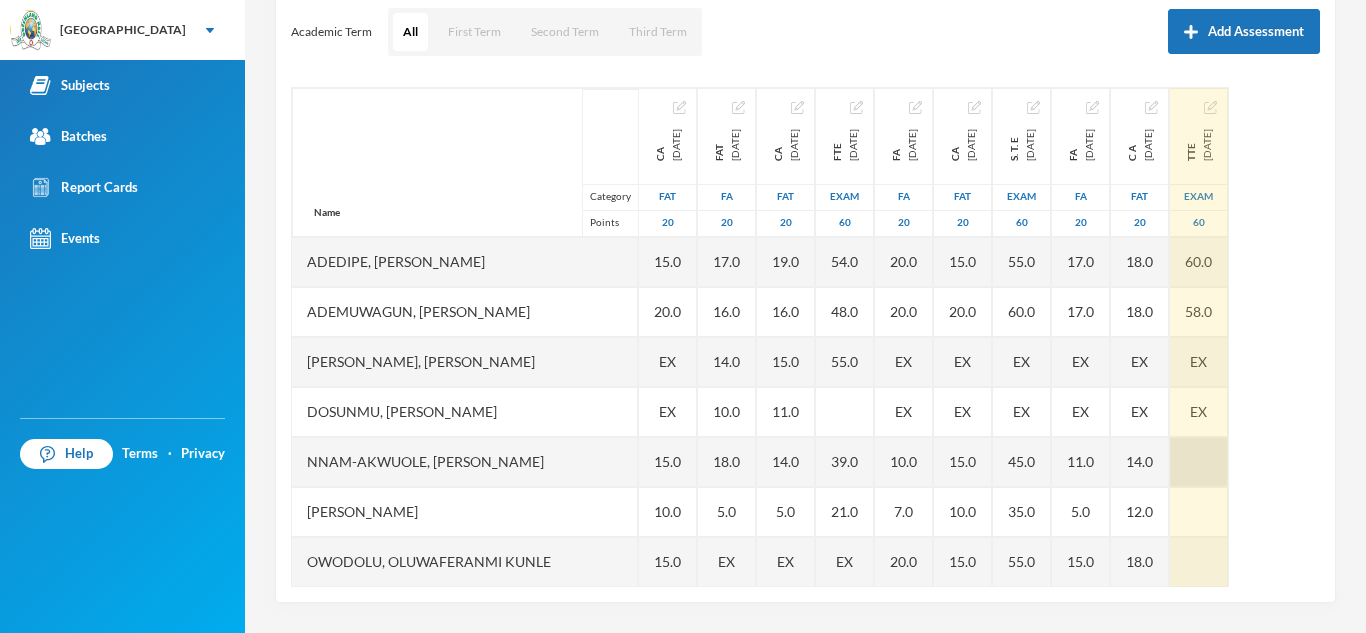 click at bounding box center [1199, 462] 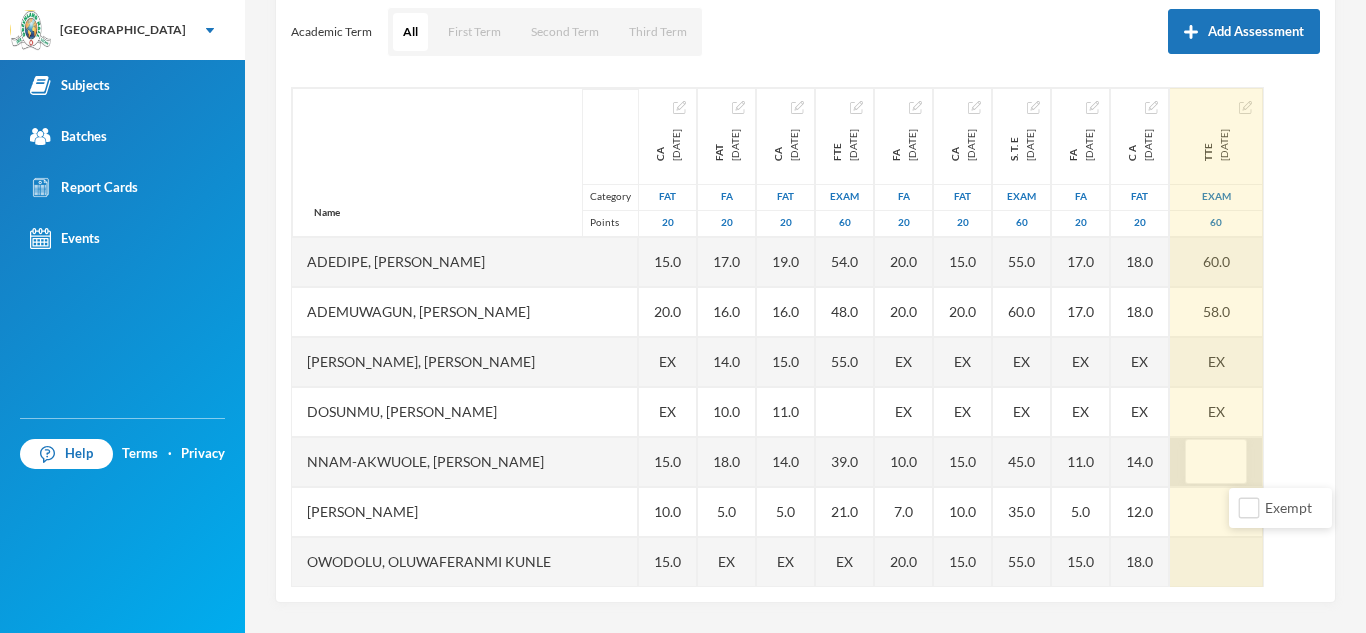 type on "4" 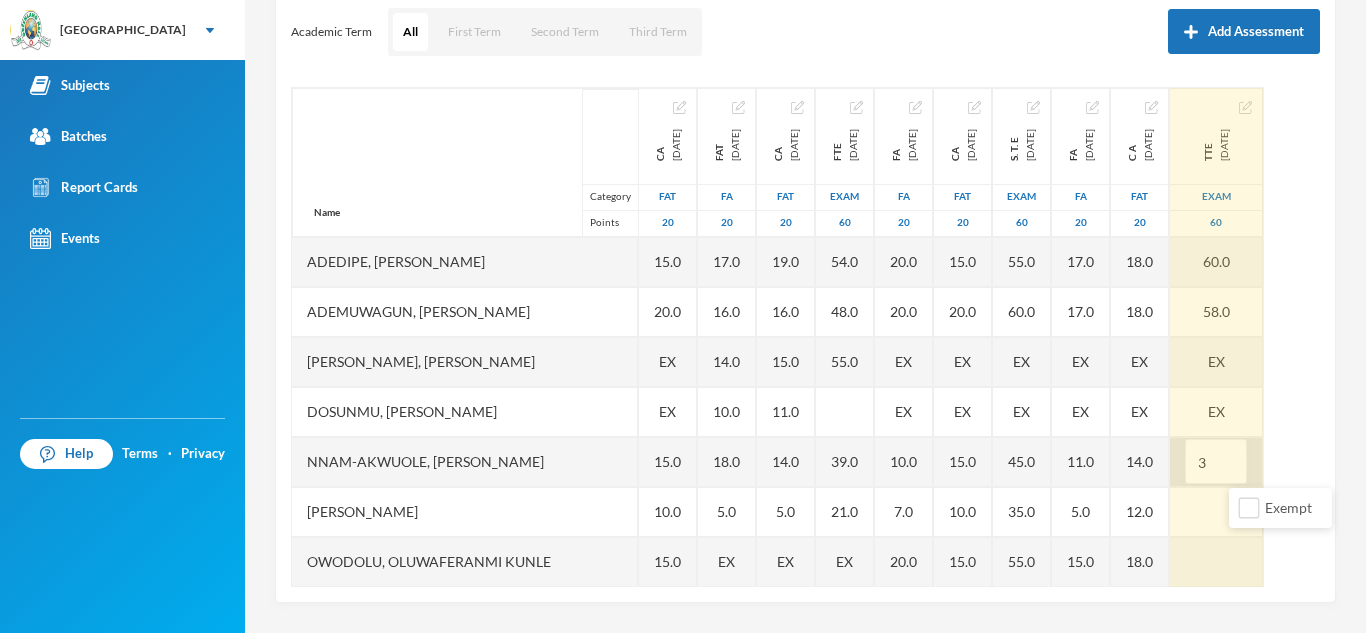 type on "37" 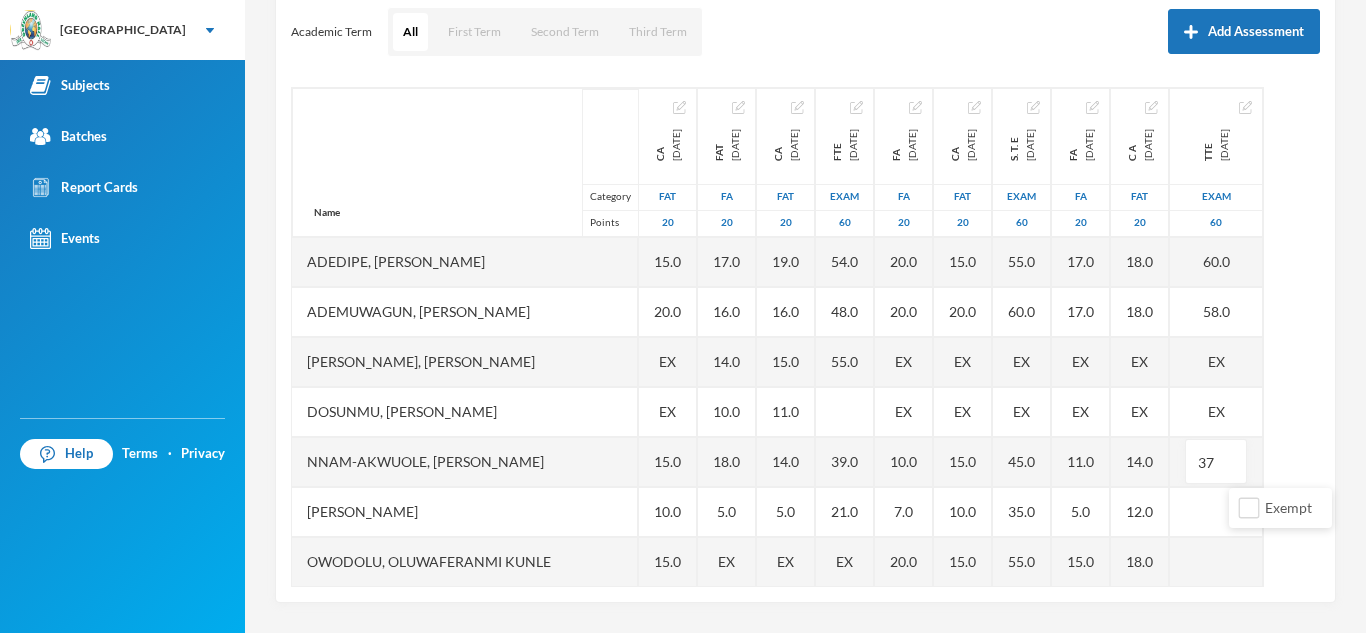 click on "Academic Term All First Term Second Term Third Term Add Assessment" at bounding box center [805, 32] 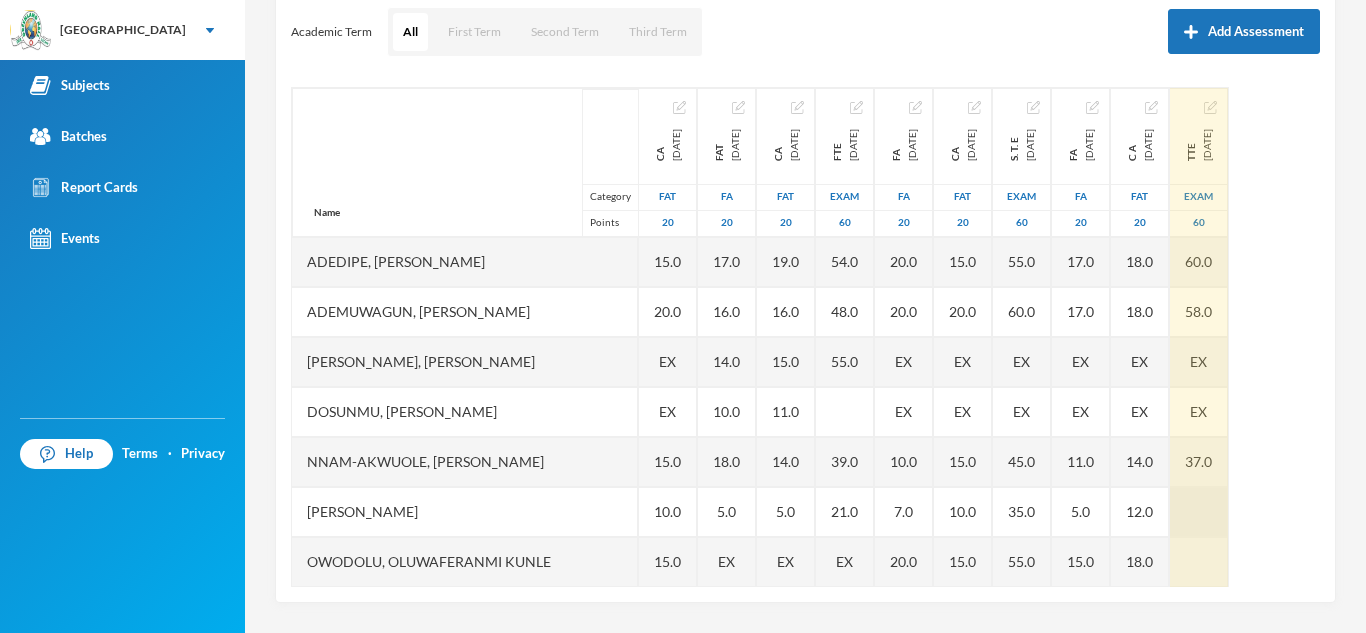 click at bounding box center (1199, 512) 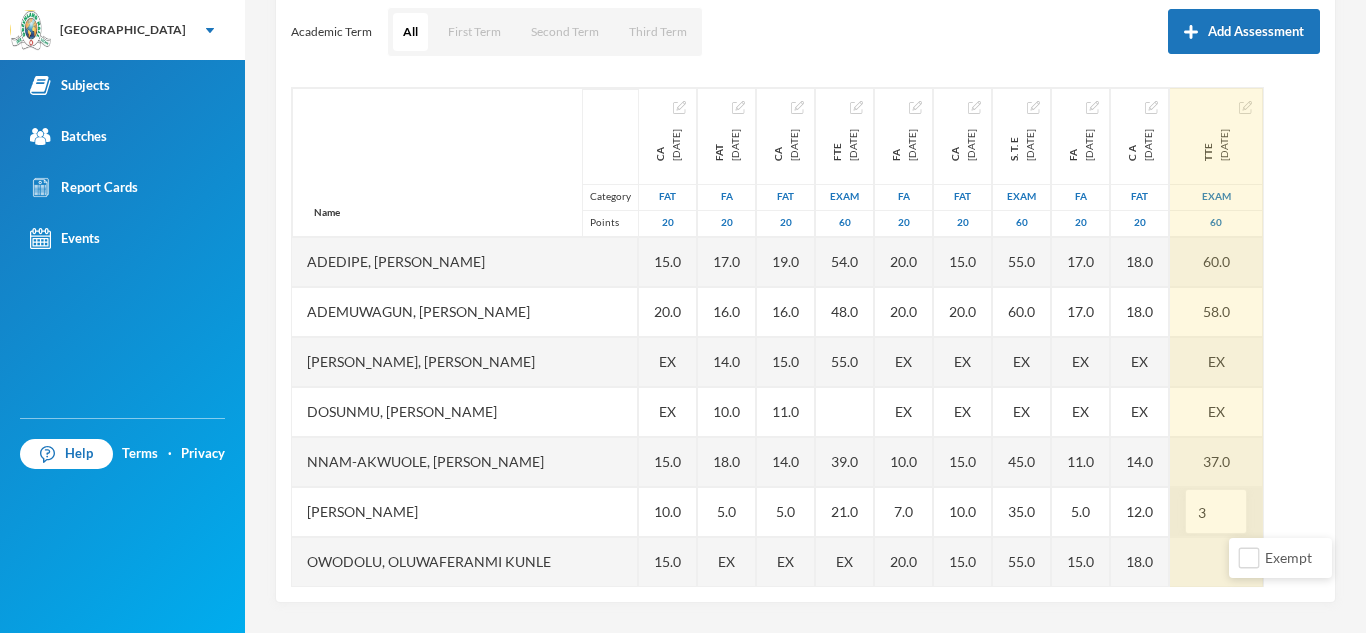 type on "30" 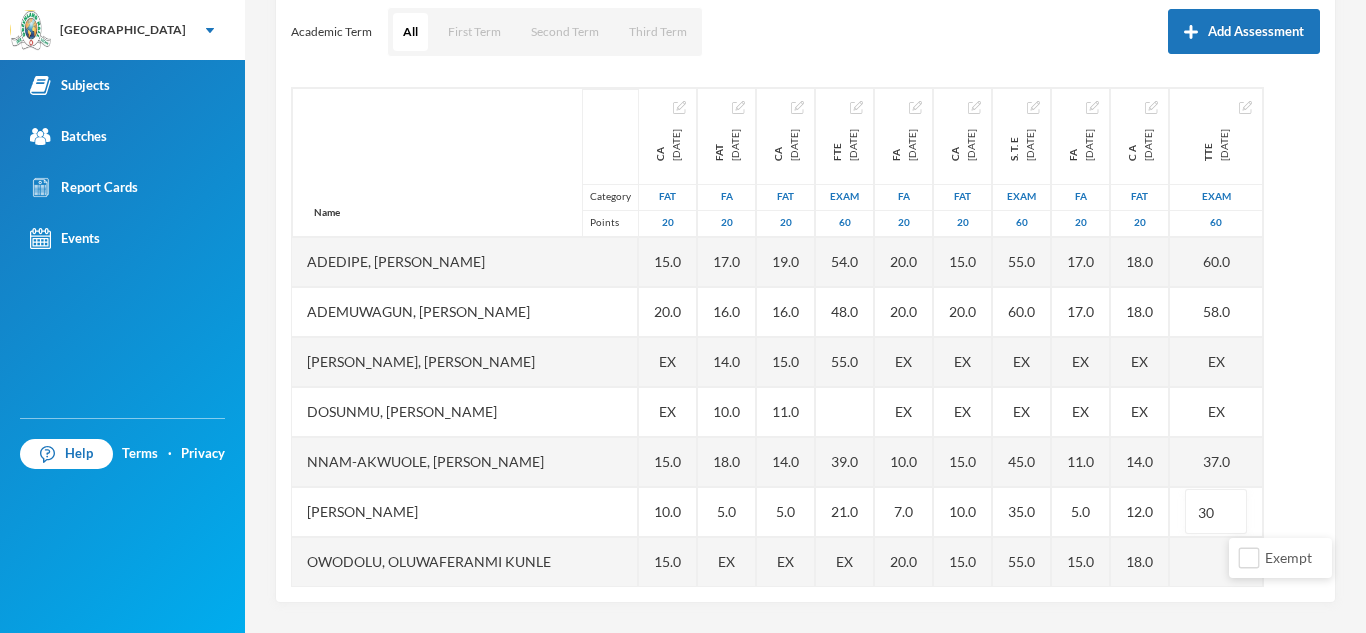 click on "Academic Term All First Term Second Term Third Term Add Assessment" at bounding box center [805, 32] 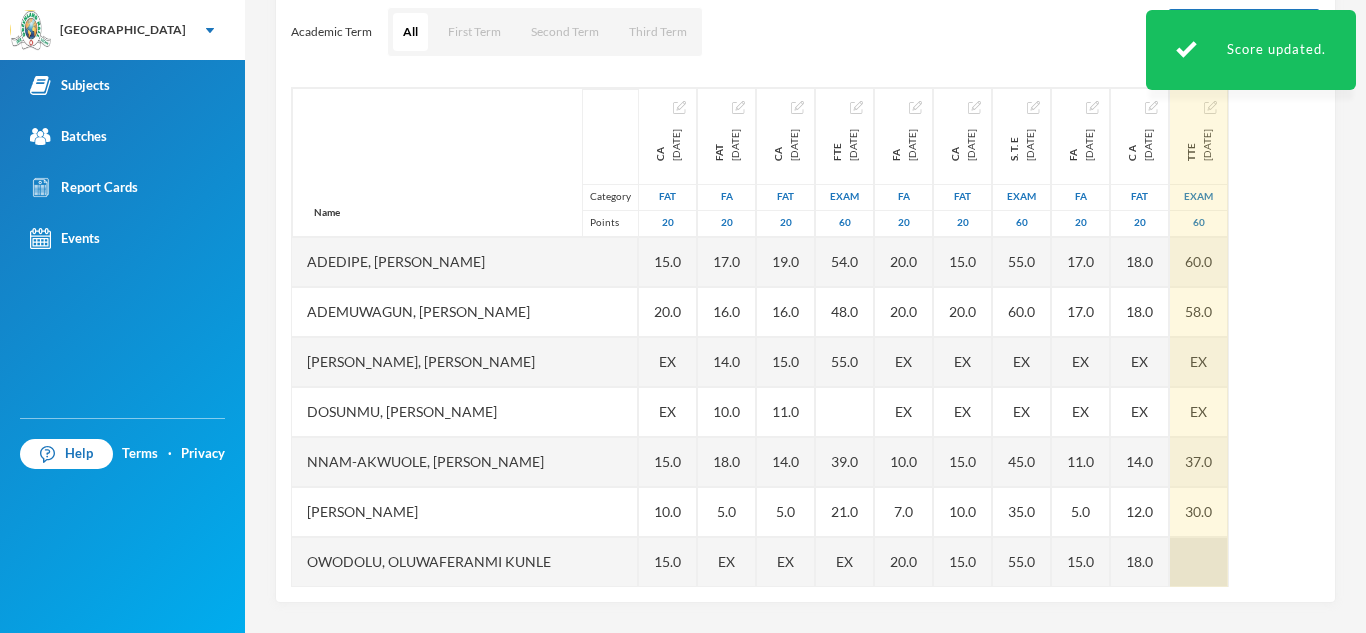 click at bounding box center [1199, 562] 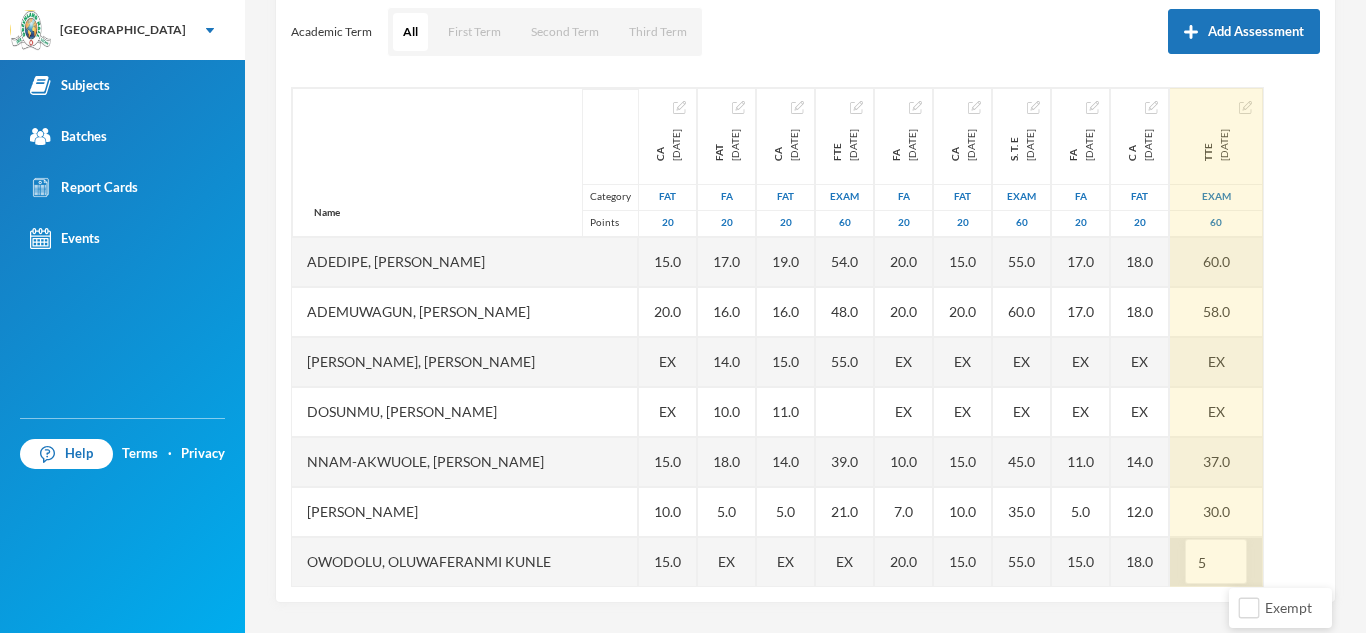type on "55" 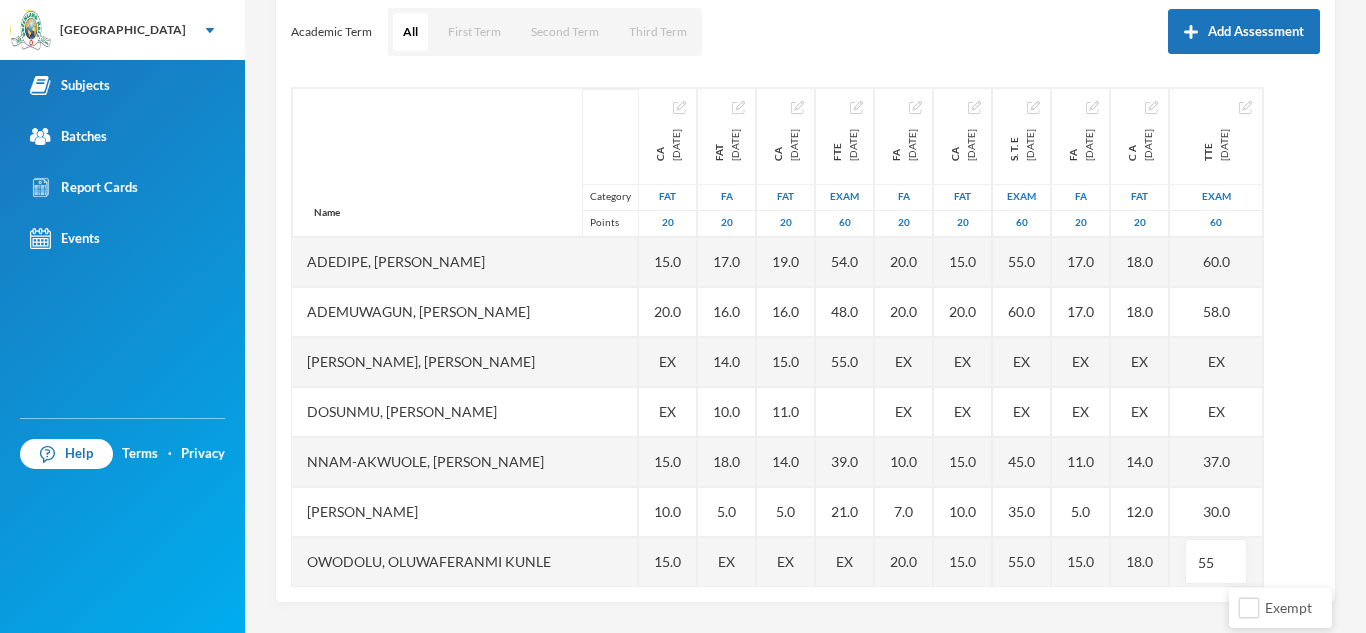 click on "Academic Term All First Term Second Term Third Term Add Assessment" at bounding box center [805, 32] 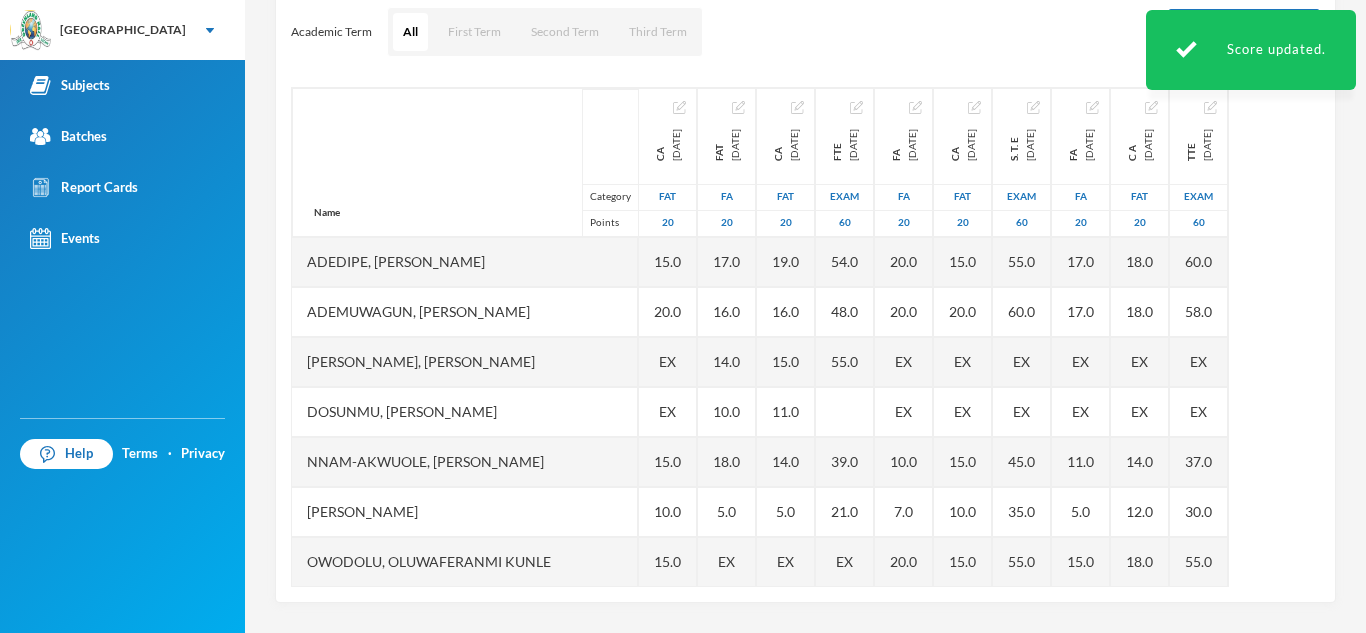 click on "Scoresheet Academic Term All First Term Second Term Third Term Add Assessment Name   Category Points Adedipe, [PERSON_NAME], [PERSON_NAME], [PERSON_NAME], [PERSON_NAME] Nnam-akwuole, [PERSON_NAME] Chiwendu [PERSON_NAME] Owodolu, Oluwaferanmi [PERSON_NAME], Royalty Oluwaferanmi Shekoni, Mumeen [PERSON_NAME], Oluwadarasimi Goodness CA [DATE] FAT 20 15.0 20.0 EX EX 15.0 10.0 15.0 EX 20.0 20.0 FAT [DATE] FA 20 17.0 16.0 14.0 10.0 18.0 5.0 EX 16.0 20.0 CA [DATE] FAT 20 19.0 16.0 15.0 11.0 14.0 5.0 EX EX 18.0 20.0 FTE [DATE] Exam 60 54.0 48.0 55.0 39.0 21.0 EX EX 45.0 54.0 FA [DATE] FA 20 20.0 20.0 EX EX 10.0 7.0 20.0 EX 20.0 20.0 CA [DATE] FAT 20 15.0 20.0 EX EX 15.0 10.0 15.0 EX 20.0 20.0 S. T. E [DATE] Exam 60 55.0 60.0 EX EX 45.0 35.0 55.0 EX 60.0 60.0 FA [DATE] FA 20 17.0 17.0 EX EX 11.0 5.0 15.0 EX 17.0 19.0 C A [DATE] FAT 20 18.0 18.0 EX EX 14.0 12.0 18.0 EX 18.0 19.0 TTE [DATE] Exam 60 60.0 58.0 EX EX 37.0 30.0 55.0 EX" at bounding box center [805, 273] 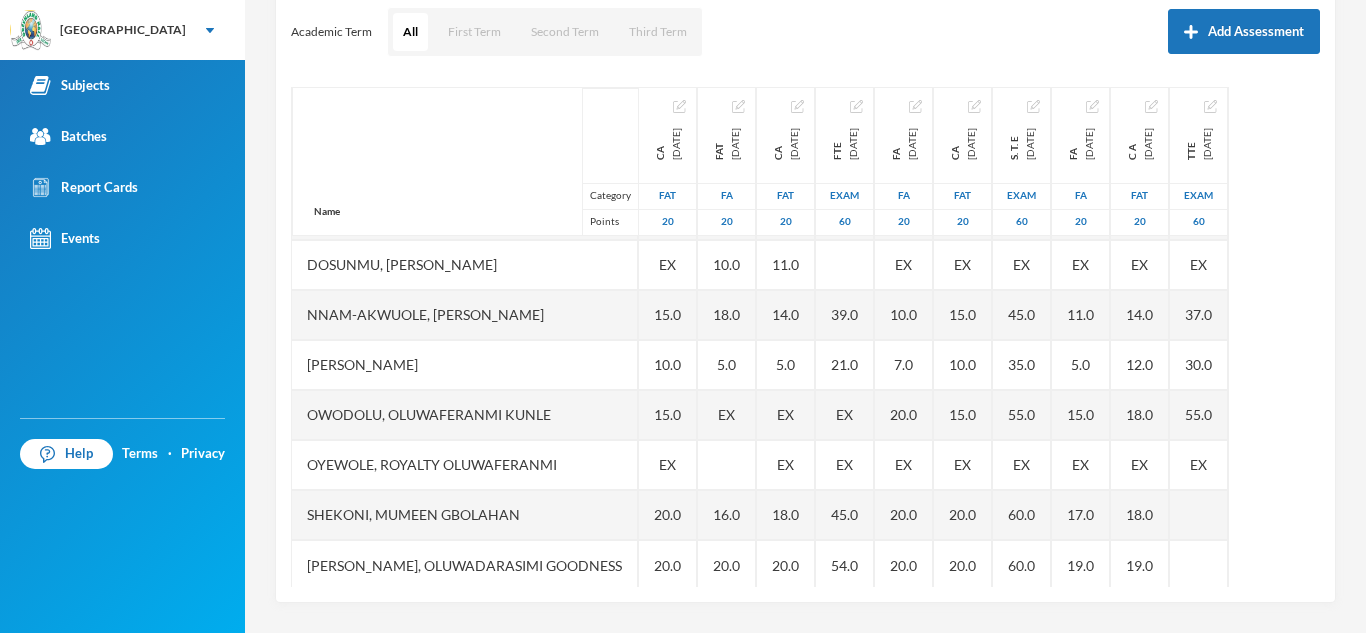 scroll, scrollTop: 151, scrollLeft: 4, axis: both 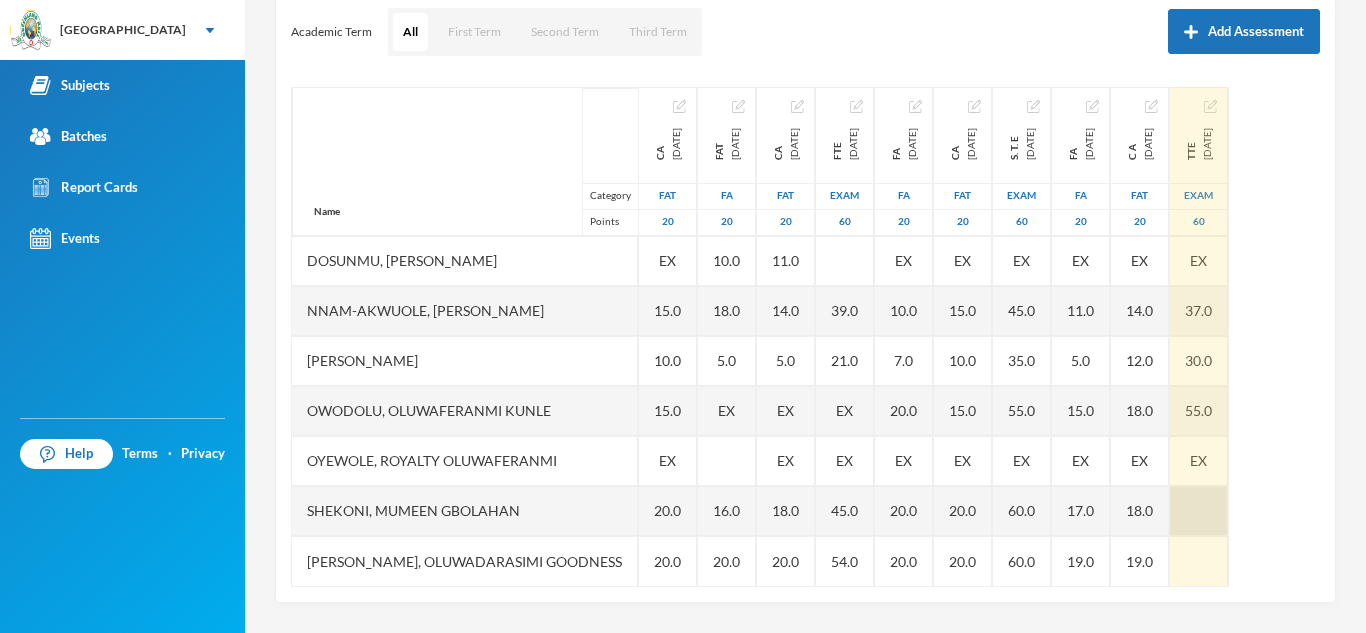 click at bounding box center [1199, 511] 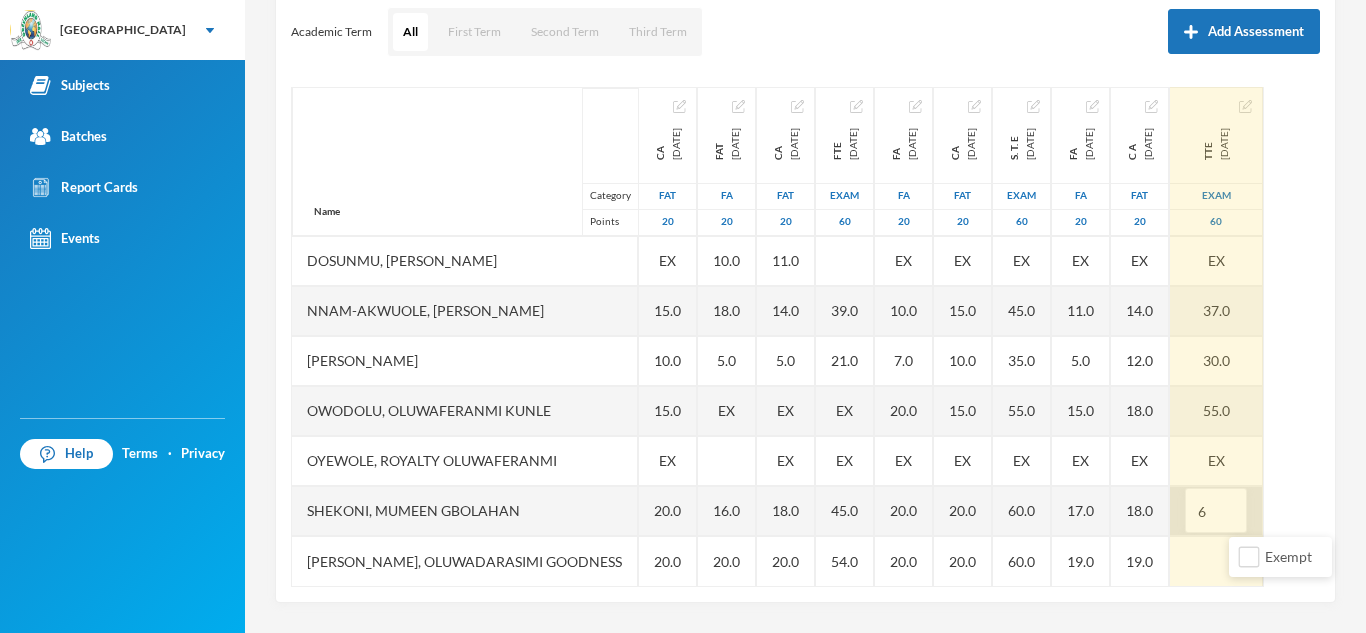 type on "60" 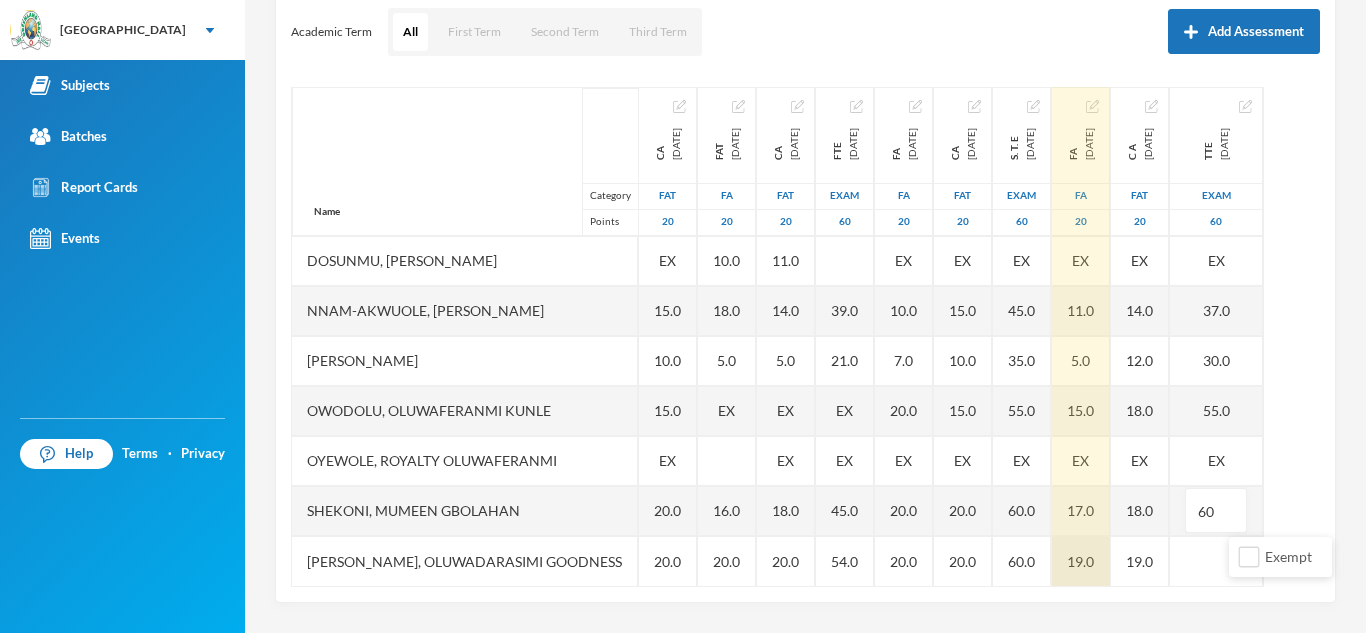 click on "19.0" at bounding box center [1081, 561] 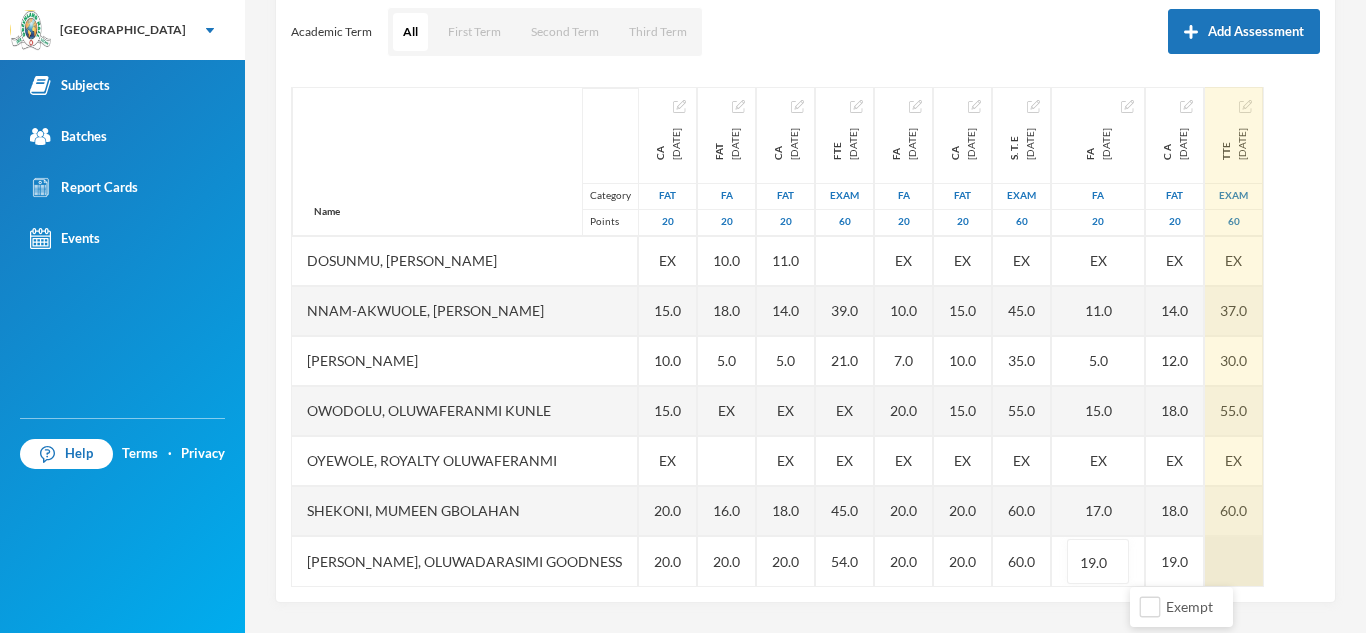click at bounding box center (1234, 561) 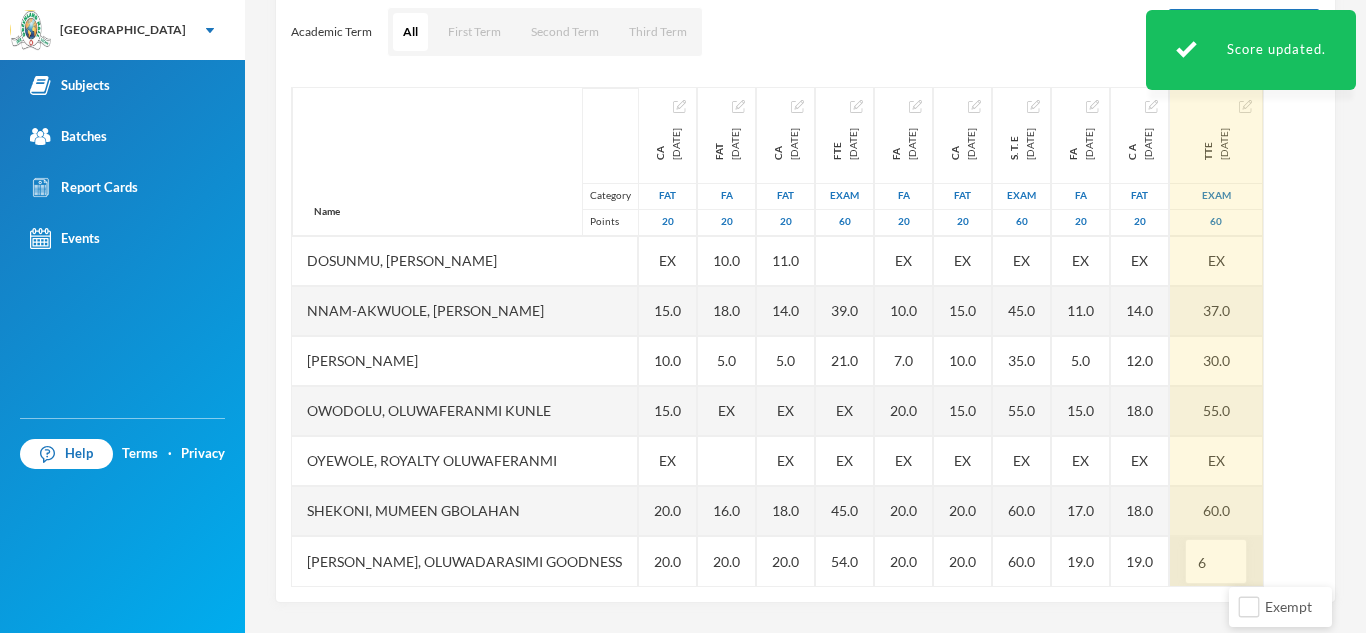 type on "60" 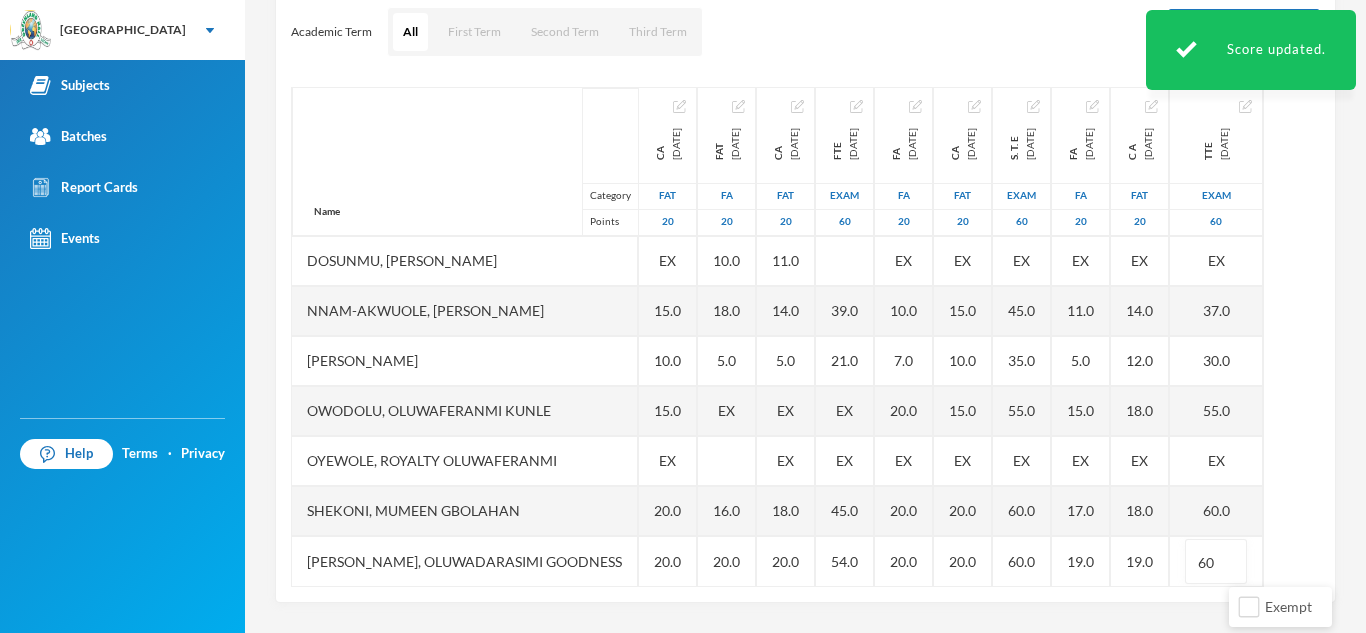 click on "Academic Term All First Term Second Term Third Term Add Assessment" at bounding box center (805, 32) 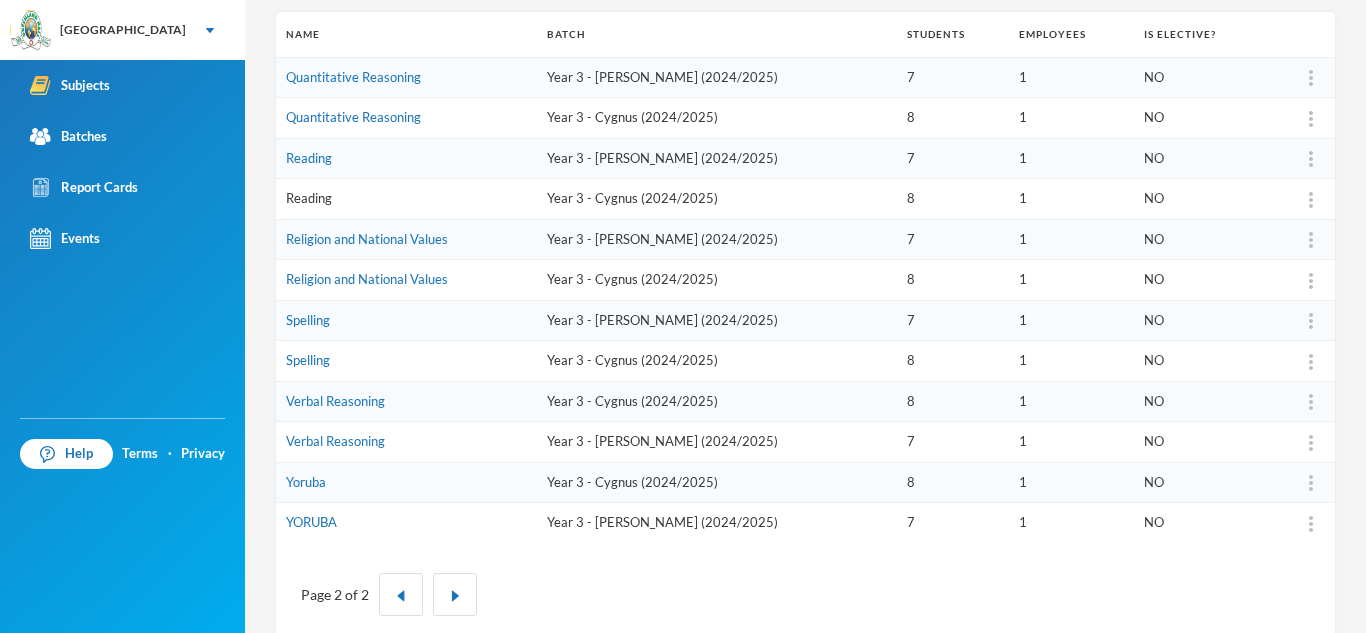 click on "Reading" at bounding box center (309, 198) 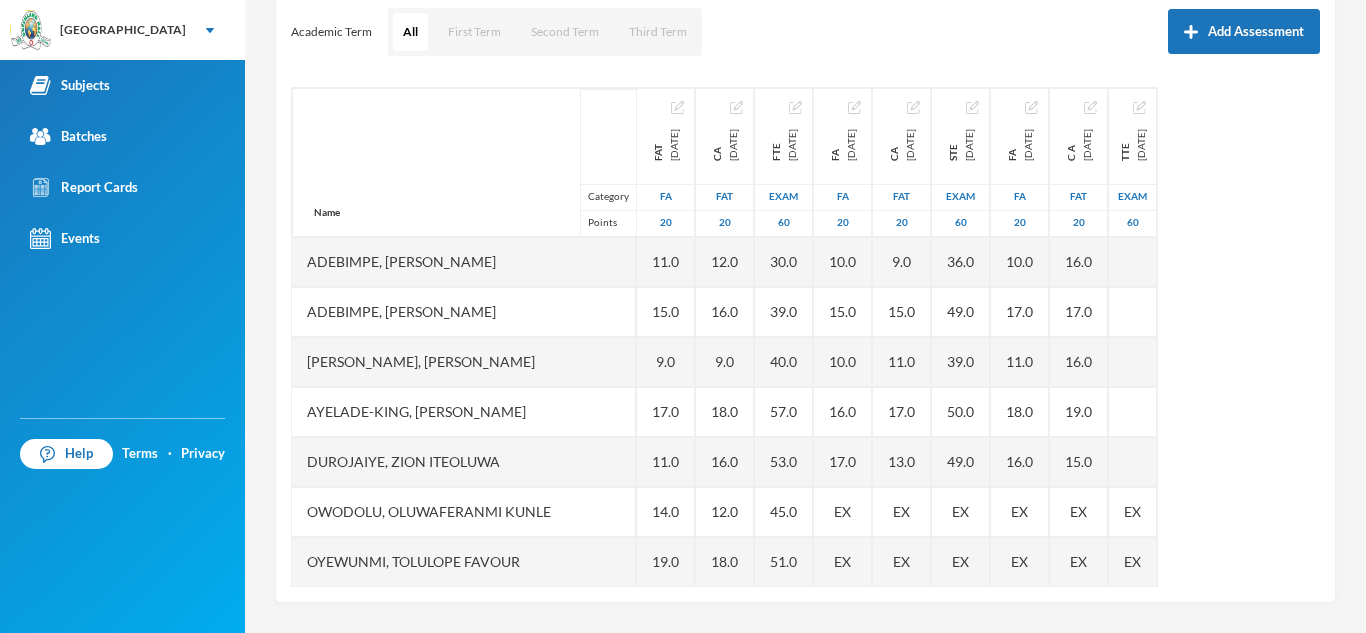 click on "Name   Category Points [PERSON_NAME] [PERSON_NAME], [PERSON_NAME] [PERSON_NAME], [PERSON_NAME], Ayomiposi [PERSON_NAME], [PERSON_NAME] Owodolu, Oluwaferanmi [PERSON_NAME], [PERSON_NAME] Favour Sobanjo, Moyosoreoluwa [PERSON_NAME], Favour [PERSON_NAME], Aamaal [PERSON_NAME], [PERSON_NAME] [DATE] FA 20 11.0 15.0 9.0 17.0 11.0 14.0 19.0 17.0 7.0 16.0 16.0 CA [DATE] FAT 20 12.0 16.0 9.0 18.0 16.0 12.0 18.0 18.0 7.0 13.0 17.0 FTE [DATE] Exam 60 30.0 39.0 40.0 57.0 53.0 45.0 51.0 51.0 27.0 39.0 51.0 FA [DATE] FA 20 10.0 15.0 10.0 16.0 17.0 EX EX 18.0 9.0 15.0 17.0 CA [DATE] FAT 20 9.0 15.0 11.0 17.0 13.0 EX EX 18.0 8.0 16.0 17.0 STE [DATE] Exam 60 36.0 49.0 39.0 50.0 49.0 EX EX 51.0 27.0 45.0 51.0 FA [DATE] FA 20 10.0 17.0 11.0 18.0 16.0 EX EX 18.0 EX 15.0 16.0 C A [DATE] FAT 20 16.0 17.0 16.0 19.0 15.0 EX EX 18.0 EX 15.0 TTE [DATE] Exam 60 EX EX EX" at bounding box center [805, 337] 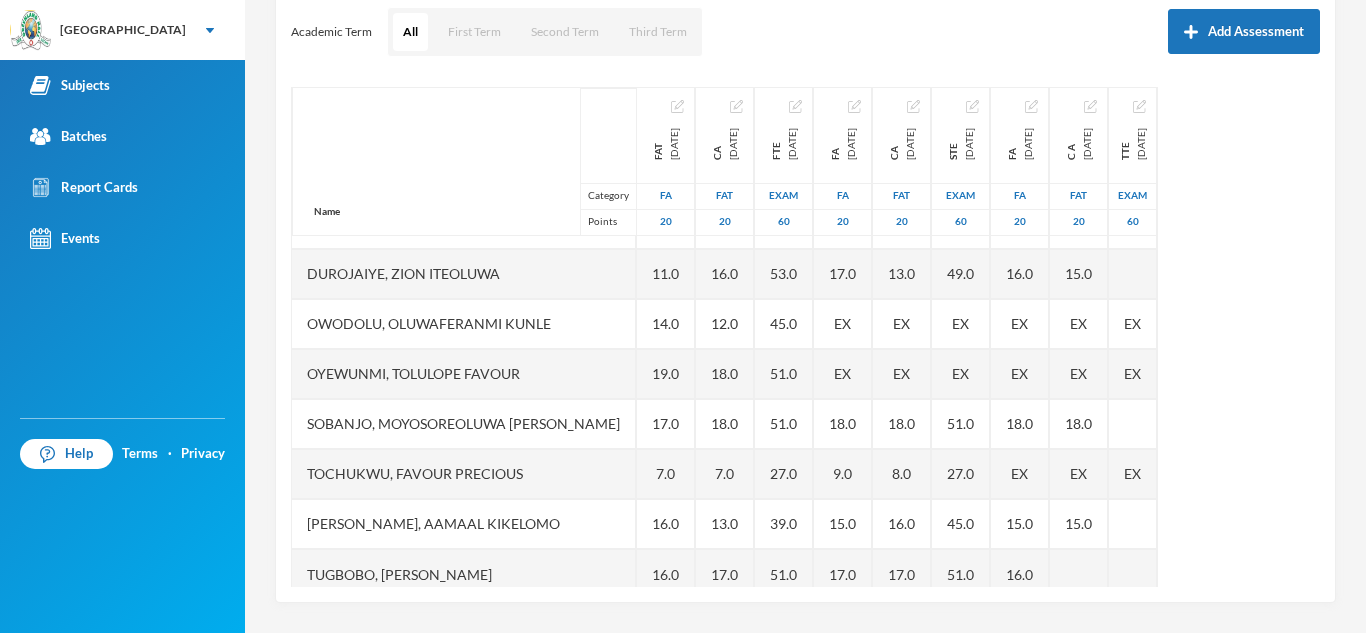 scroll, scrollTop: 201, scrollLeft: 0, axis: vertical 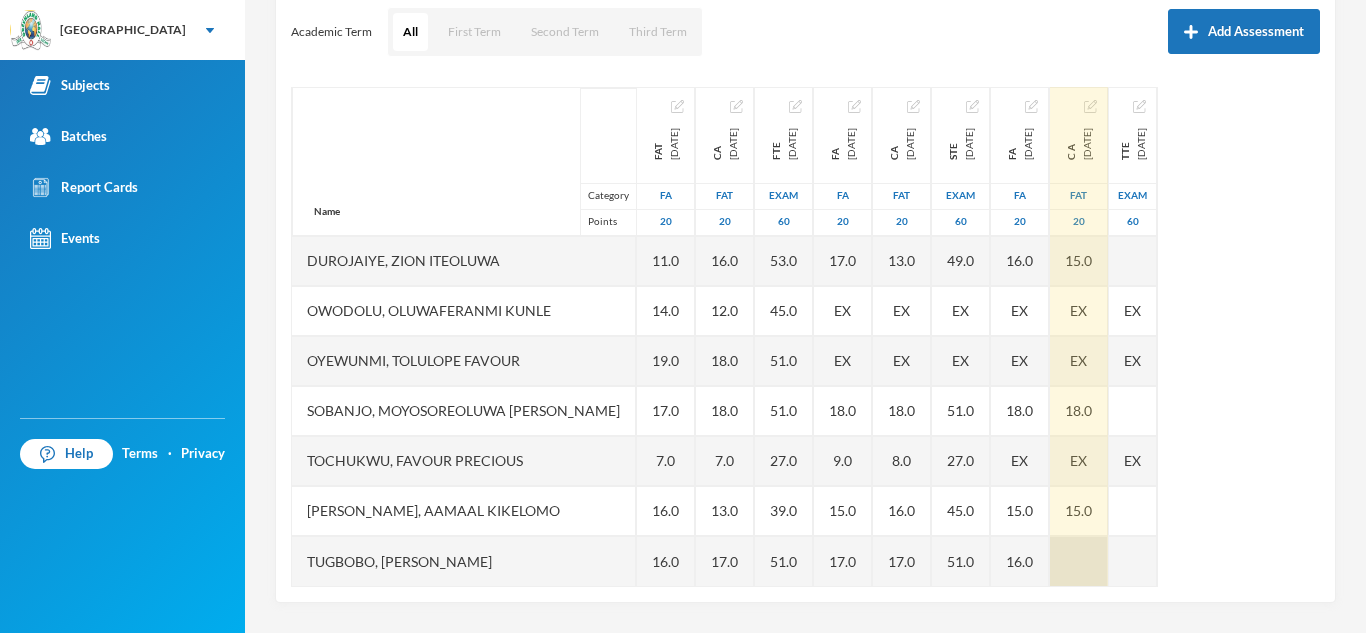 click at bounding box center [1079, 561] 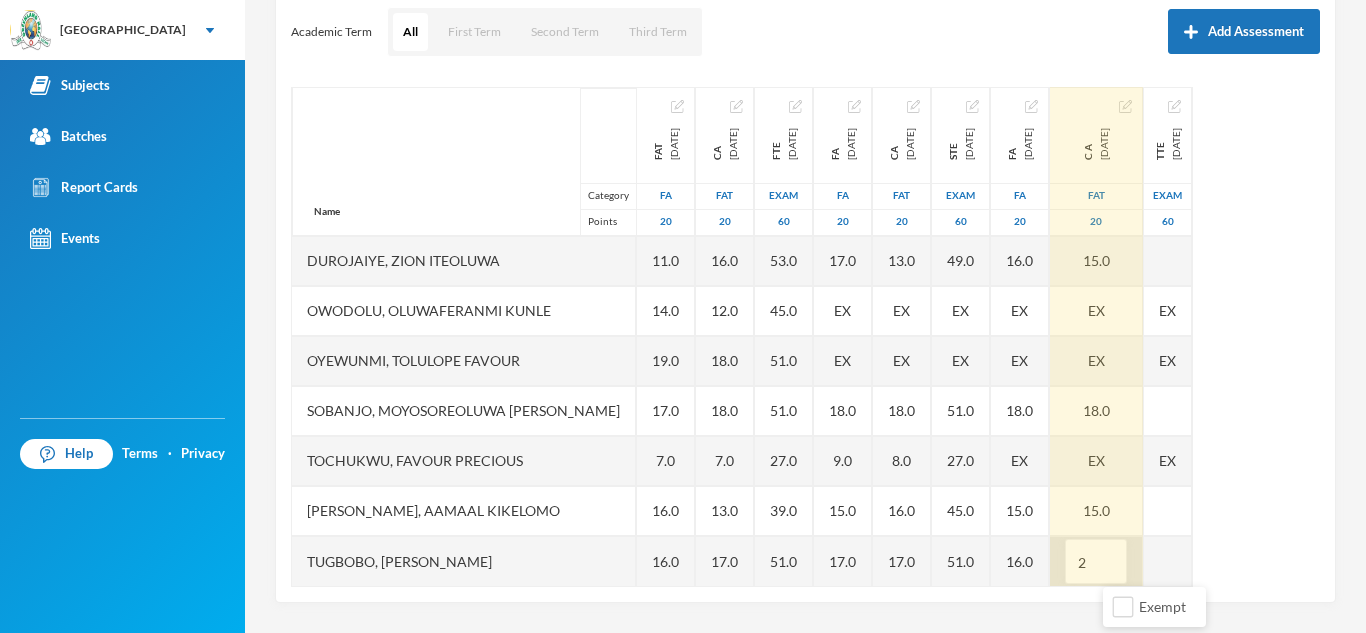 type on "20" 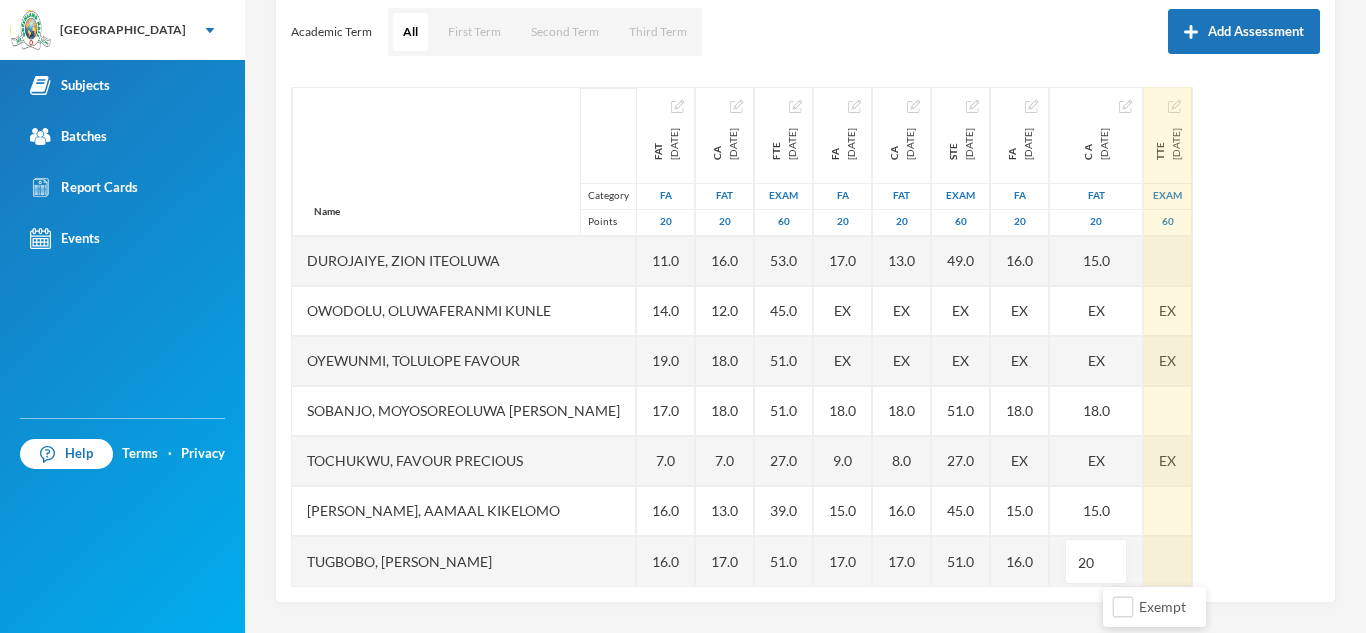 click on "Name   Category Points [PERSON_NAME] [PERSON_NAME], [PERSON_NAME] [PERSON_NAME], [PERSON_NAME], Ayomiposi [PERSON_NAME], [PERSON_NAME] Owodolu, Oluwaferanmi [PERSON_NAME], [PERSON_NAME] Favour Sobanjo, Moyosoreoluwa [PERSON_NAME], Favour [PERSON_NAME], Aamaal [PERSON_NAME], [PERSON_NAME] [DATE] FA 20 11.0 15.0 9.0 17.0 11.0 14.0 19.0 17.0 7.0 16.0 16.0 CA [DATE] FAT 20 12.0 16.0 9.0 18.0 16.0 12.0 18.0 18.0 7.0 13.0 17.0 FTE [DATE] Exam 60 30.0 39.0 40.0 57.0 53.0 45.0 51.0 51.0 27.0 39.0 51.0 FA [DATE] FA 20 10.0 15.0 10.0 16.0 17.0 EX EX 18.0 9.0 15.0 17.0 CA [DATE] FAT 20 9.0 15.0 11.0 17.0 13.0 EX EX 18.0 8.0 16.0 17.0 STE [DATE] Exam 60 36.0 49.0 39.0 50.0 49.0 EX EX 51.0 27.0 45.0 51.0 FA [DATE] FA 20 10.0 17.0 11.0 18.0 16.0 EX EX 18.0 EX 15.0 16.0 C A [DATE] FAT 20 16.0 17.0 16.0 19.0 15.0 EX EX 18.0 EX 15.0 20 TTE [DATE] Exam 60 EX EX EX" at bounding box center (805, 337) 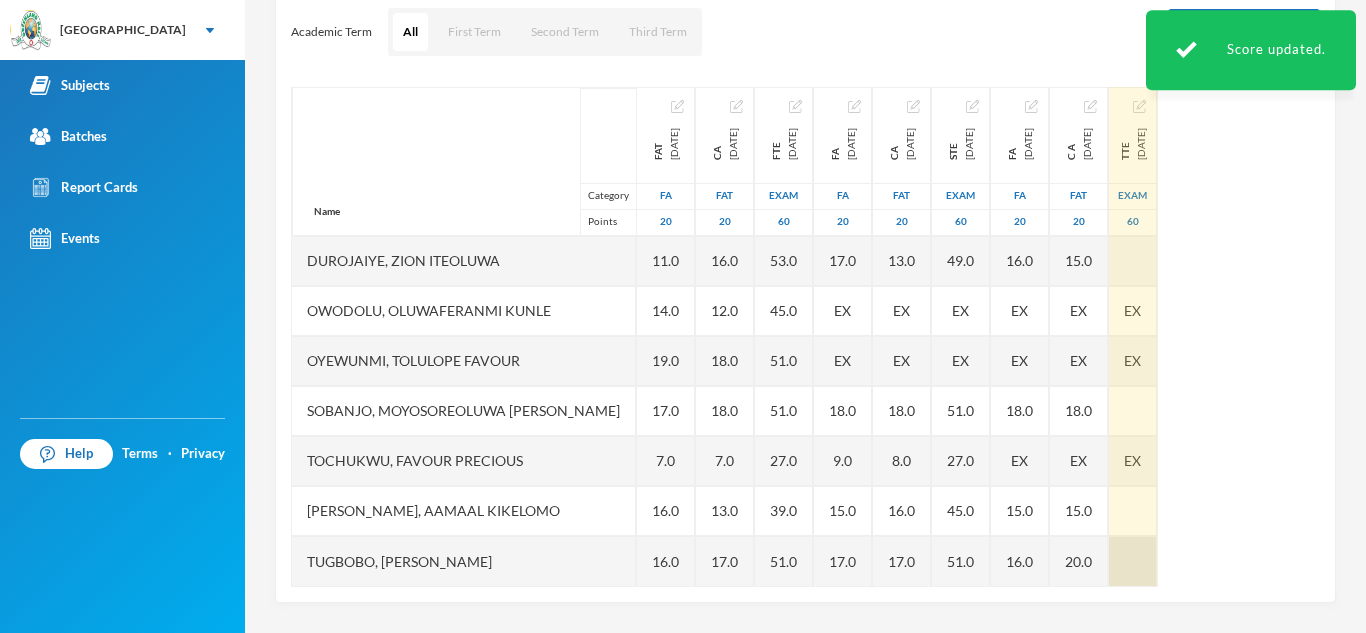 click at bounding box center [1133, 561] 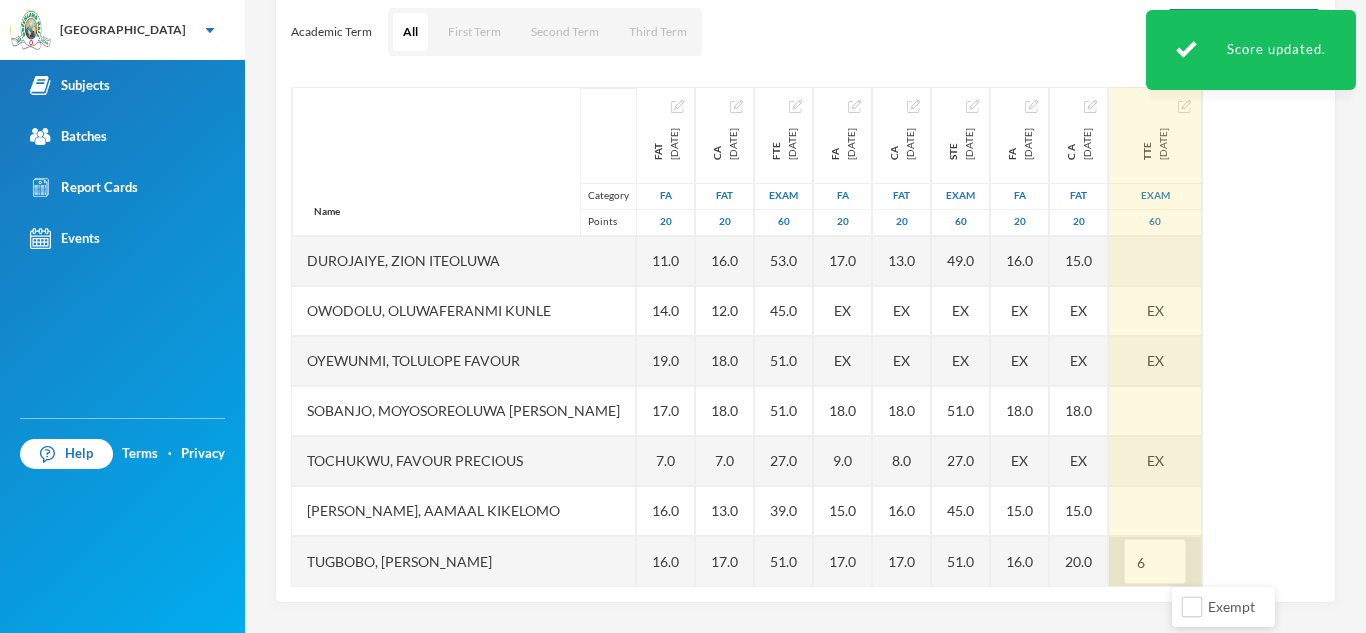 type on "60" 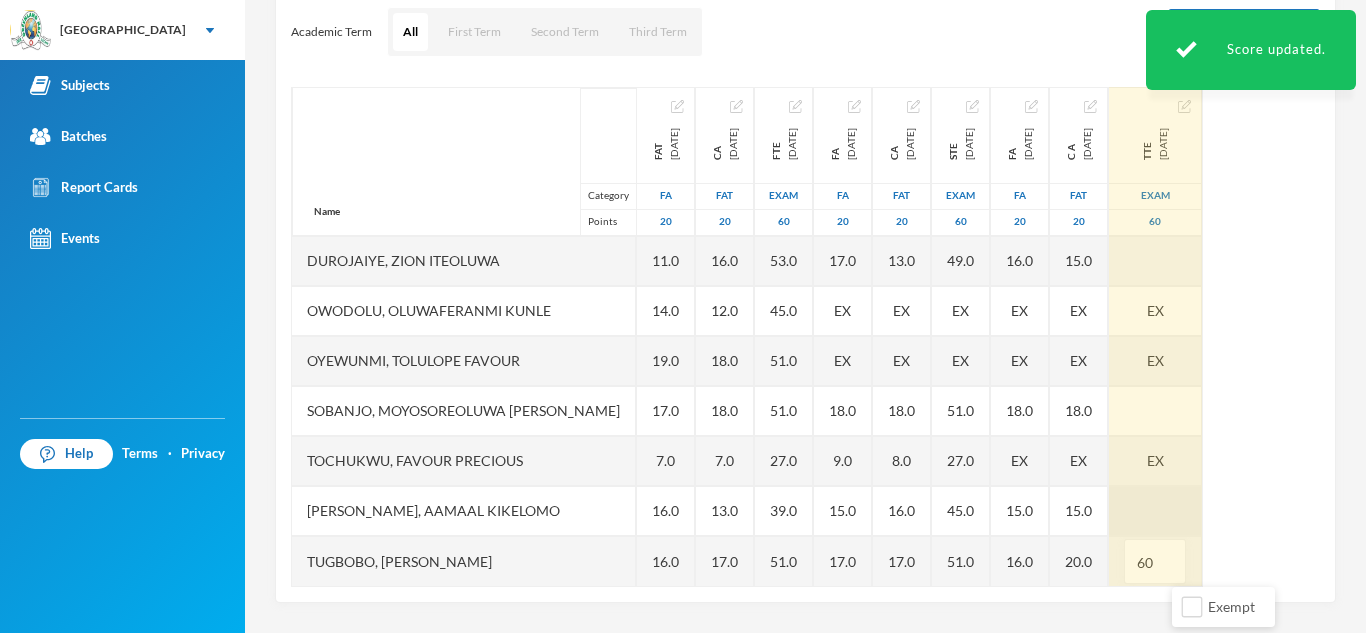 click at bounding box center (1155, 511) 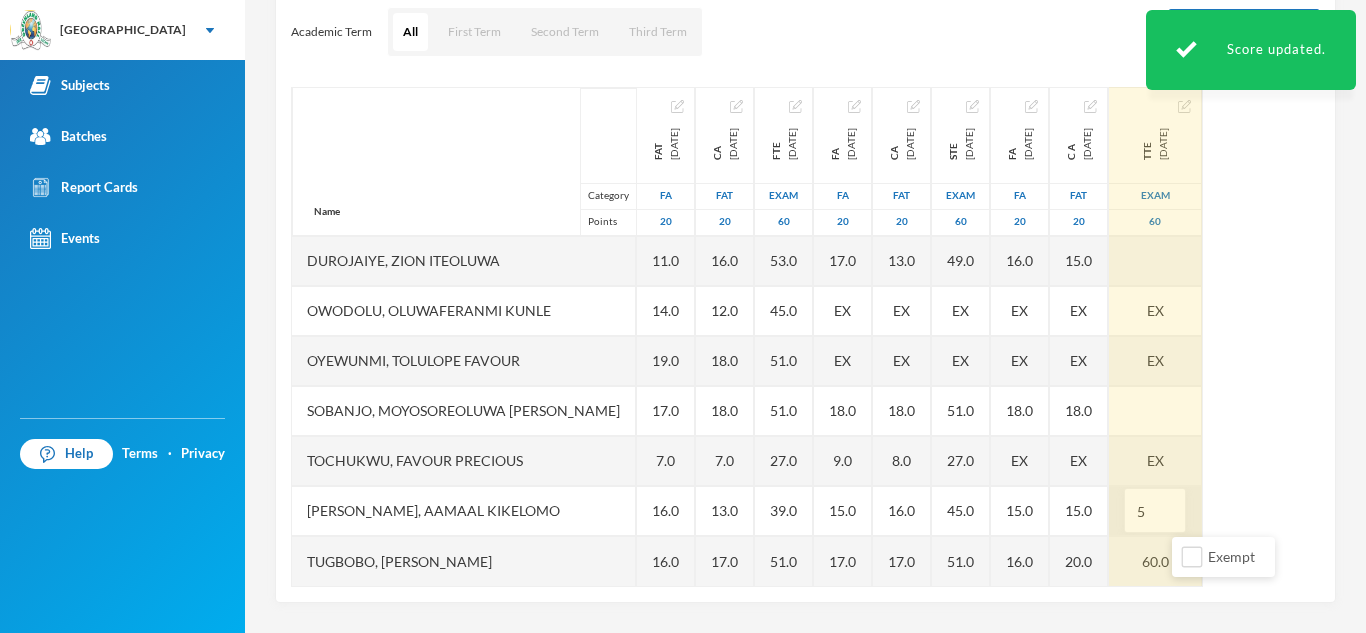 type on "55" 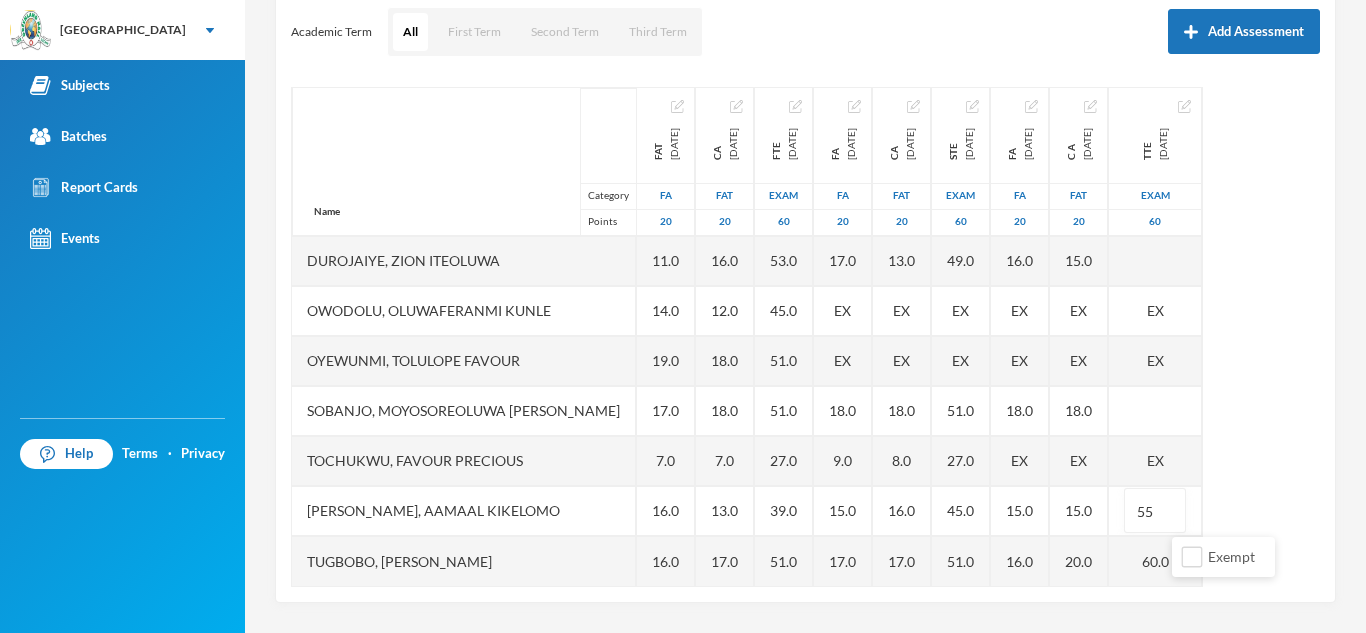 click on "Name   Category Points [PERSON_NAME] [PERSON_NAME], [PERSON_NAME] [PERSON_NAME], [PERSON_NAME], Ayomiposi [PERSON_NAME], [PERSON_NAME] Owodolu, Oluwaferanmi [PERSON_NAME], [PERSON_NAME] Favour Sobanjo, Moyosoreoluwa [PERSON_NAME], Favour [PERSON_NAME], Aamaal [PERSON_NAME], [PERSON_NAME] [DATE] FA 20 11.0 15.0 9.0 17.0 11.0 14.0 19.0 17.0 7.0 16.0 16.0 CA [DATE] FAT 20 12.0 16.0 9.0 18.0 16.0 12.0 18.0 18.0 7.0 13.0 17.0 FTE [DATE] Exam 60 30.0 39.0 40.0 57.0 53.0 45.0 51.0 51.0 27.0 39.0 51.0 FA [DATE] FA 20 10.0 15.0 10.0 16.0 17.0 EX EX 18.0 9.0 15.0 17.0 CA [DATE] FAT 20 9.0 15.0 11.0 17.0 13.0 EX EX 18.0 8.0 16.0 17.0 STE [DATE] Exam 60 36.0 49.0 39.0 50.0 49.0 EX EX 51.0 27.0 45.0 51.0 FA [DATE] FA 20 10.0 17.0 11.0 18.0 16.0 EX EX 18.0 EX 15.0 16.0 C A [DATE] FAT 20 16.0 17.0 16.0 19.0 15.0 EX EX 18.0 EX 15.0 20.0 TTE [DATE] Exam 60 EX EX EX 55 60.0" at bounding box center (805, 337) 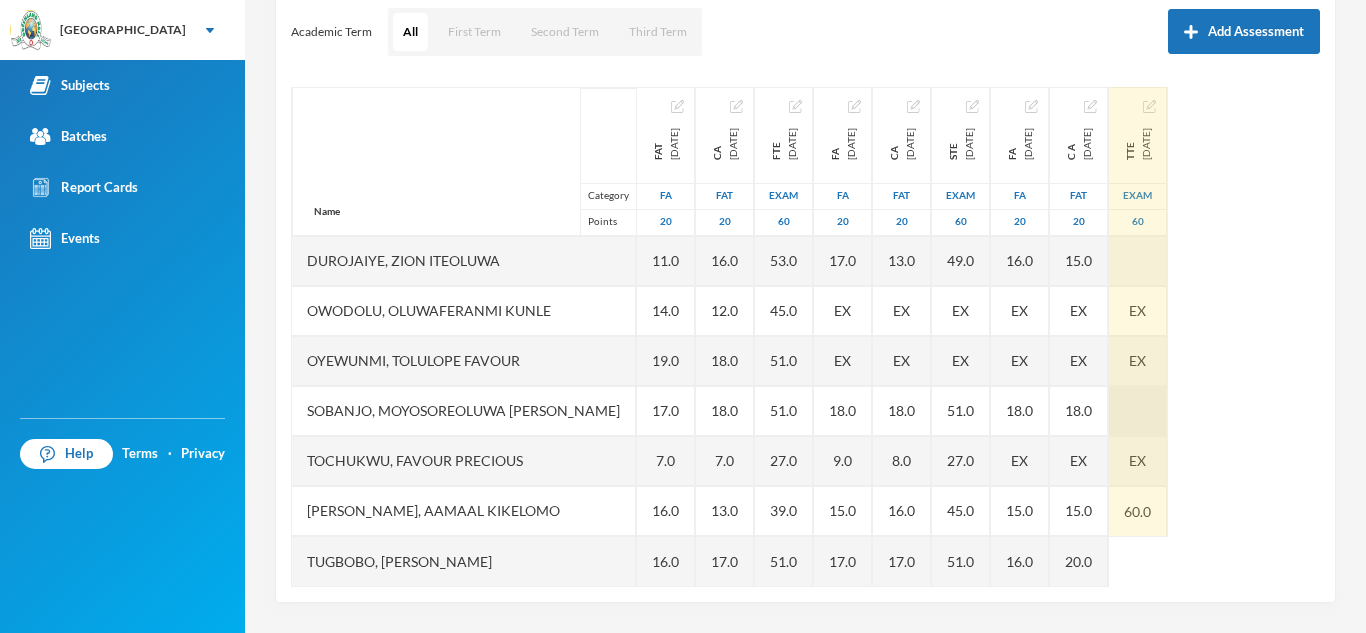 click at bounding box center (1138, 411) 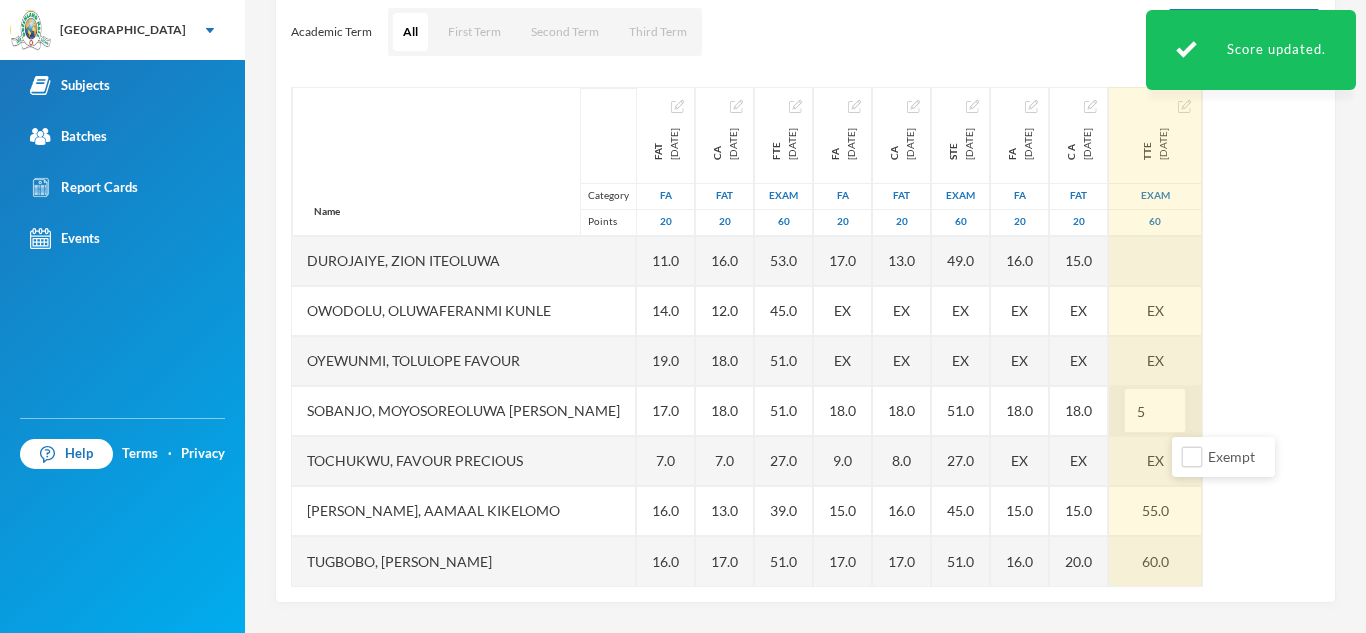 type on "56" 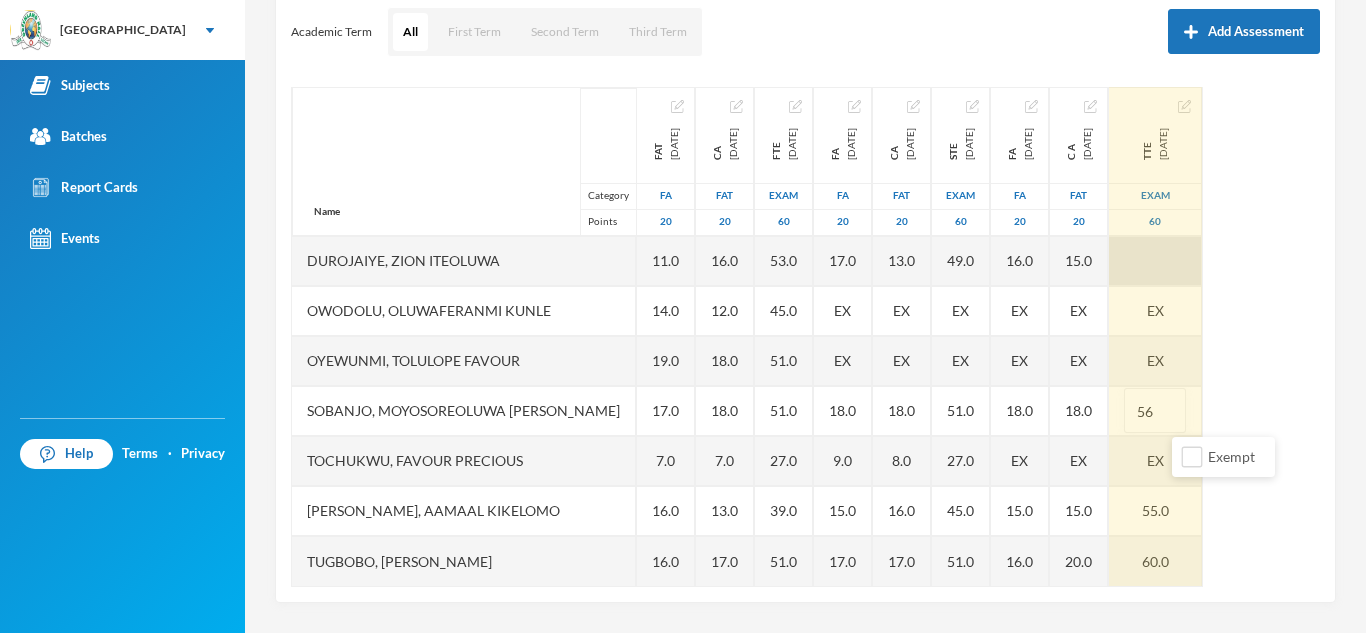 click at bounding box center (1155, 261) 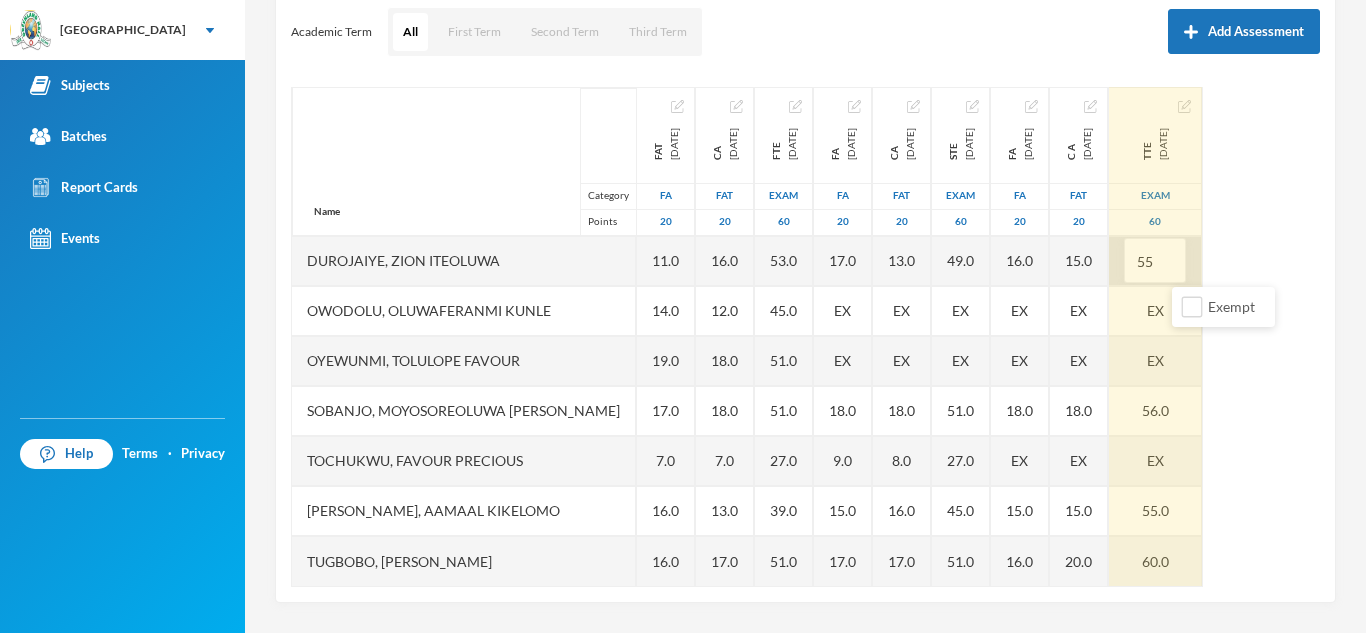 click on "55" at bounding box center (1155, 261) 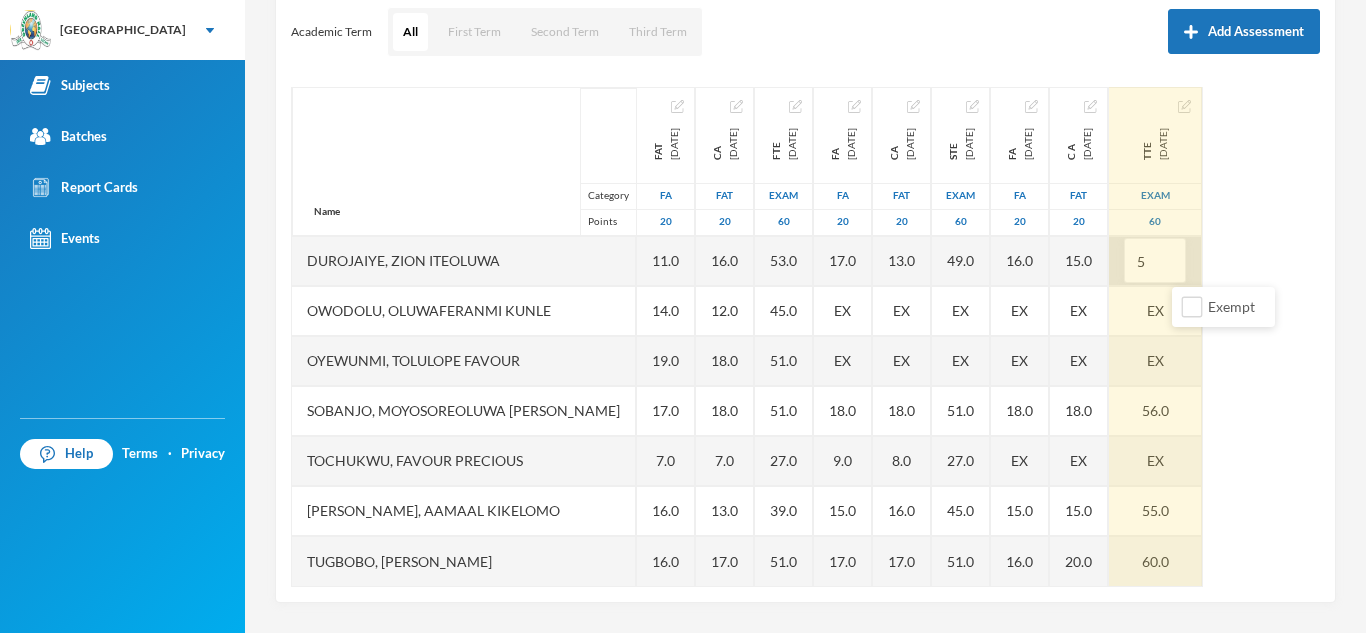 type on "45" 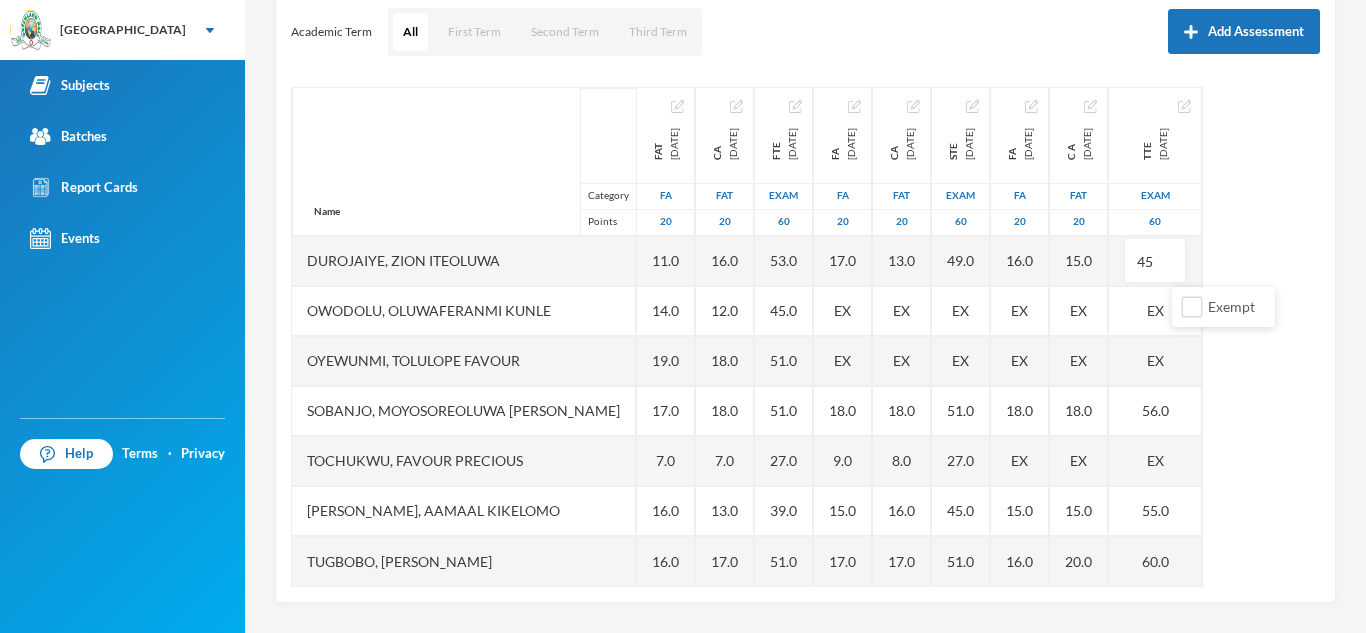 click on "Name   Category Points [PERSON_NAME] [PERSON_NAME], [PERSON_NAME] [PERSON_NAME], [PERSON_NAME], Ayomiposi [PERSON_NAME], [PERSON_NAME] Owodolu, Oluwaferanmi [PERSON_NAME], [PERSON_NAME] Favour Sobanjo, Moyosoreoluwa [PERSON_NAME], Favour [PERSON_NAME], Aamaal [PERSON_NAME], [PERSON_NAME] [DATE] FA 20 11.0 15.0 9.0 17.0 11.0 14.0 19.0 17.0 7.0 16.0 16.0 CA [DATE] FAT 20 12.0 16.0 9.0 18.0 16.0 12.0 18.0 18.0 7.0 13.0 17.0 FTE [DATE] Exam 60 30.0 39.0 40.0 57.0 53.0 45.0 51.0 51.0 27.0 39.0 51.0 FA [DATE] FA 20 10.0 15.0 10.0 16.0 17.0 EX EX 18.0 9.0 15.0 17.0 CA [DATE] FAT 20 9.0 15.0 11.0 17.0 13.0 EX EX 18.0 8.0 16.0 17.0 STE [DATE] Exam 60 36.0 49.0 39.0 50.0 49.0 EX EX 51.0 27.0 45.0 51.0 FA [DATE] FA 20 10.0 17.0 11.0 18.0 16.0 EX EX 18.0 EX 15.0 16.0 C A [DATE] FAT 20 16.0 17.0 16.0 19.0 15.0 EX EX 18.0 EX 15.0 20.0 TTE [DATE] Exam 60 45 EX EX 56.0 EX 55.0 60.0" at bounding box center (805, 337) 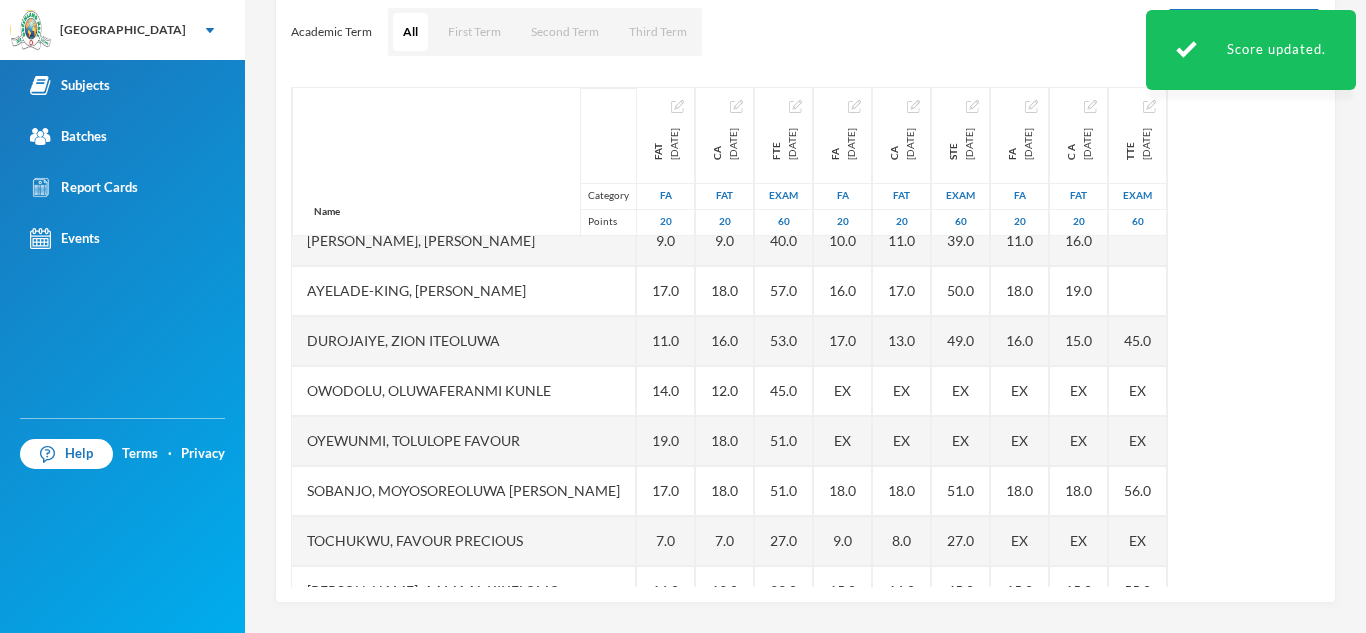 scroll, scrollTop: 81, scrollLeft: 0, axis: vertical 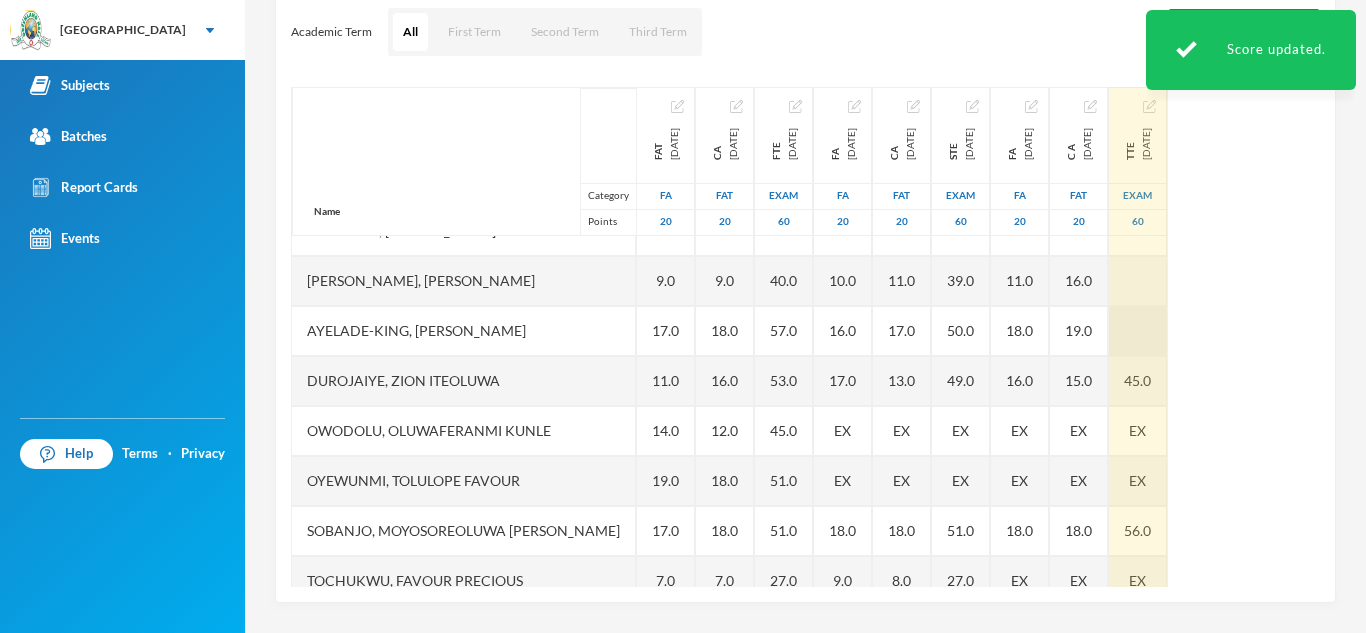 click at bounding box center [1138, 331] 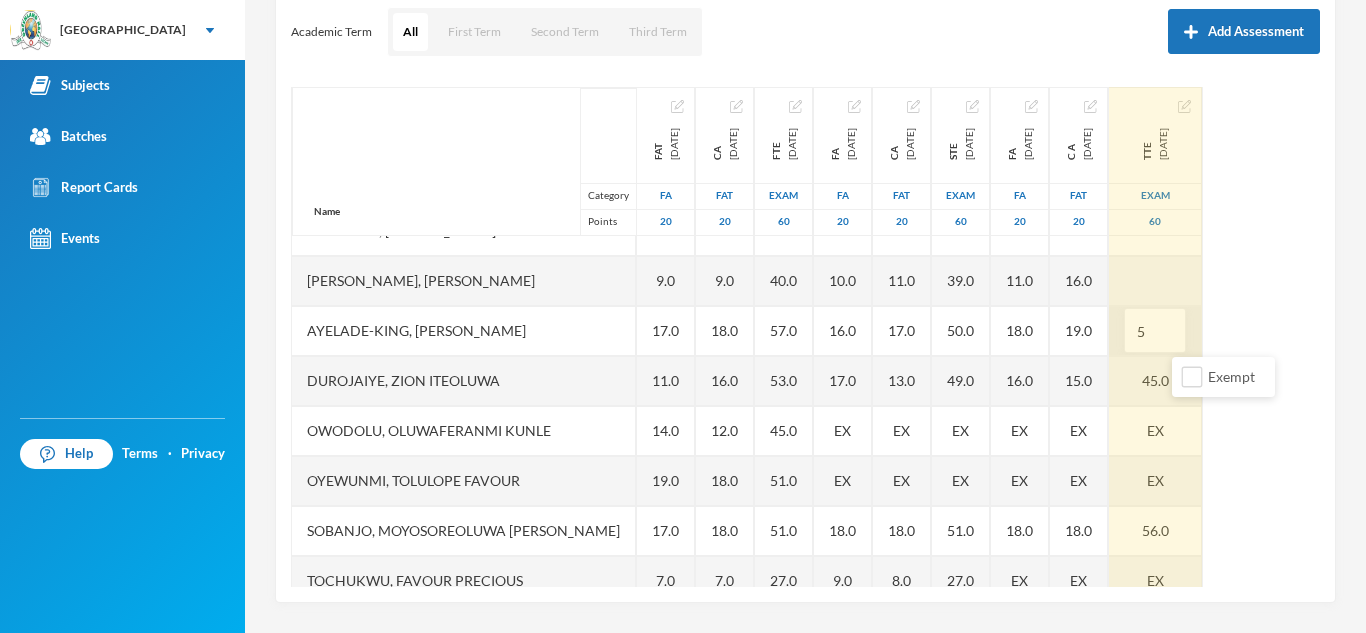 type on "55" 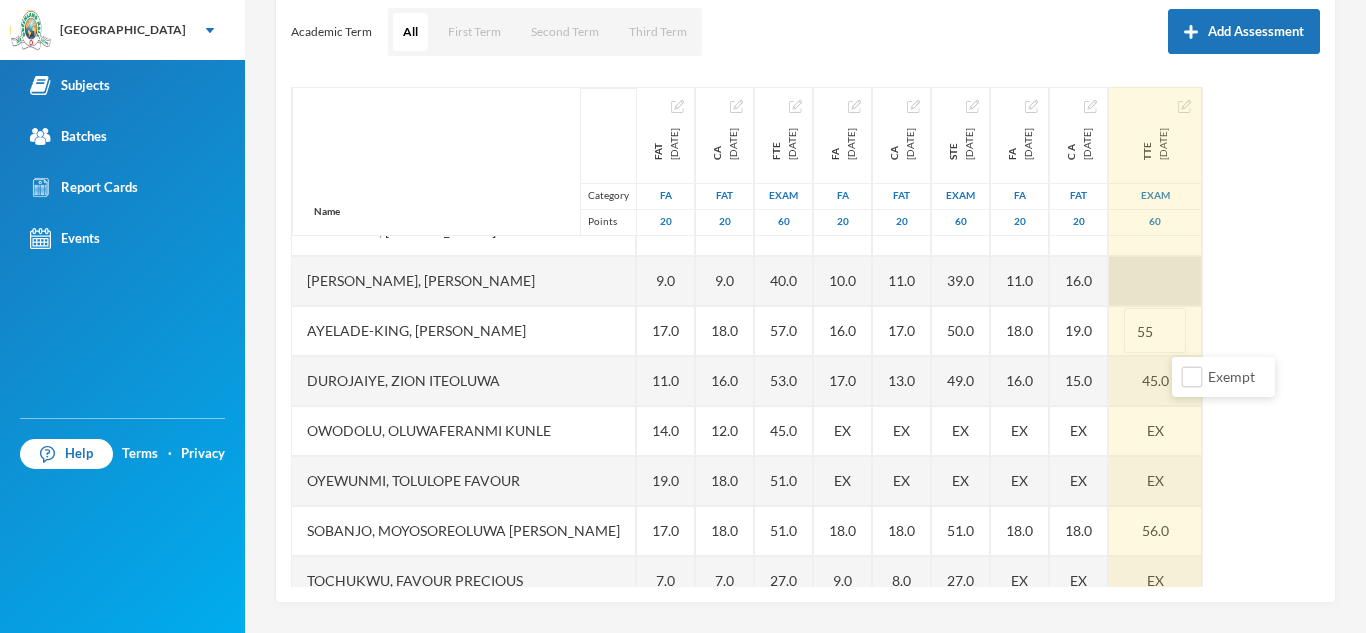 click at bounding box center [1155, 281] 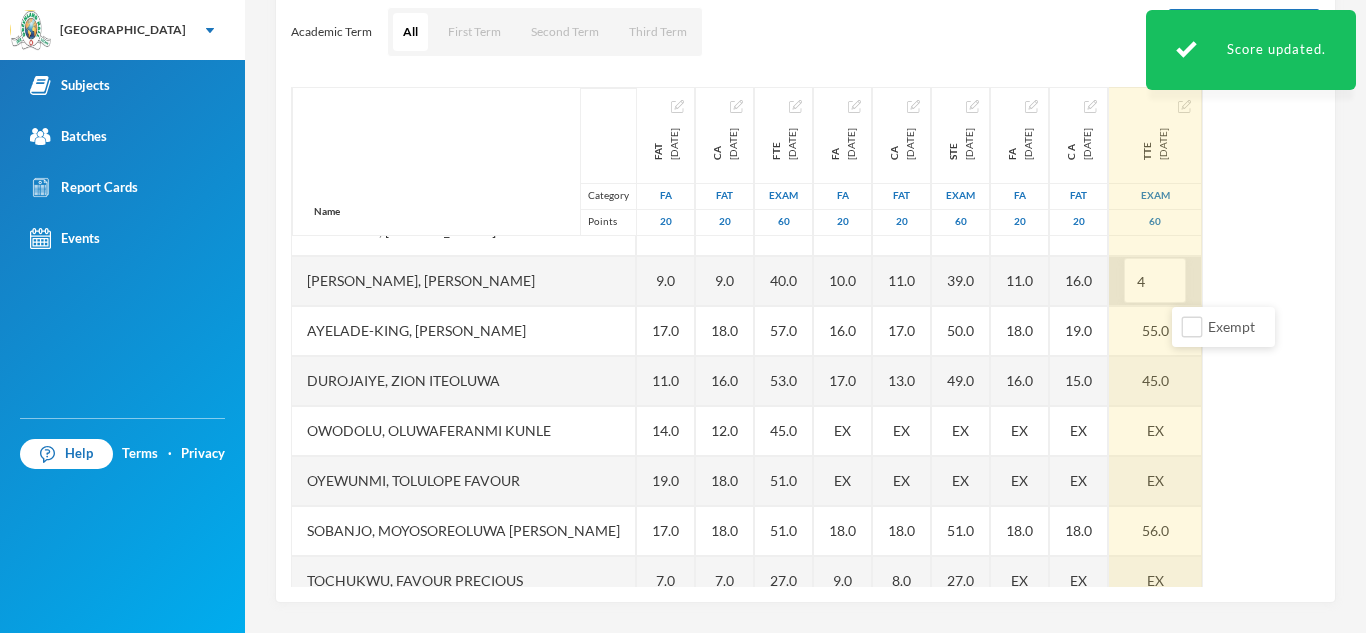 type on "47" 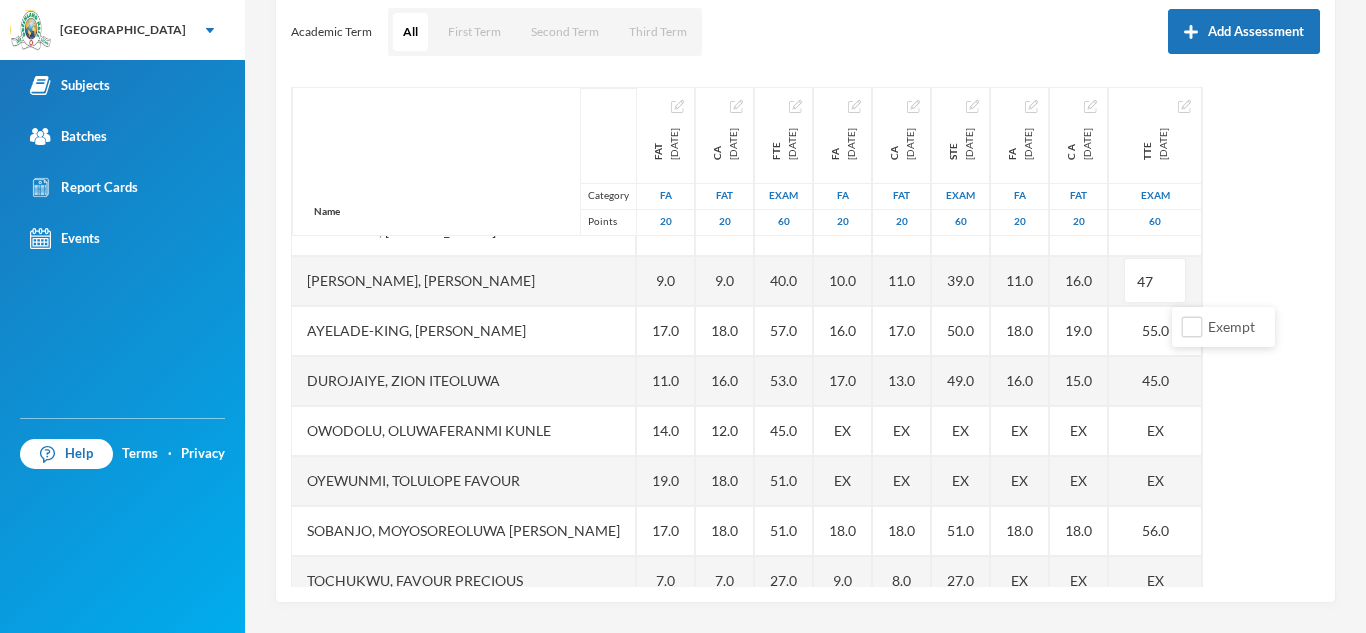click on "Name   Category Points [PERSON_NAME] [PERSON_NAME], [PERSON_NAME] [PERSON_NAME], [PERSON_NAME], Ayomiposi [PERSON_NAME], [PERSON_NAME] Owodolu, Oluwaferanmi [PERSON_NAME], [PERSON_NAME] Favour Sobanjo, Moyosoreoluwa [PERSON_NAME], Favour [PERSON_NAME], Aamaal [PERSON_NAME], [PERSON_NAME] [DATE] FA 20 11.0 15.0 9.0 17.0 11.0 14.0 19.0 17.0 7.0 16.0 16.0 CA [DATE] FAT 20 12.0 16.0 9.0 18.0 16.0 12.0 18.0 18.0 7.0 13.0 17.0 FTE [DATE] Exam 60 30.0 39.0 40.0 57.0 53.0 45.0 51.0 51.0 27.0 39.0 51.0 FA [DATE] FA 20 10.0 15.0 10.0 16.0 17.0 EX EX 18.0 9.0 15.0 17.0 CA [DATE] FAT 20 9.0 15.0 11.0 17.0 13.0 EX EX 18.0 8.0 16.0 17.0 STE [DATE] Exam 60 36.0 49.0 39.0 50.0 49.0 EX EX 51.0 27.0 45.0 51.0 FA [DATE] FA 20 10.0 17.0 11.0 18.0 16.0 EX EX 18.0 EX 15.0 16.0 C A [DATE] FAT 20 16.0 17.0 16.0 19.0 15.0 EX EX 18.0 EX 15.0 20.0 TTE [DATE] Exam 60 47 55.0 45.0 EX EX 56.0 EX 55.0 60.0" at bounding box center [805, 337] 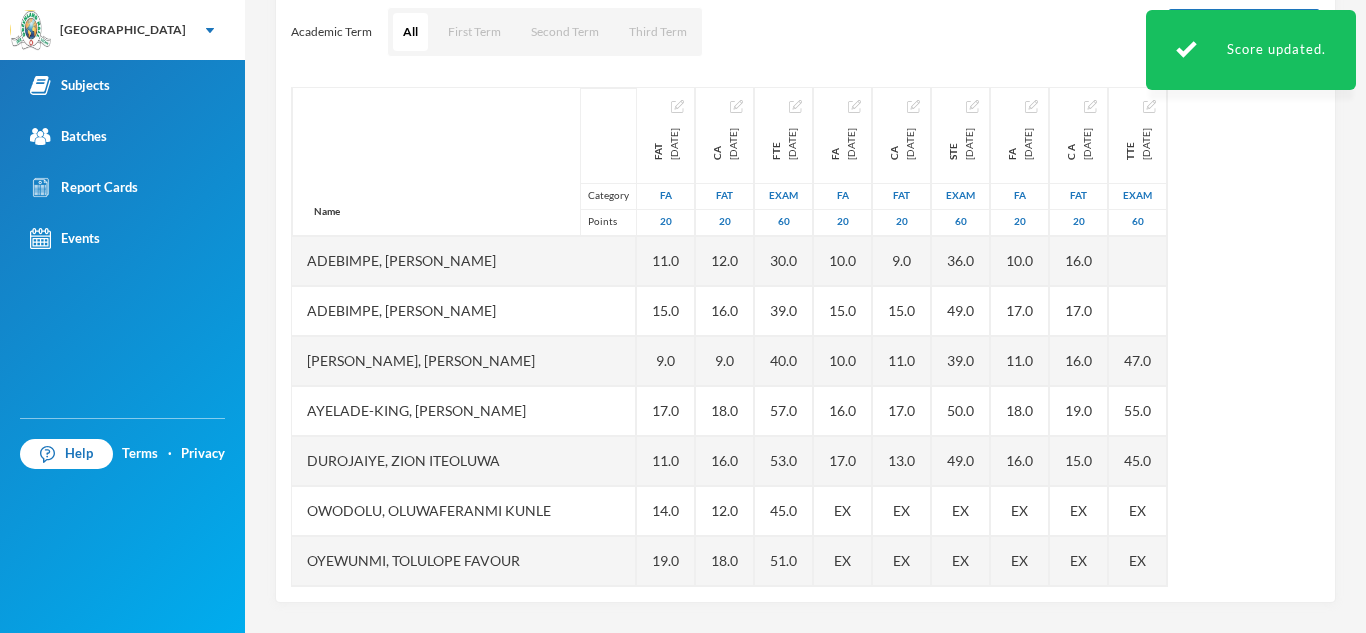 scroll, scrollTop: 0, scrollLeft: 0, axis: both 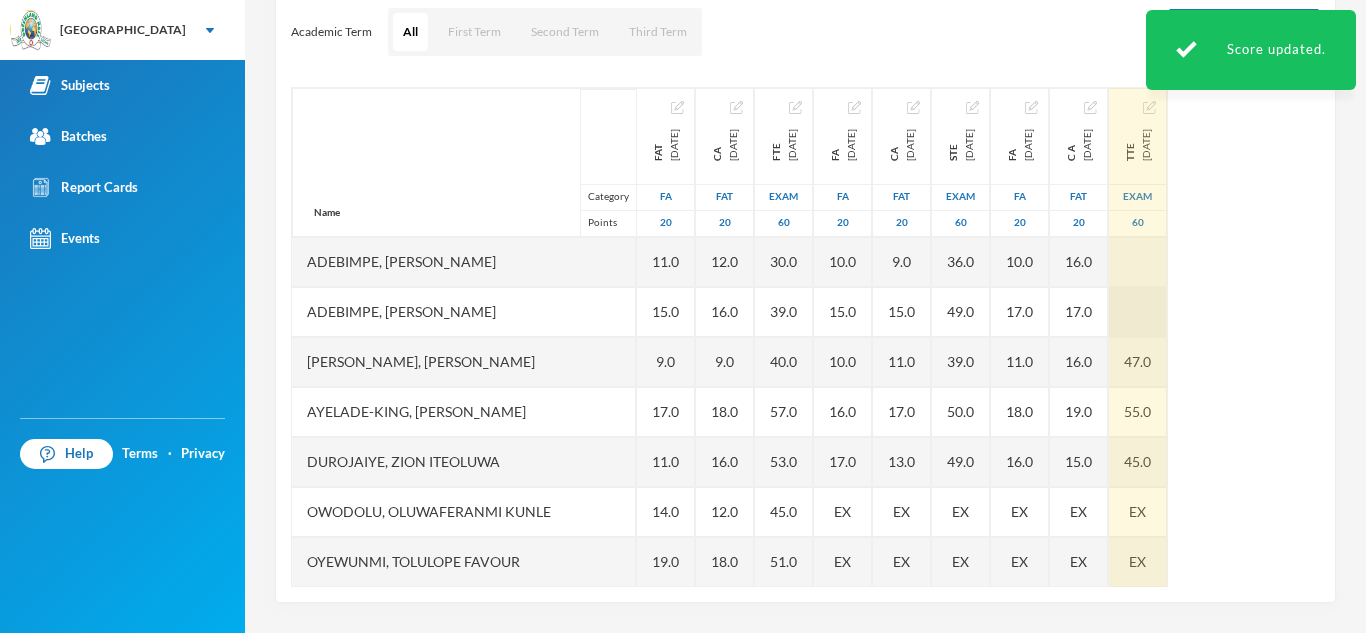 click at bounding box center (1138, 312) 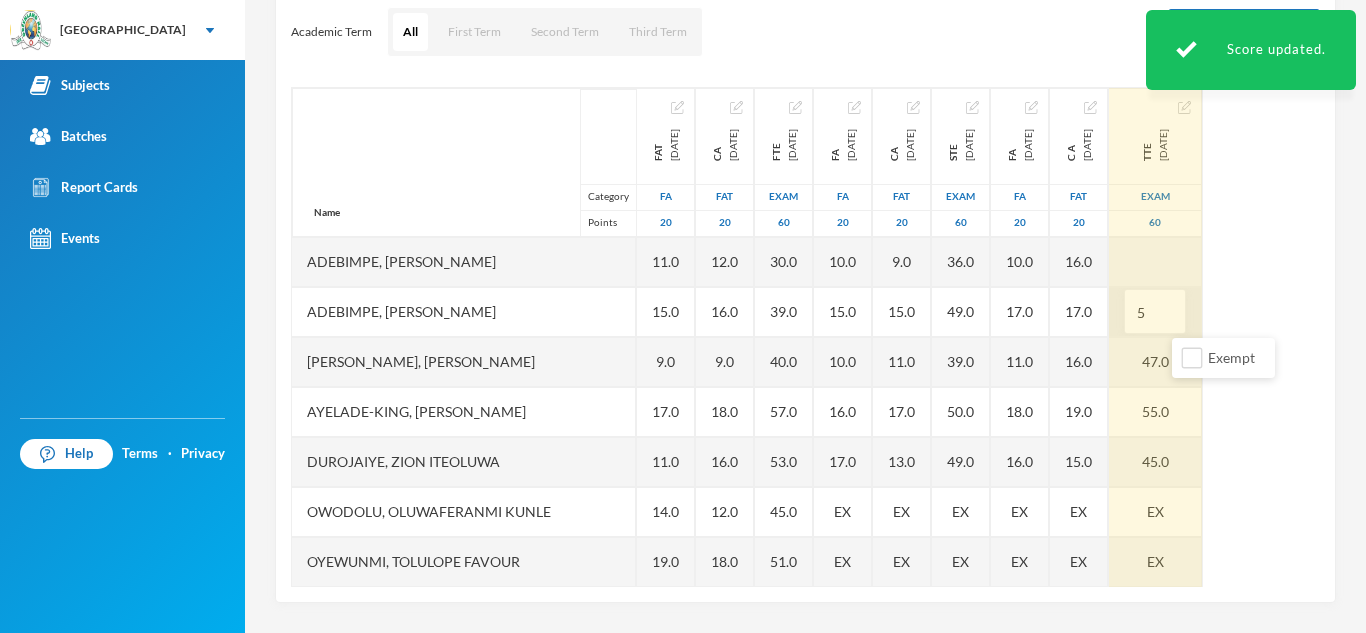 type on "58" 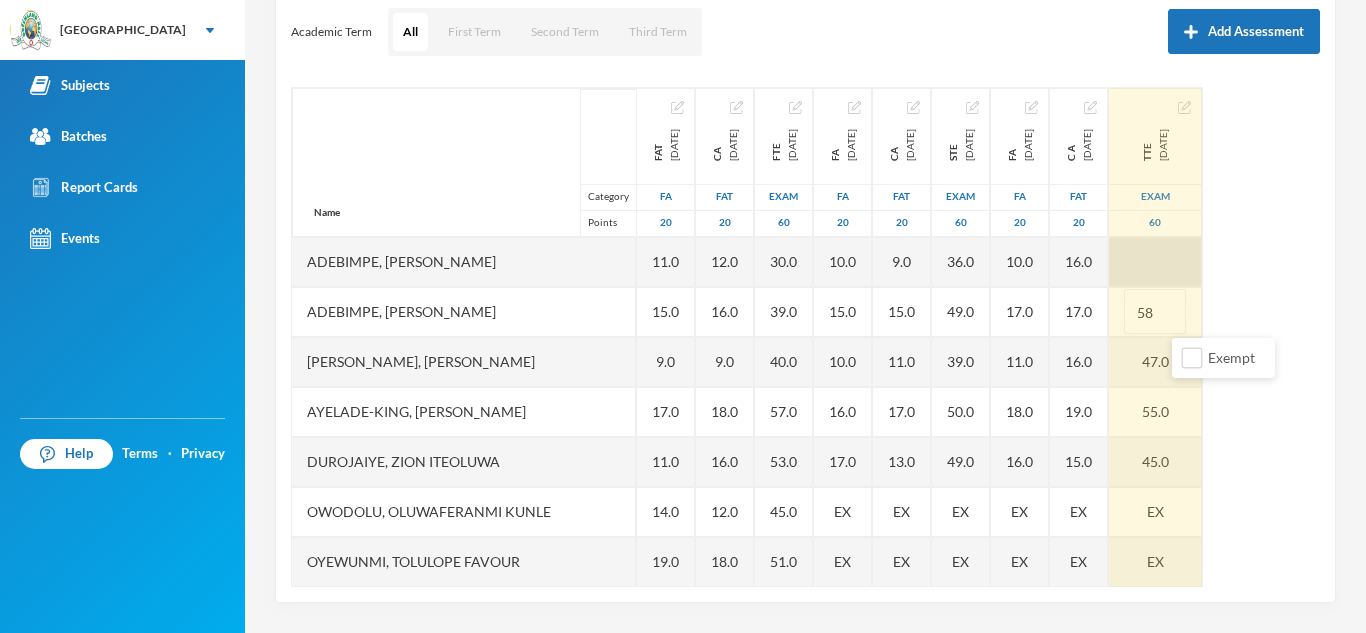 click at bounding box center [1155, 262] 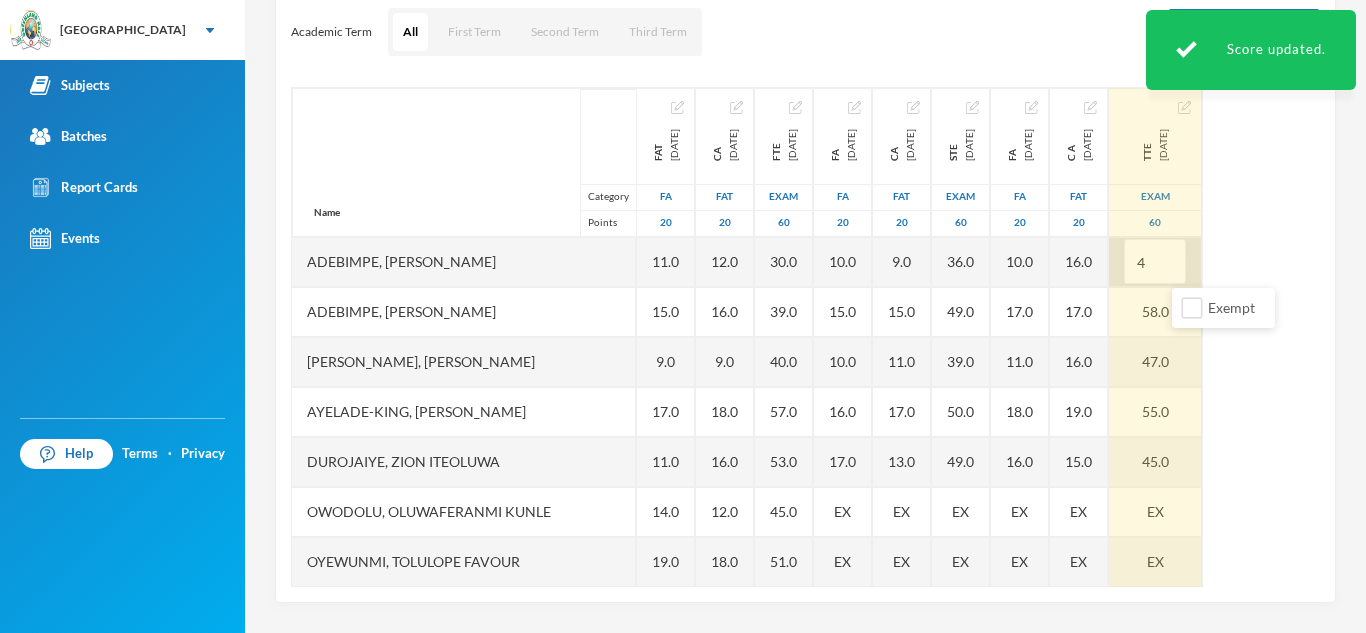 type on "42" 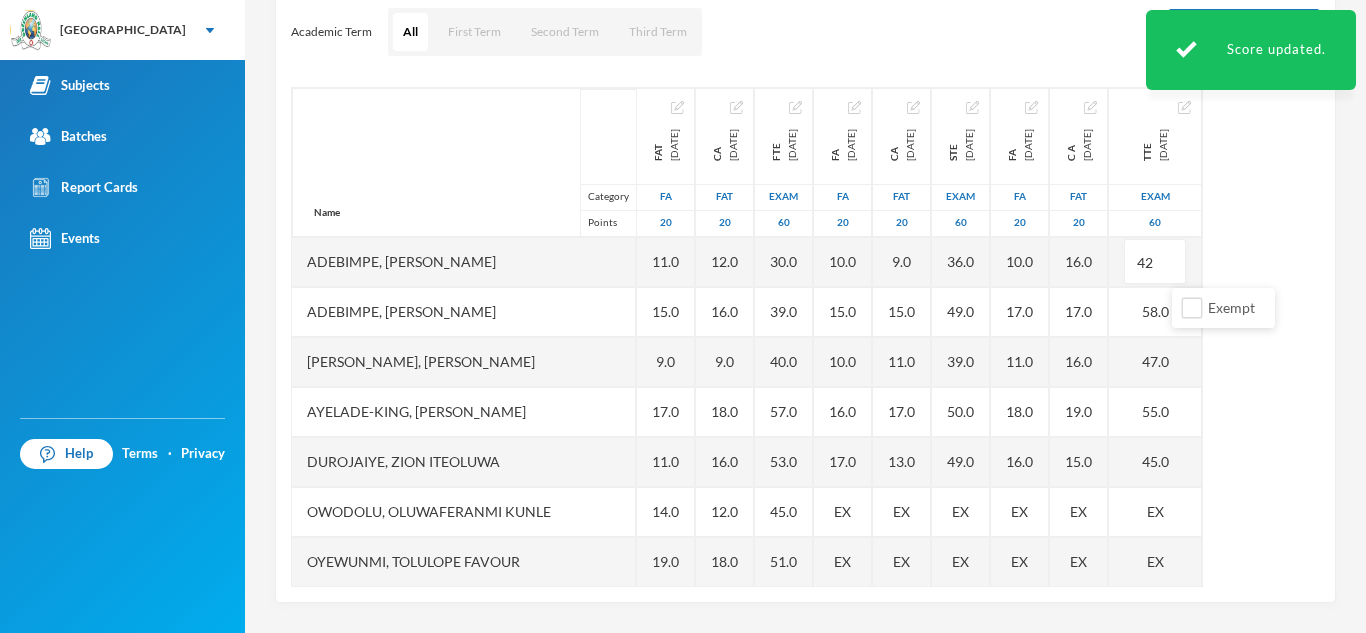 click on "Scoresheet Academic Term All First Term Second Term Third Term Add Assessment Name   Category Points [PERSON_NAME] [PERSON_NAME], [PERSON_NAME] [PERSON_NAME], [PERSON_NAME], Ayomiposi [PERSON_NAME], [PERSON_NAME], Oluwaferanmi [PERSON_NAME], [PERSON_NAME] Favour Sobanjo, Moyosoreoluwa [PERSON_NAME], Favour [PERSON_NAME], [PERSON_NAME], [PERSON_NAME] FAT [DATE] FA 20 11.0 15.0 9.0 17.0 11.0 14.0 19.0 17.0 7.0 16.0 16.0 CA [DATE] FAT 20 12.0 16.0 9.0 18.0 16.0 12.0 18.0 18.0 7.0 13.0 17.0 FTE [DATE] Exam 60 30.0 39.0 40.0 57.0 53.0 45.0 51.0 51.0 27.0 39.0 51.0 FA [DATE] FA 20 10.0 15.0 10.0 16.0 17.0 EX EX 18.0 9.0 15.0 17.0 CA [DATE] FAT 20 9.0 15.0 11.0 17.0 13.0 EX EX 18.0 8.0 16.0 17.0 STE [DATE] Exam 60 36.0 49.0 39.0 50.0 49.0 EX EX 51.0 27.0 45.0 51.0 FA [DATE] FA 20 10.0 17.0 11.0 18.0 16.0 EX EX 18.0 EX 15.0 16.0 C A [DATE] FAT 20 16.0 17.0 16.0 19.0 15.0 EX EX 18.0 EX 15.0 20.0 TTE [DATE] Exam 60 42 58.0 47.0 55.0" at bounding box center [805, 273] 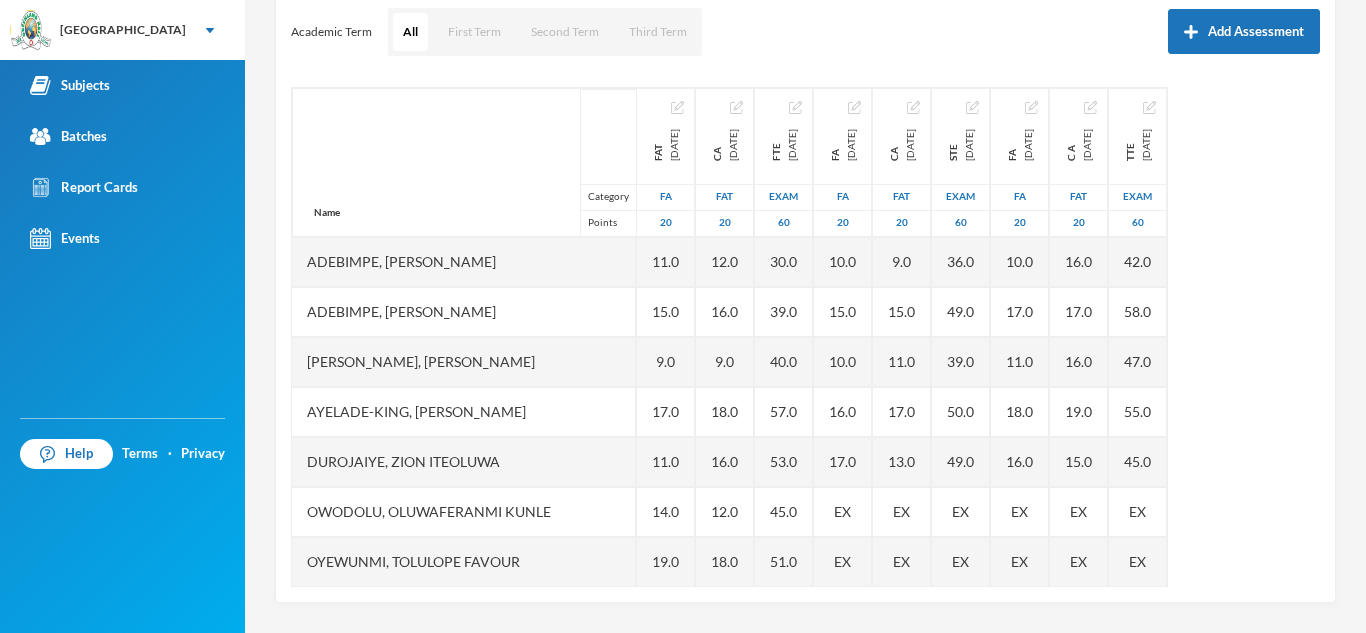 click on "Name   Category Points [PERSON_NAME] [PERSON_NAME], [PERSON_NAME] [PERSON_NAME], [PERSON_NAME], Ayomiposi [PERSON_NAME], [PERSON_NAME] Owodolu, Oluwaferanmi [PERSON_NAME], [PERSON_NAME] Favour Sobanjo, Moyosoreoluwa [PERSON_NAME], Favour [PERSON_NAME], Aamaal [PERSON_NAME], [PERSON_NAME] [DATE] FA 20 11.0 15.0 9.0 17.0 11.0 14.0 19.0 17.0 7.0 16.0 16.0 CA [DATE] FAT 20 12.0 16.0 9.0 18.0 16.0 12.0 18.0 18.0 7.0 13.0 17.0 FTE [DATE] Exam 60 30.0 39.0 40.0 57.0 53.0 45.0 51.0 51.0 27.0 39.0 51.0 FA [DATE] FA 20 10.0 15.0 10.0 16.0 17.0 EX EX 18.0 9.0 15.0 17.0 CA [DATE] FAT 20 9.0 15.0 11.0 17.0 13.0 EX EX 18.0 8.0 16.0 17.0 STE [DATE] Exam 60 36.0 49.0 39.0 50.0 49.0 EX EX 51.0 27.0 45.0 51.0 FA [DATE] FA 20 10.0 17.0 11.0 18.0 16.0 EX EX 18.0 EX 15.0 16.0 C A [DATE] FAT 20 16.0 17.0 16.0 19.0 15.0 EX EX 18.0 EX 15.0 20.0 TTE [DATE] Exam 60 42.0 58.0 47.0 55.0 45.0 EX EX 56.0 EX 55.0 60.0" at bounding box center (805, 337) 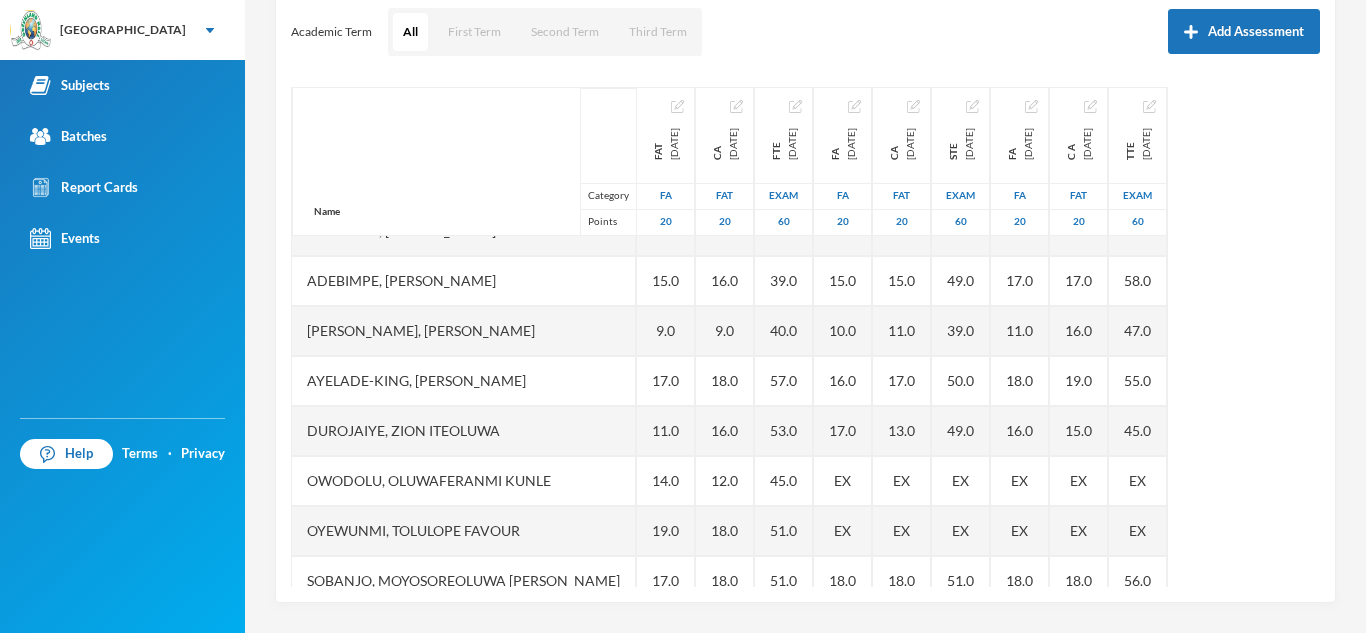 scroll, scrollTop: 0, scrollLeft: 0, axis: both 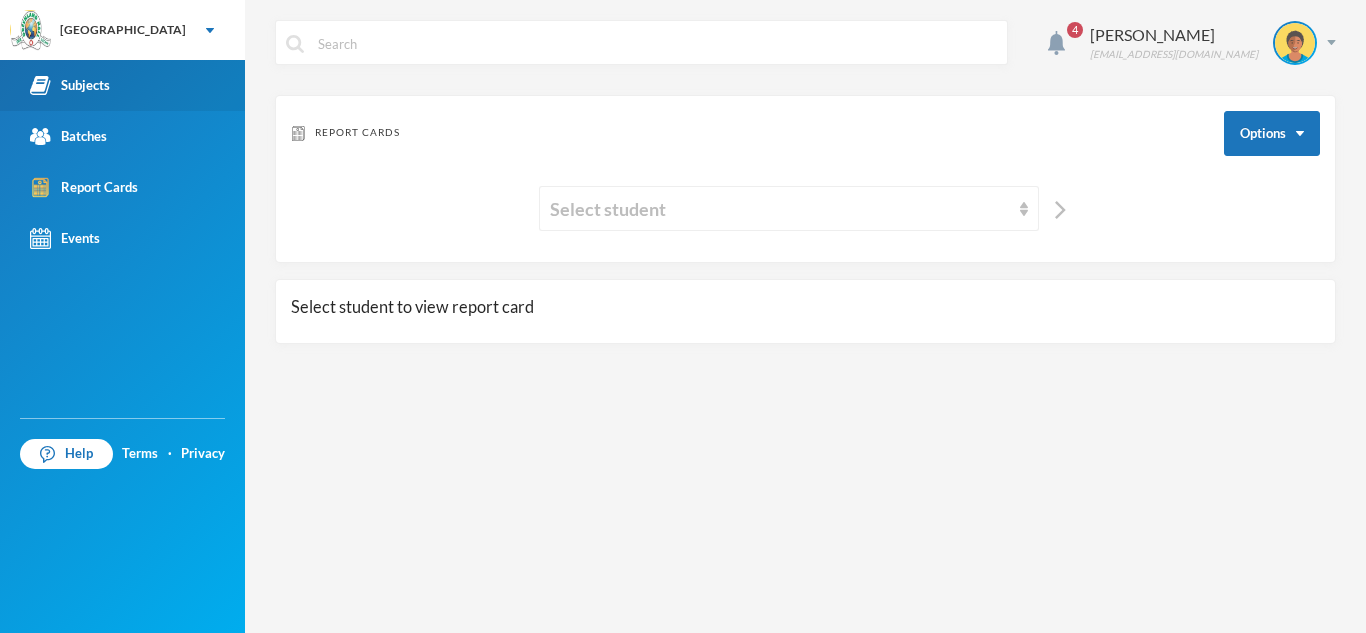 click on "Subjects" at bounding box center [70, 85] 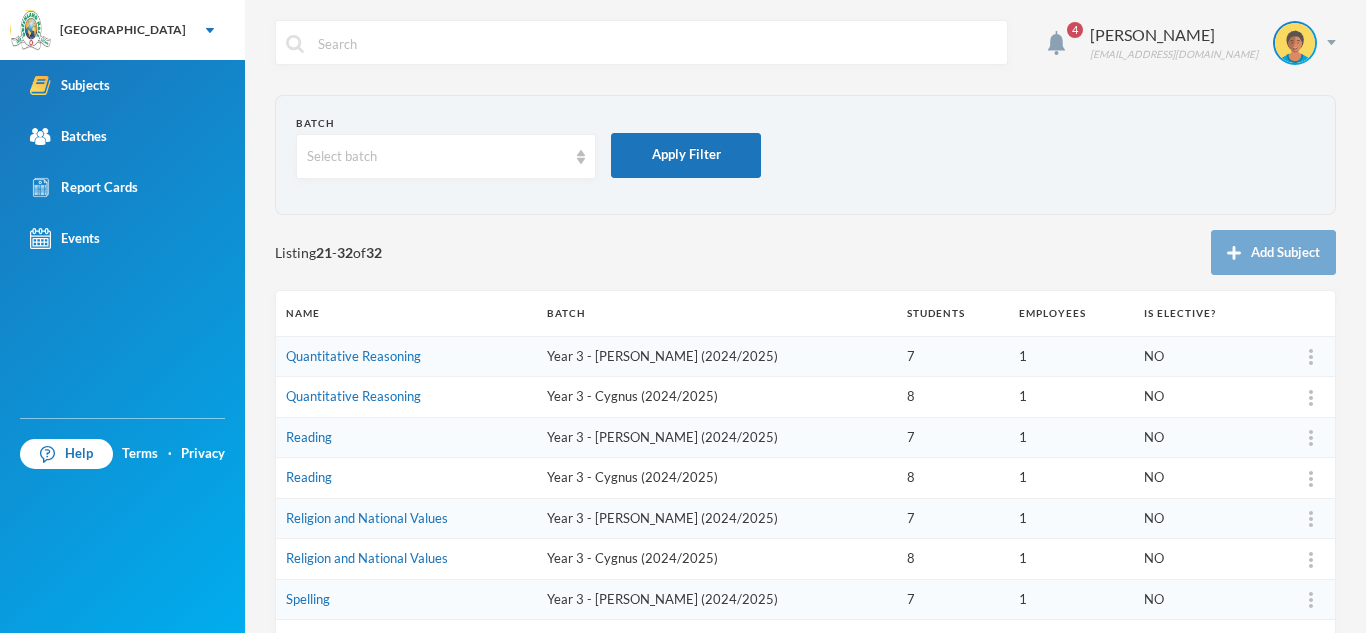 click on "Listing  21  -  32  of  32 Add Subject" at bounding box center [805, 252] 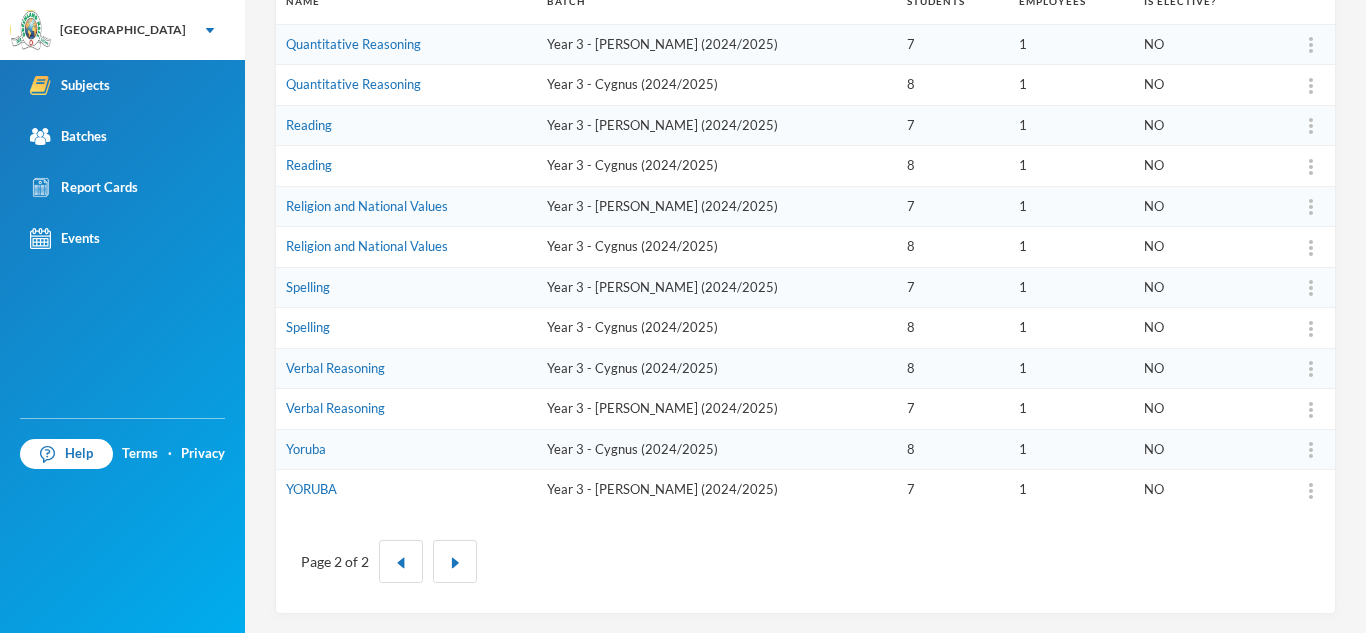 scroll, scrollTop: 313, scrollLeft: 0, axis: vertical 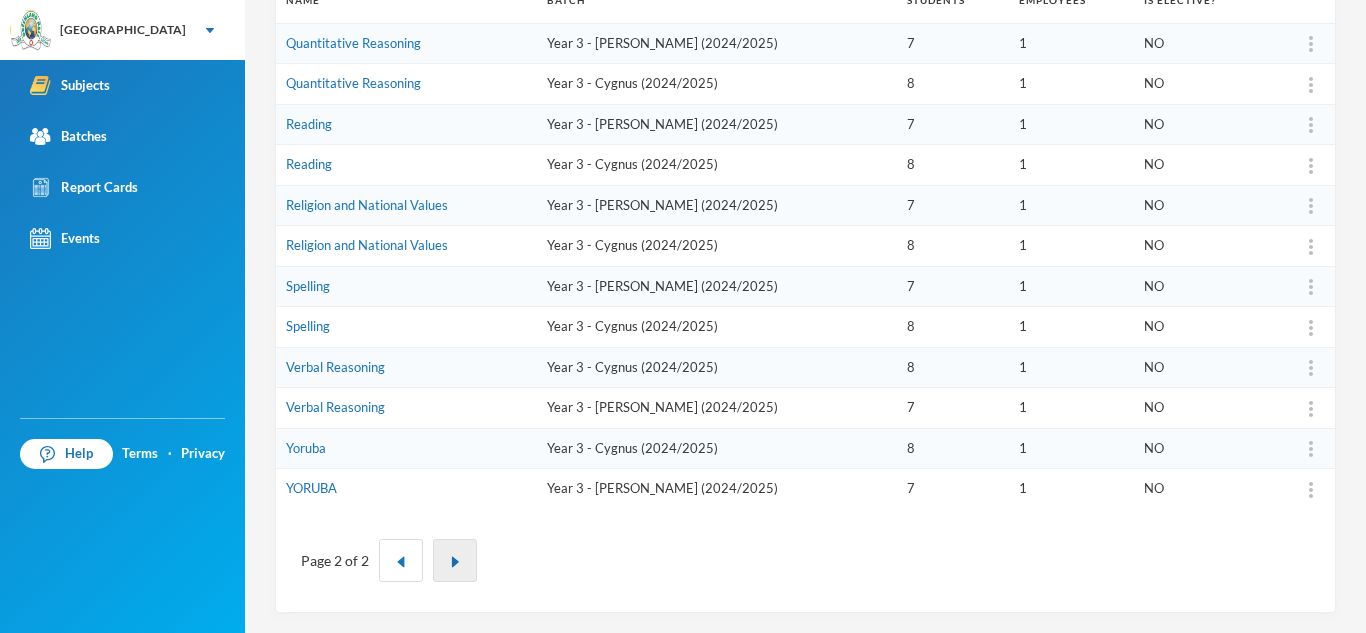 click at bounding box center (455, 562) 